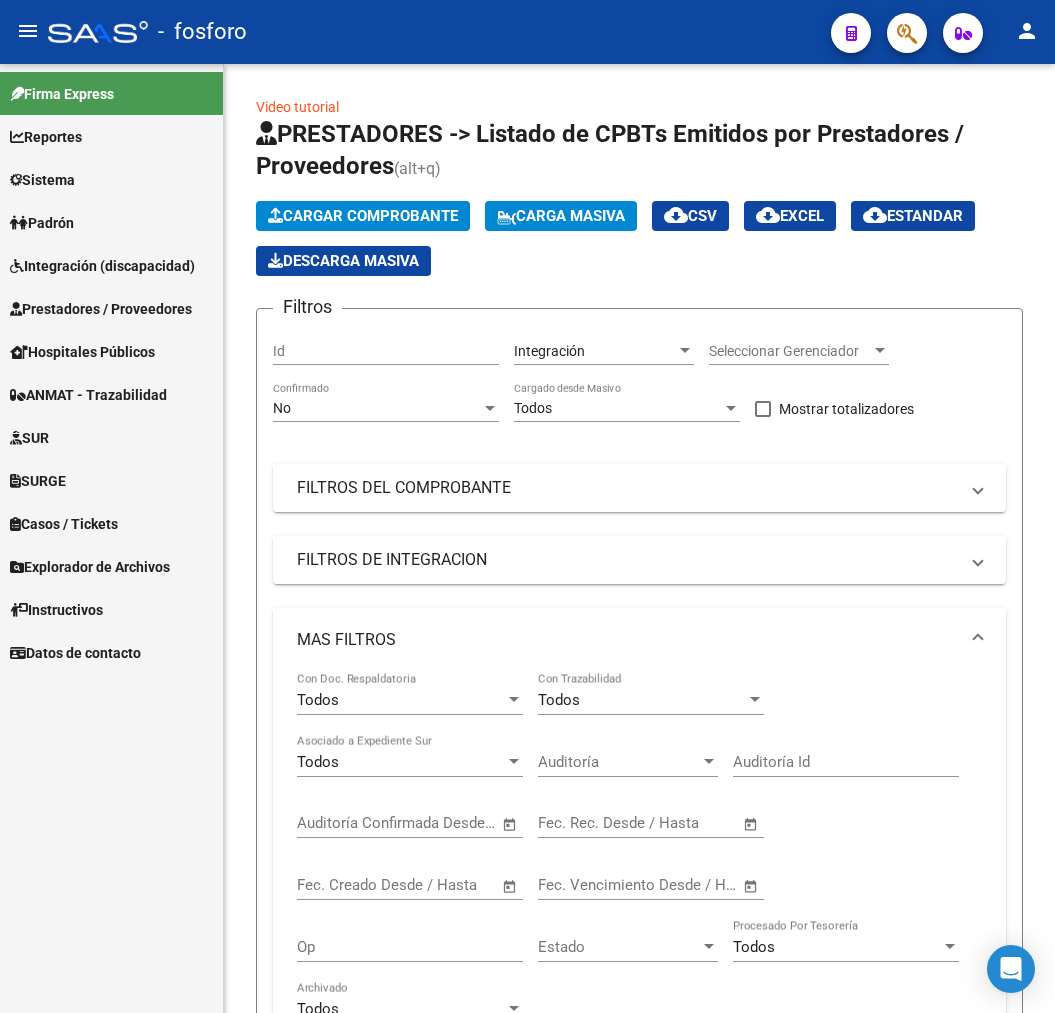 scroll, scrollTop: 0, scrollLeft: 0, axis: both 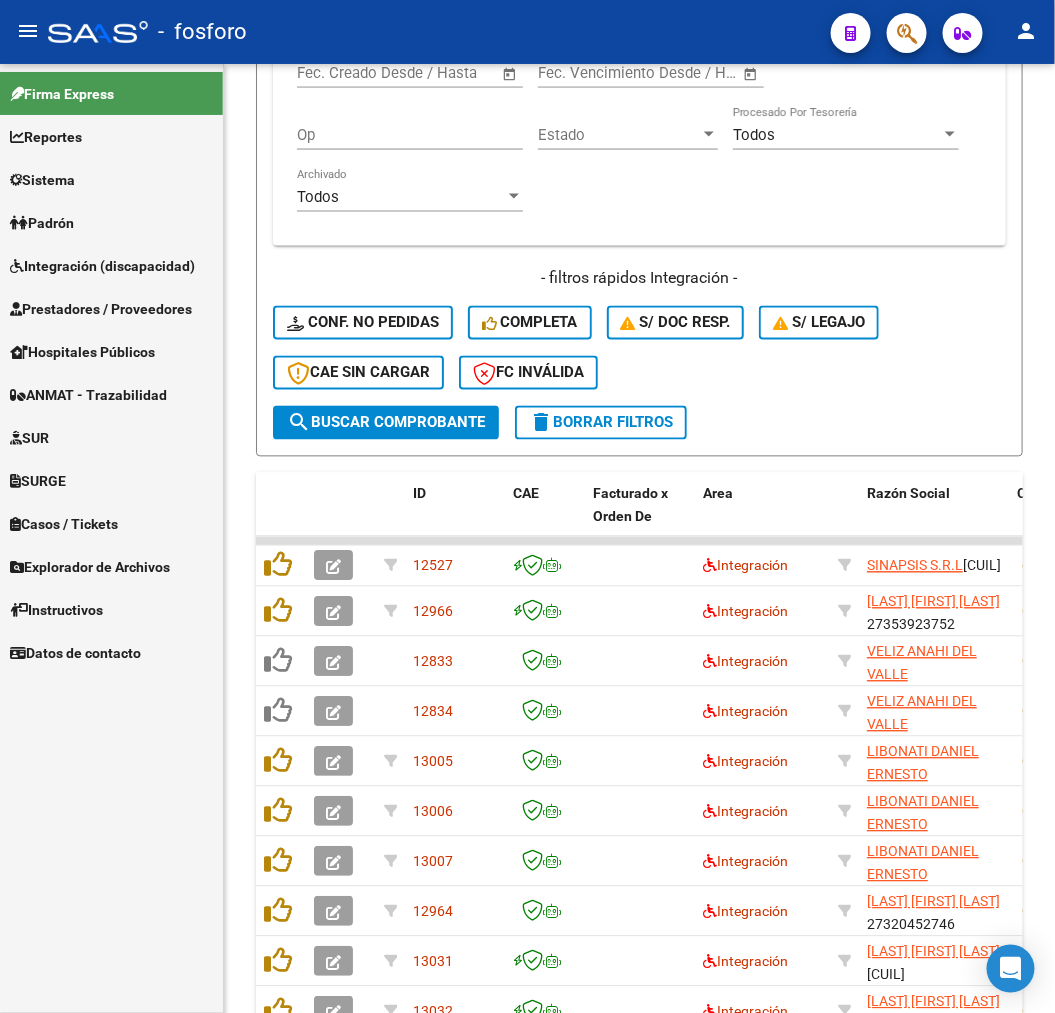 click on "menu -   fosforo  person" 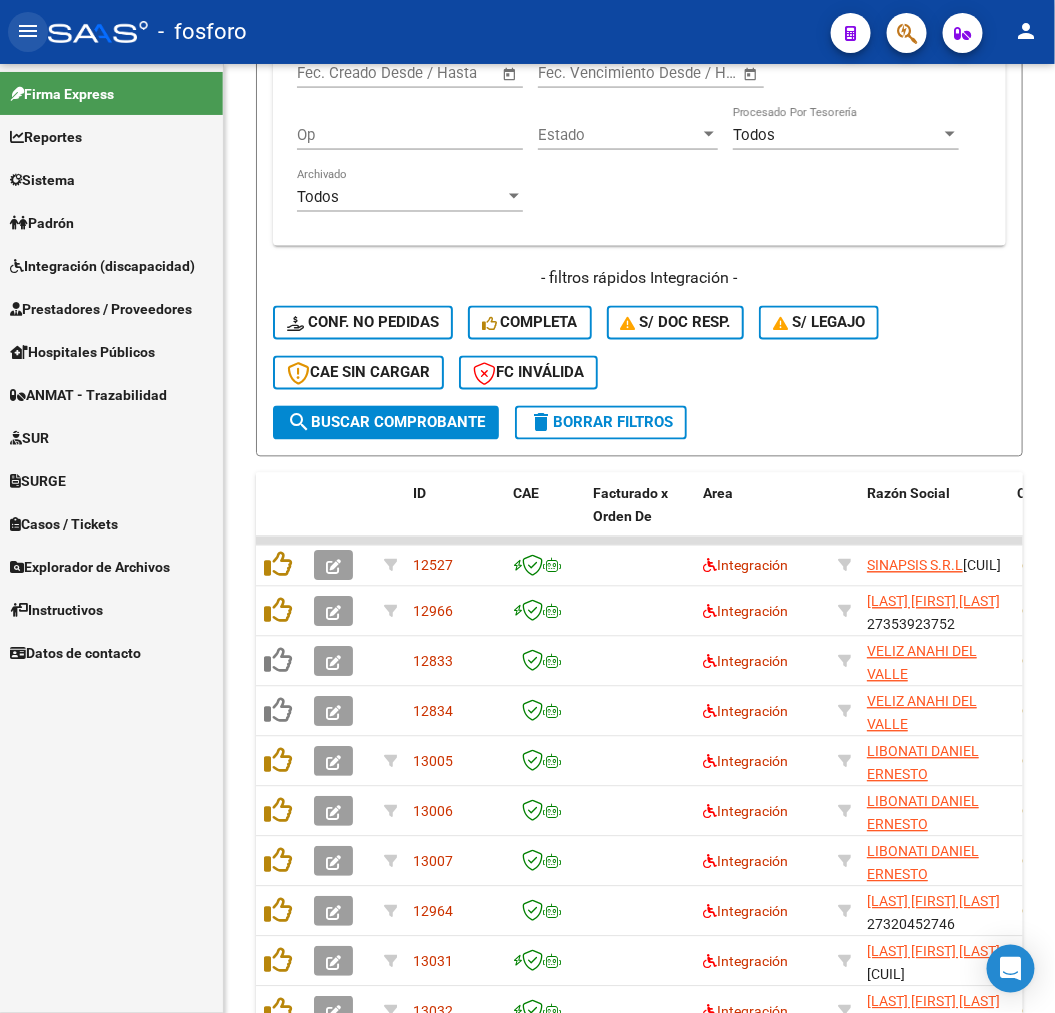 click on "menu" 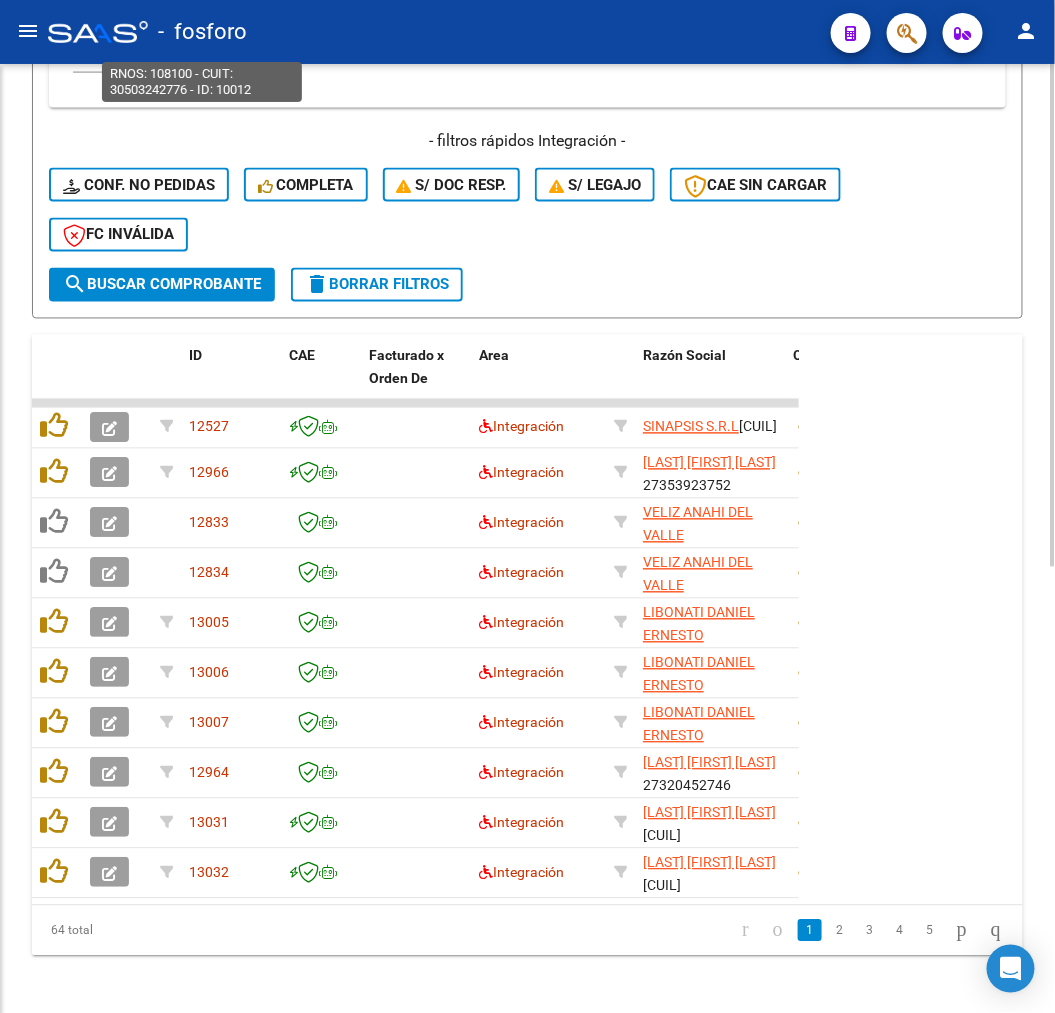 scroll, scrollTop: 673, scrollLeft: 0, axis: vertical 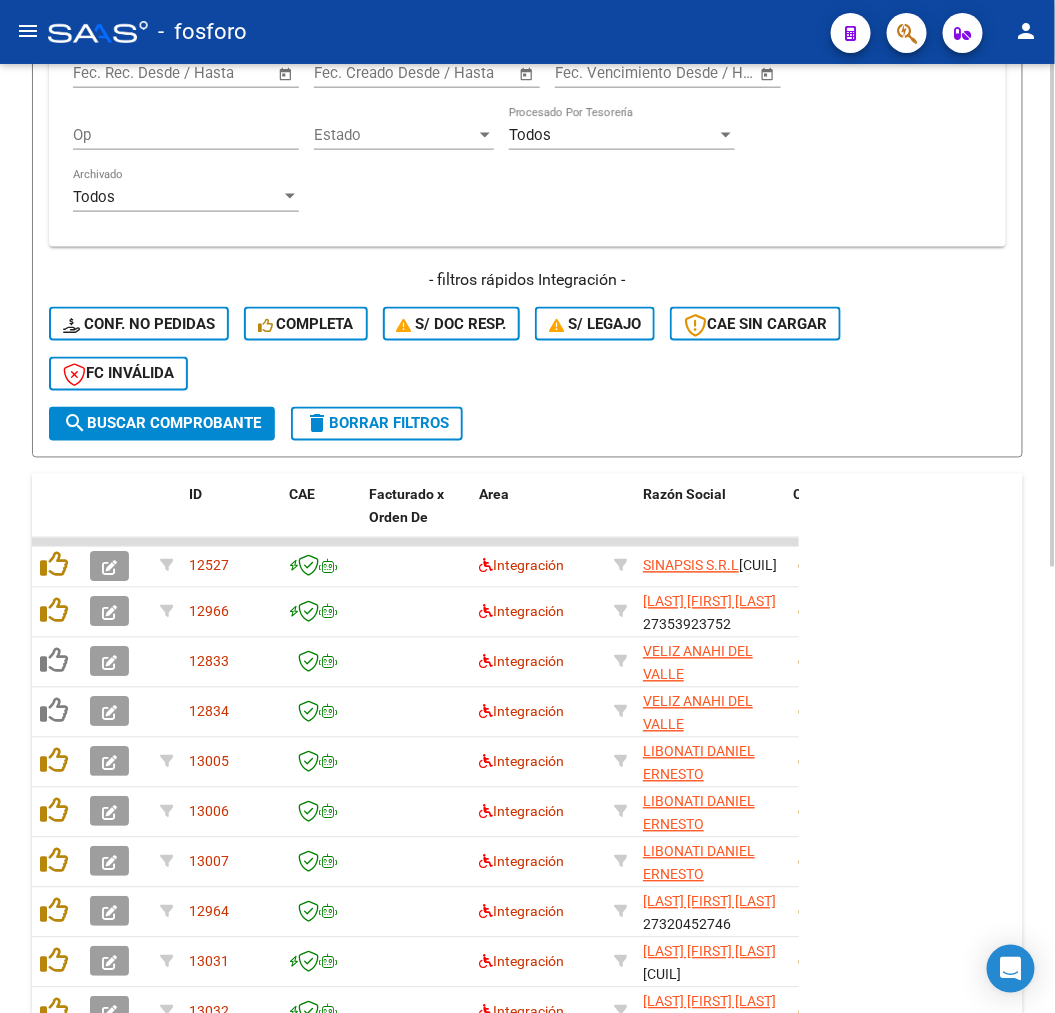 click on "Todos Con Doc. Respaldatoria Todos Con Trazabilidad Todos Asociado a Expediente Sur Auditoría Auditoría Auditoría Id Start date – End date Auditoría Confirmada Desde / Hasta Start date – End date Fec. Rec. Desde / Hasta Start date – End date Fec. Creado Desde / Hasta Start date – End date Fec. Vencimiento  Desde / Hasta Op Estado Estado Todos Procesado Por Tesorería Todos Archivado" at bounding box center (527, 76) 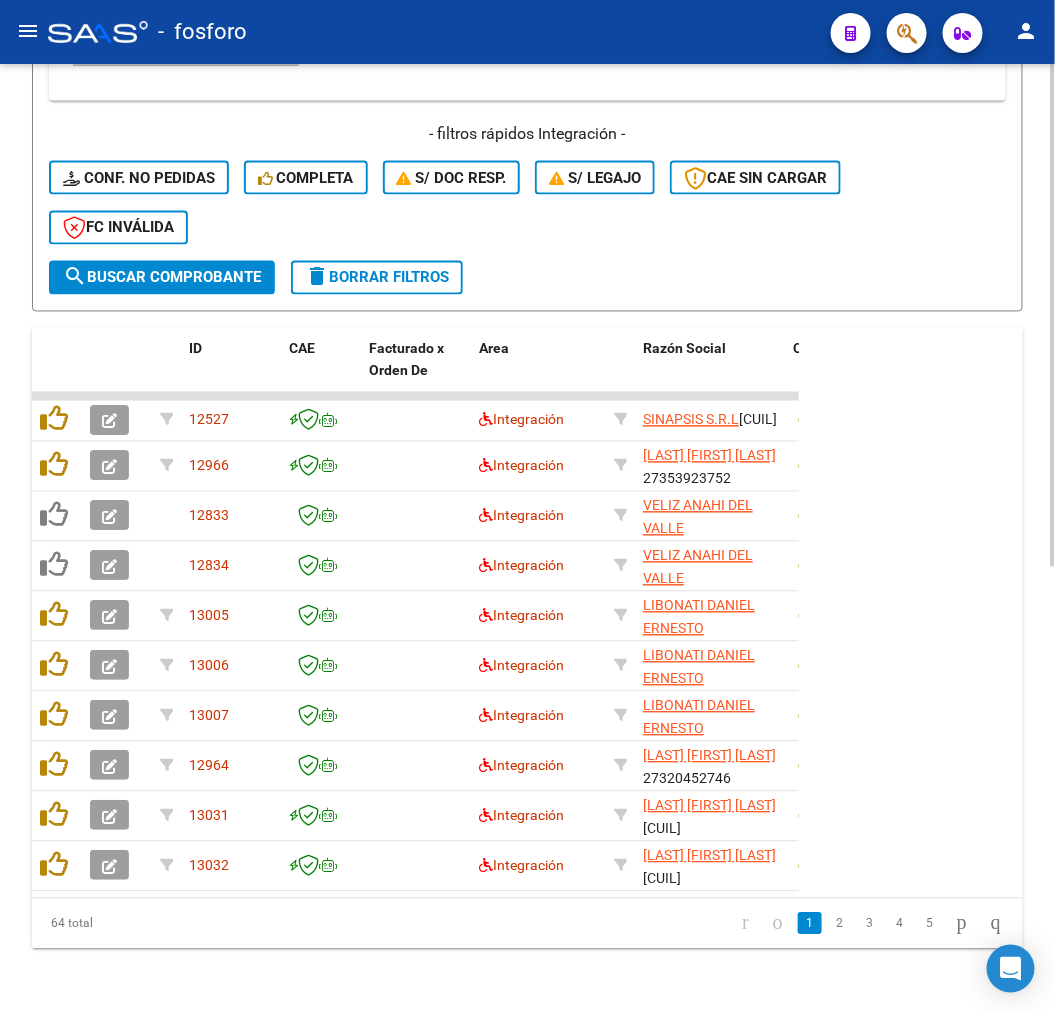 scroll, scrollTop: 841, scrollLeft: 0, axis: vertical 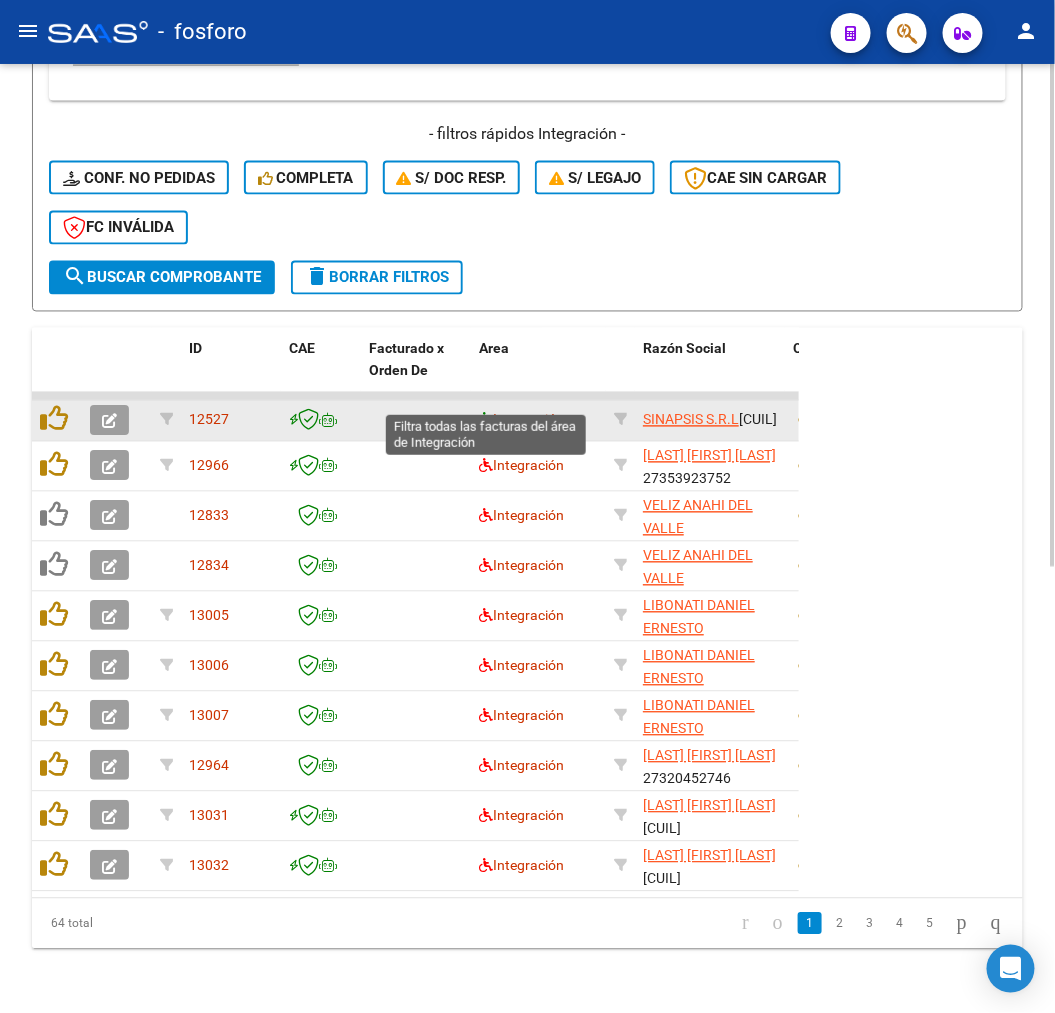 click 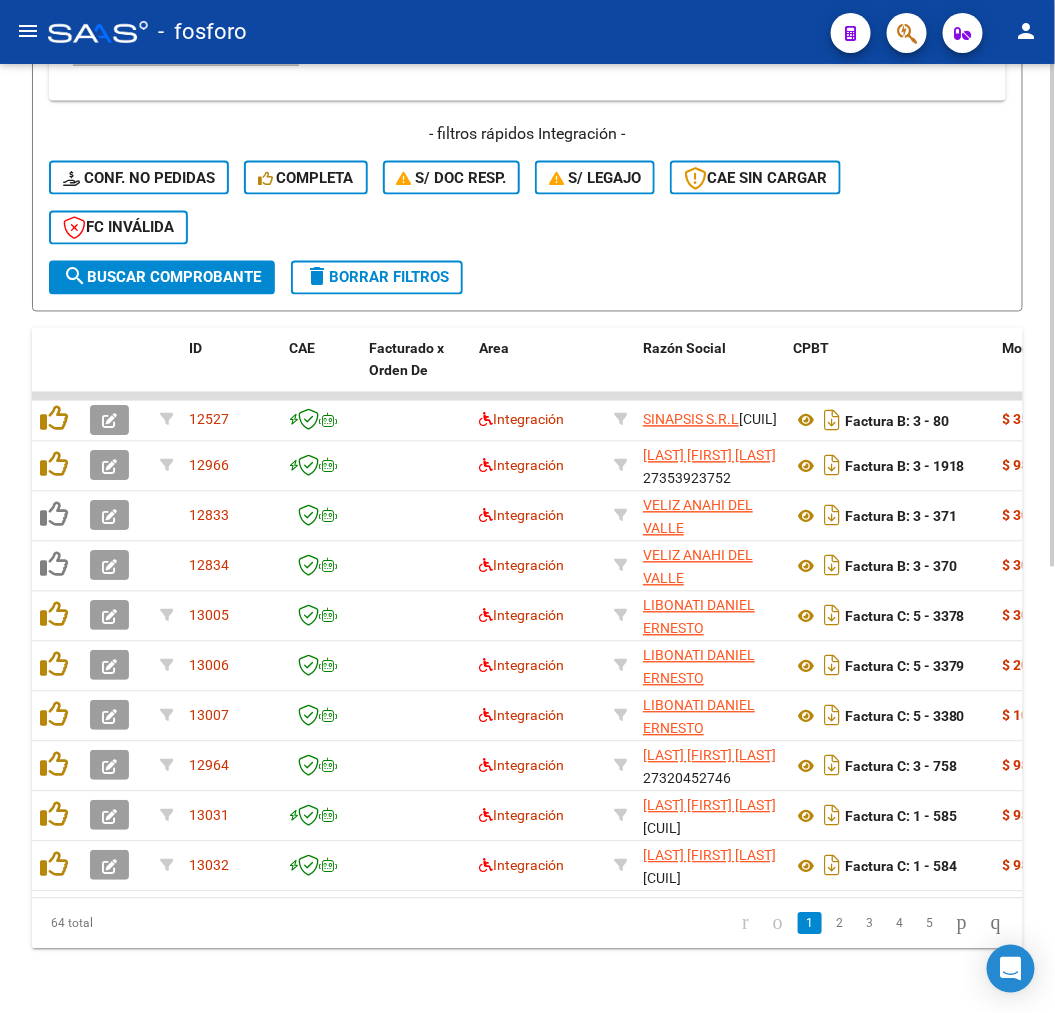 drag, startPoint x: 160, startPoint y: 878, endPoint x: 183, endPoint y: 890, distance: 25.942244 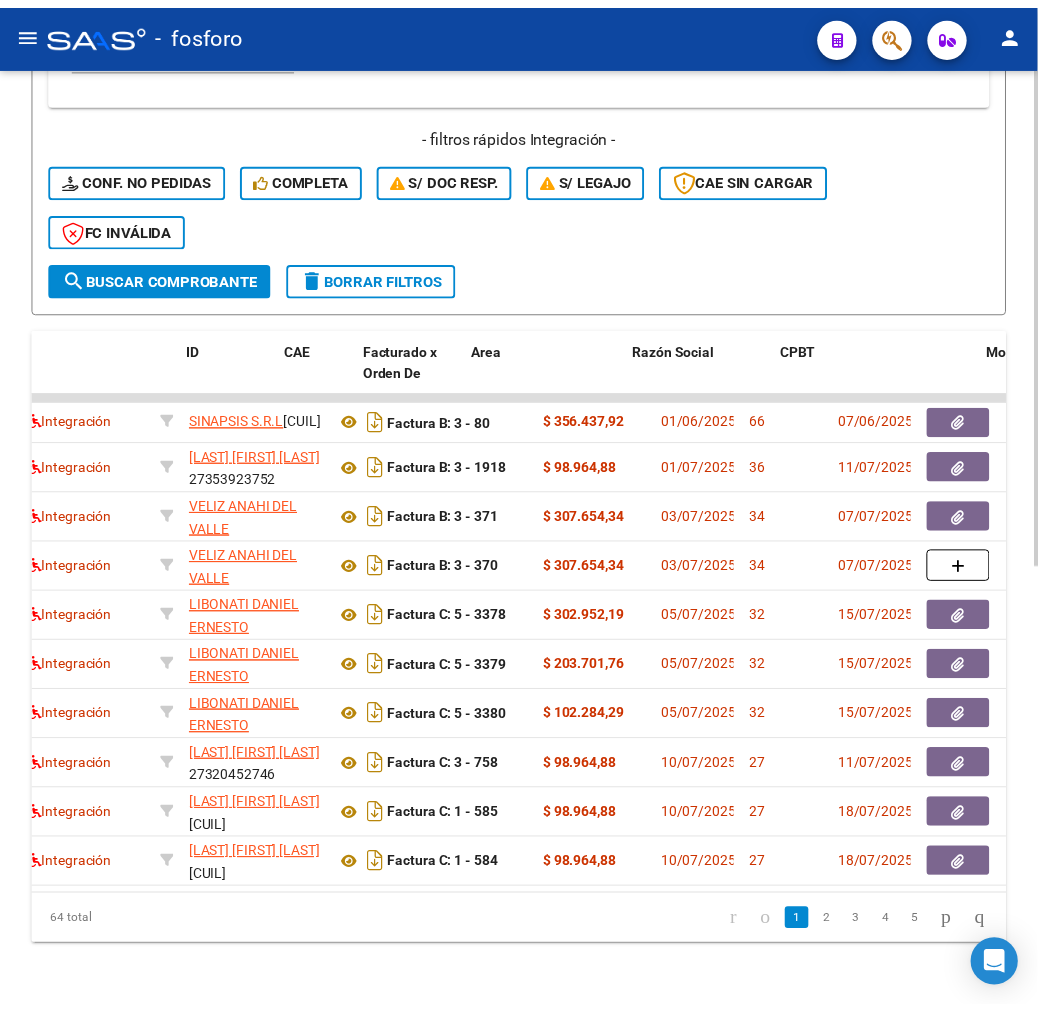 scroll, scrollTop: 0, scrollLeft: 0, axis: both 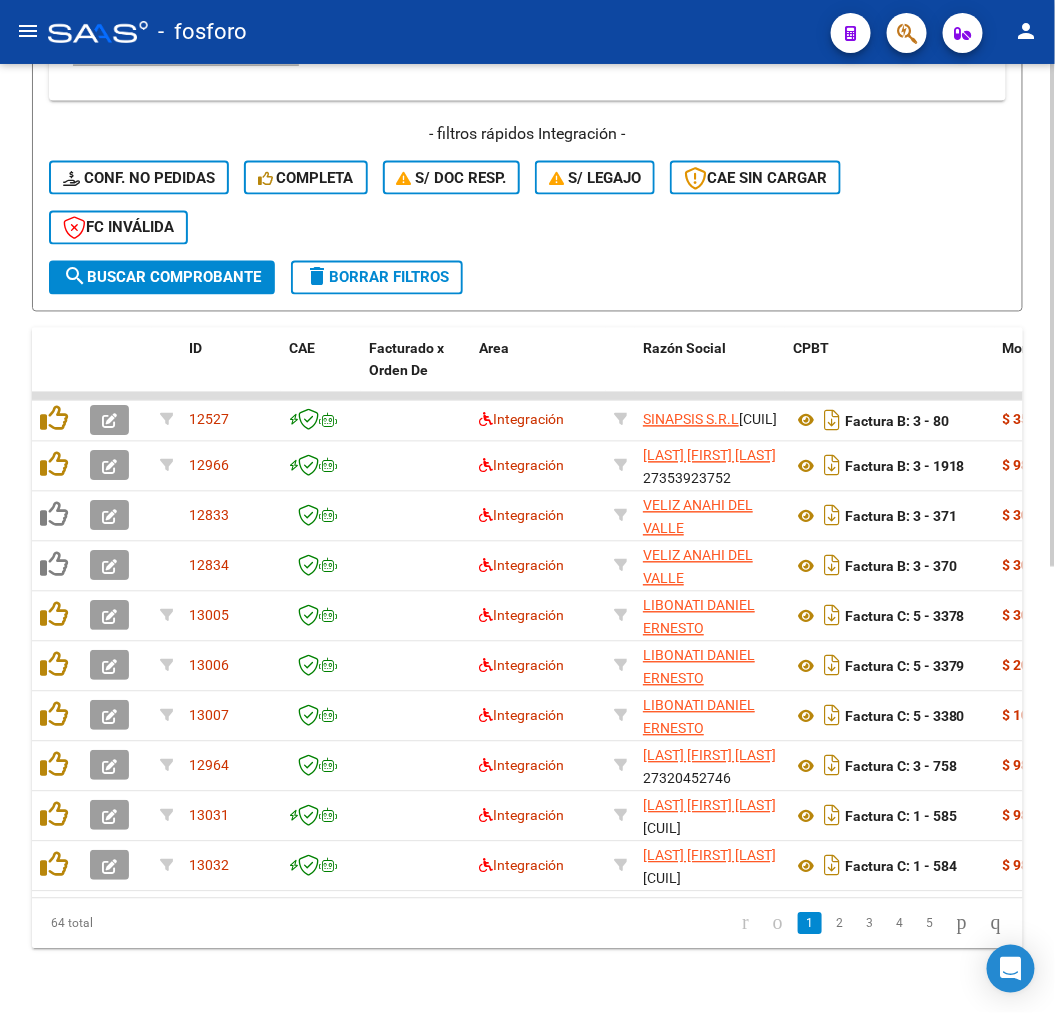 click on "1   2   3   4   5" 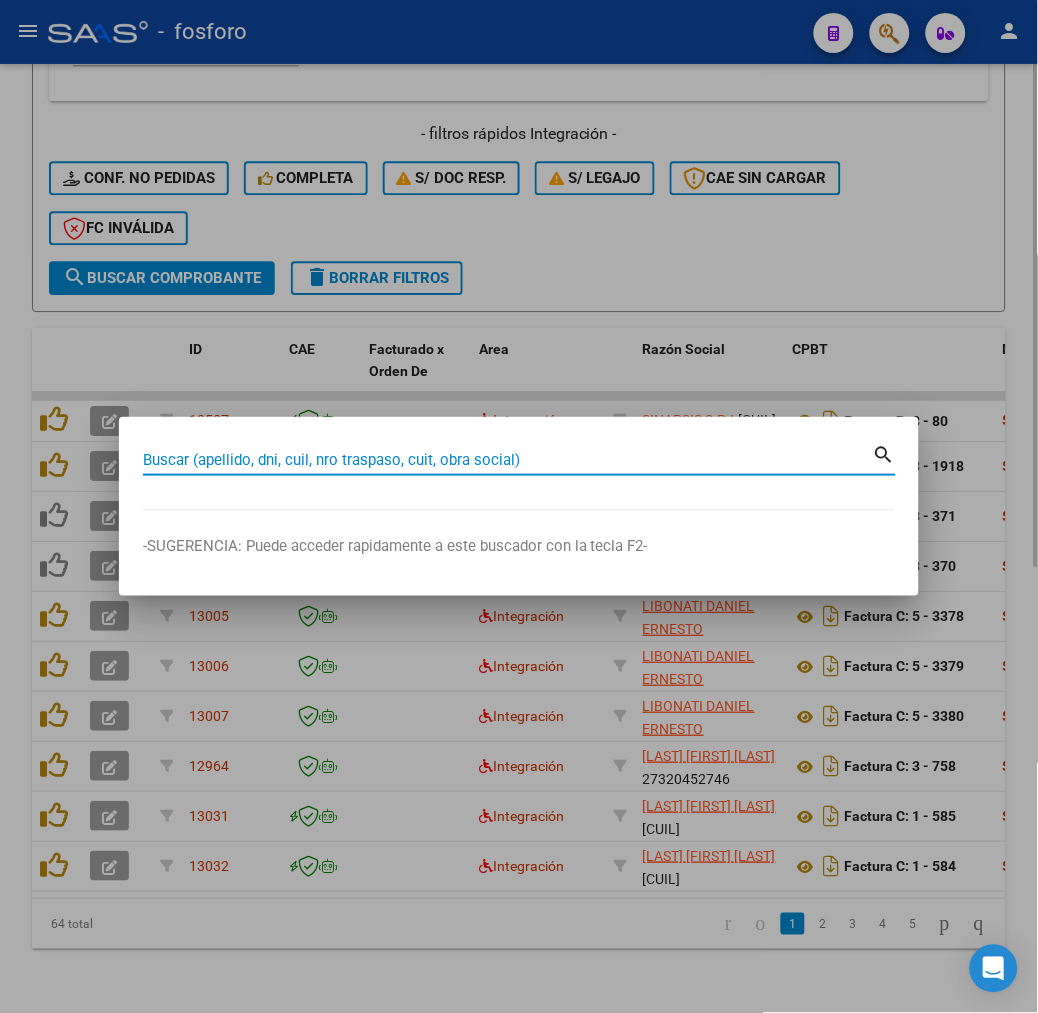 paste on "20298423503" 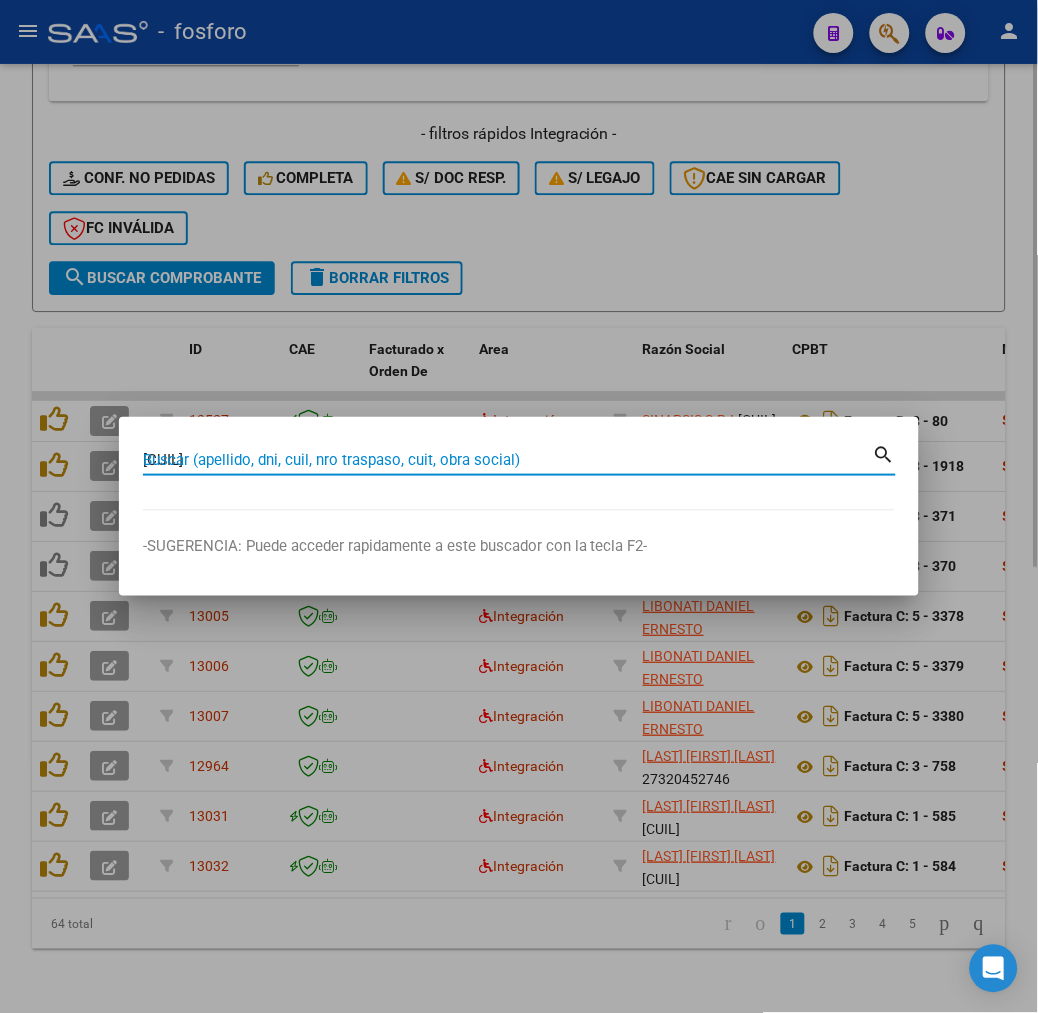 type on "20298423503" 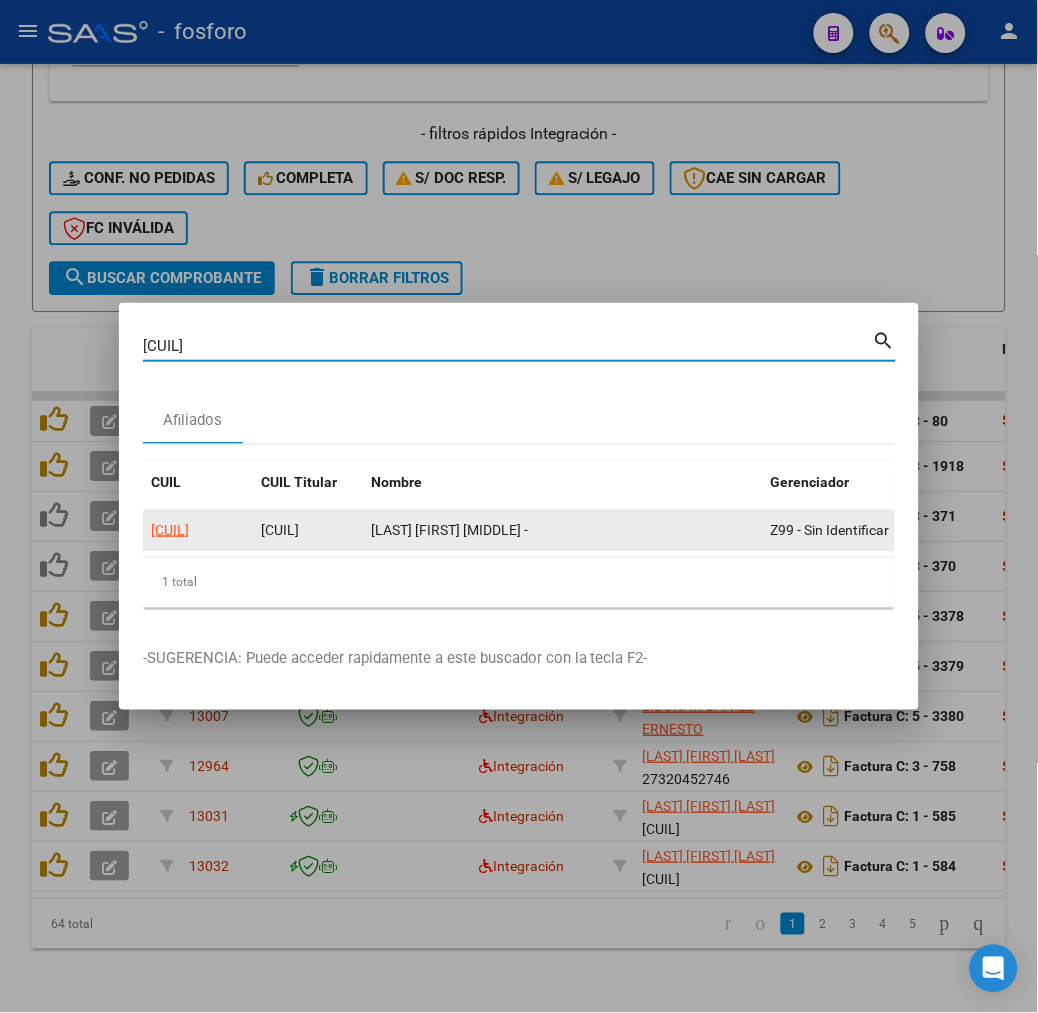 click on "20298423503" 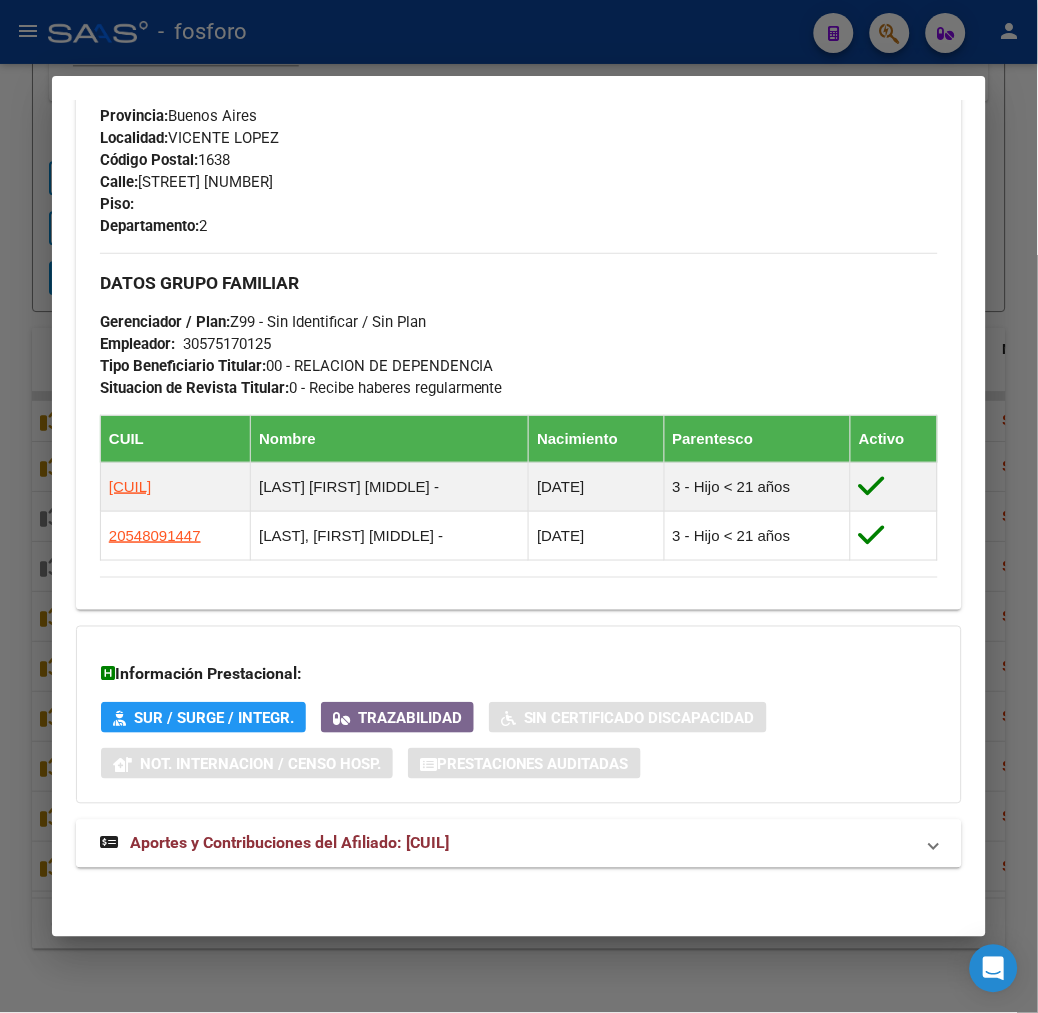 click on "Aportes y Contribuciones del Afiliado: 20298423503" at bounding box center [289, 843] 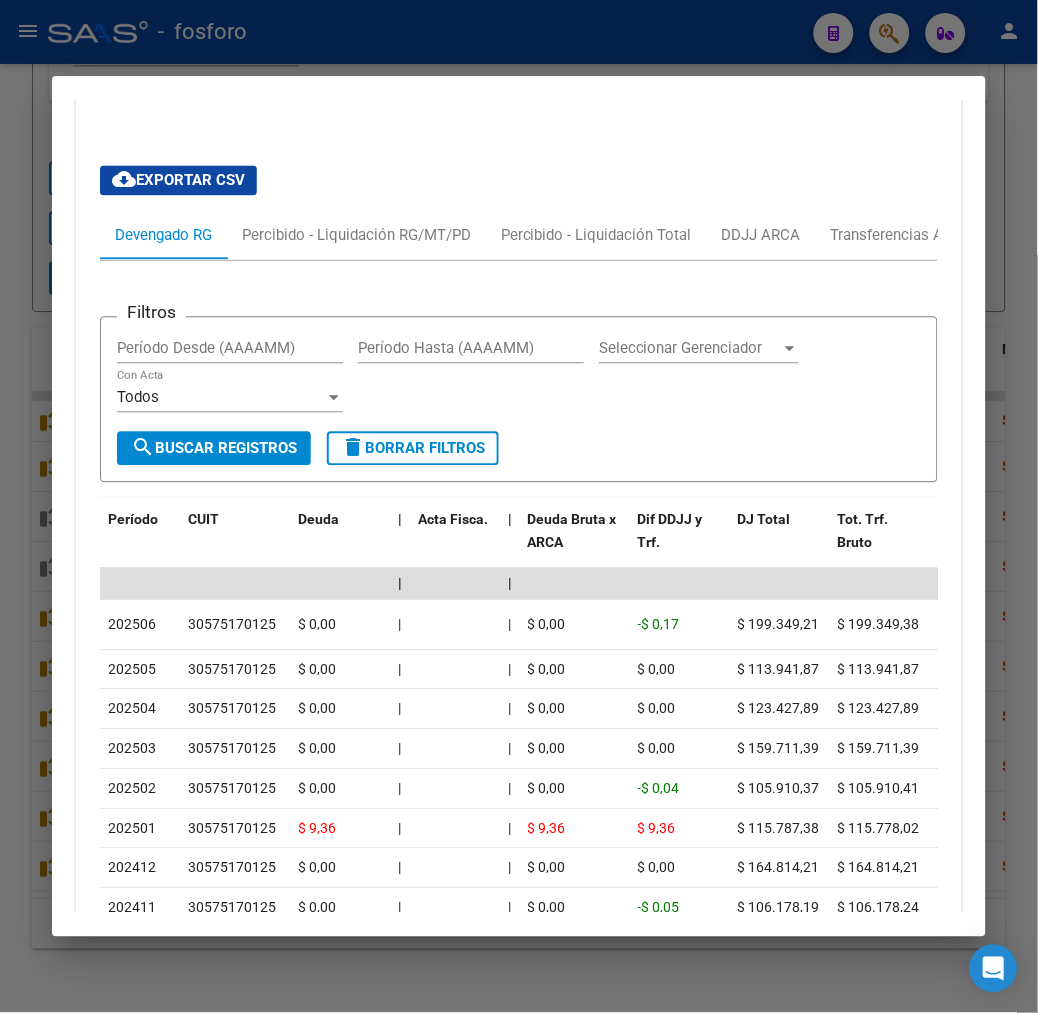 scroll, scrollTop: 1985, scrollLeft: 0, axis: vertical 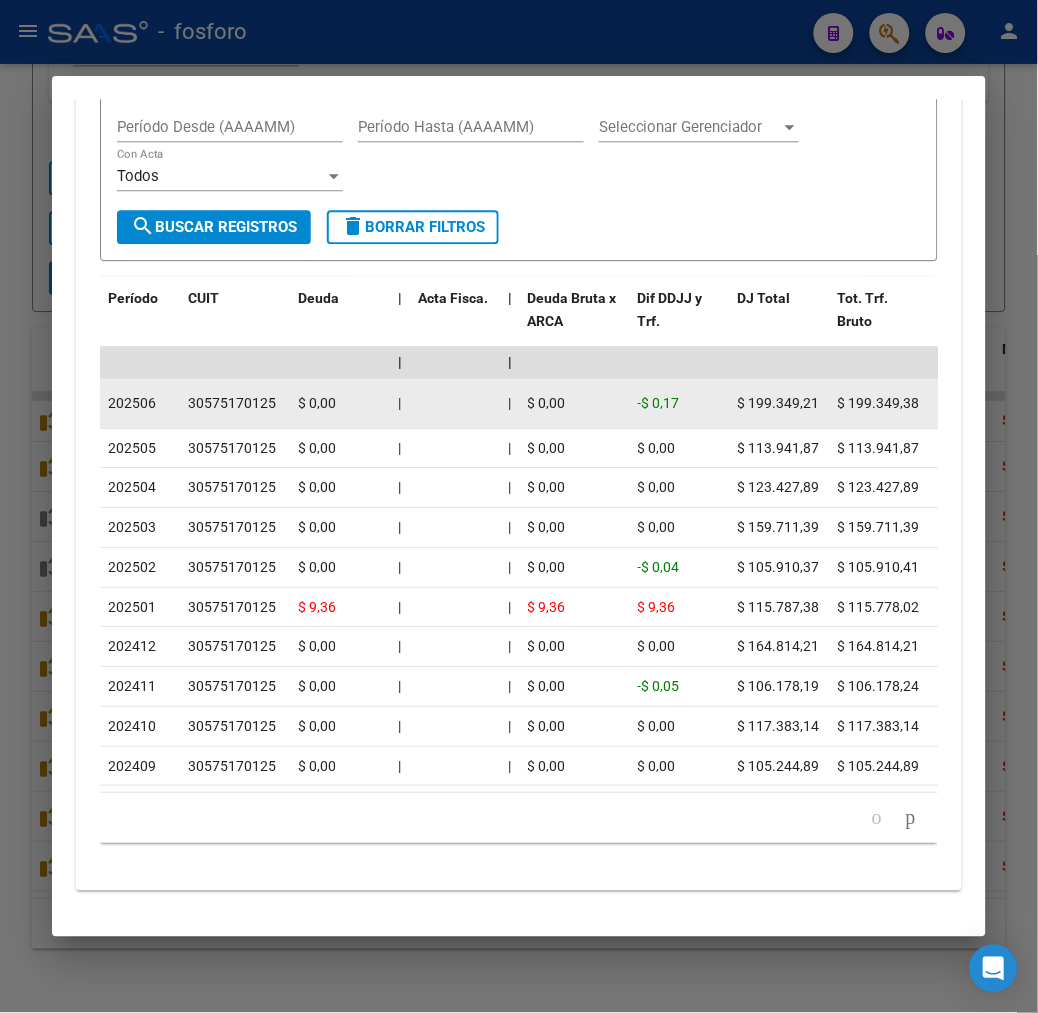 click on "30575170125" 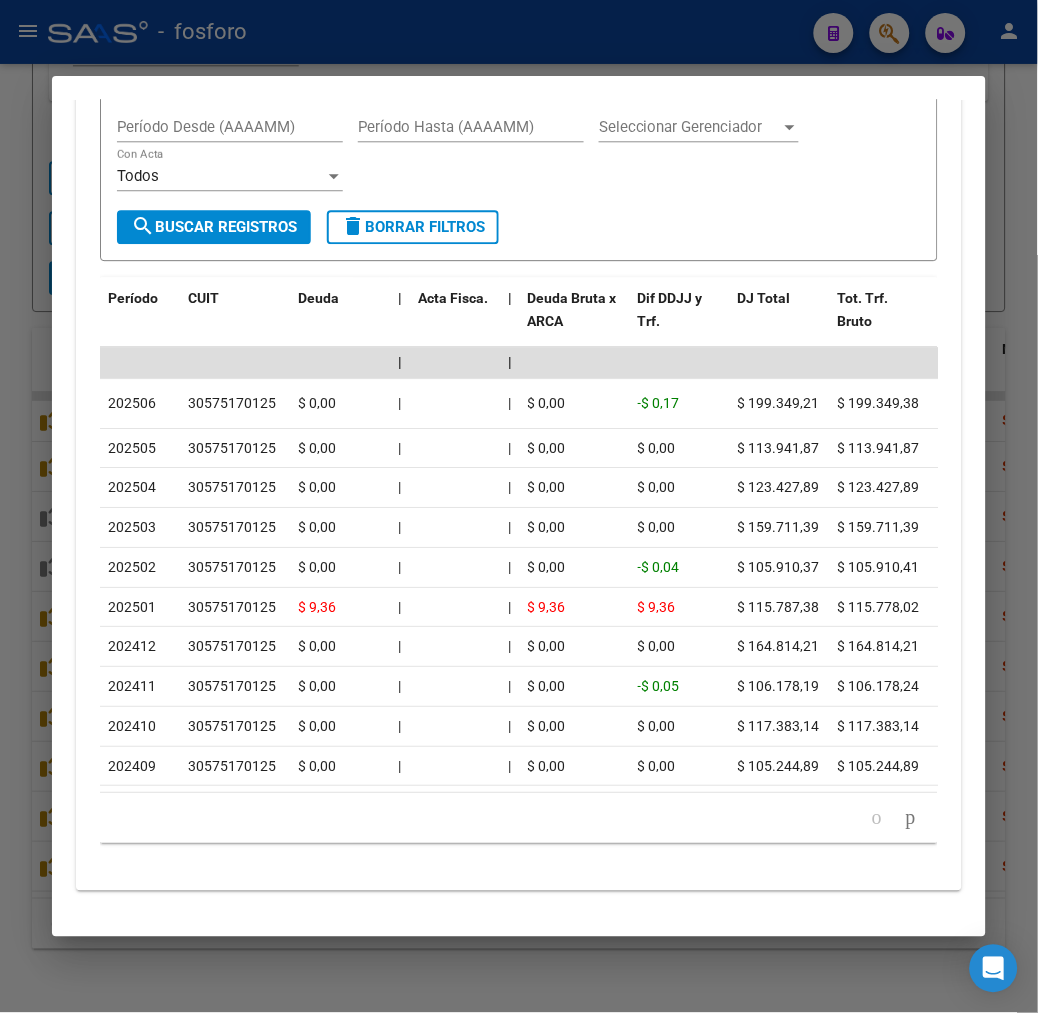 copy on "30575170125" 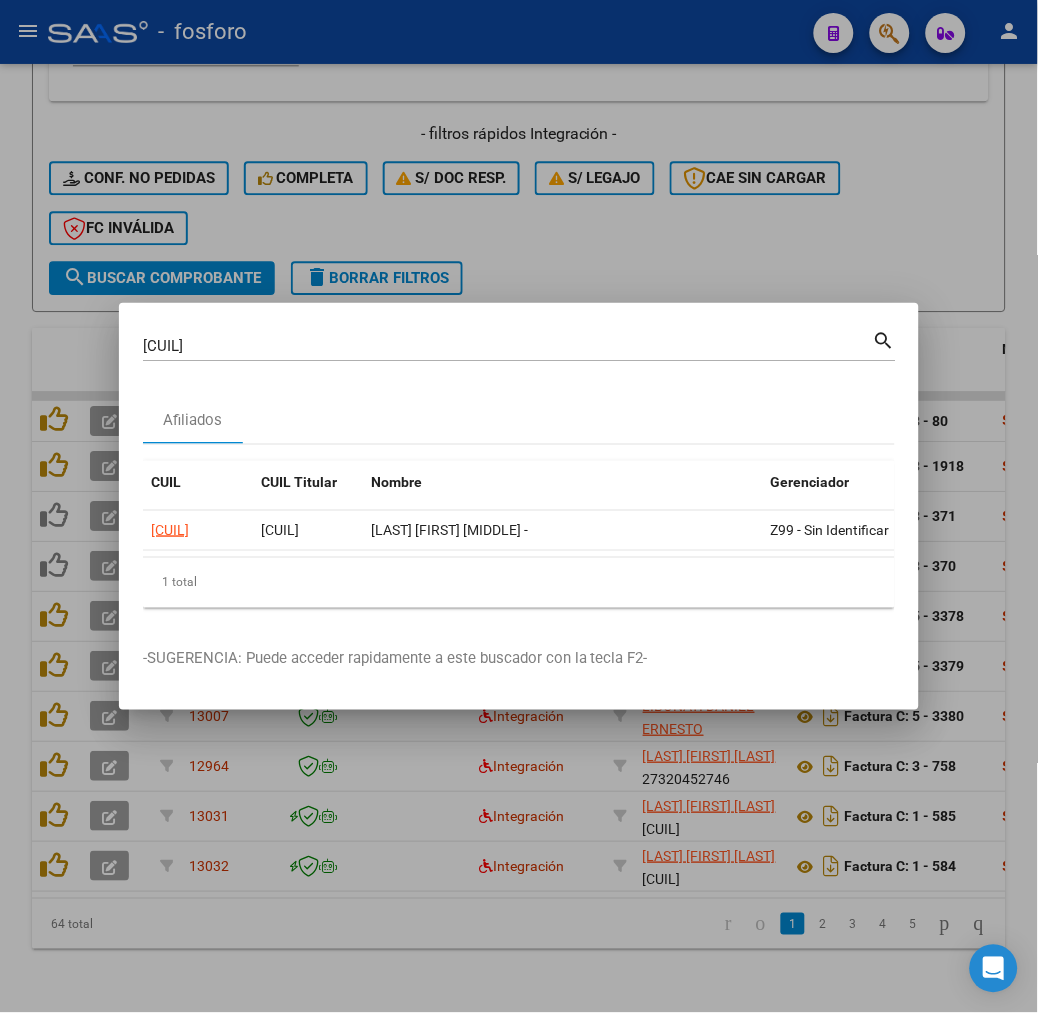 drag, startPoint x: 863, startPoint y: 211, endPoint x: 778, endPoint y: 25, distance: 204.50183 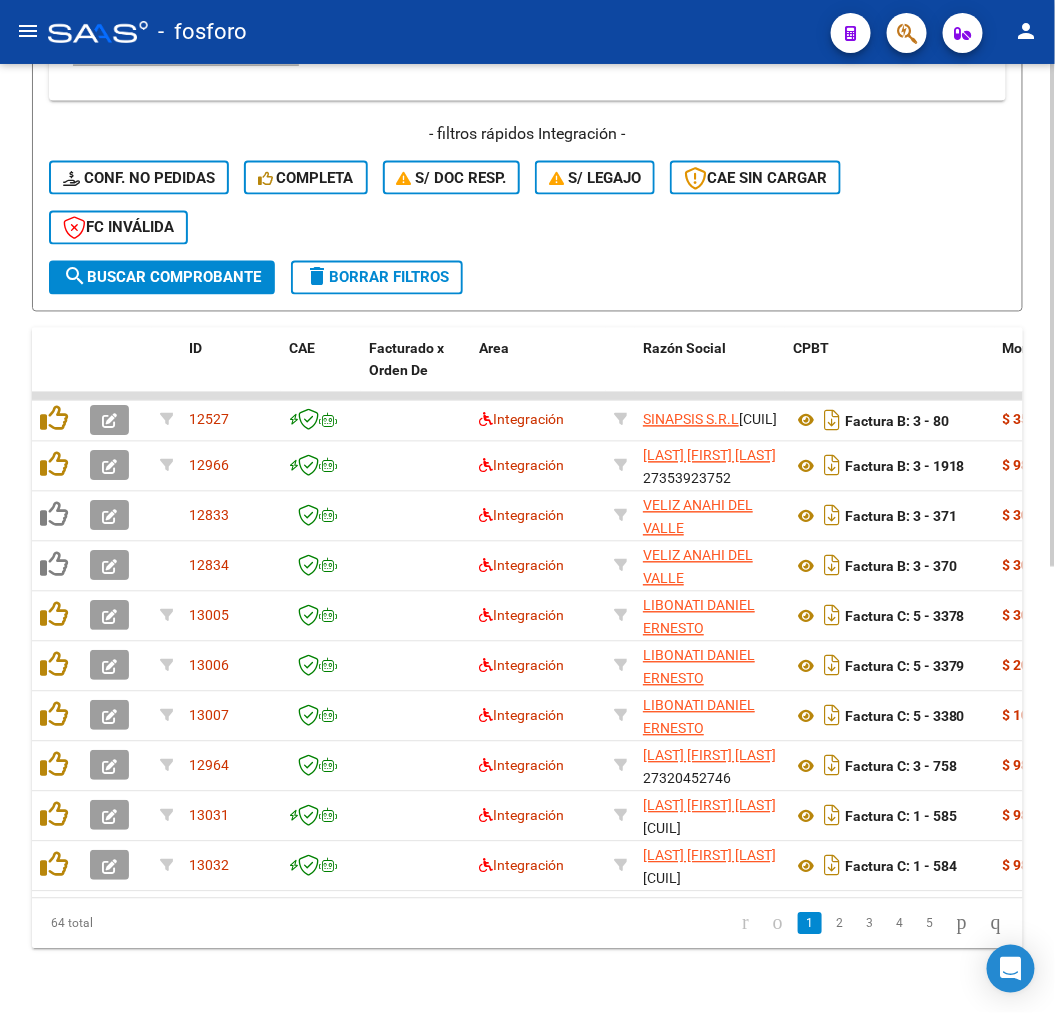 click on "- filtros rápidos Integración -    Conf. no pedidas    Completa    S/ Doc Resp.    S/ legajo  CAE SIN CARGAR  FC Inválida" 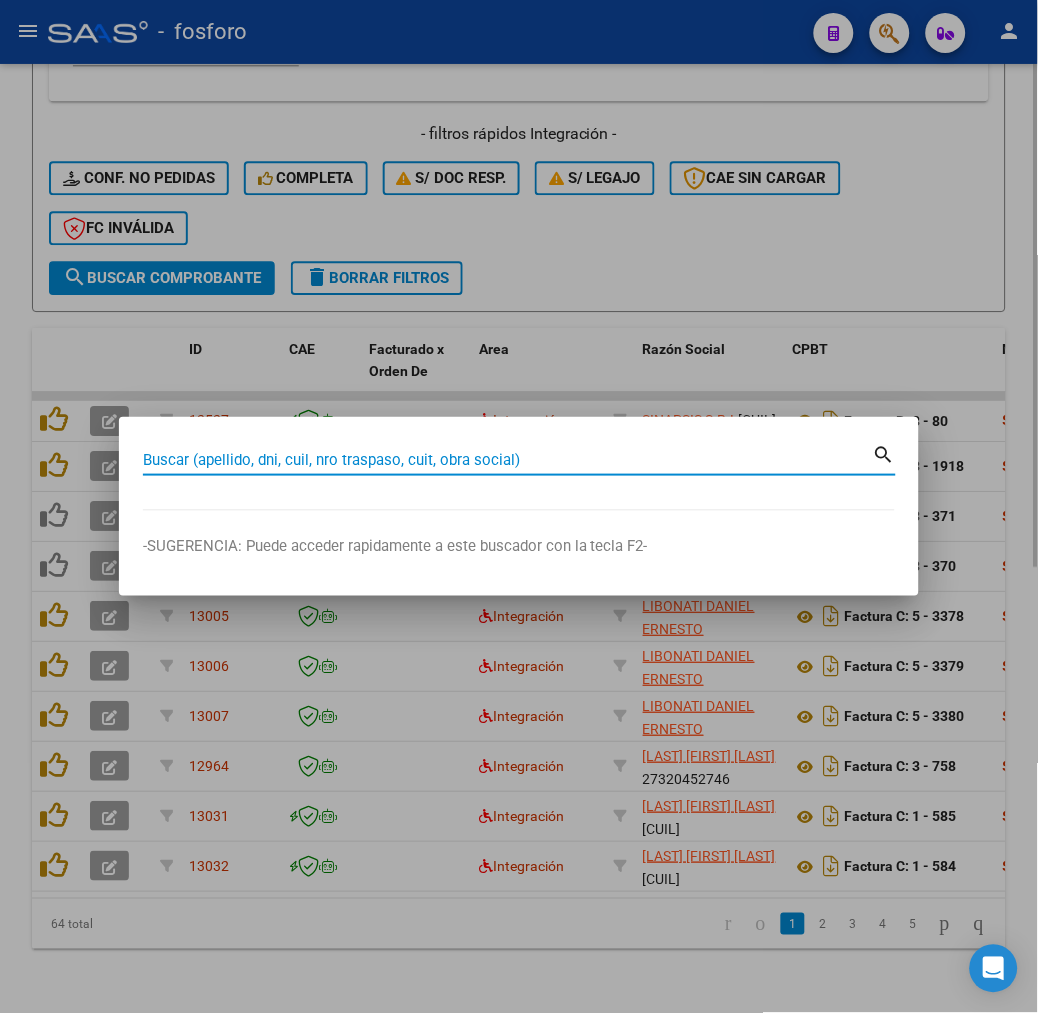 paste on "ALVAN SAMARA ABIGAIL" 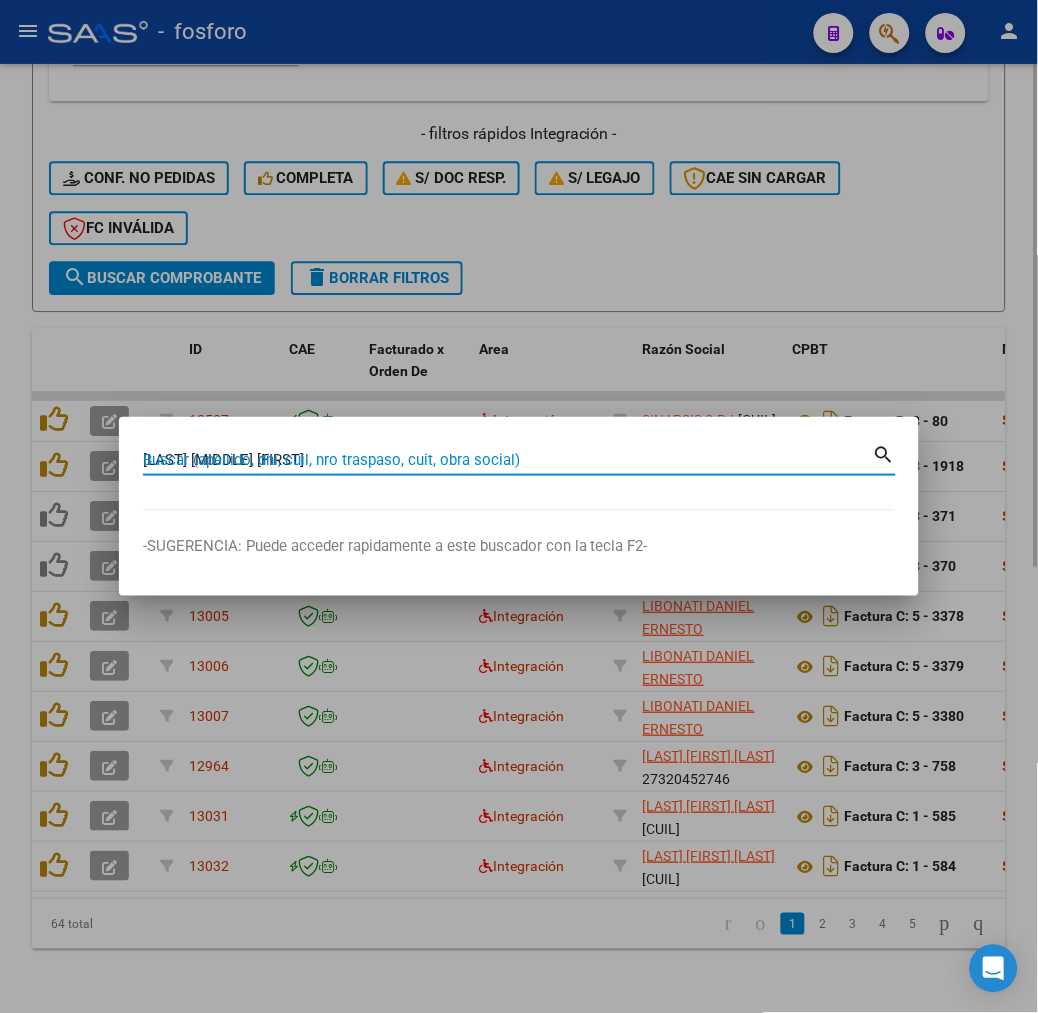 type on "ALVAN SAMARA ABIGAIL" 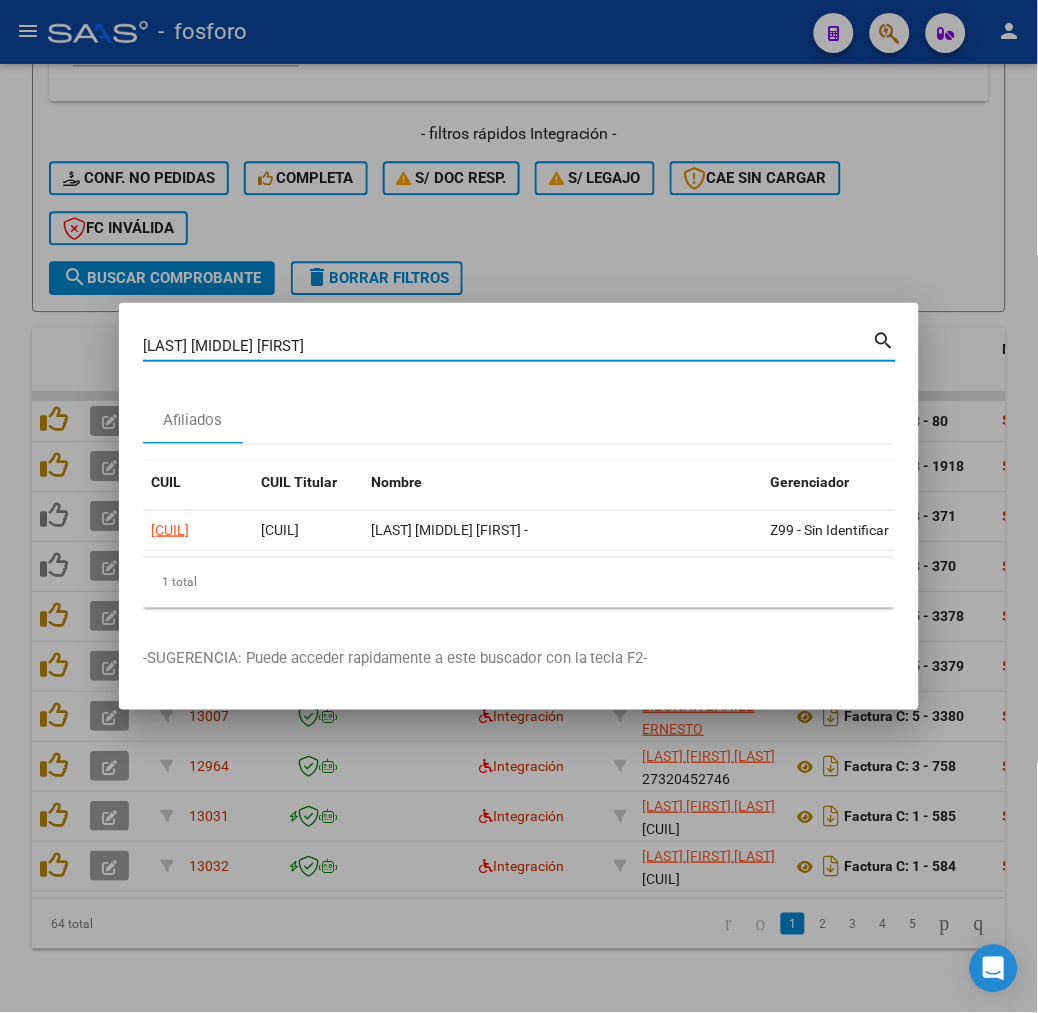 click on "ALVAN SAMARA ABIGAIL" at bounding box center (508, 346) 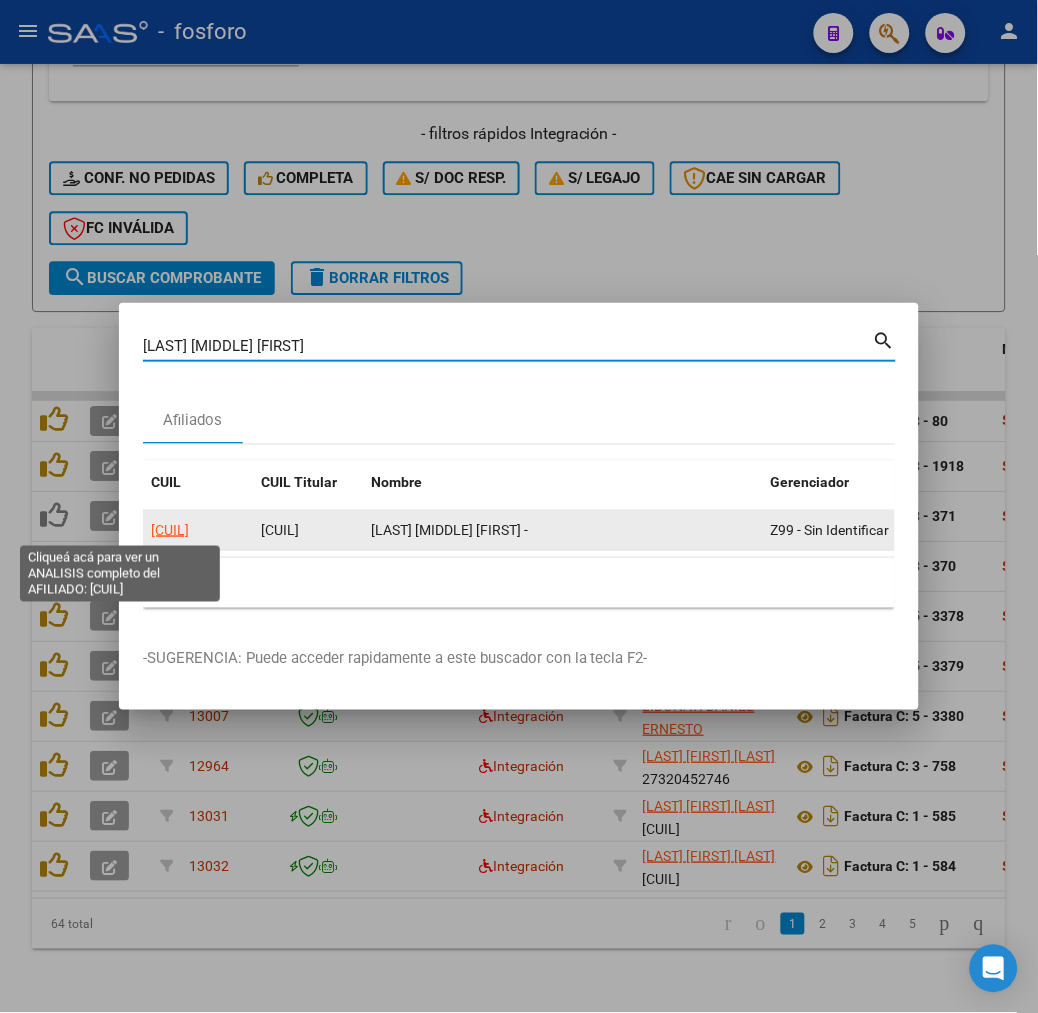 click on "27582172523" 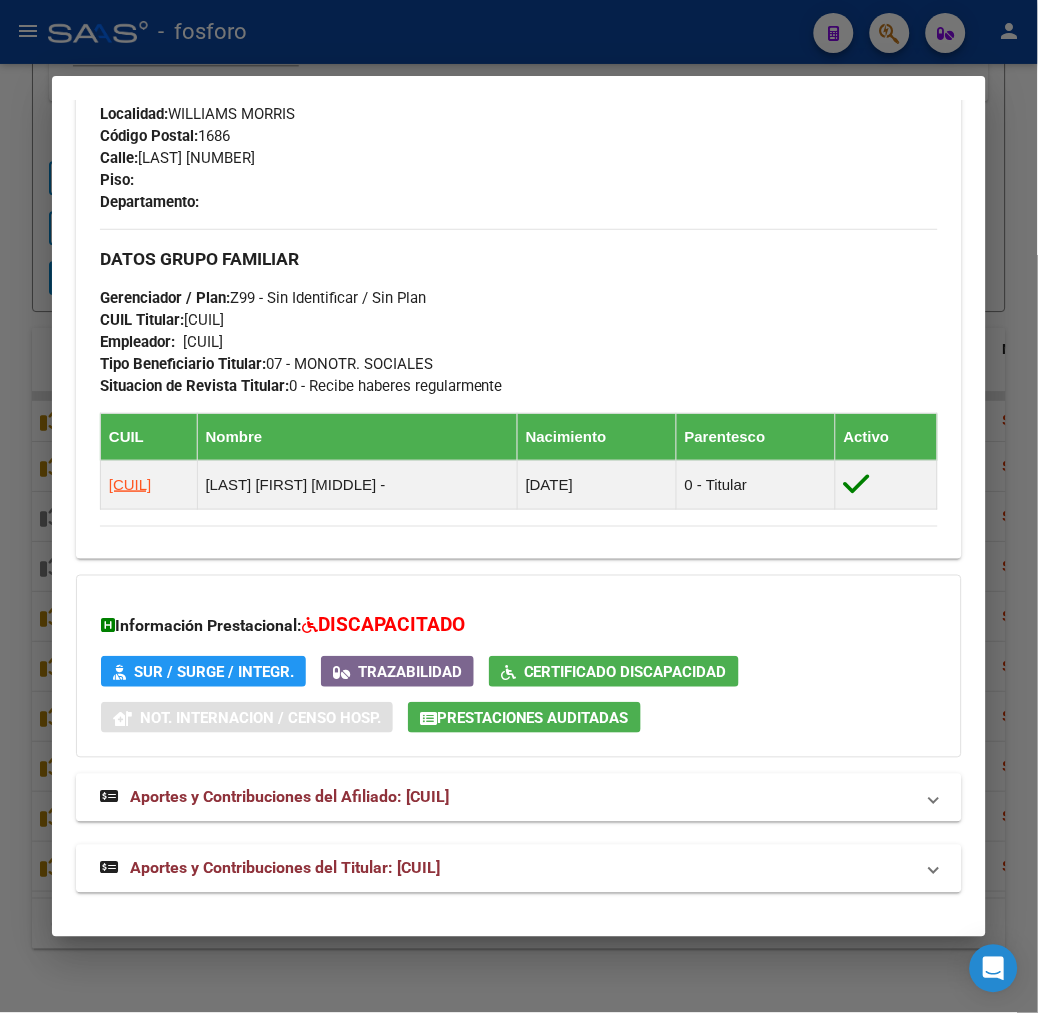scroll, scrollTop: 1002, scrollLeft: 0, axis: vertical 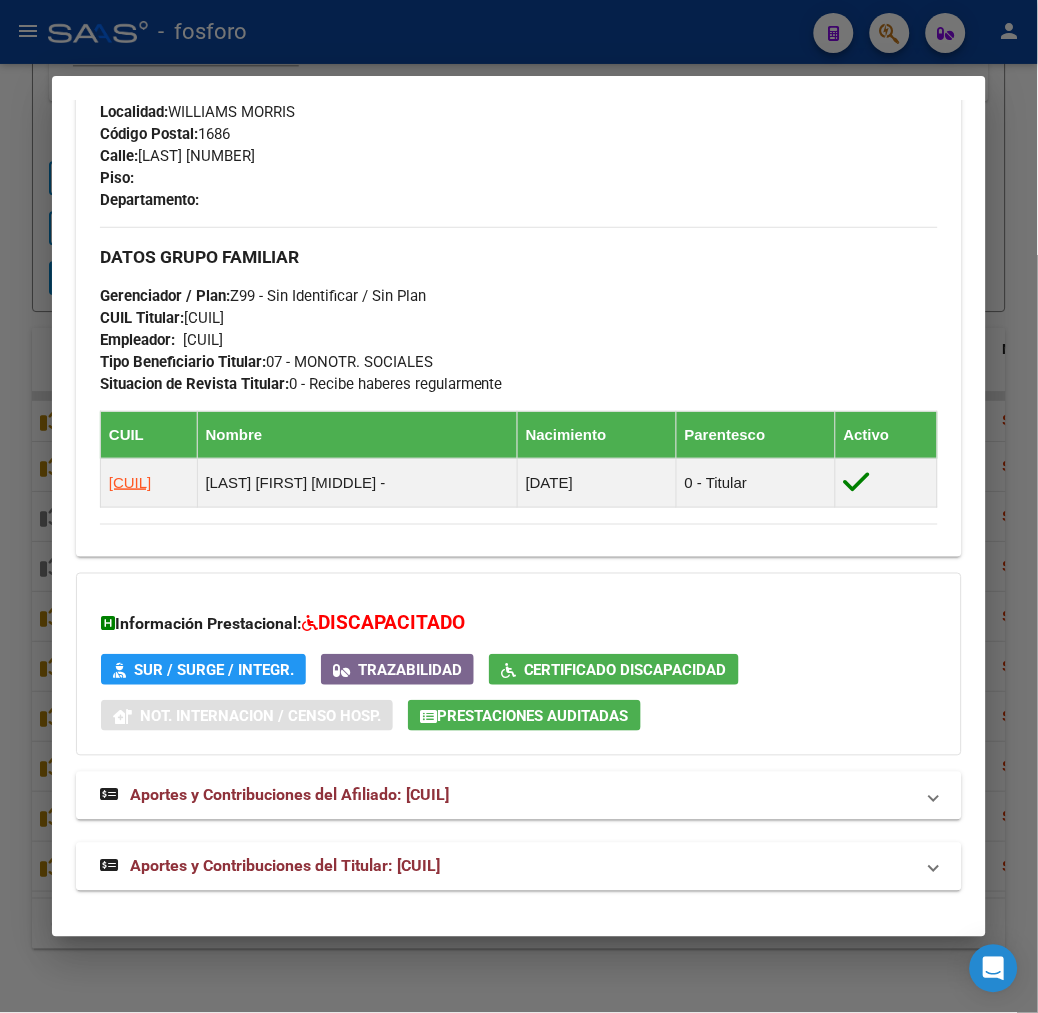 click on "Aportes y Contribuciones del Titular: 27437773306" at bounding box center (285, 866) 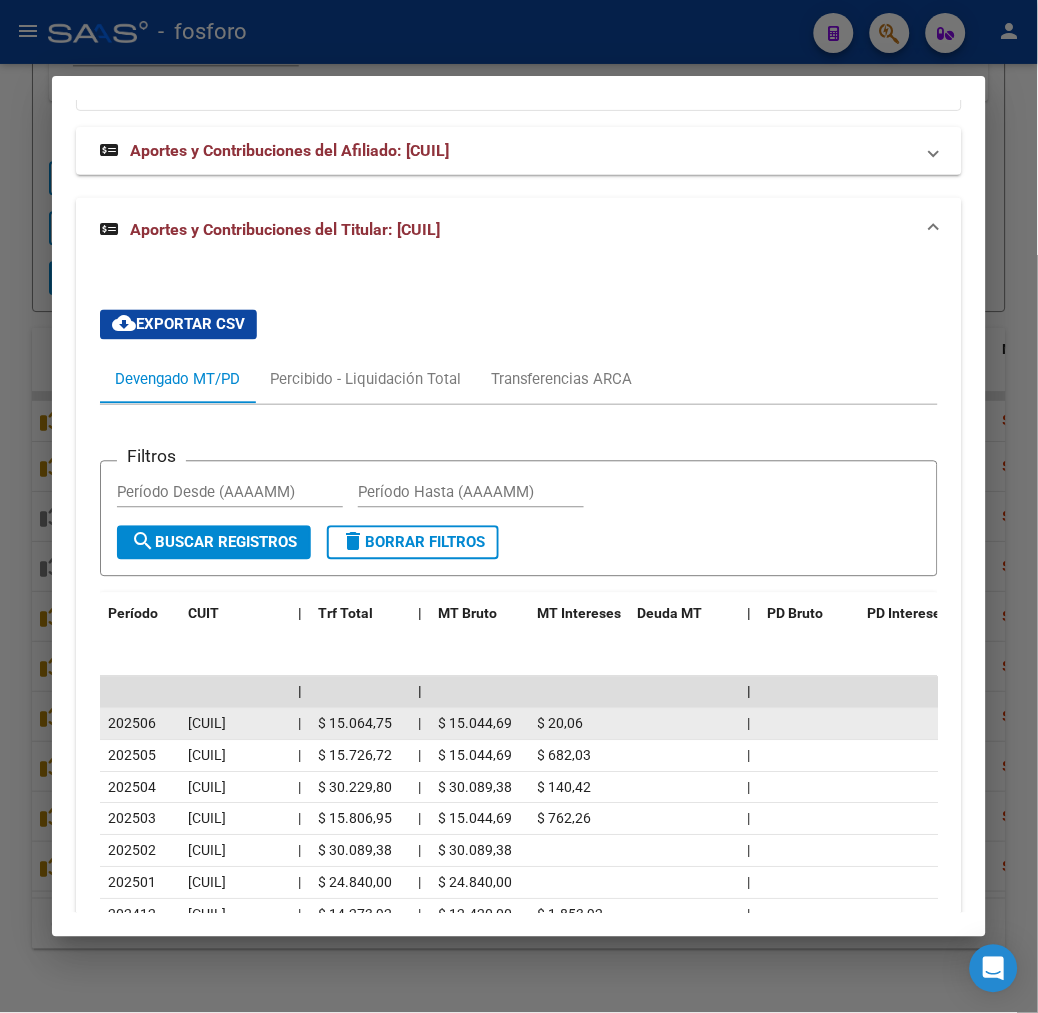 scroll, scrollTop: 1904, scrollLeft: 0, axis: vertical 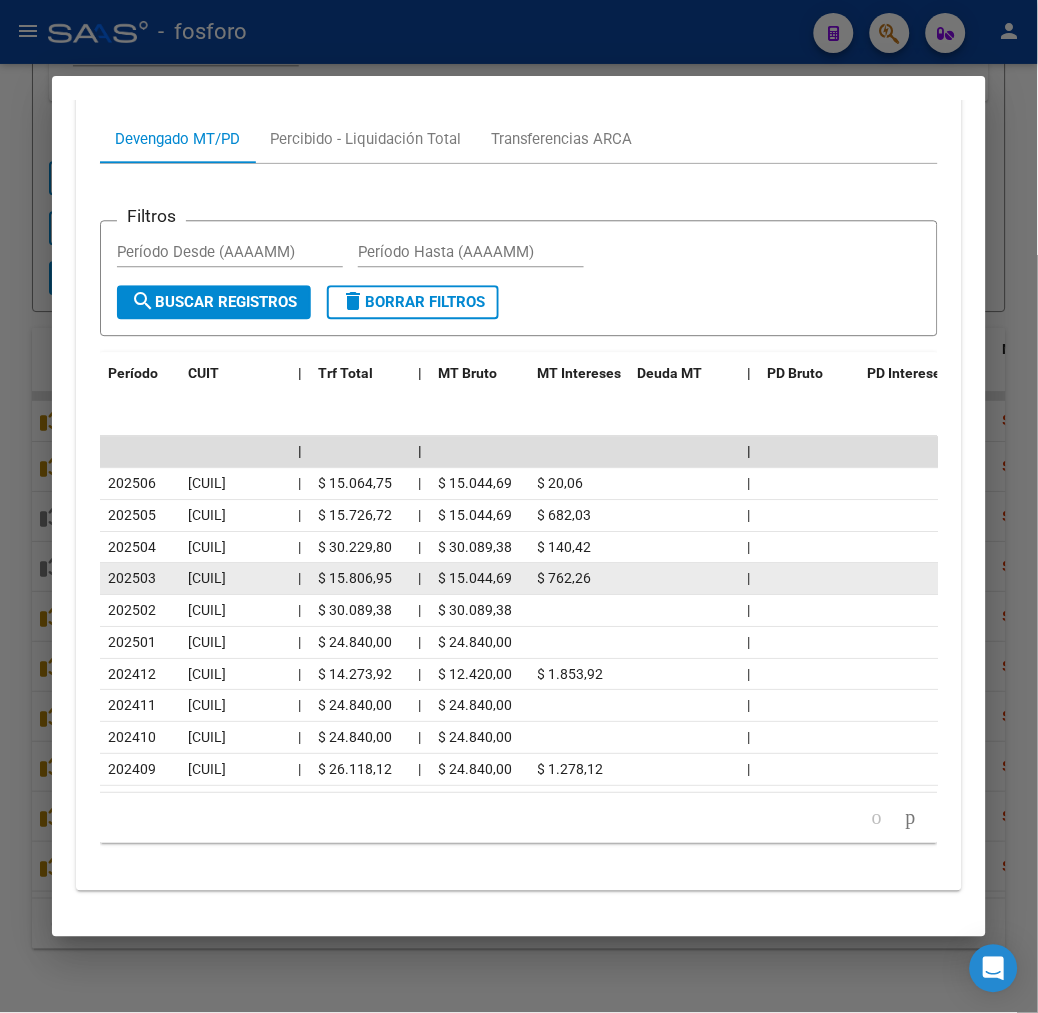 click on "$ 15.044,69" 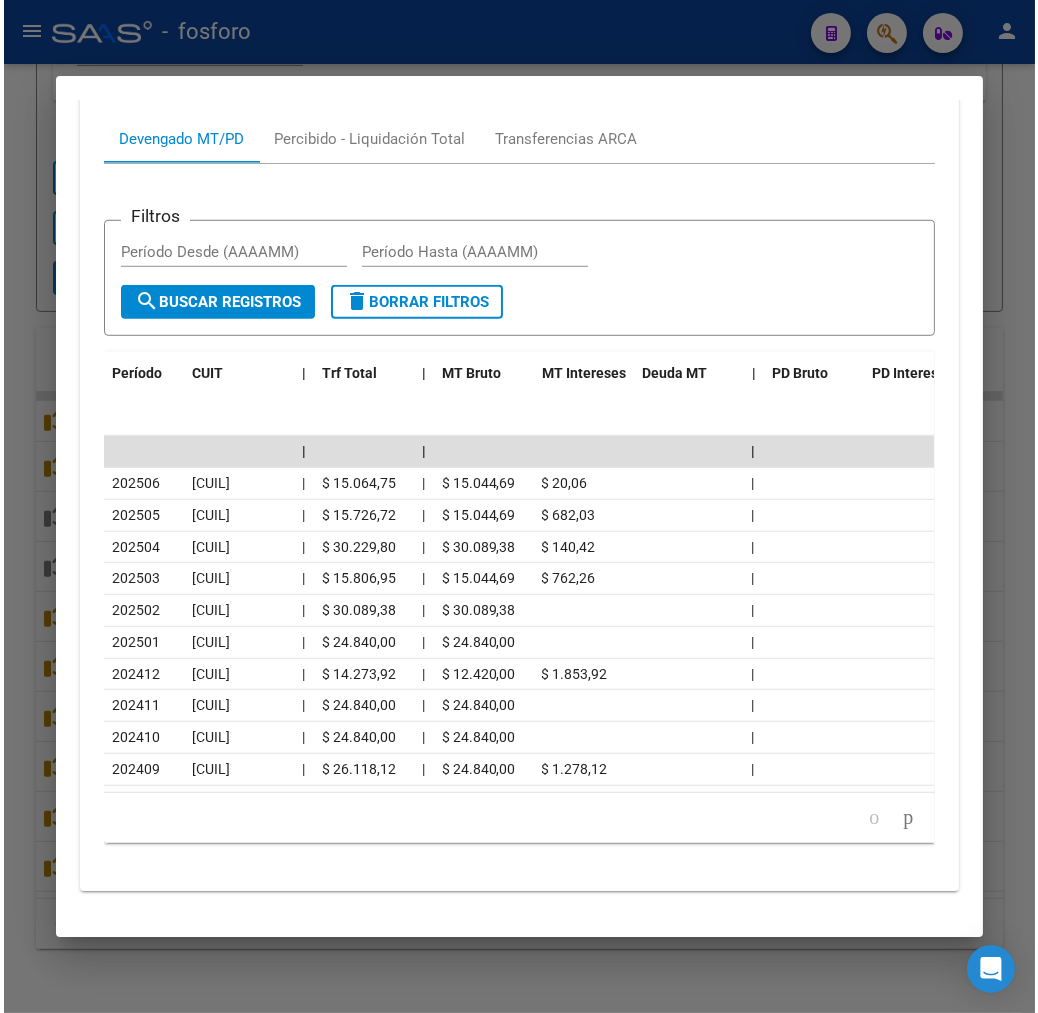 scroll, scrollTop: 1905, scrollLeft: 0, axis: vertical 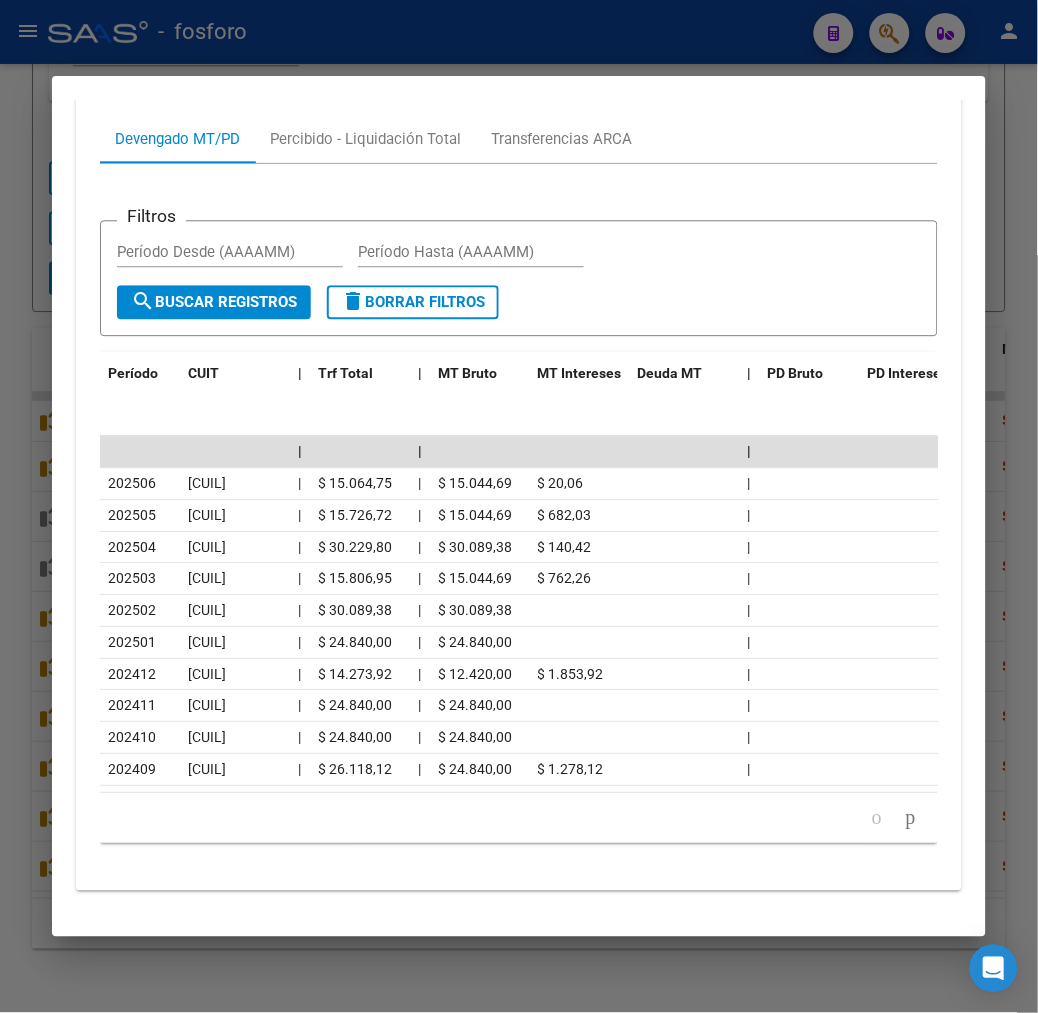 click at bounding box center (519, 506) 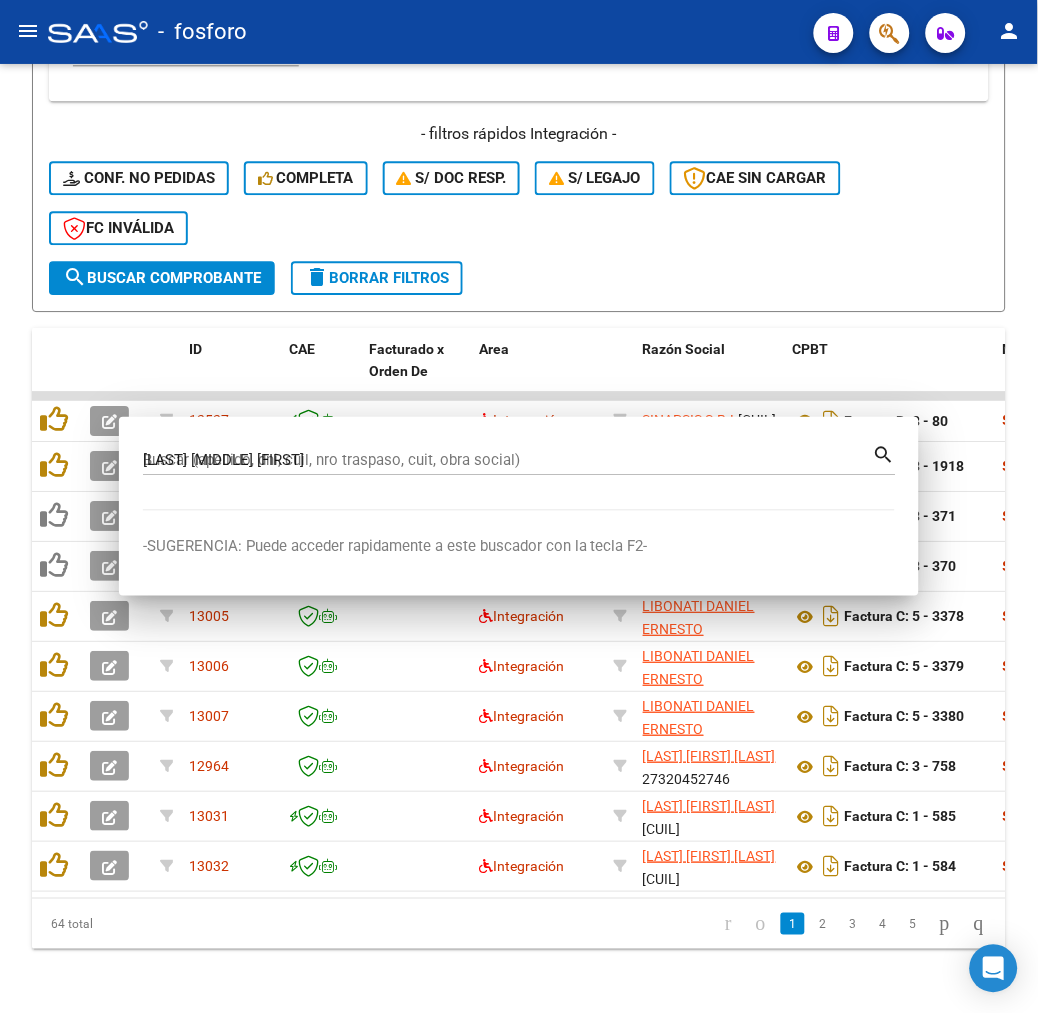type 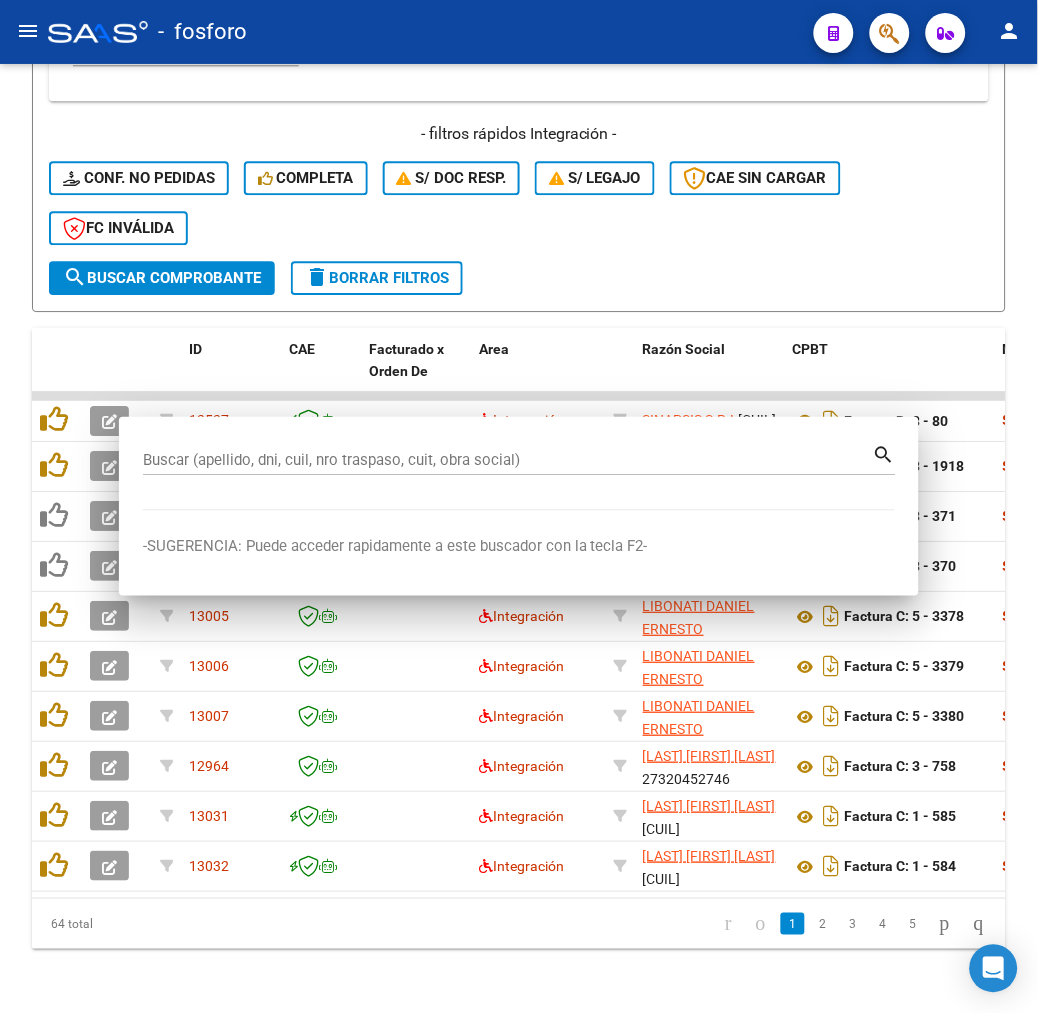 click on "Video tutorial   PRESTADORES -> Listado de CPBTs Emitidos por Prestadores / Proveedores (alt+q)   Cargar Comprobante
Carga Masiva  cloud_download  CSV  cloud_download  EXCEL  cloud_download  Estandar   Descarga Masiva
Filtros Id Integración Area Seleccionar Gerenciador Seleccionar Gerenciador No Confirmado Todos Cargado desde Masivo   Mostrar totalizadores   FILTROS DEL COMPROBANTE  Comprobante Tipo Comprobante Tipo Start date – End date Fec. Comprobante Desde / Hasta Días Emisión Desde(cant. días) Días Emisión Hasta(cant. días) CUIT / Razón Social Pto. Venta Nro. Comprobante Código SSS CAE Válido CAE Válido Todos Cargado Módulo Hosp. Todos Tiene facturacion Apócrifa Hospital Refes  FILTROS DE INTEGRACION  Todos Cargado en Para Enviar SSS Período De Prestación Campos del Archivo de Rendición Devuelto x SSS (dr_envio) Todos Rendido x SSS (dr_envio) Tipo de Registro Tipo de Registro Período Presentación Período Presentación Campos del Legajo Asociado (preaprobación) Todos Todos Op" 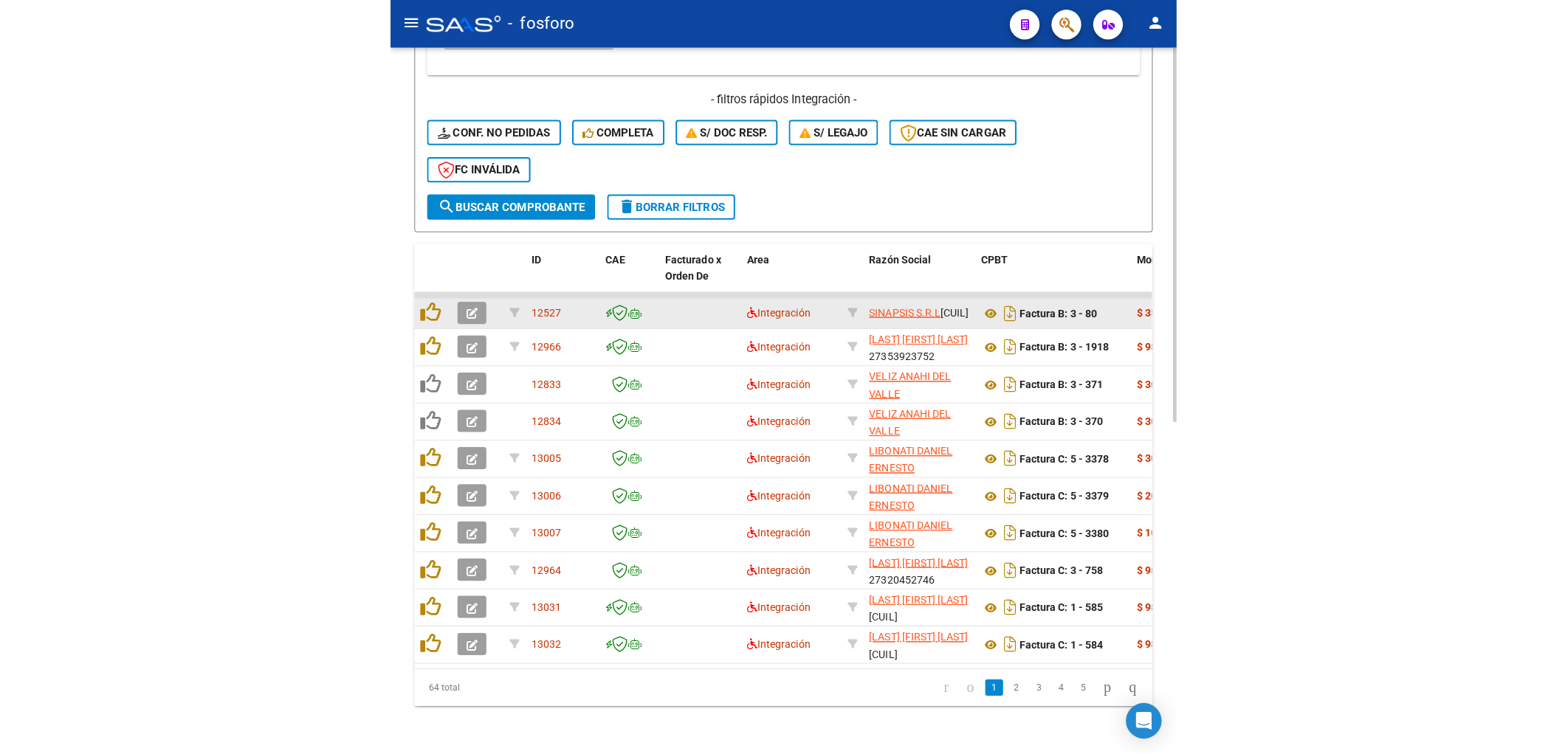 scroll, scrollTop: 620, scrollLeft: 0, axis: vertical 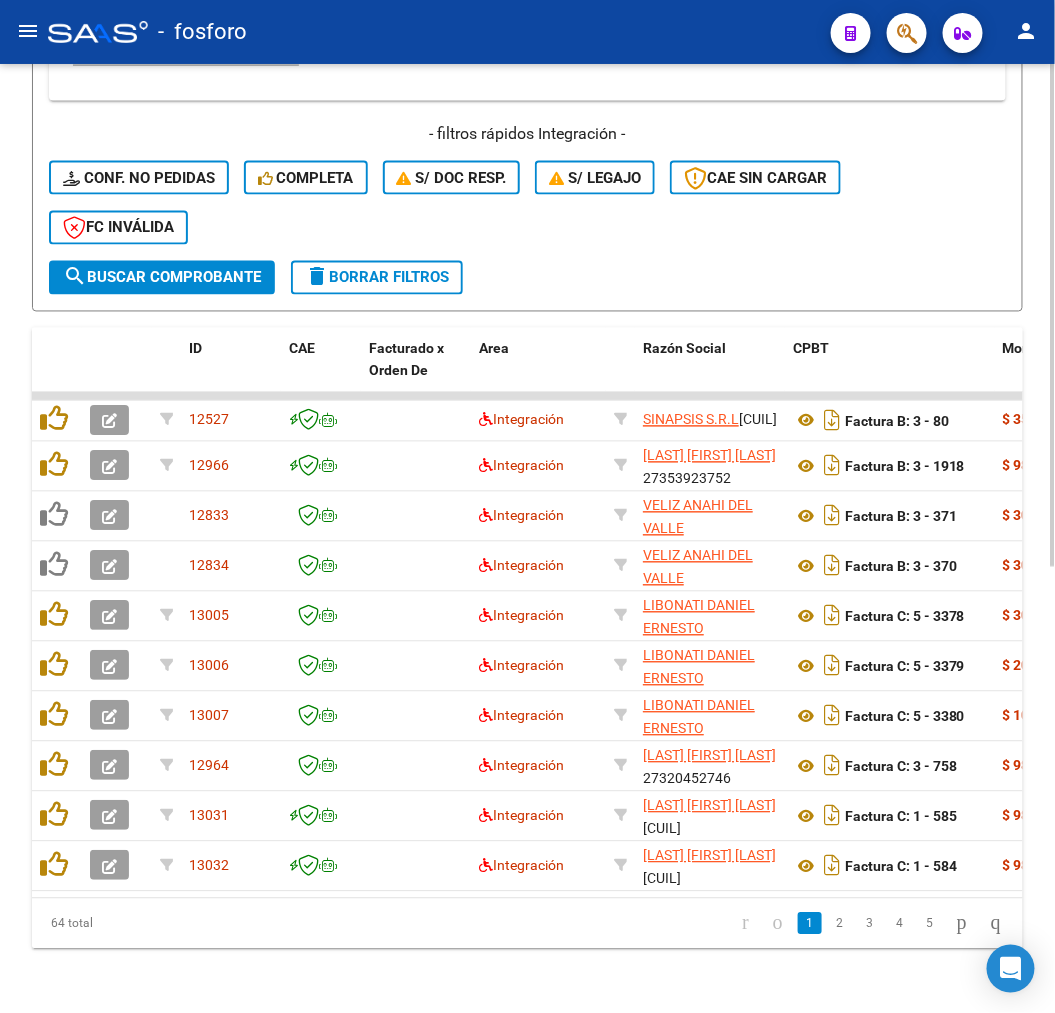 click on "Video tutorial   PRESTADORES -> Listado de CPBTs Emitidos por Prestadores / Proveedores (alt+q)   Cargar Comprobante
Carga Masiva  cloud_download  CSV  cloud_download  EXCEL  cloud_download  Estandar   Descarga Masiva
Filtros Id Integración Area Seleccionar Gerenciador Seleccionar Gerenciador No Confirmado Todos Cargado desde Masivo   Mostrar totalizadores   FILTROS DEL COMPROBANTE  Comprobante Tipo Comprobante Tipo Start date – End date Fec. Comprobante Desde / Hasta Días Emisión Desde(cant. días) Días Emisión Hasta(cant. días) CUIT / Razón Social Pto. Venta Nro. Comprobante Código SSS CAE Válido CAE Válido Todos Cargado Módulo Hosp. Todos Tiene facturacion Apócrifa Hospital Refes  FILTROS DE INTEGRACION  Todos Cargado en Para Enviar SSS Período De Prestación Campos del Archivo de Rendición Devuelto x SSS (dr_envio) Todos Rendido x SSS (dr_envio) Tipo de Registro Tipo de Registro Período Presentación Período Presentación Campos del Legajo Asociado (preaprobación) Todos Todos Op" 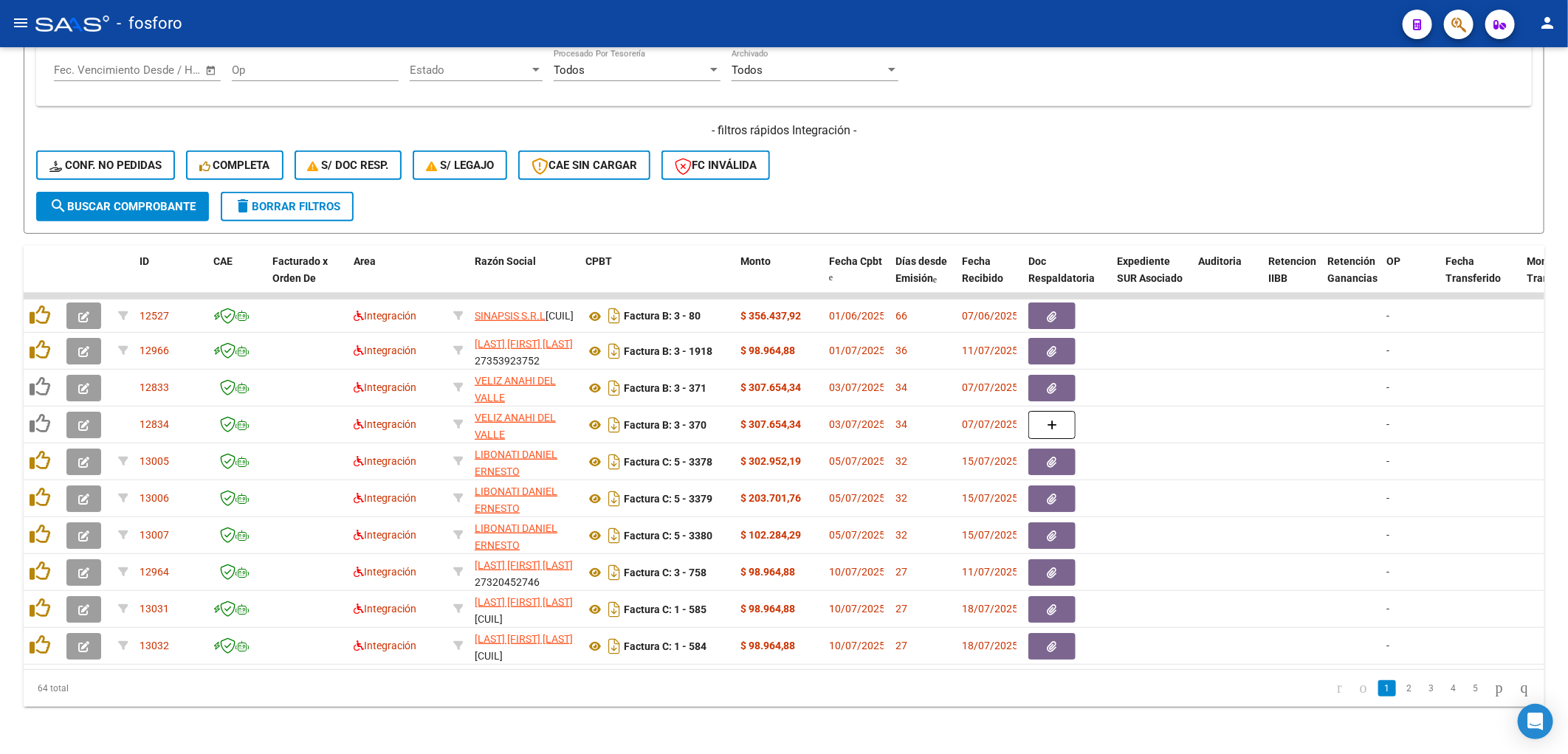 scroll, scrollTop: 415, scrollLeft: 0, axis: vertical 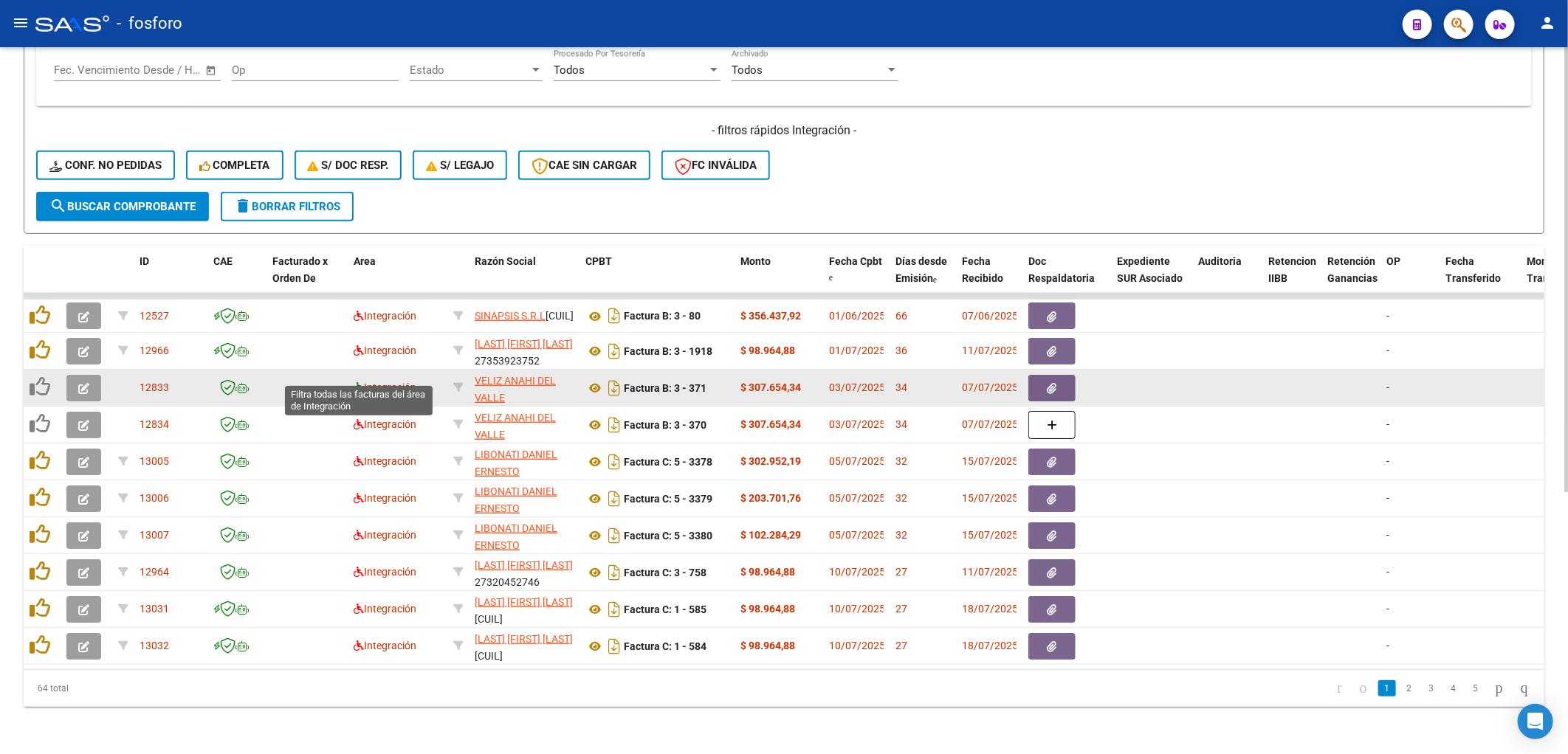 click 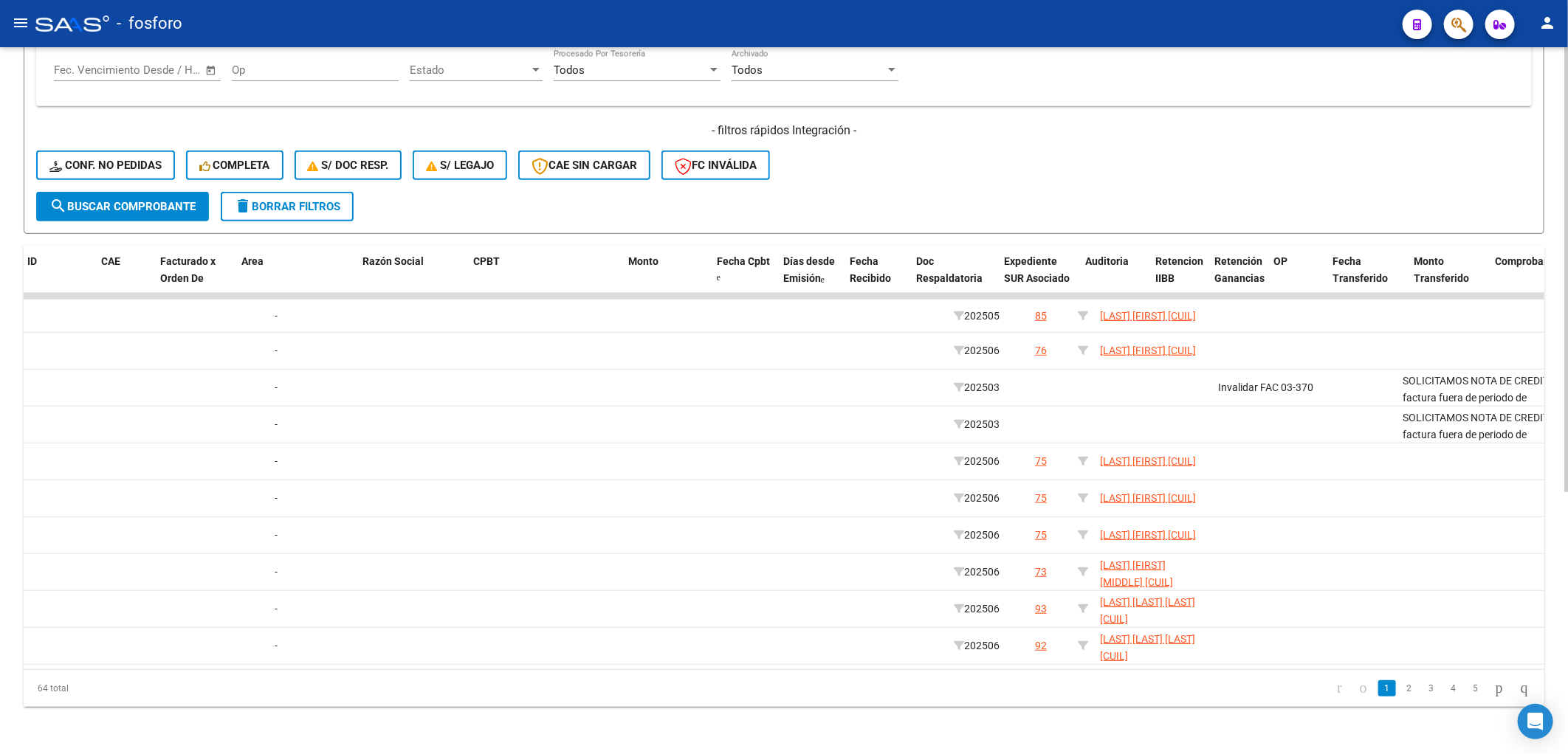 scroll, scrollTop: 0, scrollLeft: 0, axis: both 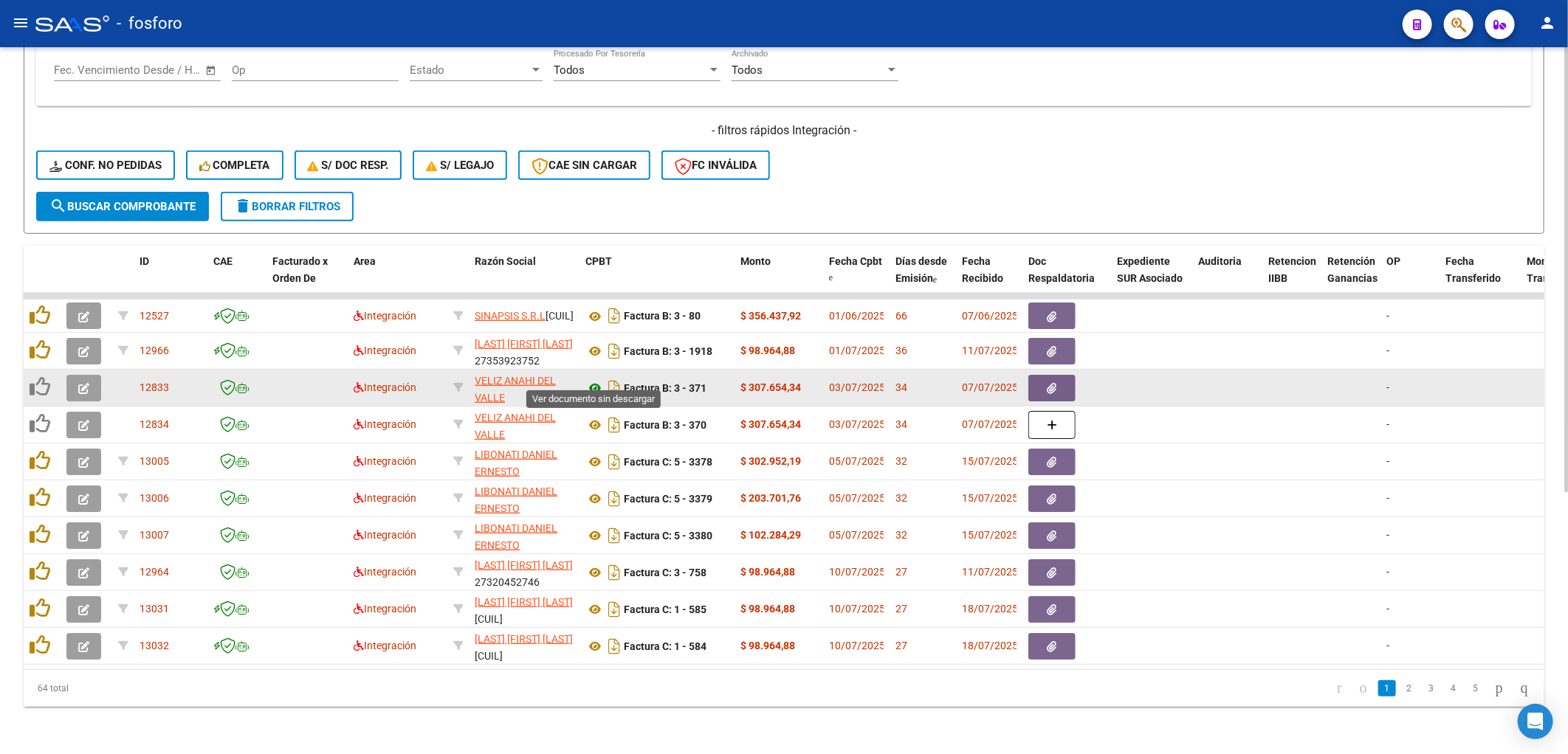 click 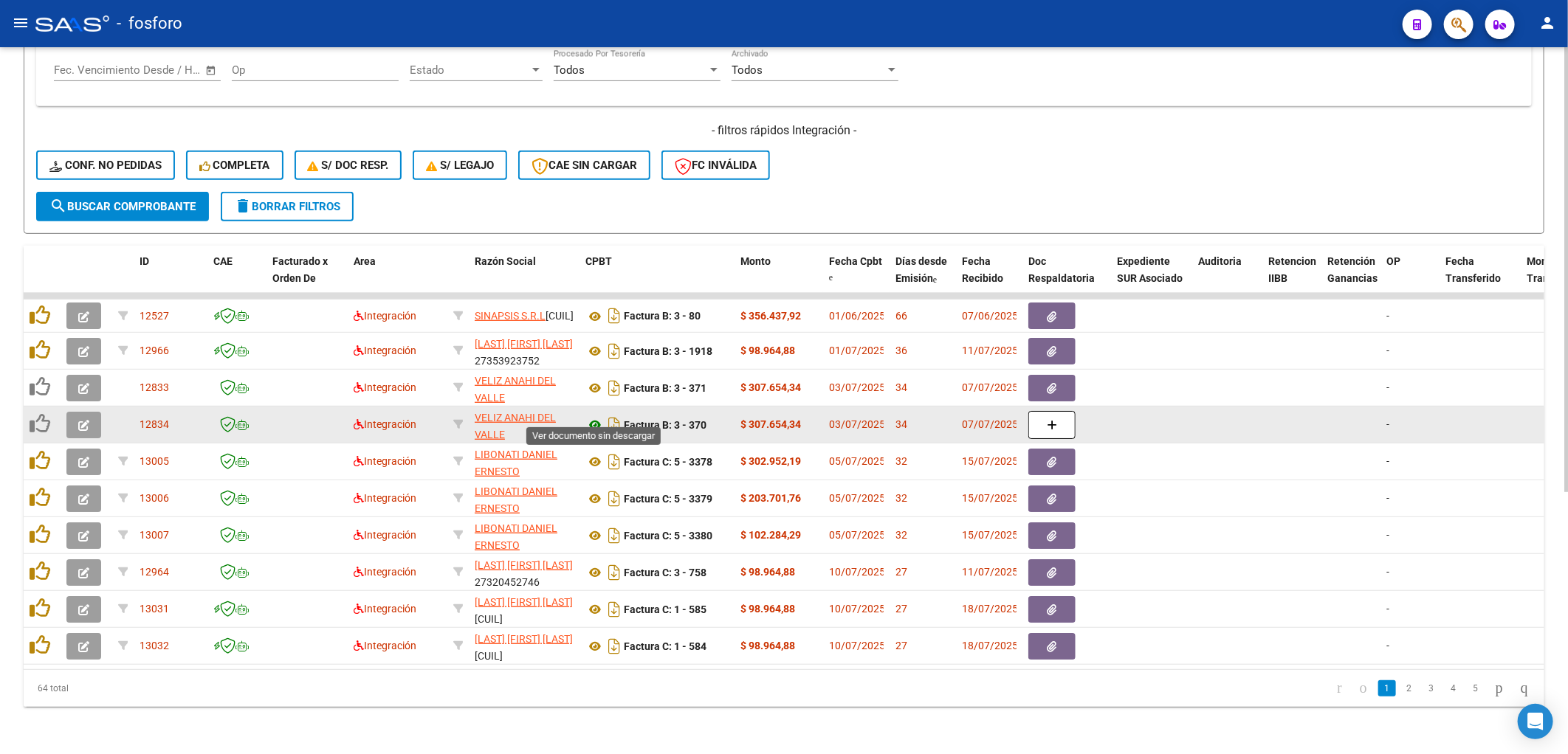 click 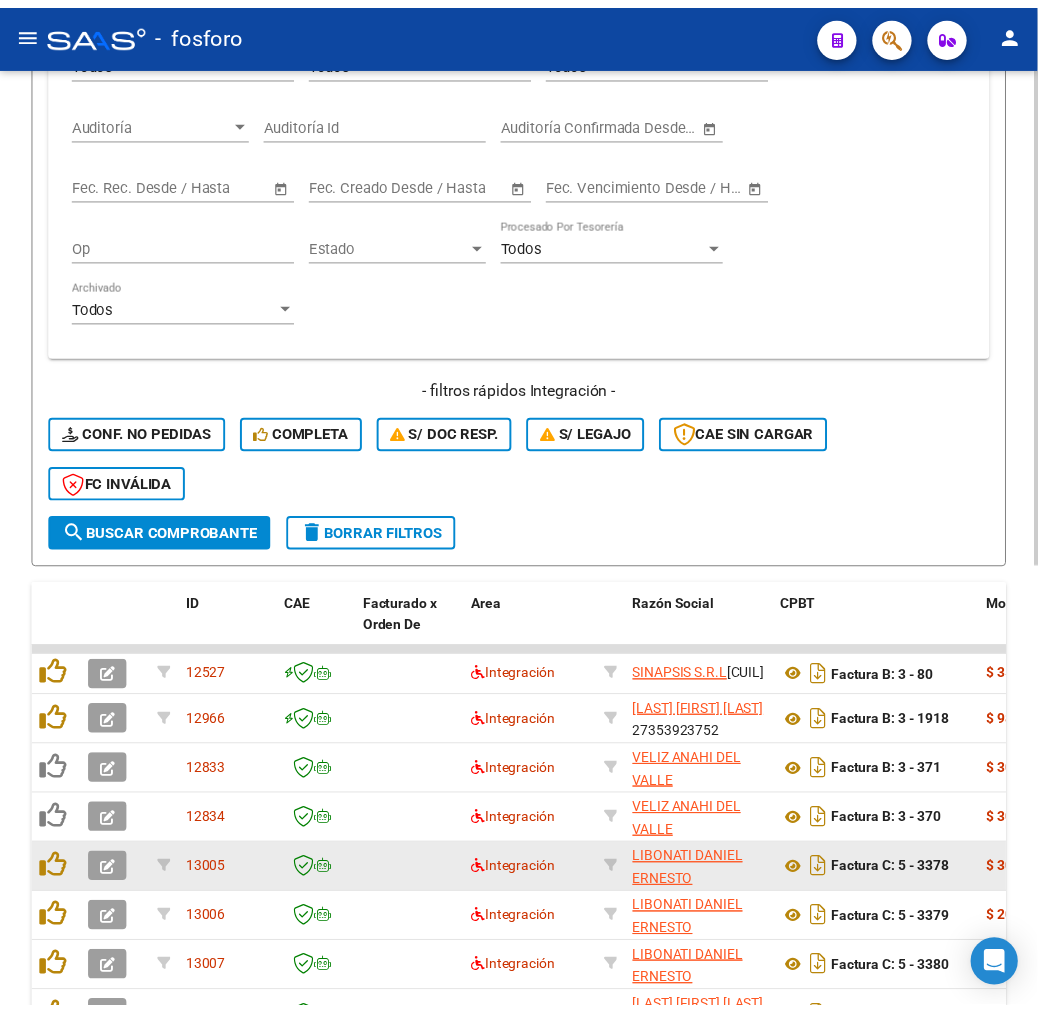 scroll, scrollTop: 673, scrollLeft: 0, axis: vertical 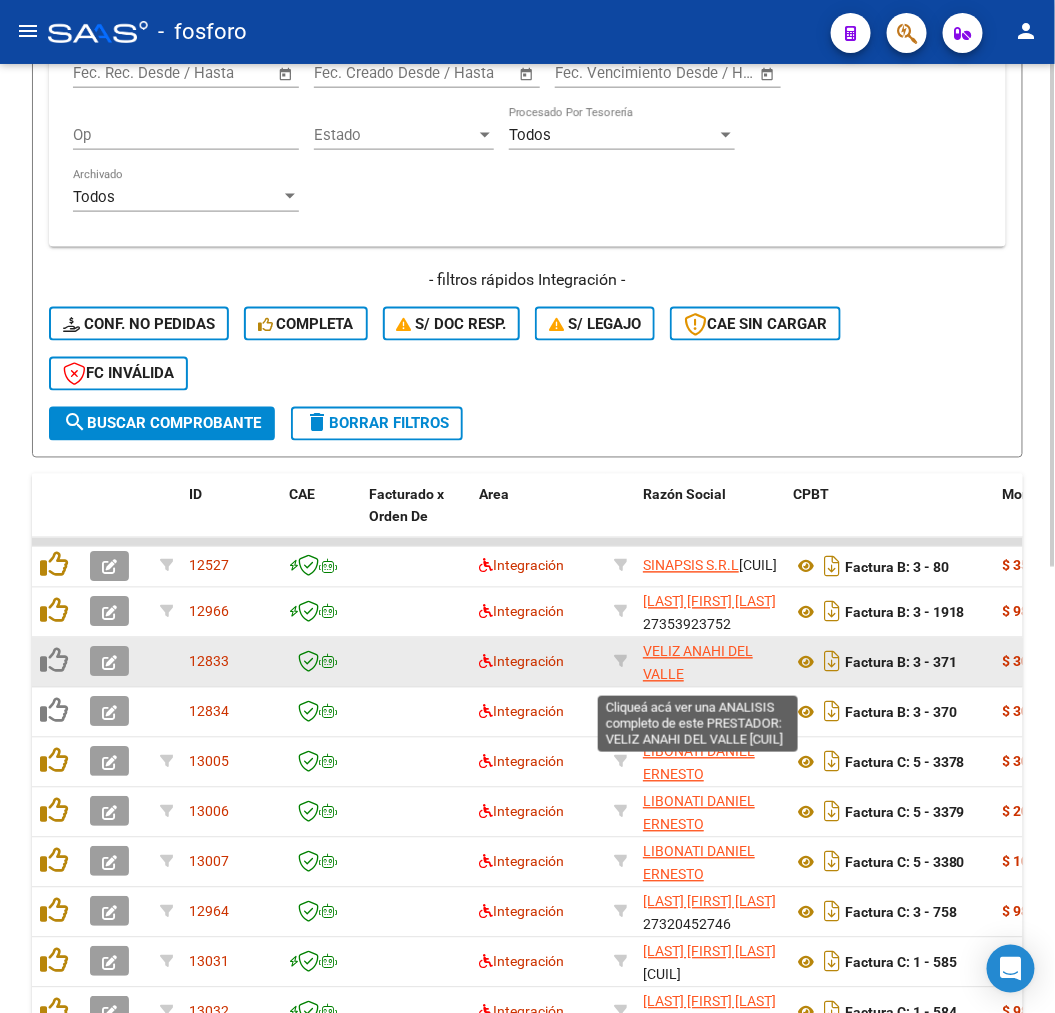 click on "VELIZ ANAHI DEL VALLE" 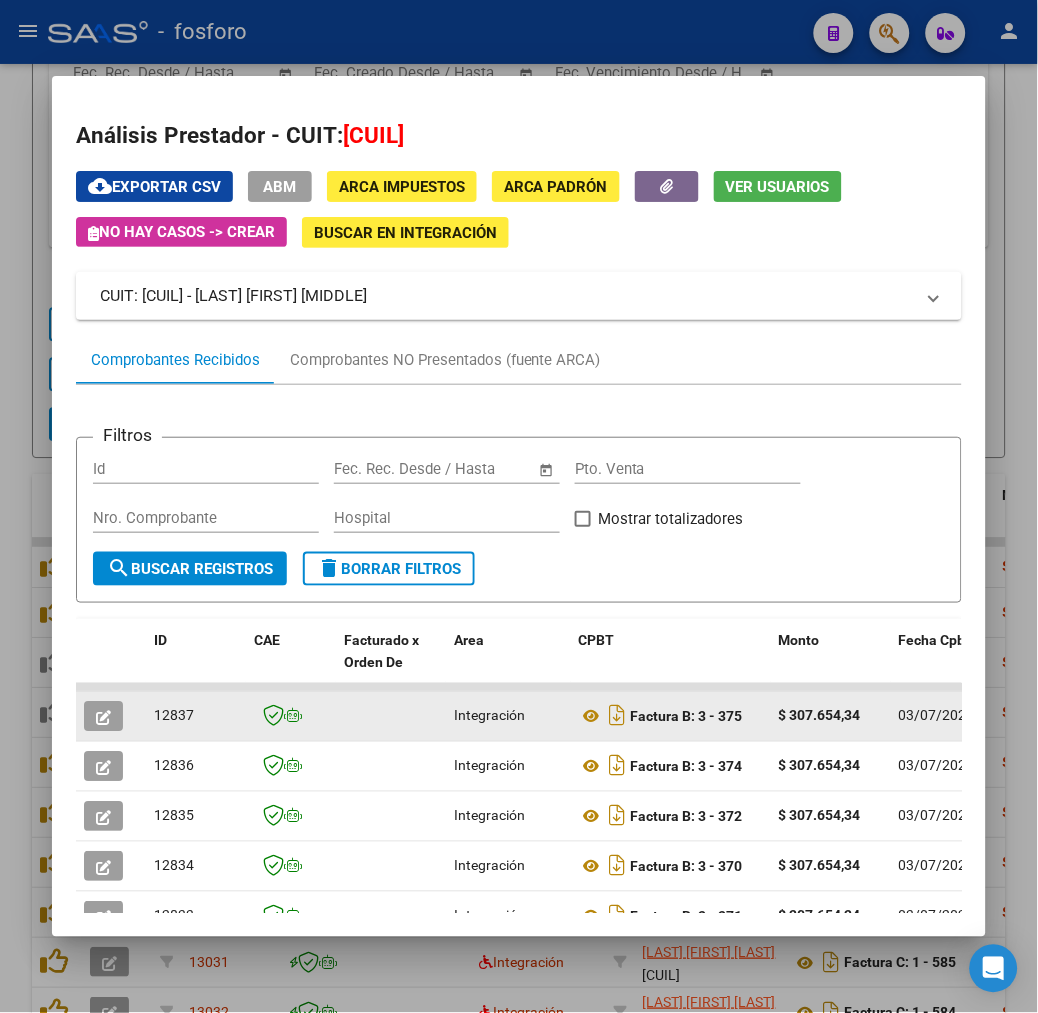 drag, startPoint x: 634, startPoint y: 668, endPoint x: 626, endPoint y: 701, distance: 33.955853 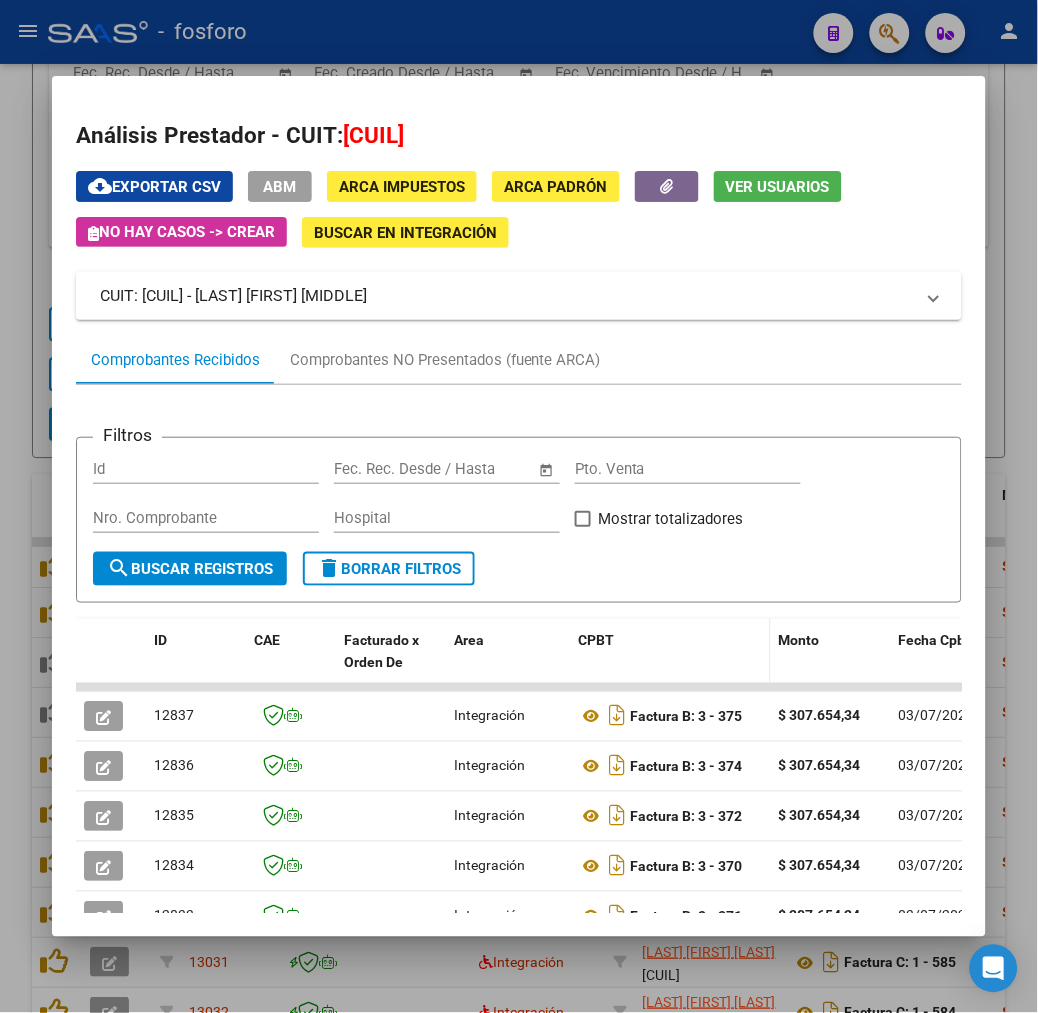 drag, startPoint x: 626, startPoint y: 701, endPoint x: 646, endPoint y: 628, distance: 75.690155 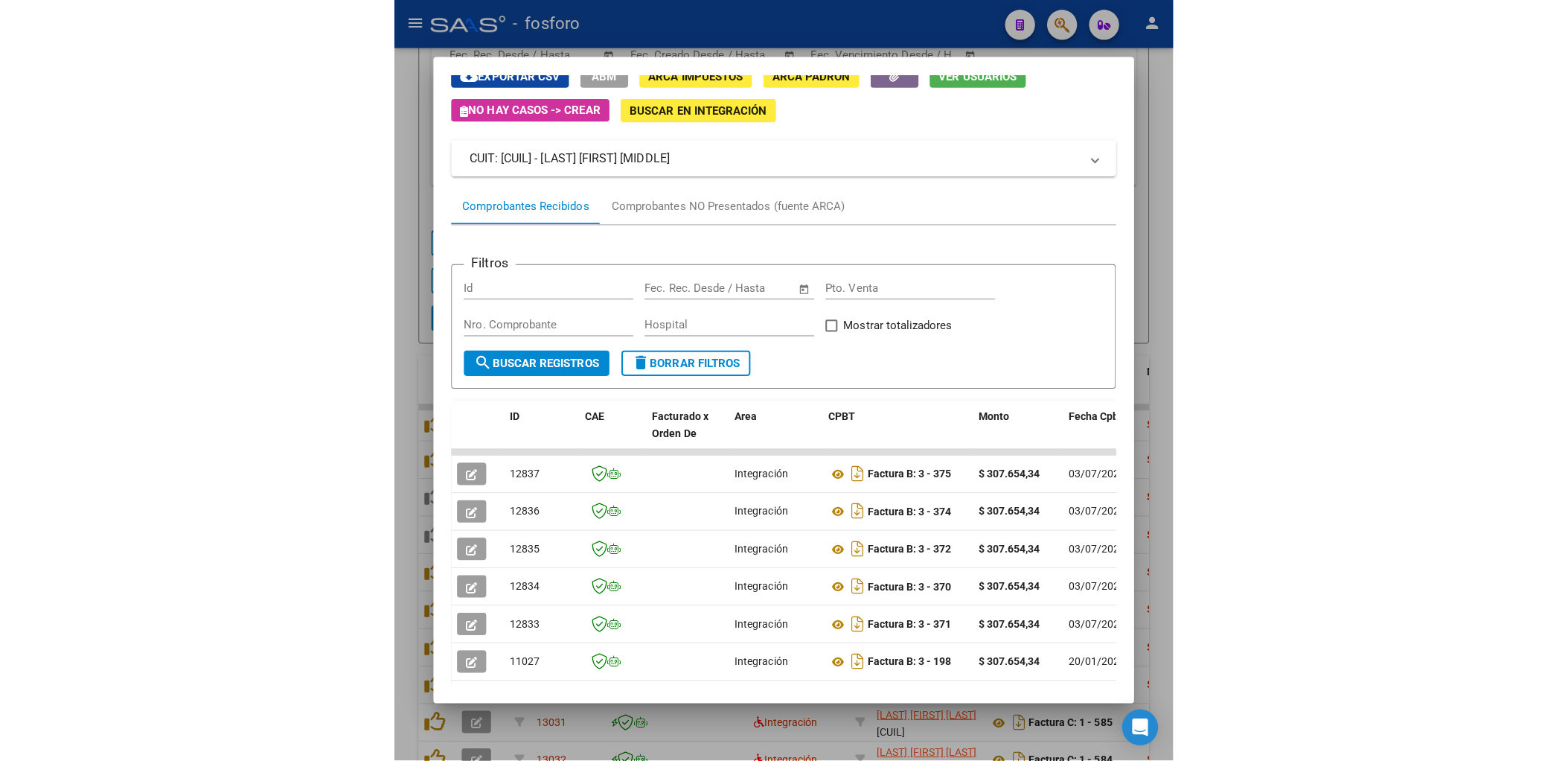 scroll, scrollTop: 165, scrollLeft: 0, axis: vertical 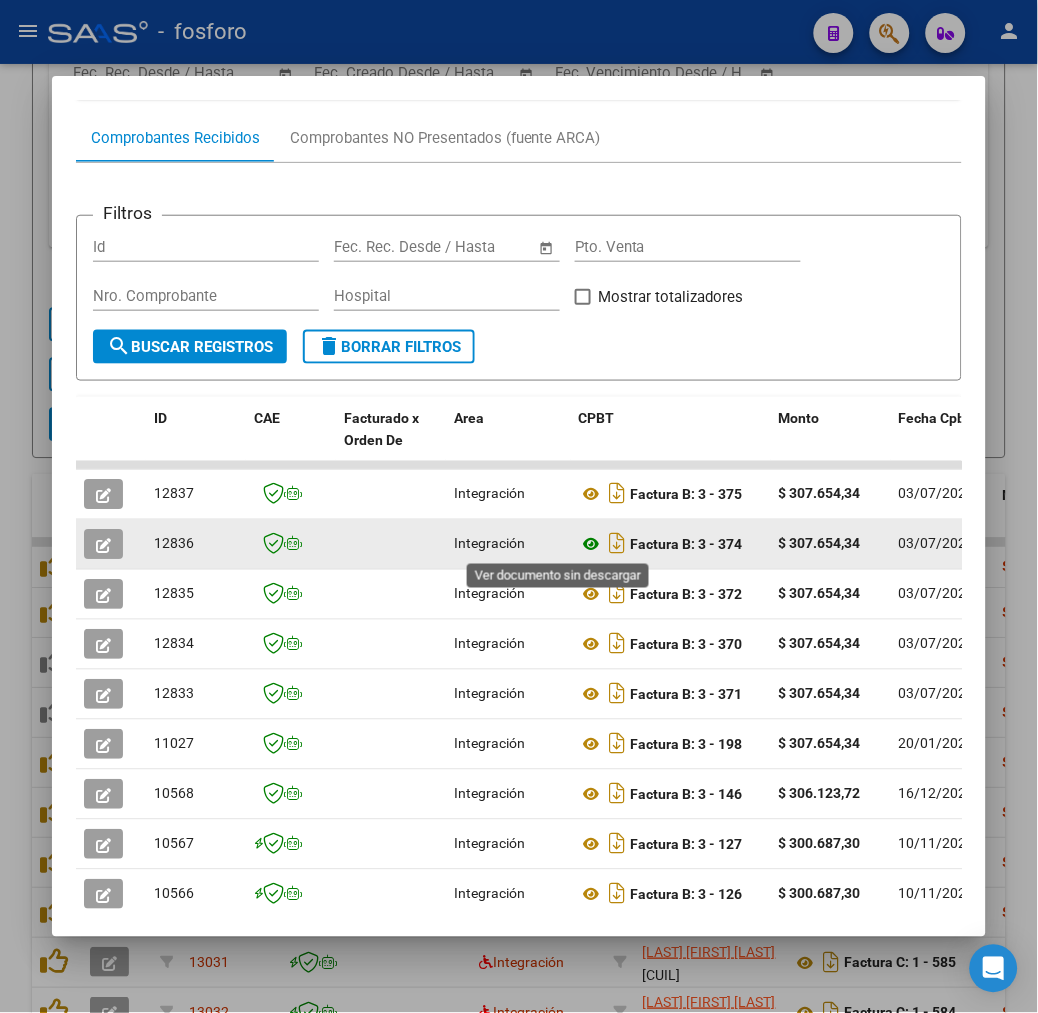 click 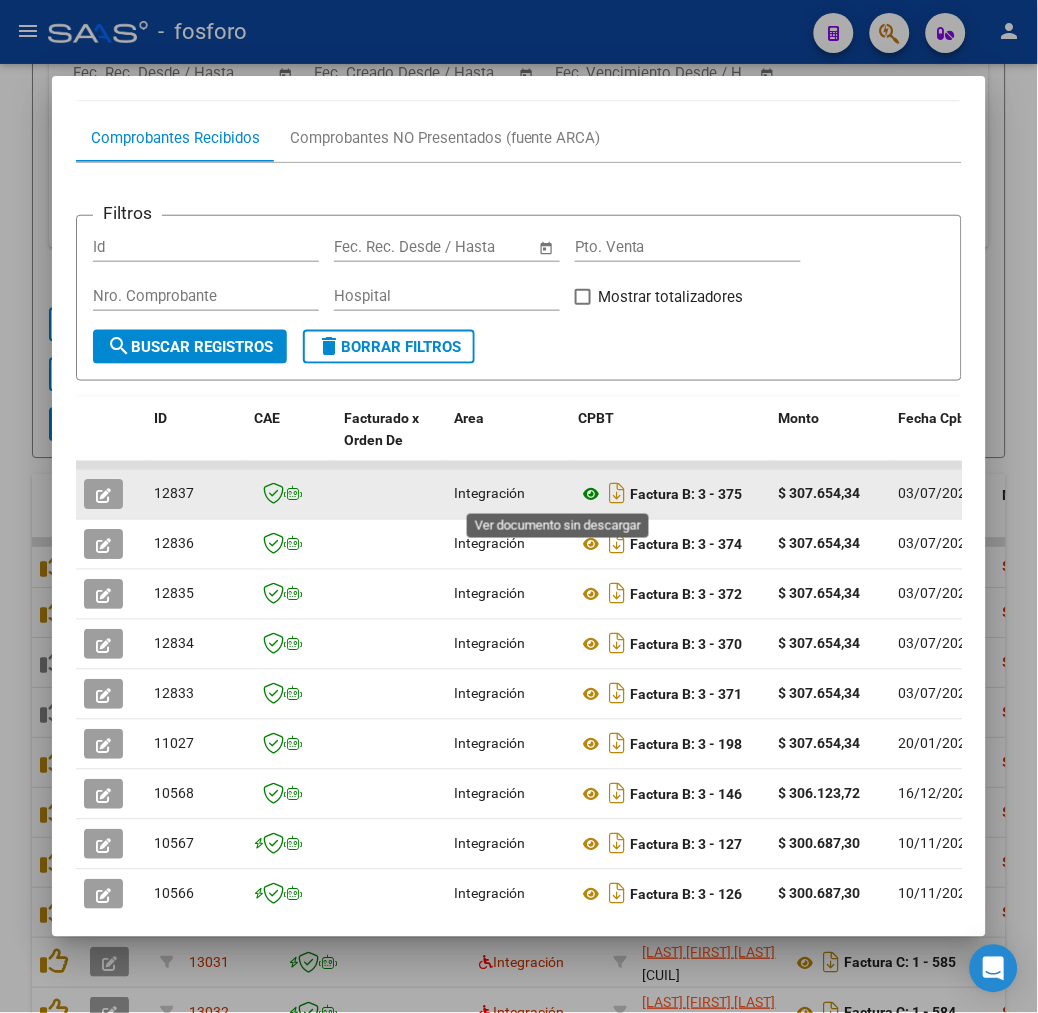 click 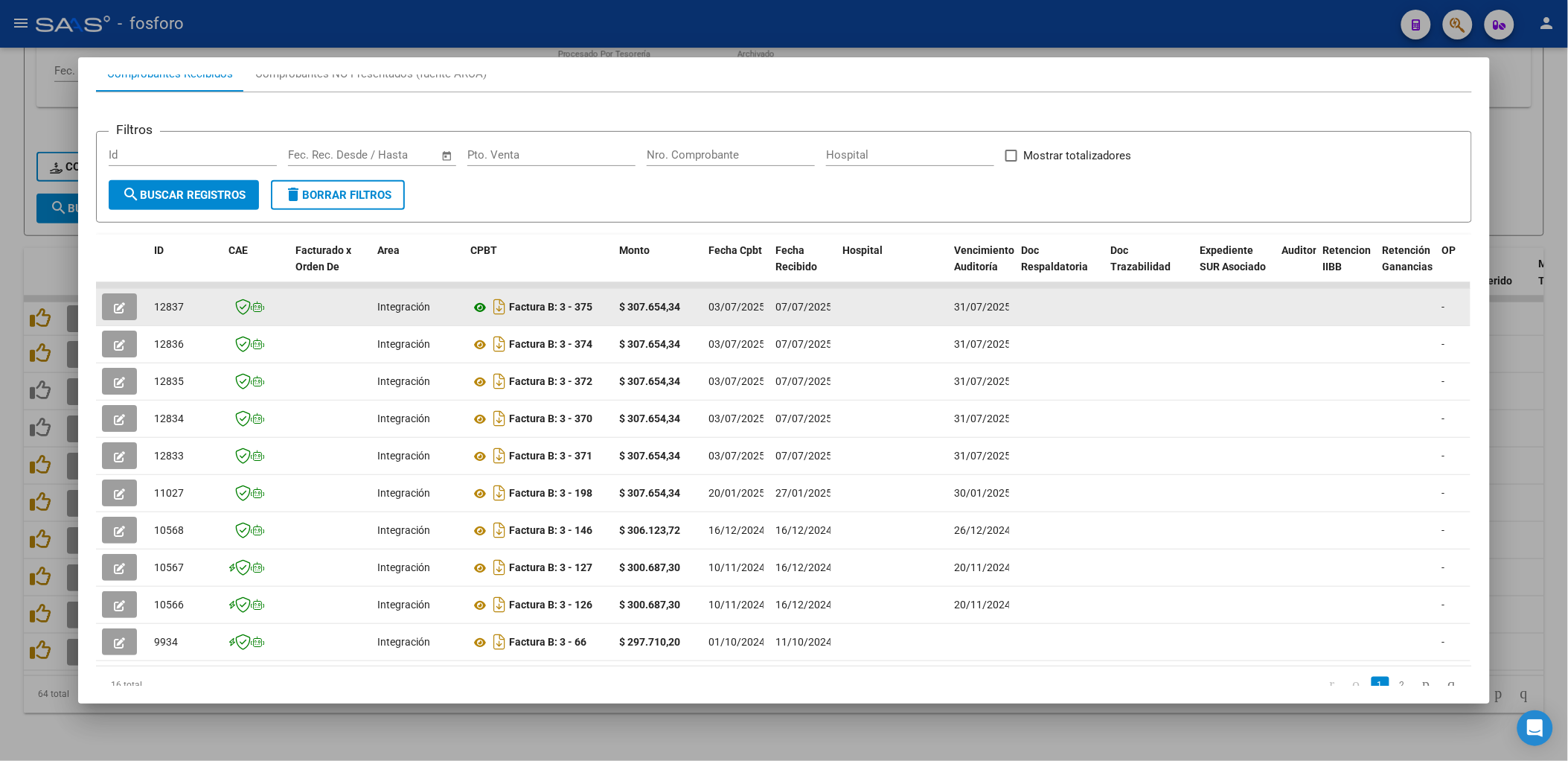 scroll, scrollTop: 373, scrollLeft: 0, axis: vertical 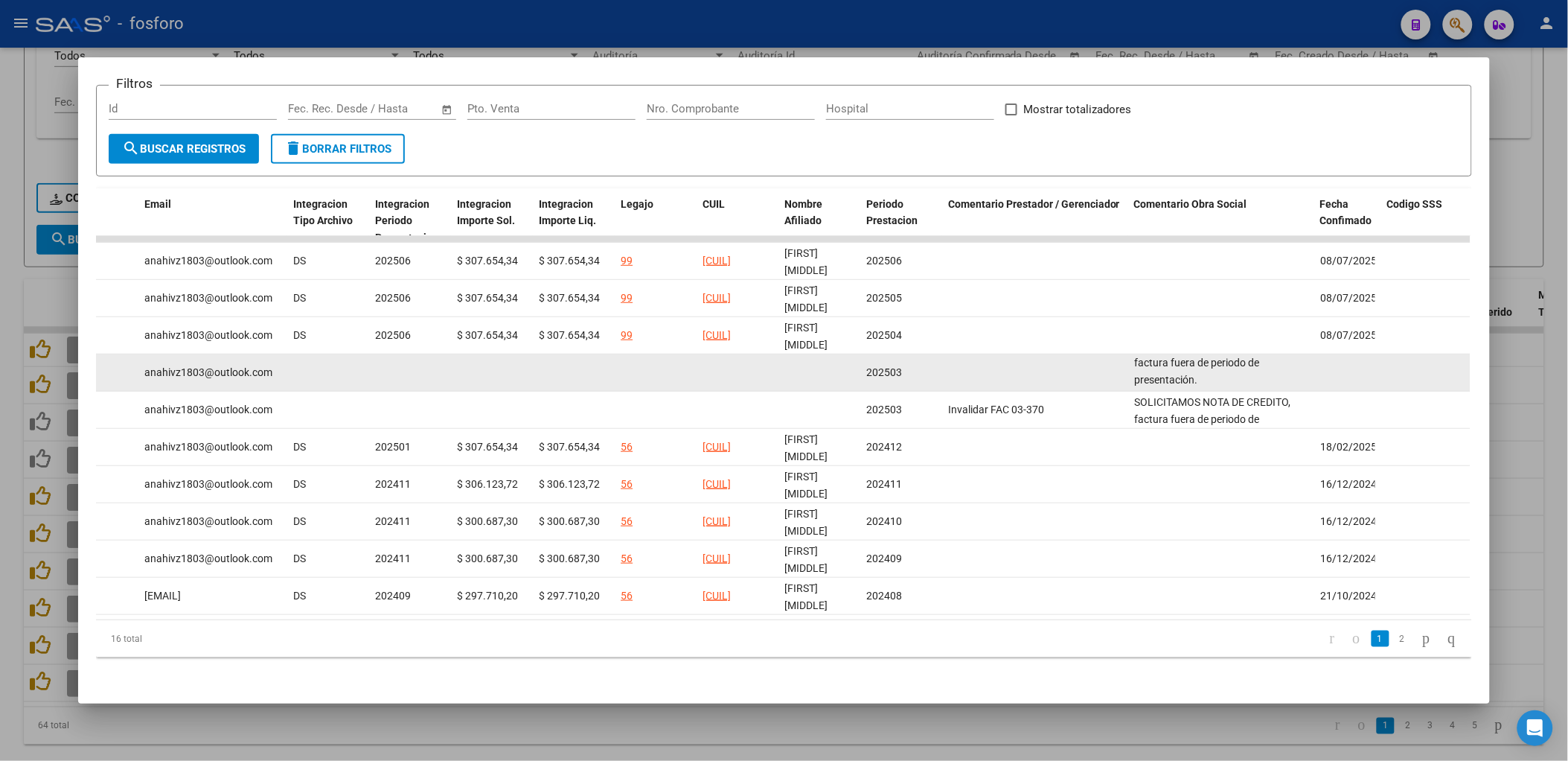 drag, startPoint x: 1151, startPoint y: 360, endPoint x: 1162, endPoint y: 375, distance: 18.601075 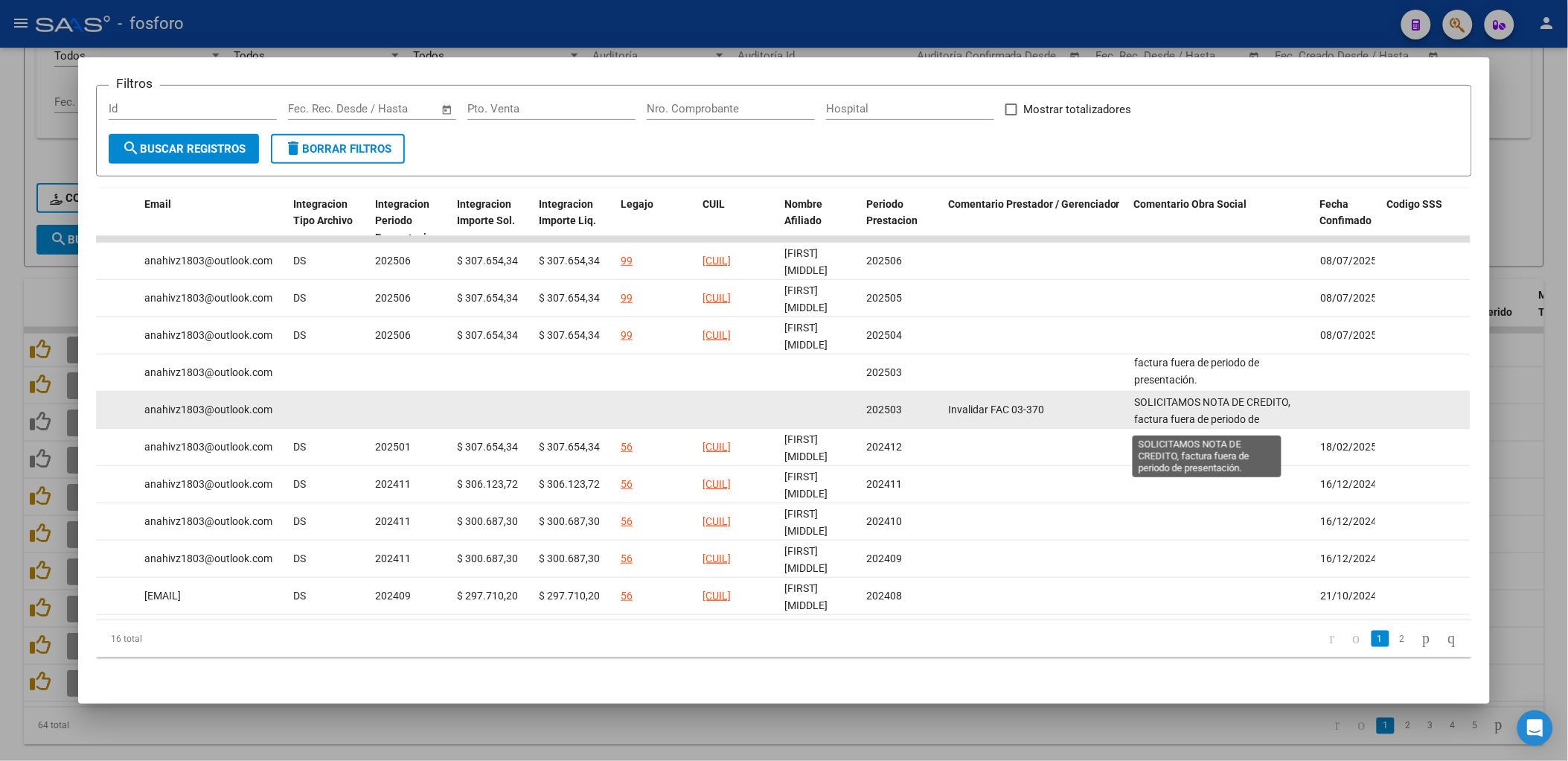 drag, startPoint x: 1169, startPoint y: 363, endPoint x: 1186, endPoint y: 383, distance: 26.24881 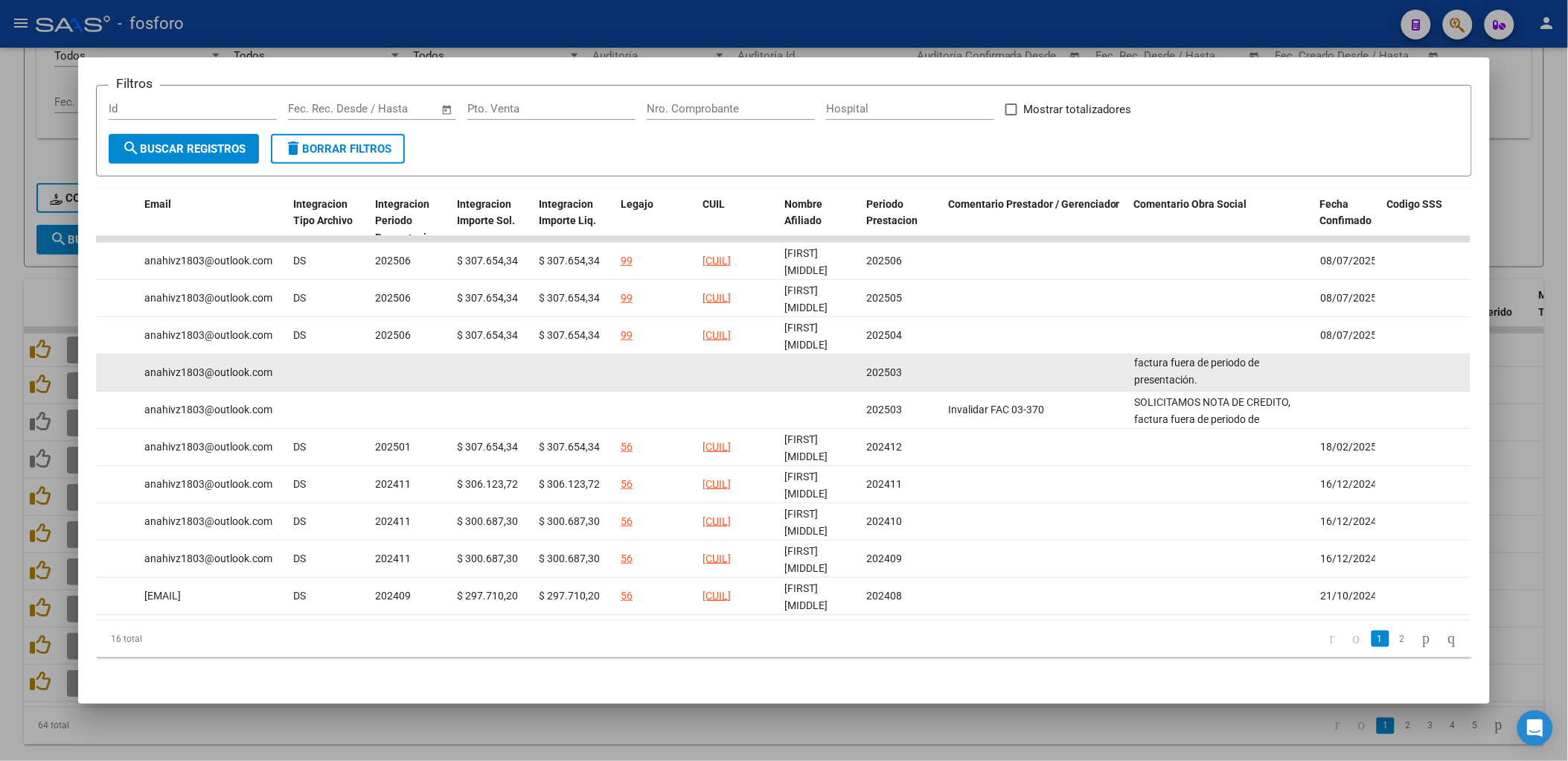 drag, startPoint x: 1186, startPoint y: 383, endPoint x: 1144, endPoint y: 357, distance: 49.39636 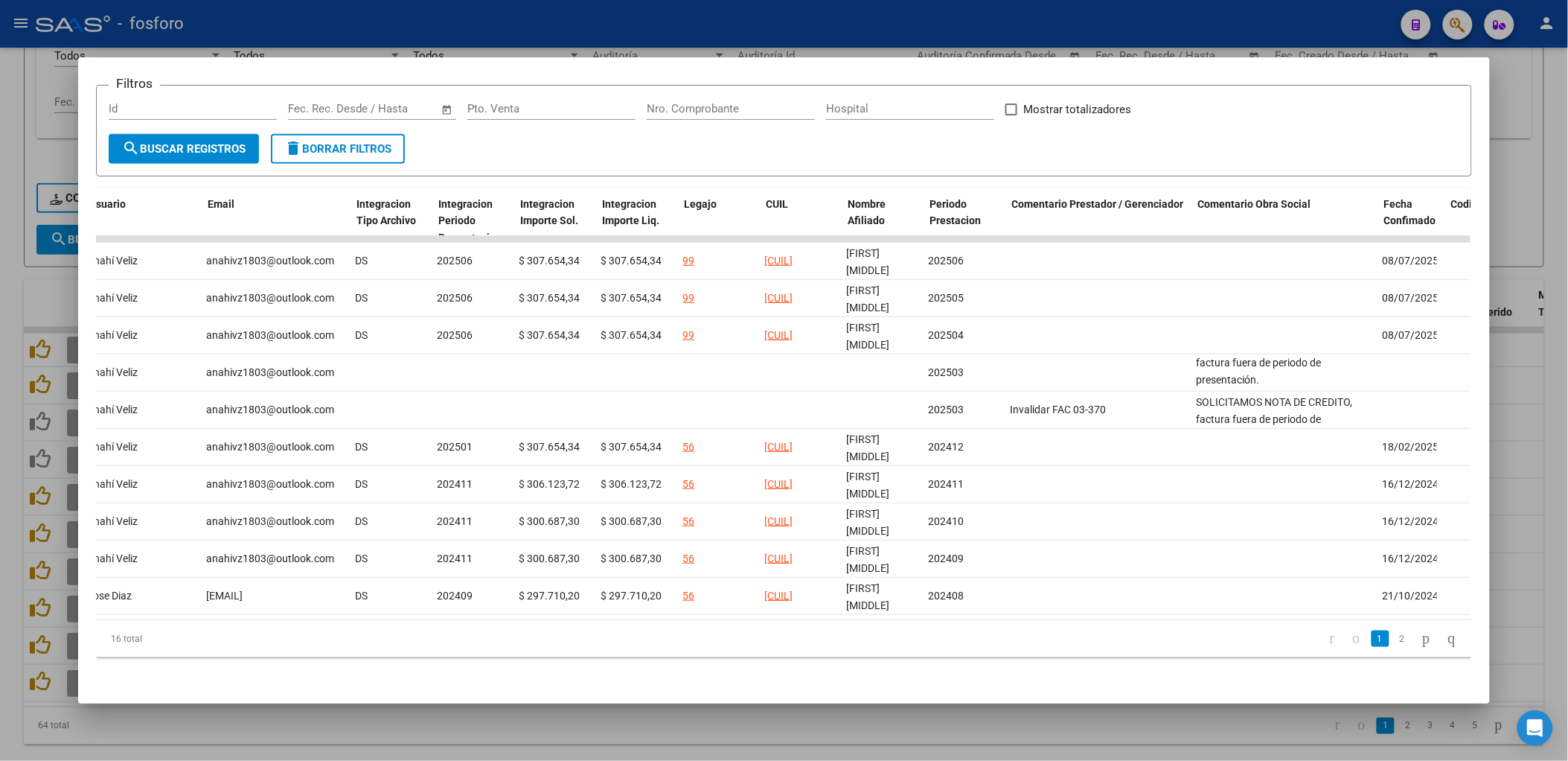 scroll, scrollTop: 0, scrollLeft: 1738, axis: horizontal 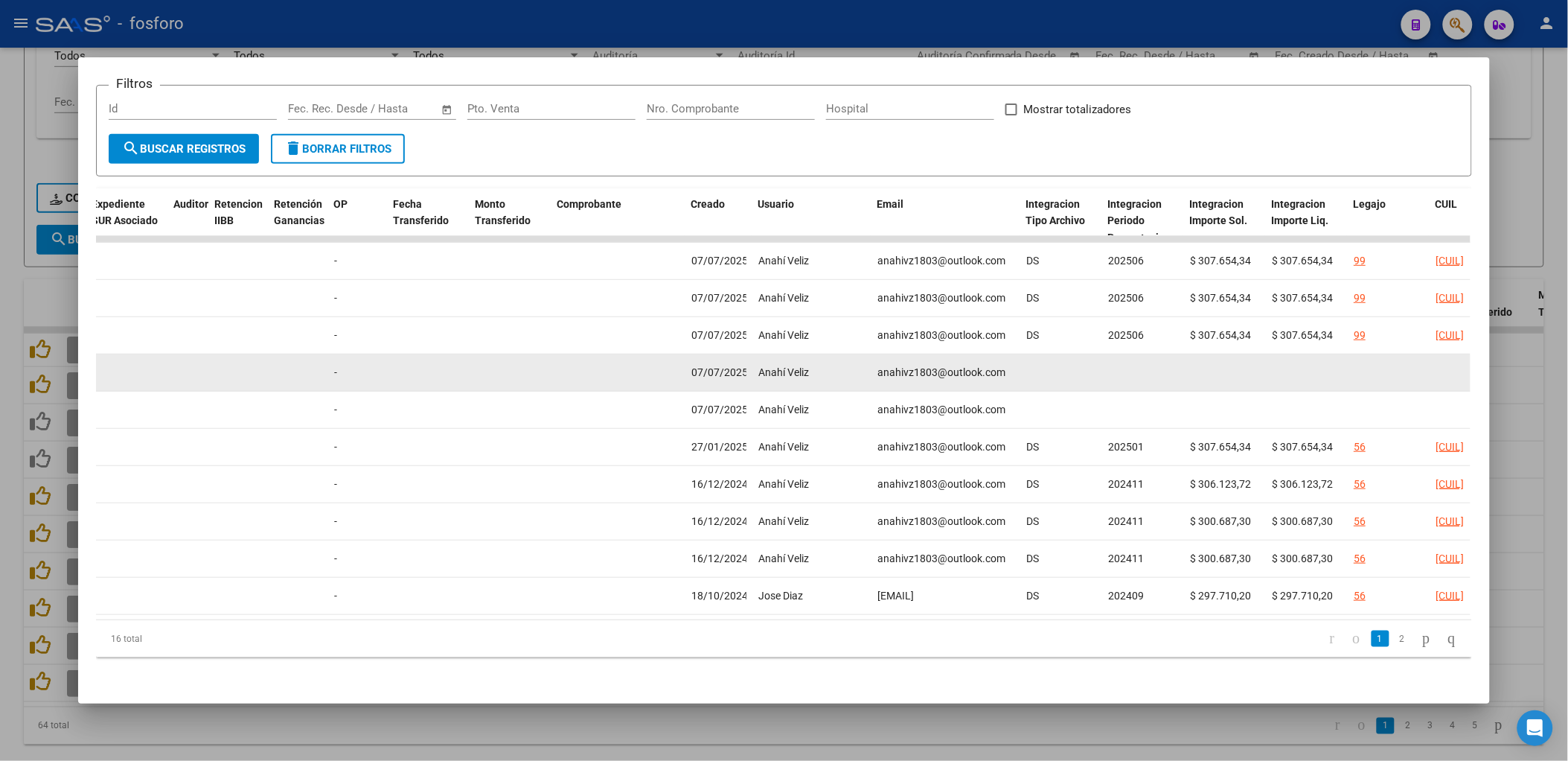 click on "anahivz1803@outlook.com" 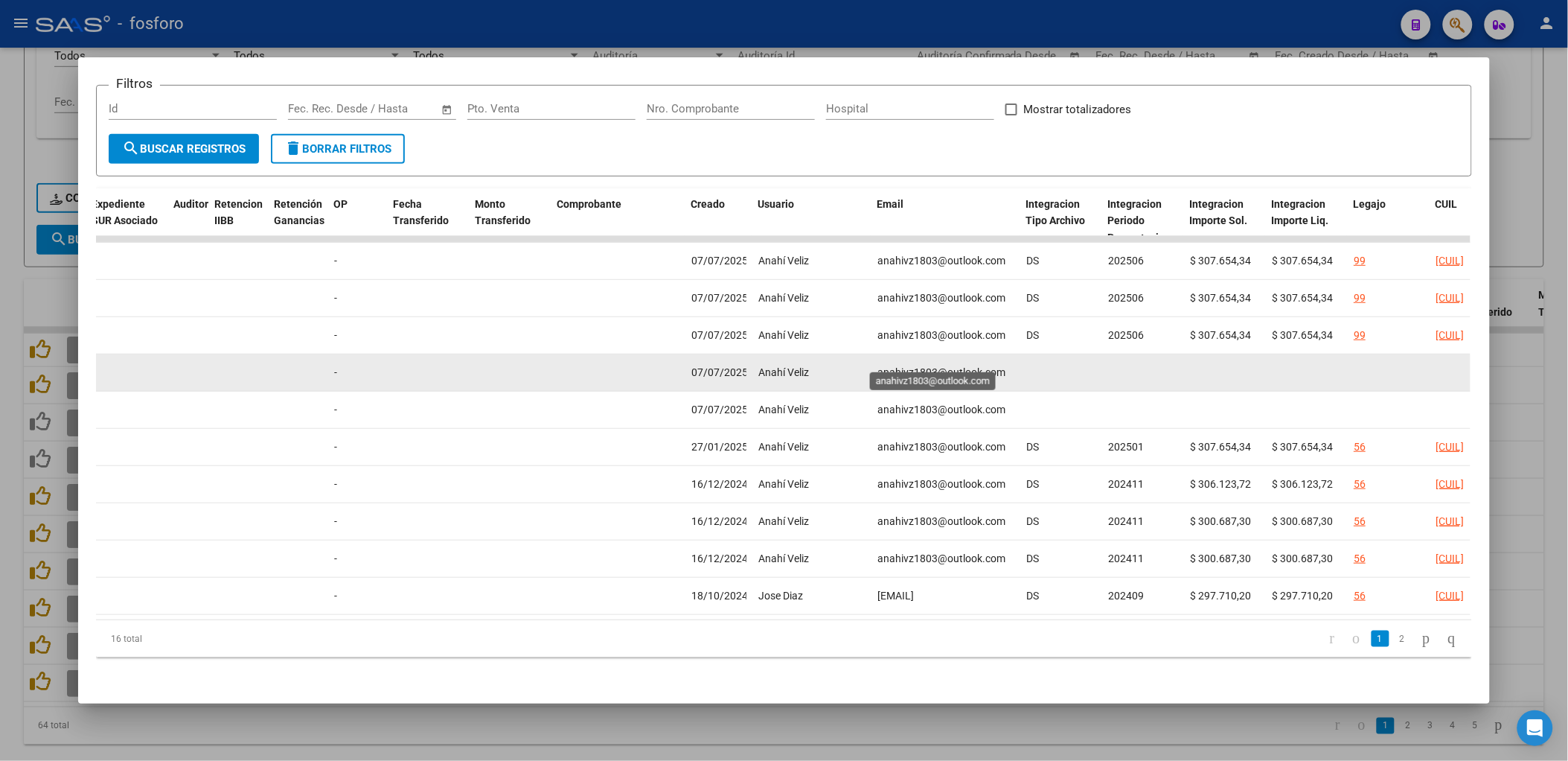click on "anahivz1803@outlook.com" 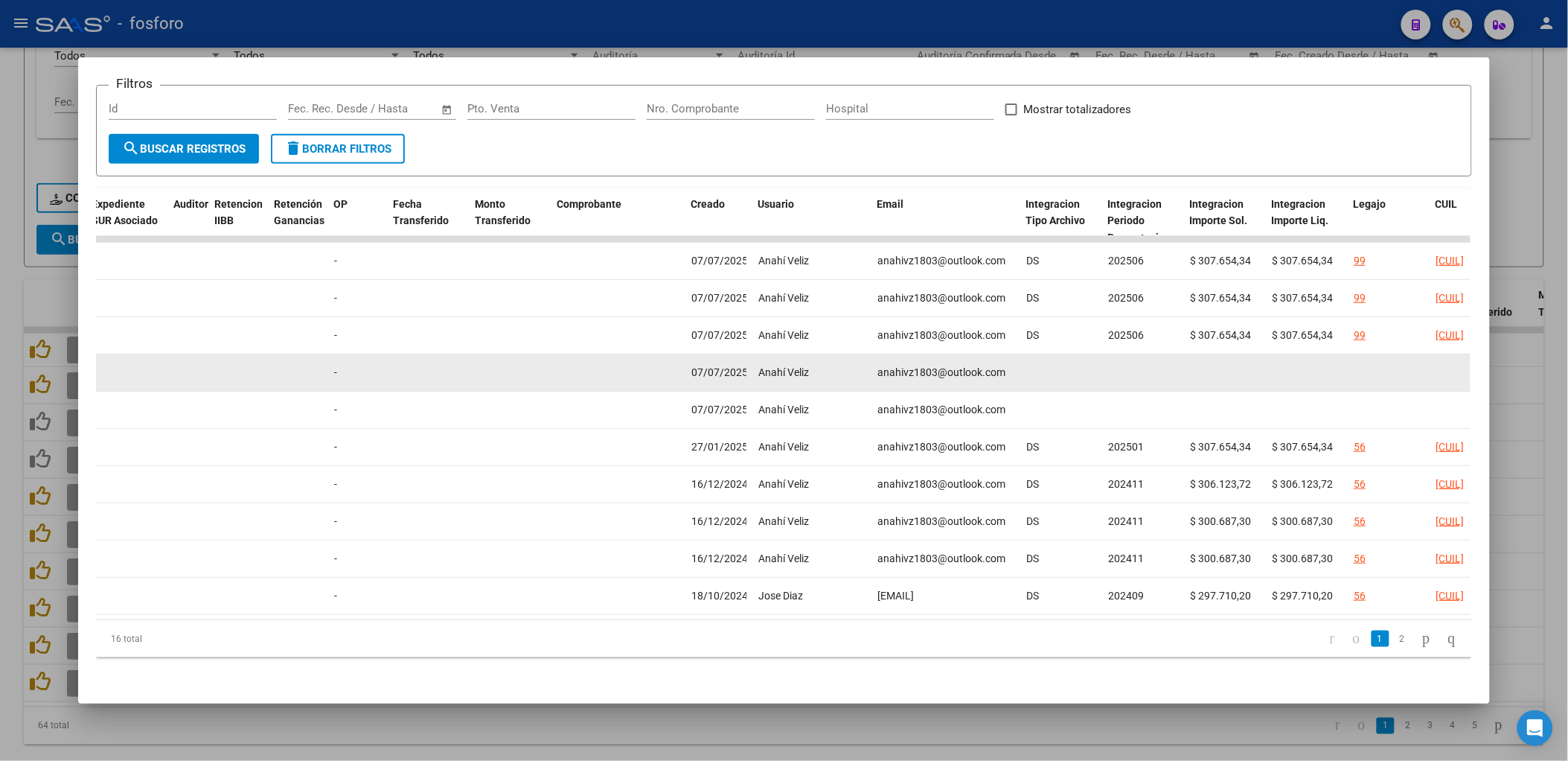 copy on "anahivz1803@outlook.com" 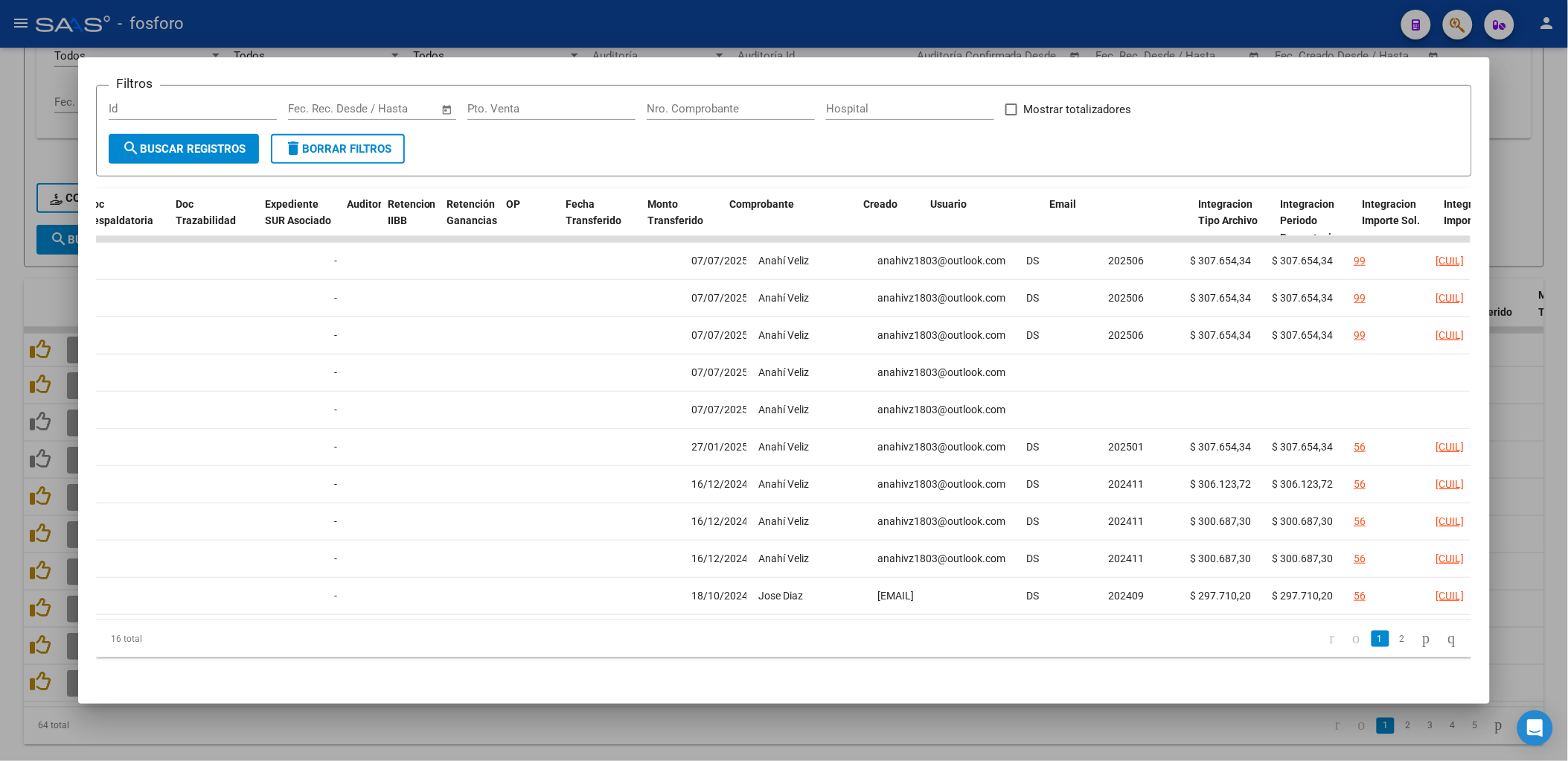 scroll, scrollTop: 0, scrollLeft: 89, axis: horizontal 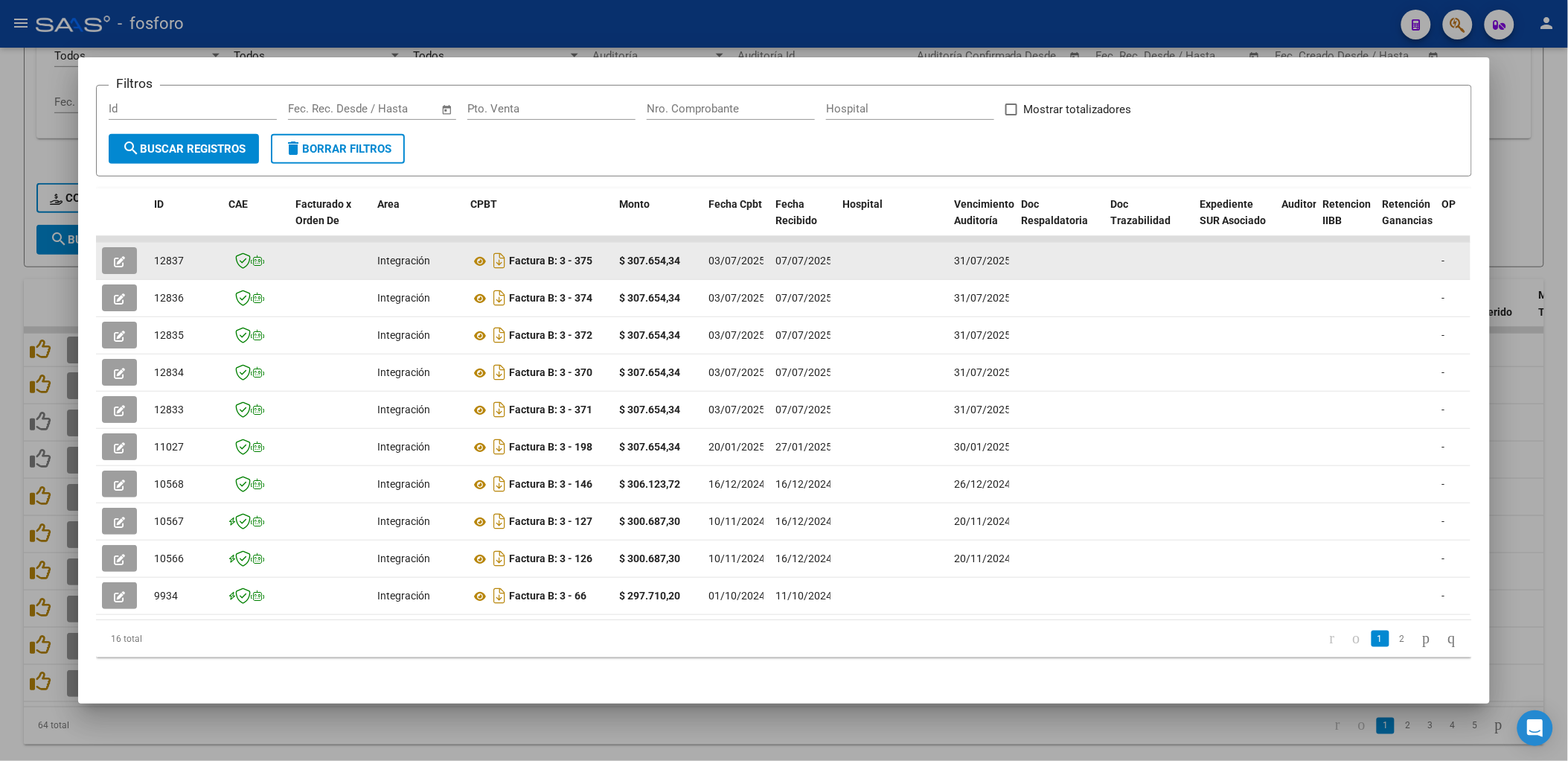 click on "12837" 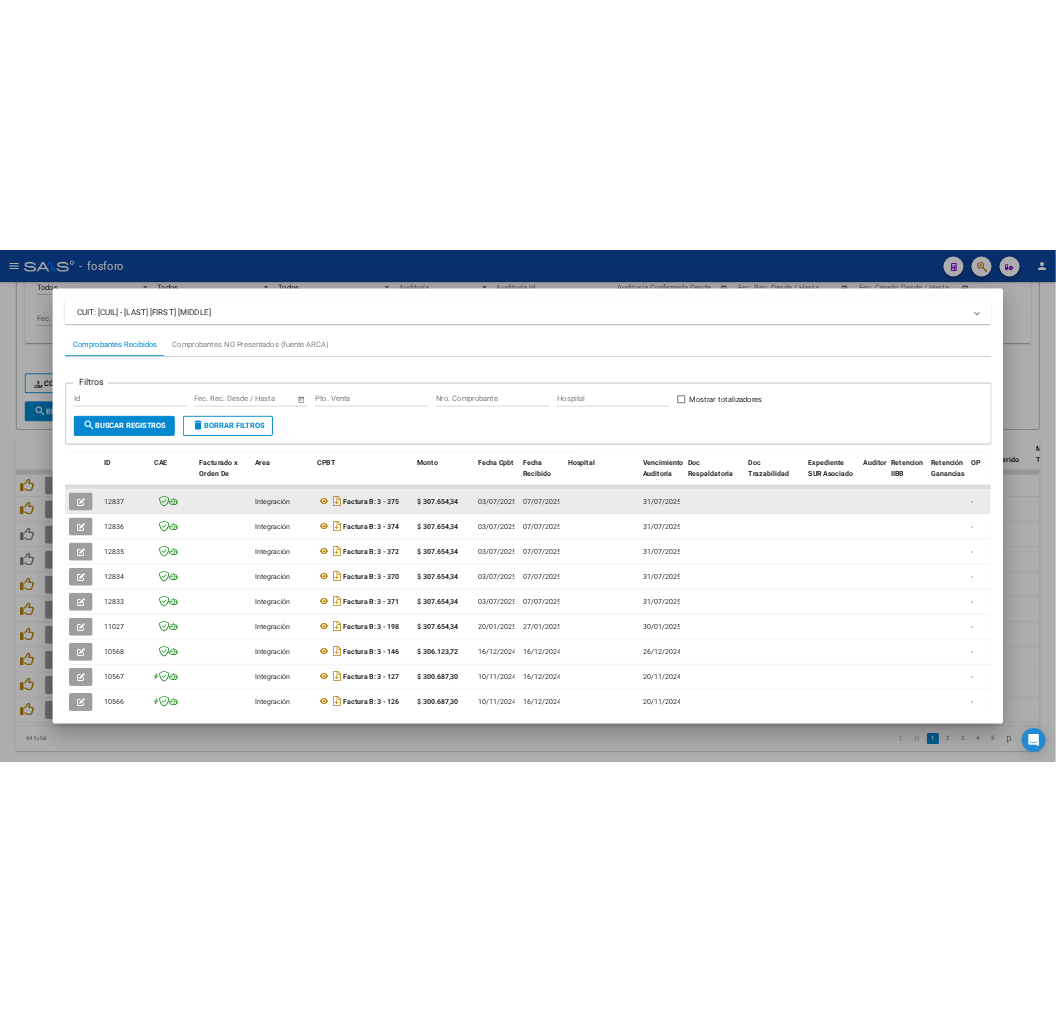 scroll, scrollTop: 0, scrollLeft: 0, axis: both 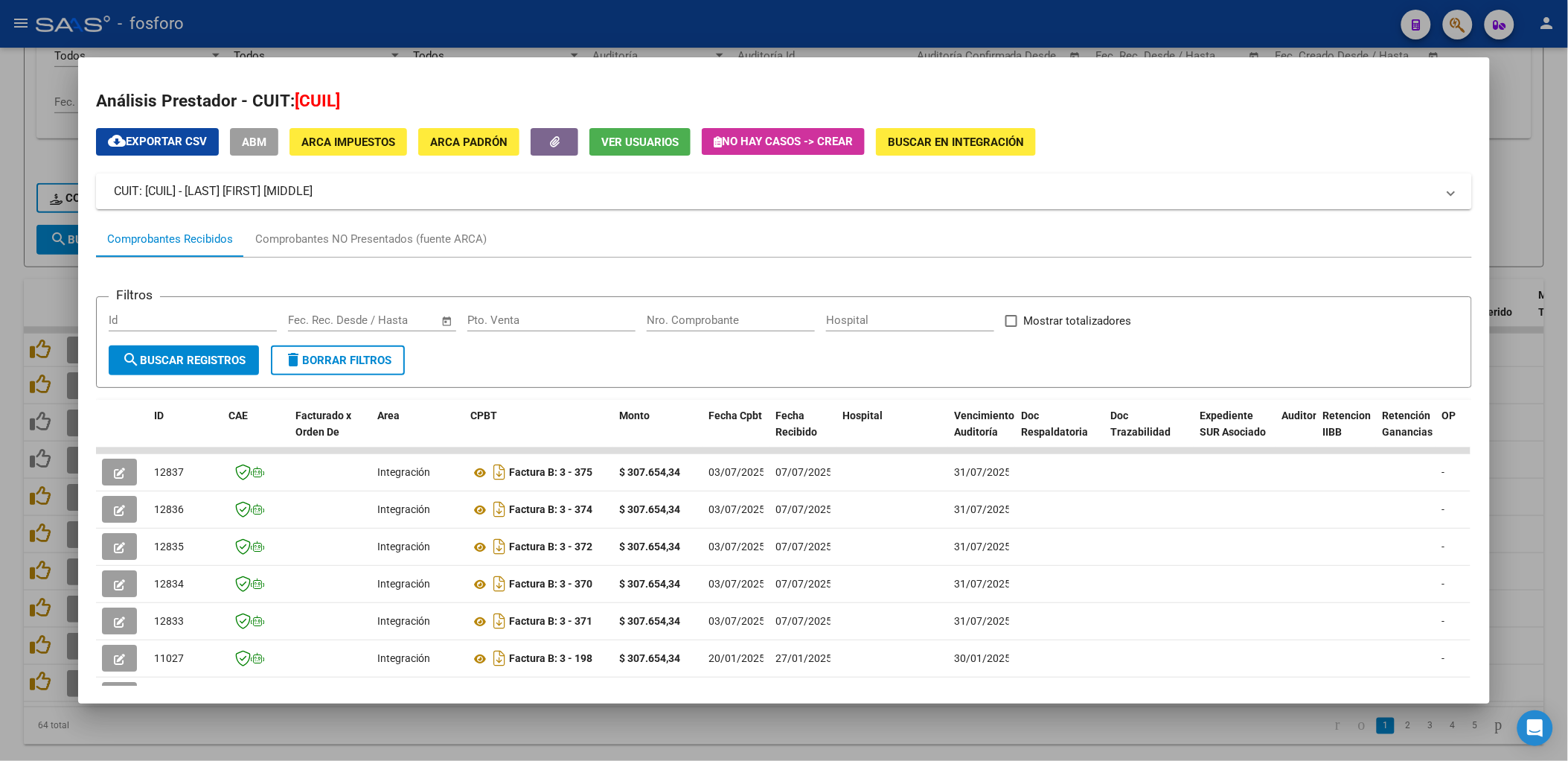 click at bounding box center (784, 380) 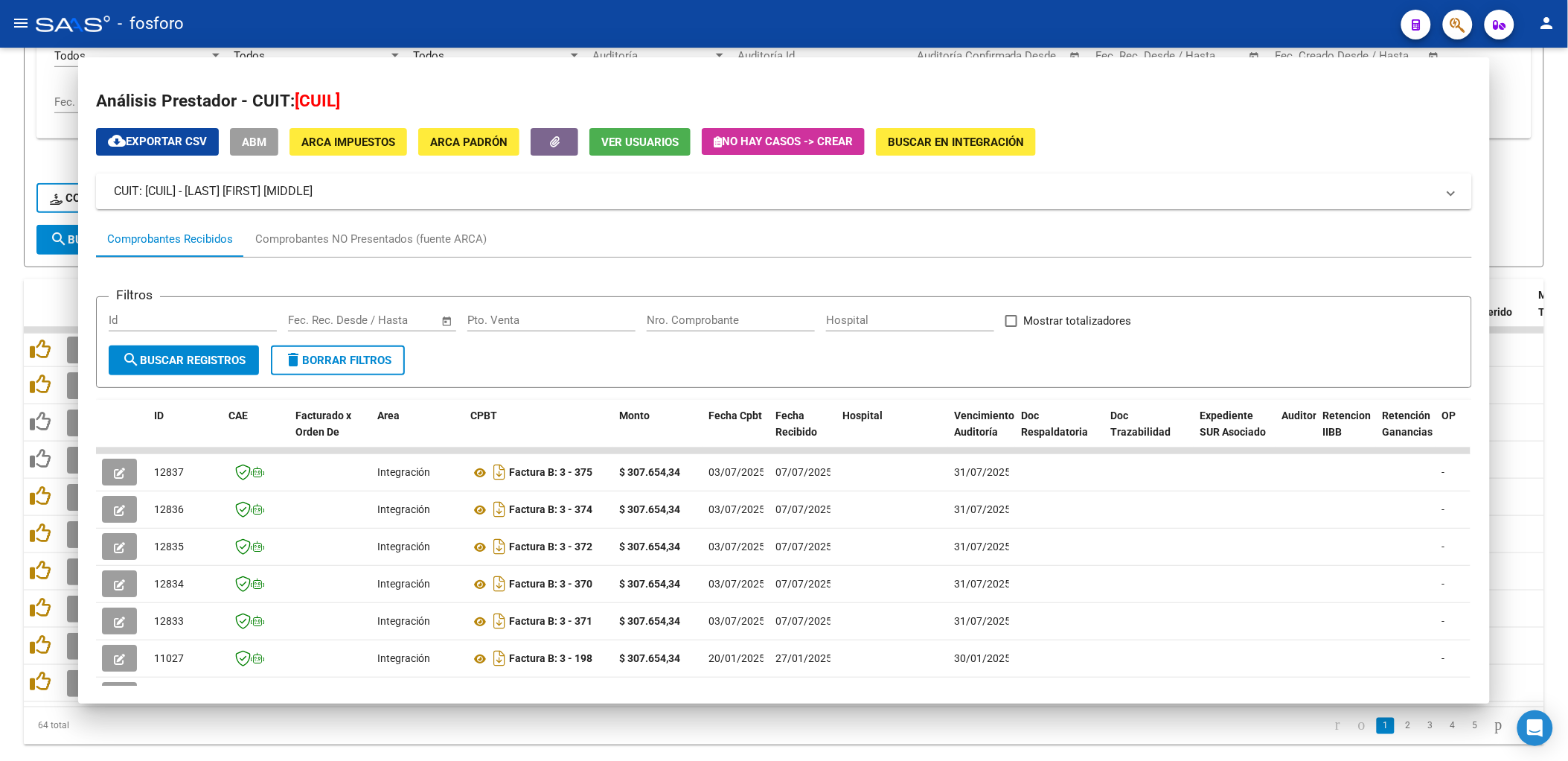 click 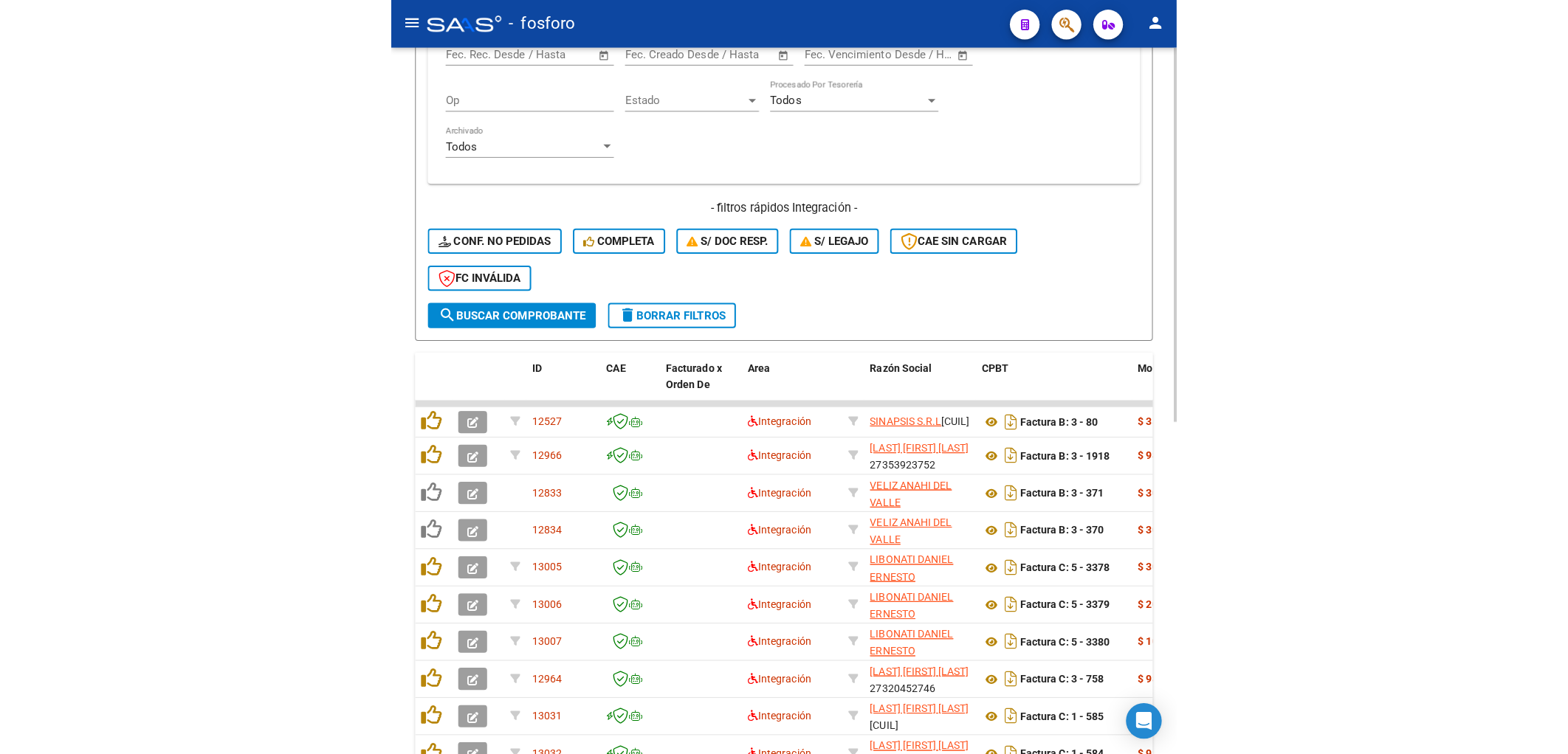 scroll, scrollTop: 370, scrollLeft: 0, axis: vertical 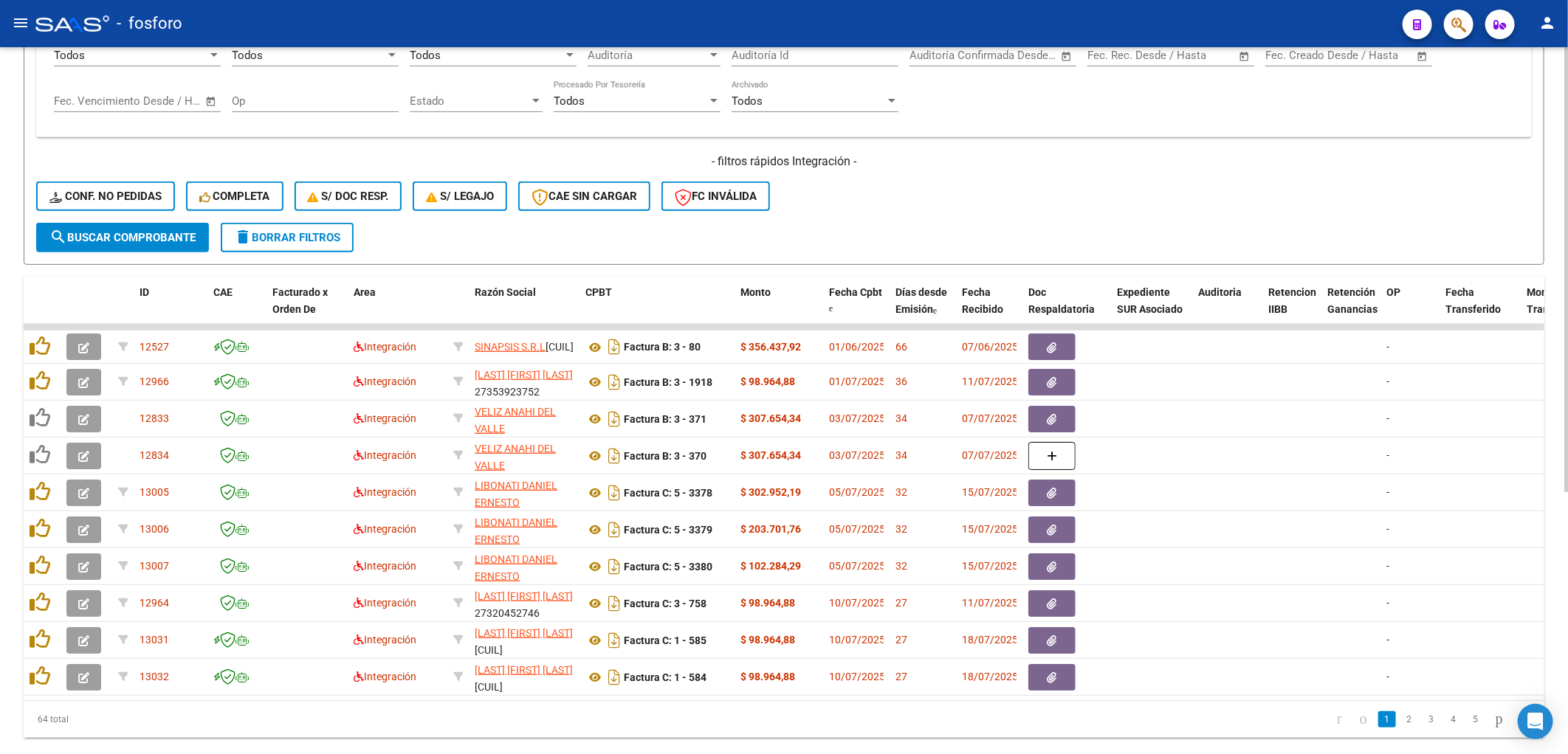 drag, startPoint x: 725, startPoint y: 87, endPoint x: 1028, endPoint y: 215, distance: 328.927 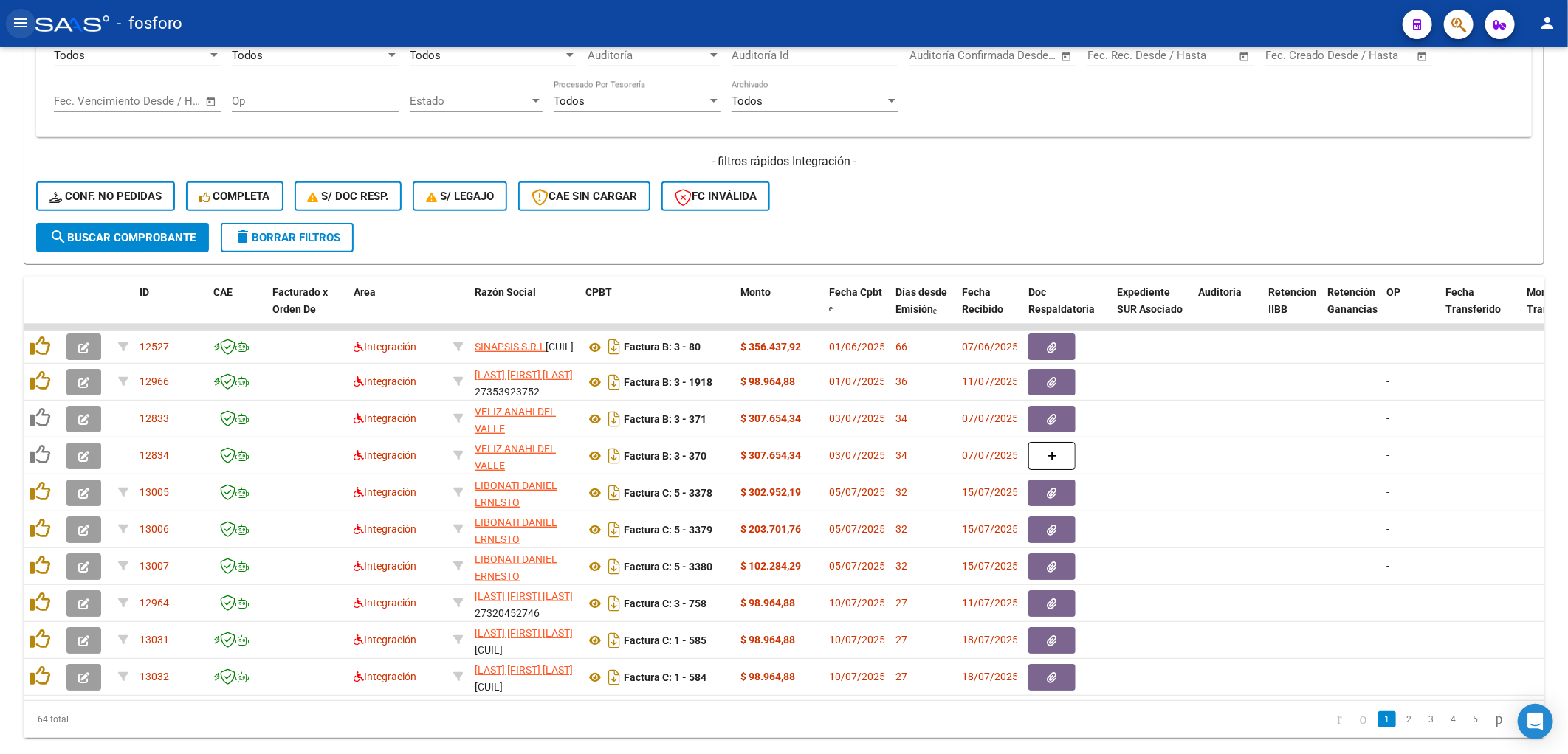 click on "menu" 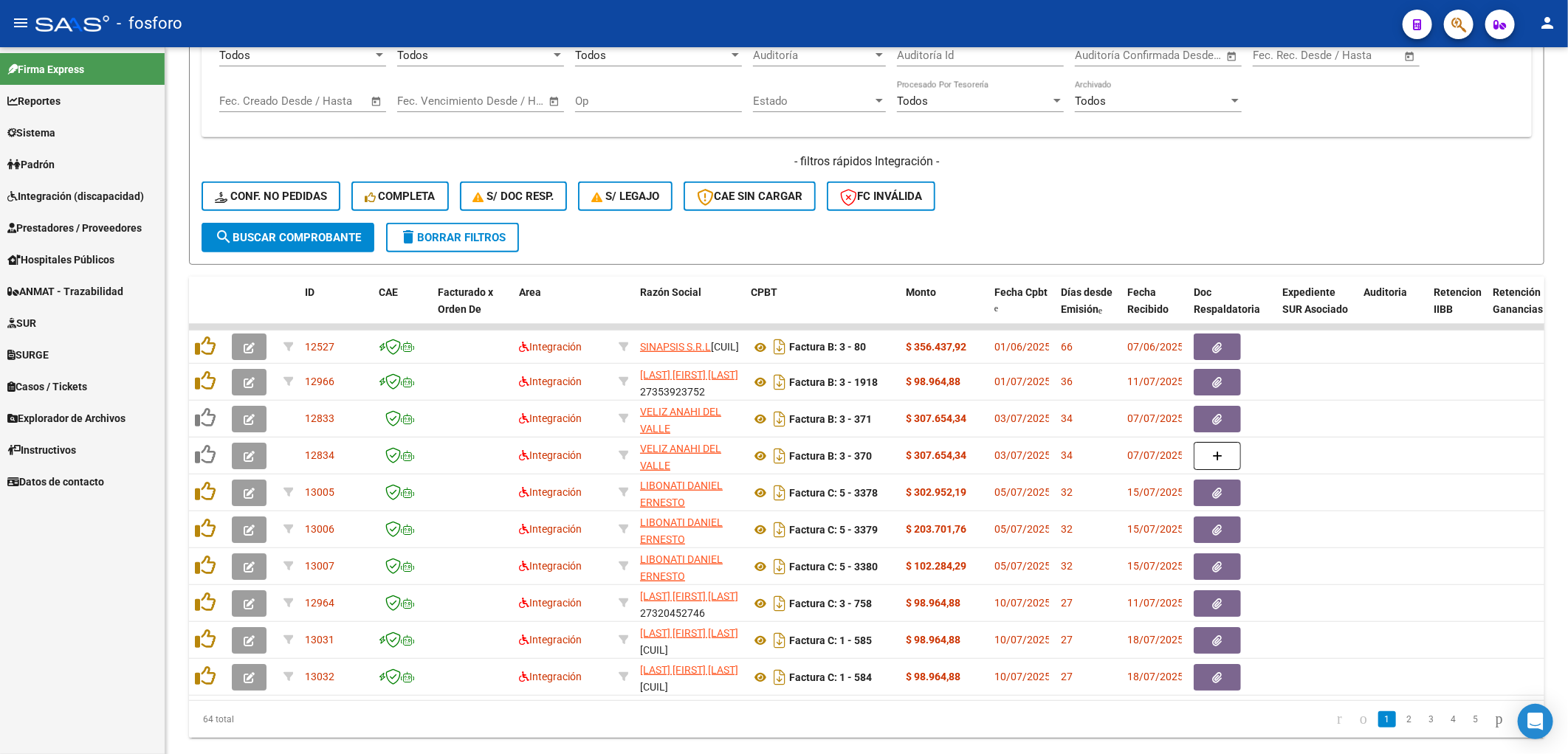 click on "ANMAT - Trazabilidad" at bounding box center (82, 291) 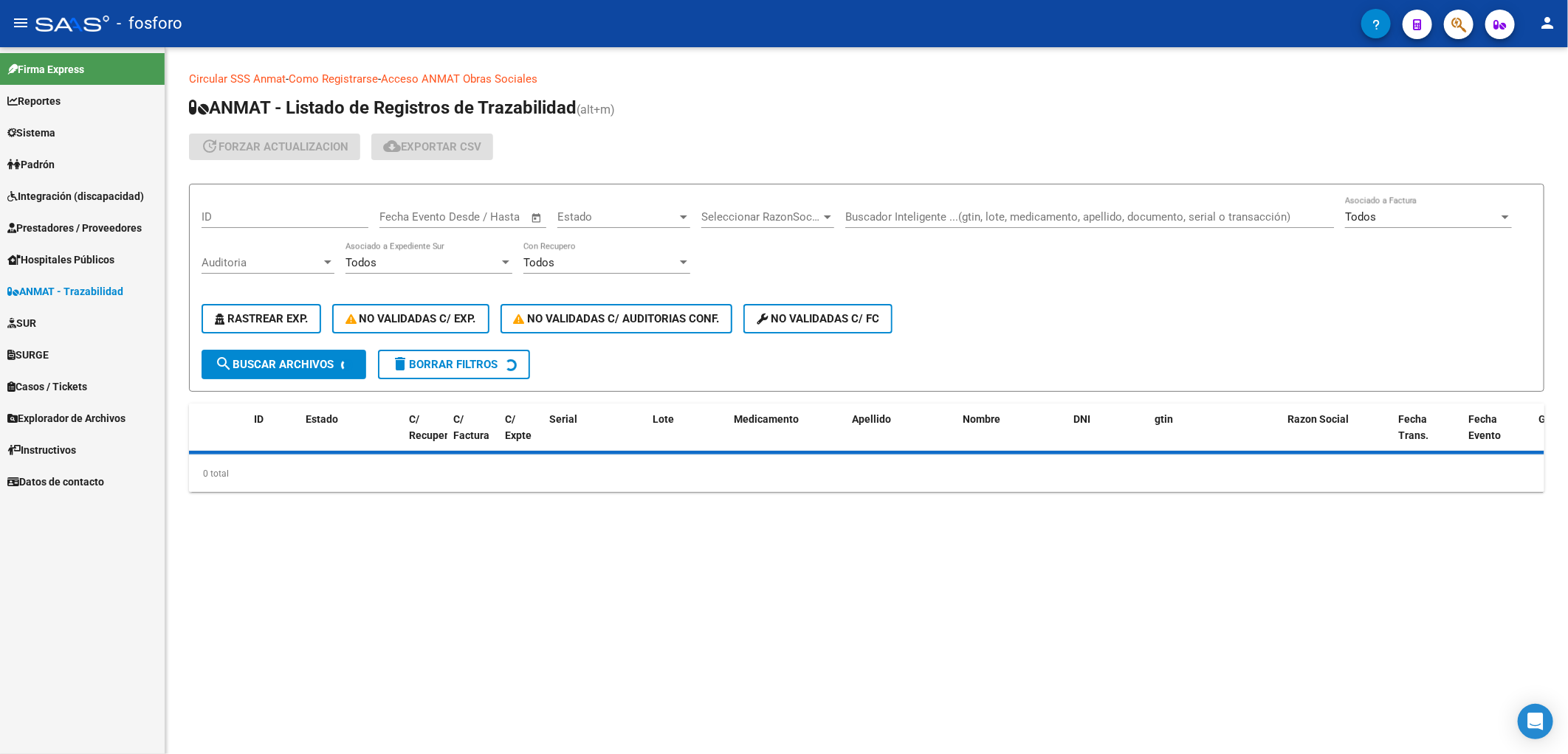 scroll, scrollTop: 0, scrollLeft: 0, axis: both 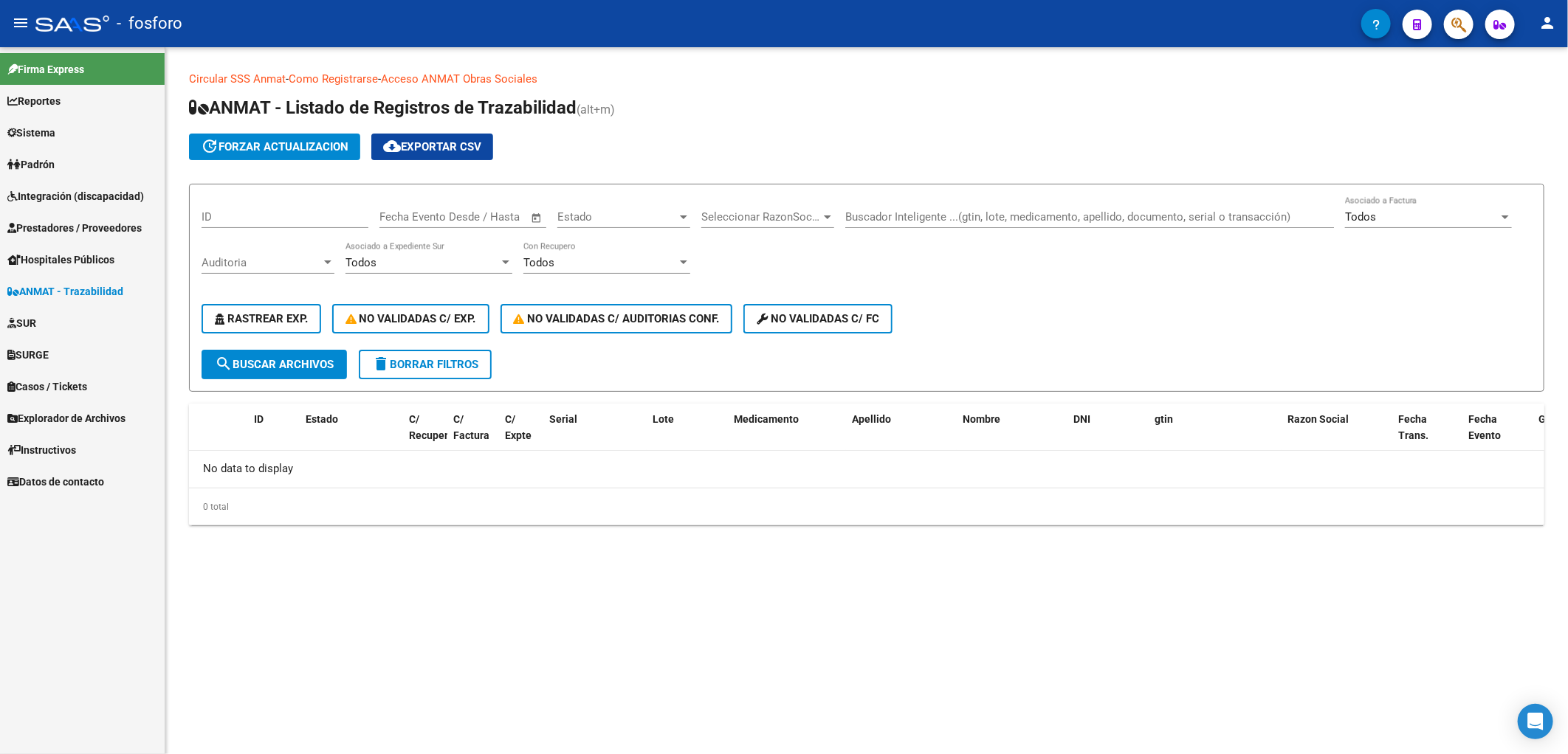 click on "Sistema" at bounding box center (82, 132) 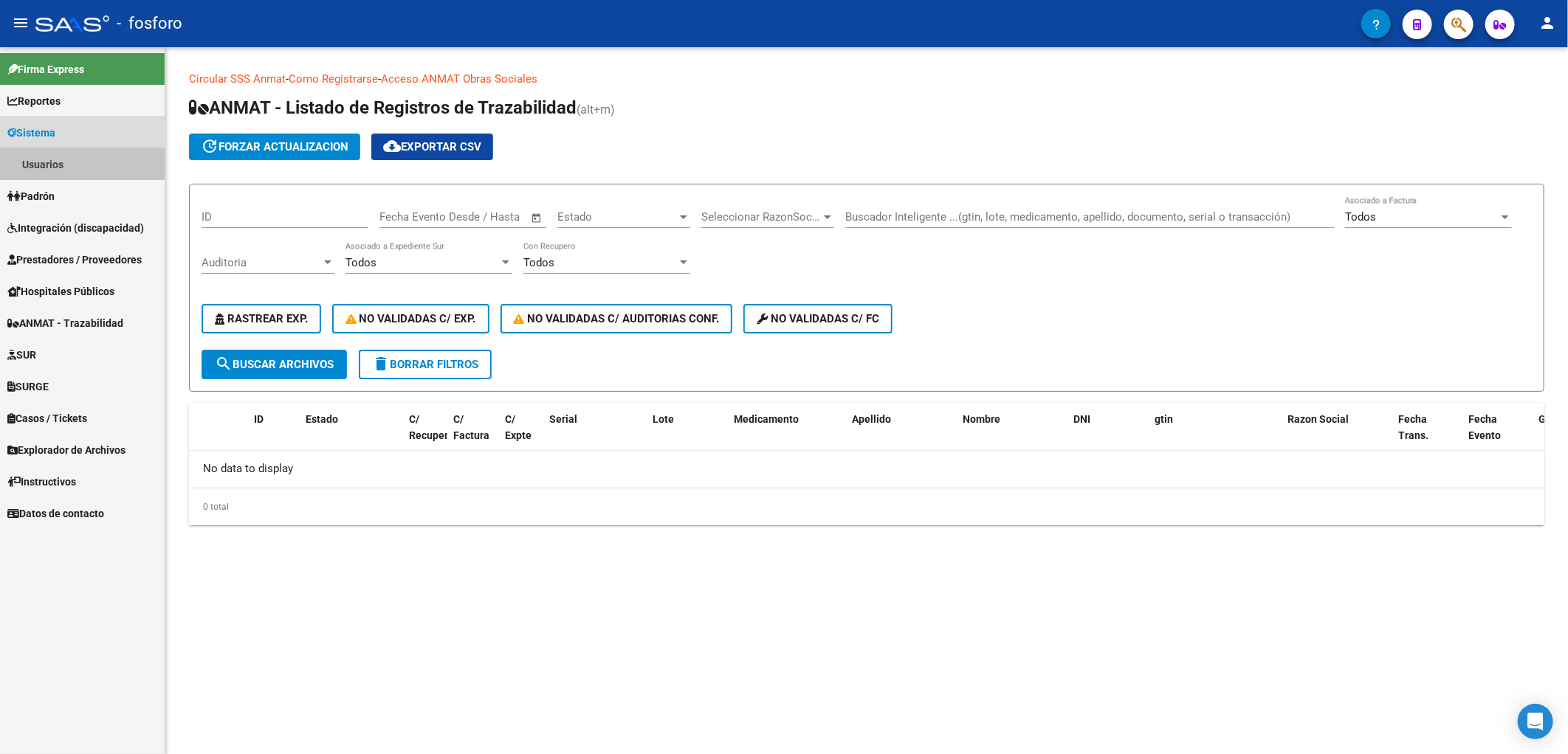 click on "Usuarios" at bounding box center (82, 164) 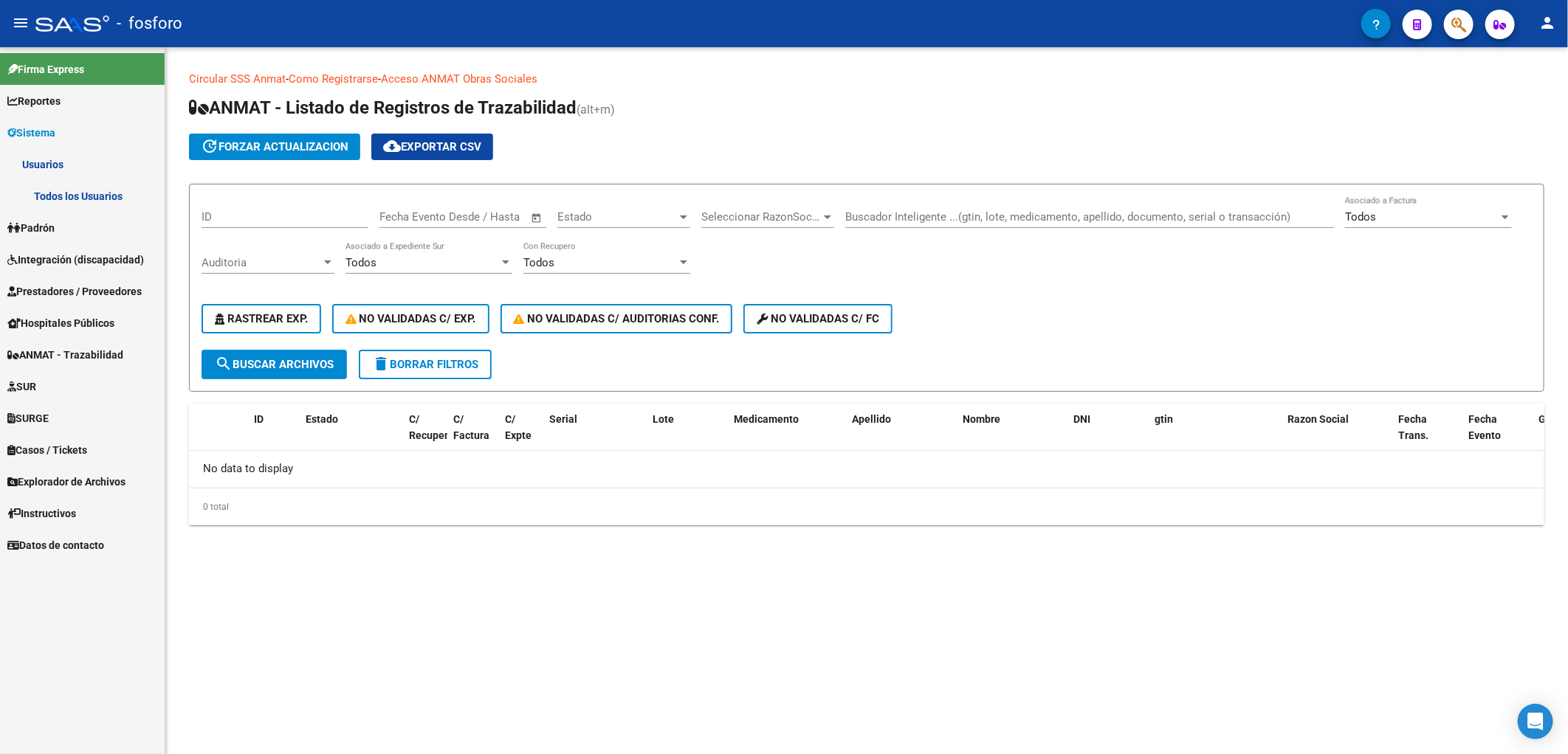click on "Todos los Usuarios" at bounding box center [82, 196] 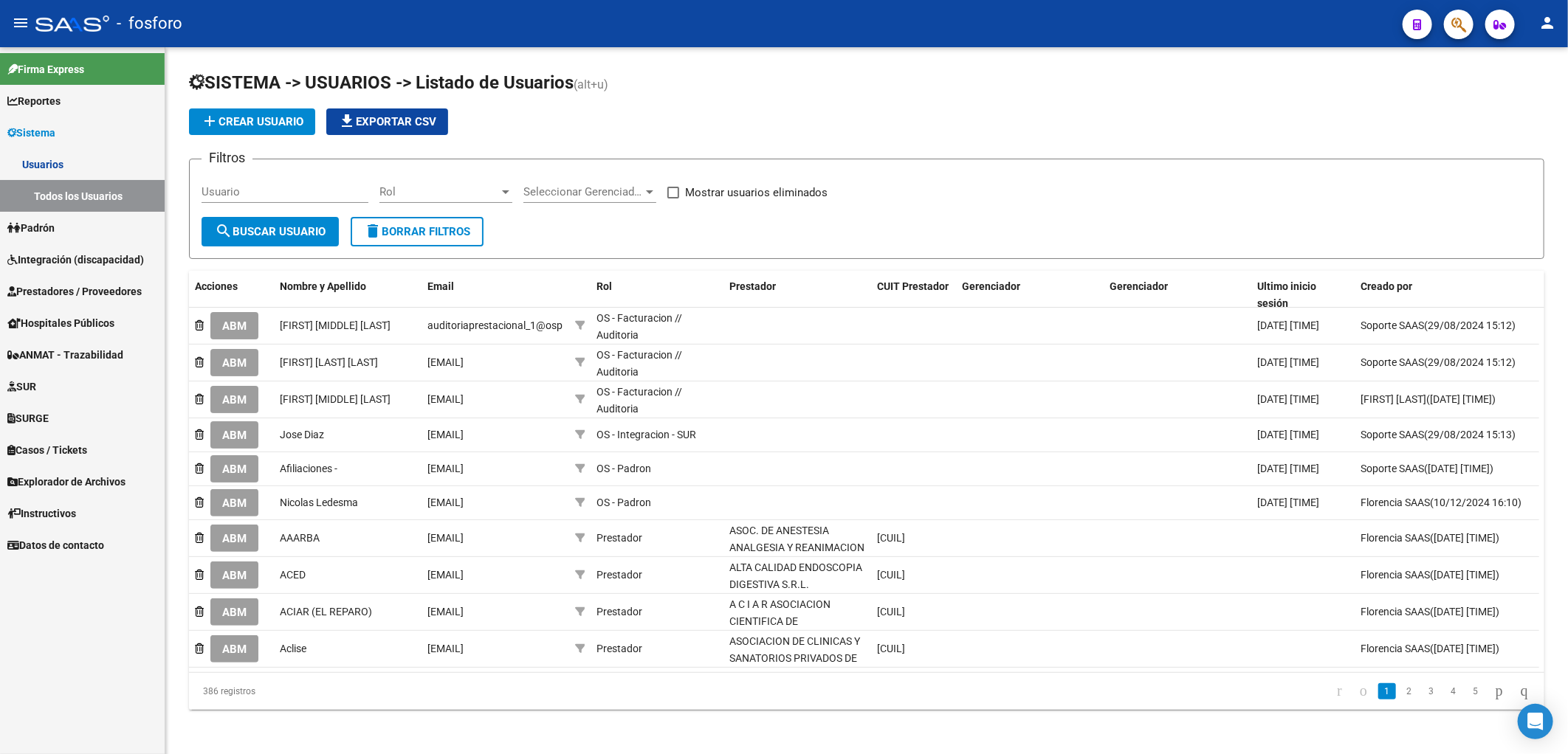 click on "Padrón" at bounding box center [82, 227] 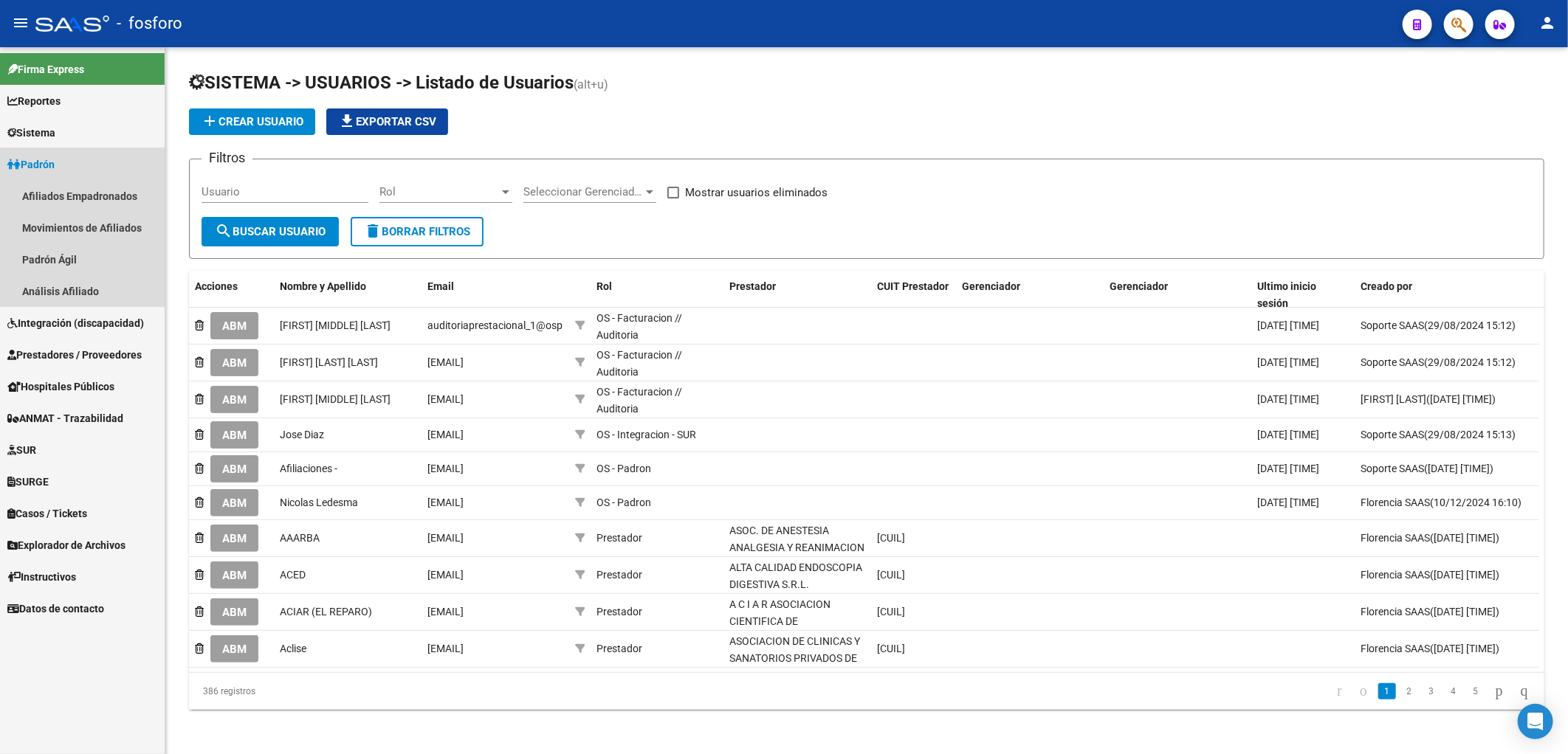 click on "Padrón" at bounding box center [31, 165] 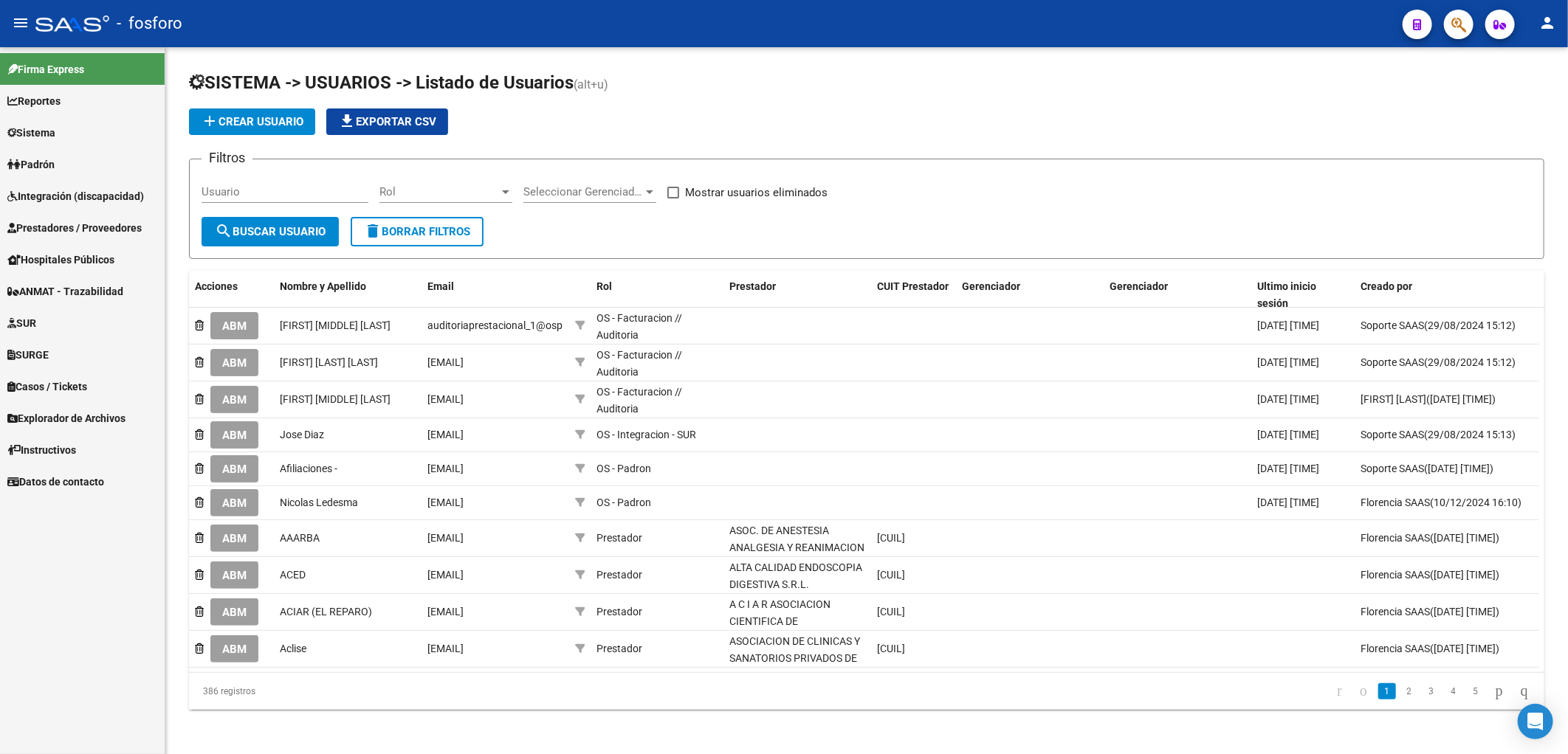 click on "Sistema" at bounding box center [31, 133] 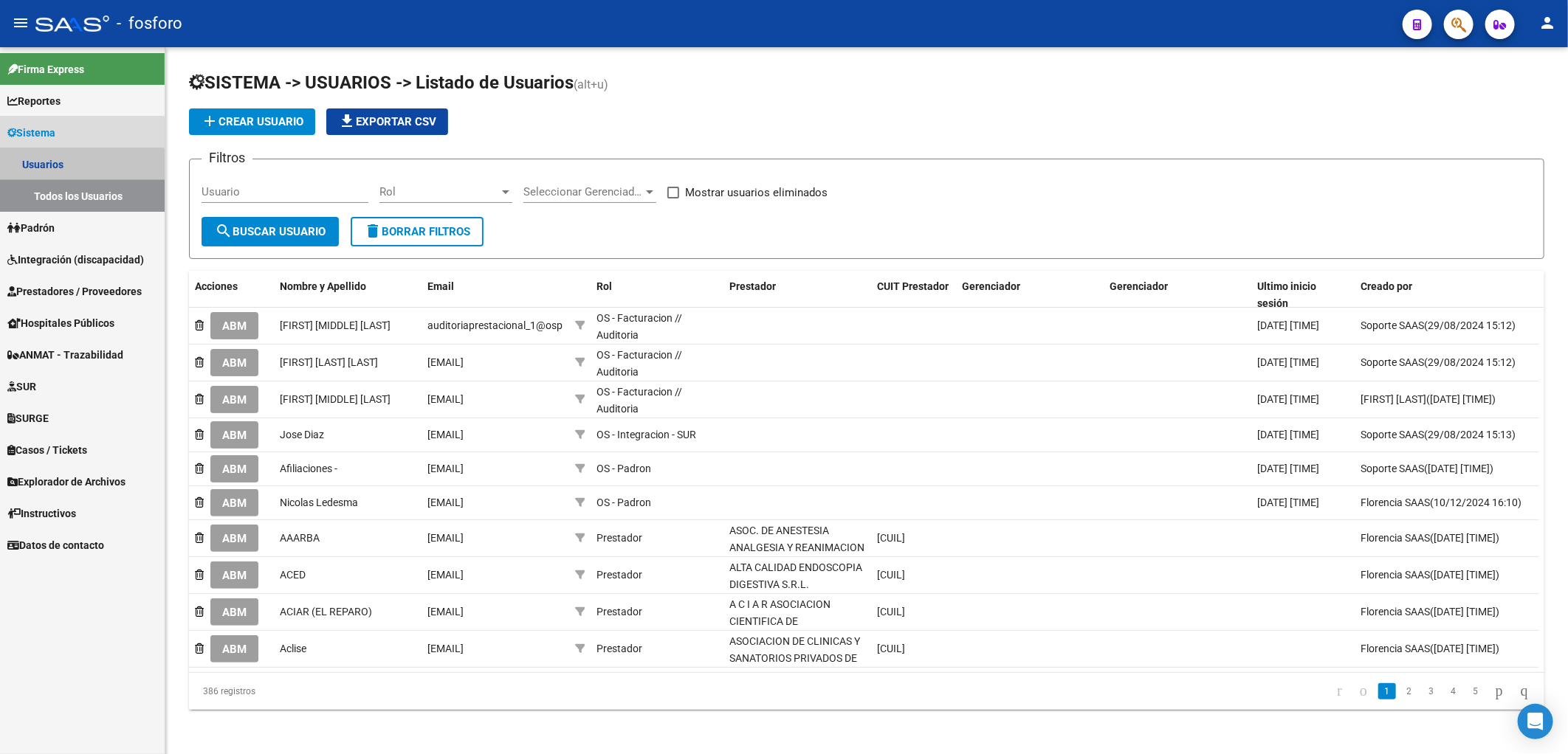 click on "Todos los Usuarios" at bounding box center (82, 196) 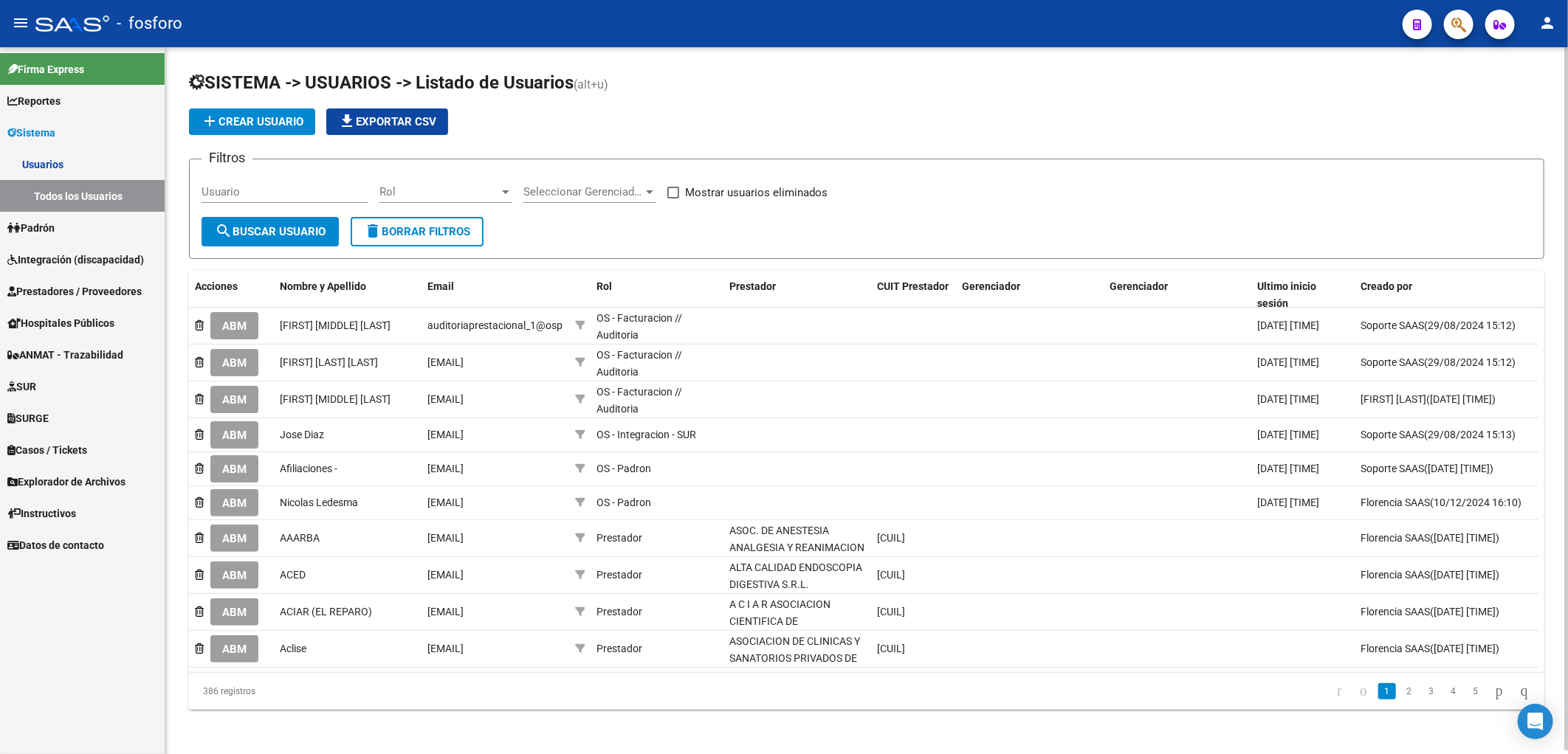click on "SISTEMA -> USUARIOS -> Listado de Usuarios" 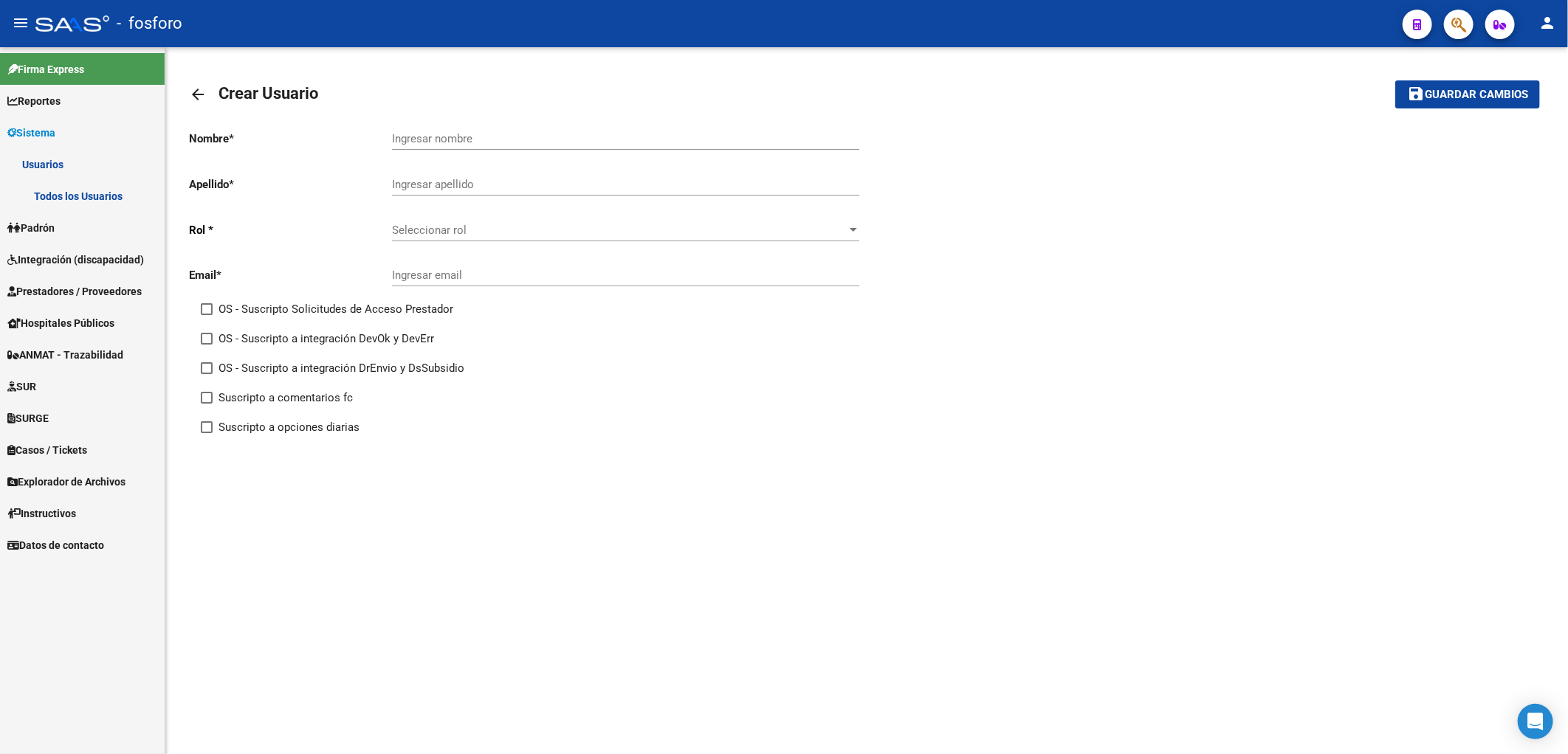 click on "arrow_back" 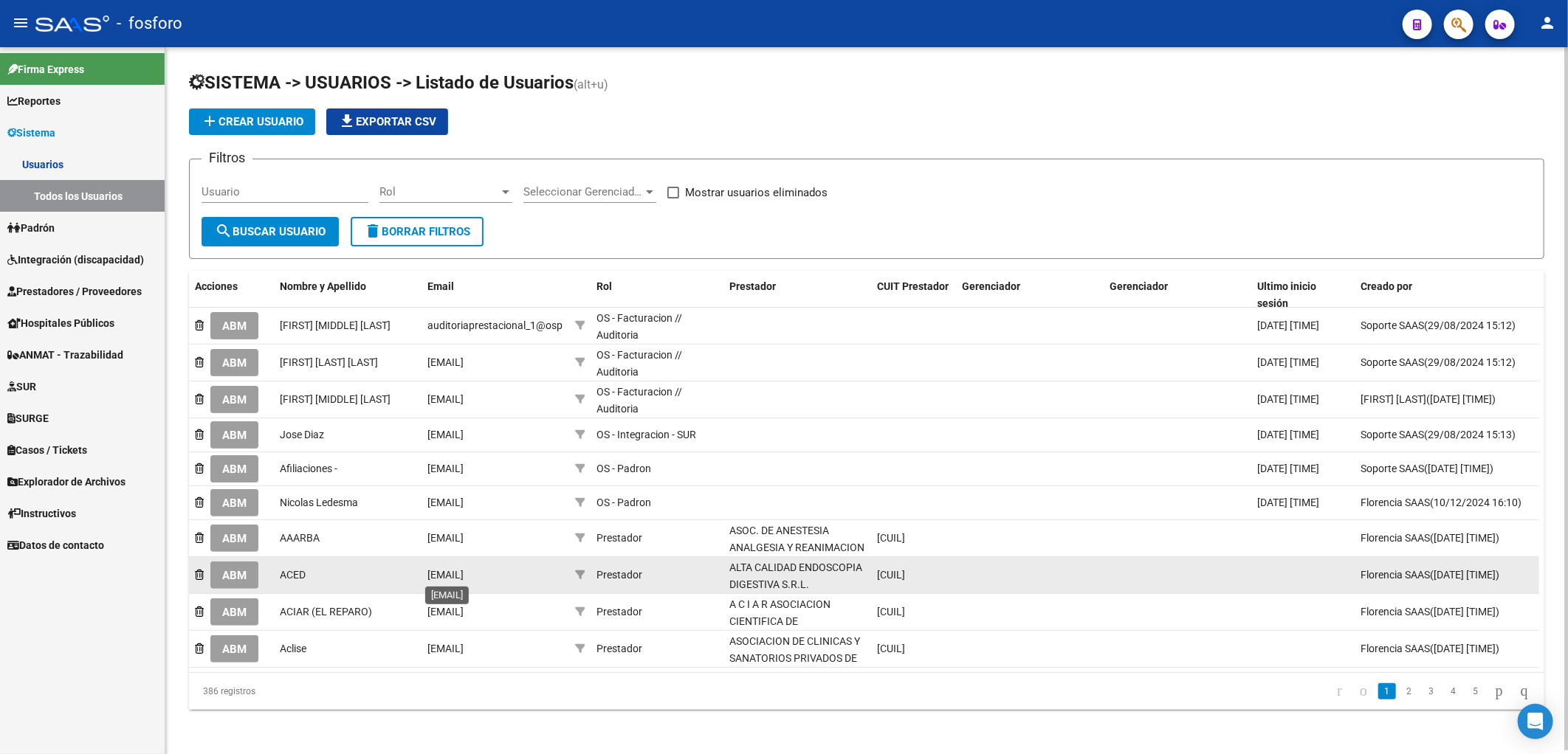 scroll, scrollTop: 3, scrollLeft: 0, axis: vertical 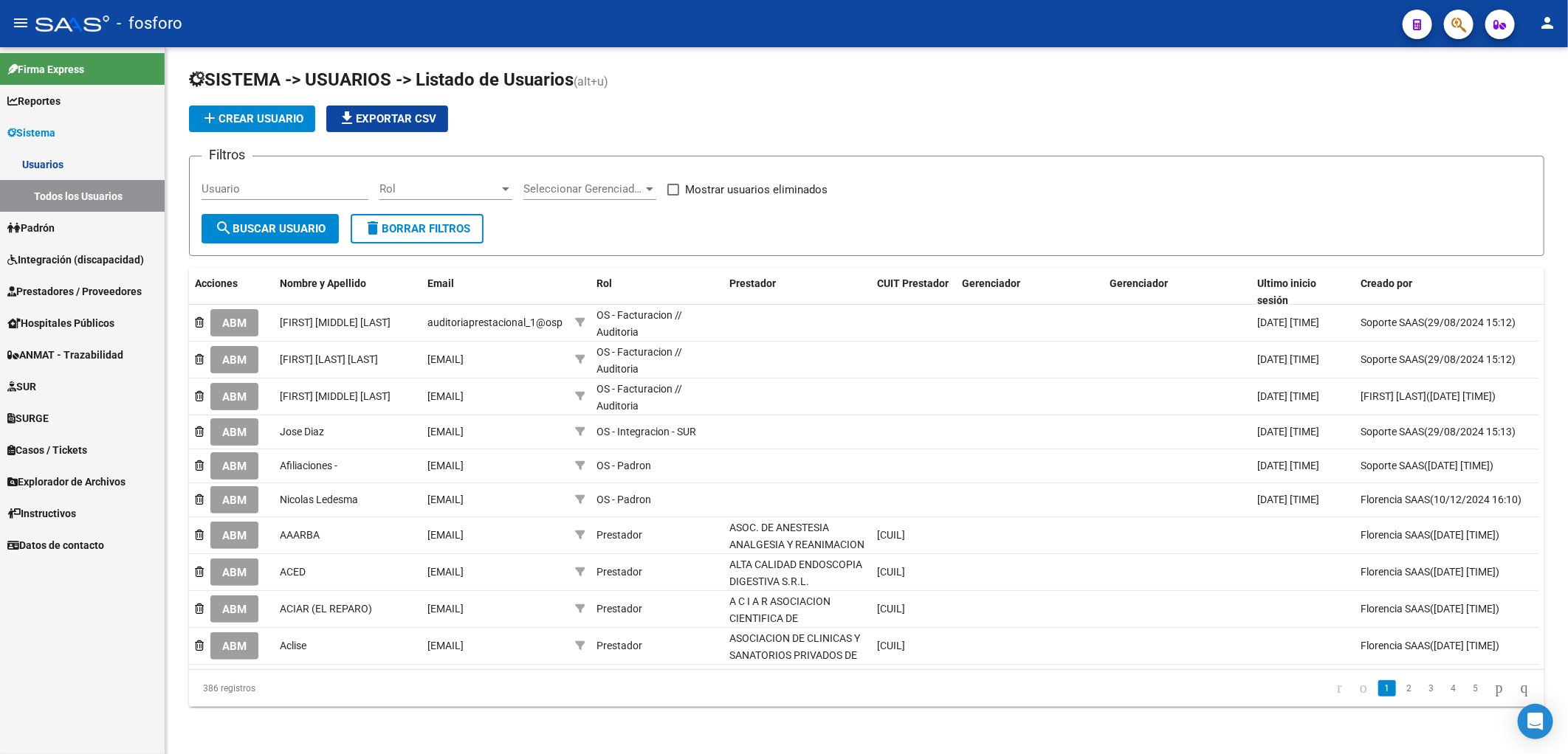click on "Usuarios" at bounding box center (82, 164) 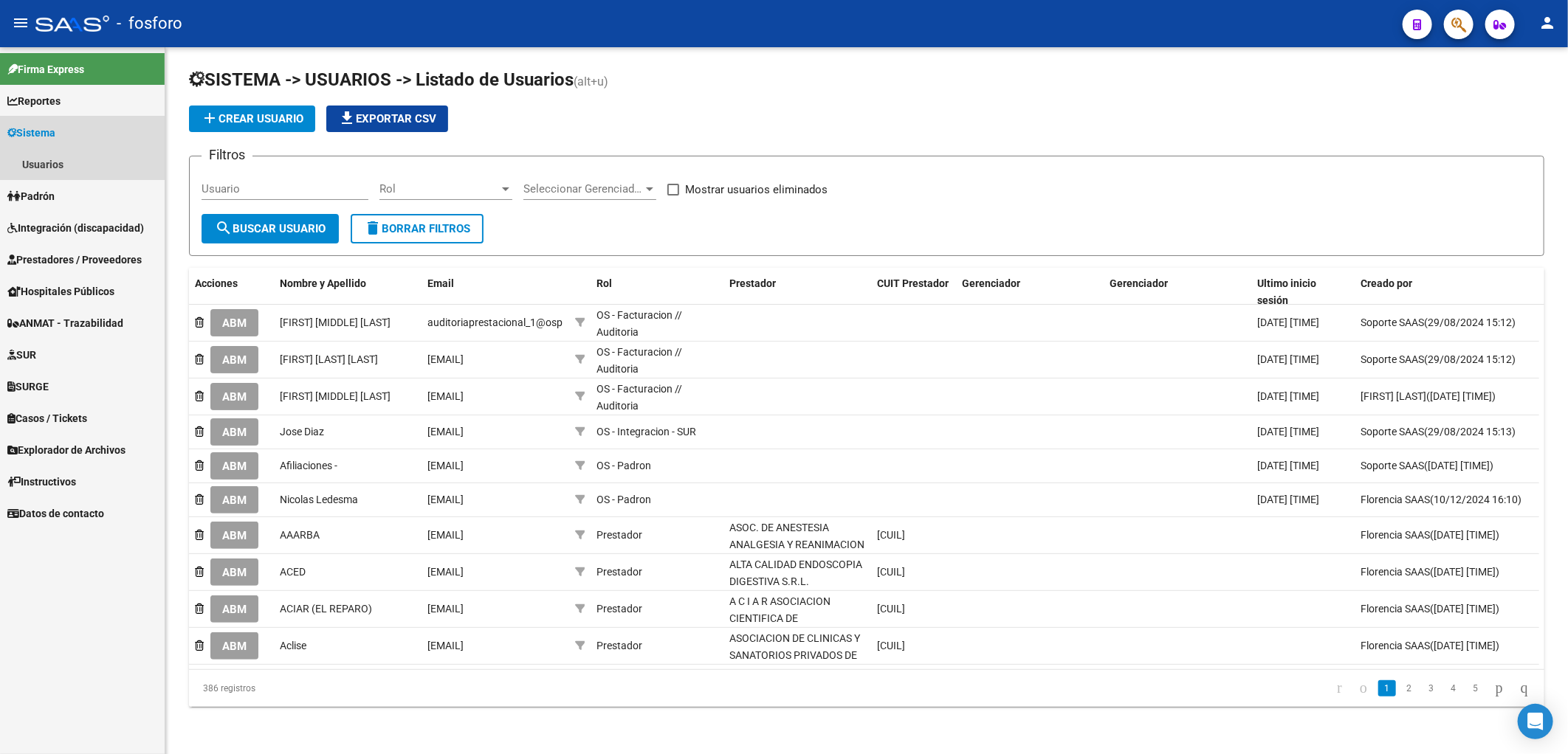 click on "Sistema" at bounding box center [31, 133] 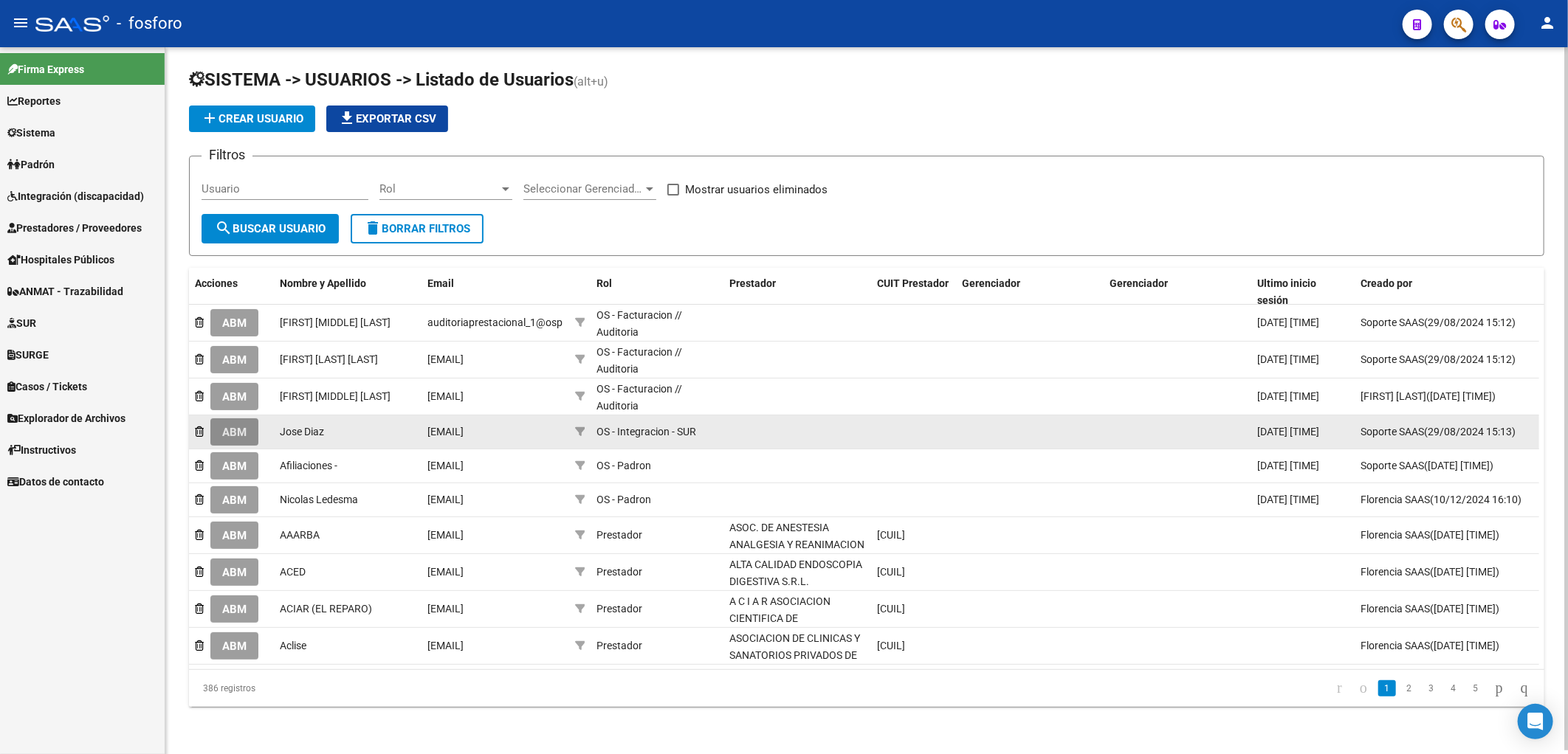 click on "ABM" 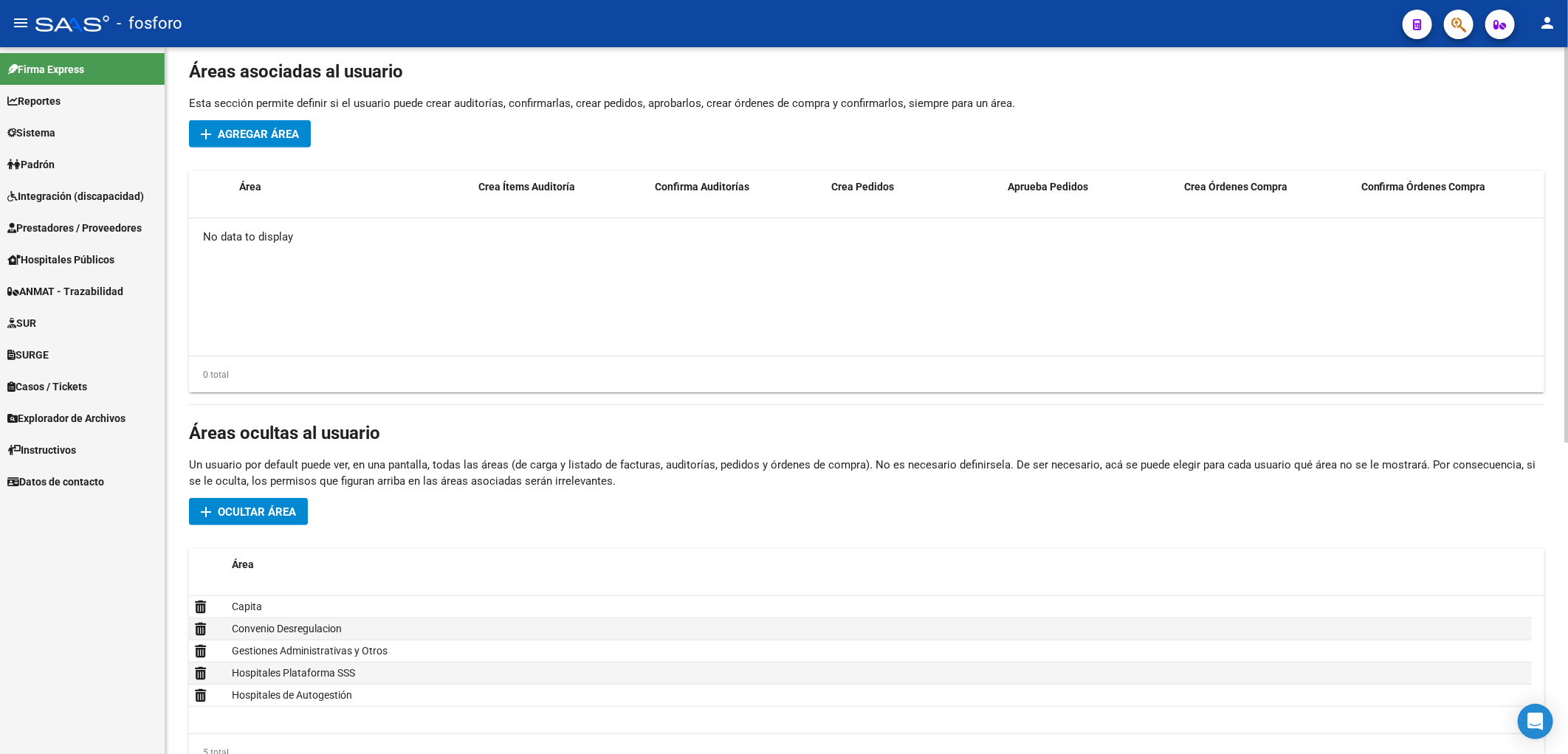 scroll, scrollTop: 556, scrollLeft: 0, axis: vertical 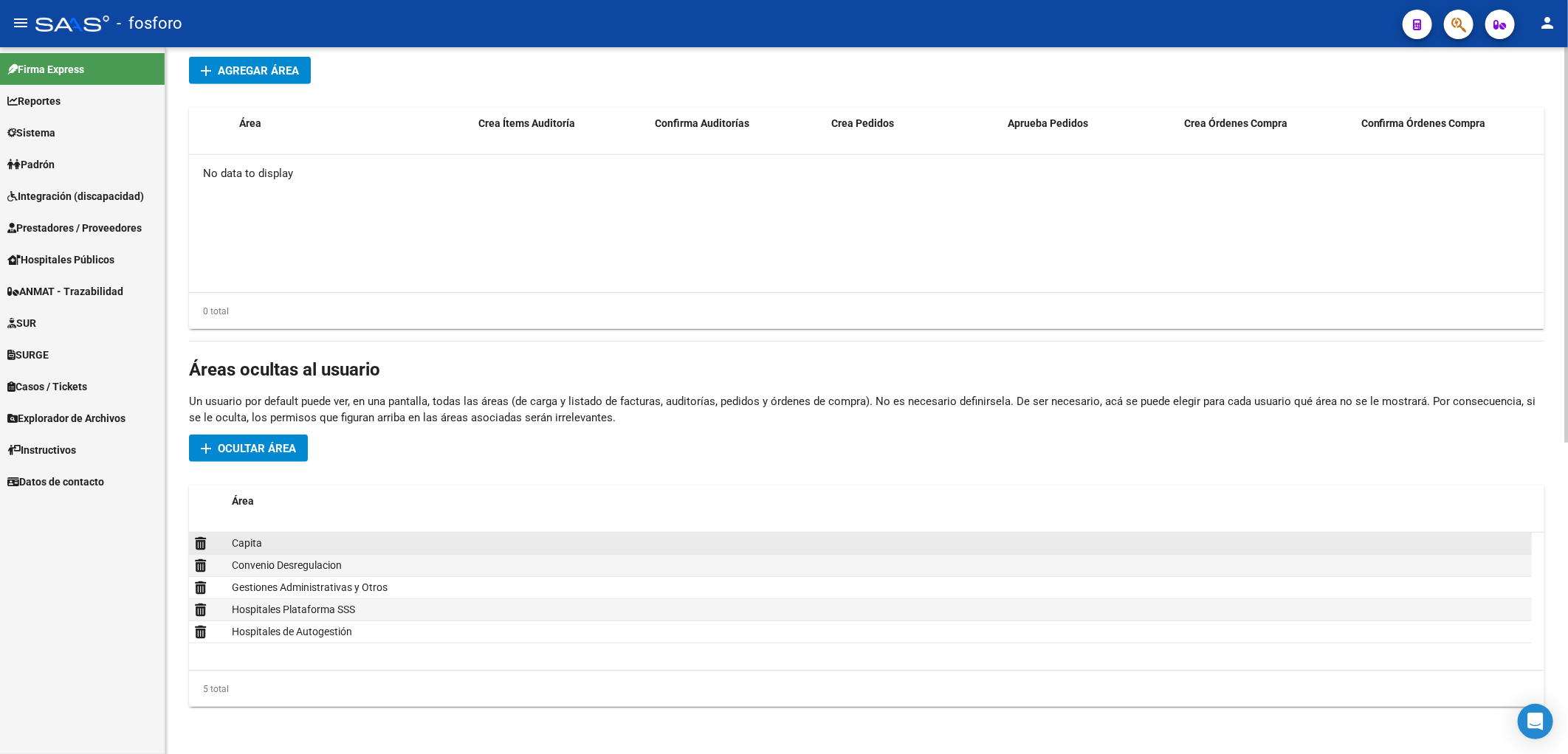 click on "Capita" 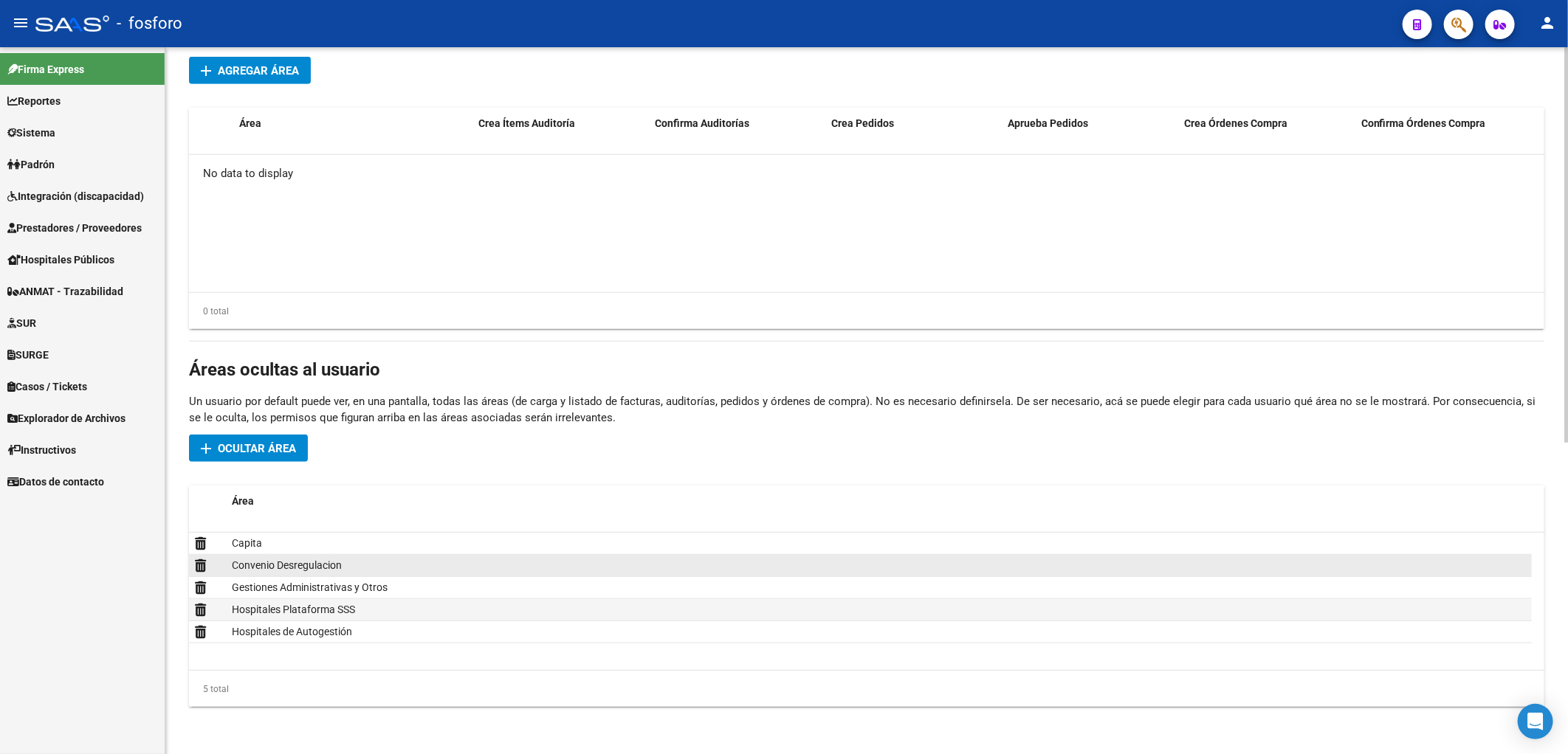 click on "Convenio Desregulacion" 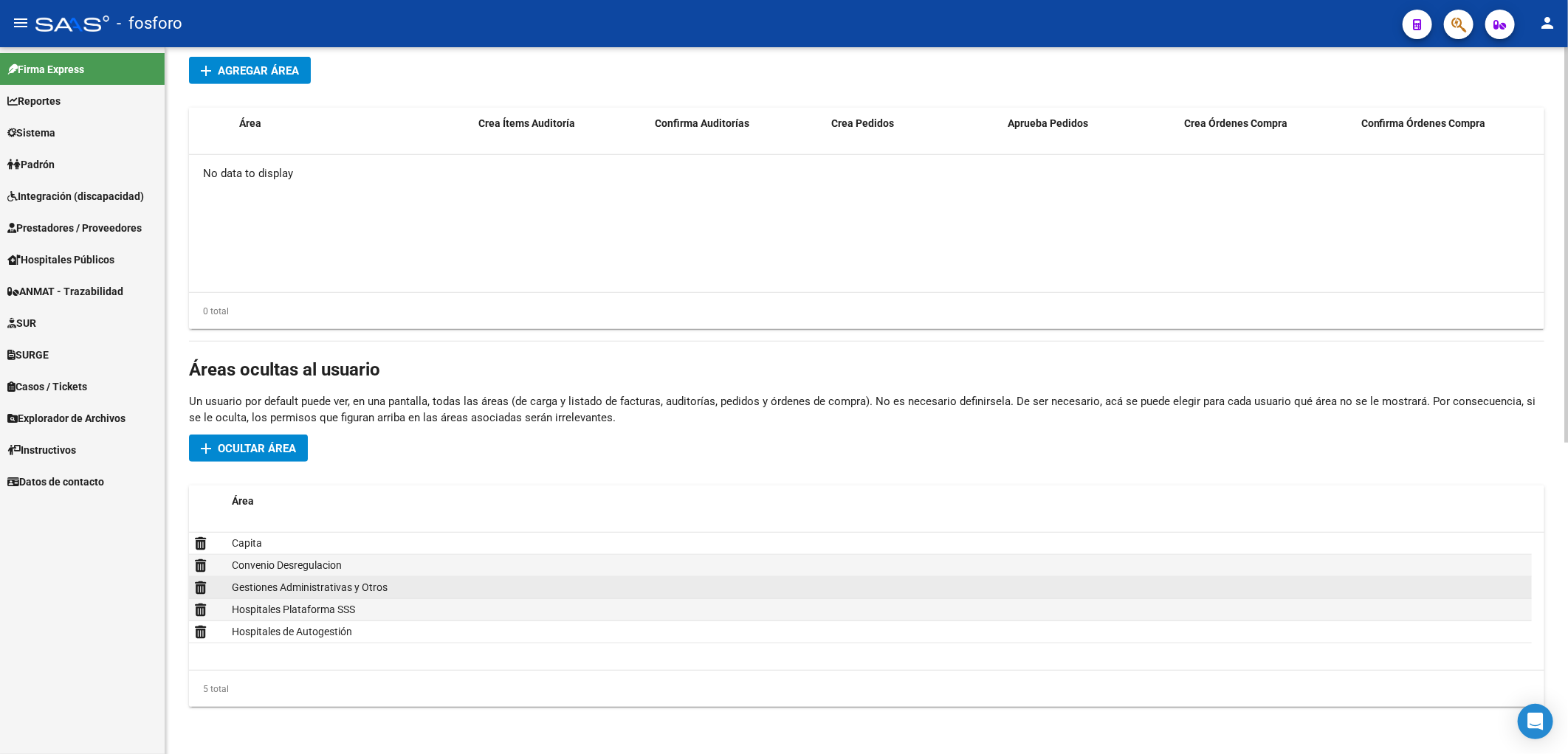 click on "Gestiones Administrativas y Otros" 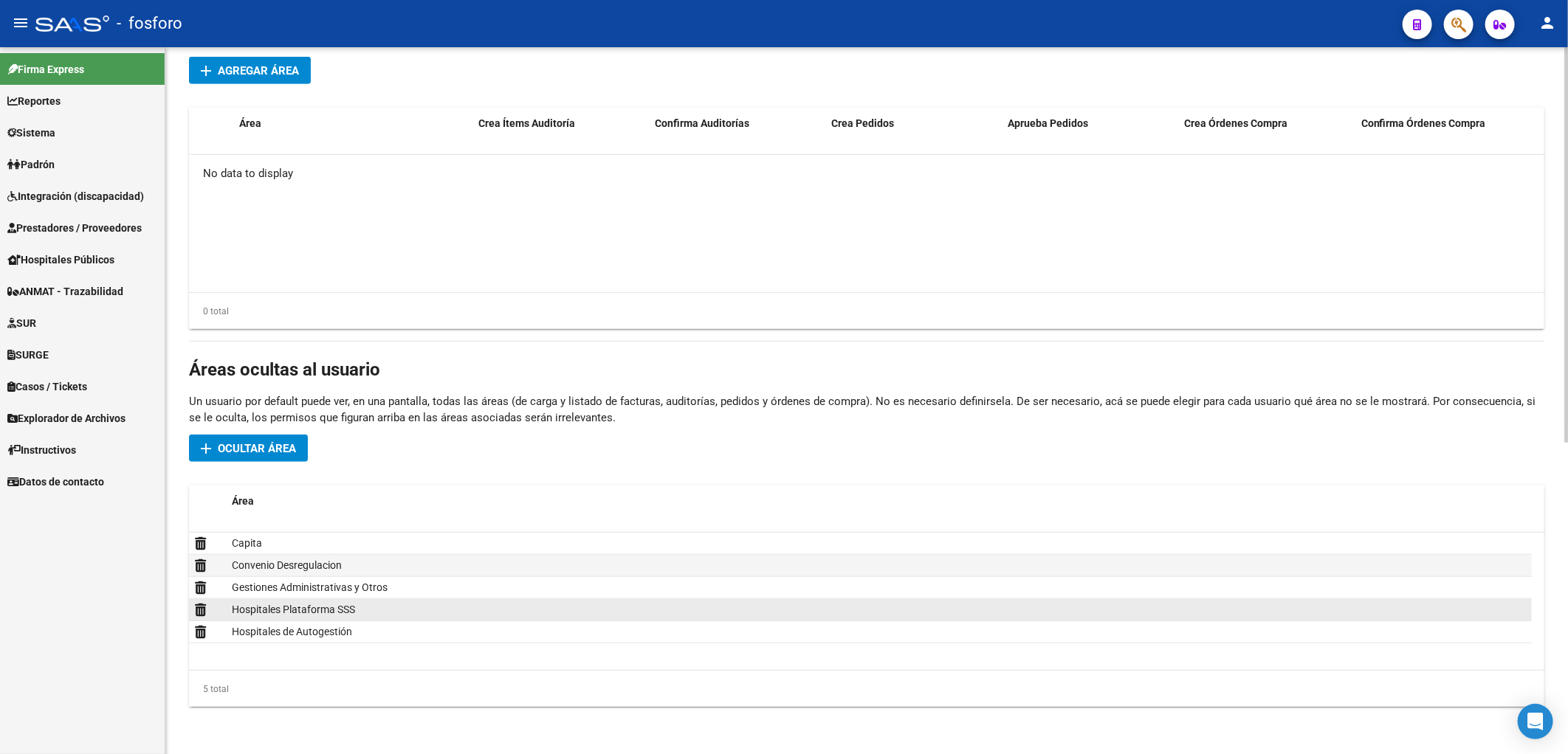 click on "Hospitales Plataforma SSS" 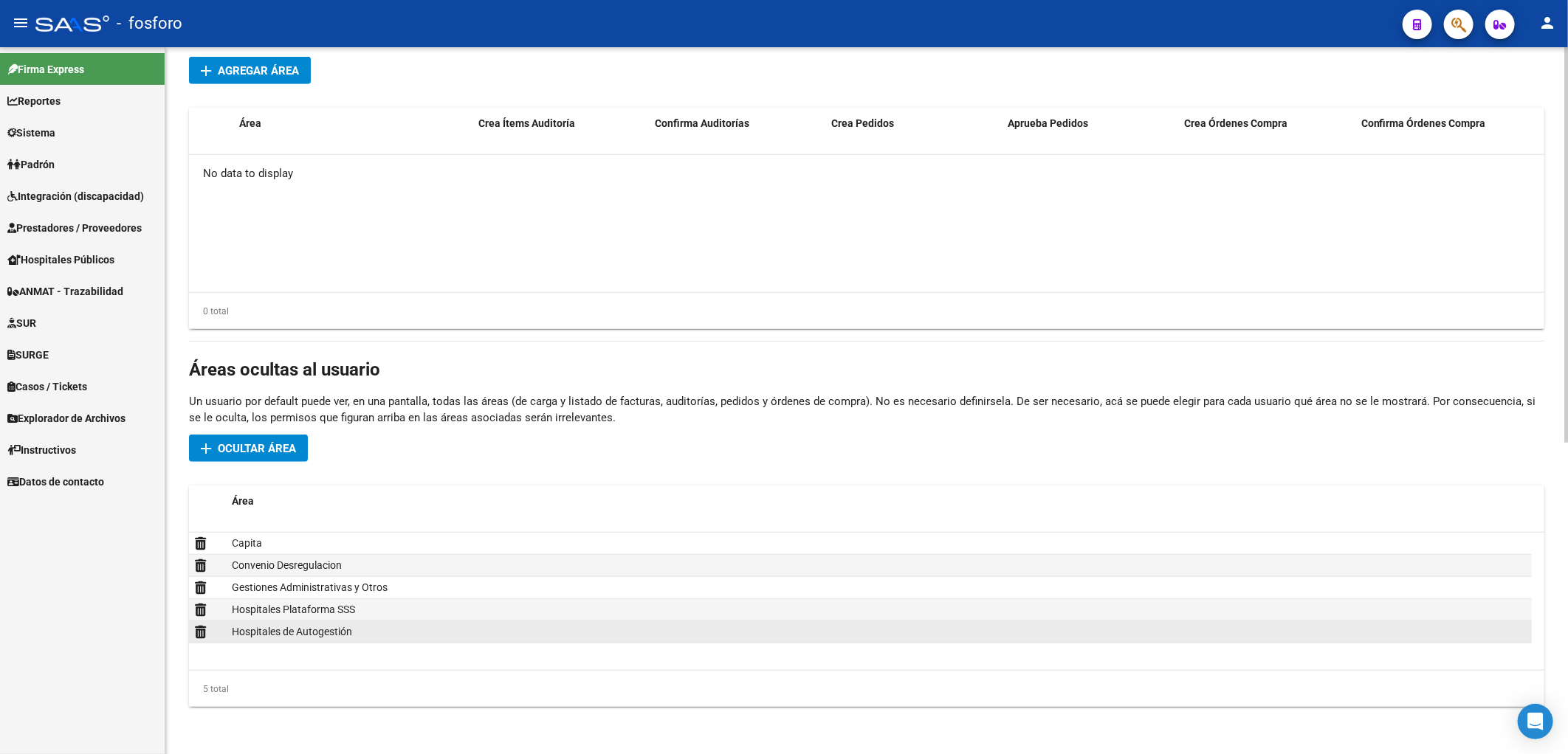 click on "Hospitales de Autogestión" 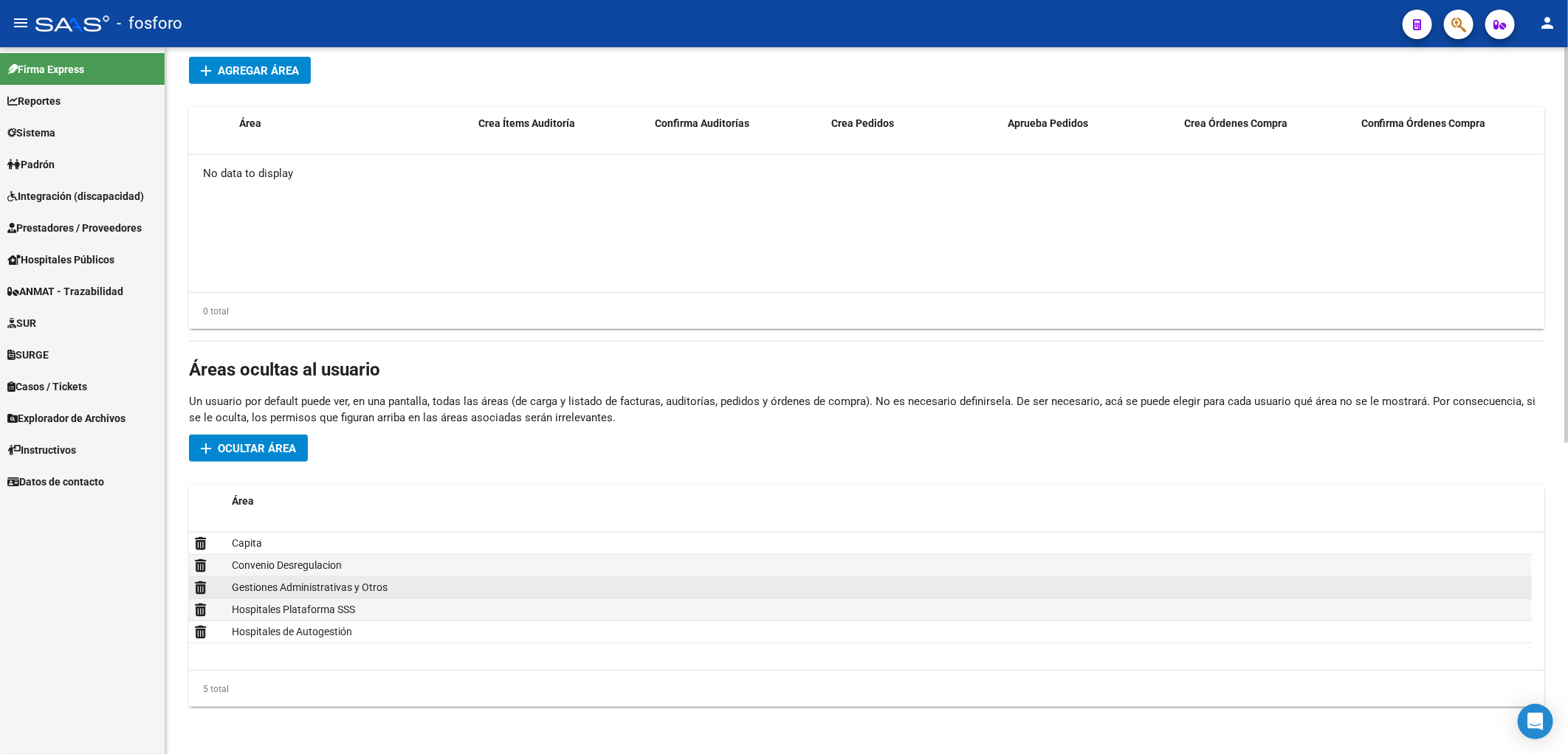 click on "Gestiones Administrativas y Otros" 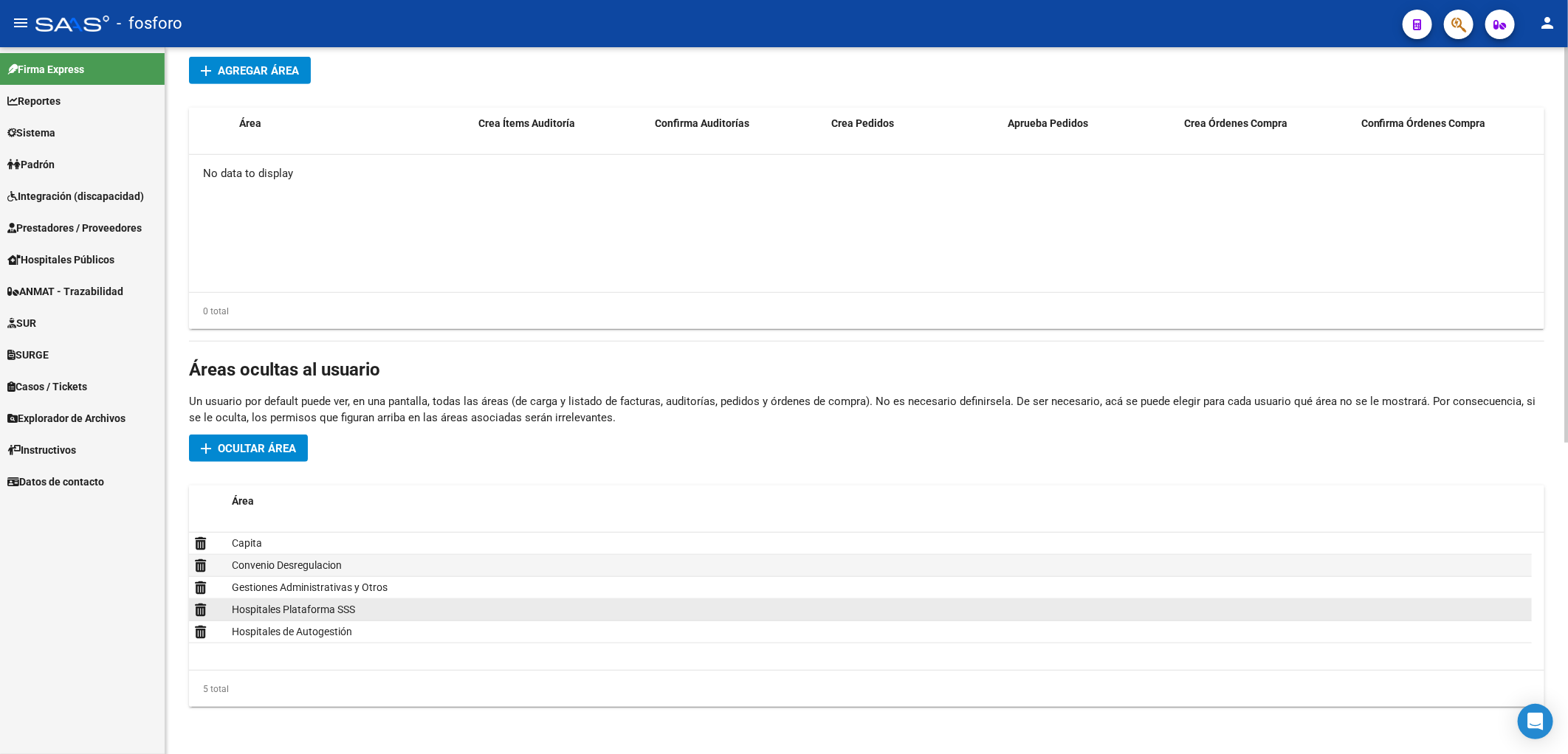 click on "Hospitales Plataforma SSS" 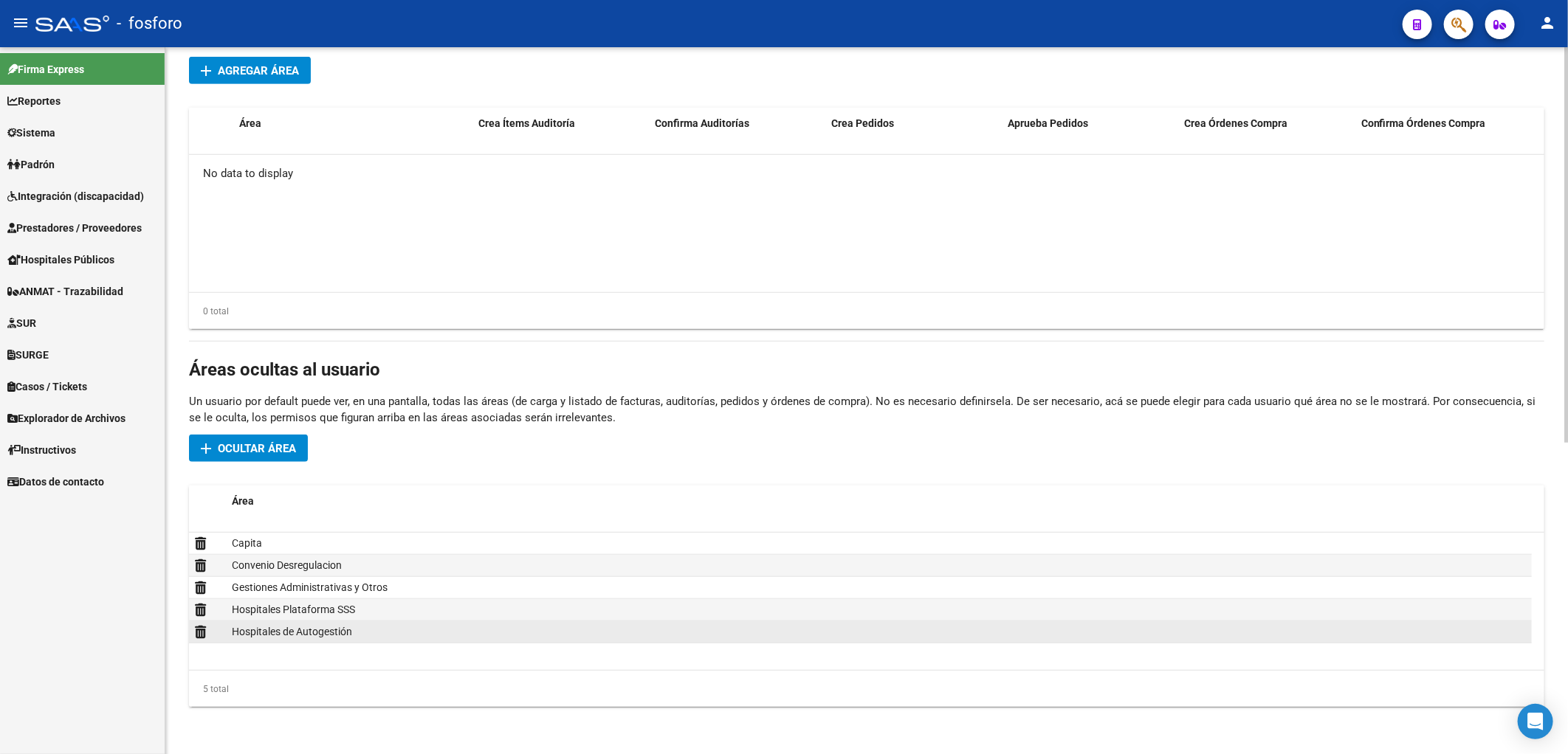 click on "Hospitales de Autogestión" 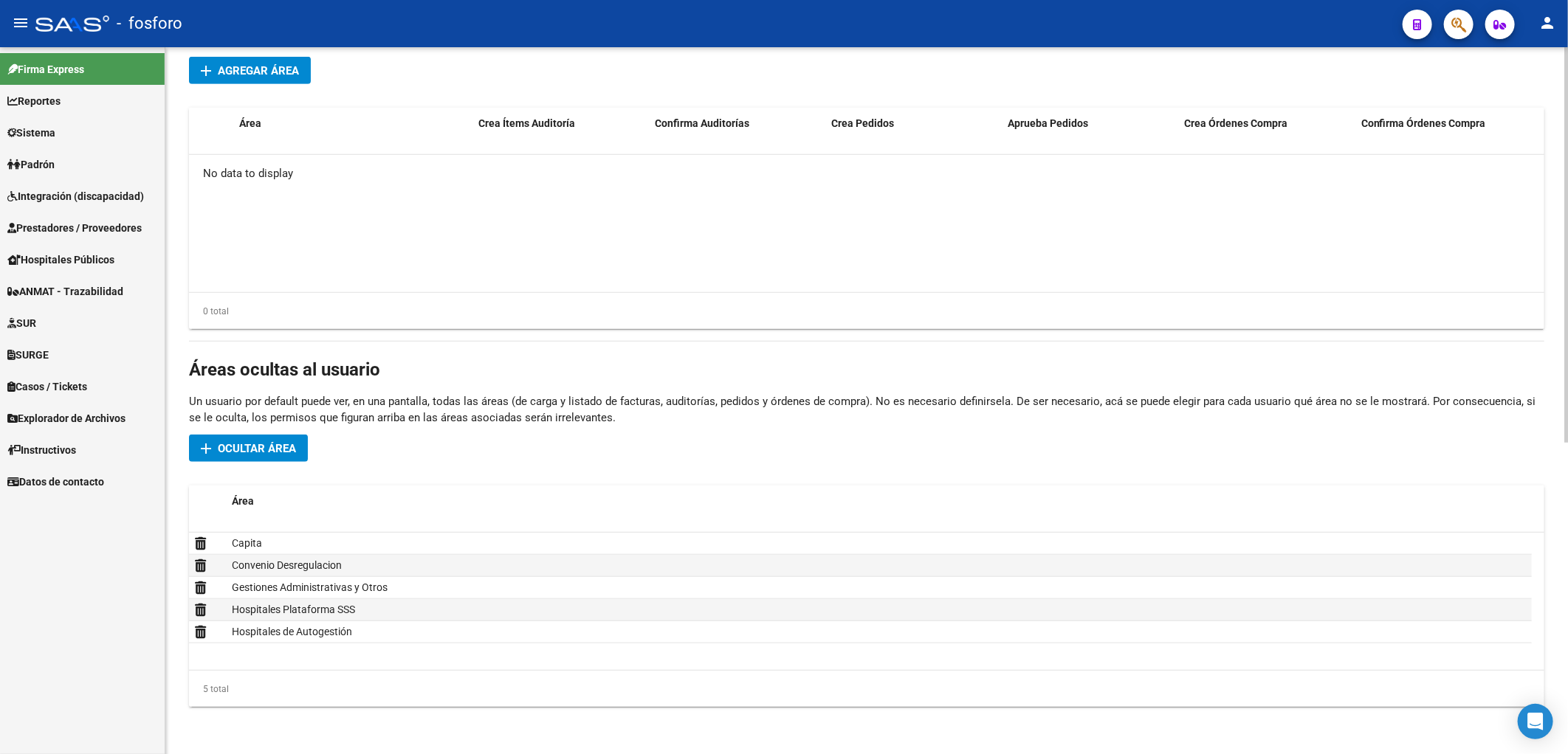 click on "Un usuario por default puede ver, en una pantalla, todas las áreas (de carga y listado de facturas, auditorías, pedidos y órdenes de compra). No es necesario definirsela. De ser necesario, acá se puede elegir para cada usuario qué área no se le mostrará. Por consecuencia, si se le oculta, los permisos que figuran arriba en las áreas asociadas serán irrelevantes." 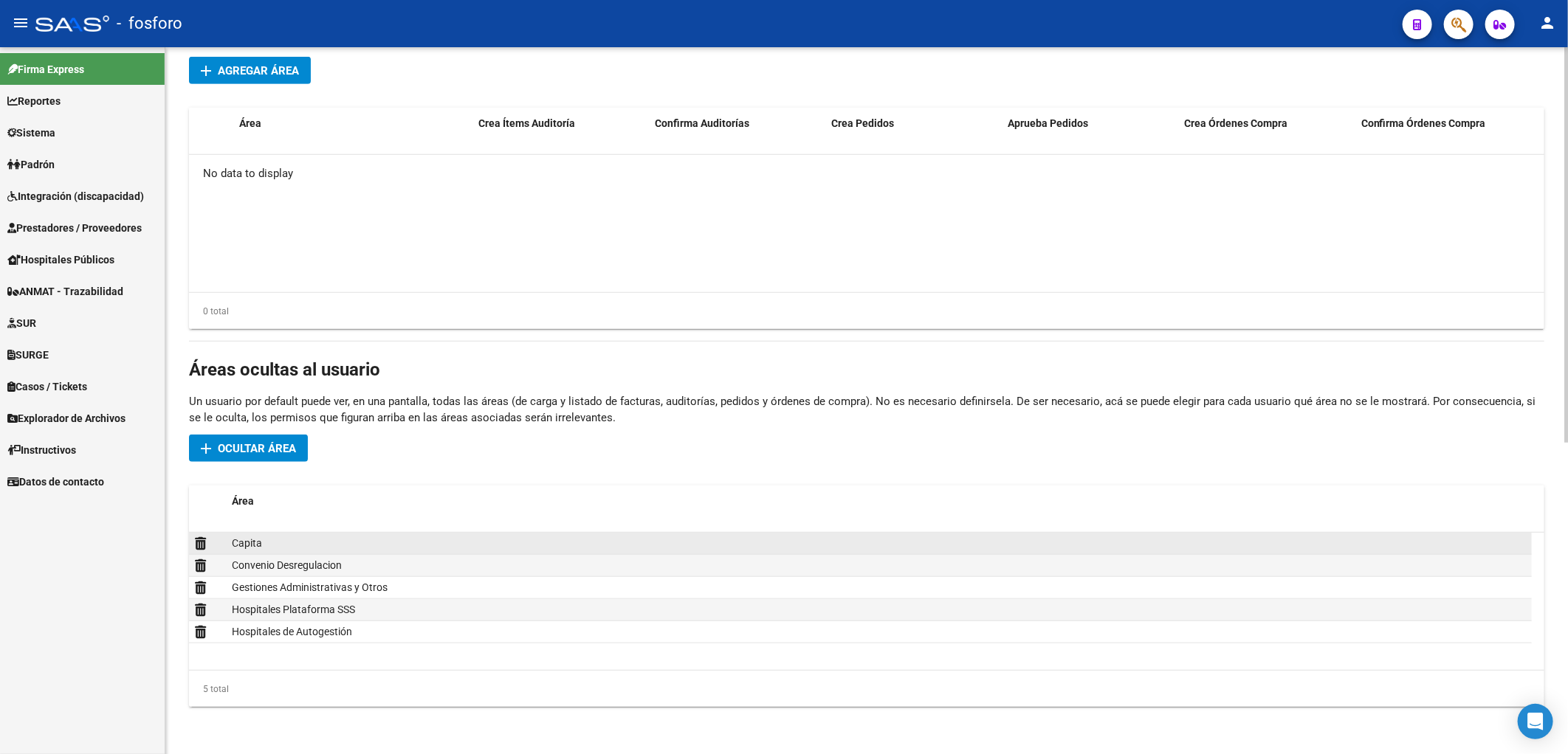 click on "Capita" 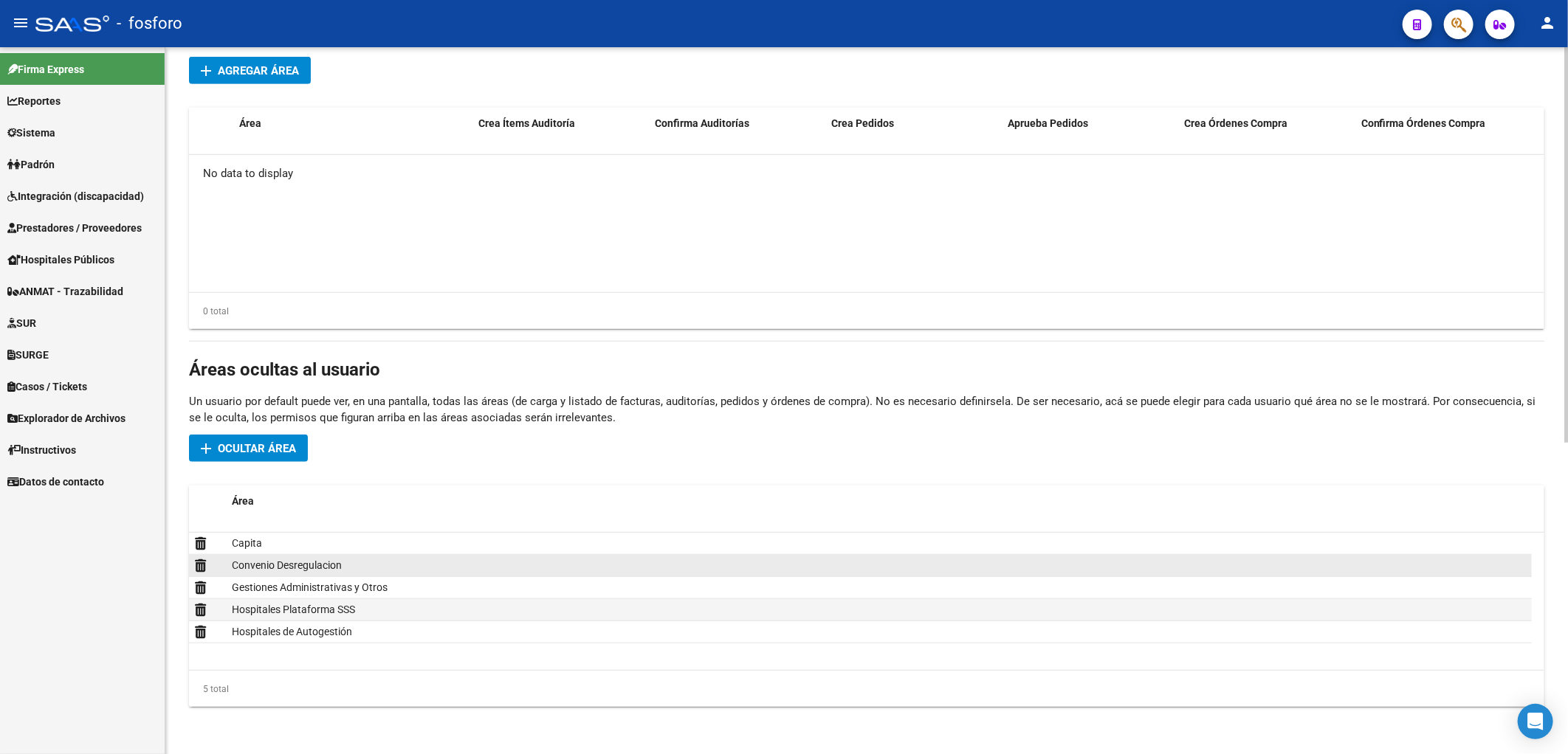 click on "Convenio Desregulacion" 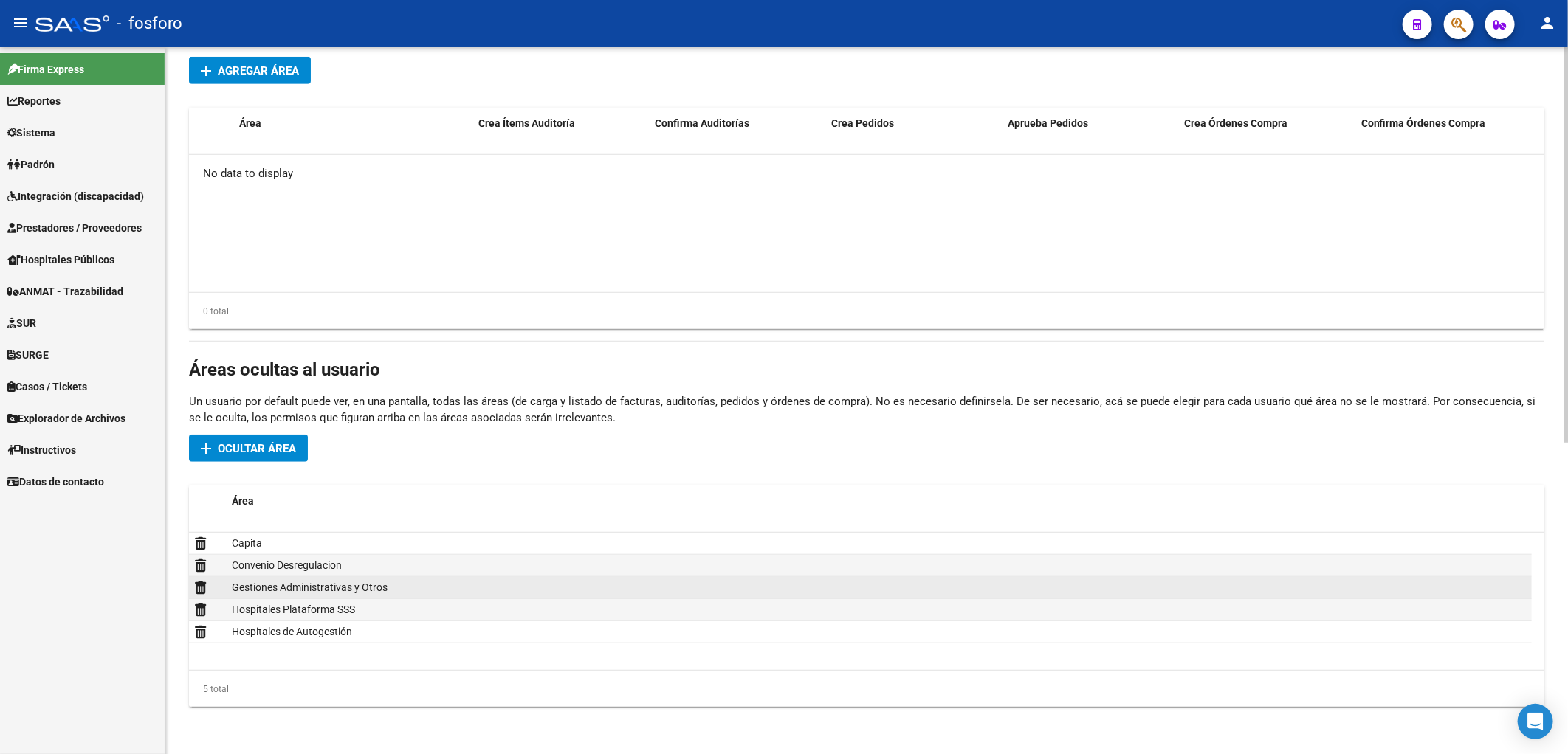 click on "Gestiones Administrativas y Otros" 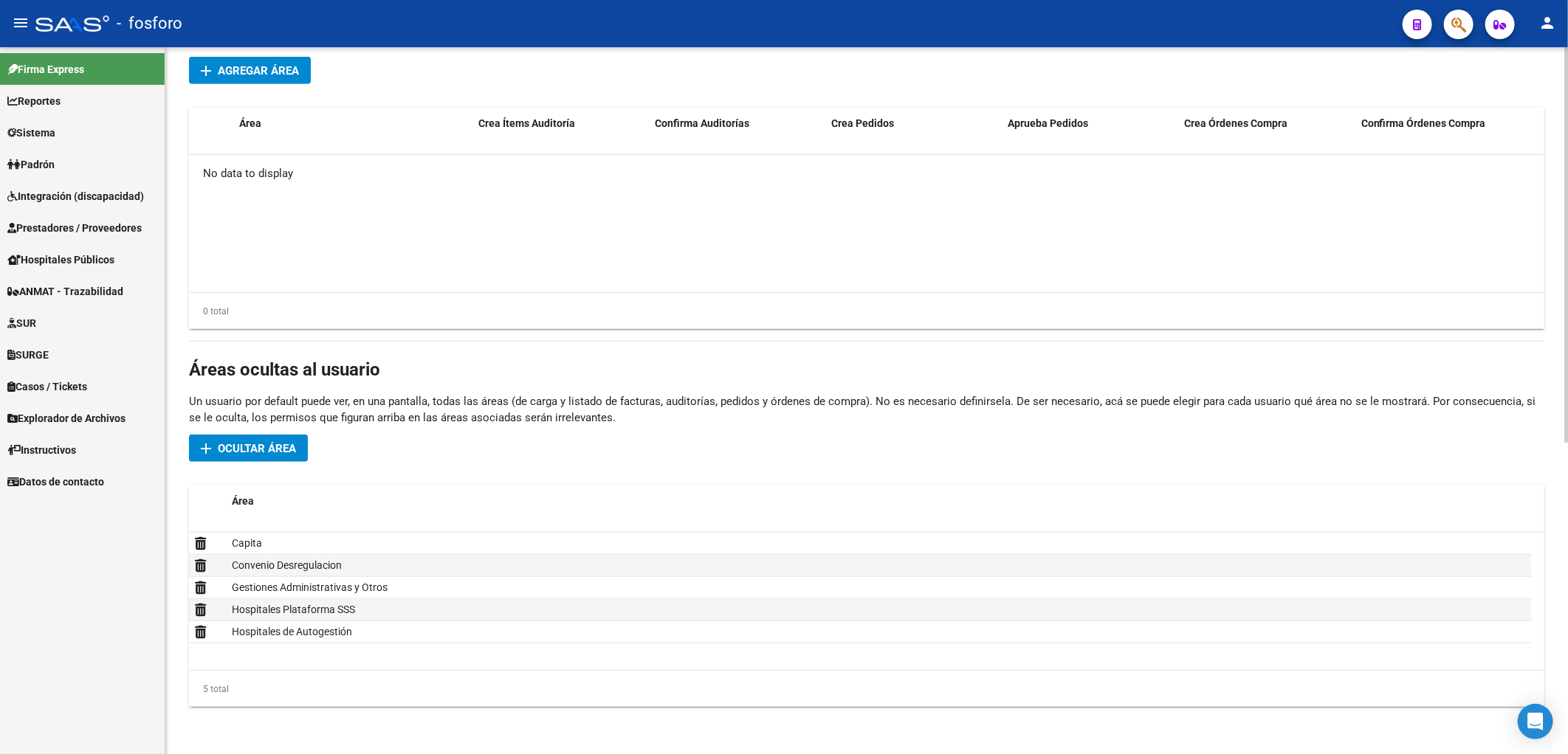 drag, startPoint x: 278, startPoint y: 448, endPoint x: 581, endPoint y: 410, distance: 305.3735 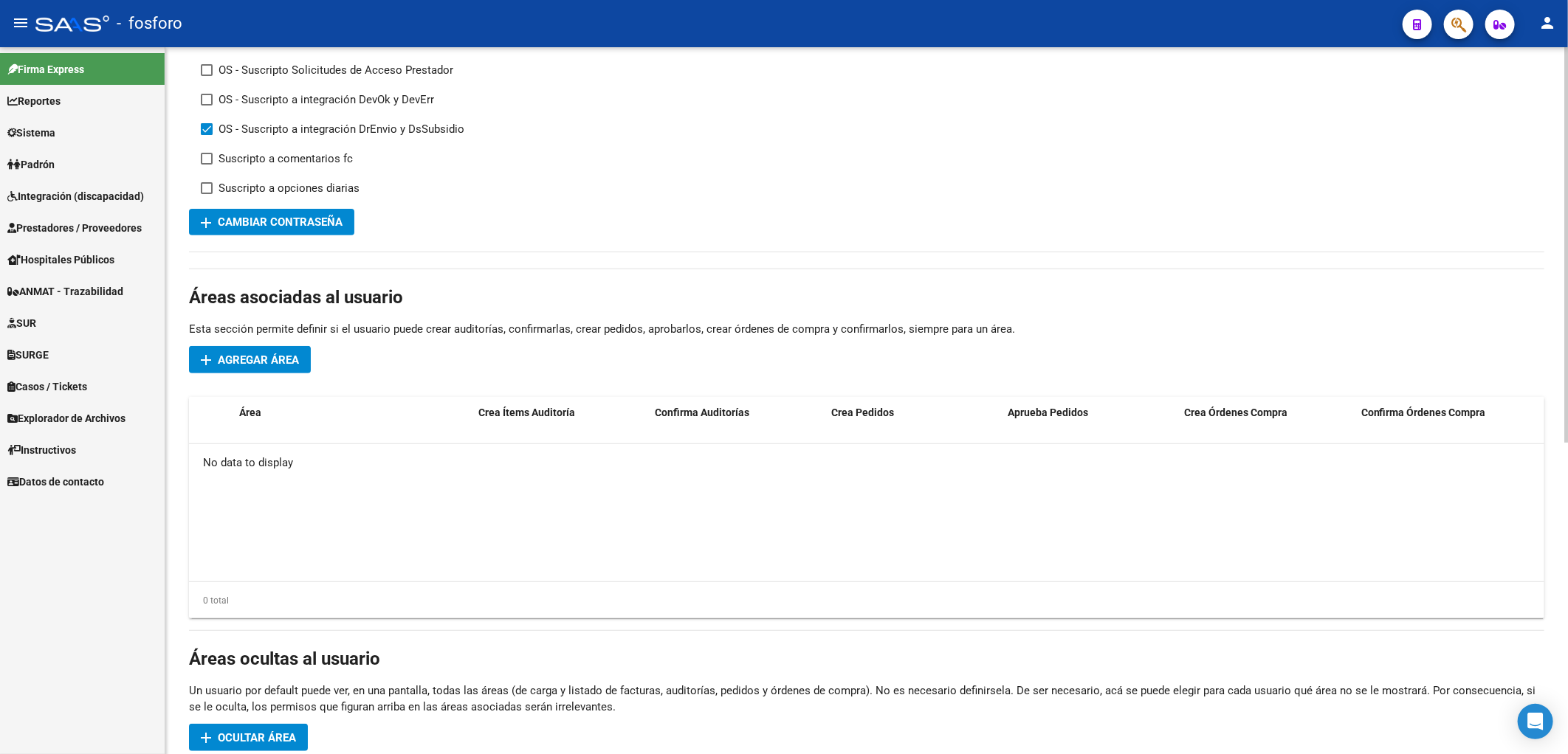 scroll, scrollTop: 229, scrollLeft: 0, axis: vertical 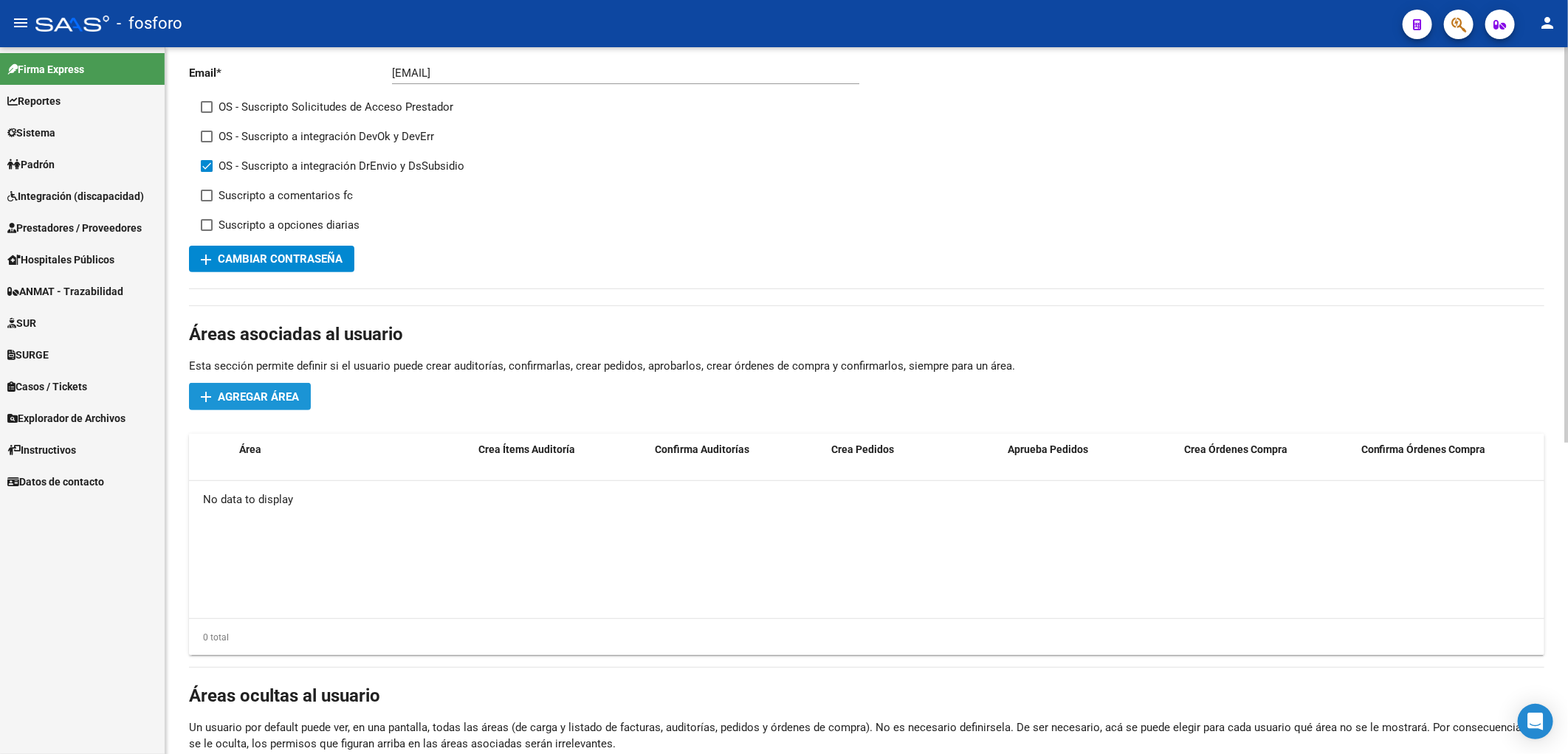 click on "Agregar Área" 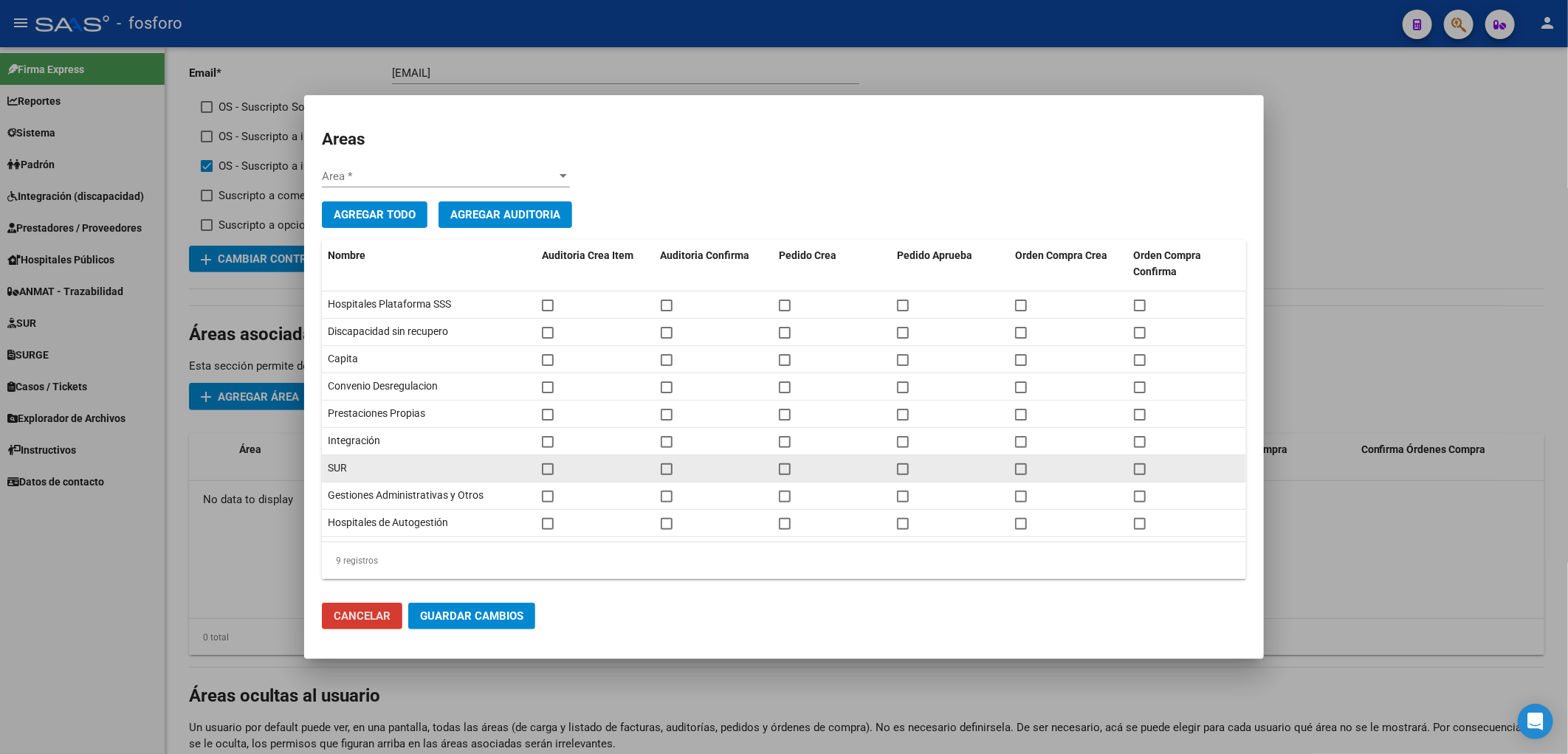 scroll, scrollTop: 5, scrollLeft: 0, axis: vertical 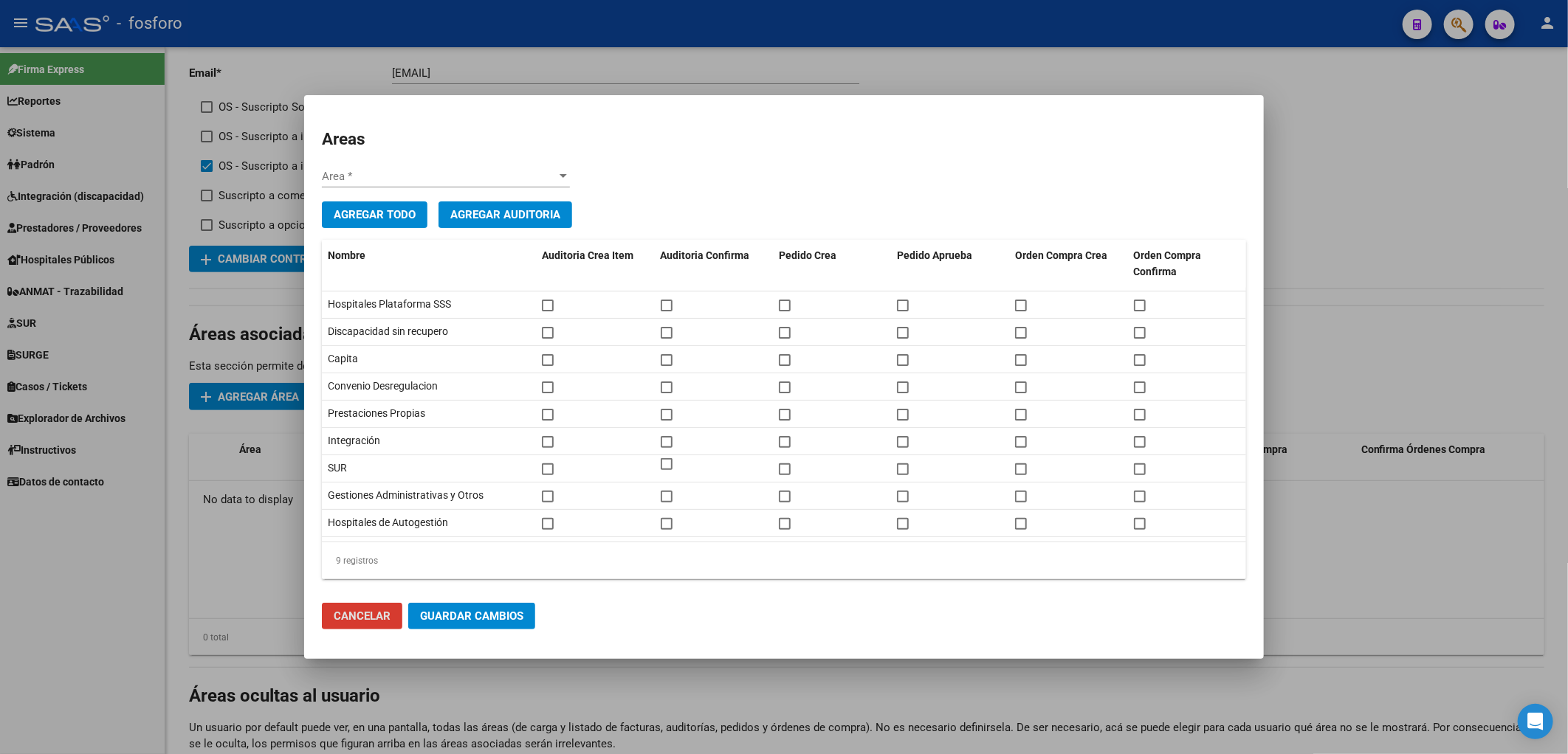click on "Area *" at bounding box center (439, 176) 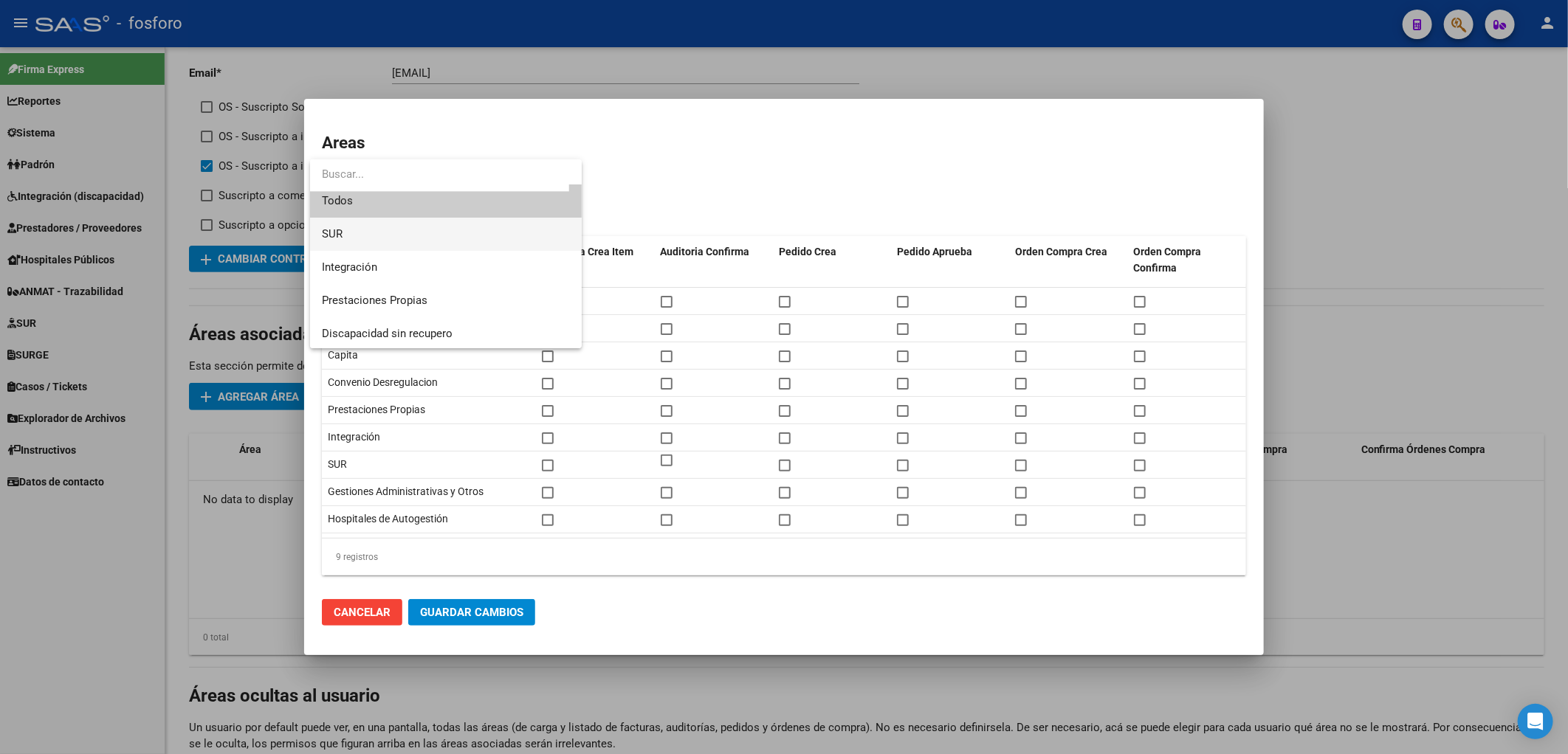 scroll, scrollTop: 10, scrollLeft: 0, axis: vertical 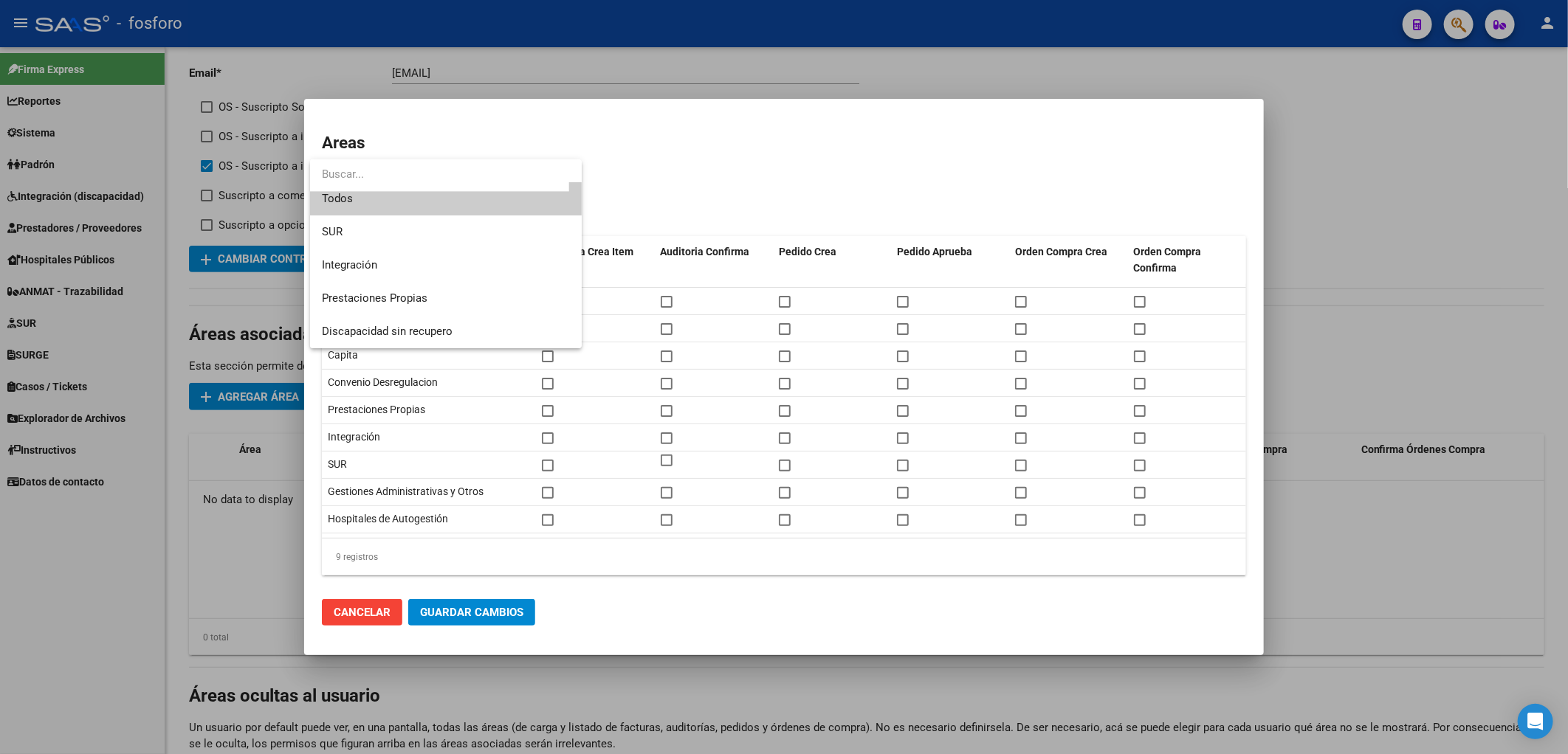 click at bounding box center (784, 377) 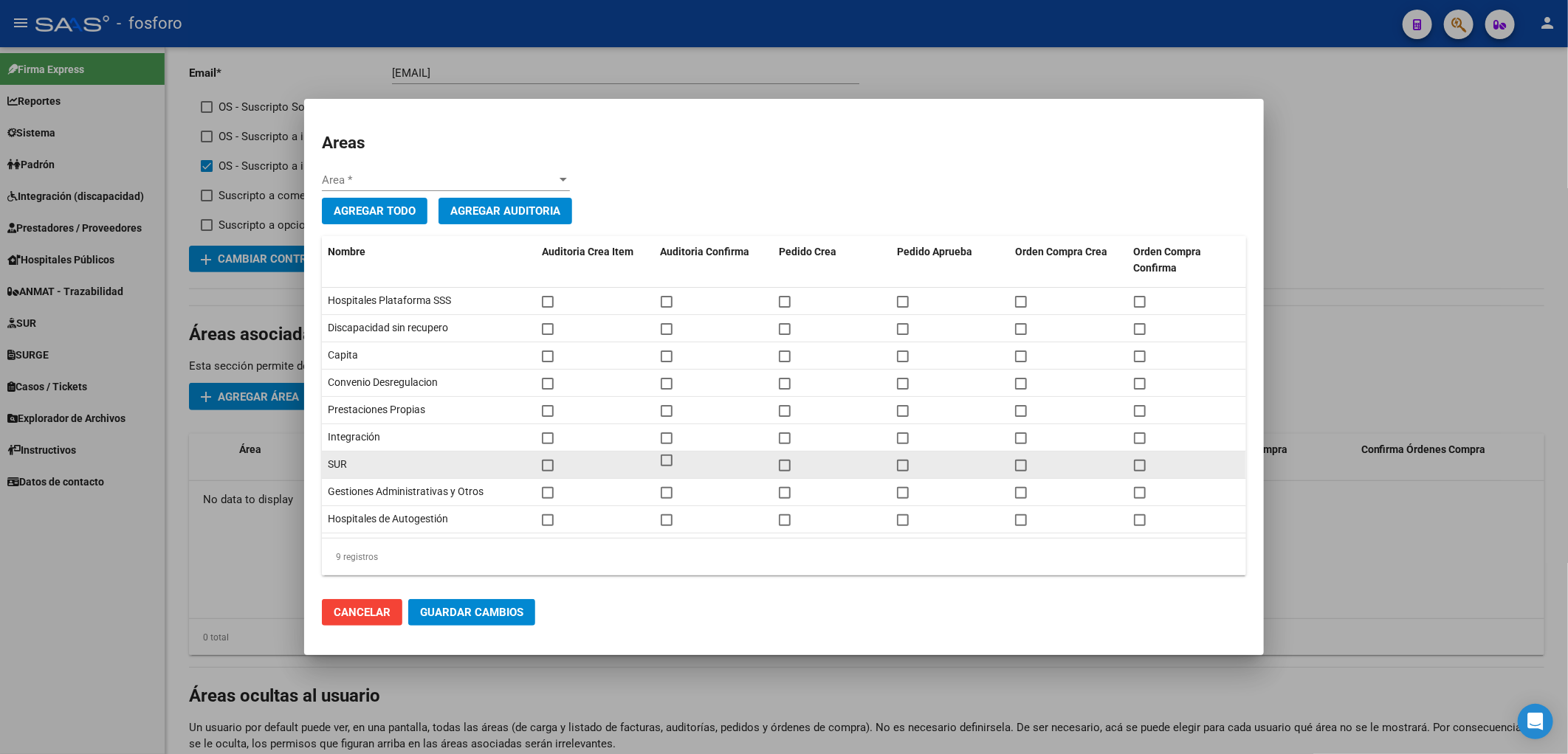 scroll, scrollTop: 4, scrollLeft: 0, axis: vertical 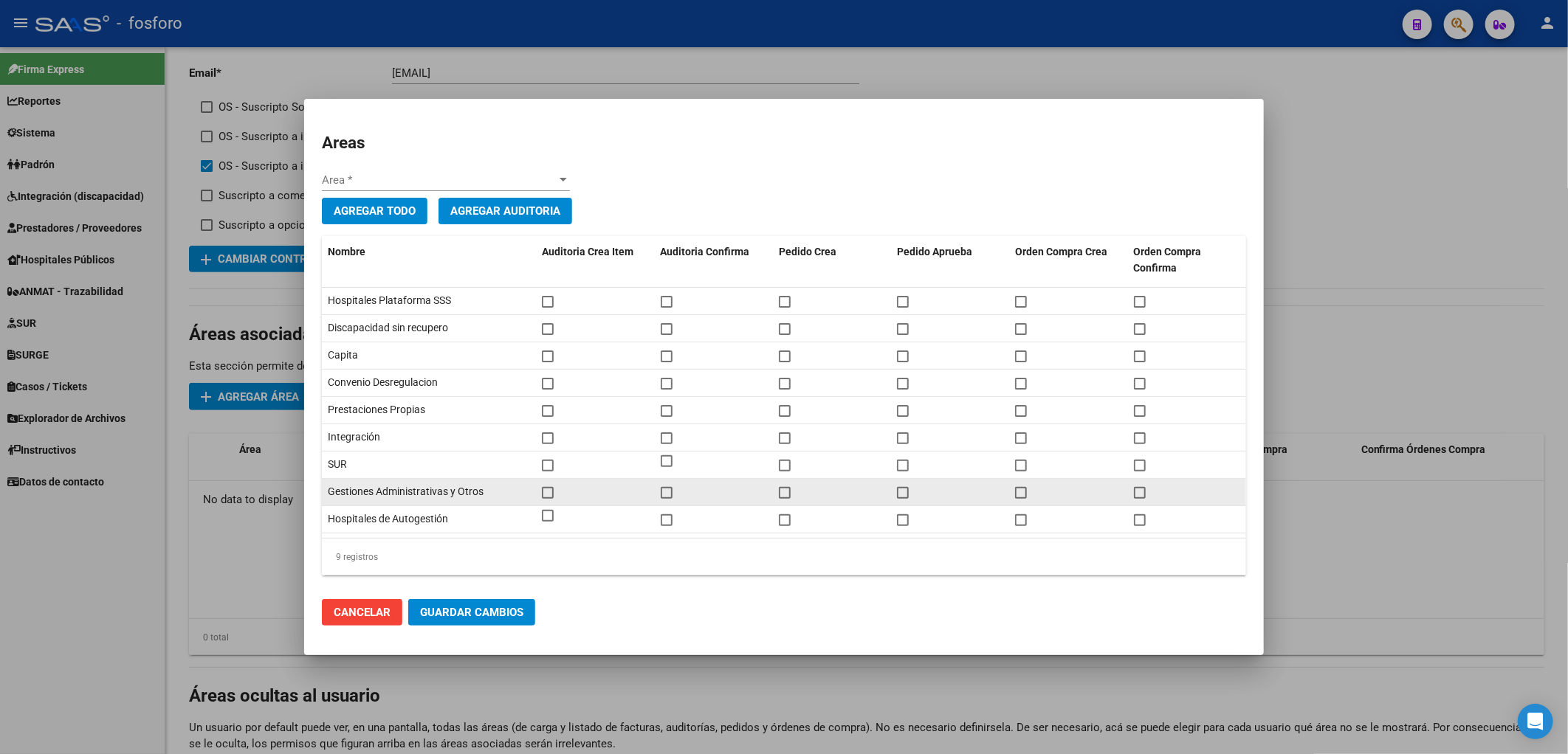 drag, startPoint x: 330, startPoint y: 494, endPoint x: 481, endPoint y: 483, distance: 151.40013 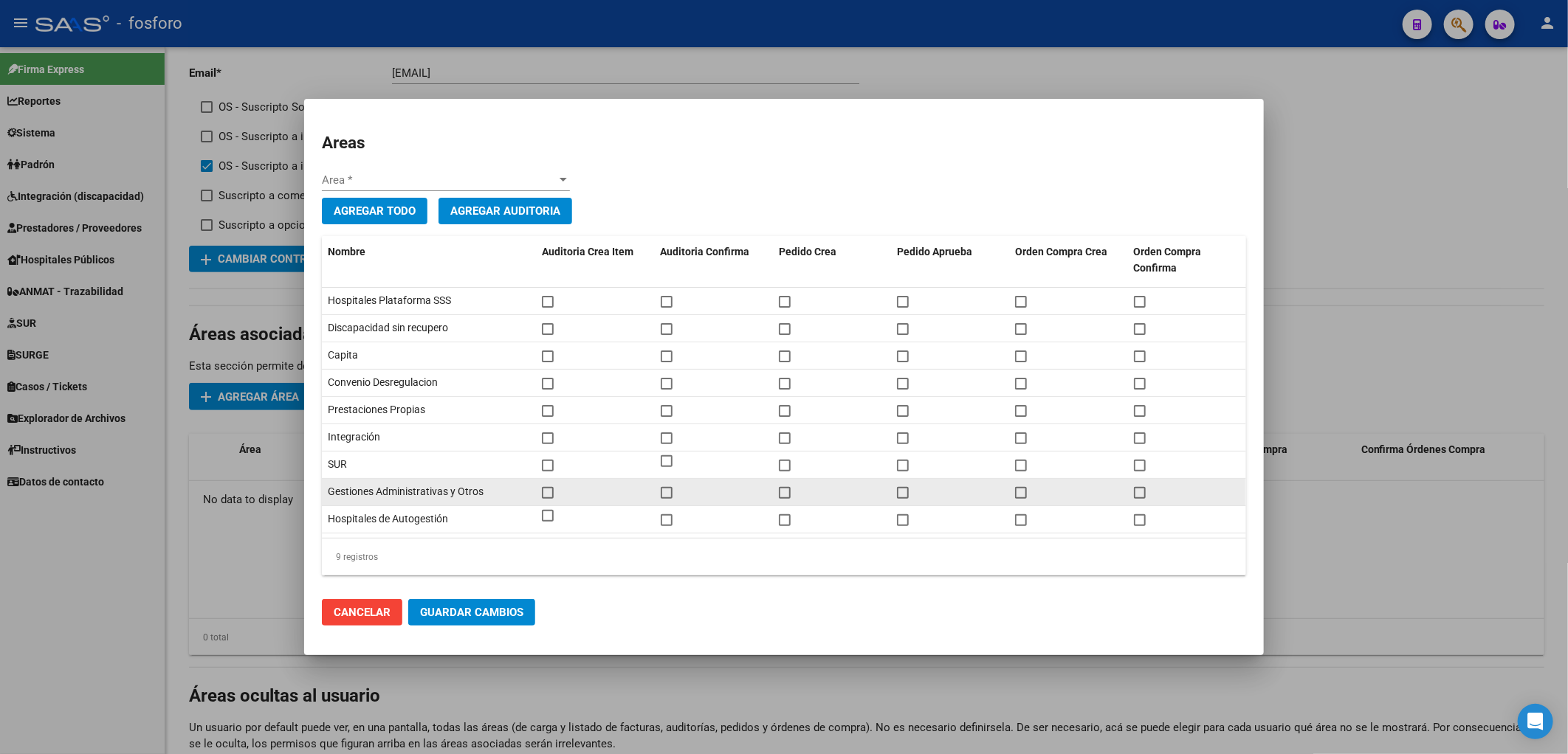 drag, startPoint x: 483, startPoint y: 496, endPoint x: 326, endPoint y: 498, distance: 157.01274 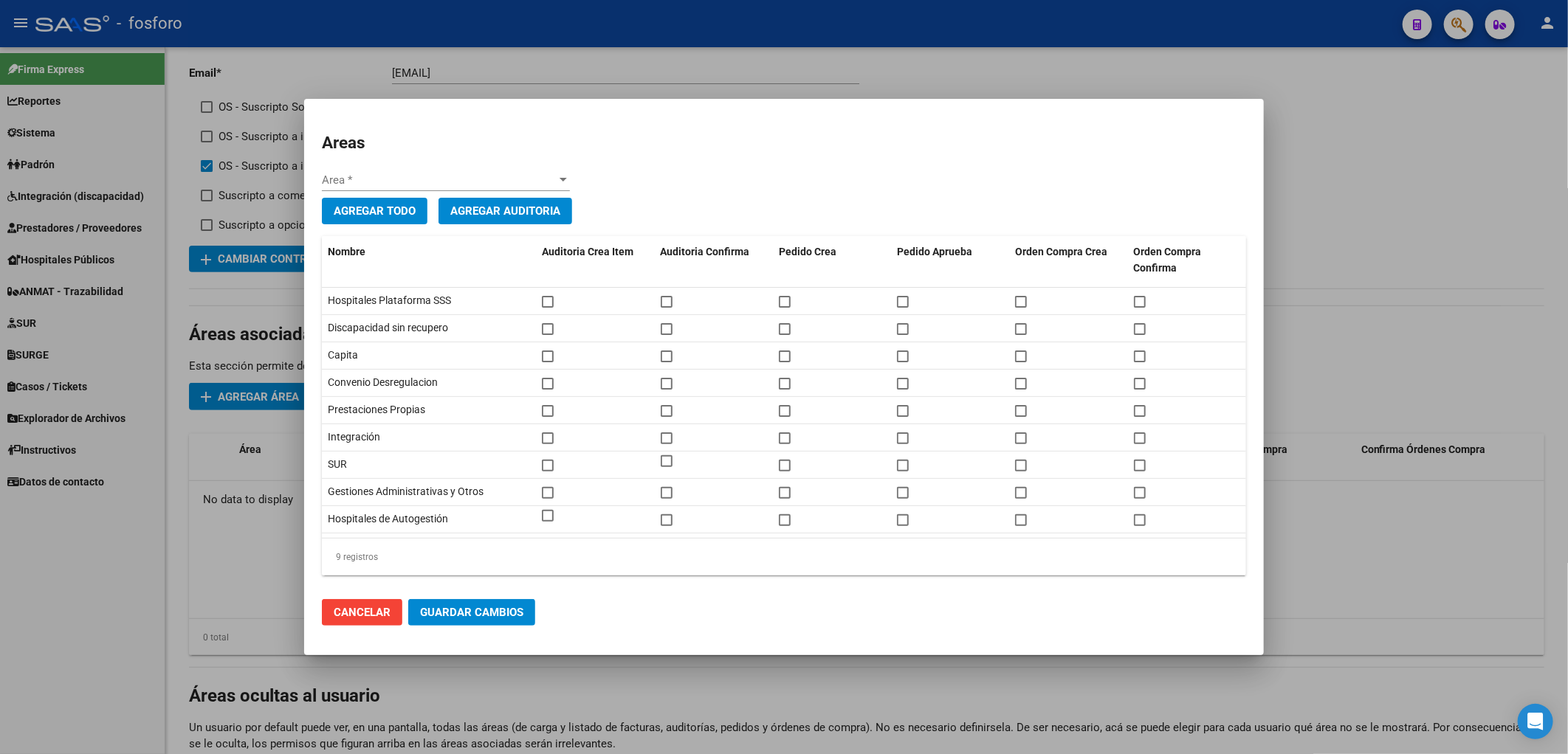 click at bounding box center (784, 377) 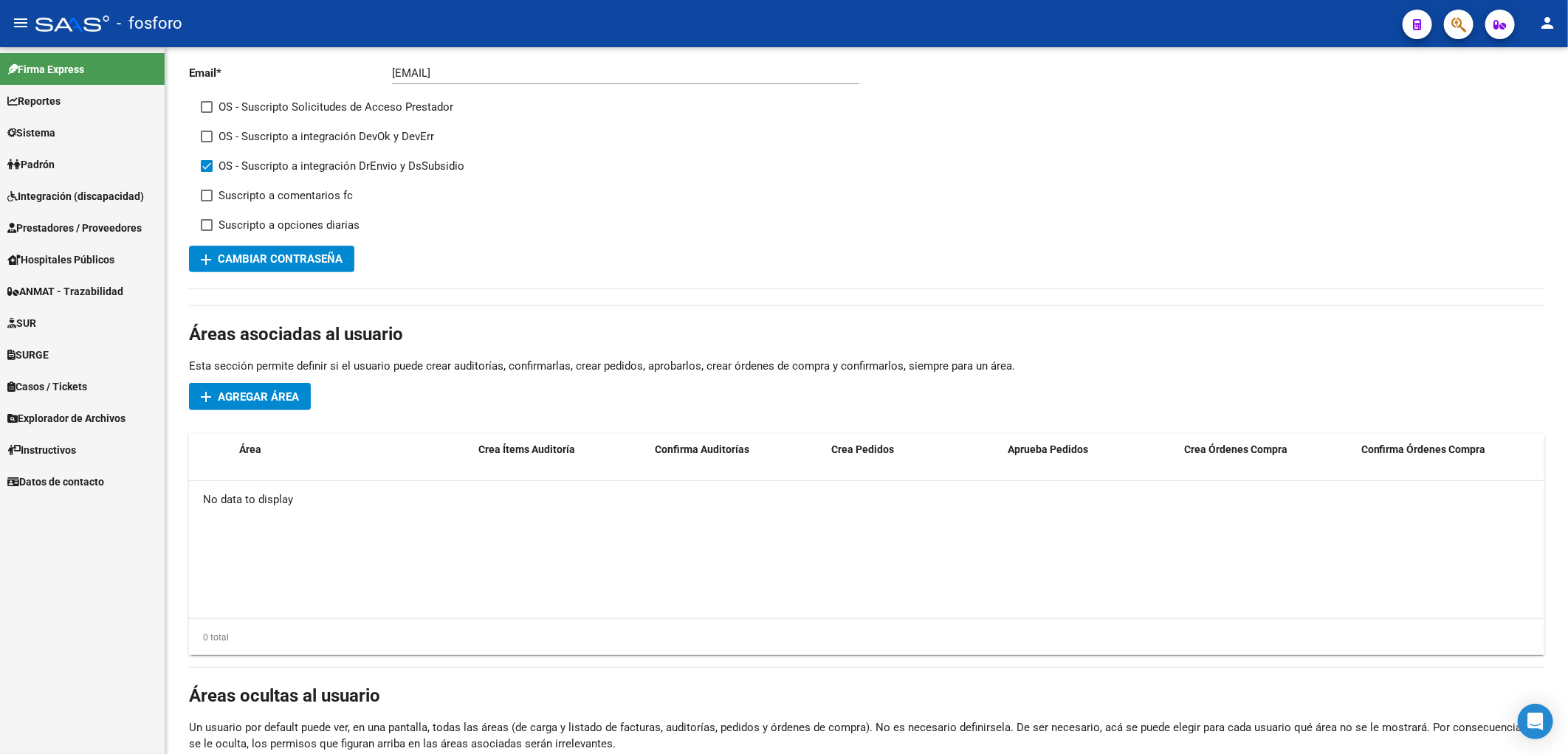 click on "Firma Express     Reportes SUR Expedientes Internos Movimiento de Expte. SSS    Sistema Usuarios Todos los Usuarios    Padrón Afiliados Empadronados Movimientos de Afiliados Padrón Ágil Análisis Afiliado    Integración (discapacidad) Estado Presentaciones SSS Rendición Certificado Discapacidad Pedido Integración a SSS Datos Contables de Facturas Facturas Liquidadas x SSS Legajos Legajos Documentación    Prestadores / Proveedores Facturas - Listado/Carga Facturas Sin Auditar Facturas - Documentación Facturas Recibidas ARCA Pagos x Transferencia Auditorías - Listado Auditorías - Comentarios Auditorías - Cambios Área Auditoría - Ítems Prestadores - Listado Prestadores - Docu.    Hospitales Públicos SSS - Censo Hospitalario SSS - Preliquidación SSS - Comprobantes SSS - CPBTs Atenciones Notificaciones Internación Débitos Autogestión (viejo)    ANMAT - Trazabilidad    SUR Expedientes Internos Movimiento de Expte. SSS Doc. Respaldatoria    SURGE Solicitudes - Todas Detracciones Casos" at bounding box center (82, 401) 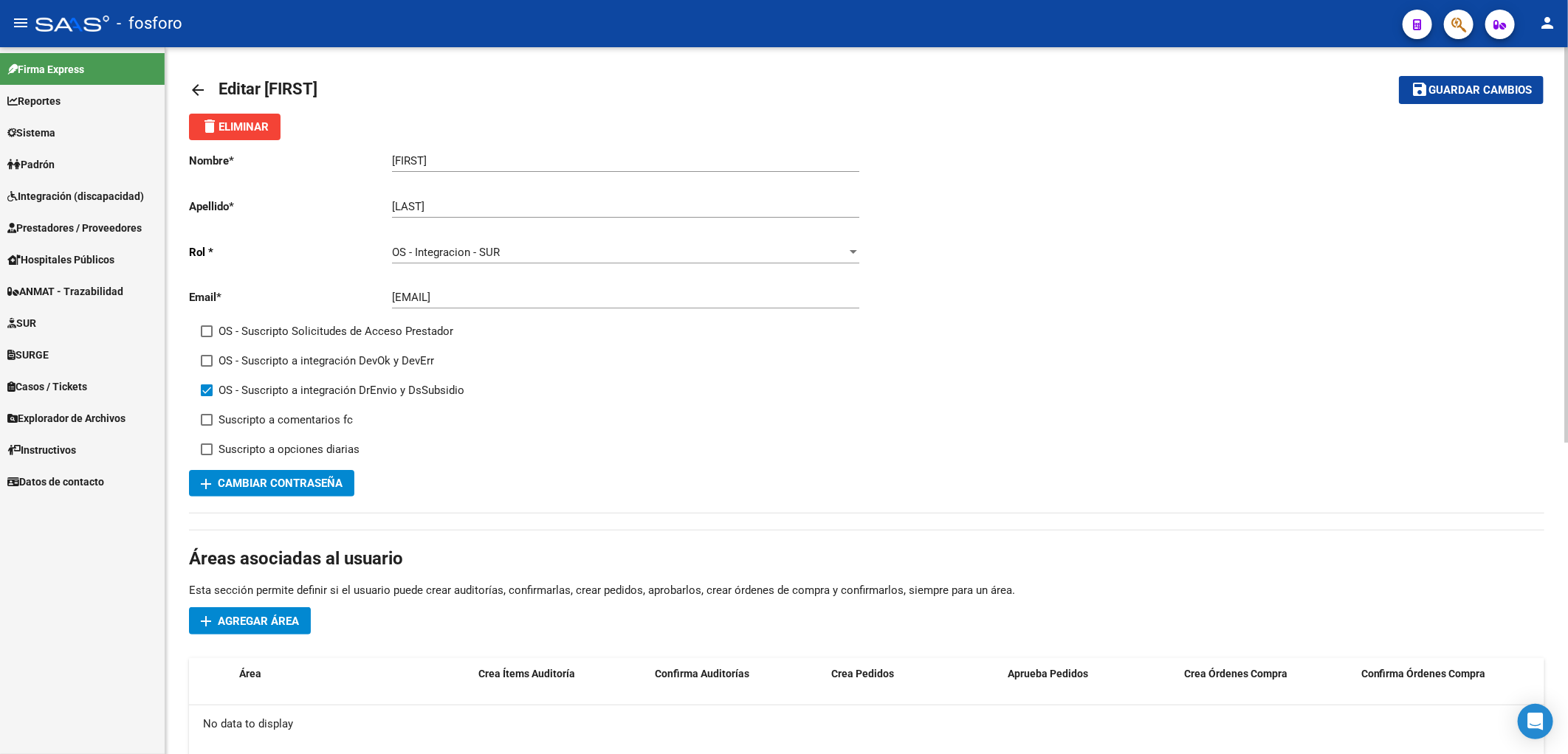 scroll, scrollTop: 0, scrollLeft: 0, axis: both 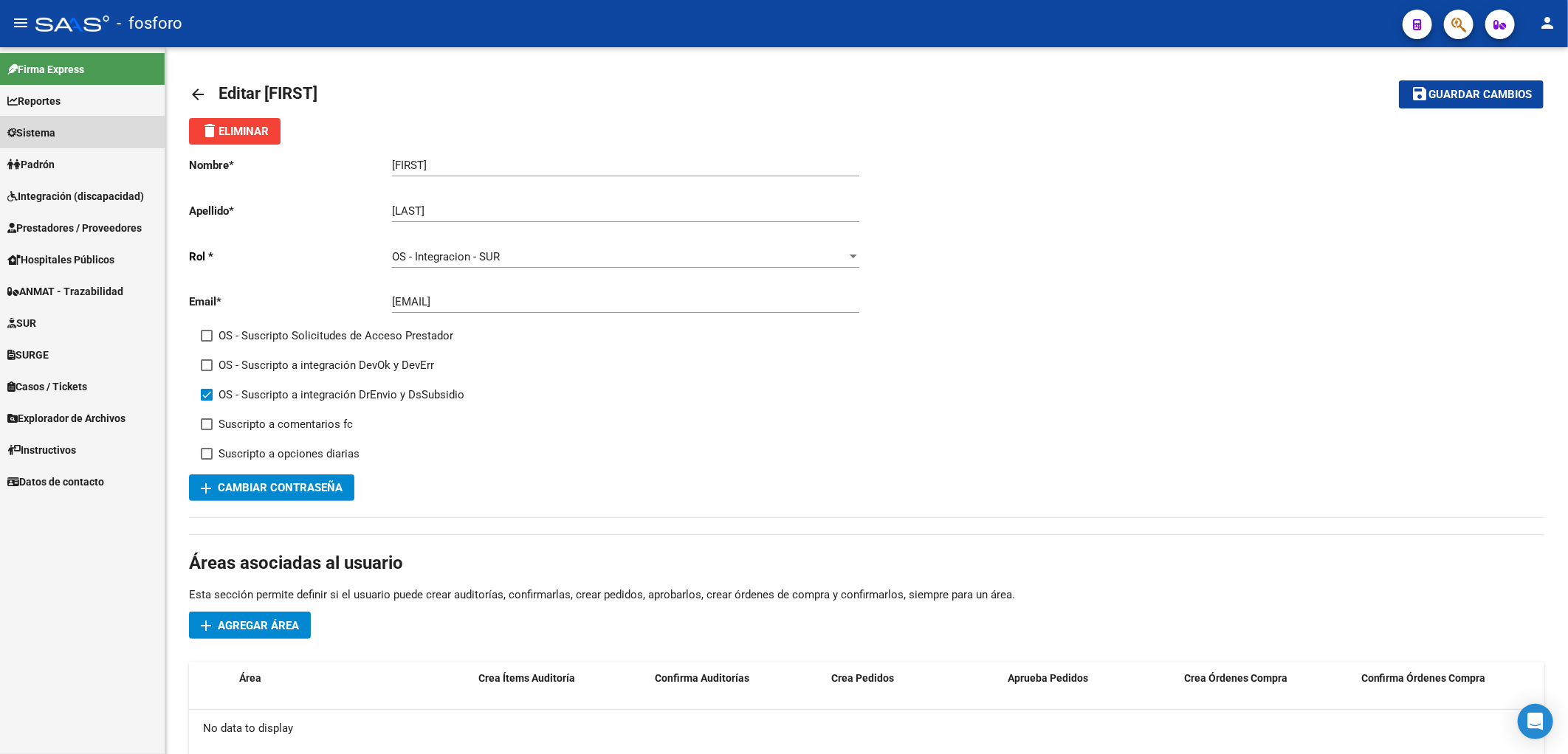 click on "Sistema" at bounding box center [31, 133] 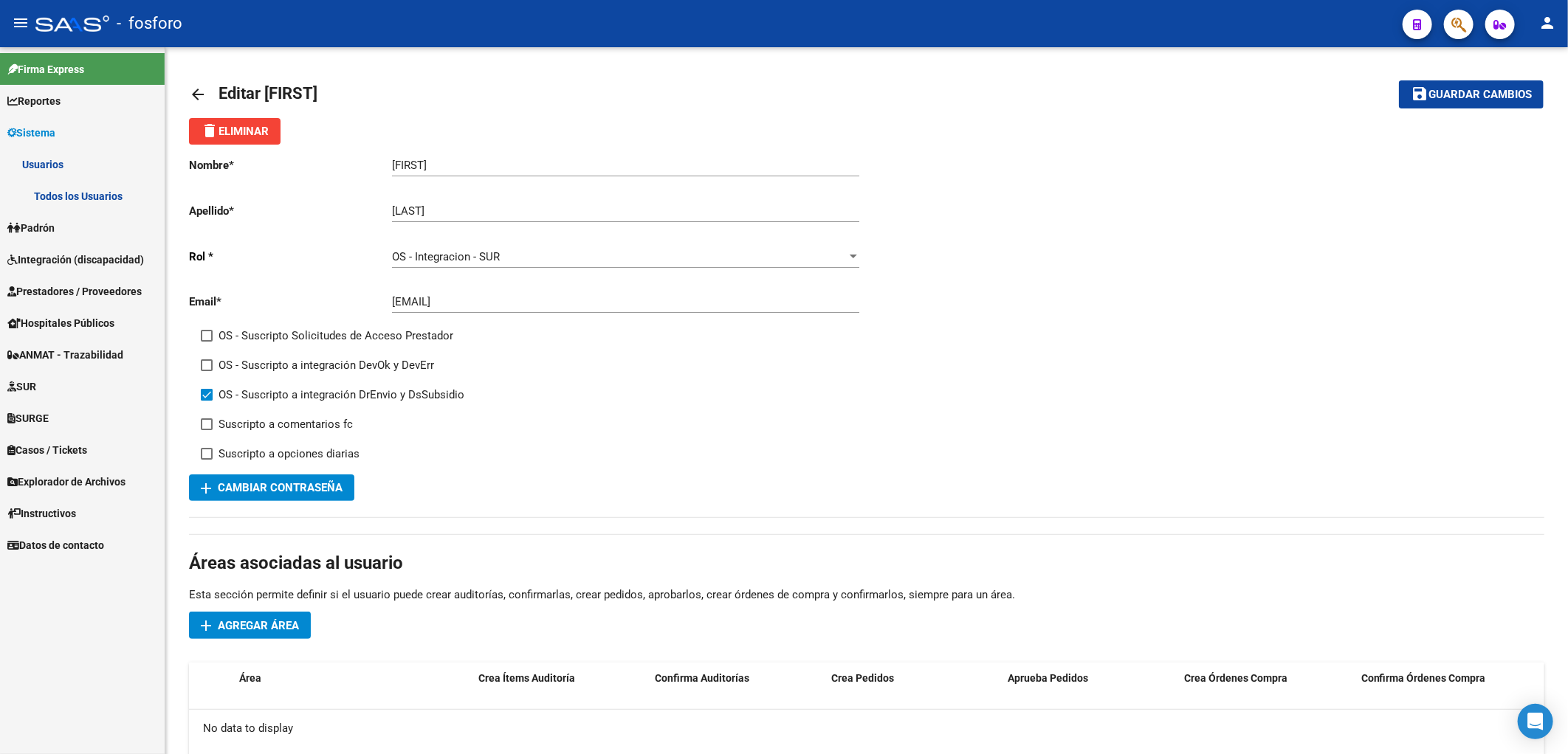 click on "Todos los Usuarios" at bounding box center [82, 196] 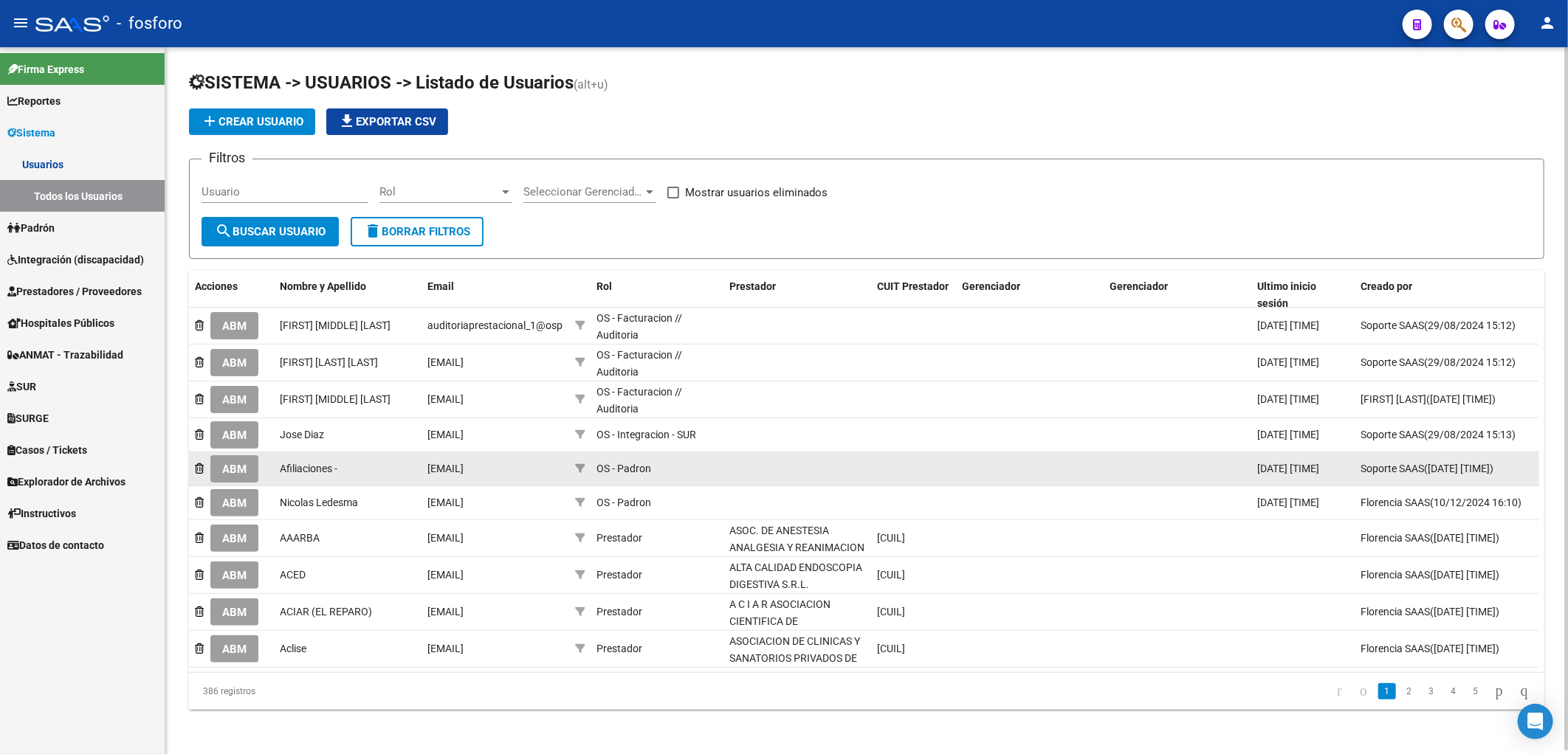 click on "ABM" 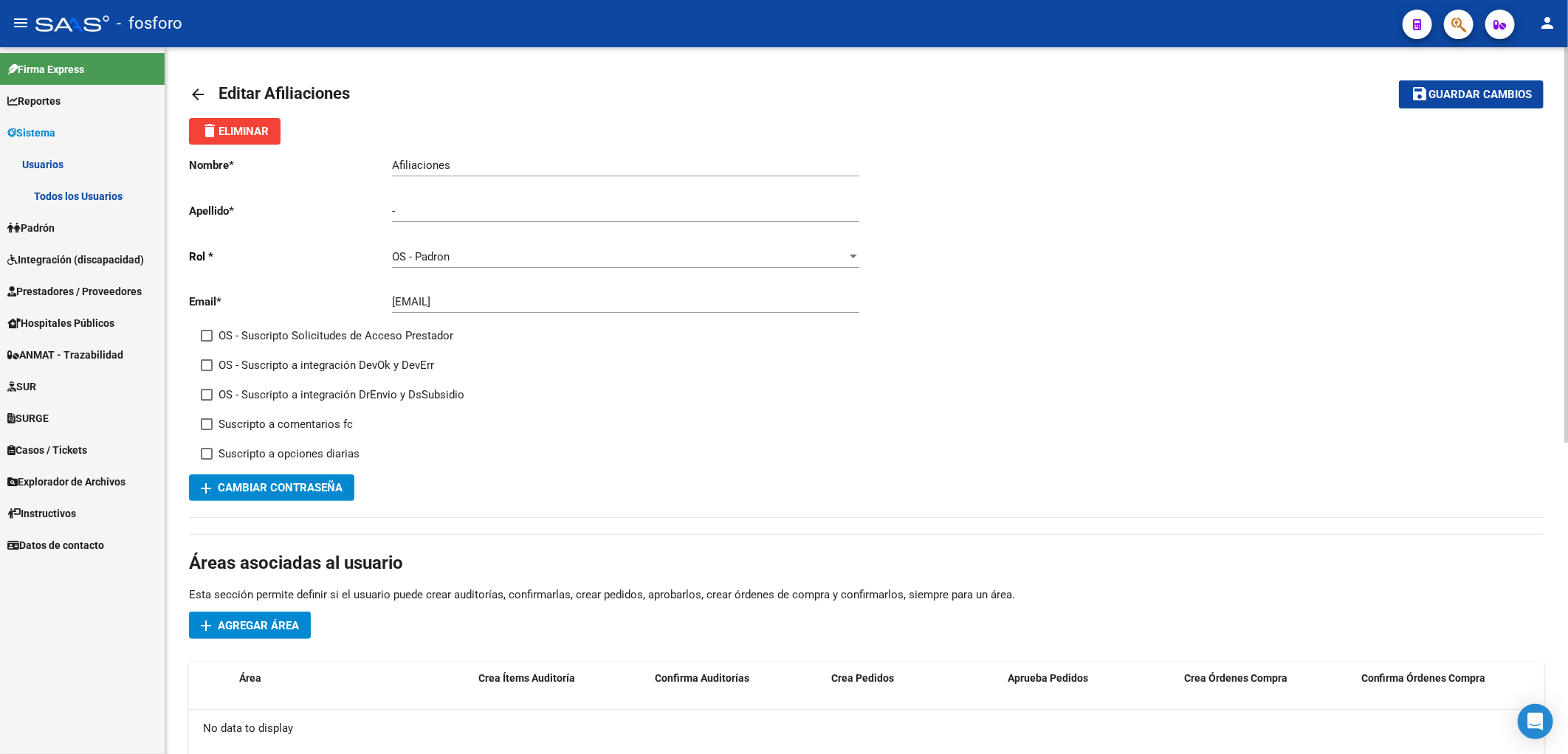 click on "Afiliaciones" at bounding box center (625, 165) 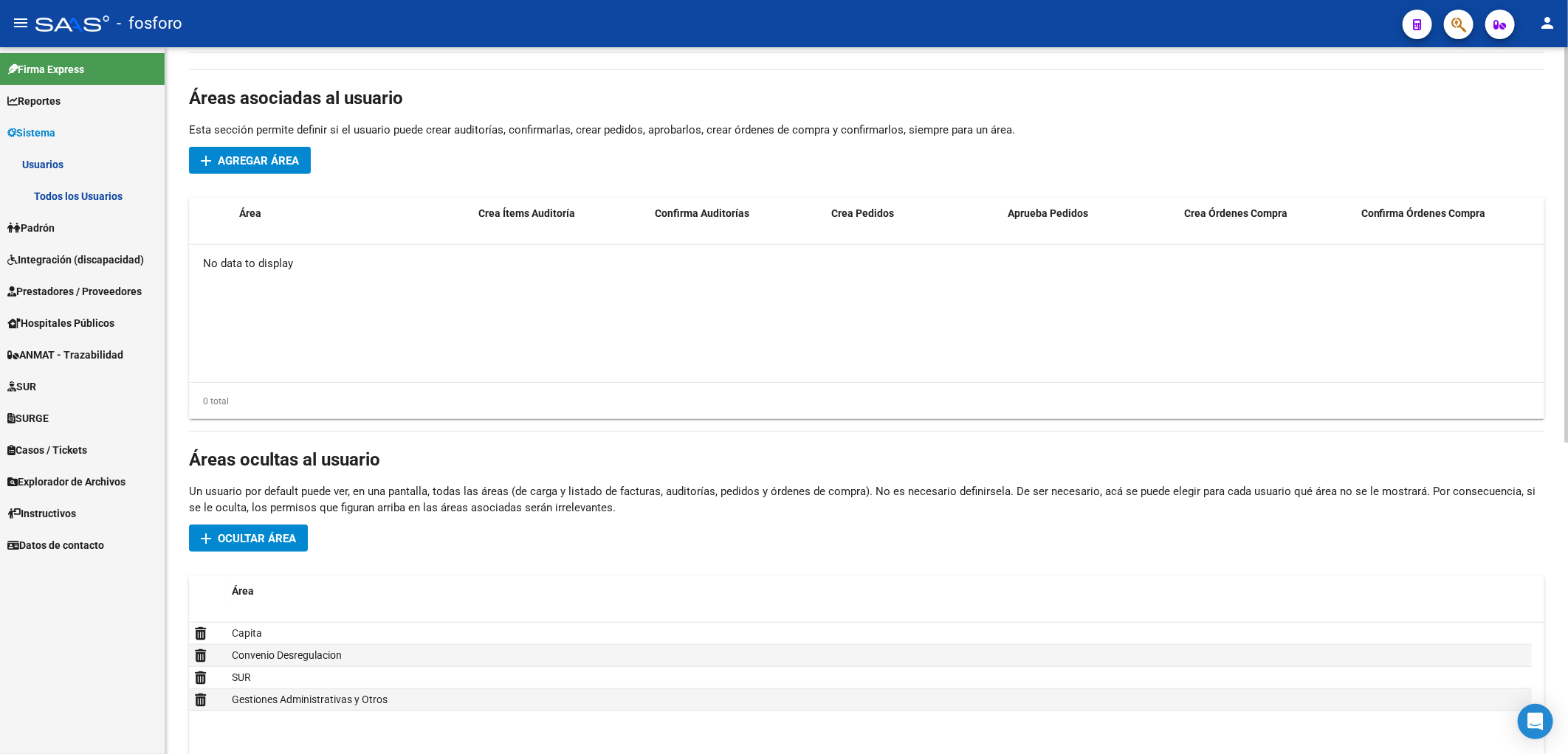scroll, scrollTop: 556, scrollLeft: 0, axis: vertical 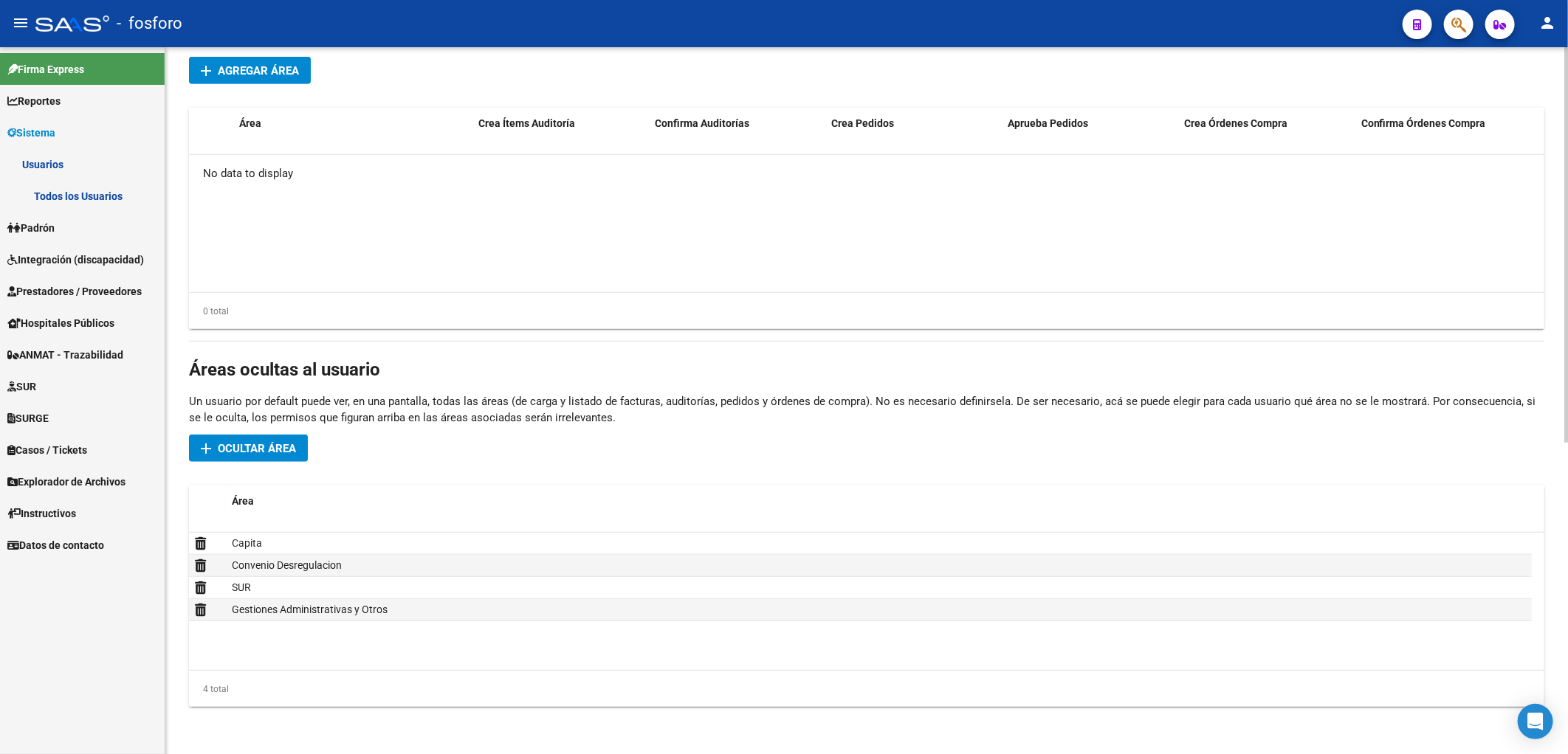 click on "Capita   Convenio Desregulacion   SUR   Gestiones Administrativas y Otros" 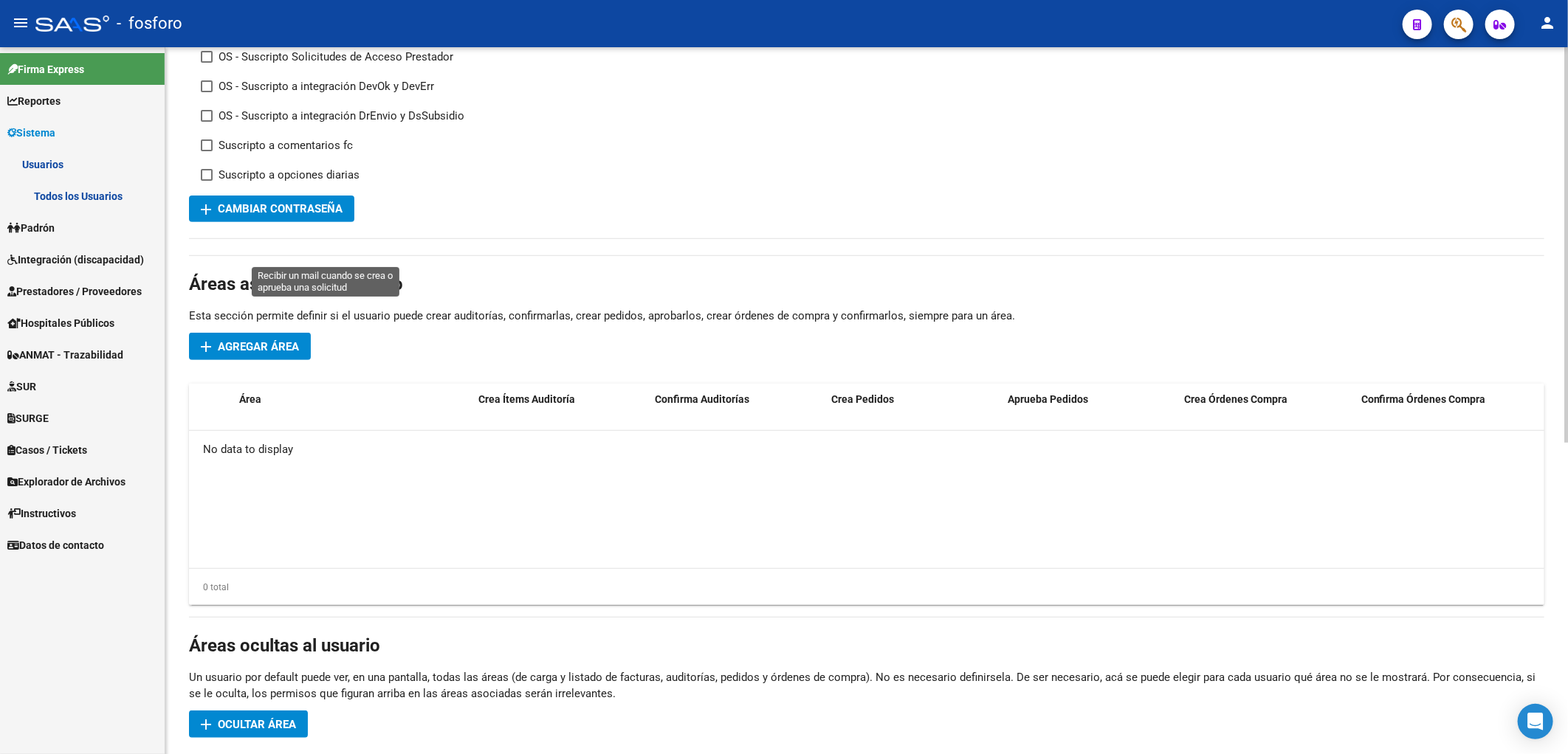 scroll, scrollTop: 0, scrollLeft: 0, axis: both 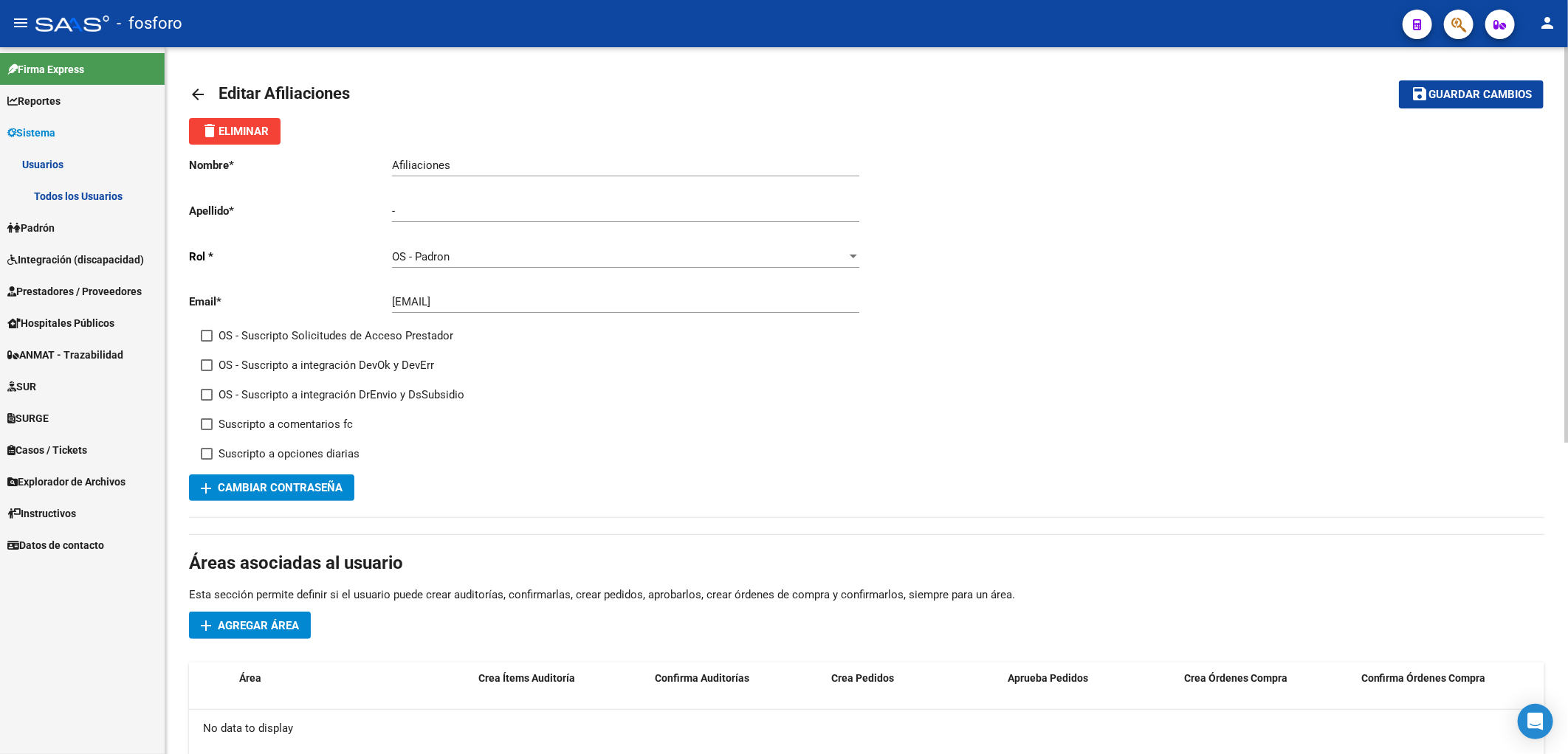 click on "arrow_back" 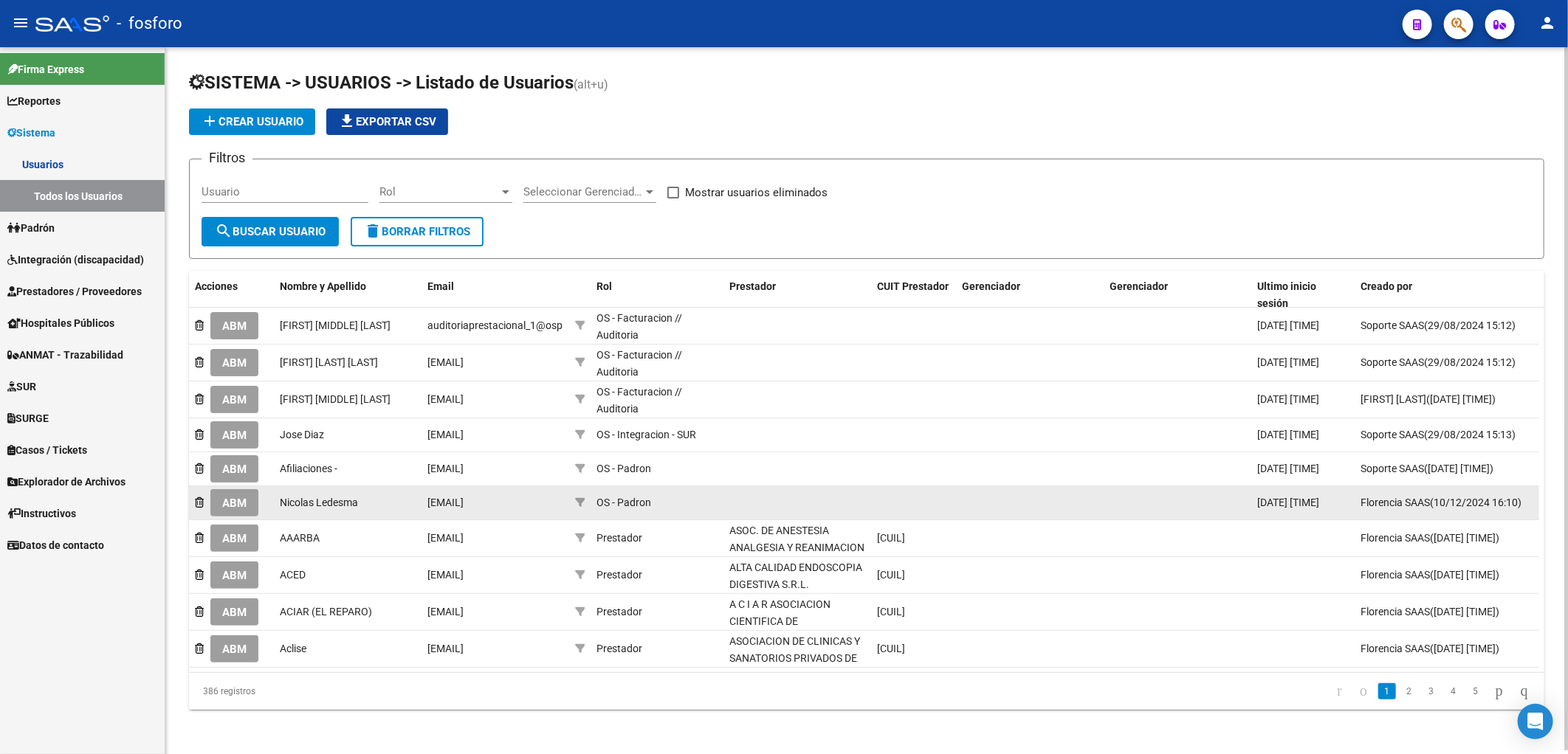 click on "ABM" 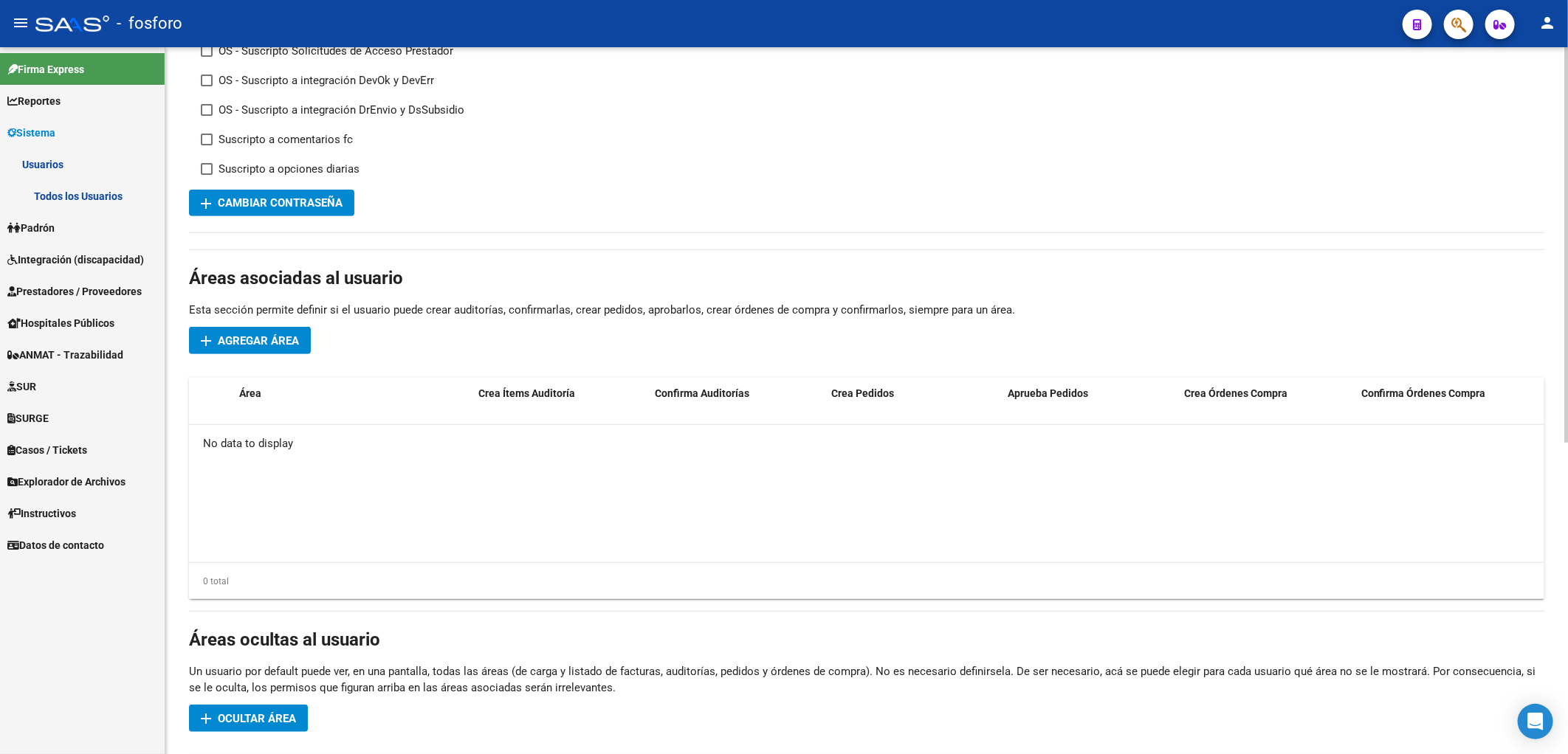 scroll, scrollTop: 556, scrollLeft: 0, axis: vertical 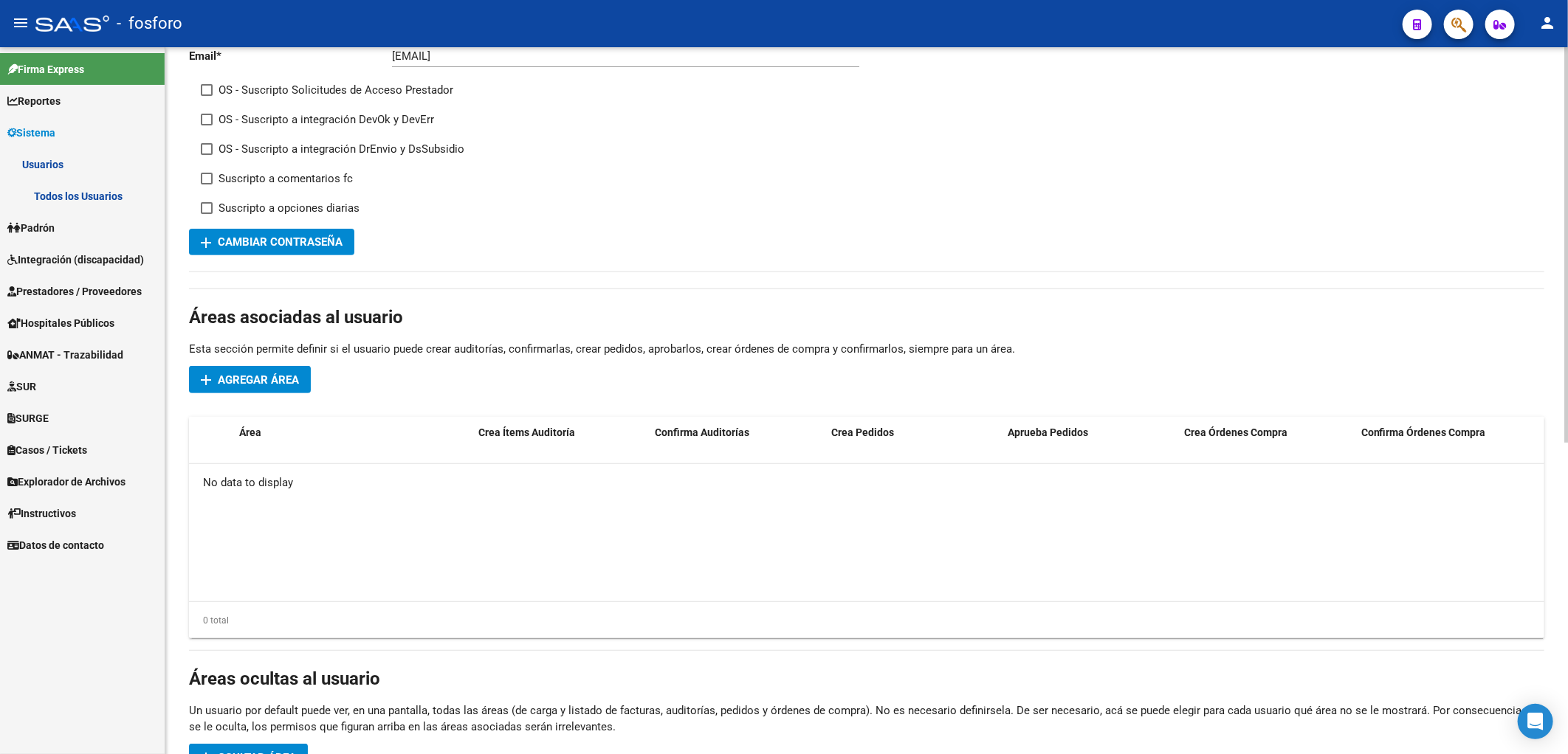 click on "No data to display" 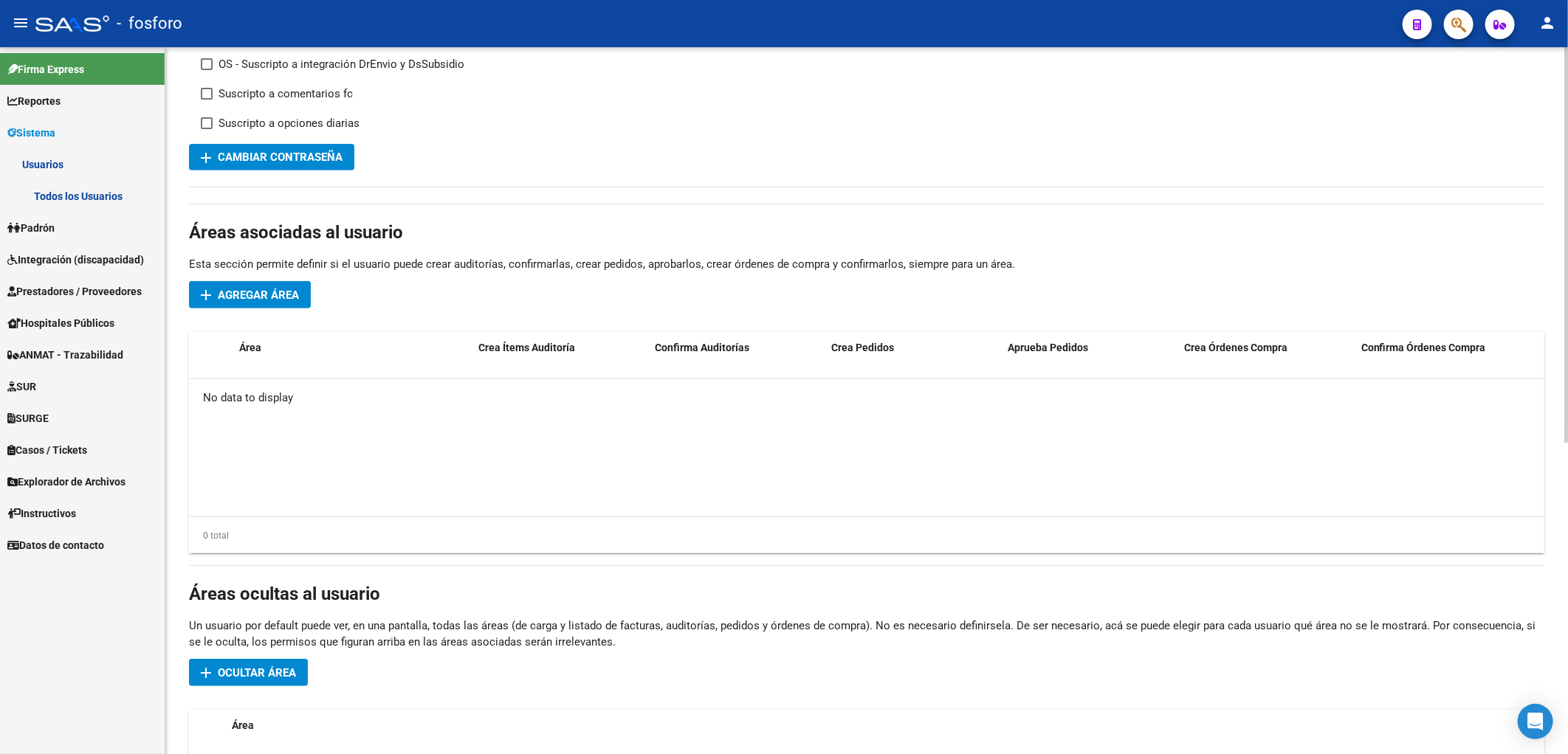 scroll, scrollTop: 556, scrollLeft: 0, axis: vertical 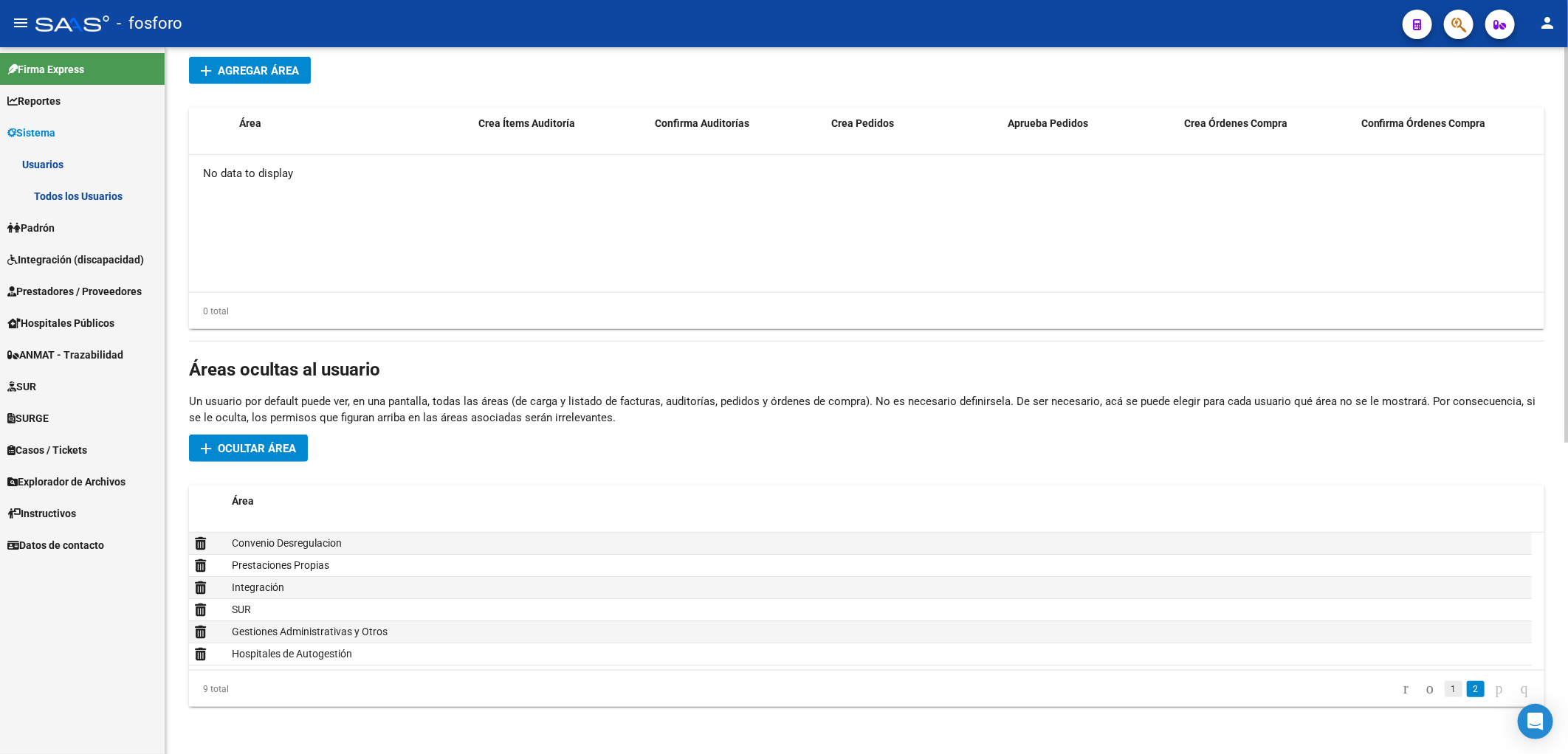click on "1" 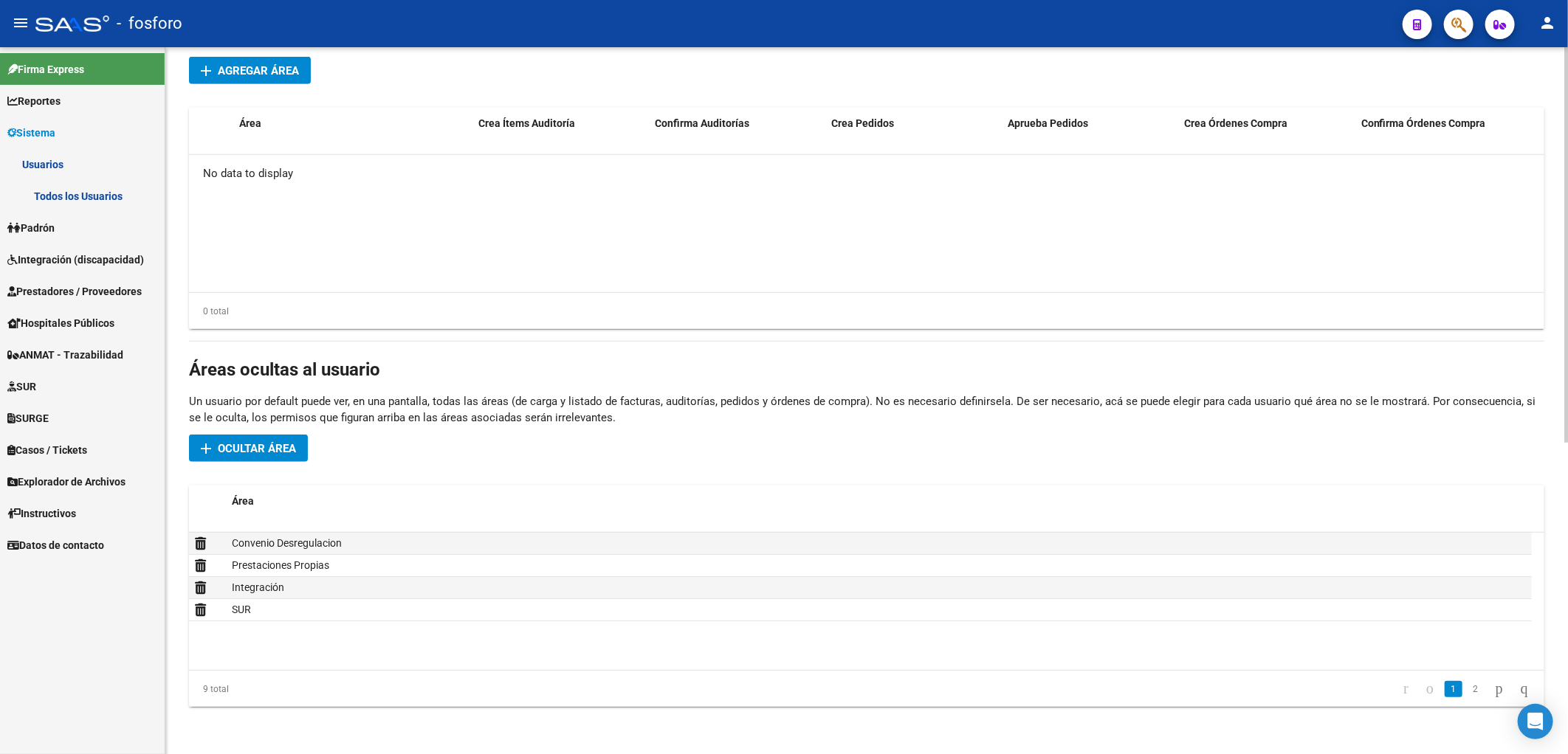 scroll, scrollTop: 0, scrollLeft: 0, axis: both 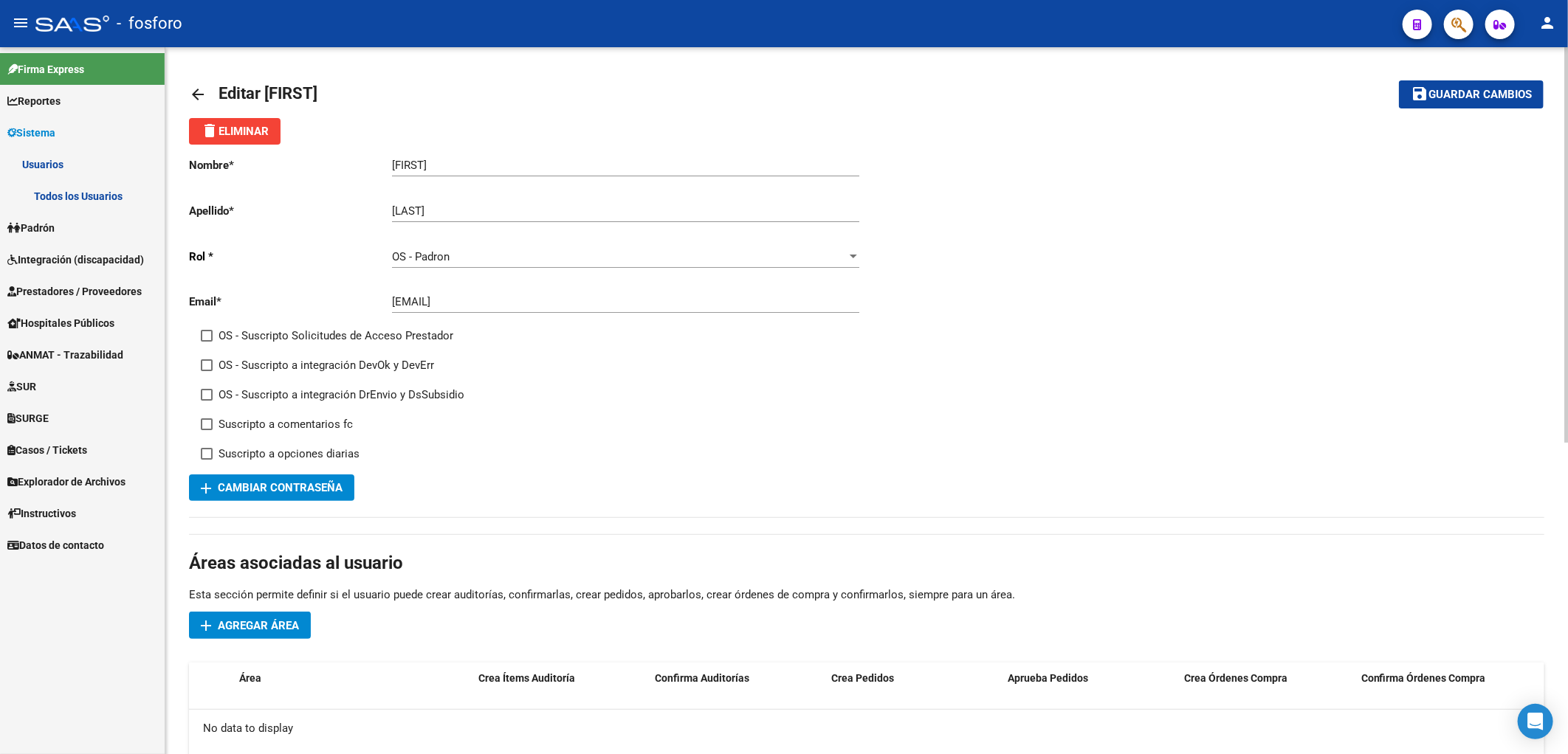click on "arrow_back" 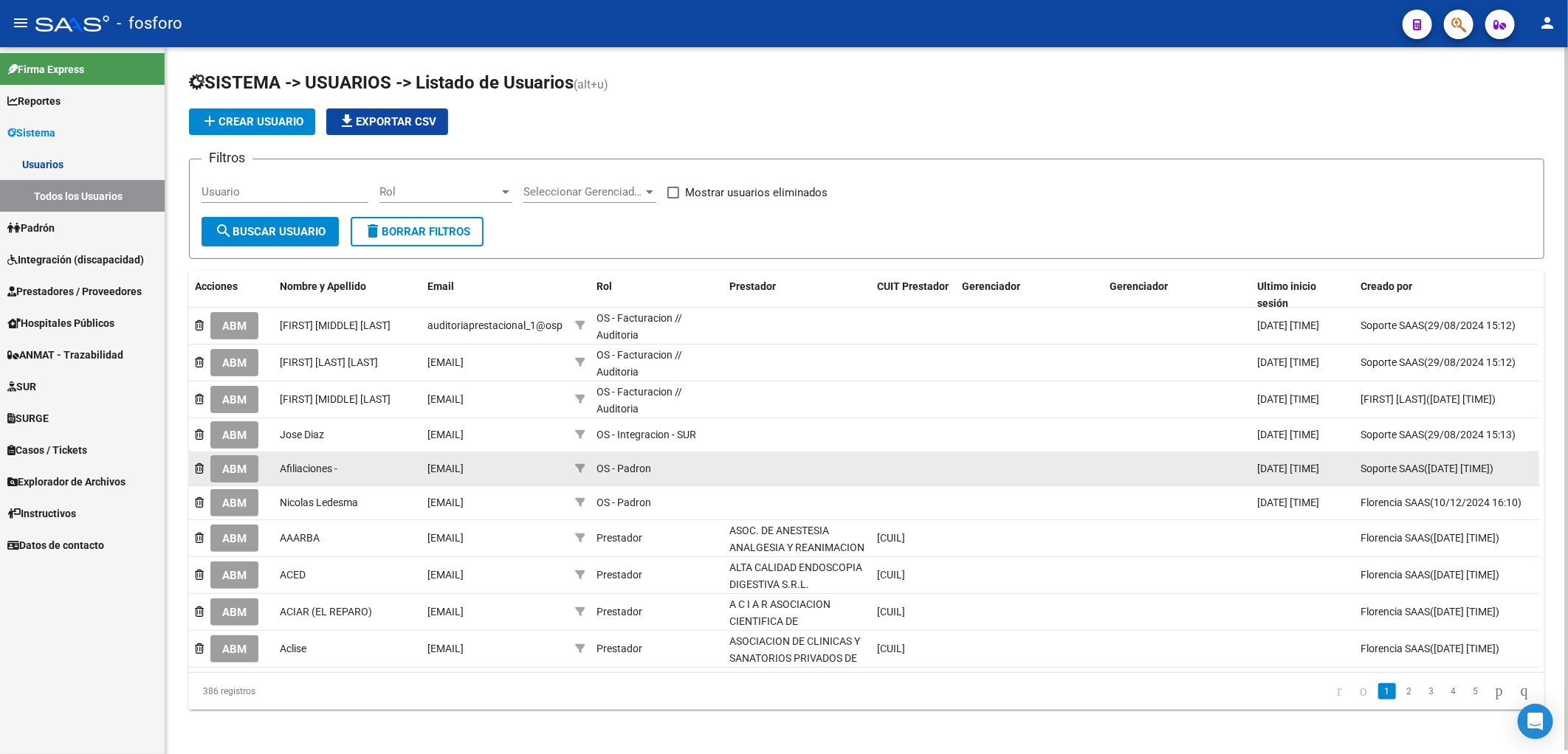 scroll, scrollTop: 3, scrollLeft: 0, axis: vertical 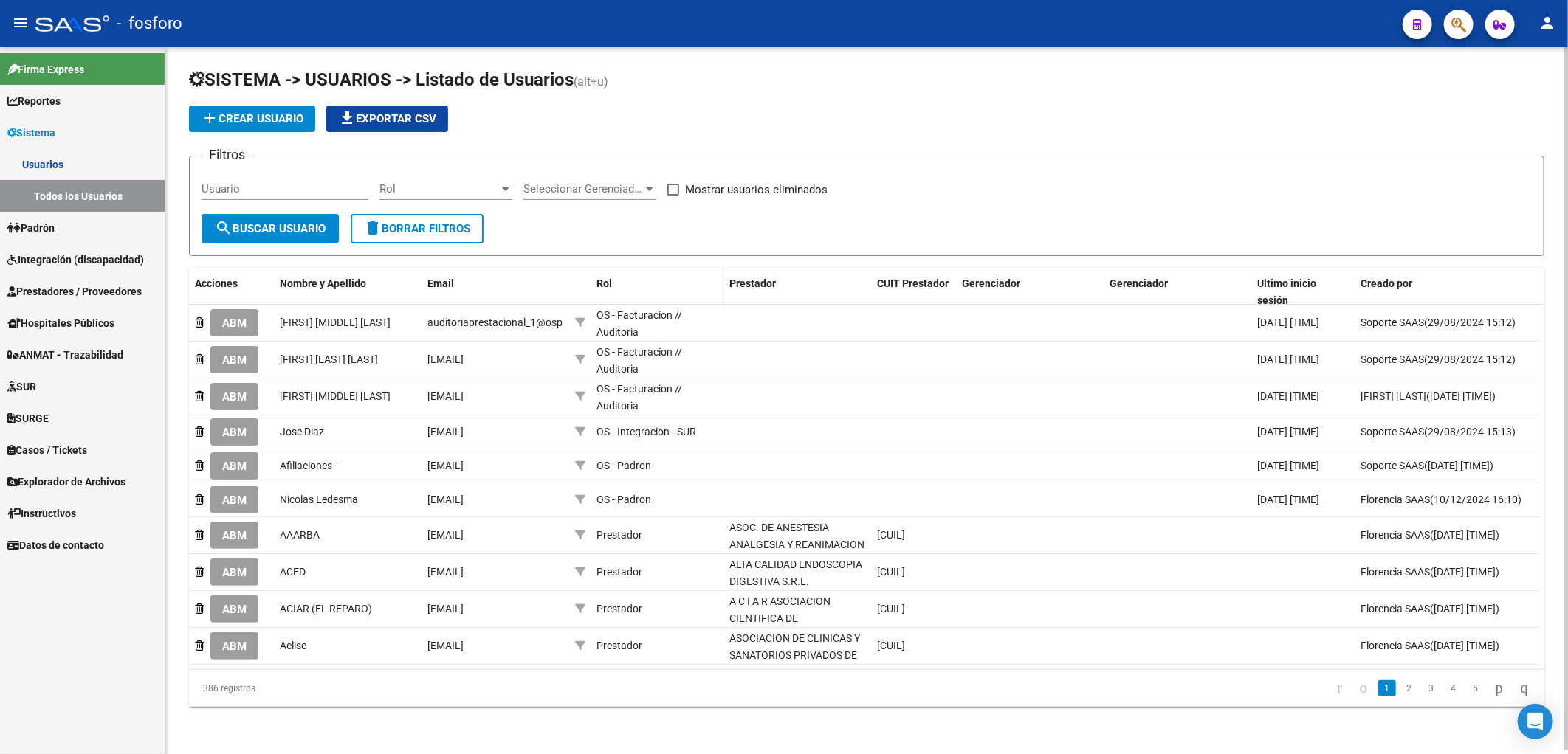 click on "Rol" 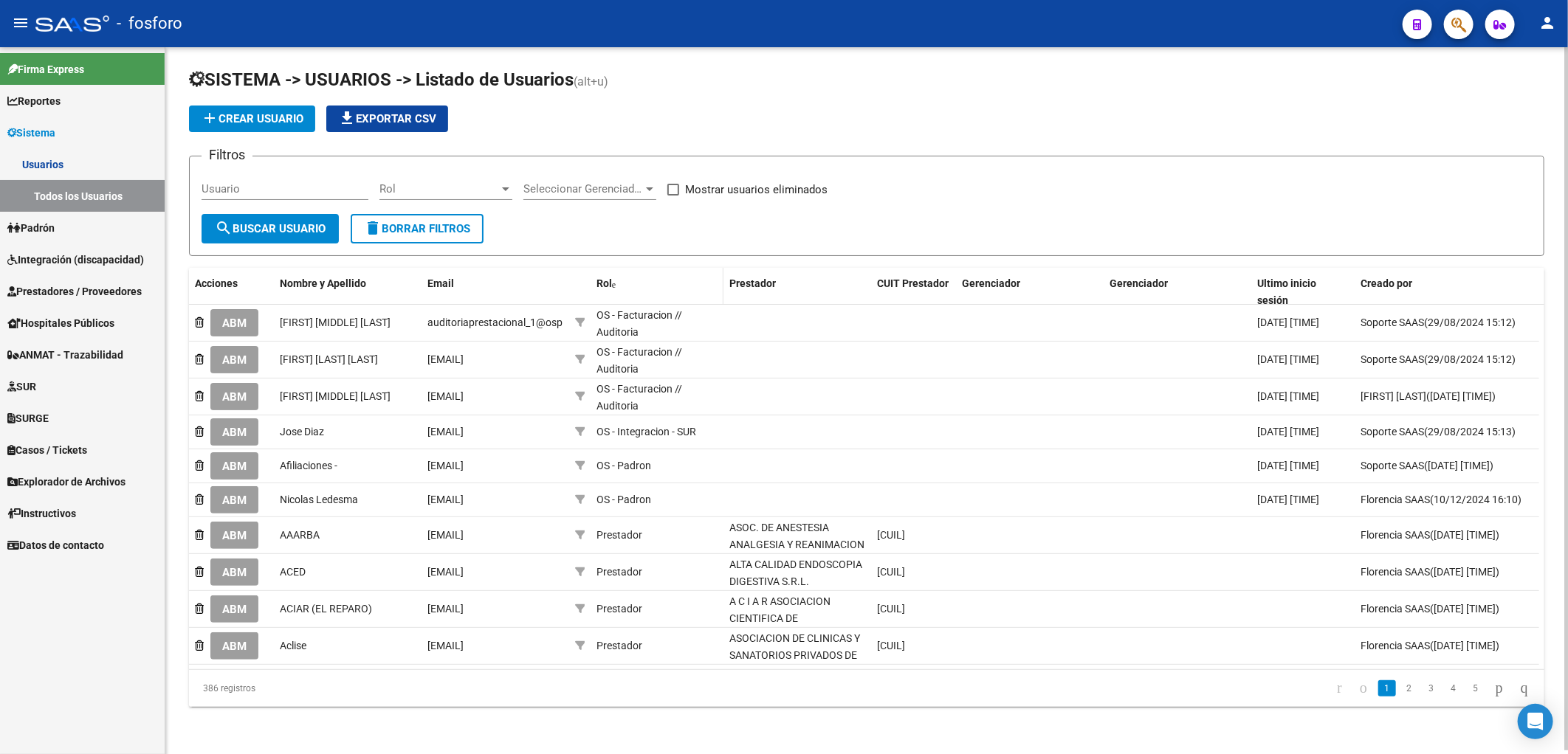 click on "Rol" 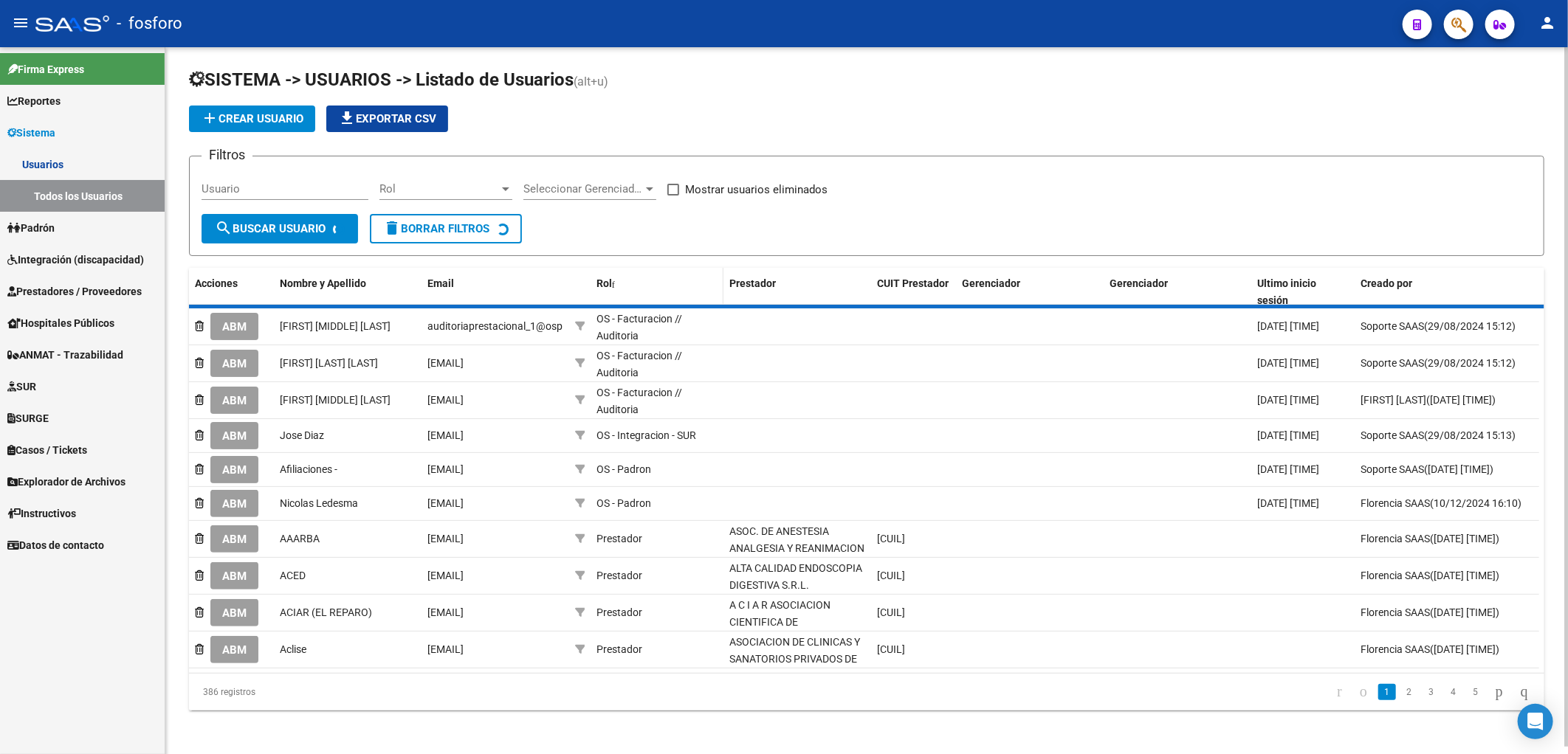 scroll, scrollTop: 1, scrollLeft: 0, axis: vertical 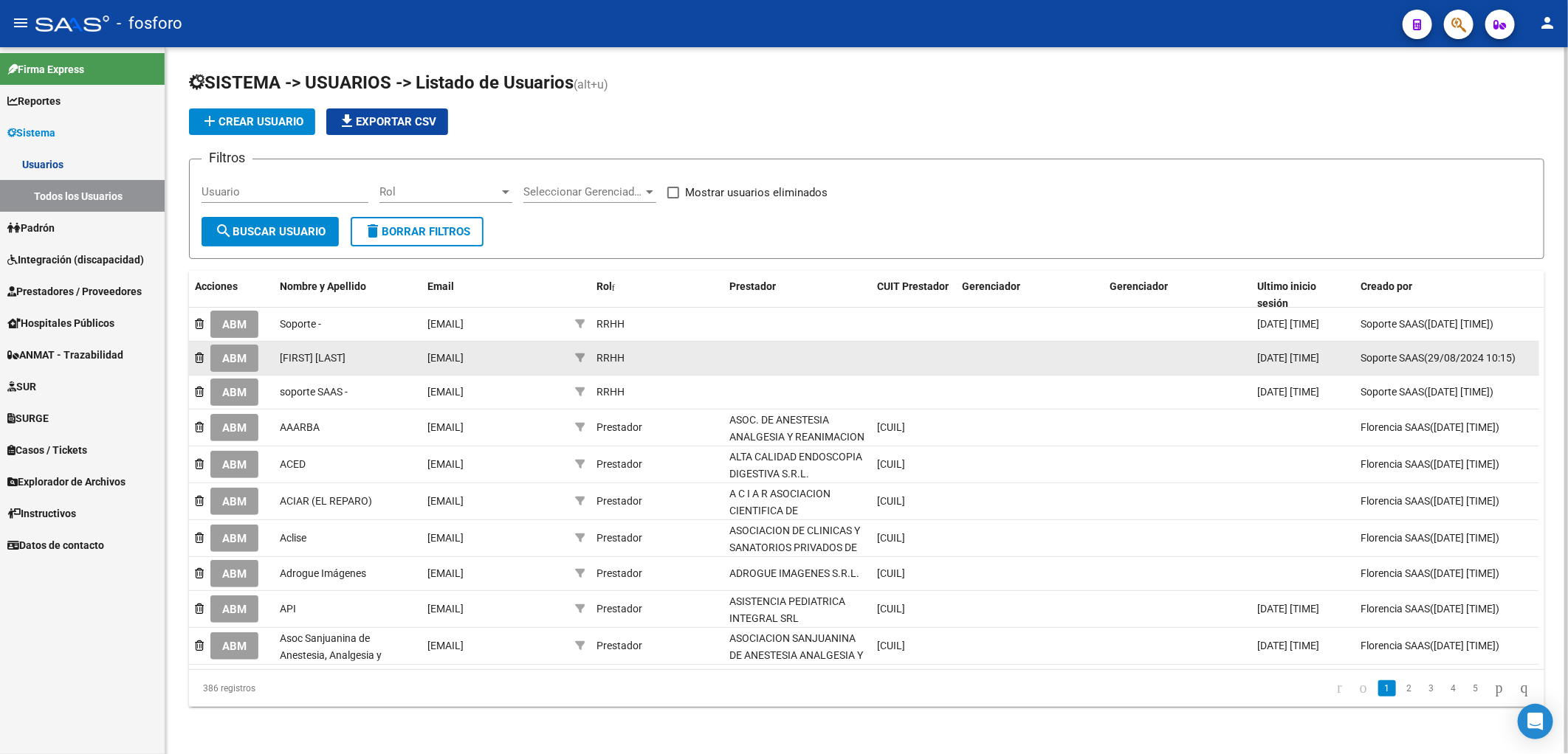click on "ABM" 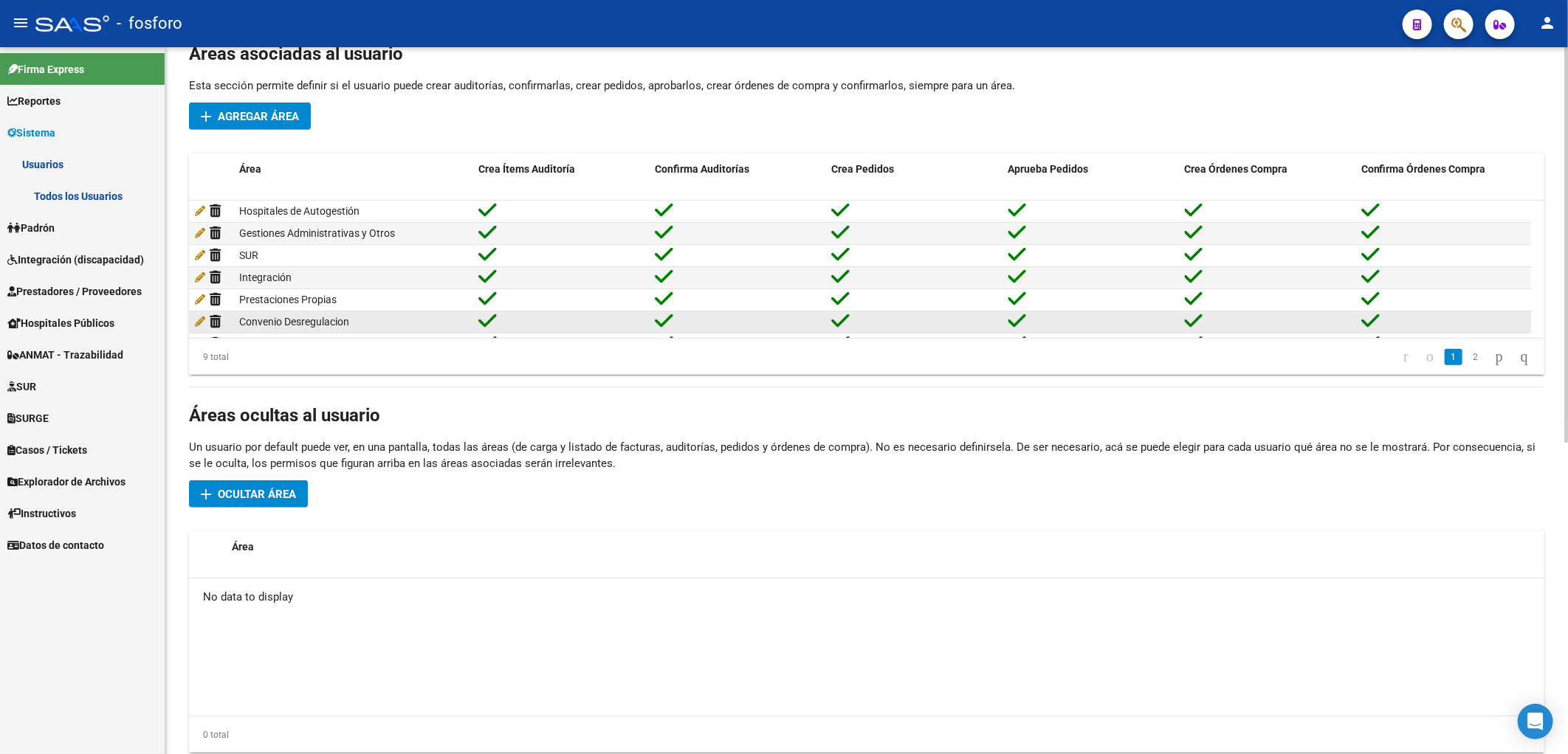 scroll, scrollTop: 474, scrollLeft: 0, axis: vertical 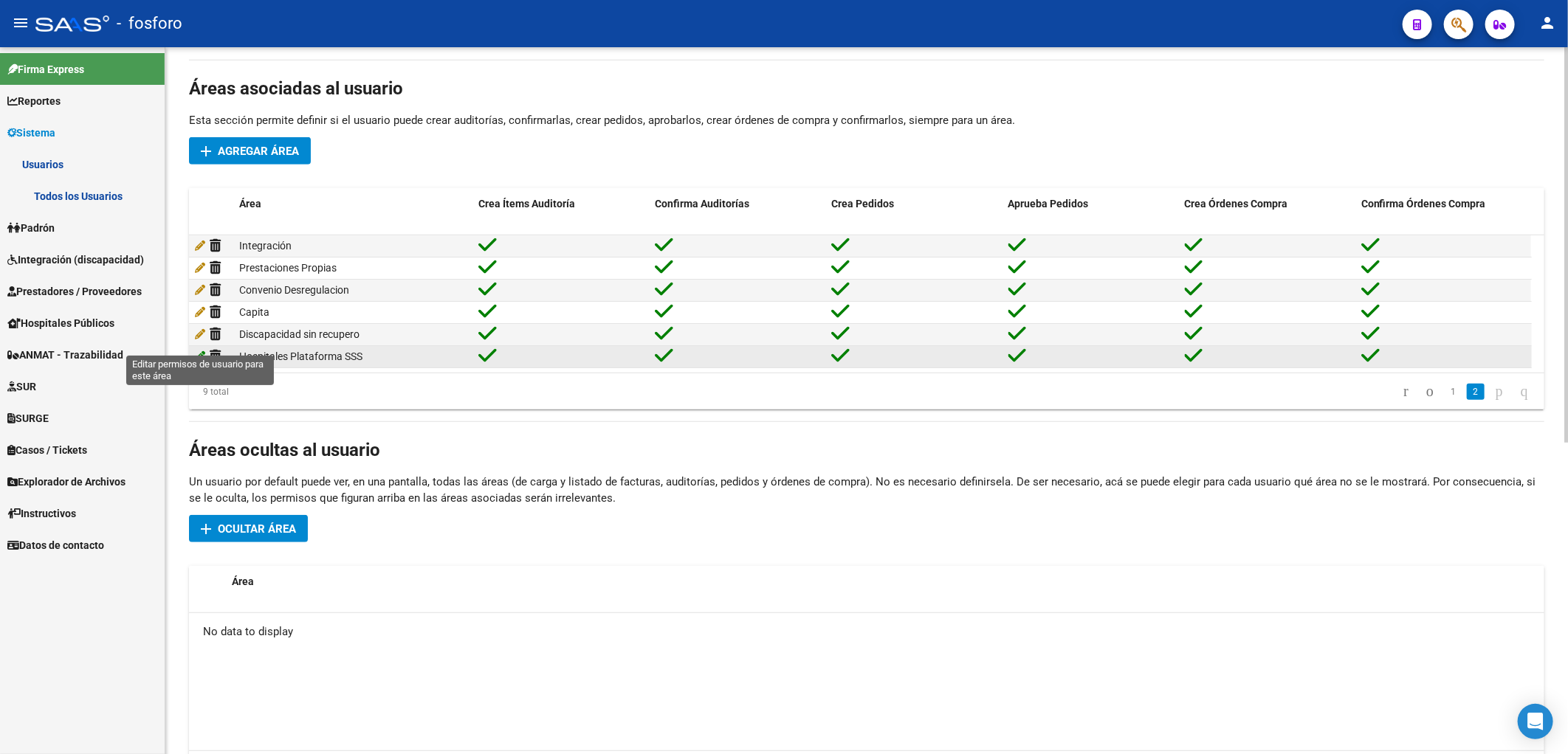 click 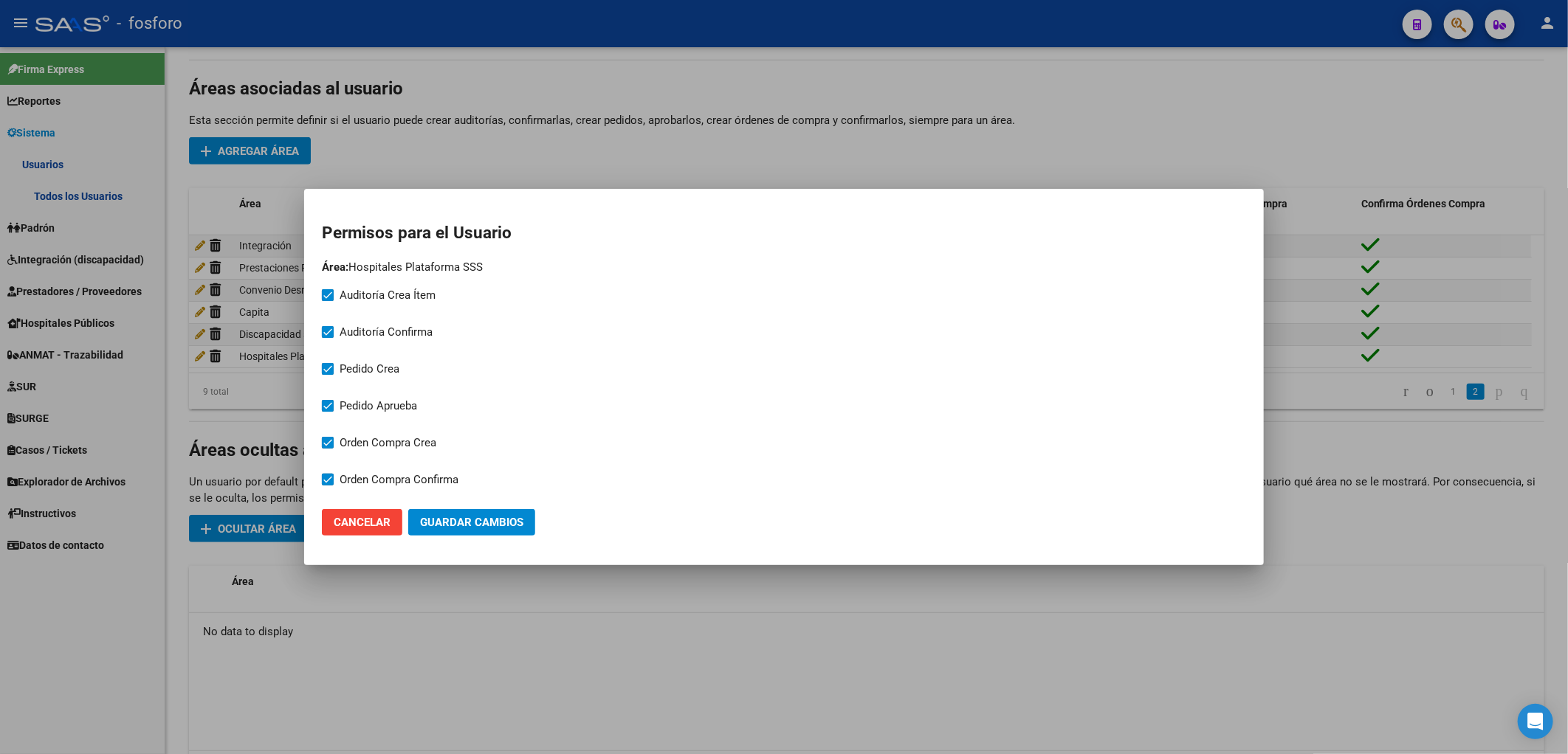 click on "Cancelar" 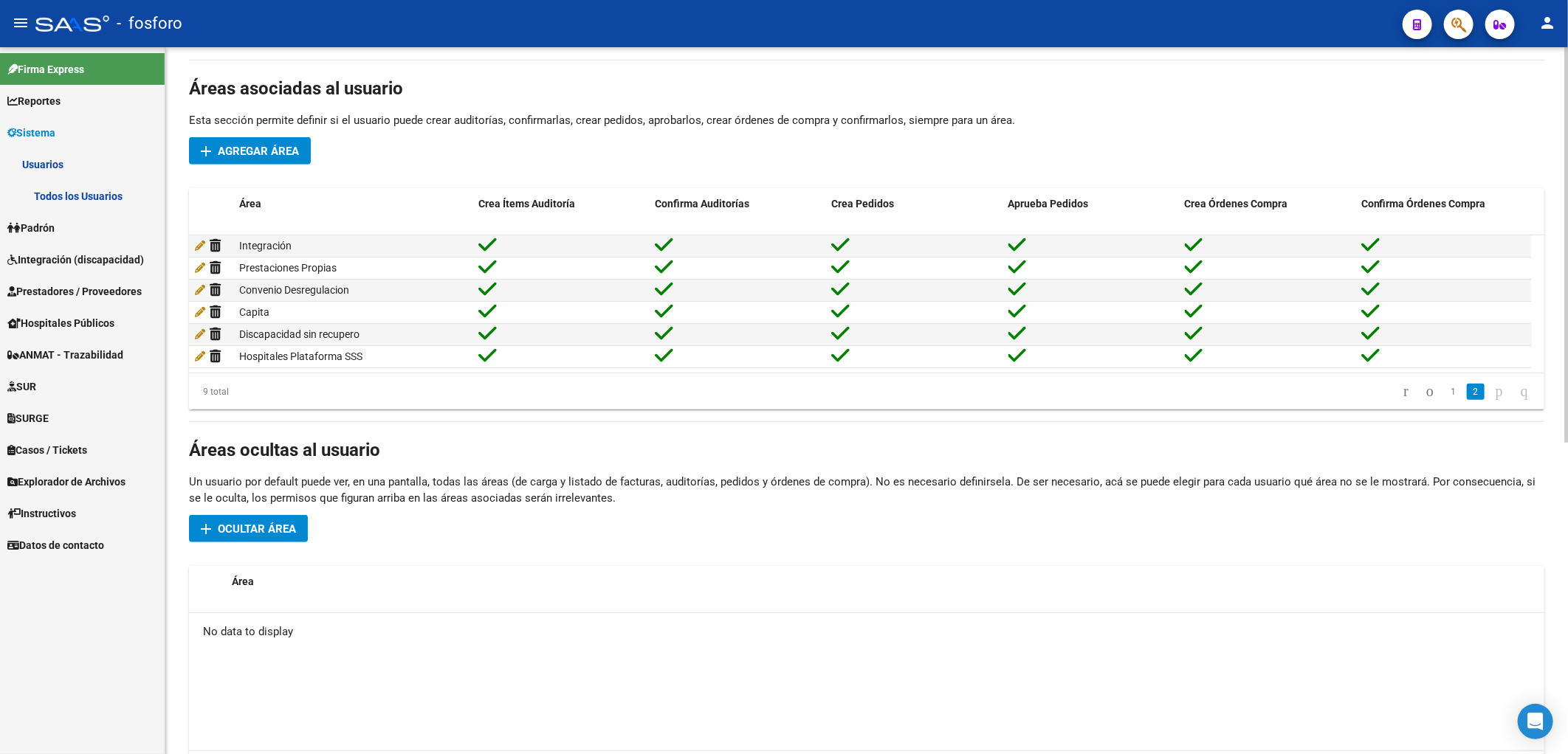 scroll, scrollTop: 79, scrollLeft: 0, axis: vertical 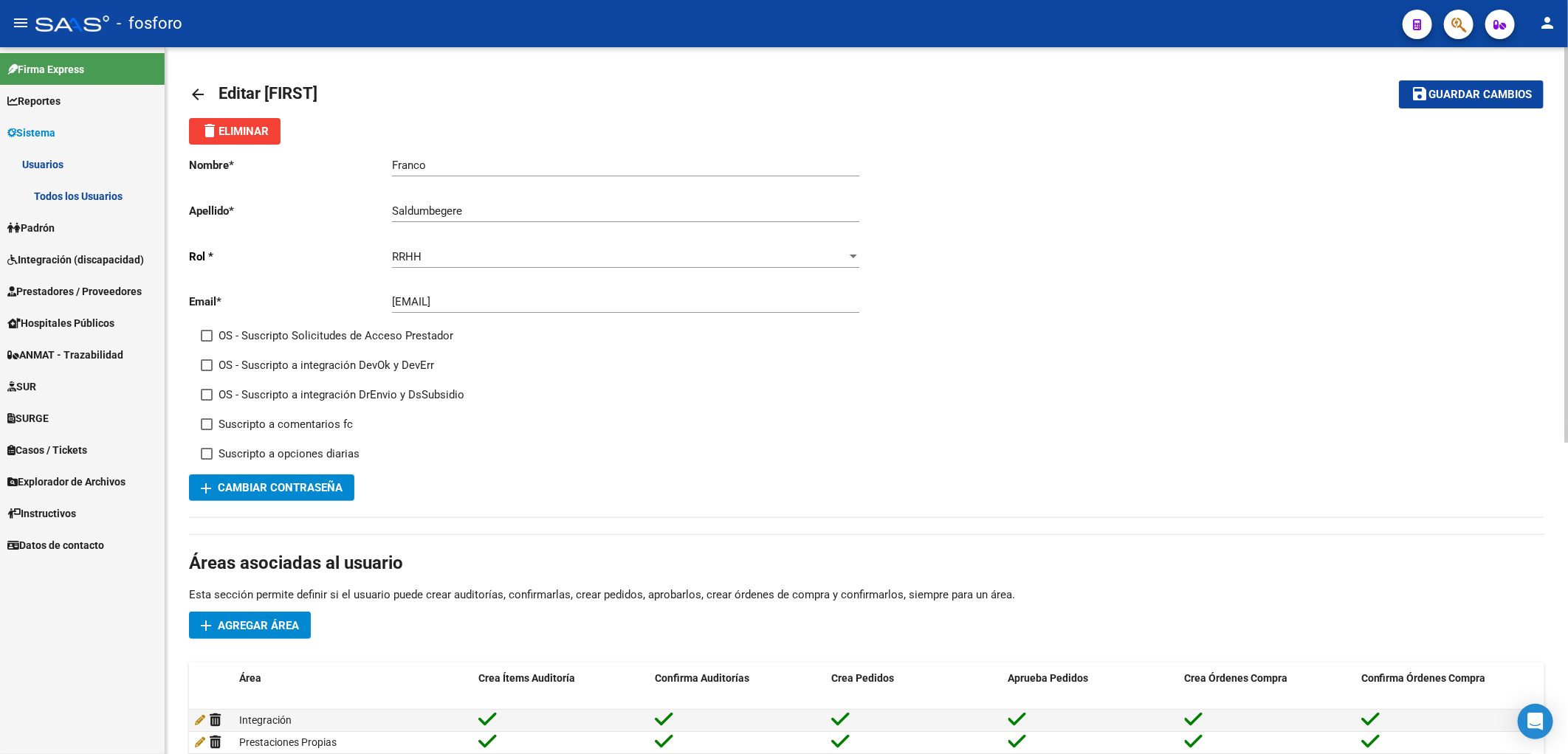 click on "arrow_back" 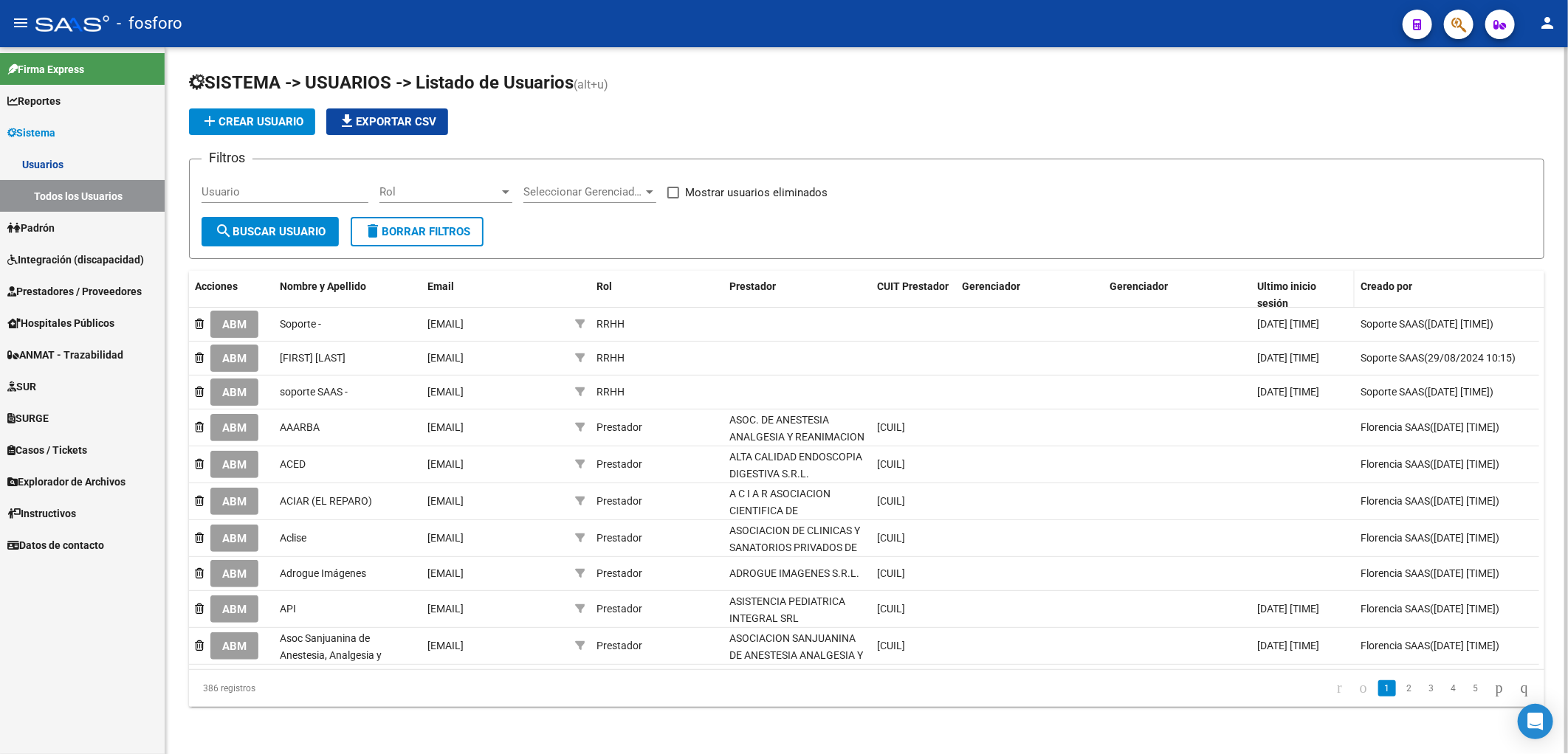 click on "Ultimo inicio sesión" 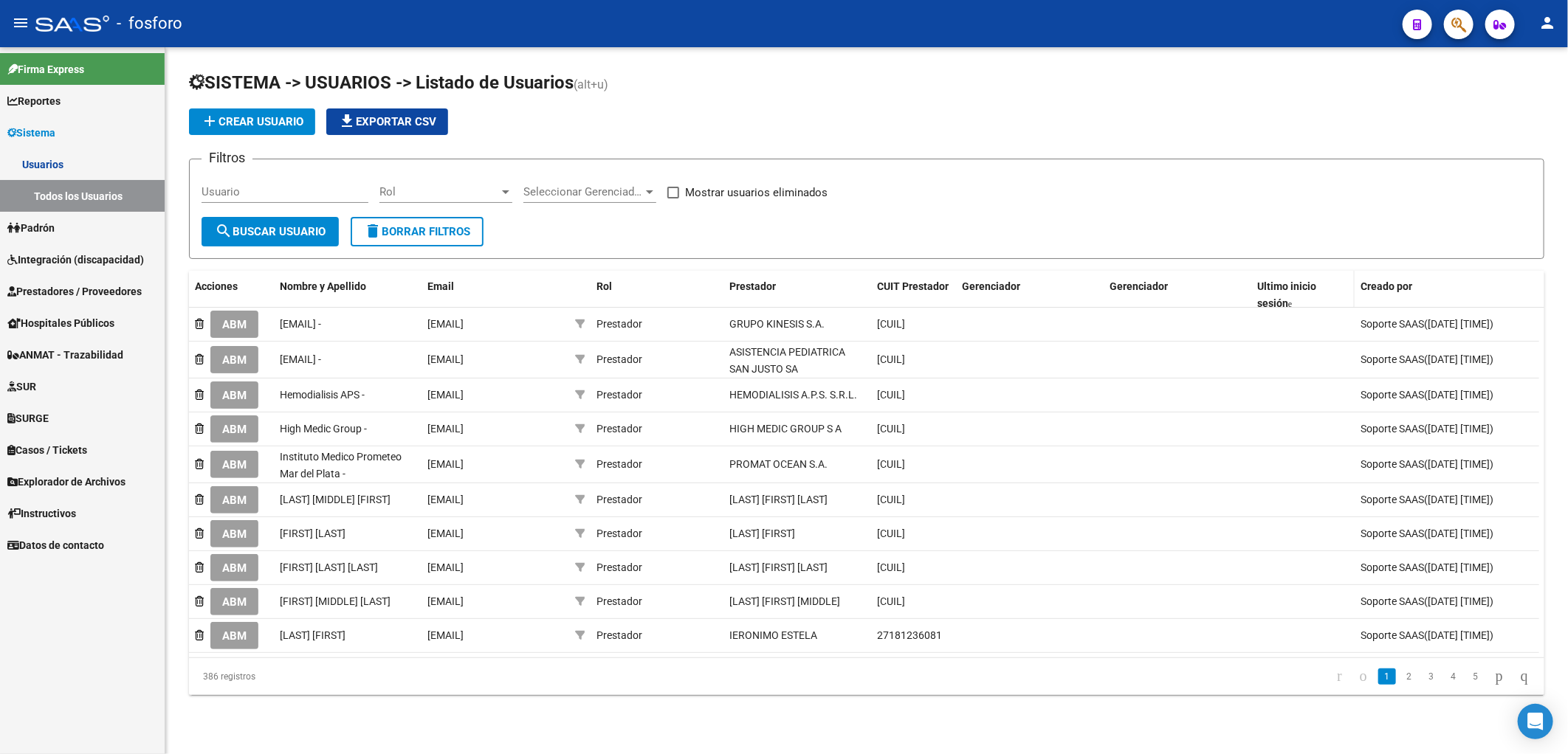 click on "Ultimo inicio sesión" 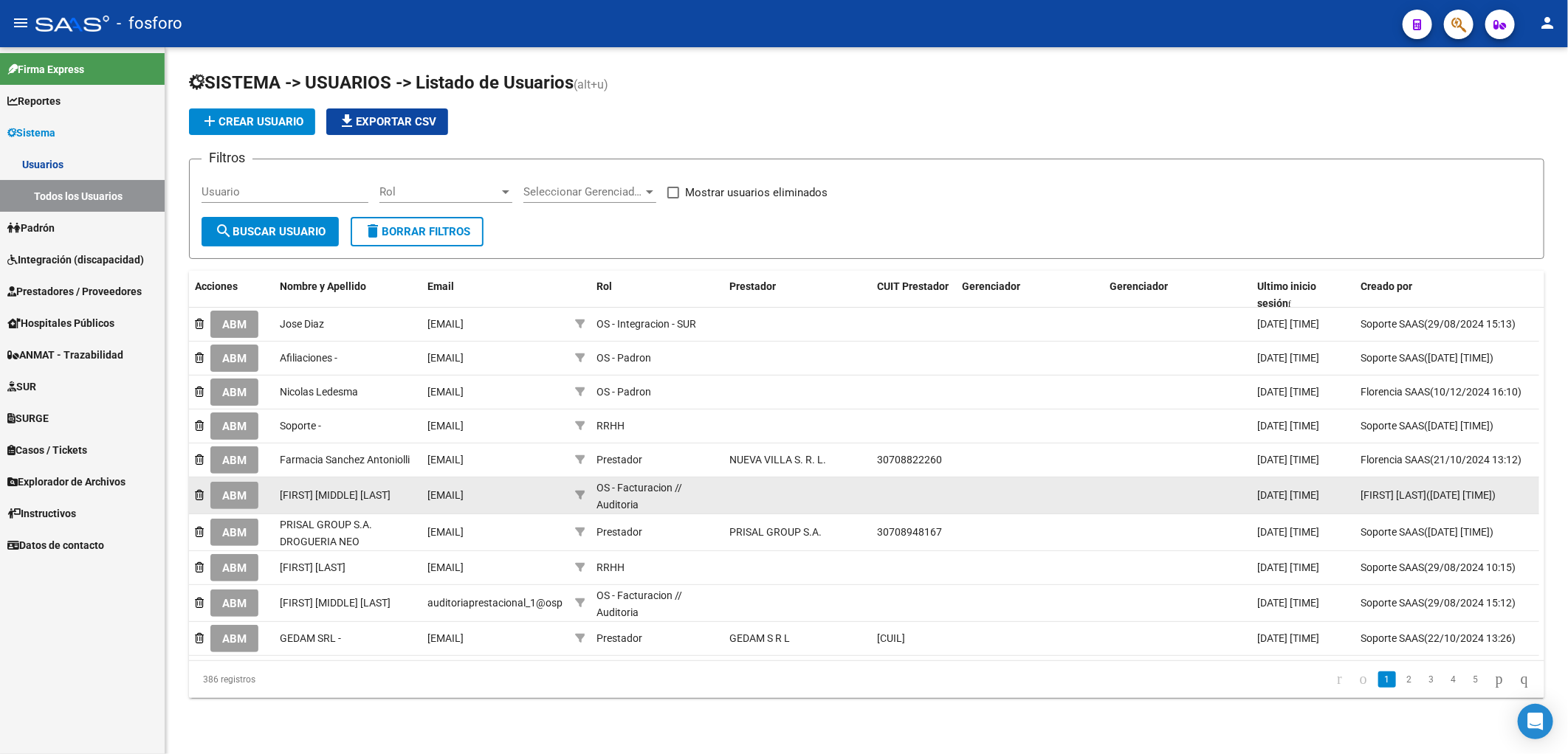 scroll, scrollTop: 2, scrollLeft: 0, axis: vertical 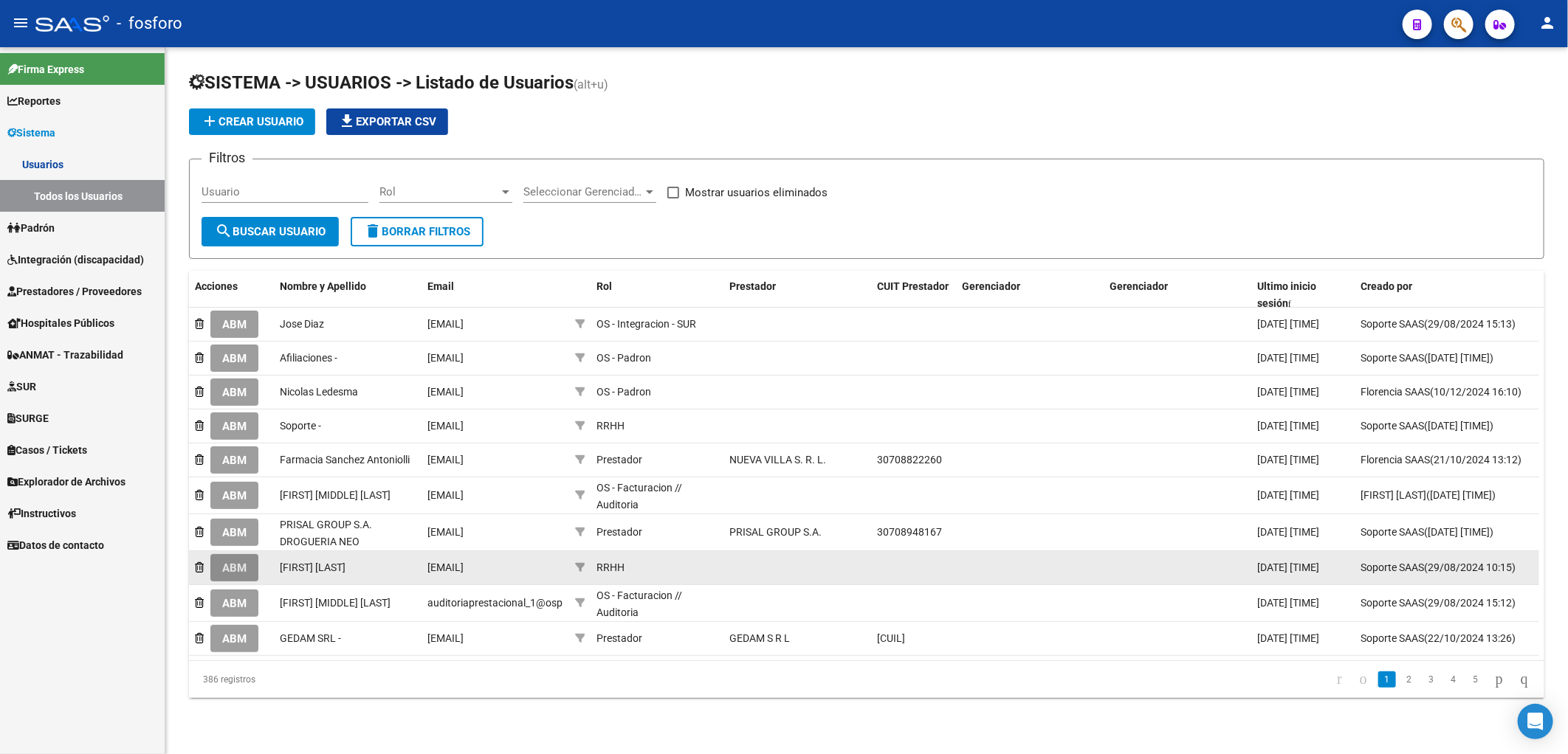 click on "ABM" 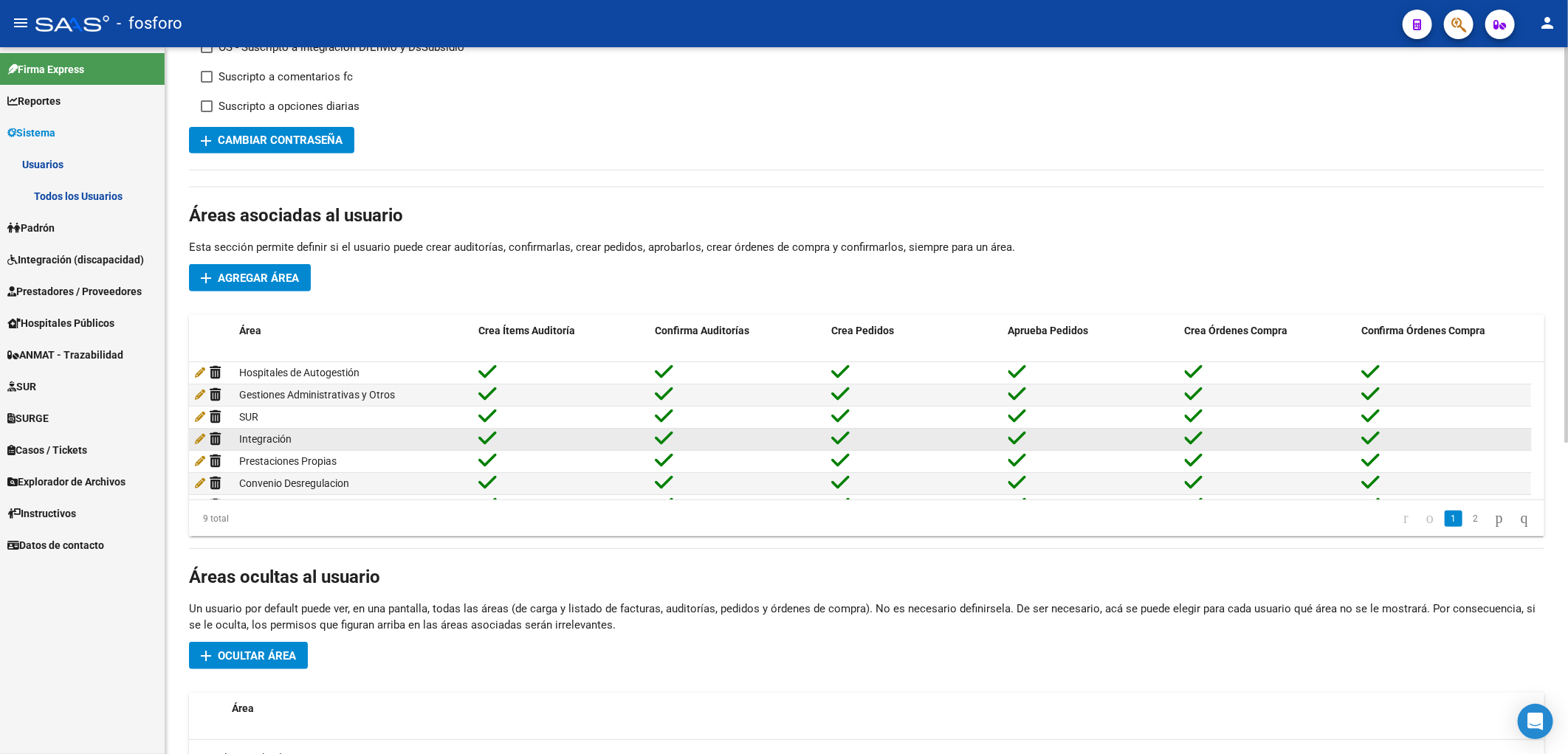 scroll, scrollTop: 328, scrollLeft: 0, axis: vertical 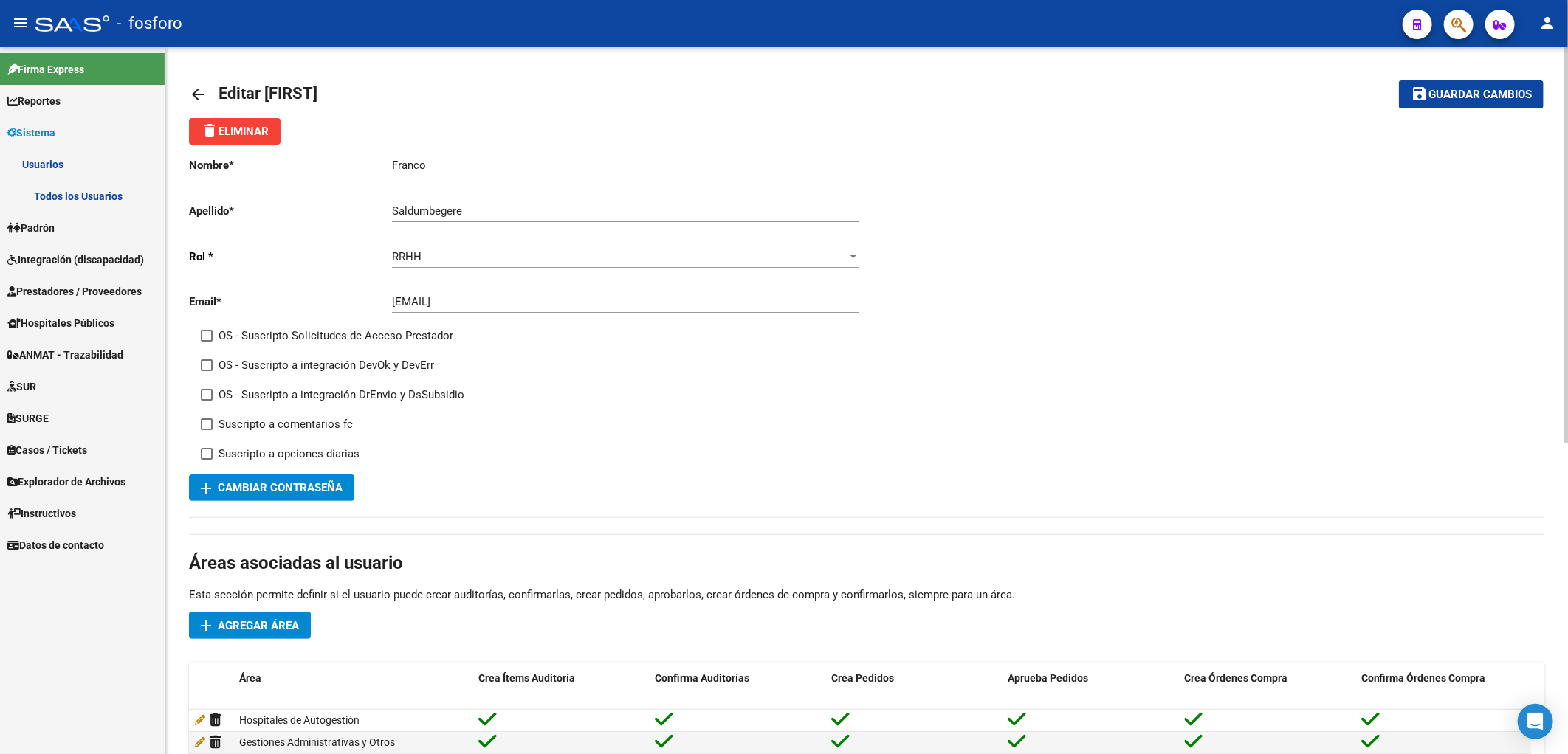 click on "arrow_back" 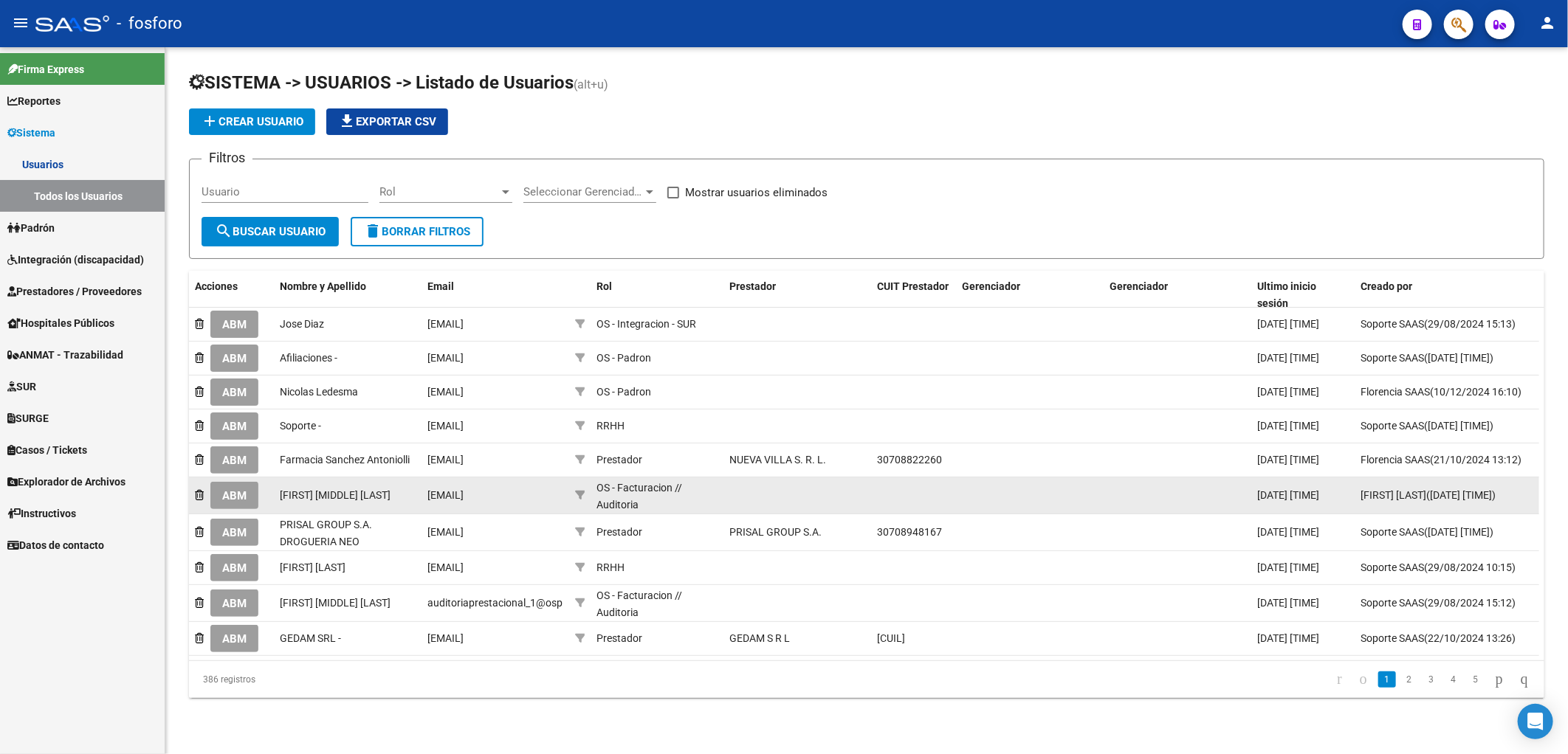 click on "ABM" 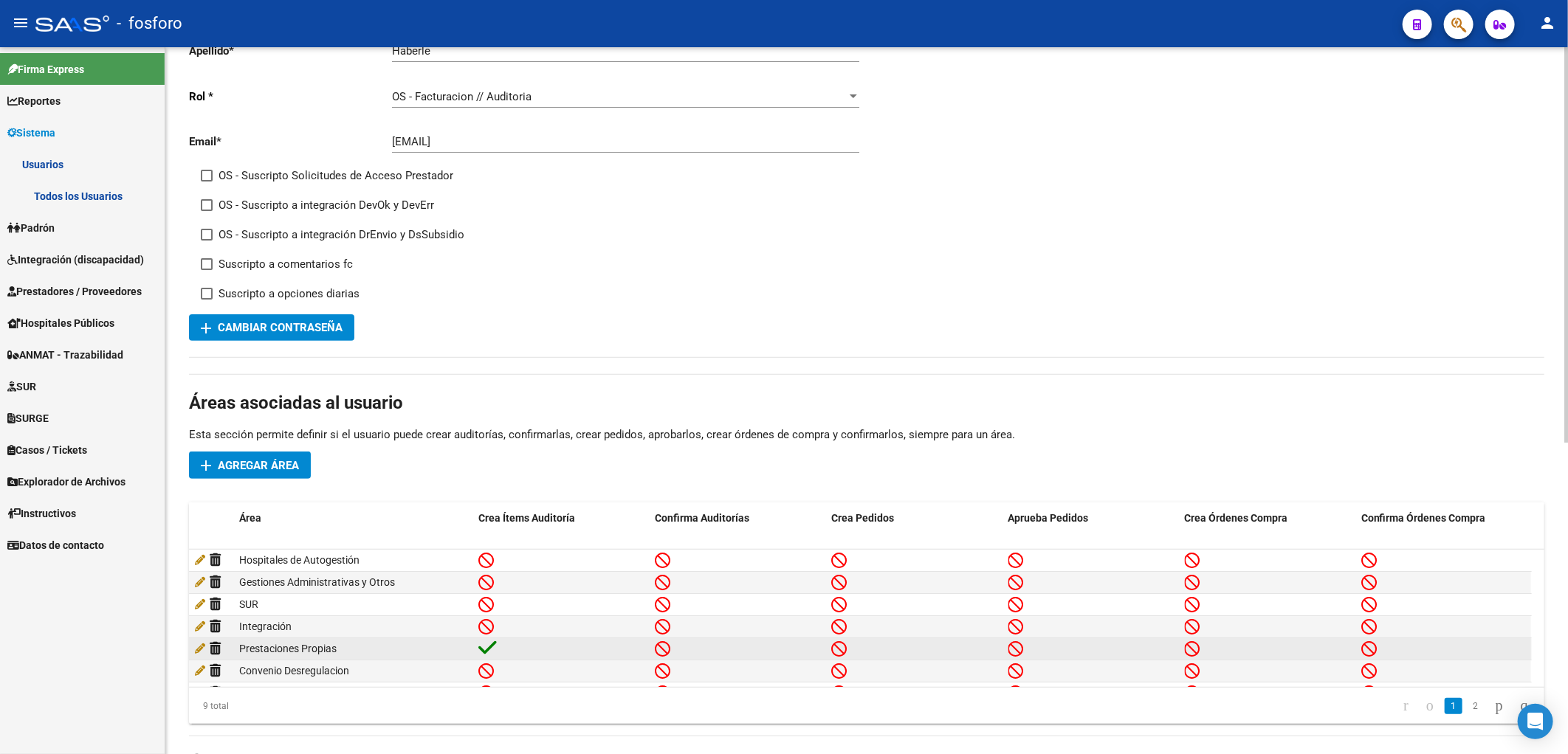 scroll, scrollTop: 491, scrollLeft: 0, axis: vertical 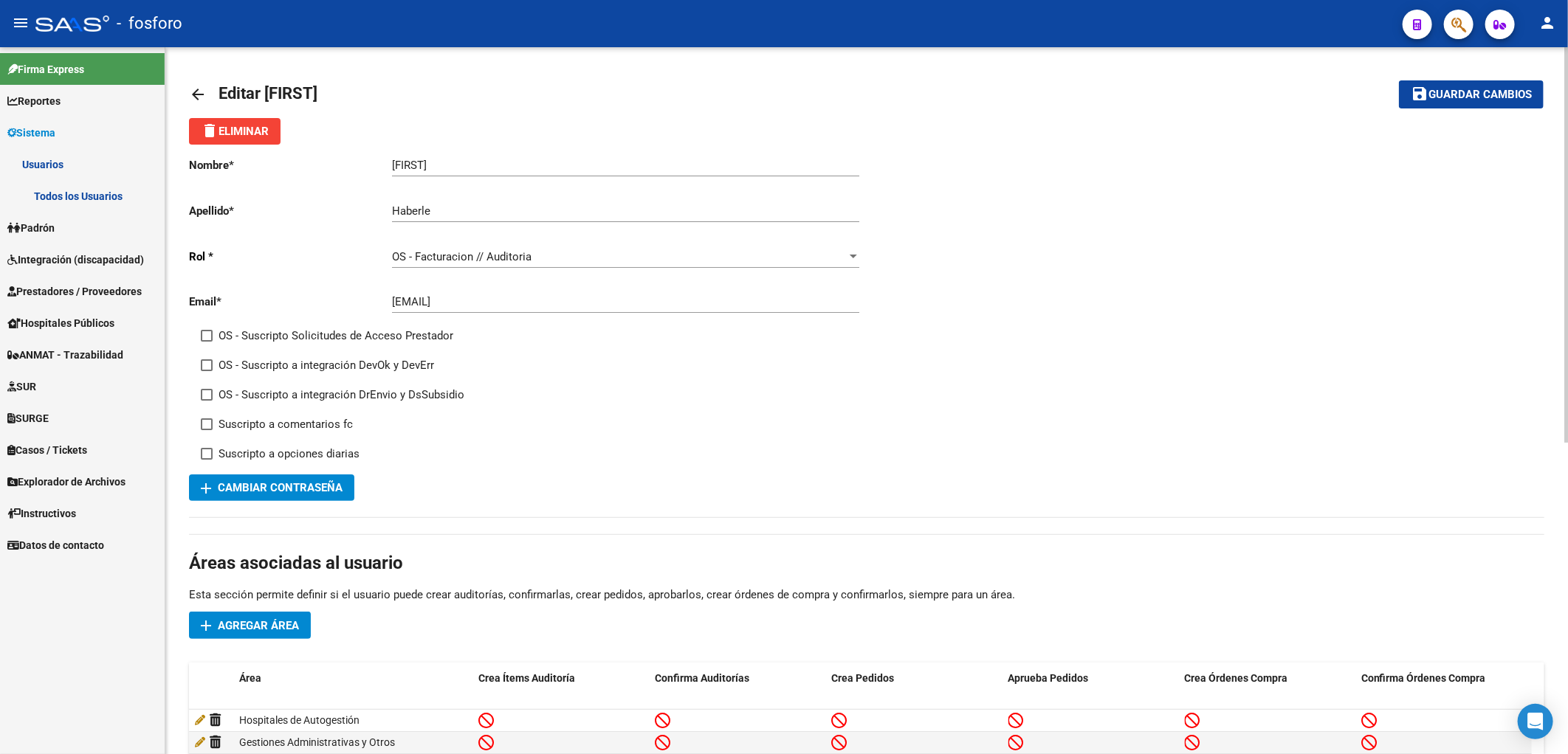 click on "arrow_back" 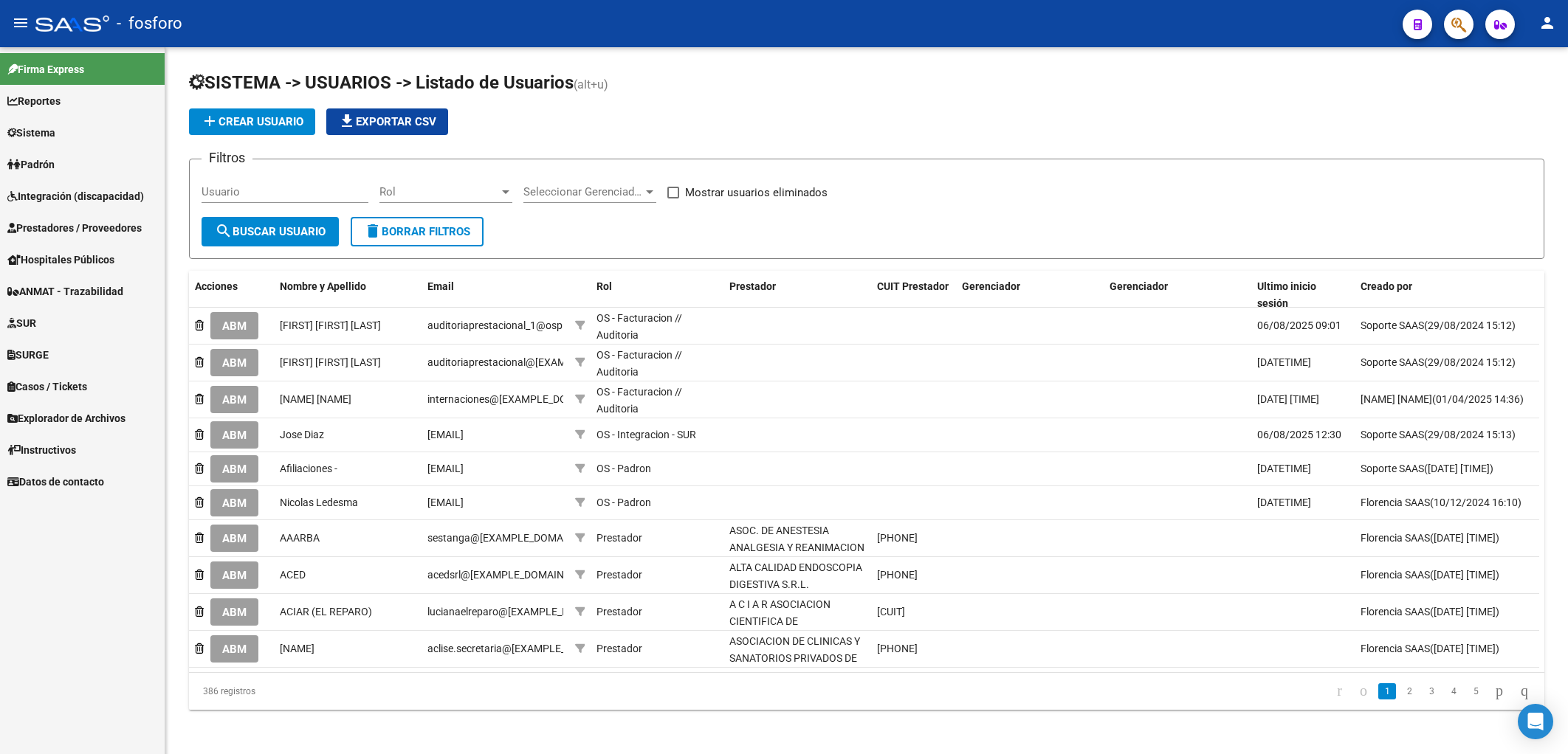 scroll, scrollTop: 0, scrollLeft: 0, axis: both 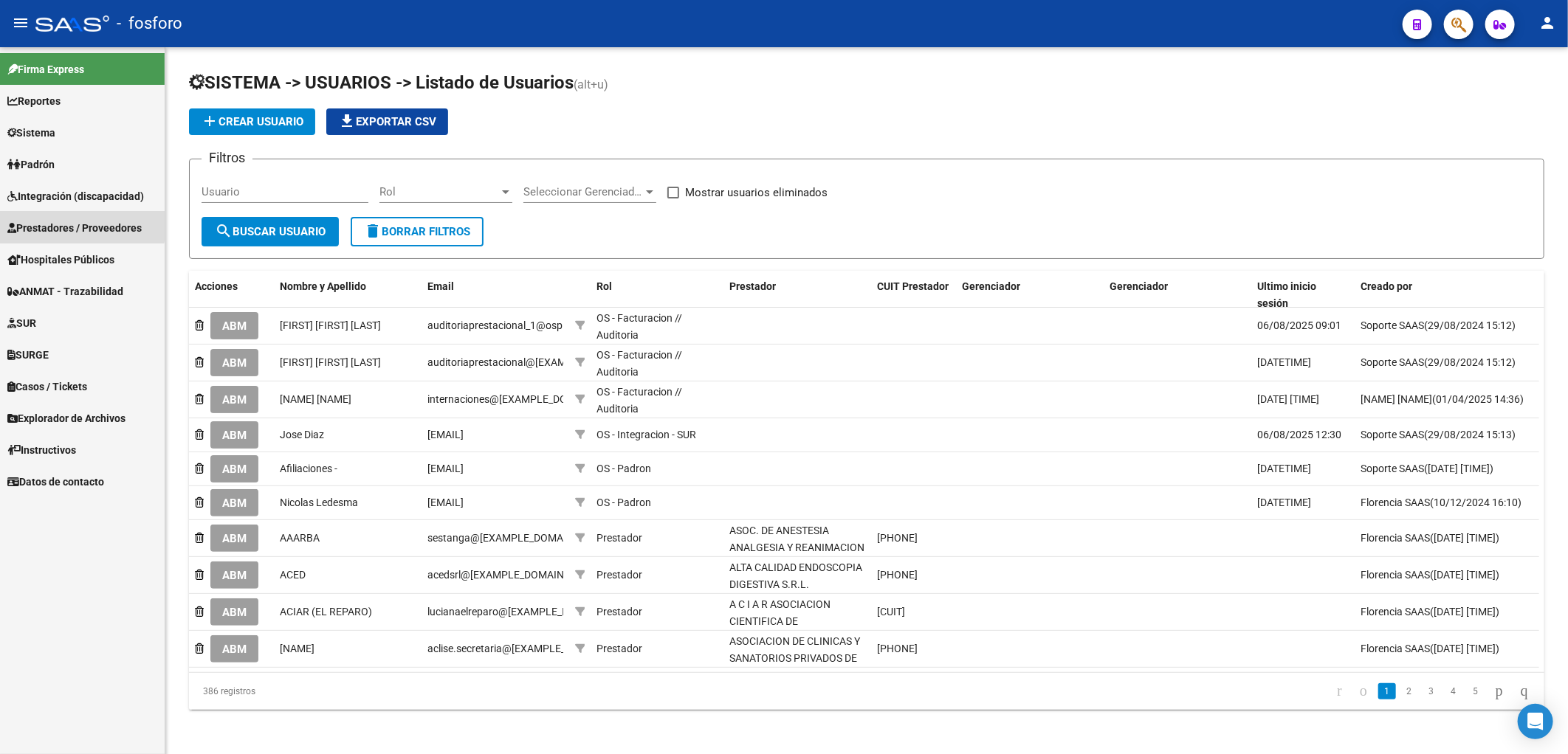 click on "Prestadores / Proveedores" at bounding box center (82, 227) 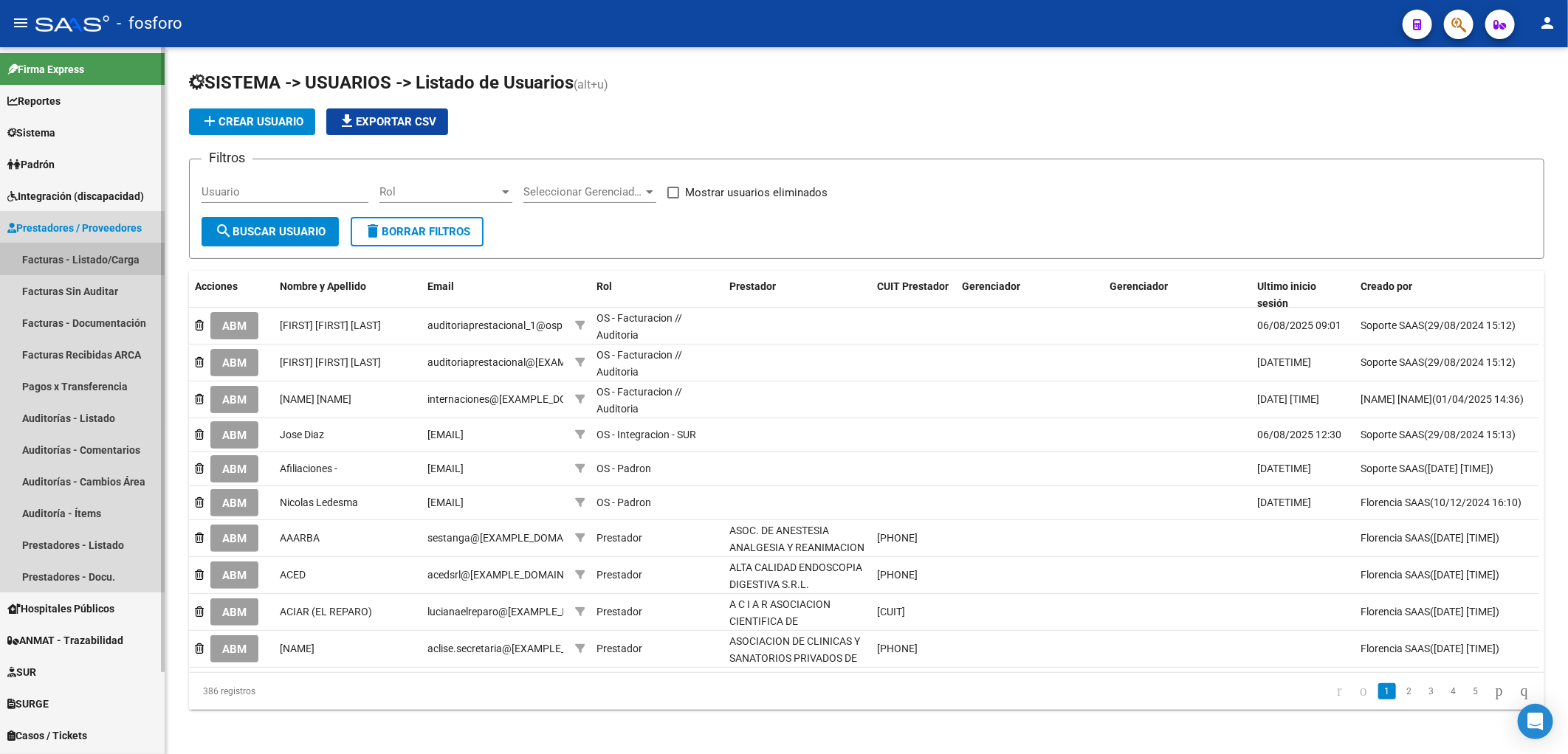 click on "Facturas - Listado/Carga" at bounding box center [82, 259] 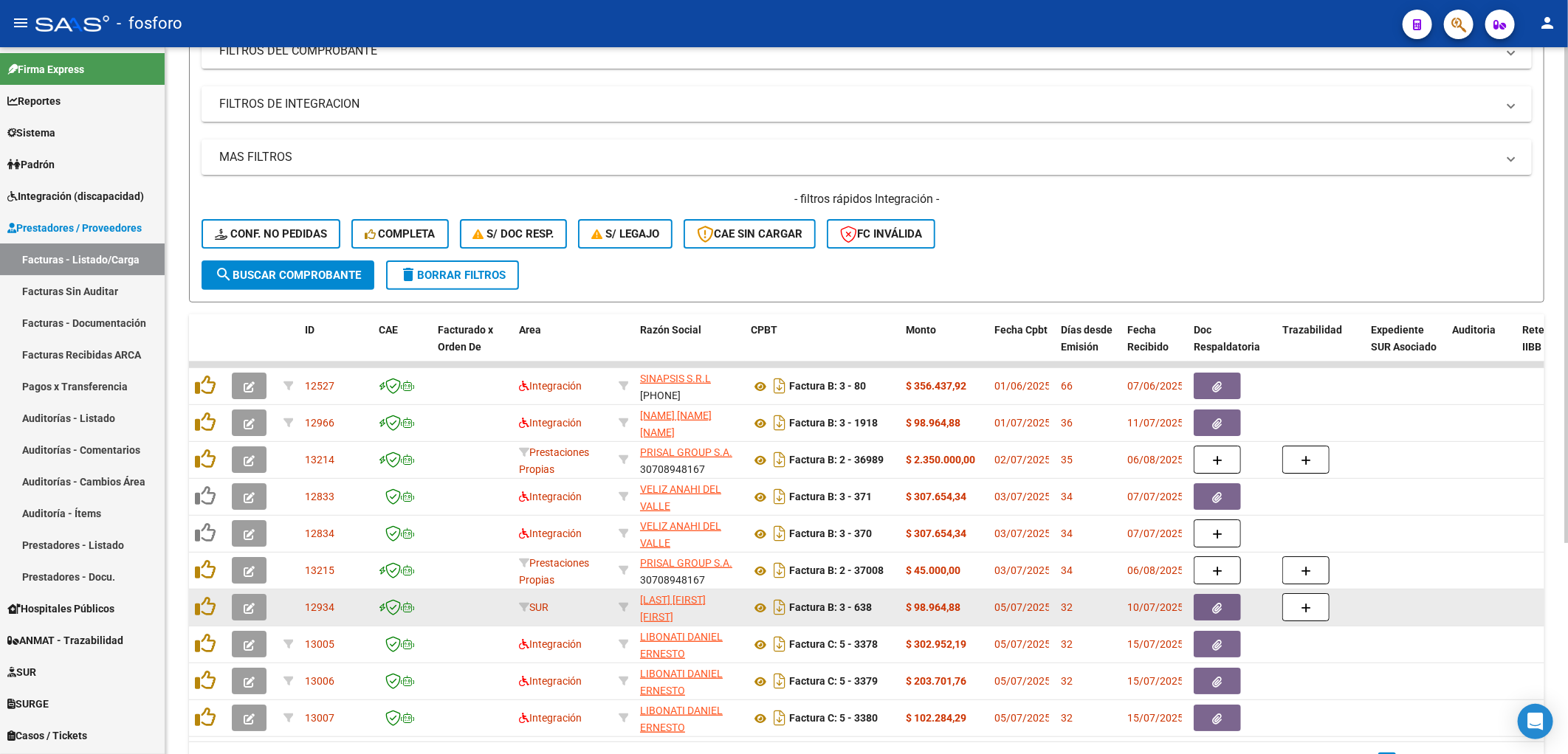 scroll, scrollTop: 300, scrollLeft: 0, axis: vertical 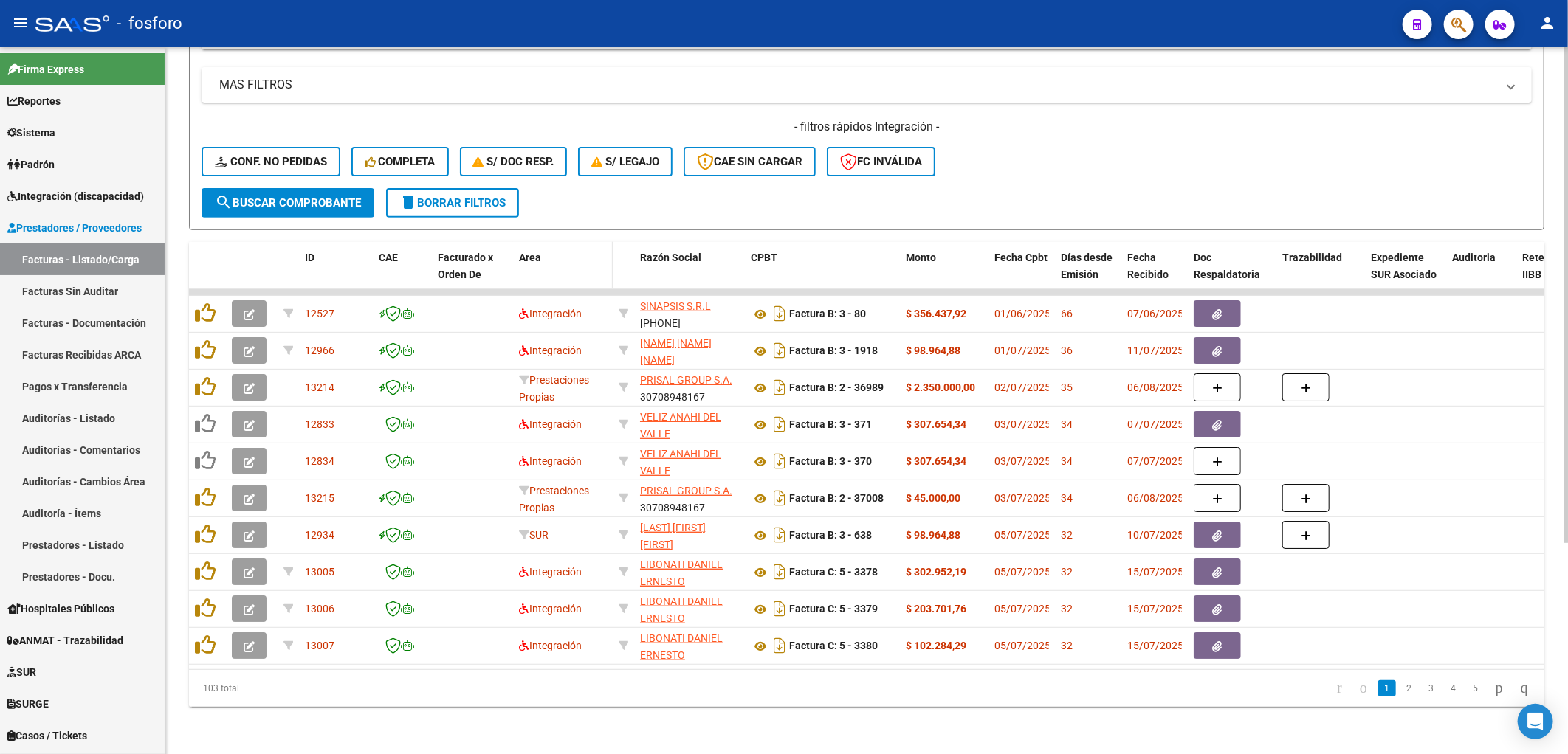 click on "Area" 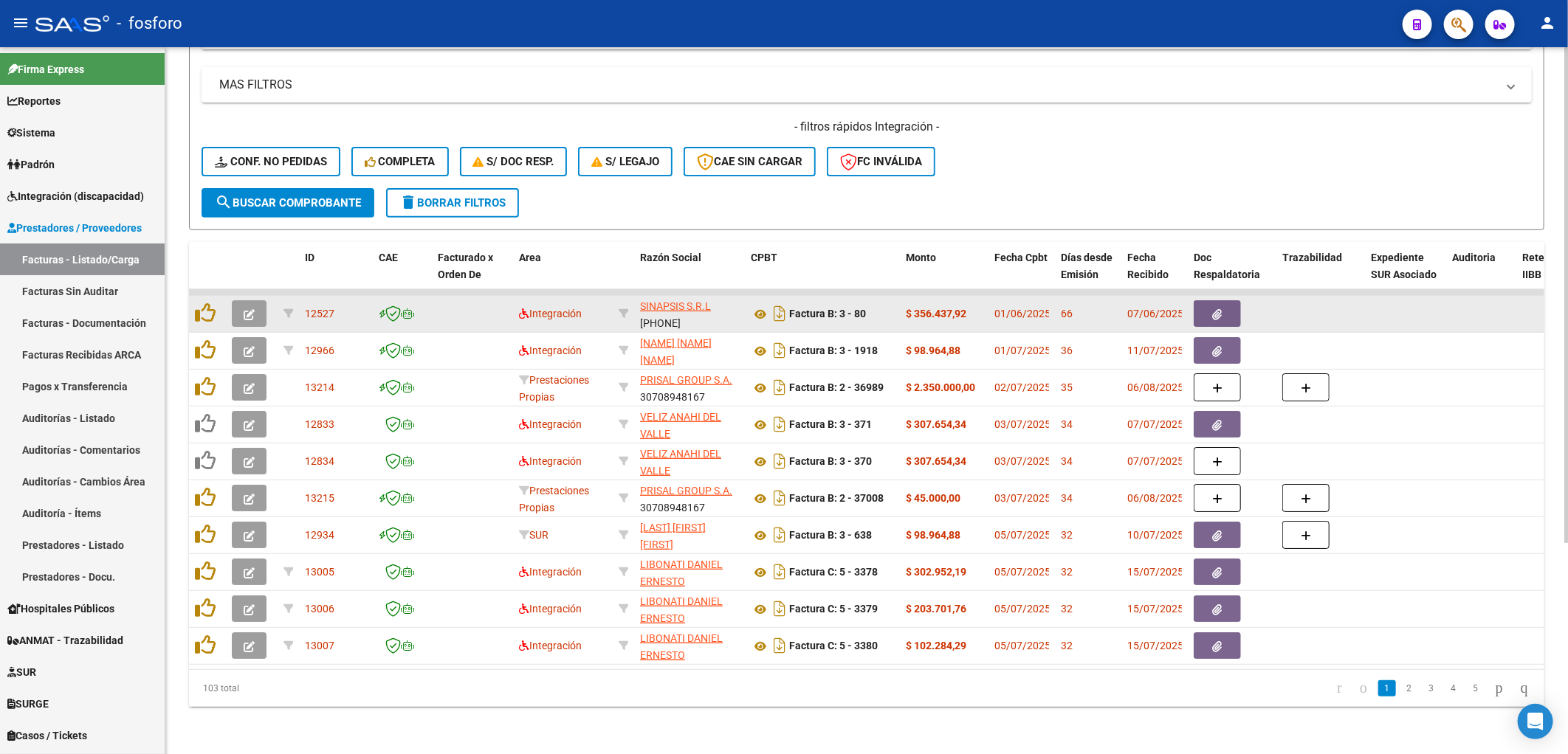click on "Integración" 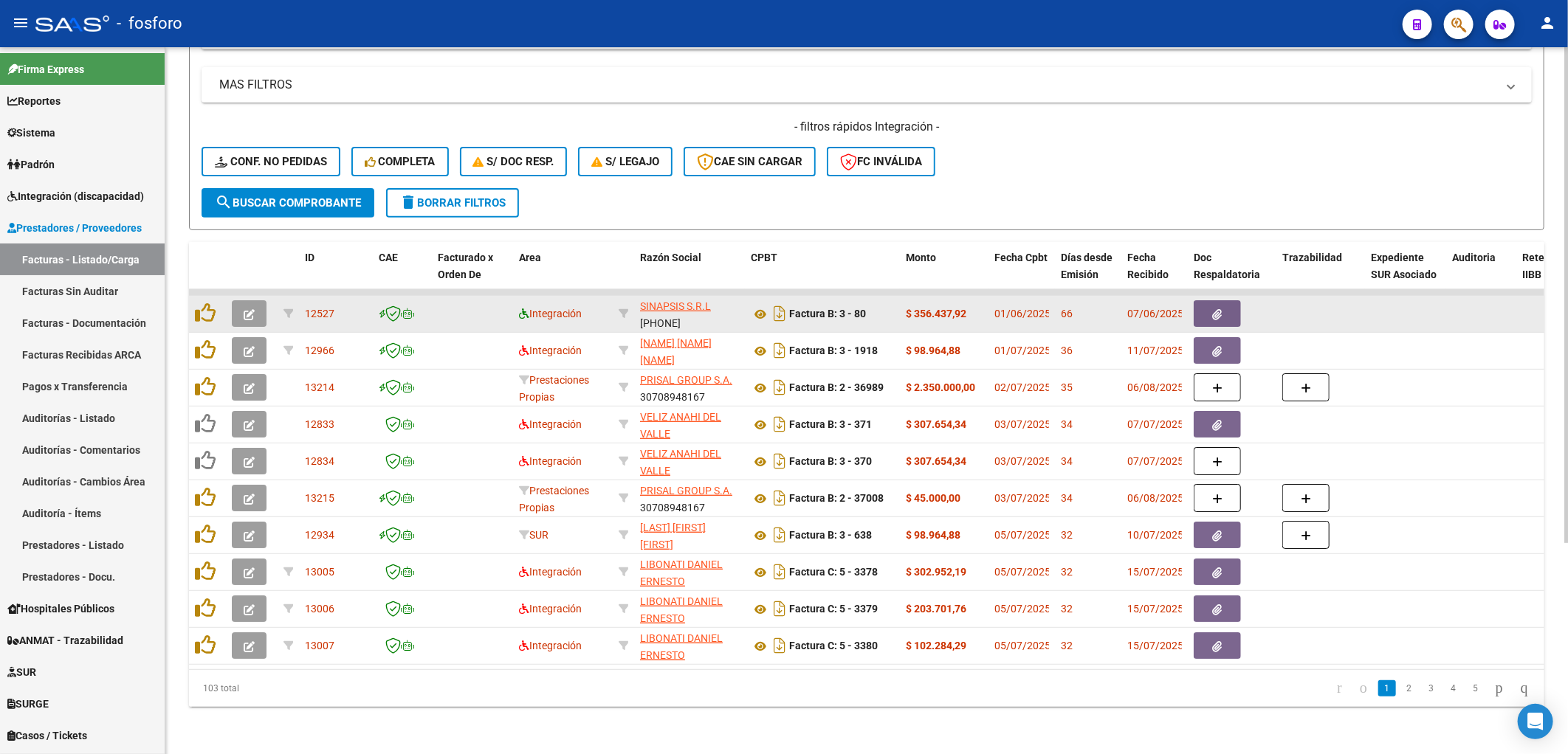 click 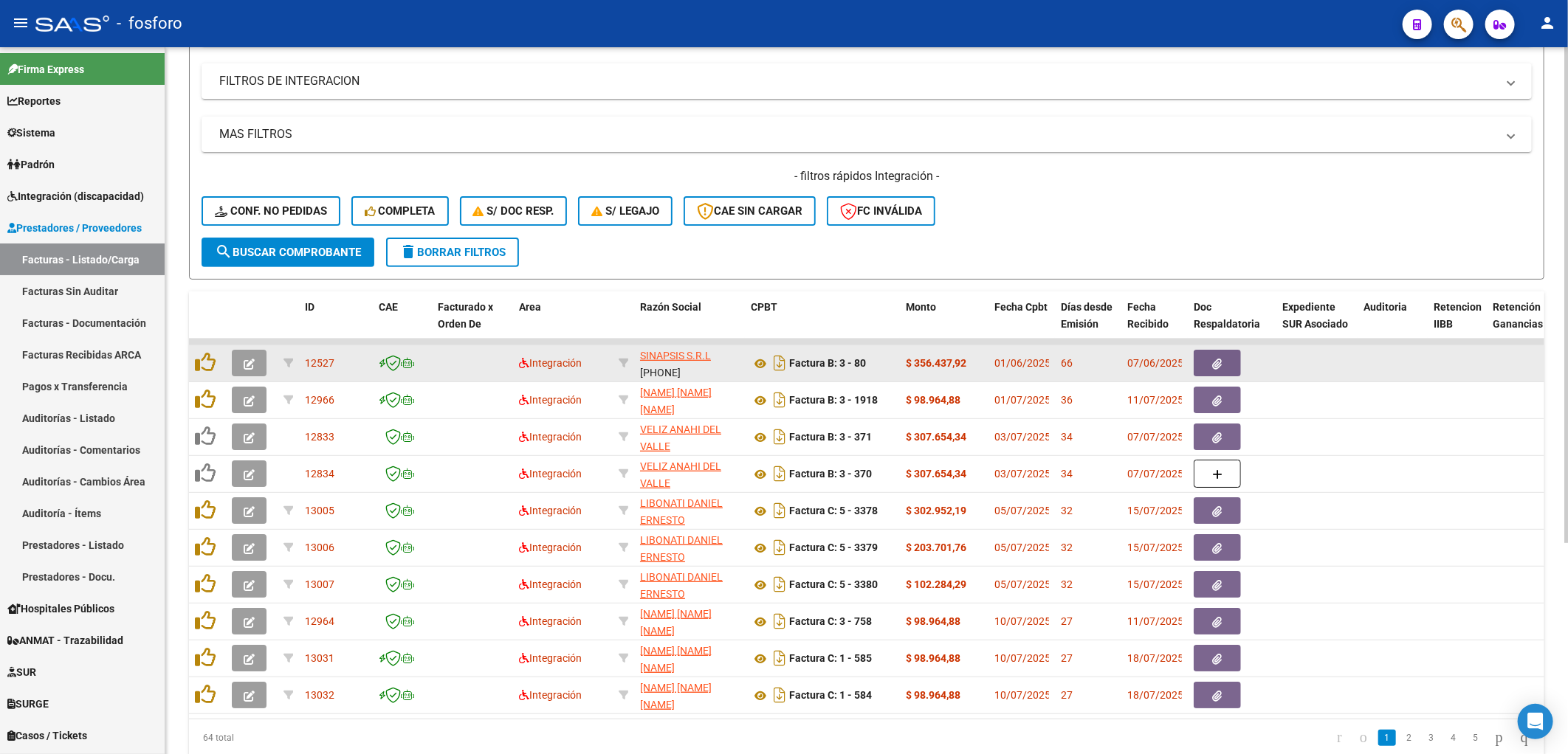 scroll, scrollTop: 0, scrollLeft: 0, axis: both 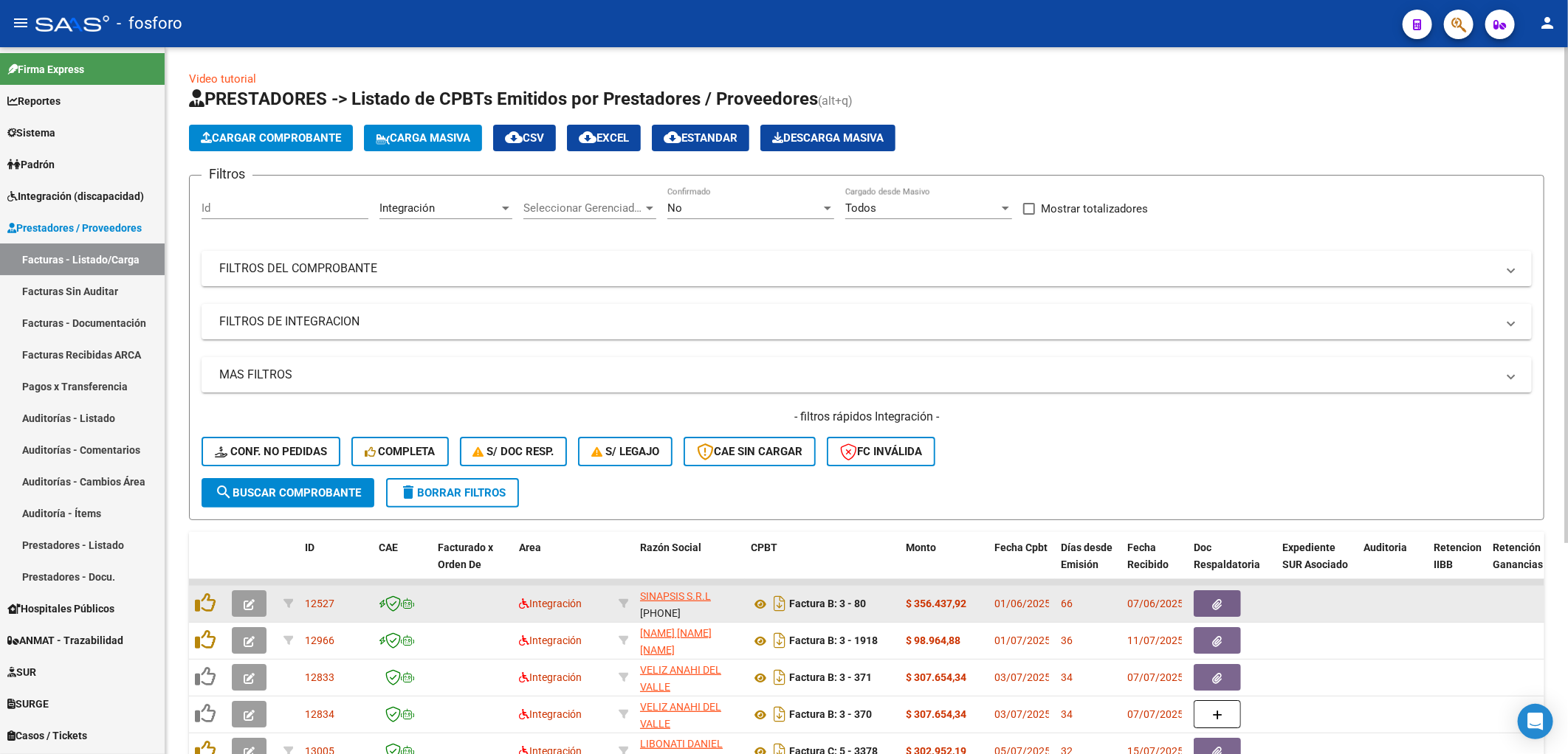 click on "Filtros Id Integración Area Seleccionar Gerenciador Seleccionar Gerenciador No Confirmado Todos Cargado desde Masivo   Mostrar totalizadores   FILTROS DEL COMPROBANTE  Comprobante Tipo Comprobante Tipo Start date – End date Fec. Comprobante Desde / Hasta Días Emisión Desde(cant. días) Días Emisión Hasta(cant. días) CUIT / Razón Social Pto. Venta Nro. Comprobante Código SSS CAE Válido CAE Válido Todos Cargado Módulo Hosp. Todos Tiene facturacion Apócrifa Hospital Refes  FILTROS DE INTEGRACION  Todos Cargado en Para Enviar SSS Período De Prestación Campos del Archivo de Rendición Devuelto x SSS (dr_envio) Todos Rendido x SSS (dr_envio) Tipo de Registro Tipo de Registro Período Presentación Período Presentación Campos del Legajo Asociado (preaprobación) Afiliado Legajo (cuil/nombre) Todos Solo facturas preaprobadas  MAS FILTROS  Todos Con Doc. Respaldatoria Todos Con Trazabilidad Todos Asociado a Expediente Sur Auditoría Auditoría Auditoría Id Start date – End date Start date – –" 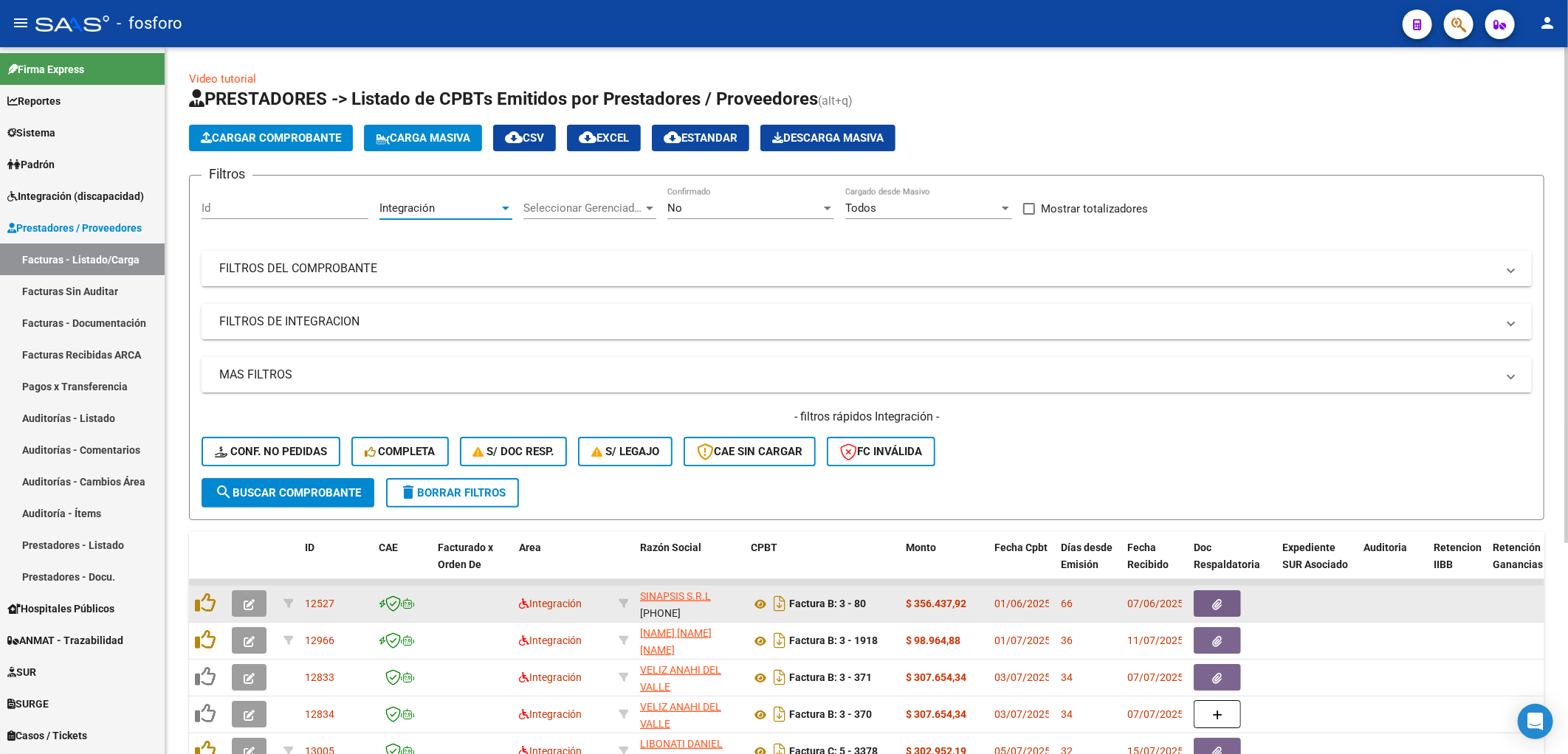 click on "Integración" at bounding box center (407, 208) 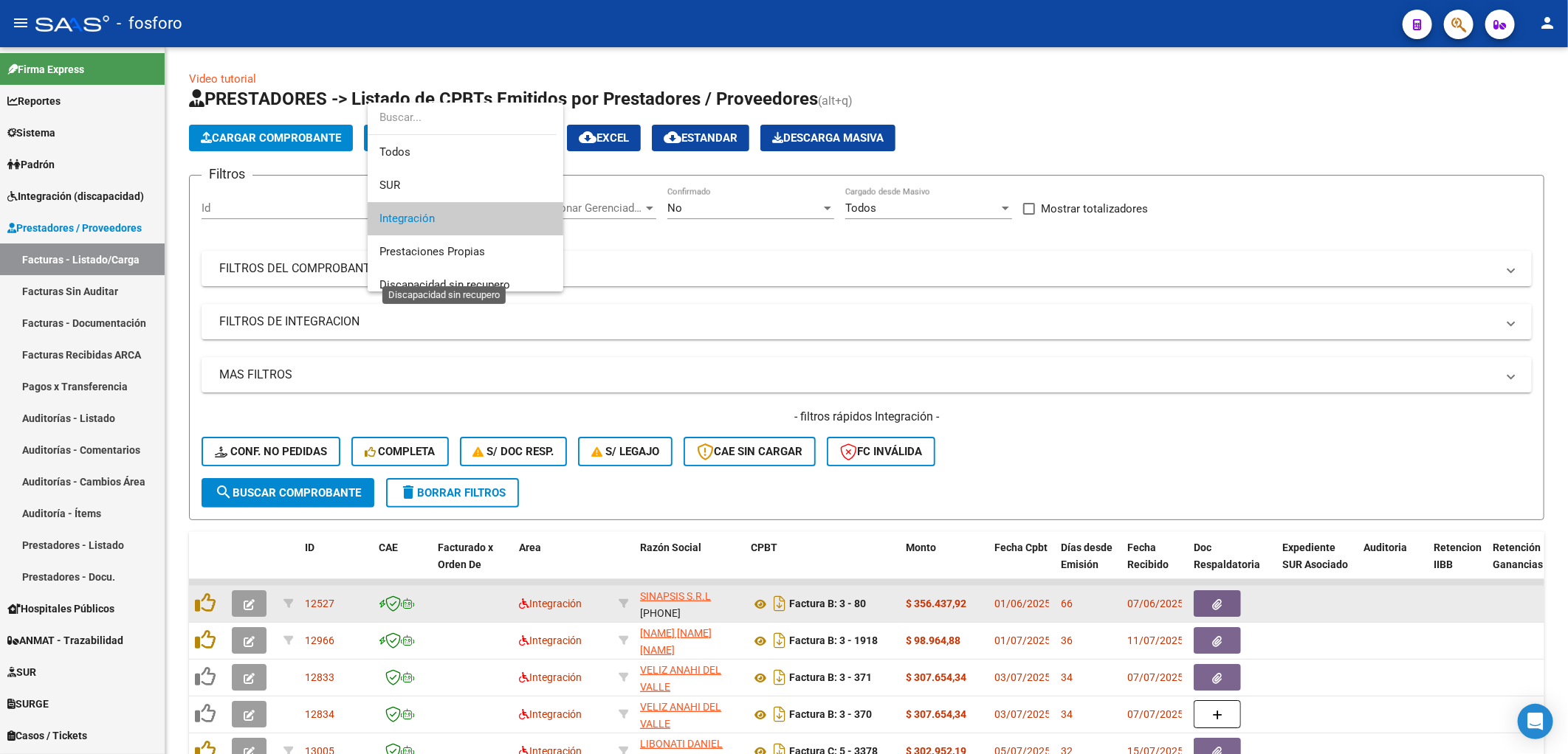 scroll, scrollTop: 10, scrollLeft: 0, axis: vertical 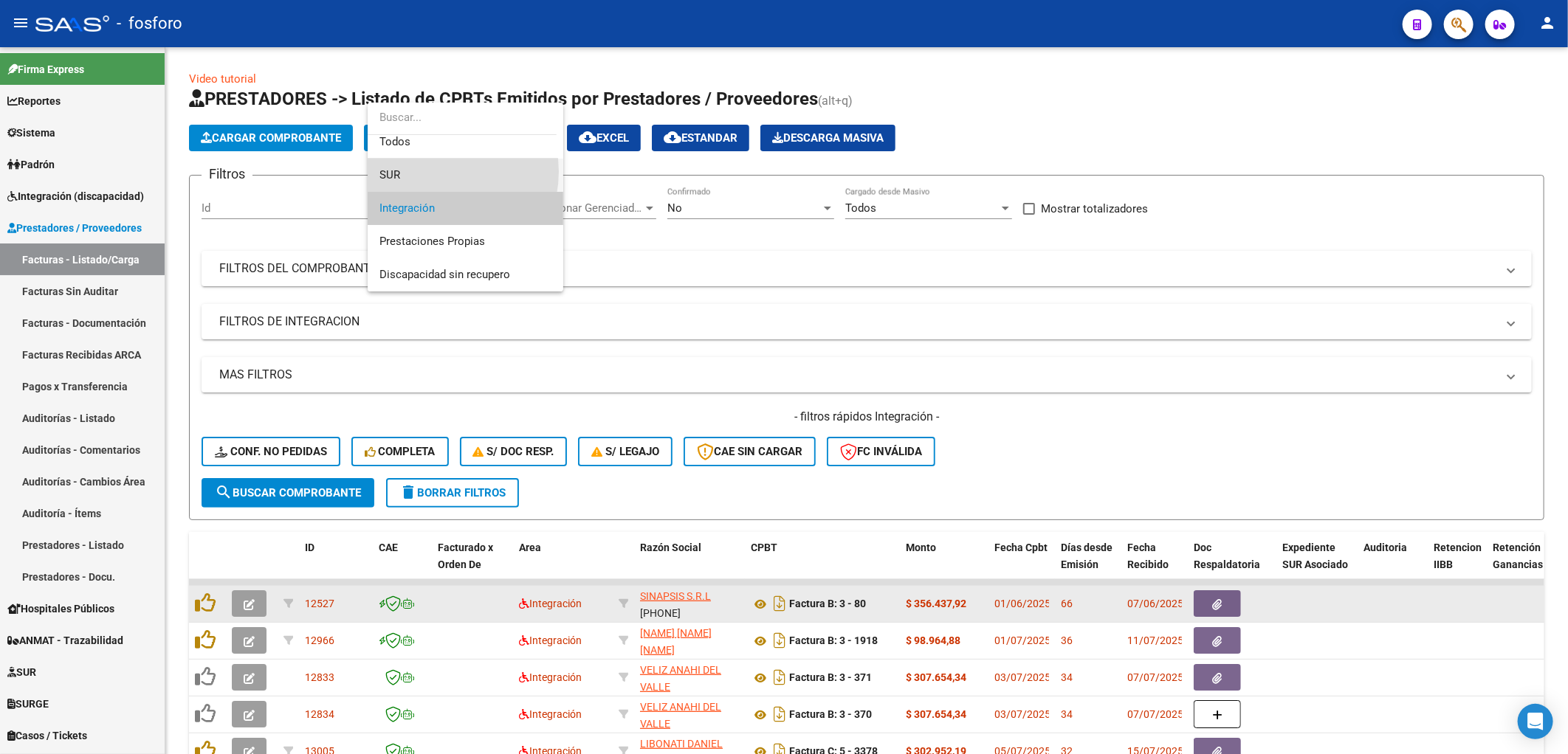 click on "SUR" at bounding box center (465, 175) 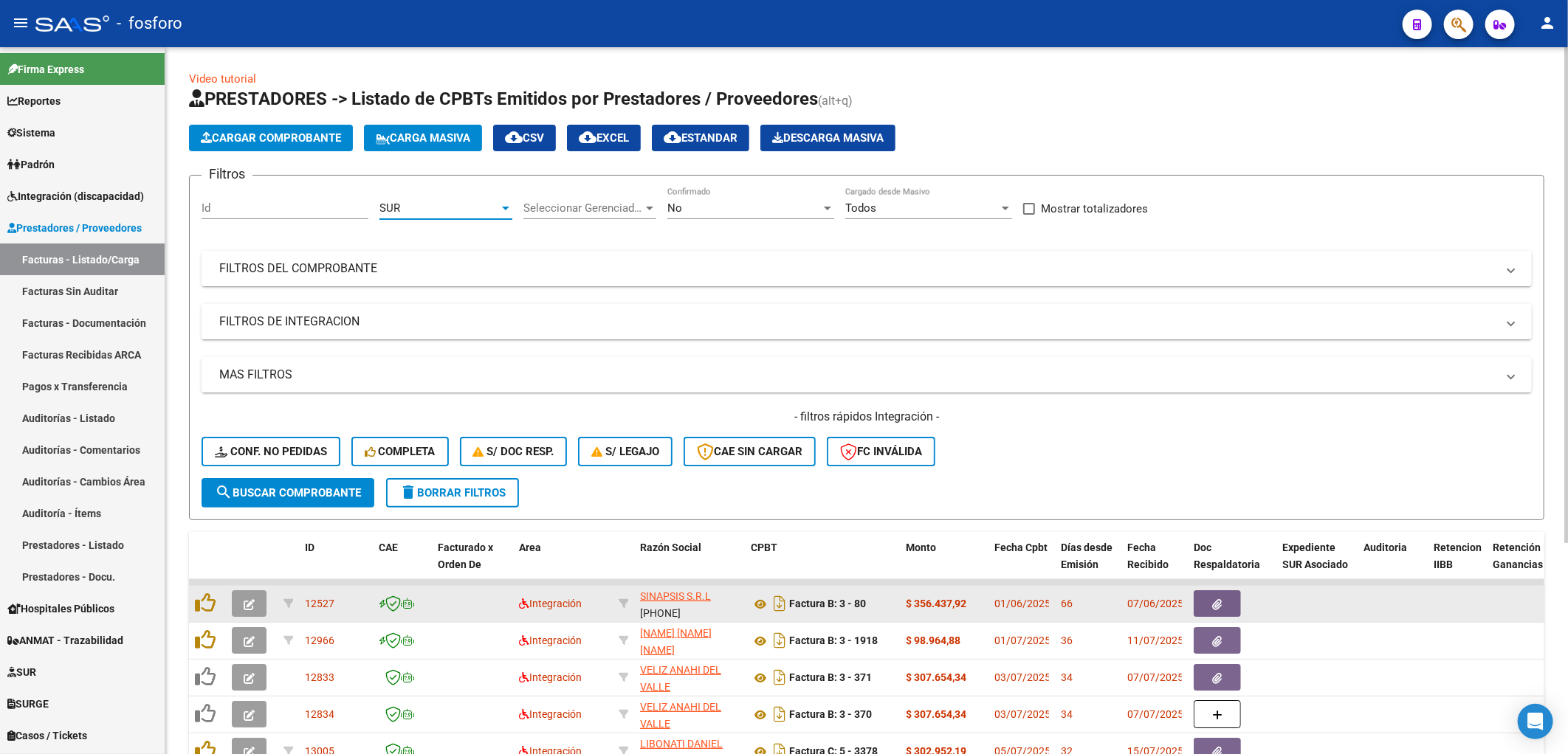 click on "search  Buscar Comprobante" 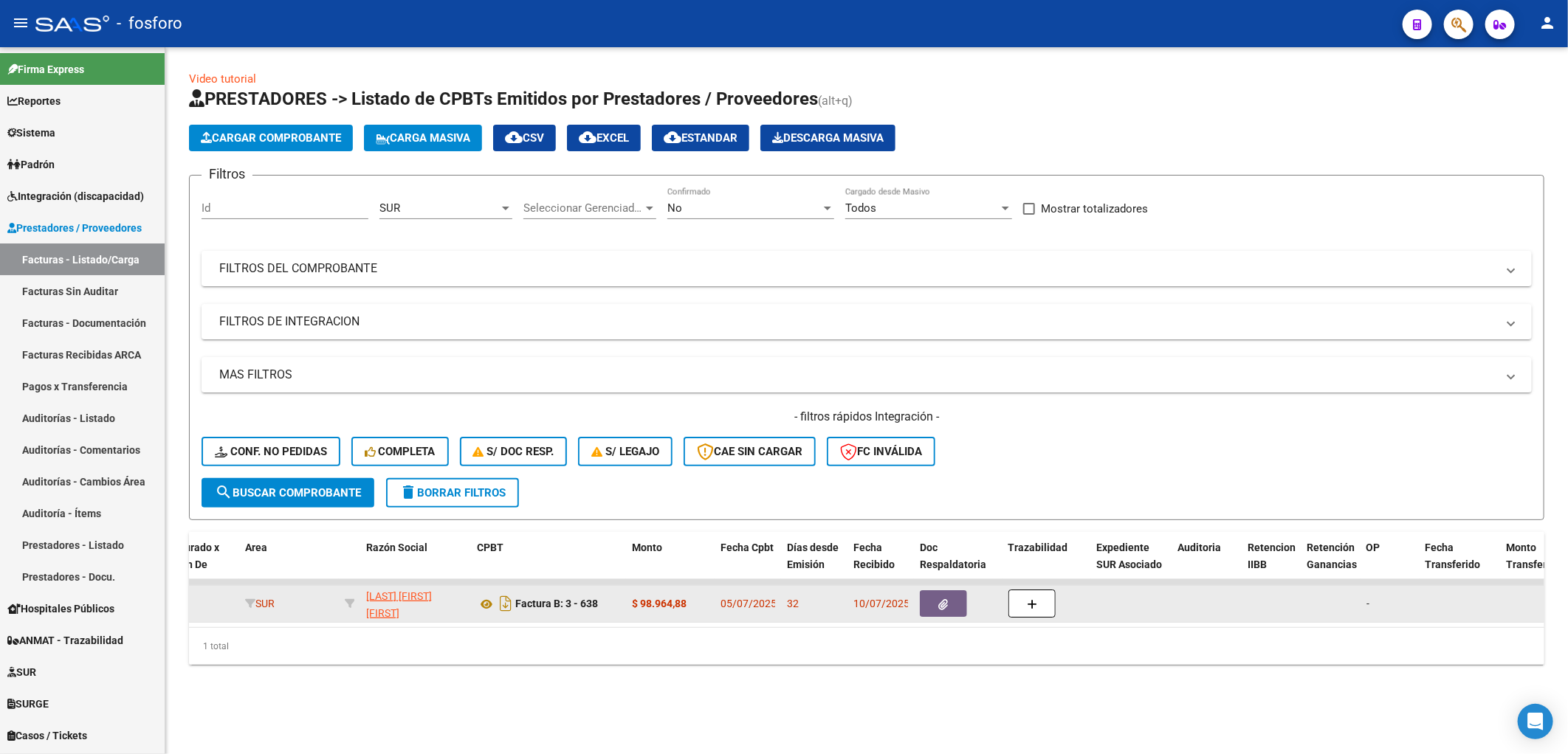scroll, scrollTop: 0, scrollLeft: 0, axis: both 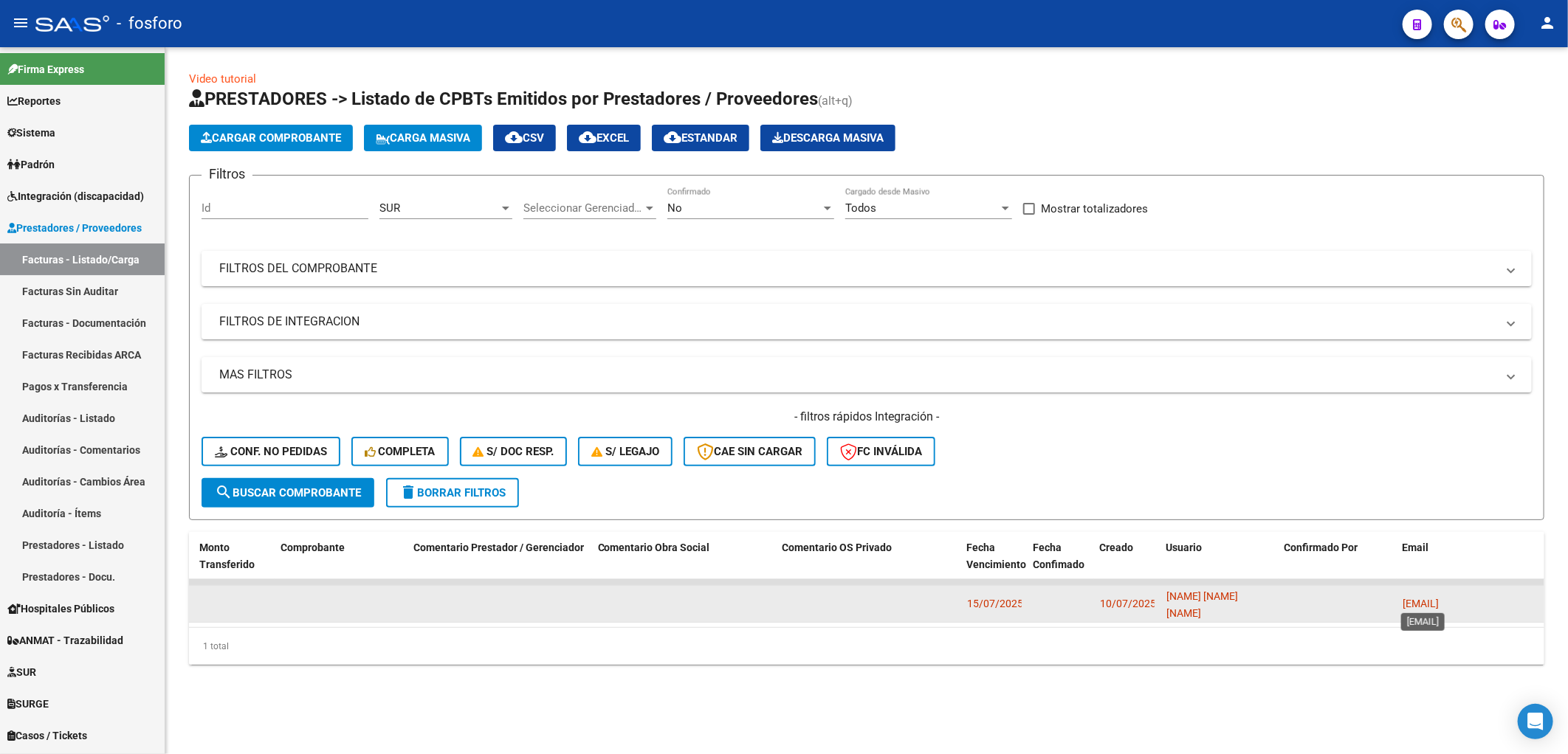 click on "[EMAIL]" 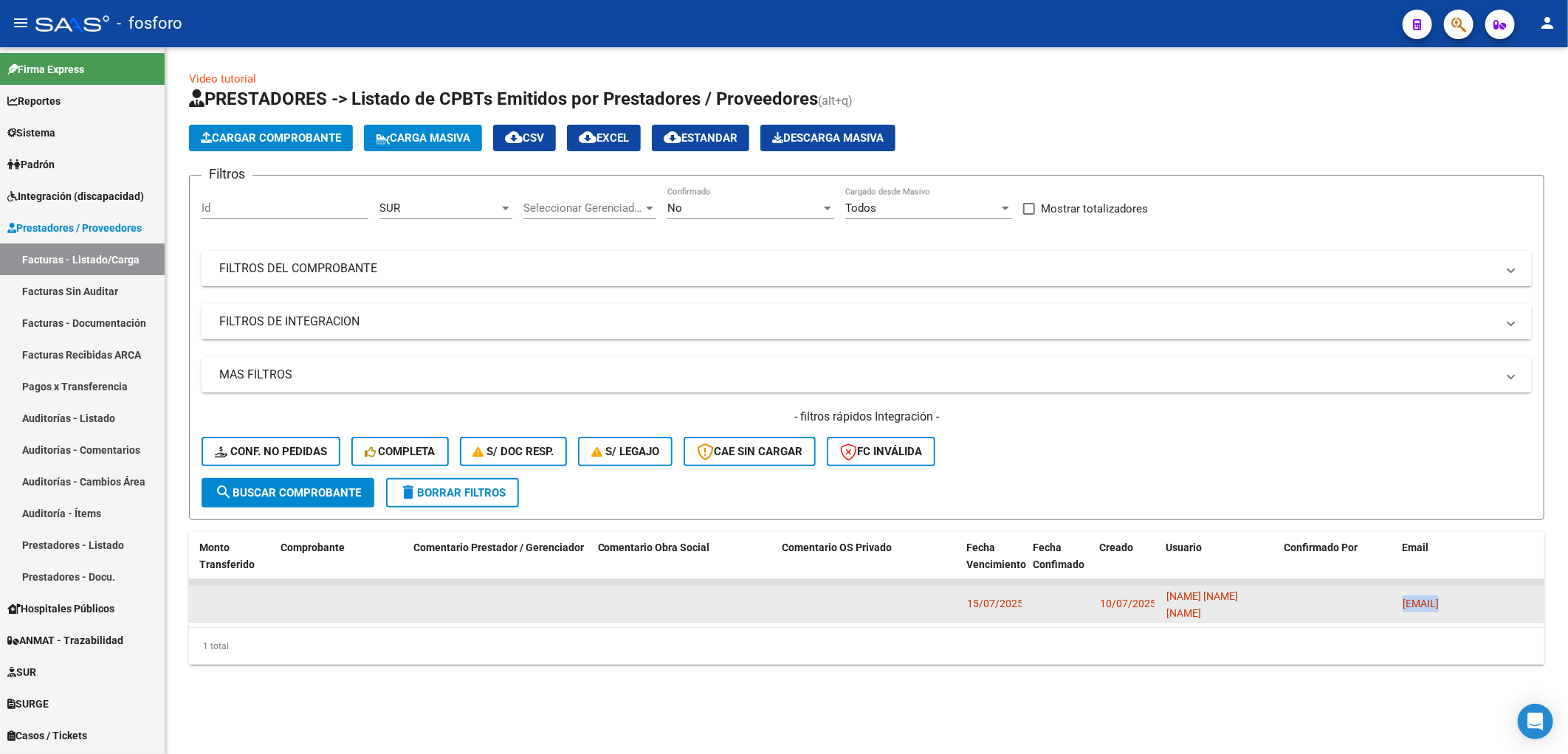 click on "[EMAIL]" 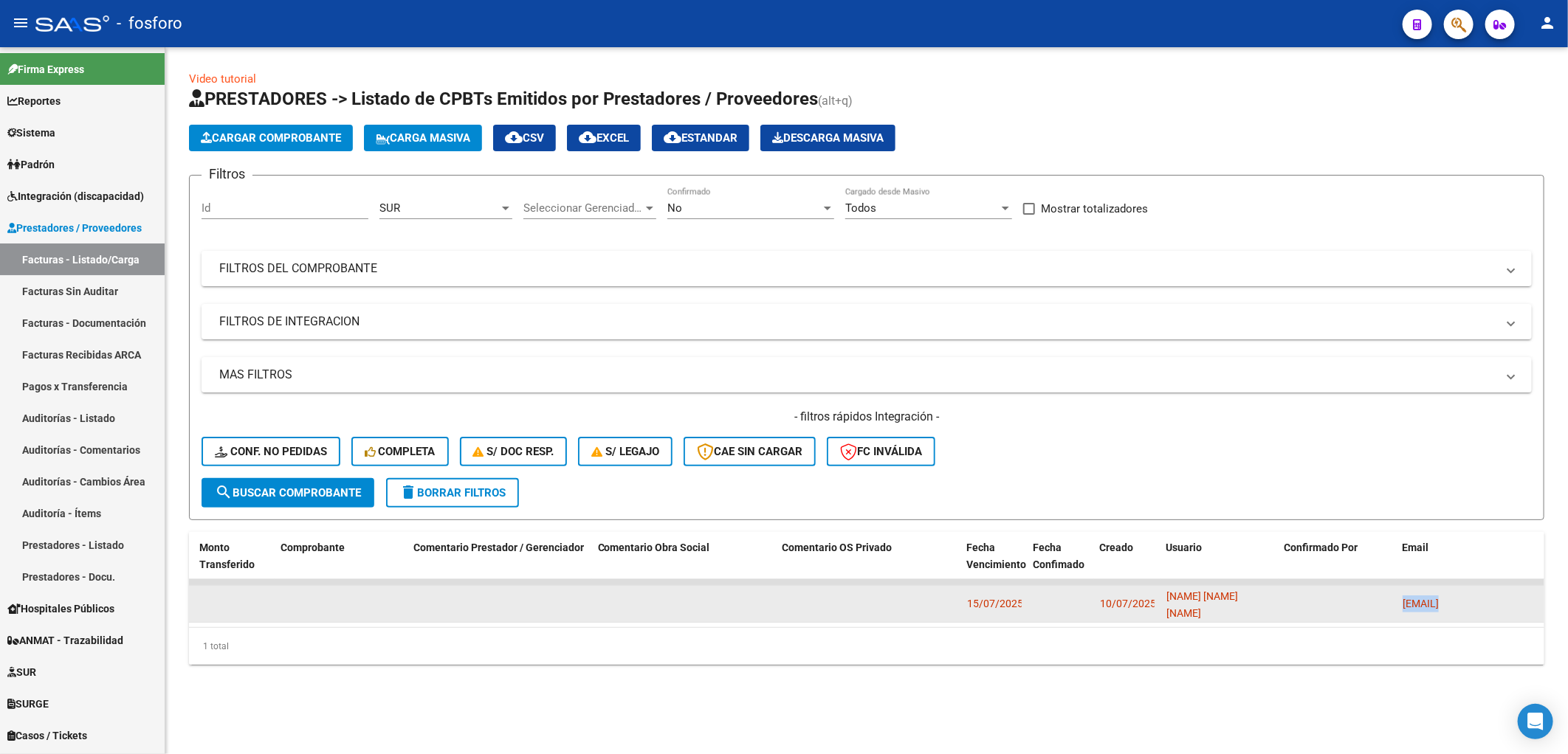 copy on "[EMAIL]" 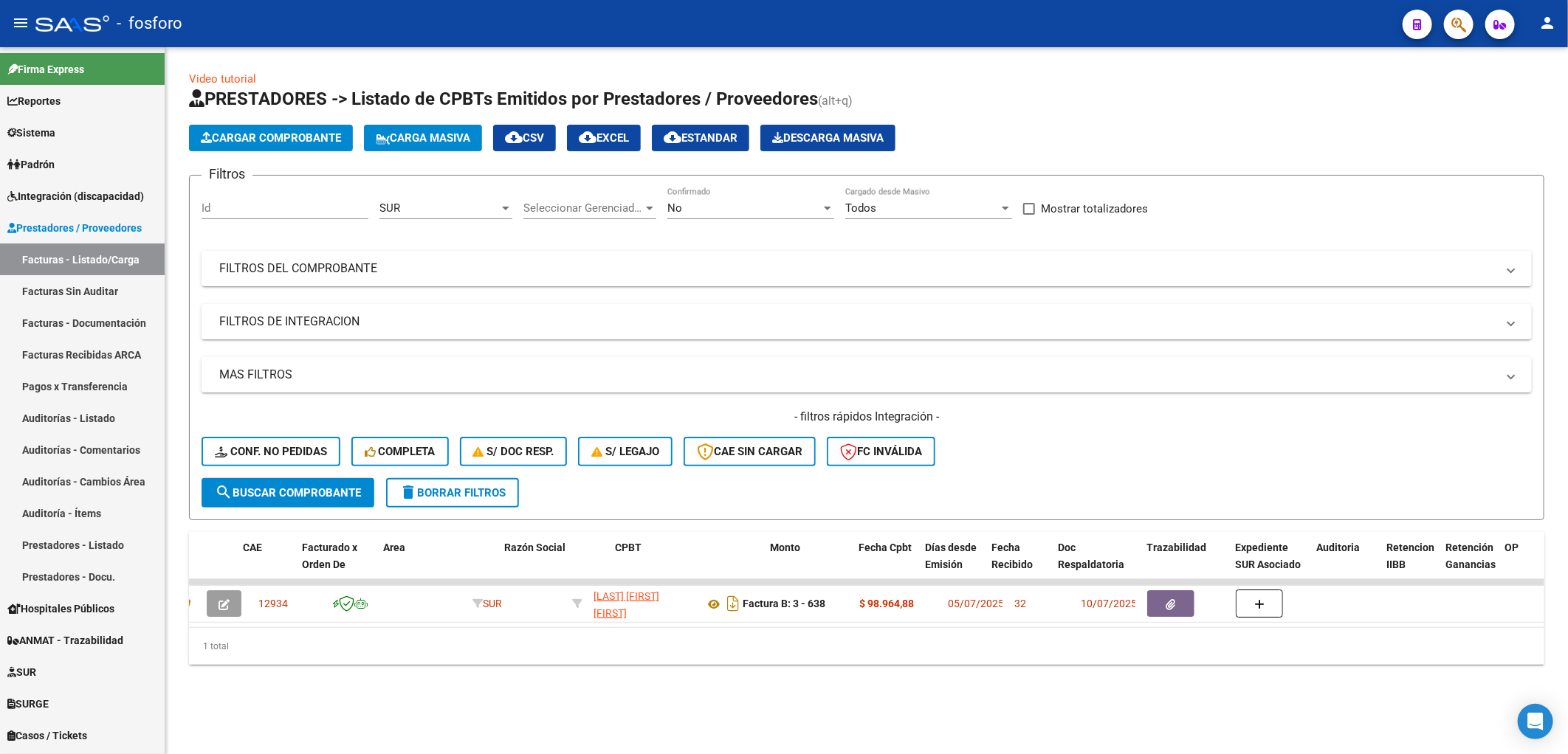 scroll, scrollTop: 0, scrollLeft: 0, axis: both 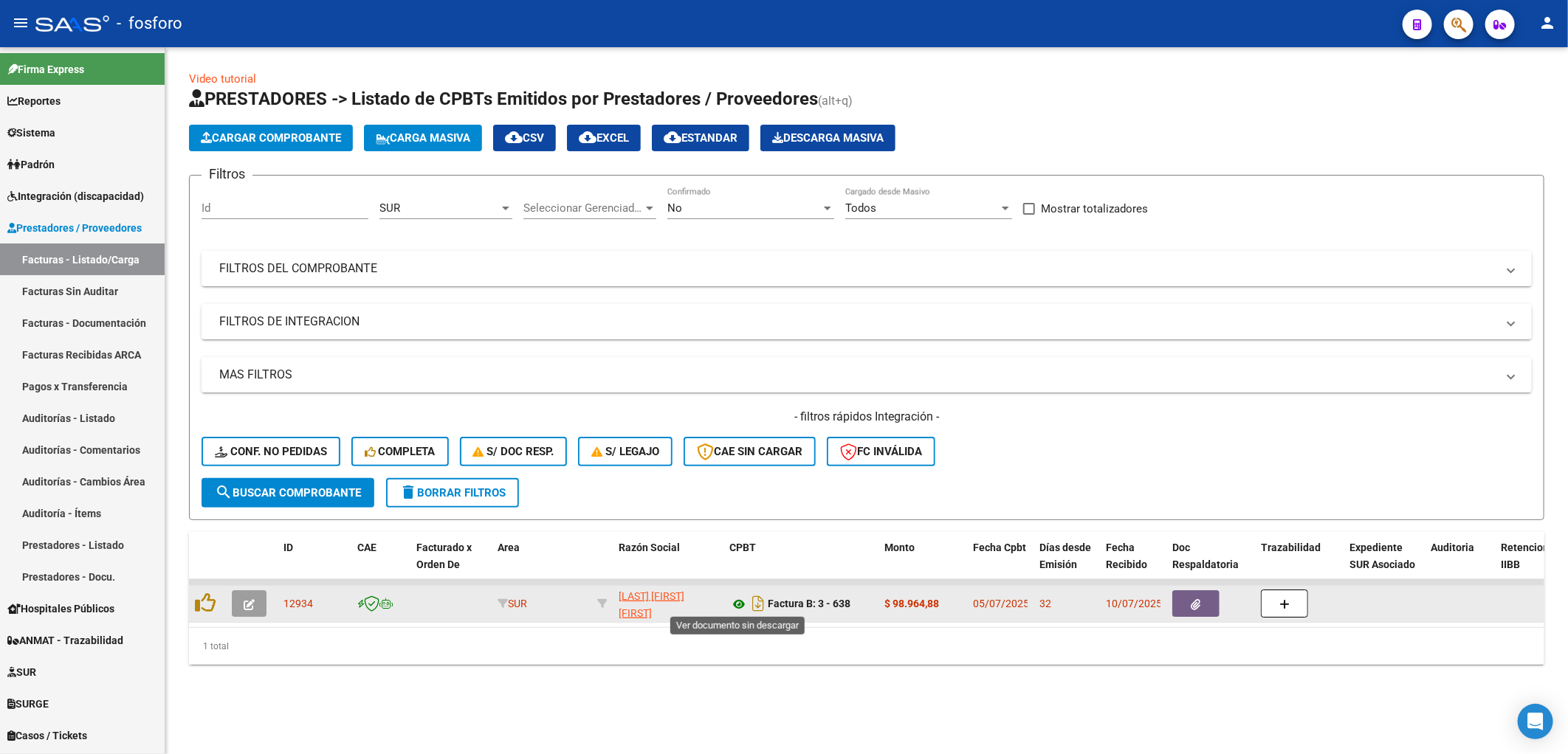 click 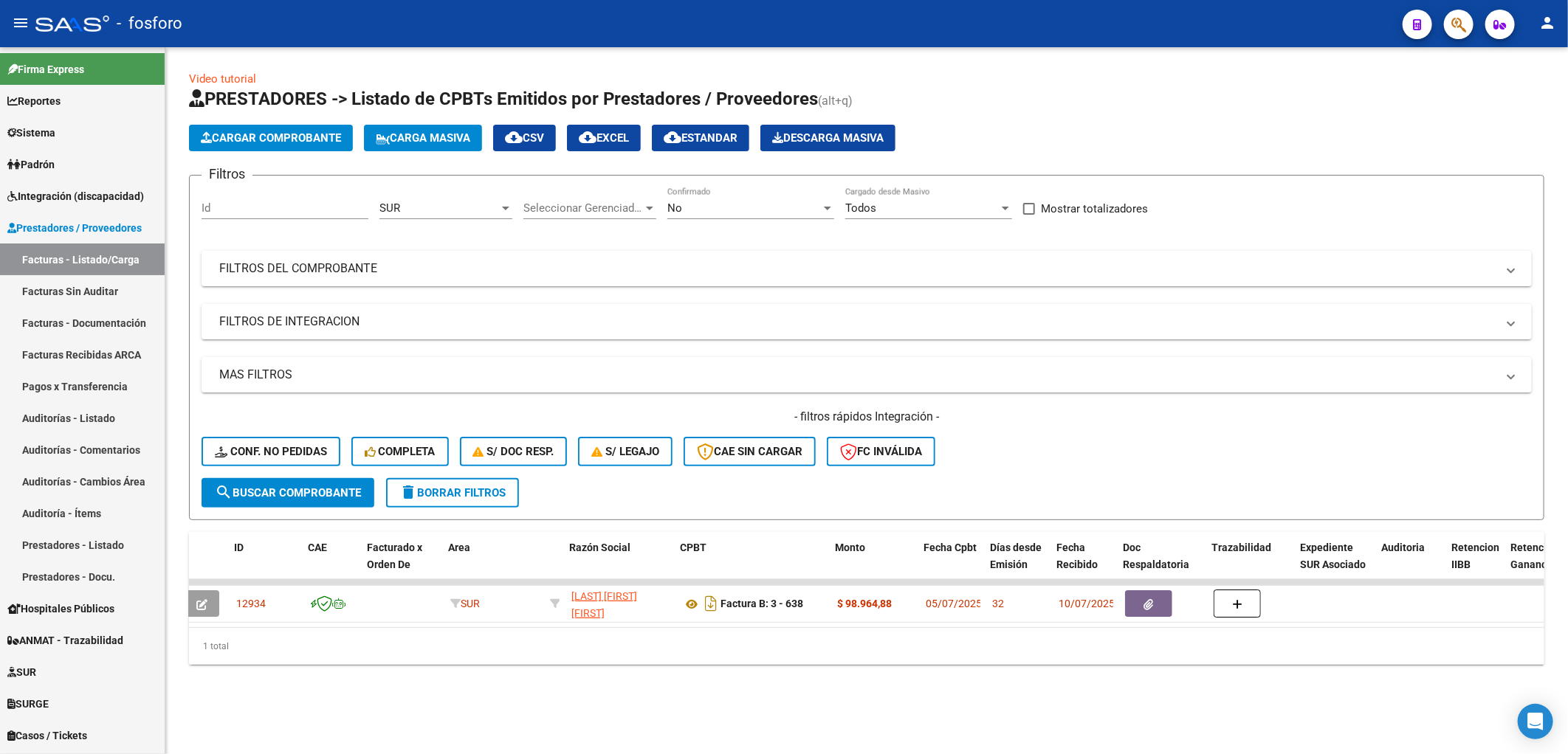 scroll, scrollTop: 0, scrollLeft: 0, axis: both 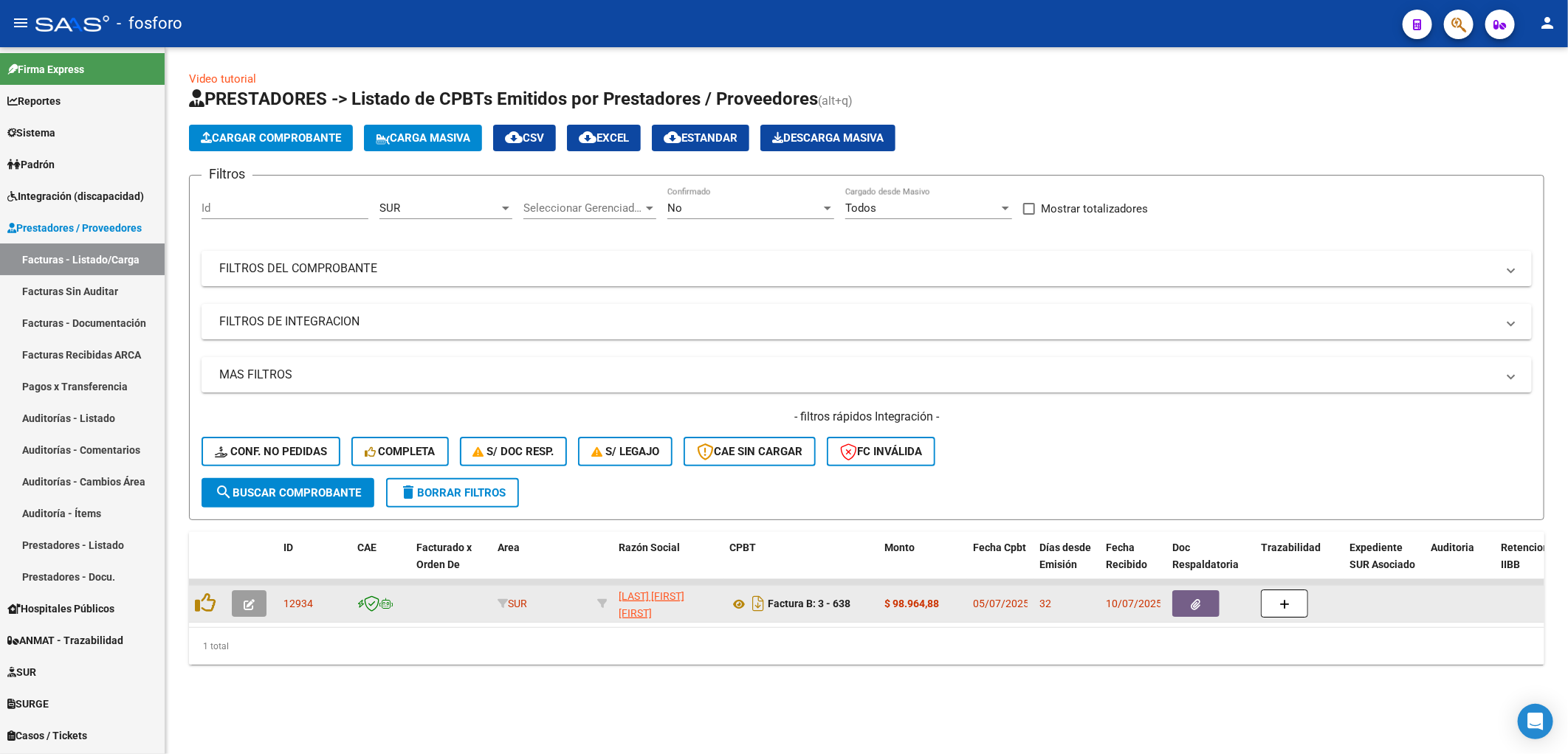 click on "SANTILLAN ANALIA VERONICA    23241458164" 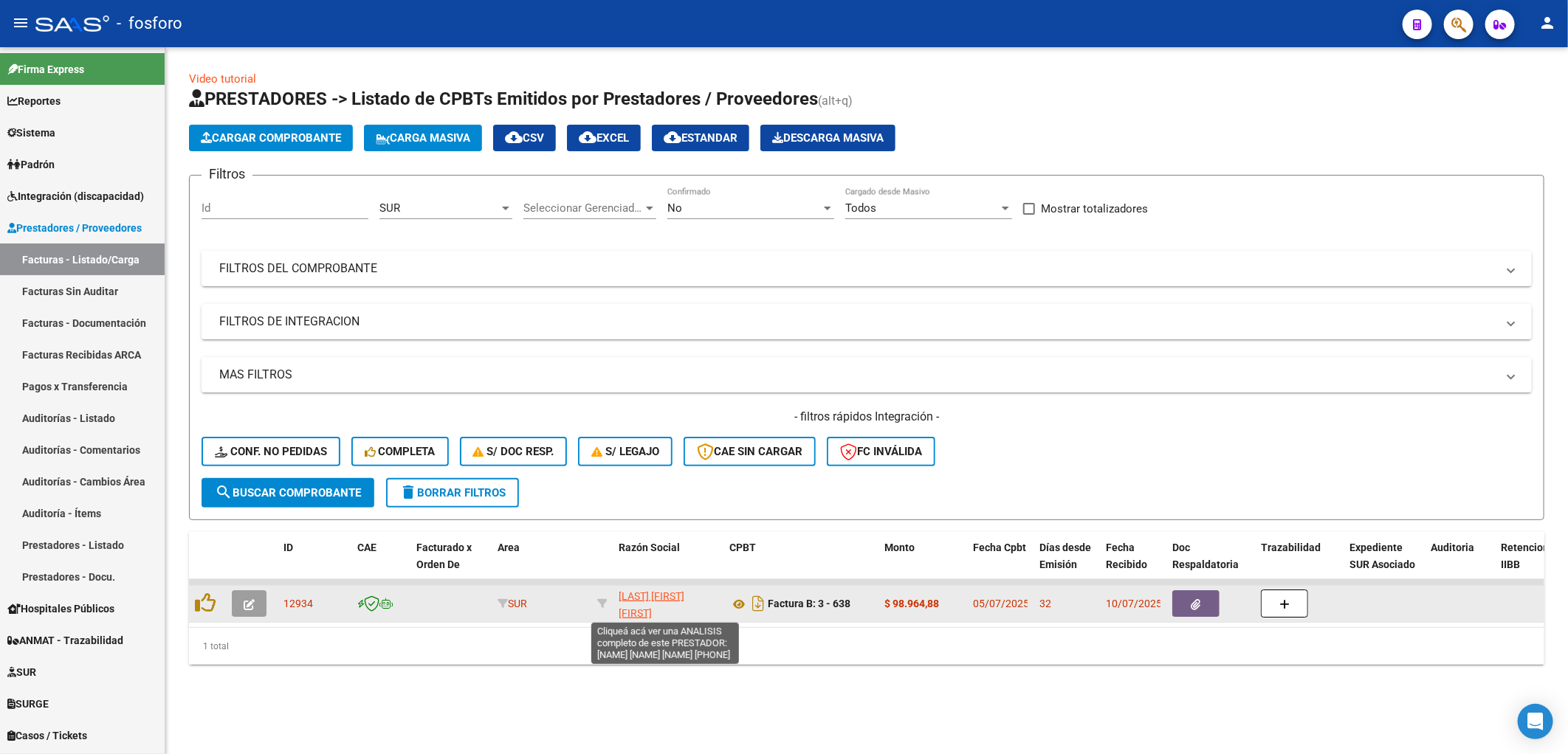 click on "[LAST] [FIRST] [LAST]" 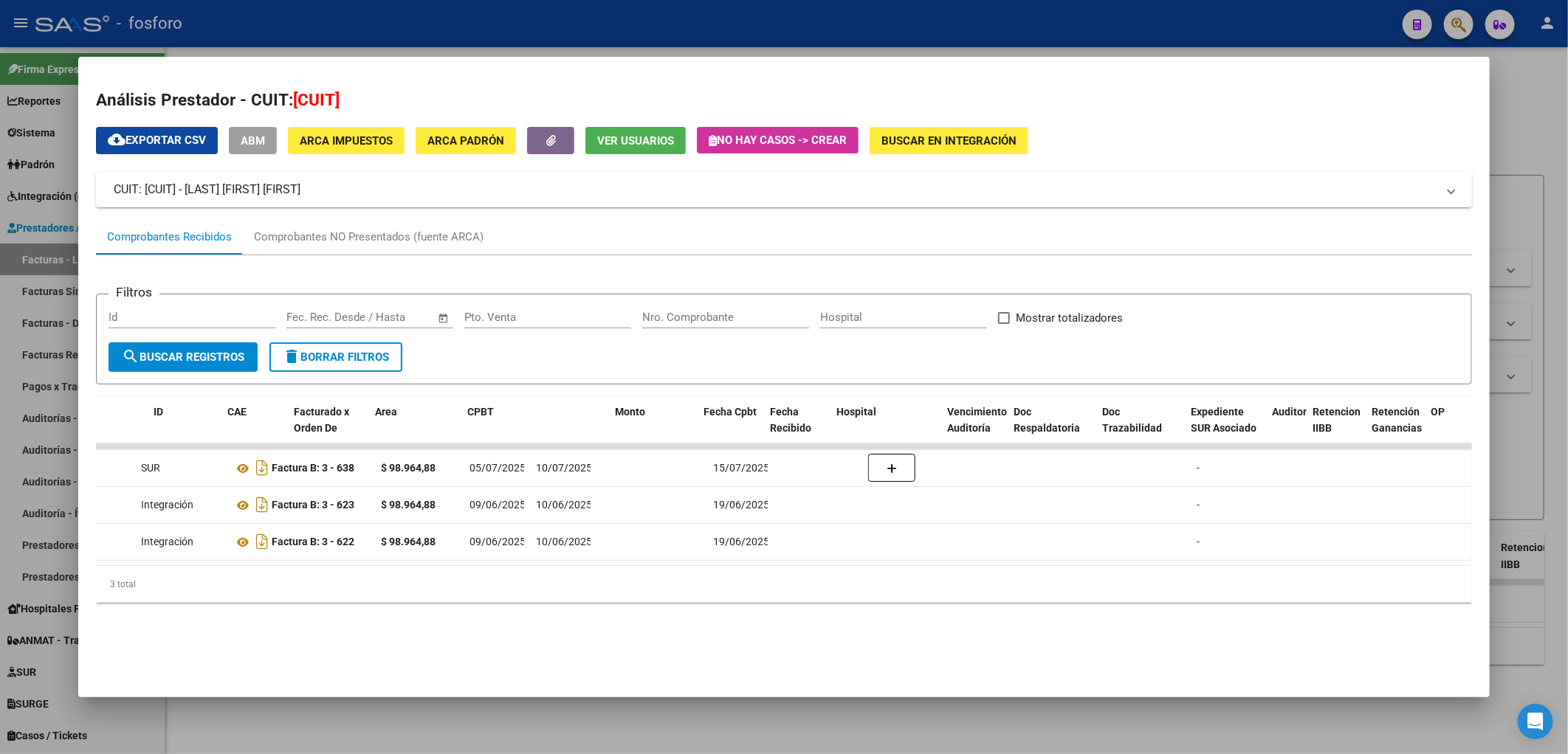 scroll, scrollTop: 0, scrollLeft: 0, axis: both 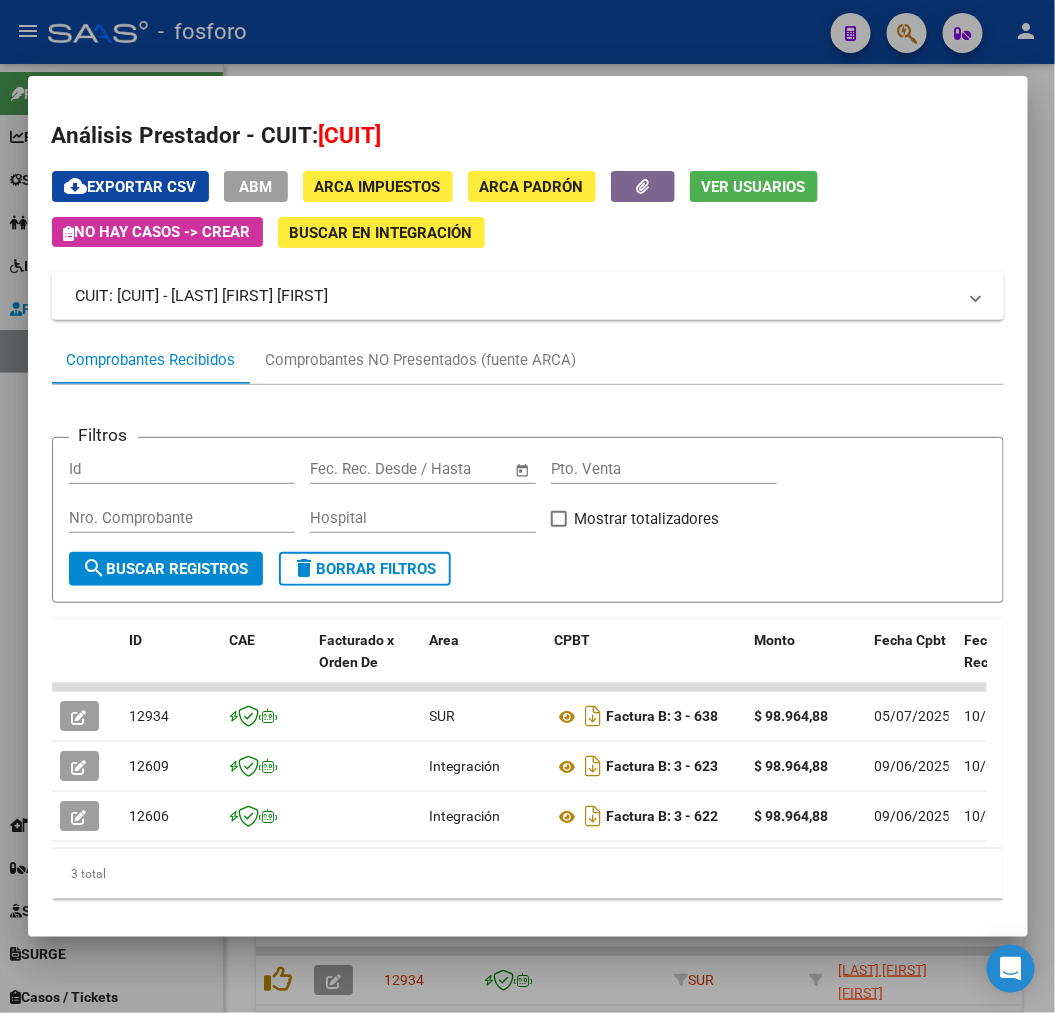 click on "Análisis Prestador - CUIT:  23241458164 cloud_download  Exportar CSV   ABM  ARCA Impuestos ARCA Padrón Ver Usuarios   No hay casos -> Crear
Buscar en Integración  CUIT: 23241458164 - SANTILLAN ANALIA VERONICA  Es Prestador Discapacidad:  Si Activo:  Si Comprobantes Recibidos Comprobantes NO Presentados (fuente ARCA) Filtros Id Start date – End date Fec. Rec. Desde / Hasta Pto. Venta Nro. Comprobante Hospital   Mostrar totalizadores  search  Buscar Registros  delete  Borrar Filtros  ID CAE Facturado x Orden De Area CPBT Monto Fecha Cpbt Fecha Recibido Hospital Vencimiento Auditoría Doc Respaldatoria Doc Trazabilidad Expediente SUR Asociado Auditoria Retencion IIBB Retención Ganancias OP Fecha Transferido Monto Transferido Comprobante Creado Usuario Email Integracion Tipo Archivo Integracion Periodo Presentacion Integracion Importe Sol. Integracion Importe Liq. Legajo CUIL Nombre Afiliado Periodo Prestacion Comentario Prestador / Gerenciador Comentario Obra Social Fecha Confimado Codigo SSS
12934" at bounding box center (528, 506) 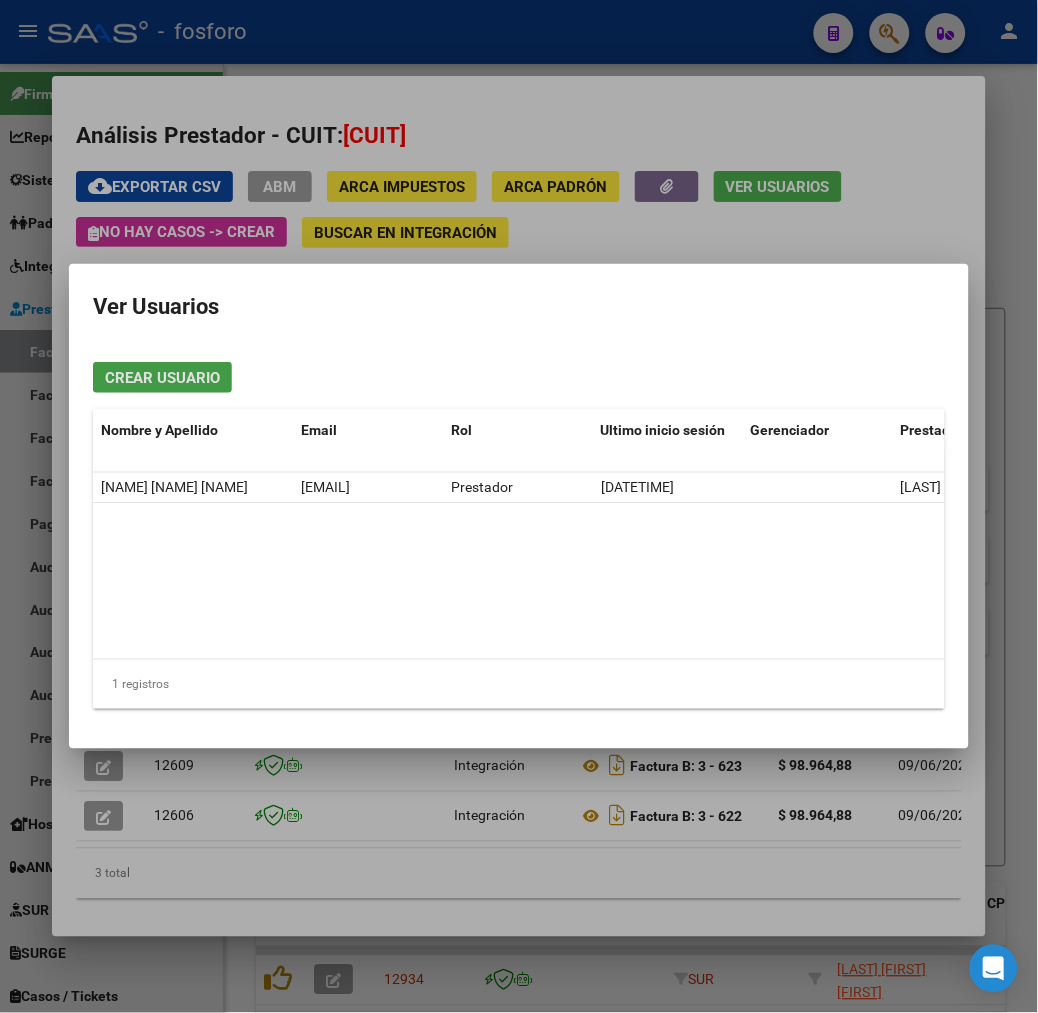 click on "Analia Veronica Santillan analia06santillan@gmail.com Prestador 16/07/2025 15:33 SANTILLAN ANALIA VERONICA  23241458164" 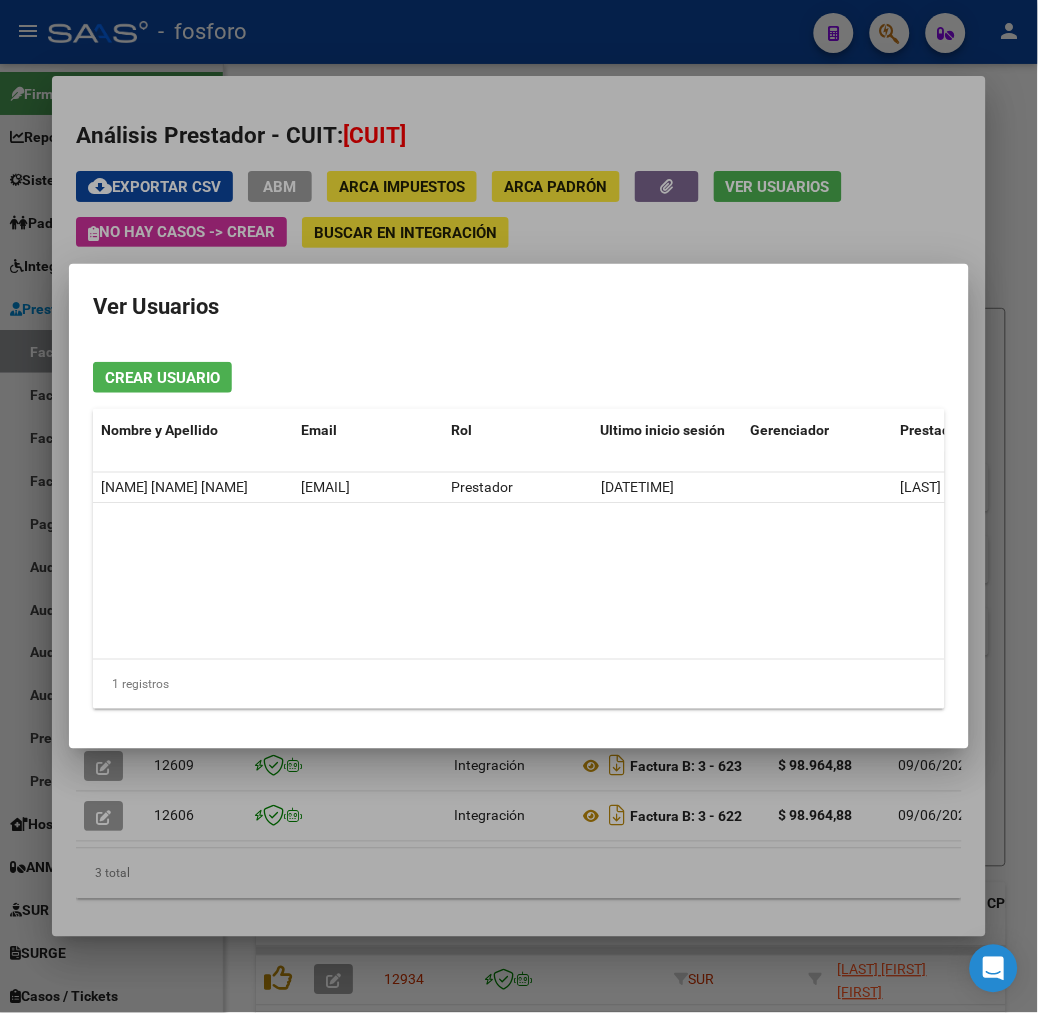 drag, startPoint x: 404, startPoint y: 660, endPoint x: 384, endPoint y: 655, distance: 20.615528 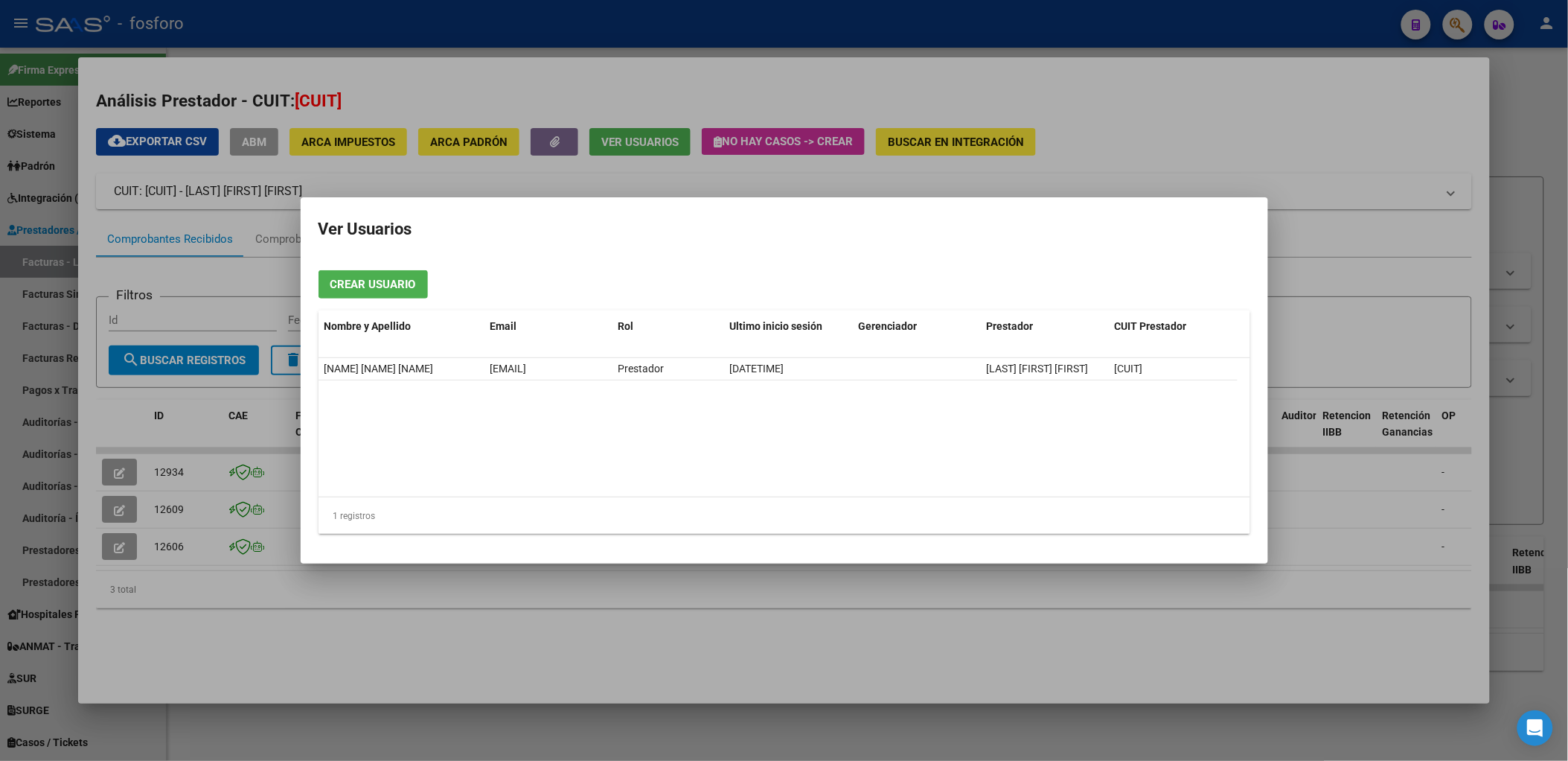 click on "Crear Usuario Nombre y Apellido Email Rol Ultimo inicio sesión Gerenciador Prestador CUIT Prestador Analia Veronica Santillan analia06santillan@gmail.com Prestador 16/07/2025 15:33 SANTILLAN ANALIA VERONICA  23241458164   1 registros   1" at bounding box center (784, 401) 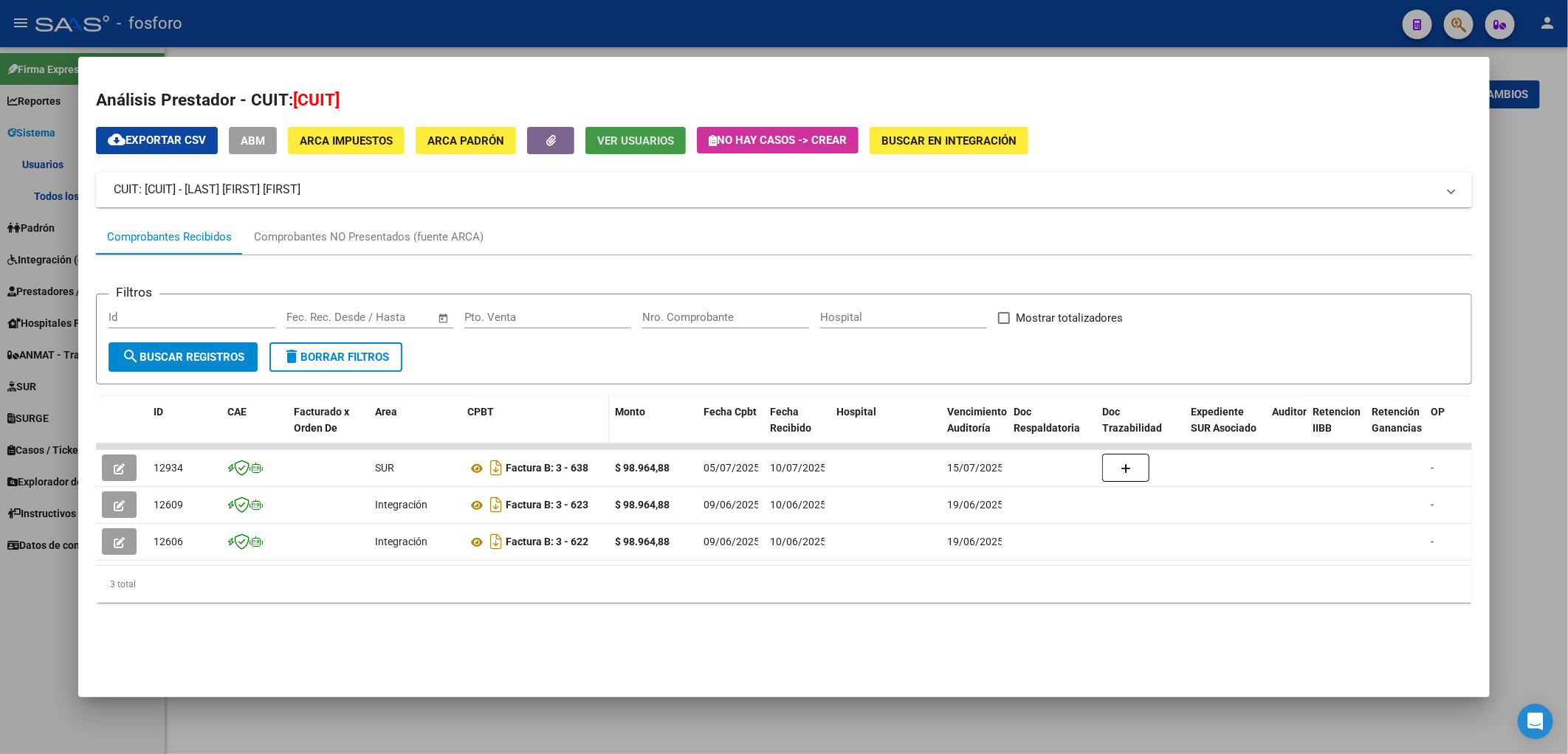 type 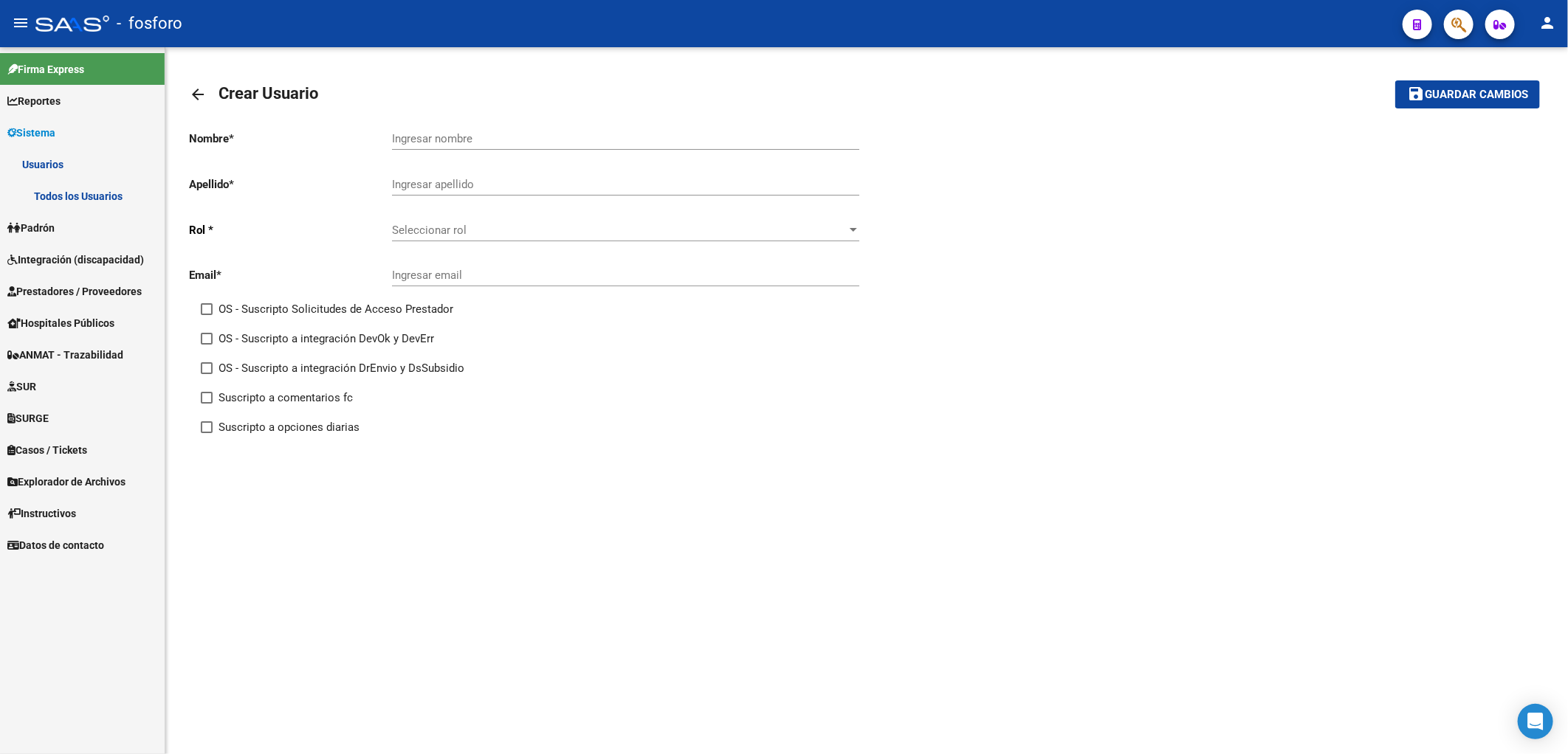 click on "Sistema" at bounding box center [82, 132] 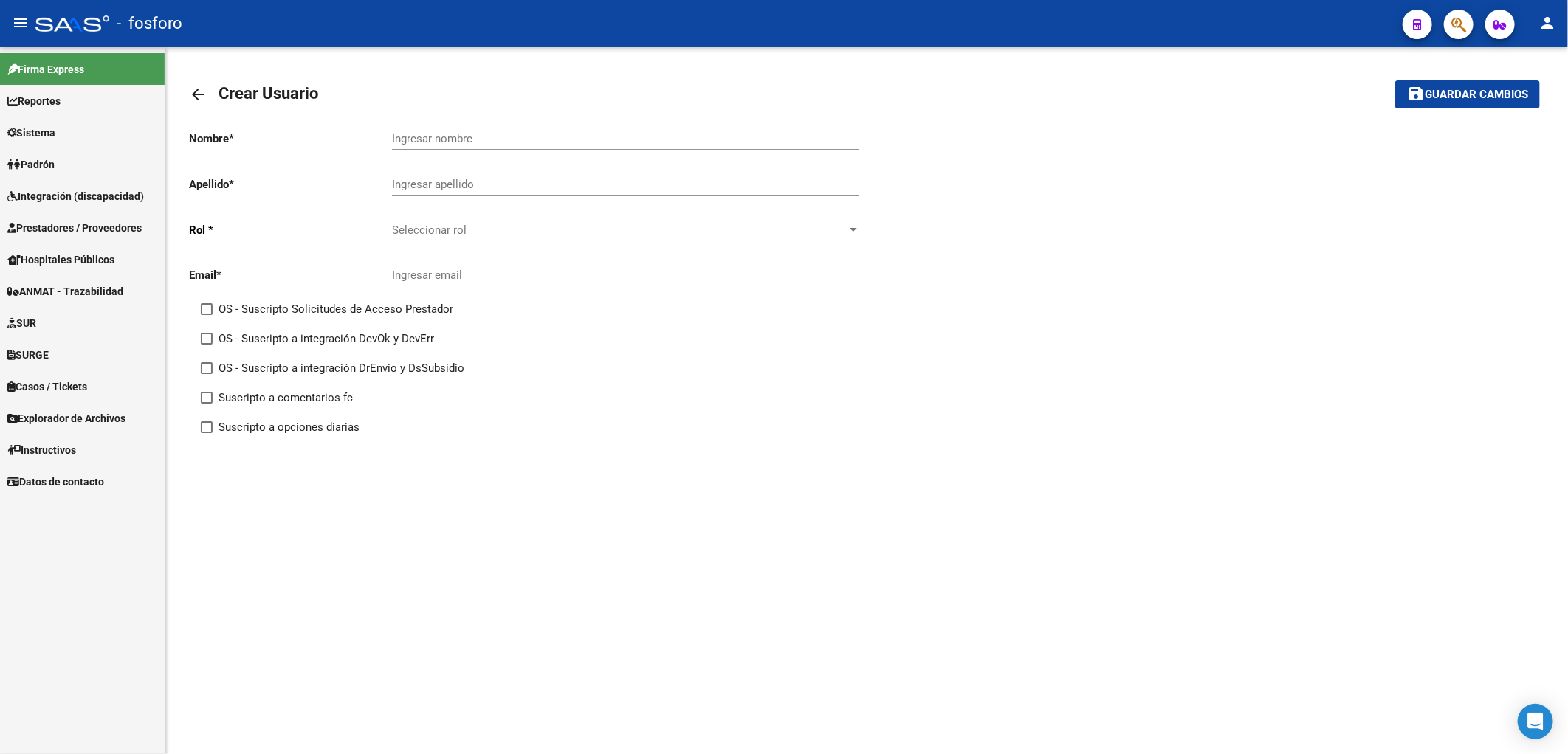 click on "Sistema" at bounding box center [82, 132] 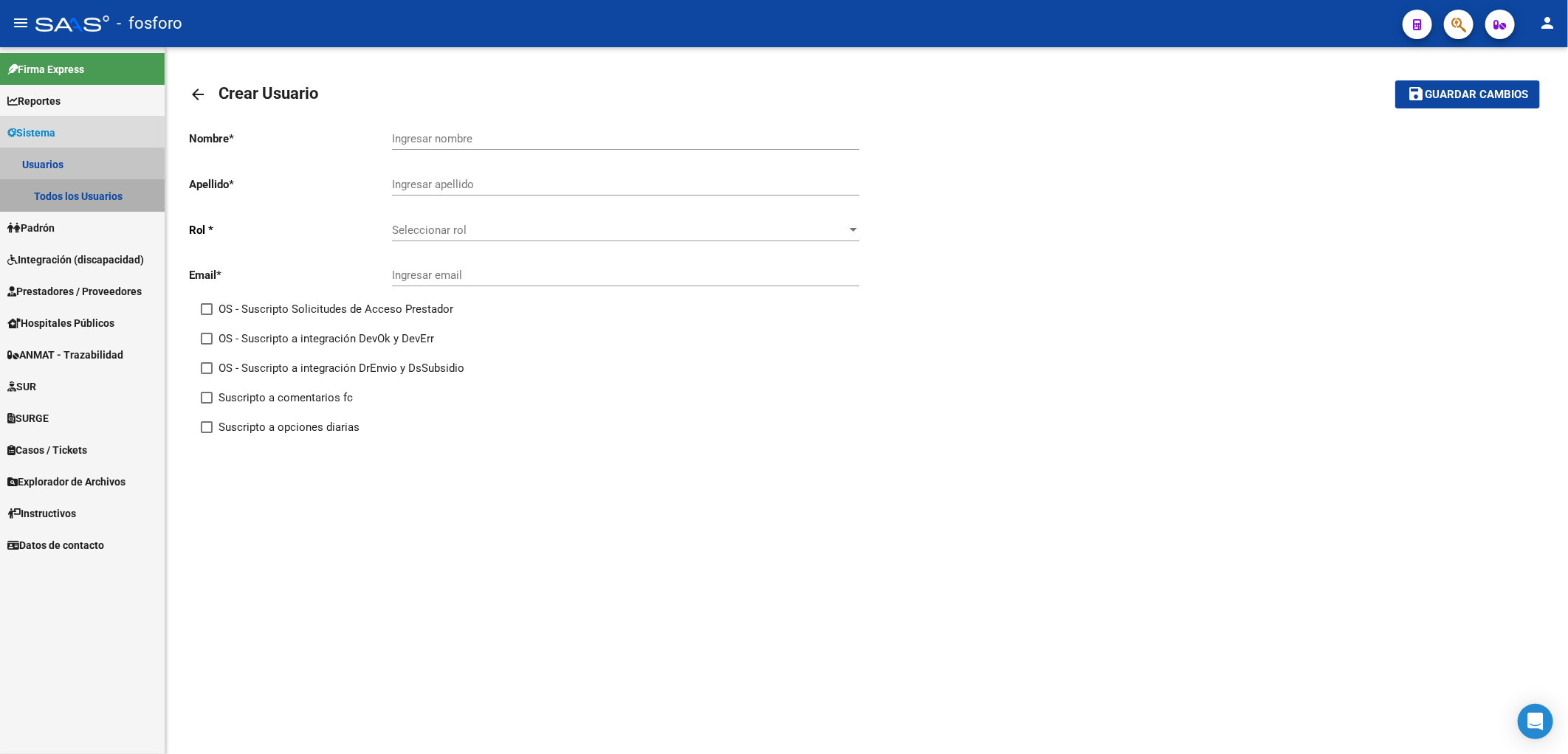 click on "Todos los Usuarios" at bounding box center [82, 196] 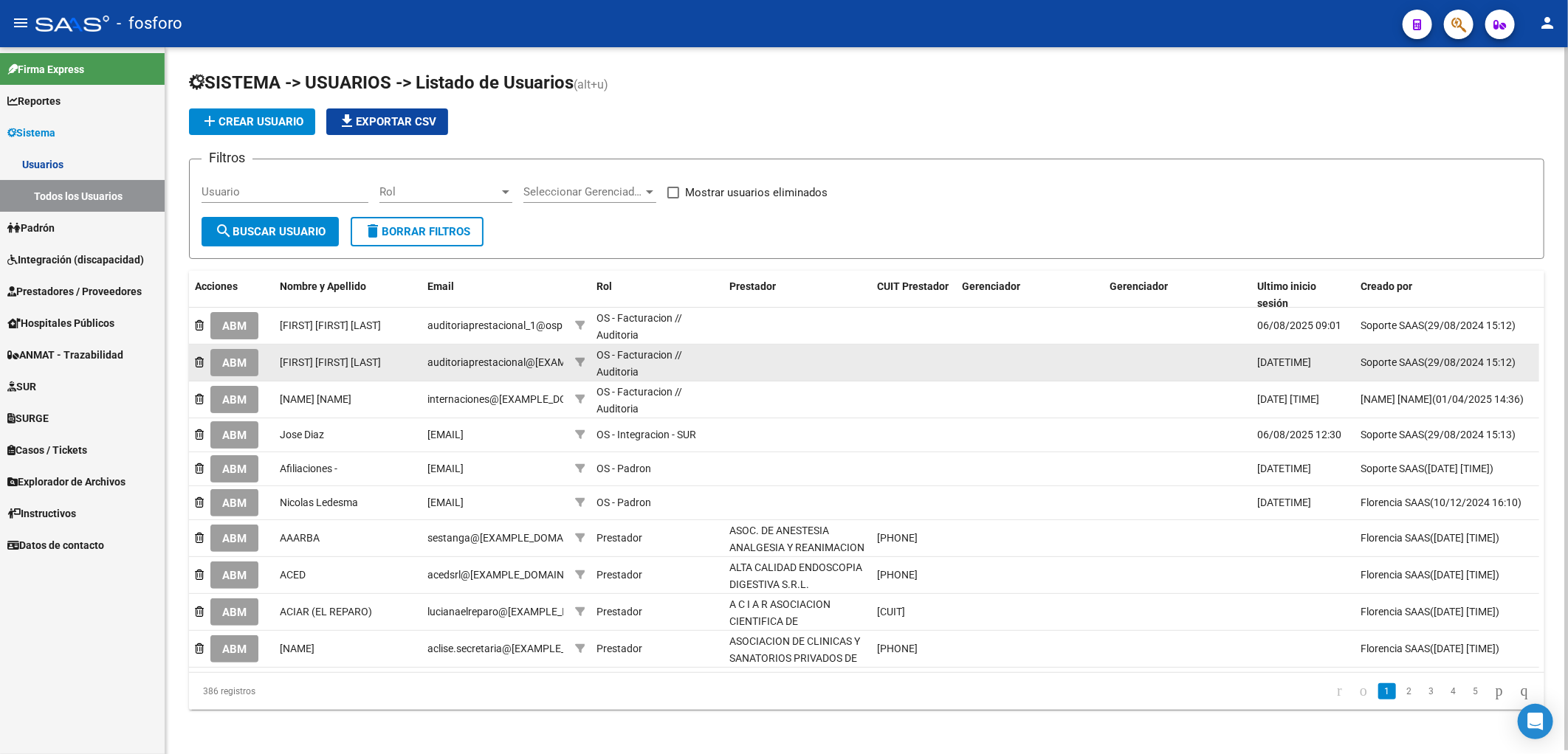 click on "ABM" 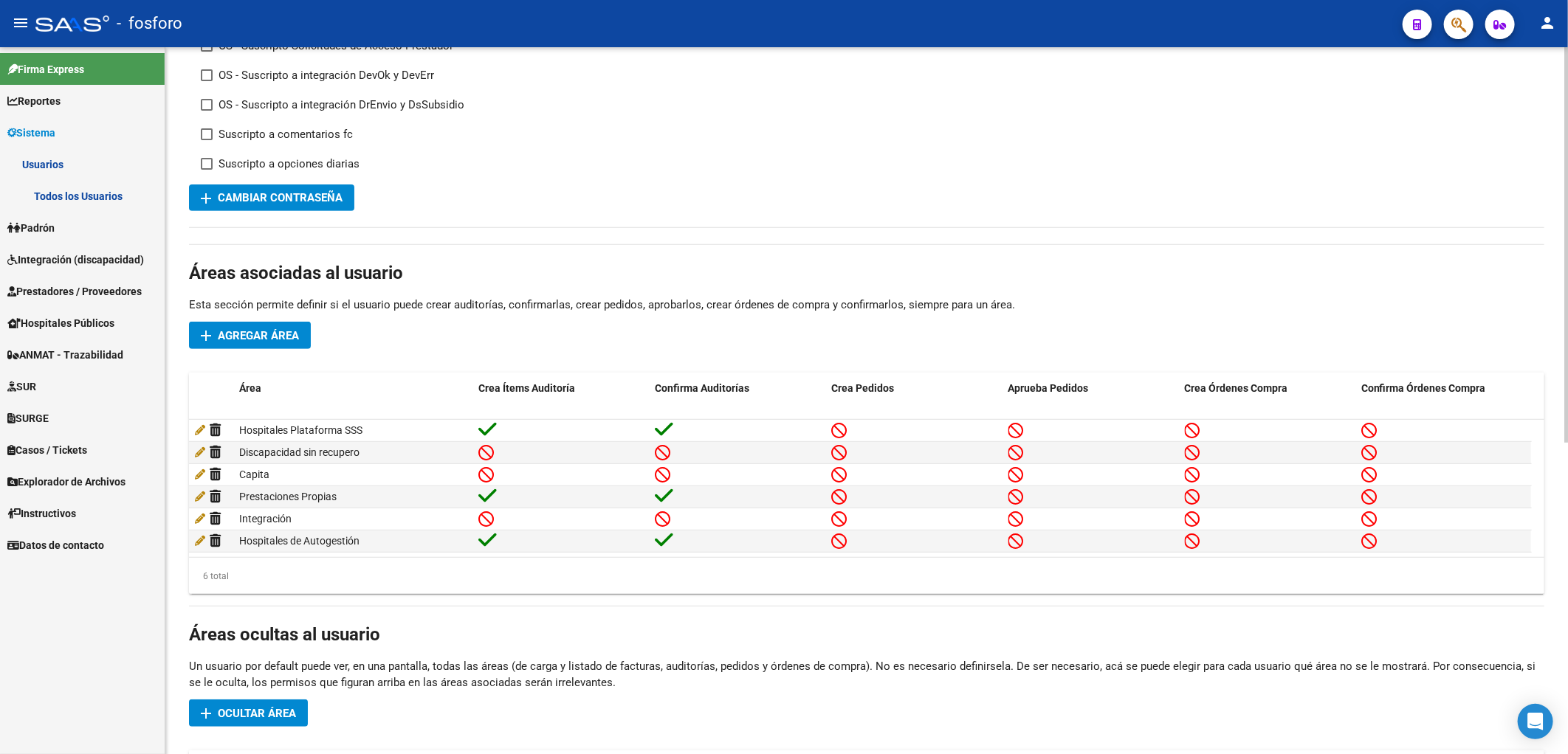 scroll, scrollTop: 229, scrollLeft: 0, axis: vertical 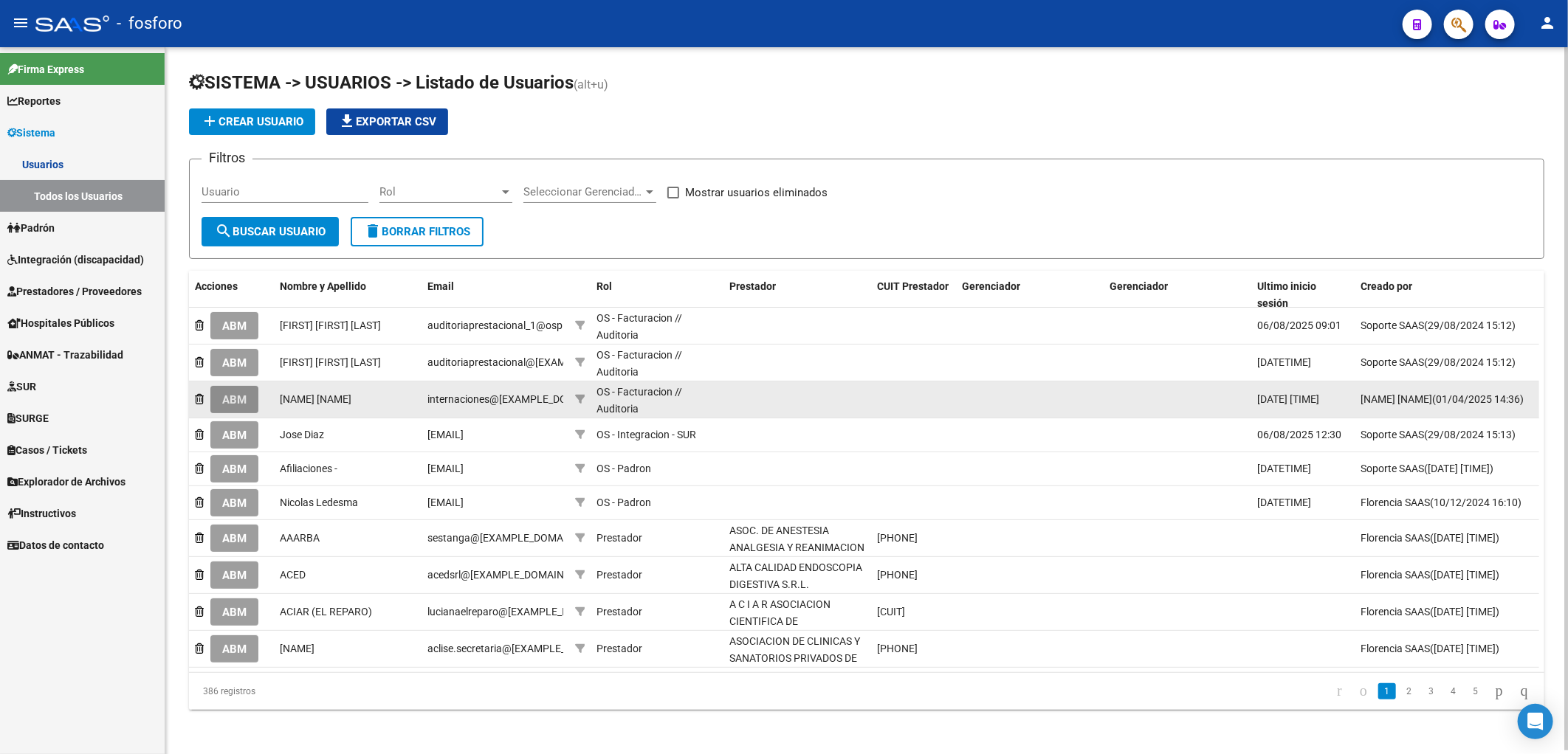 click on "ABM" 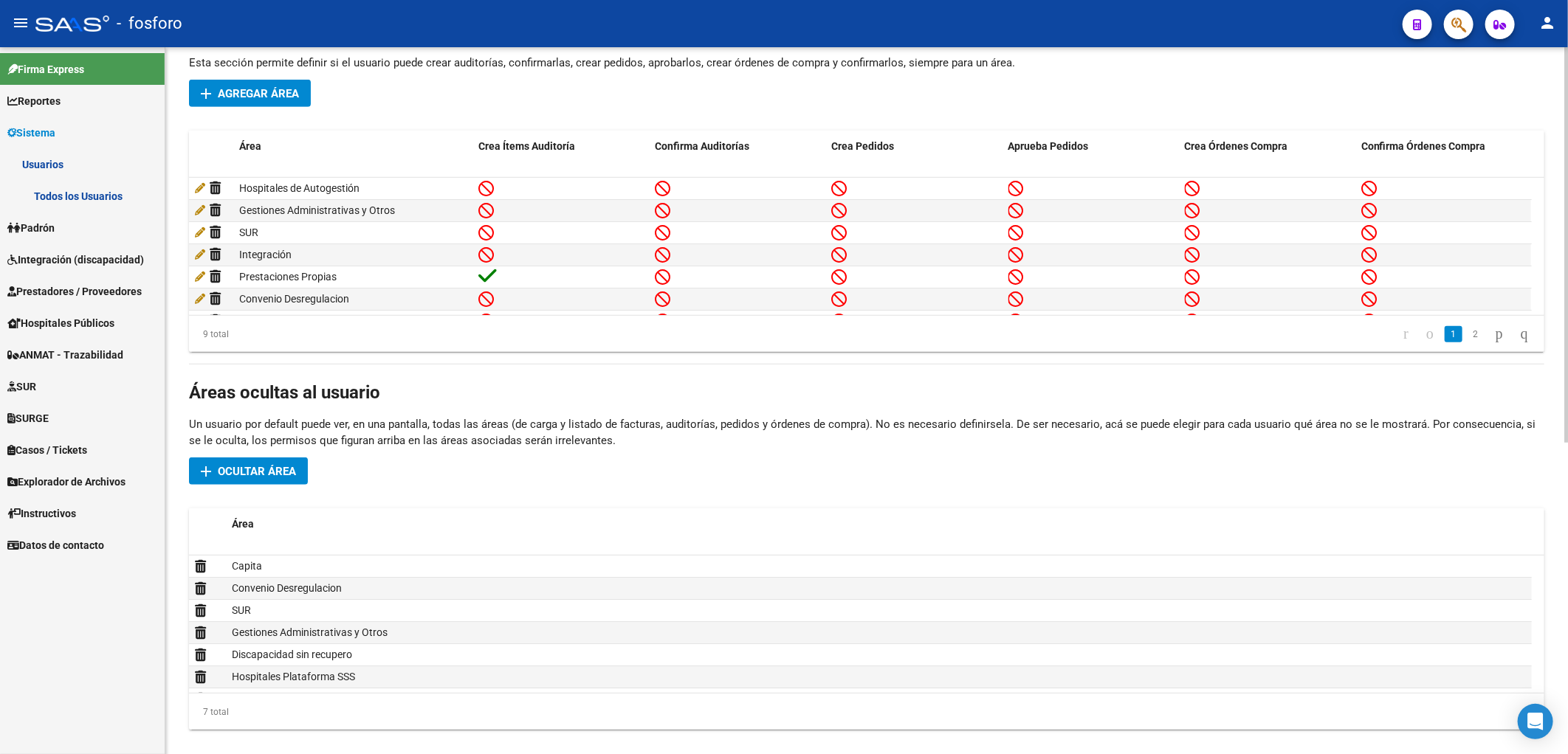scroll, scrollTop: 556, scrollLeft: 0, axis: vertical 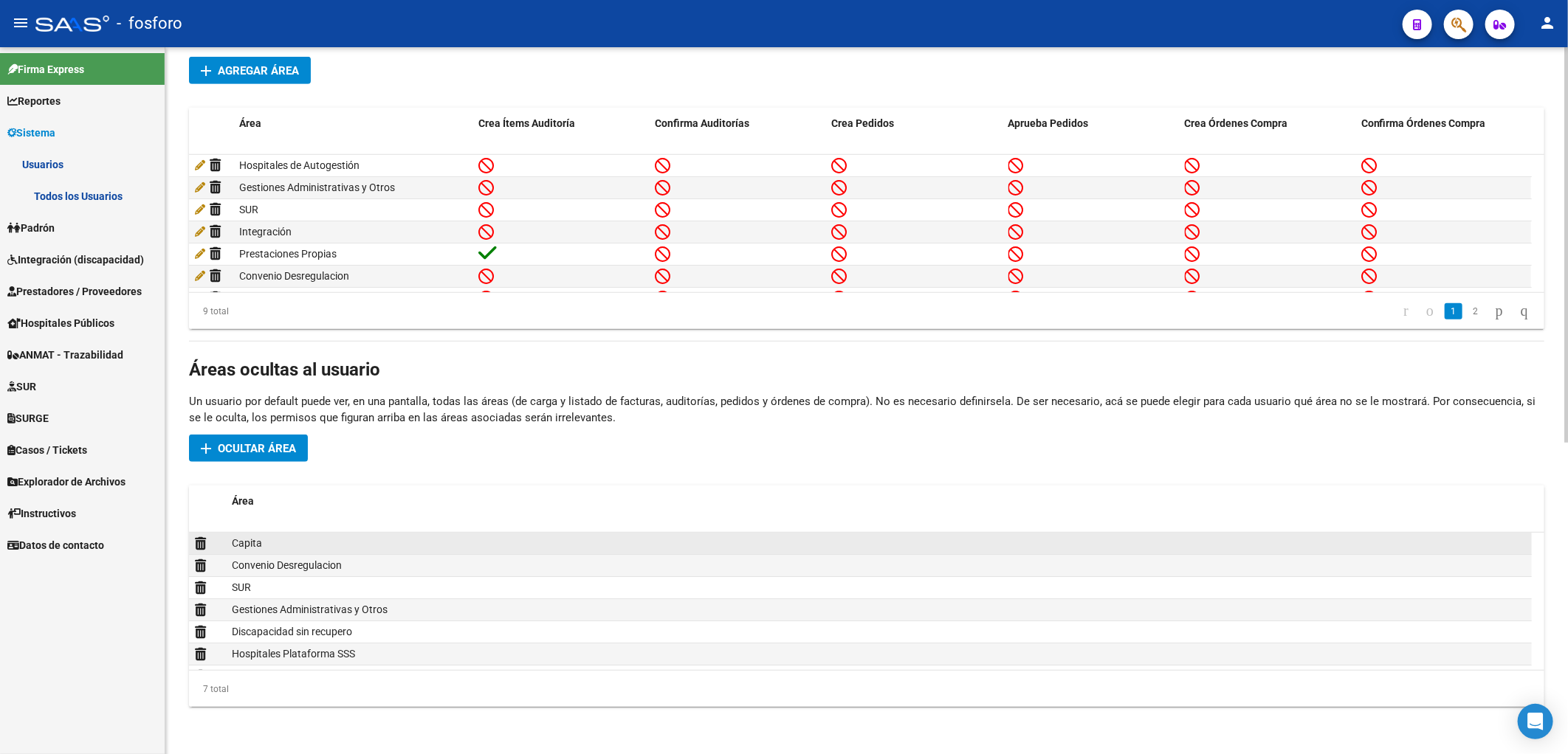 click on "Capita" 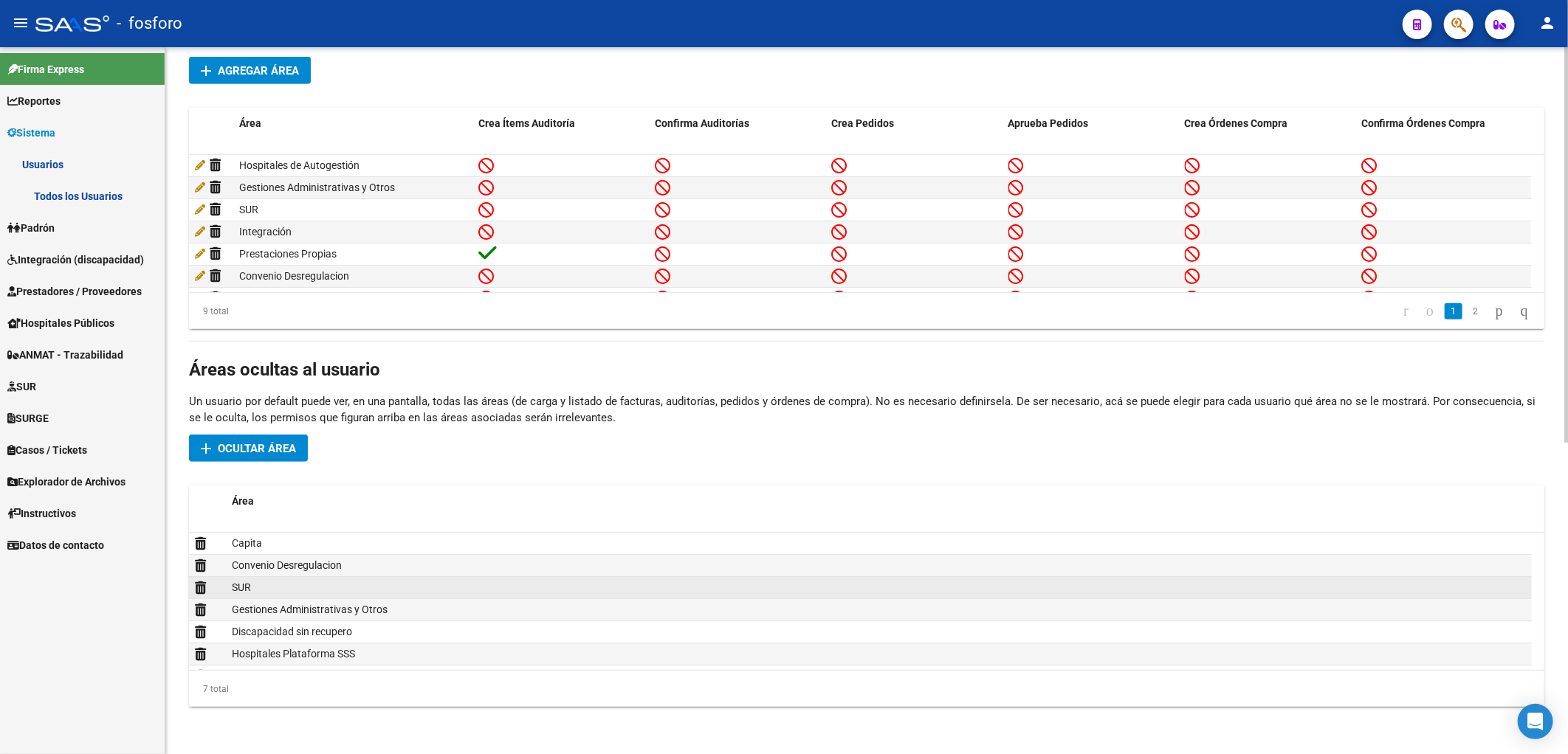 click on "SUR" 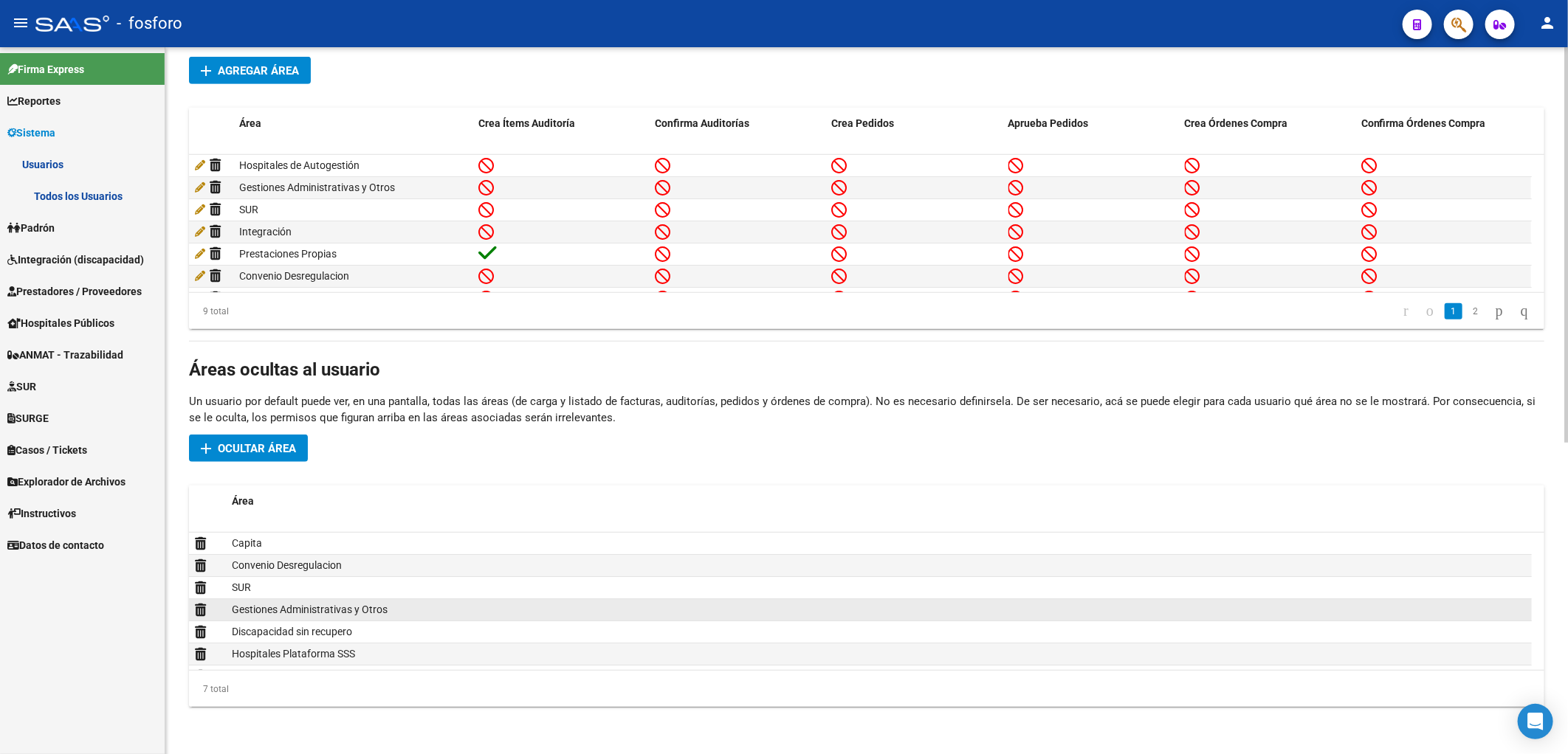 click on "Gestiones Administrativas y Otros" 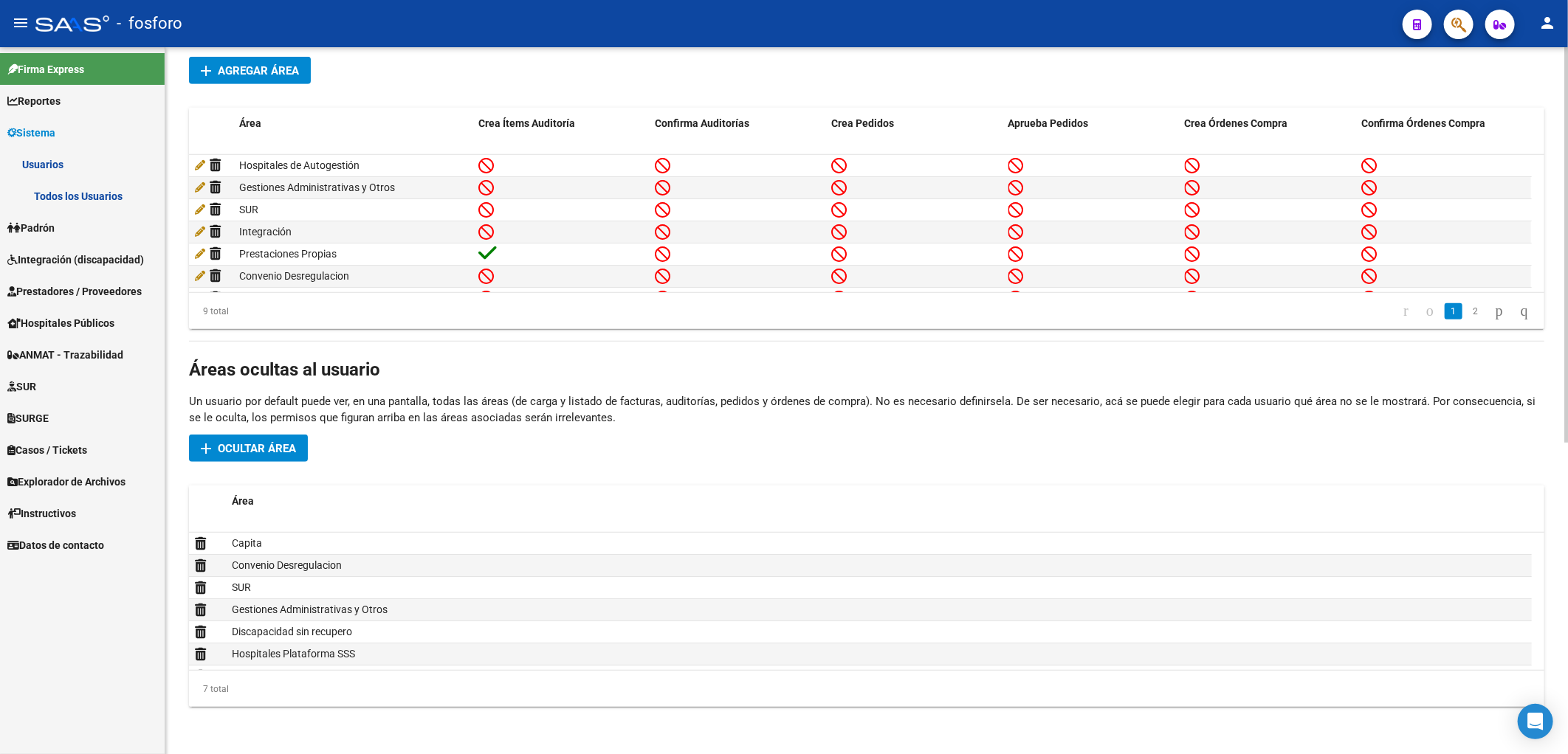 click on "7 total" 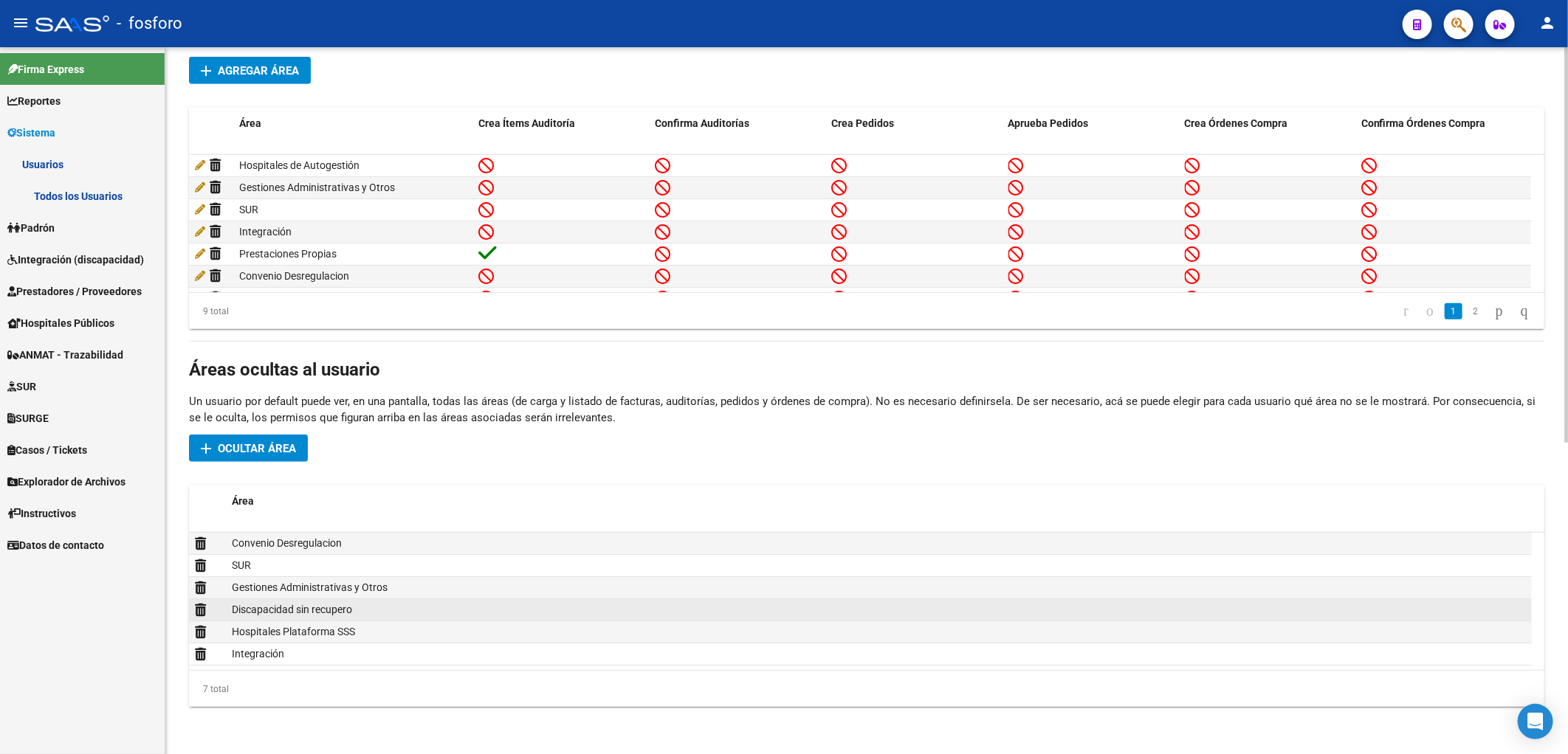 scroll, scrollTop: 0, scrollLeft: 0, axis: both 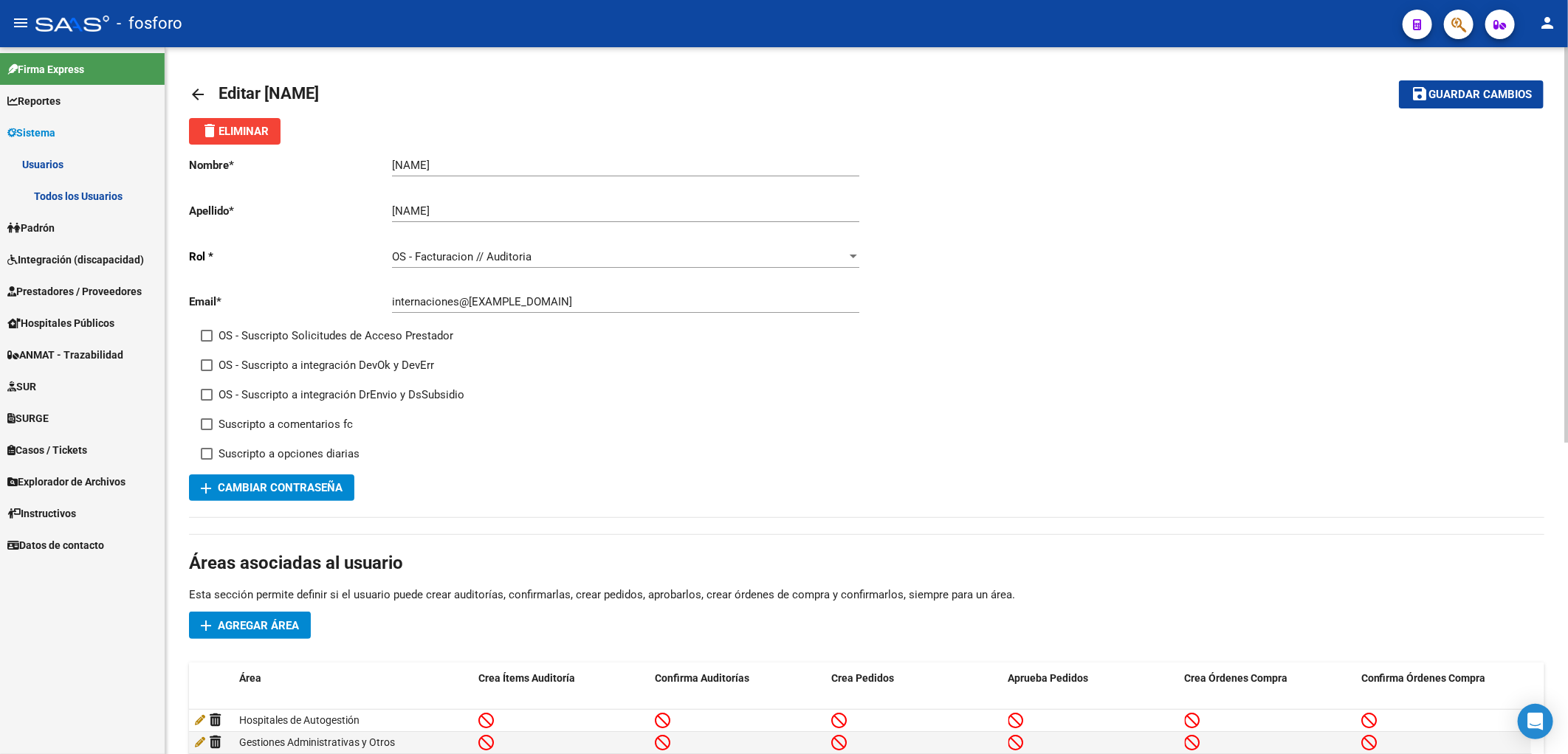click on "arrow_back" 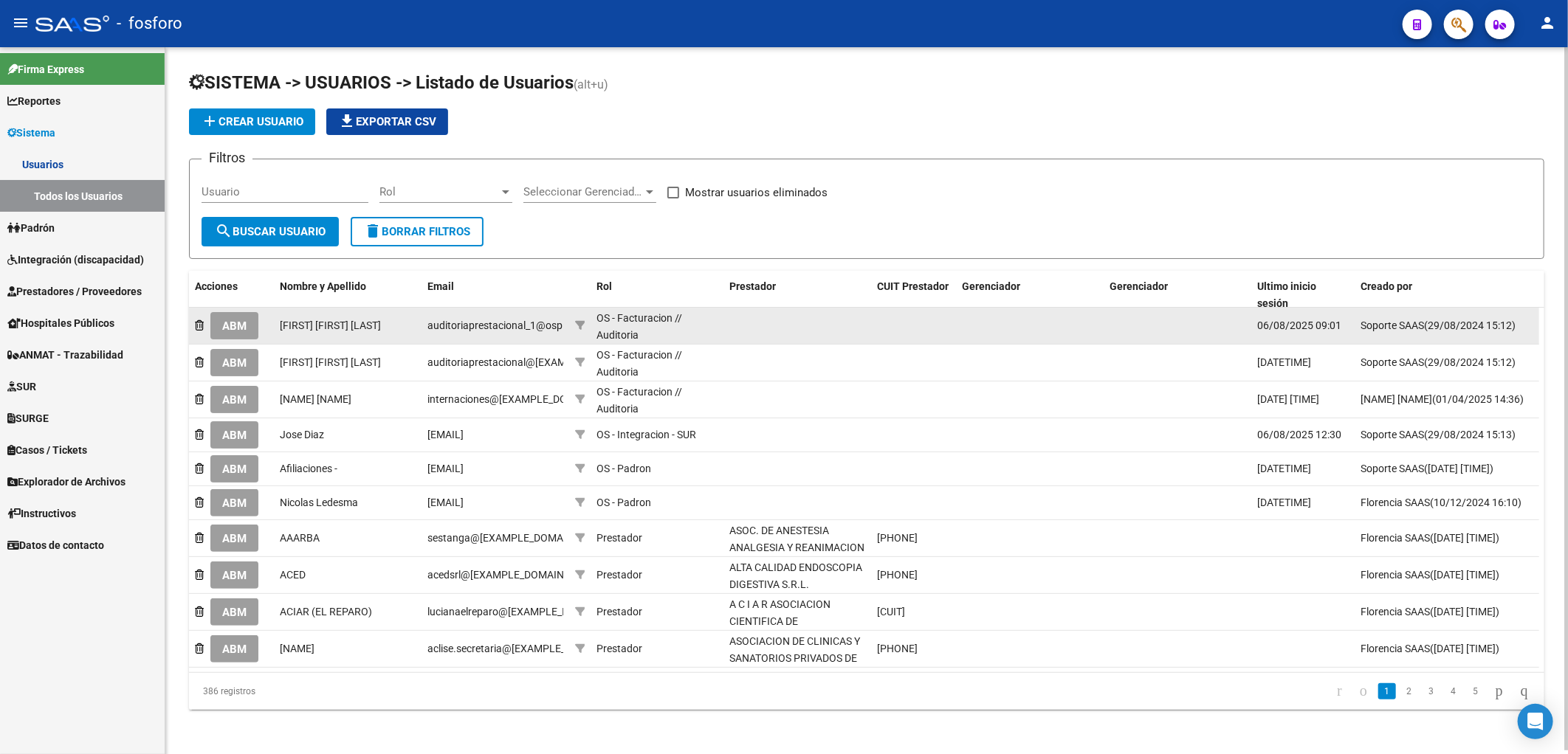 drag, startPoint x: 1410, startPoint y: 325, endPoint x: 1388, endPoint y: 310, distance: 26.62705 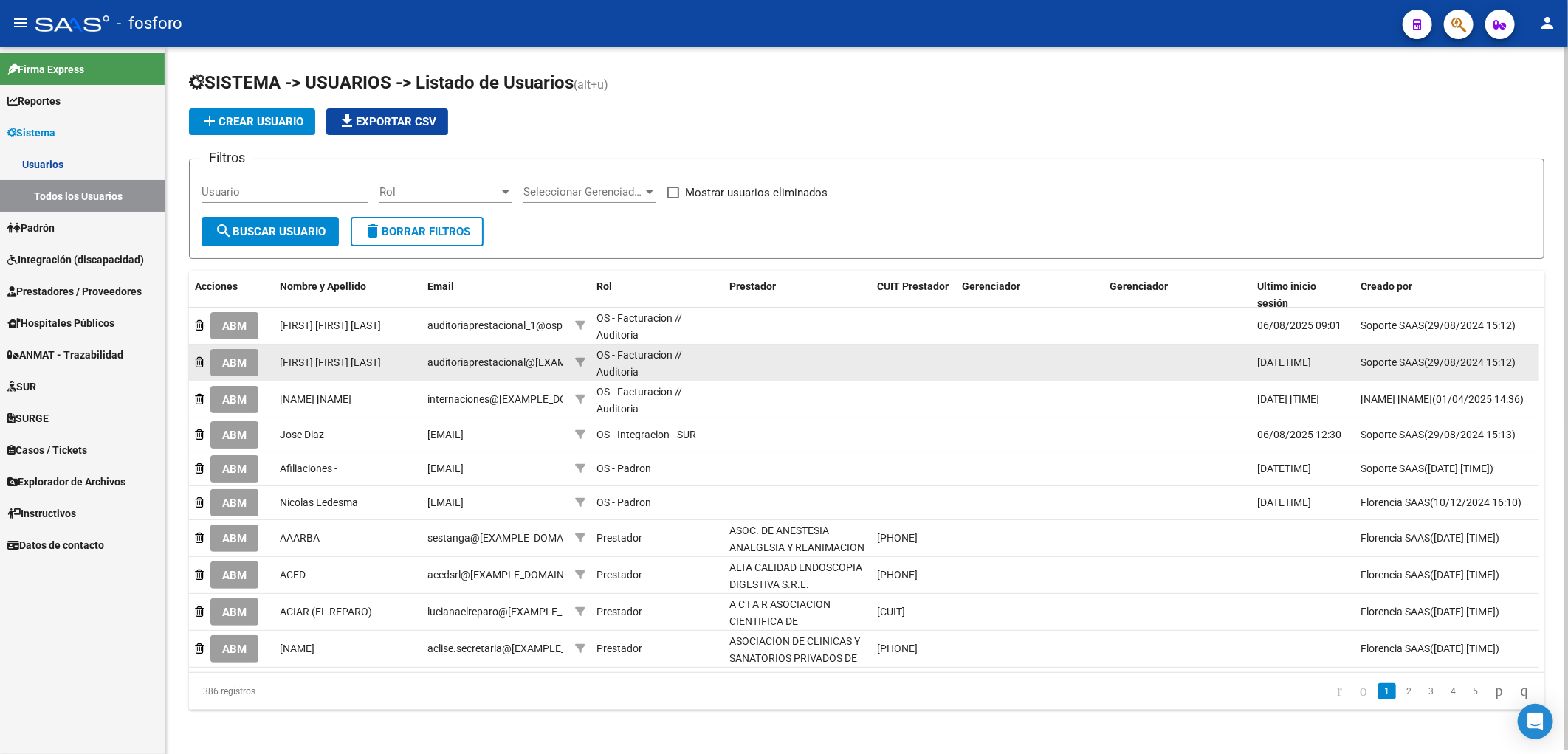 drag, startPoint x: 1388, startPoint y: 310, endPoint x: 1385, endPoint y: 360, distance: 50.089919 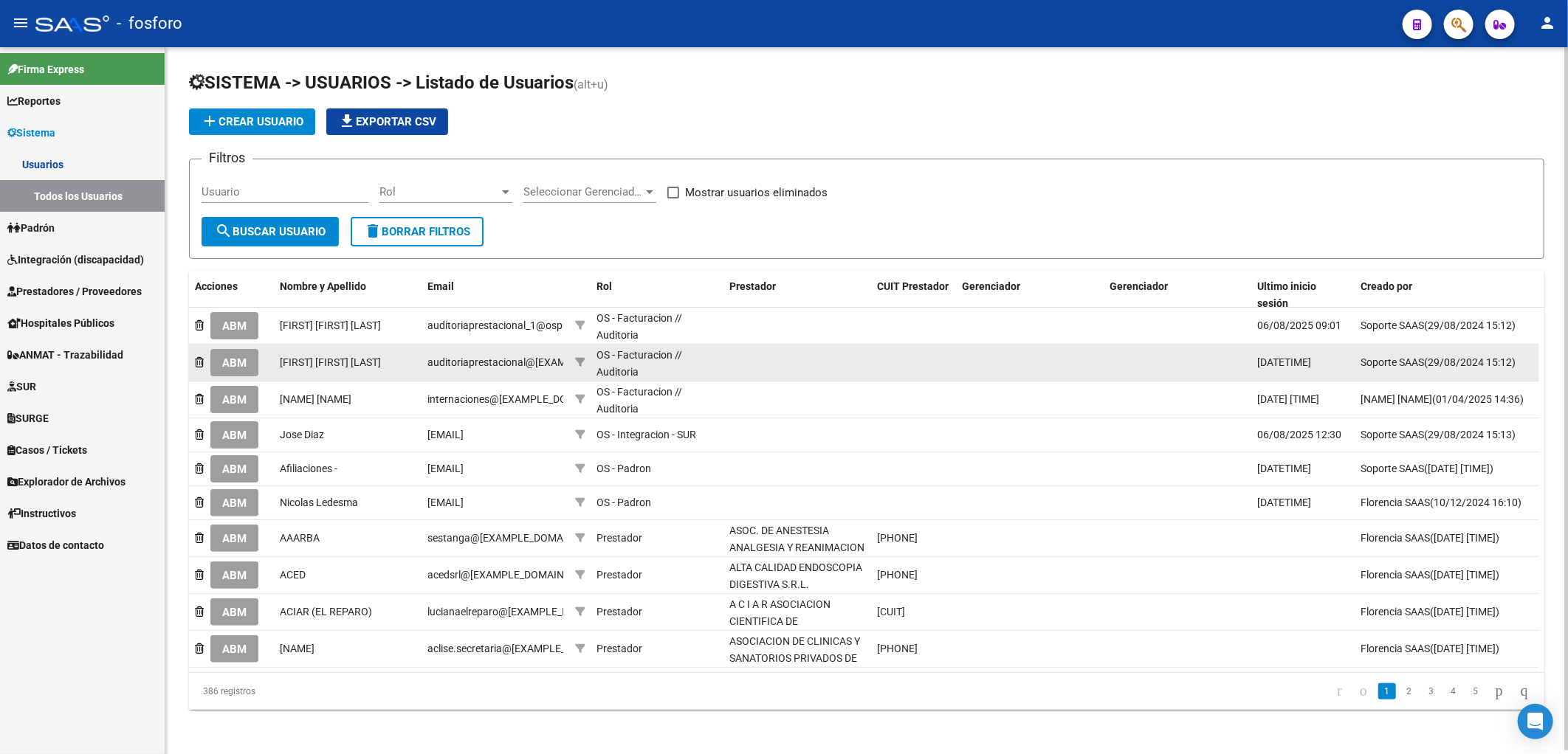 click on "ABM" 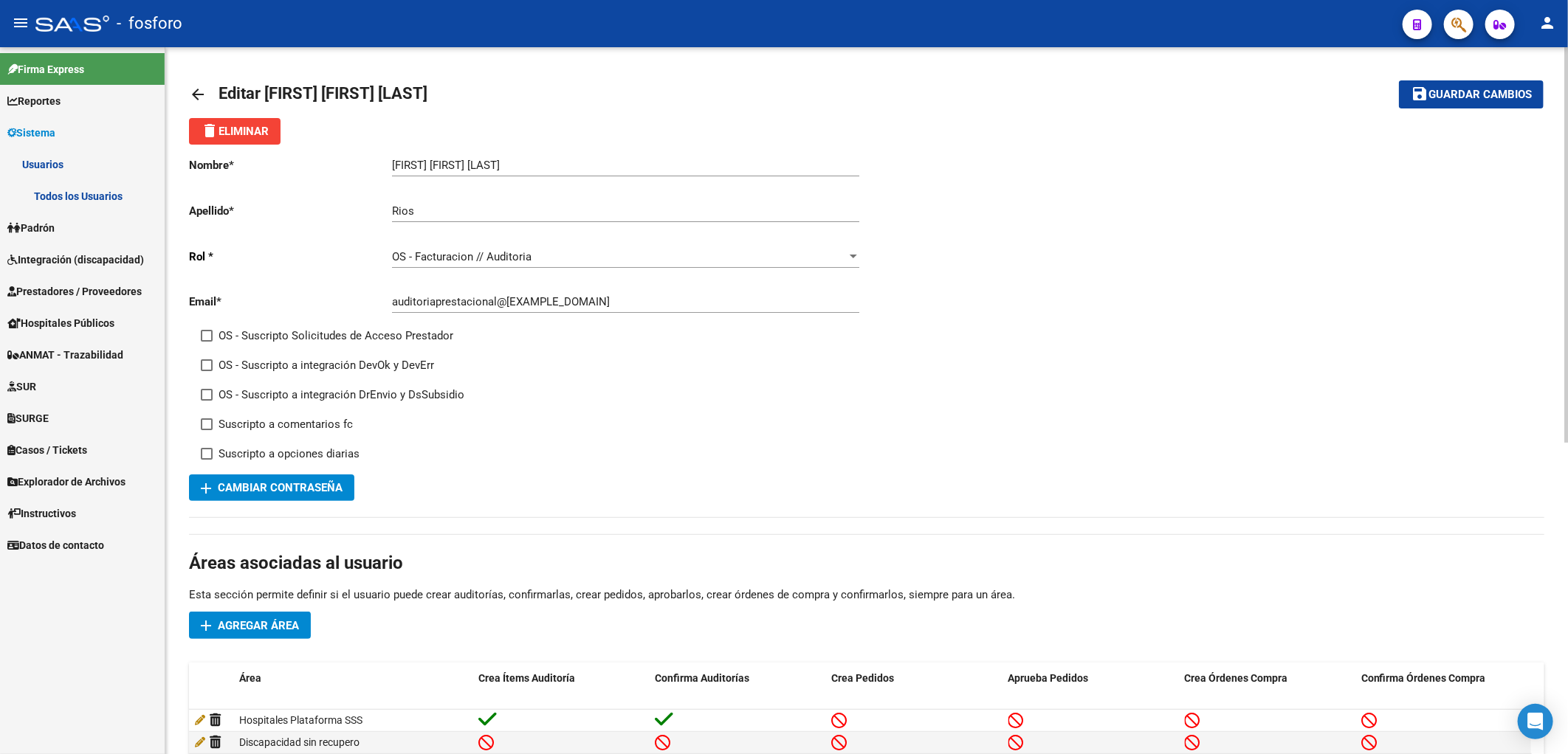 click on "Nombre  *   Leticia Paola Ingresar nombre  Apellido  *   Rios Ingresar apellido   Rol * OS - Facturacion // Auditoria Seleccionar rol Email  *   auditoriaprestacional@ospif.ar Ingresar email     OS - Suscripto Solicitudes de Acceso Prestador     OS - Suscripto a integración DevOk y DevErr     OS - Suscripto a integración DrEnvio y DsSubsidio     Suscripto a comentarios fc     Suscripto a opciones diarias  add  Cambiar Contraseña" 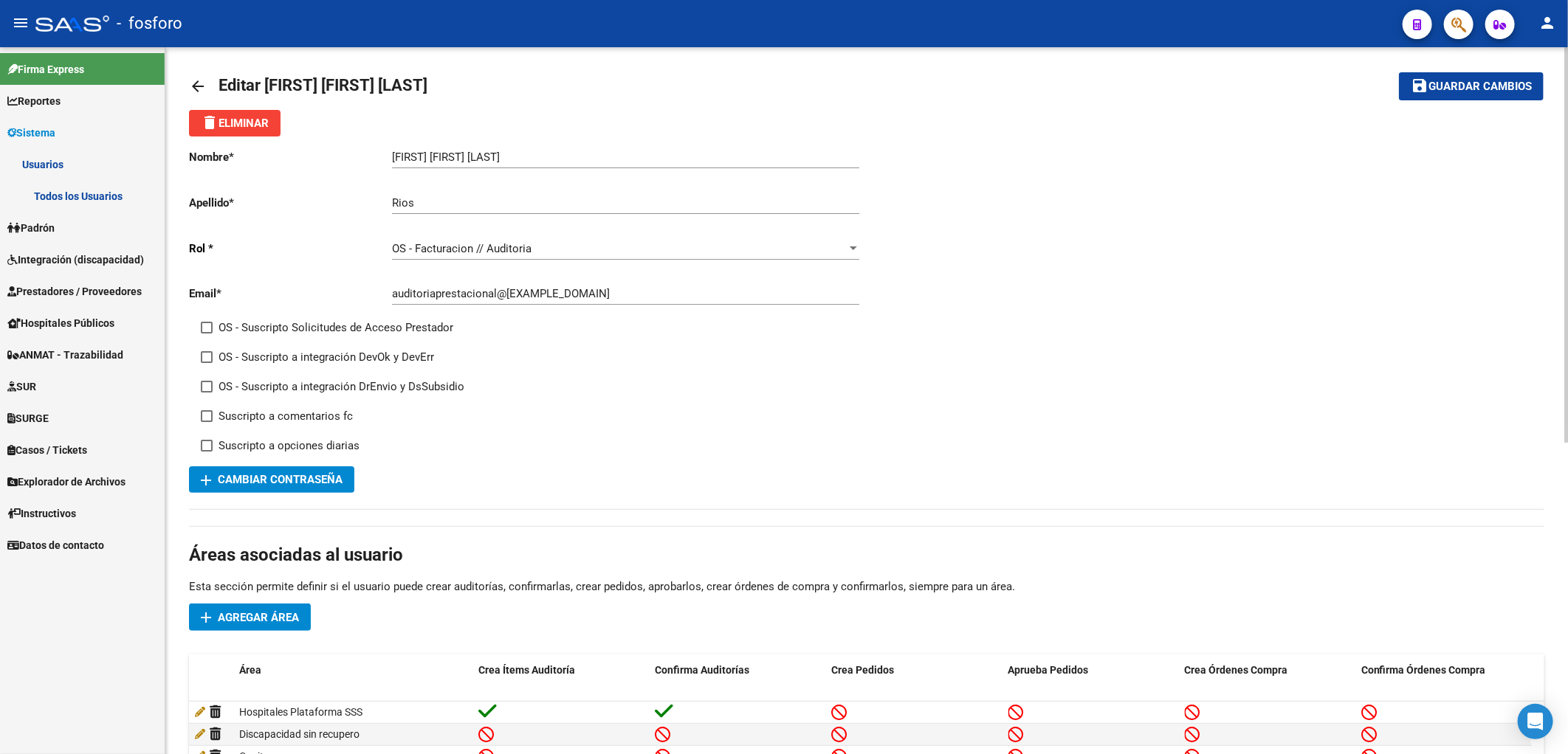scroll, scrollTop: 0, scrollLeft: 0, axis: both 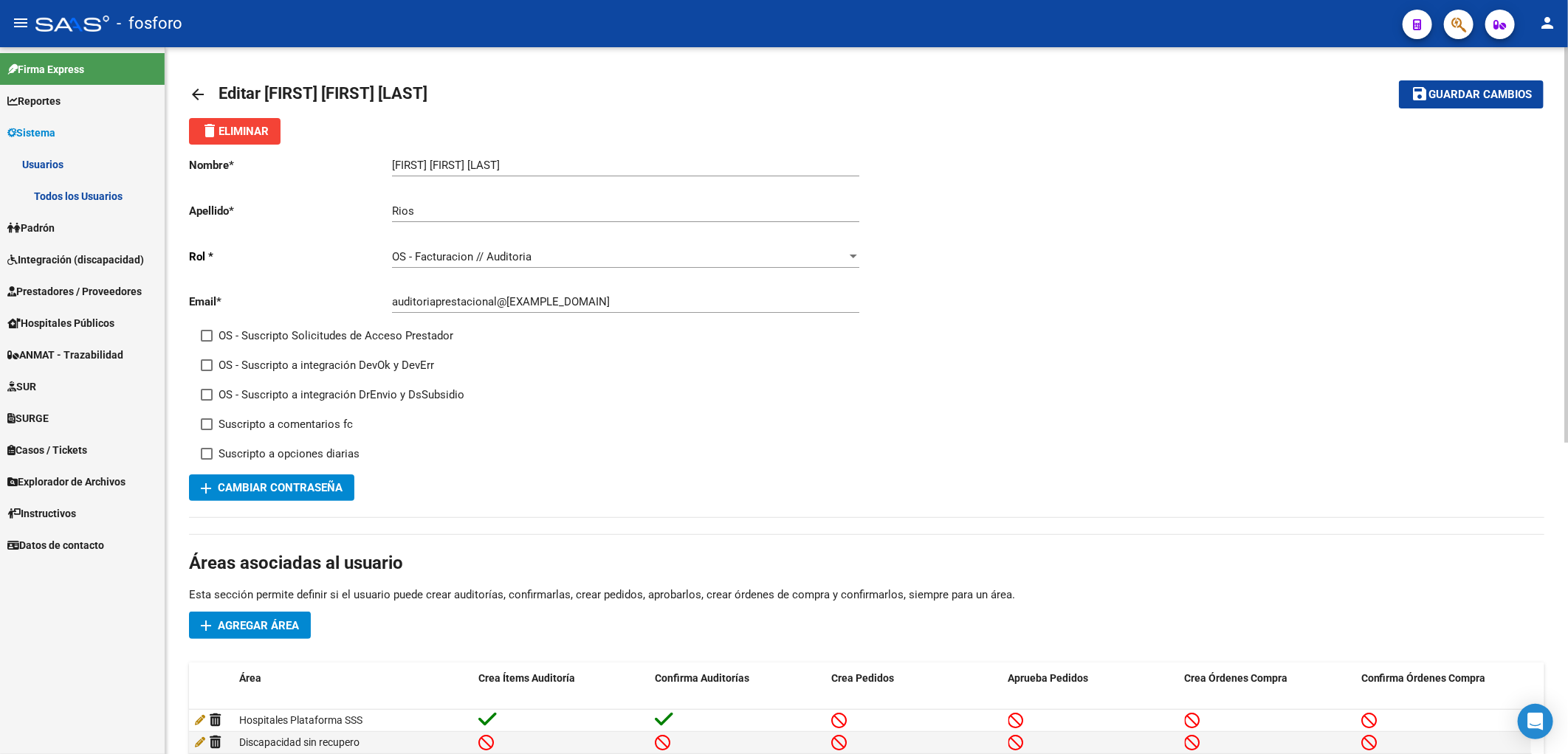 click on "arrow_back" 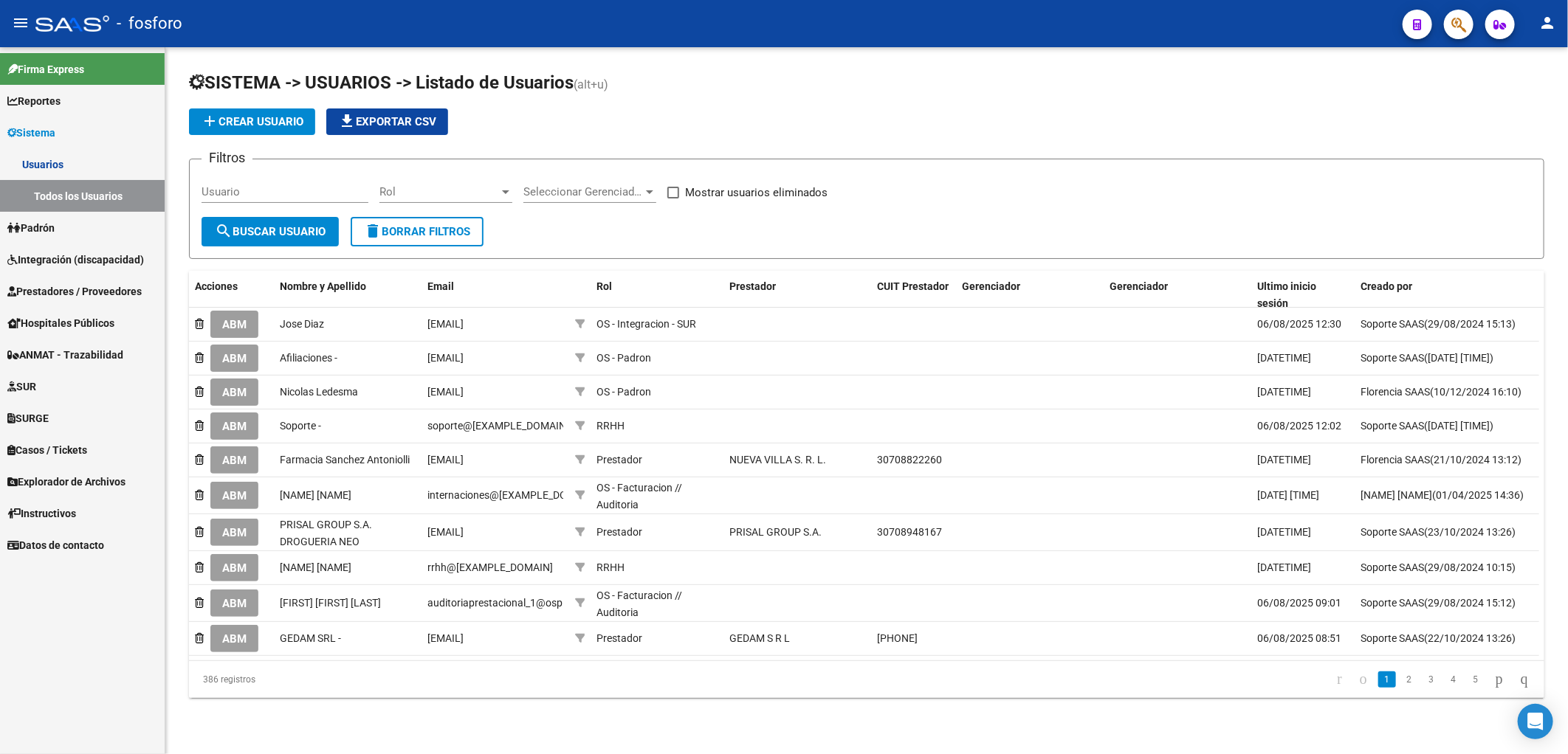 click on "Integración (discapacidad)" at bounding box center [82, 259] 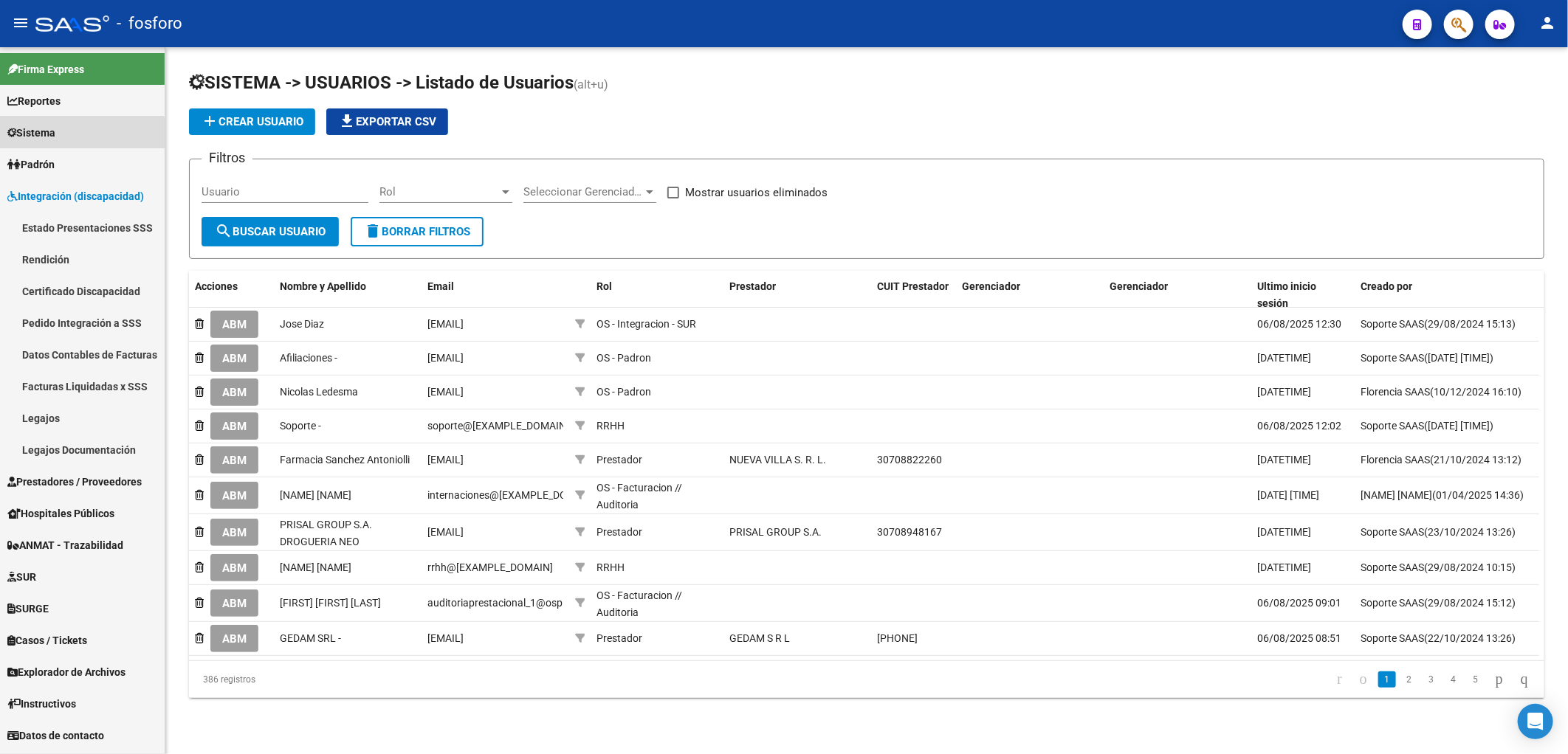click on "Sistema" at bounding box center [31, 133] 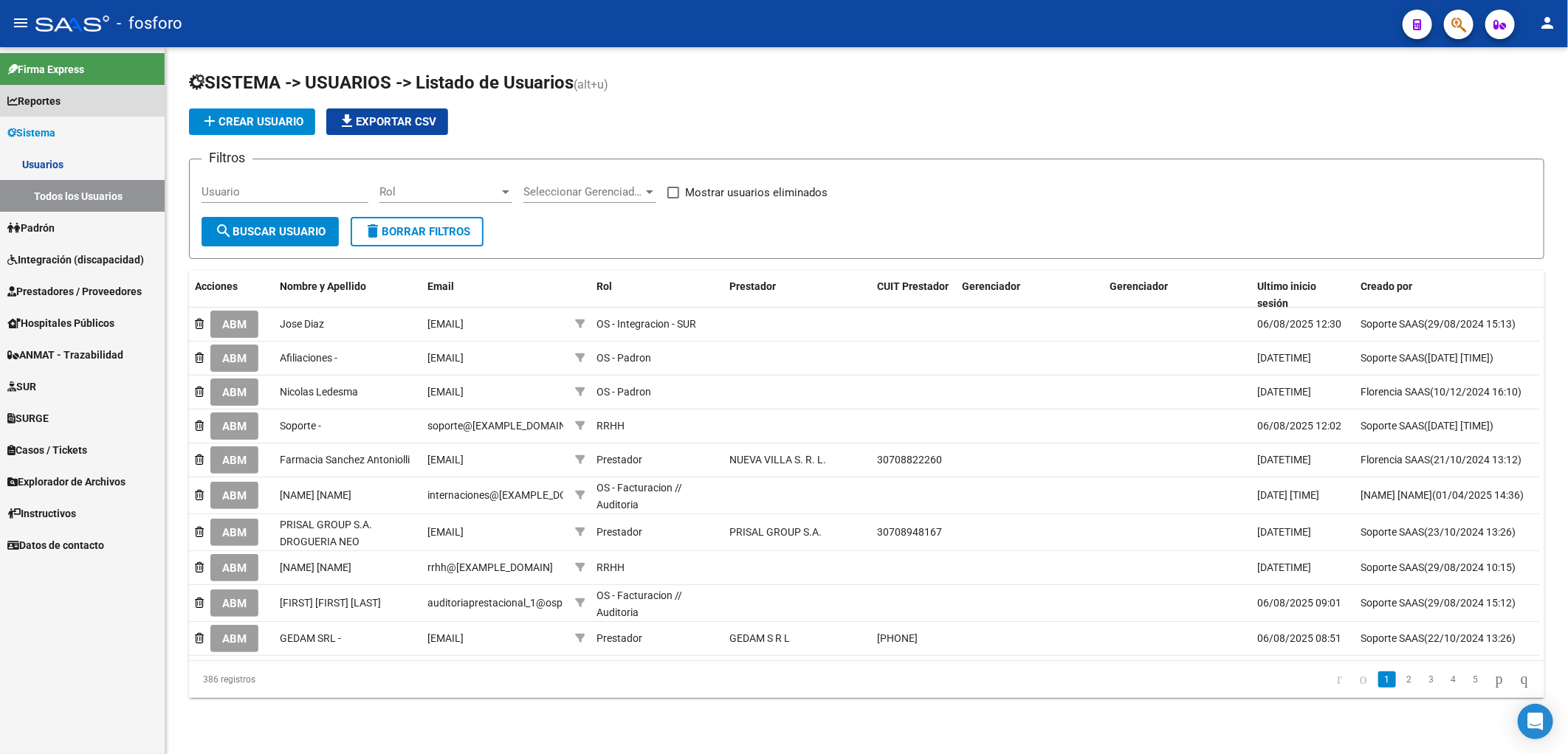 click on "Reportes" at bounding box center (82, 100) 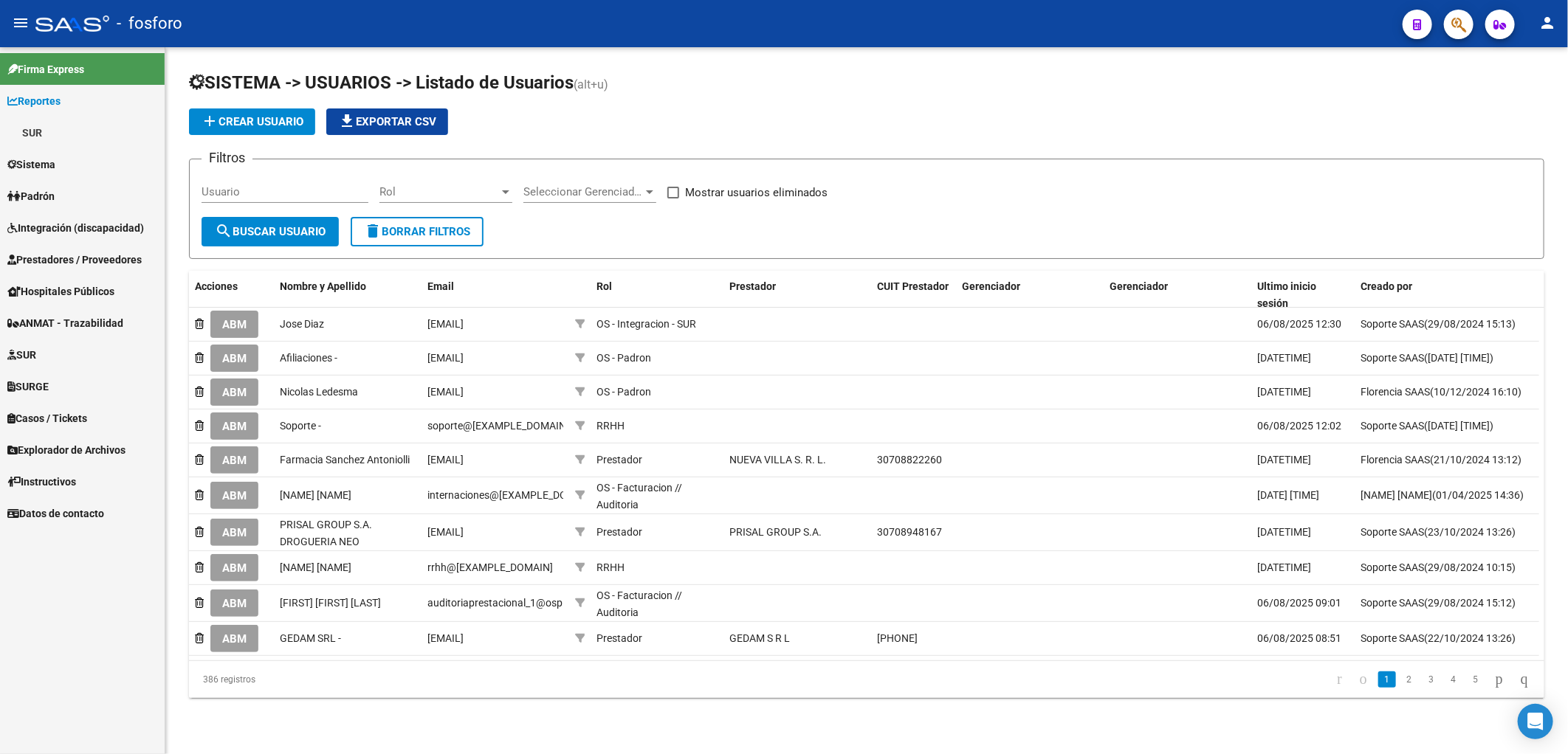 click on "SUR" at bounding box center [82, 132] 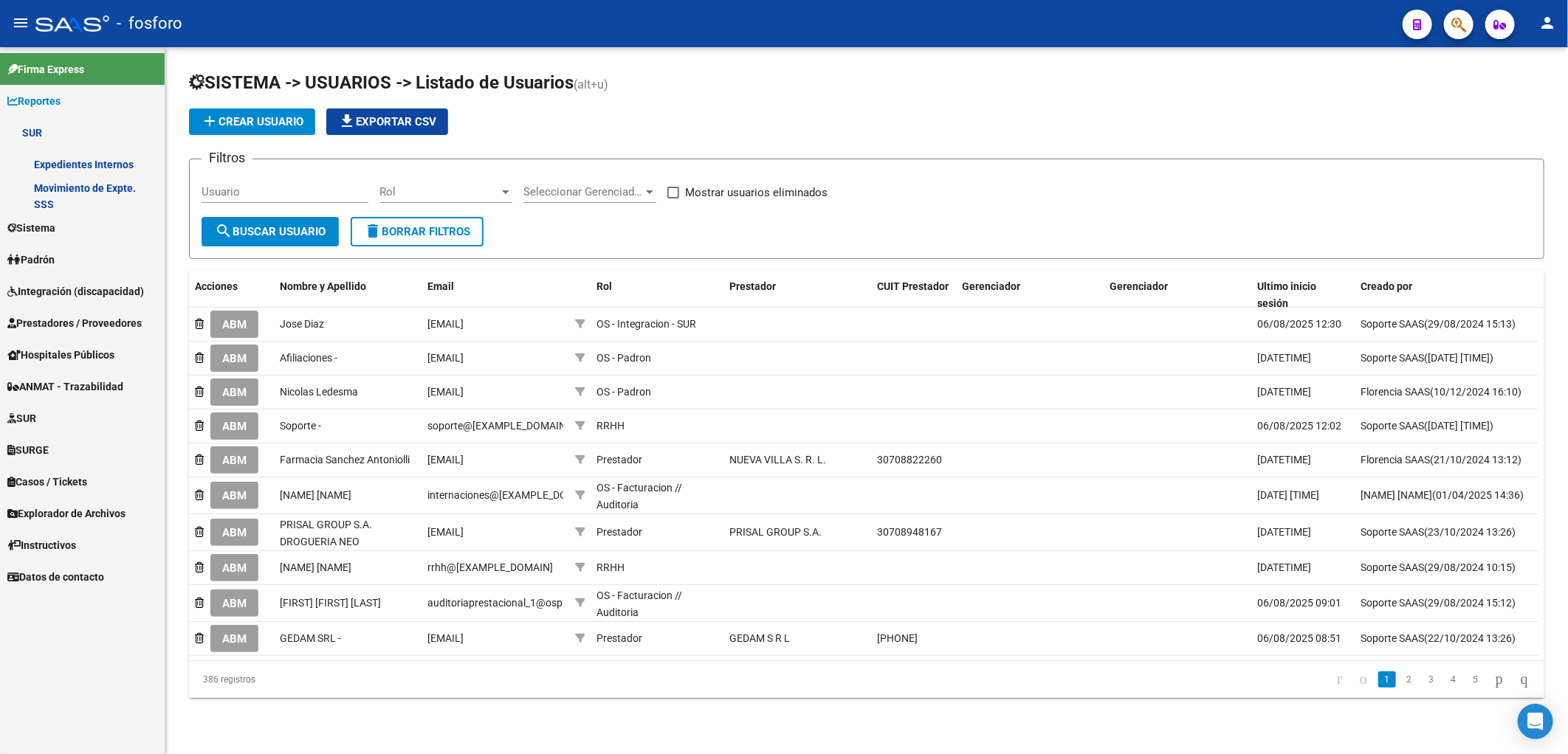 click on "Expedientes Internos" at bounding box center [82, 164] 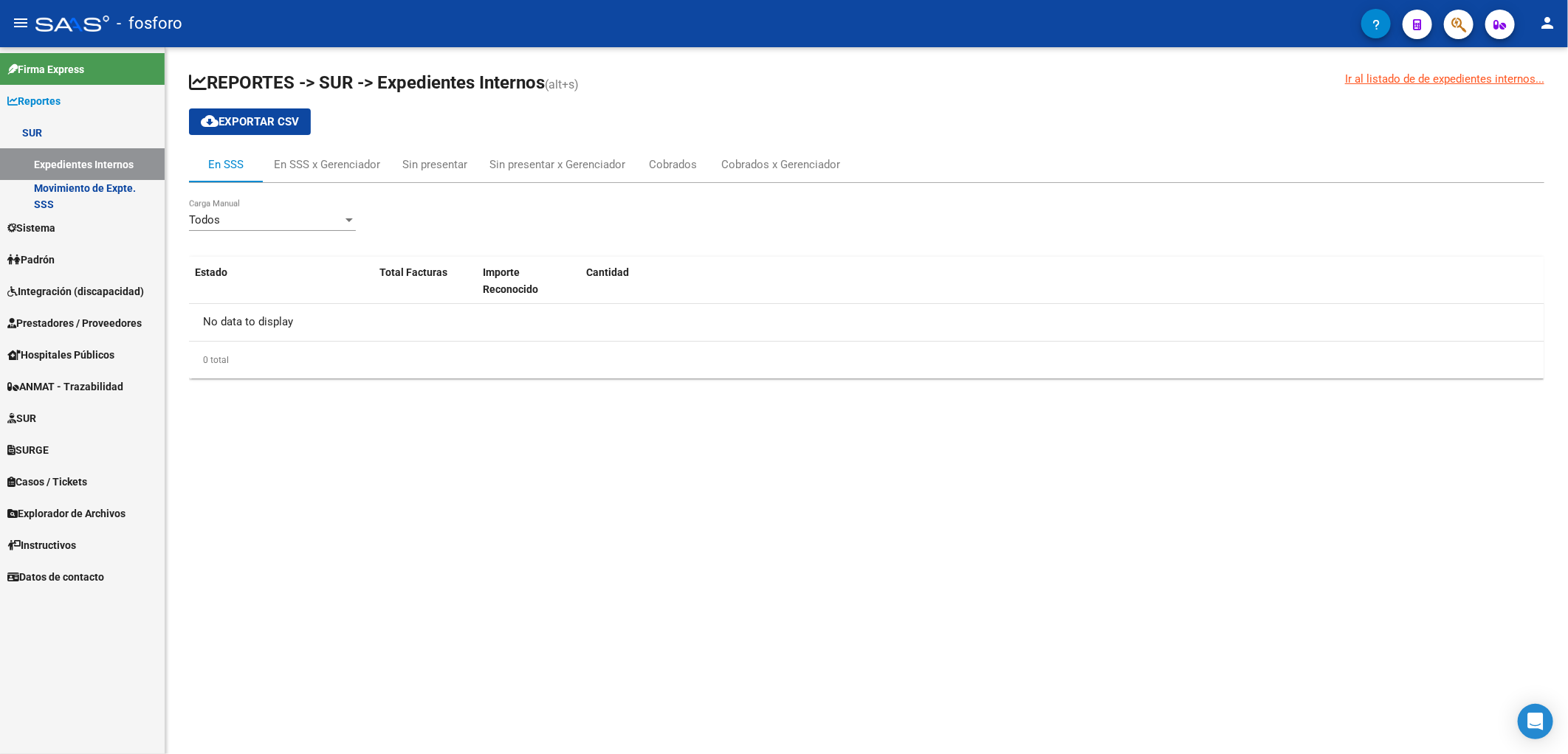 click on "Movimiento de Expte. SSS" at bounding box center (82, 196) 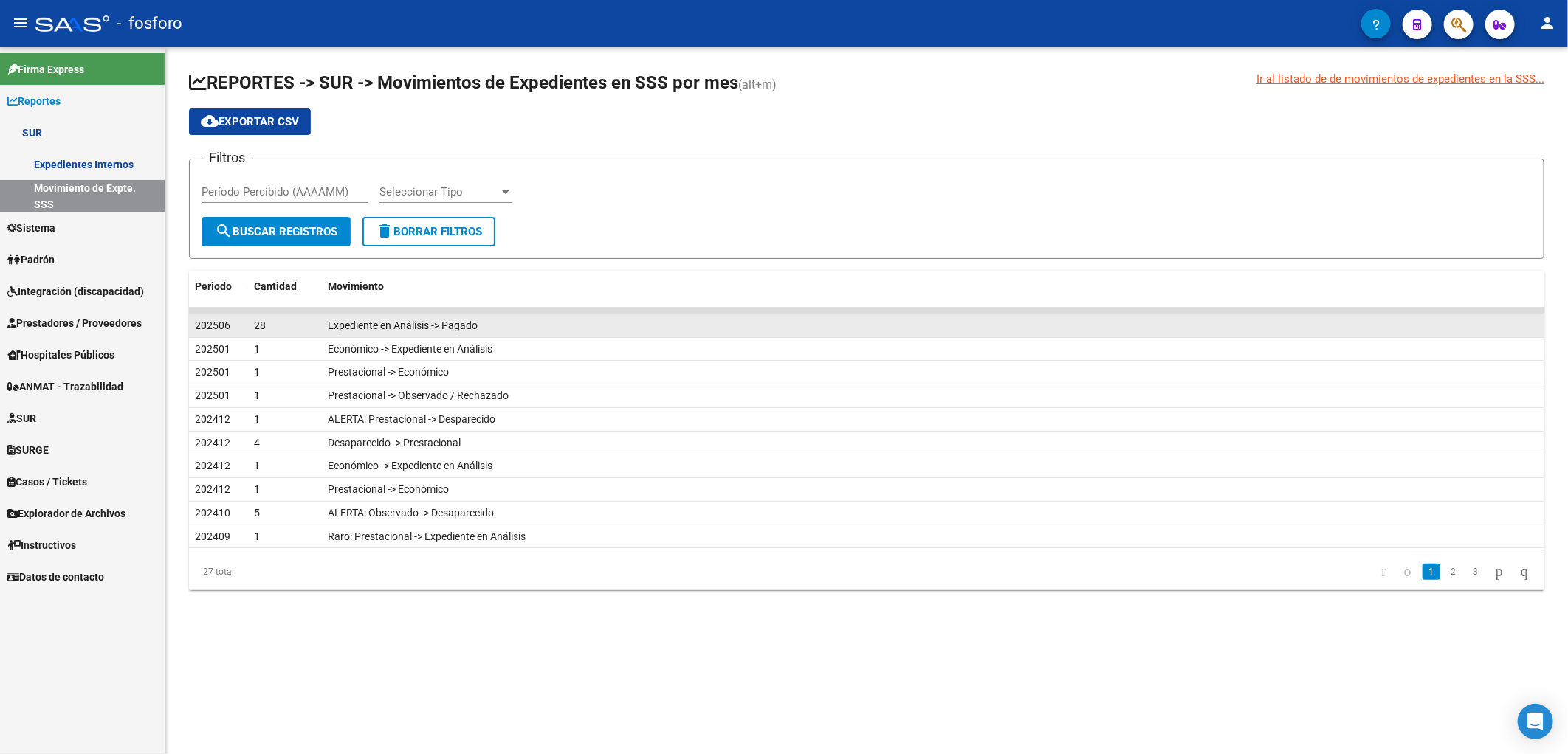 click on "Expediente en Análisis -> Pagado" 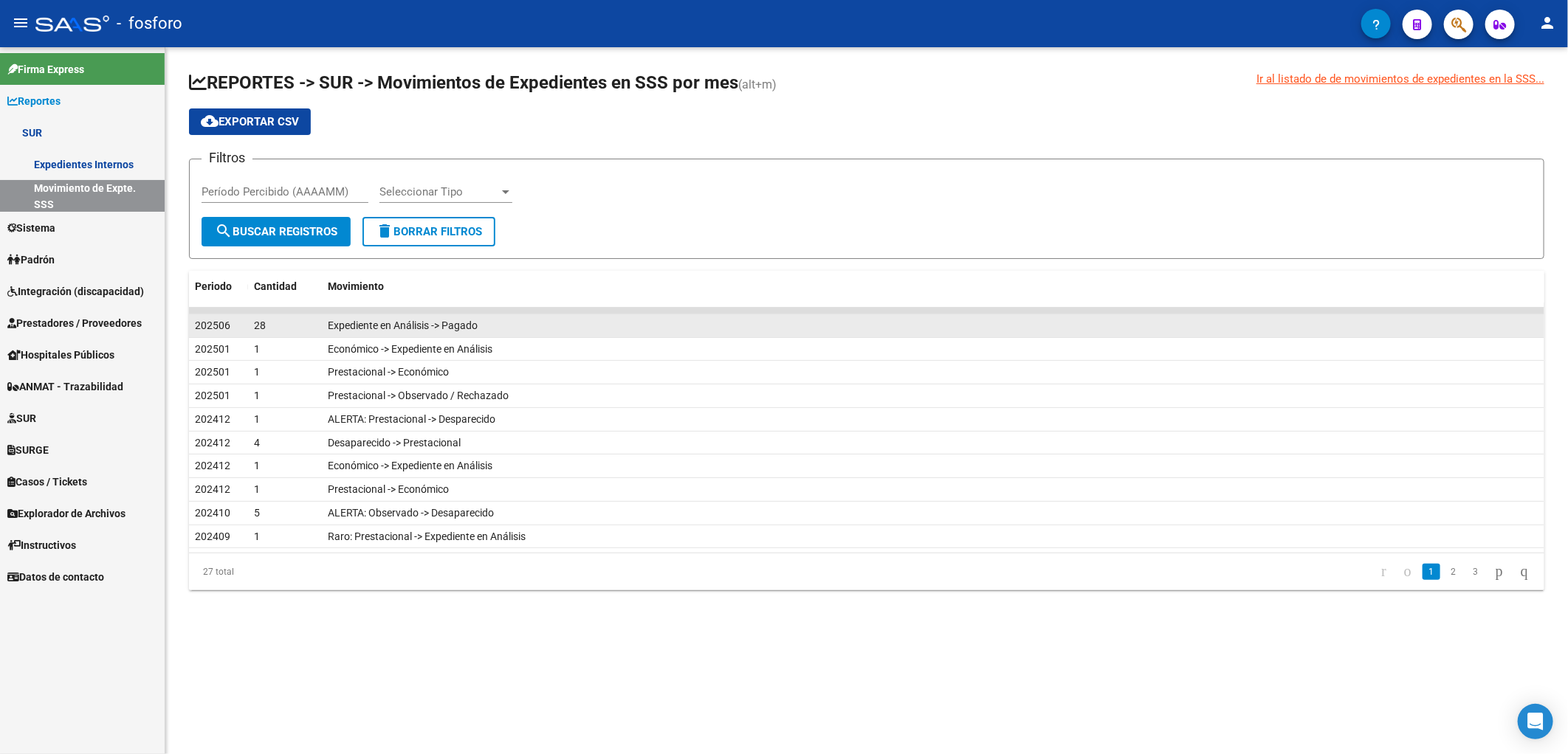 drag, startPoint x: 237, startPoint y: 325, endPoint x: 370, endPoint y: 325, distance: 133 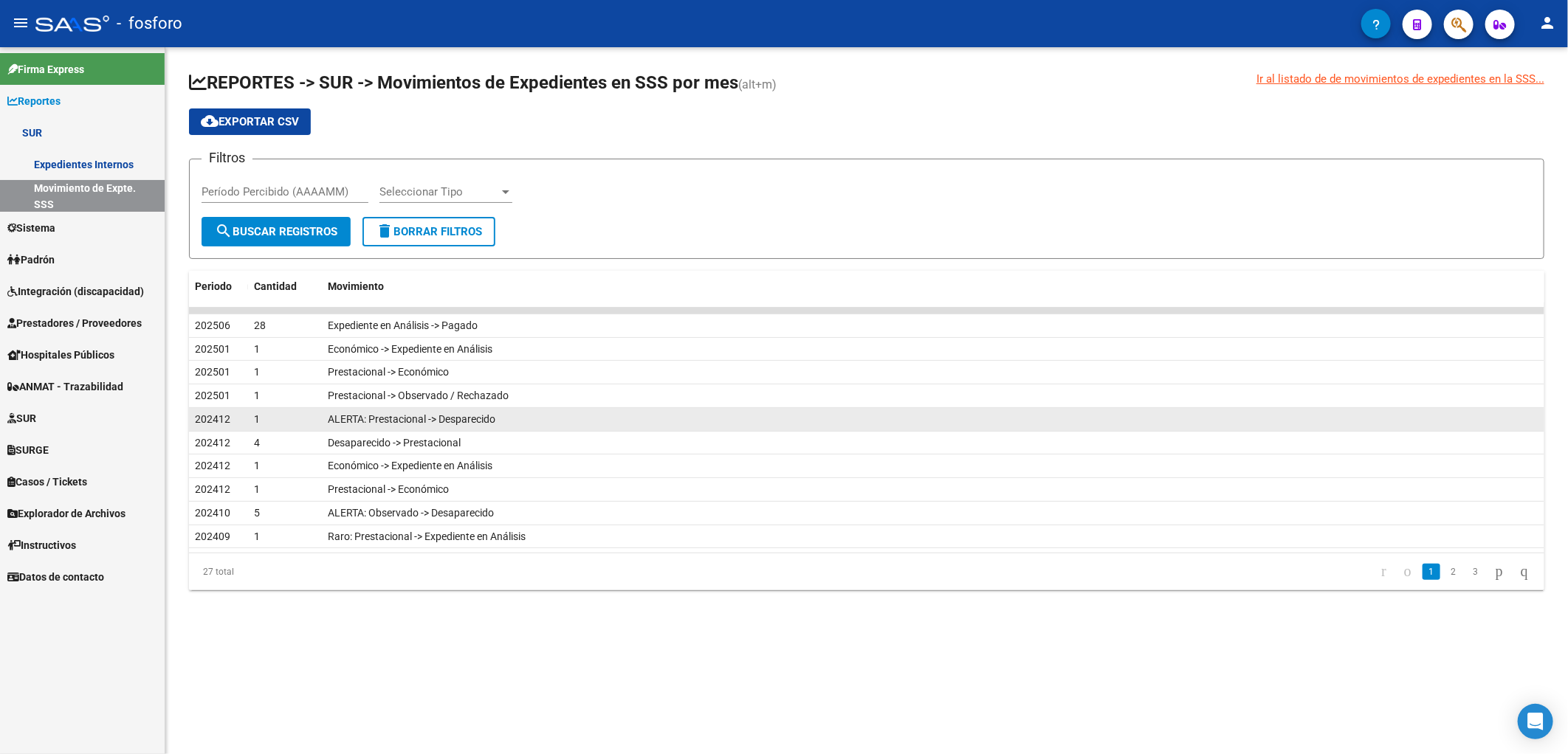 drag, startPoint x: 370, startPoint y: 325, endPoint x: 408, endPoint y: 423, distance: 105.10947 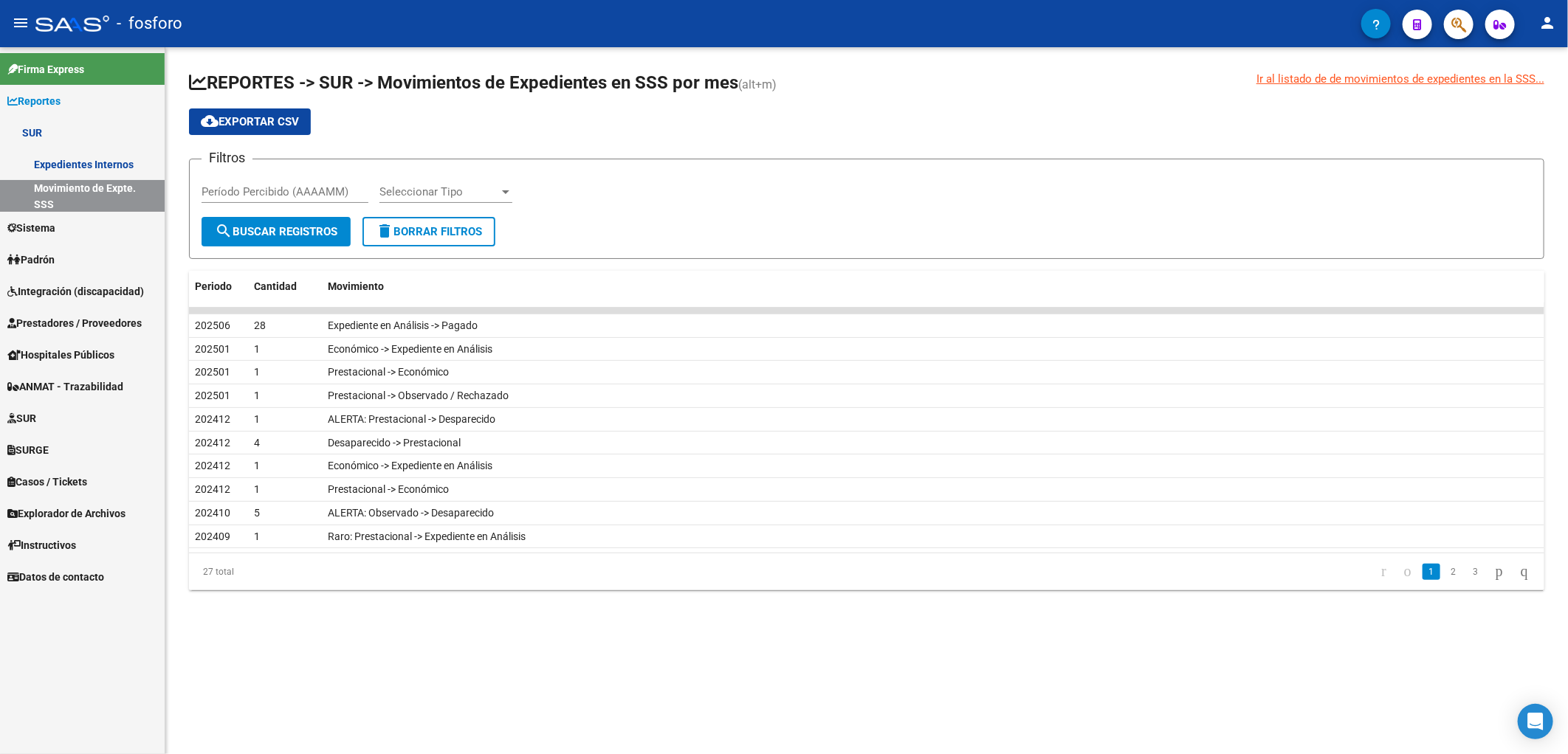 click on "Sistema" at bounding box center [82, 227] 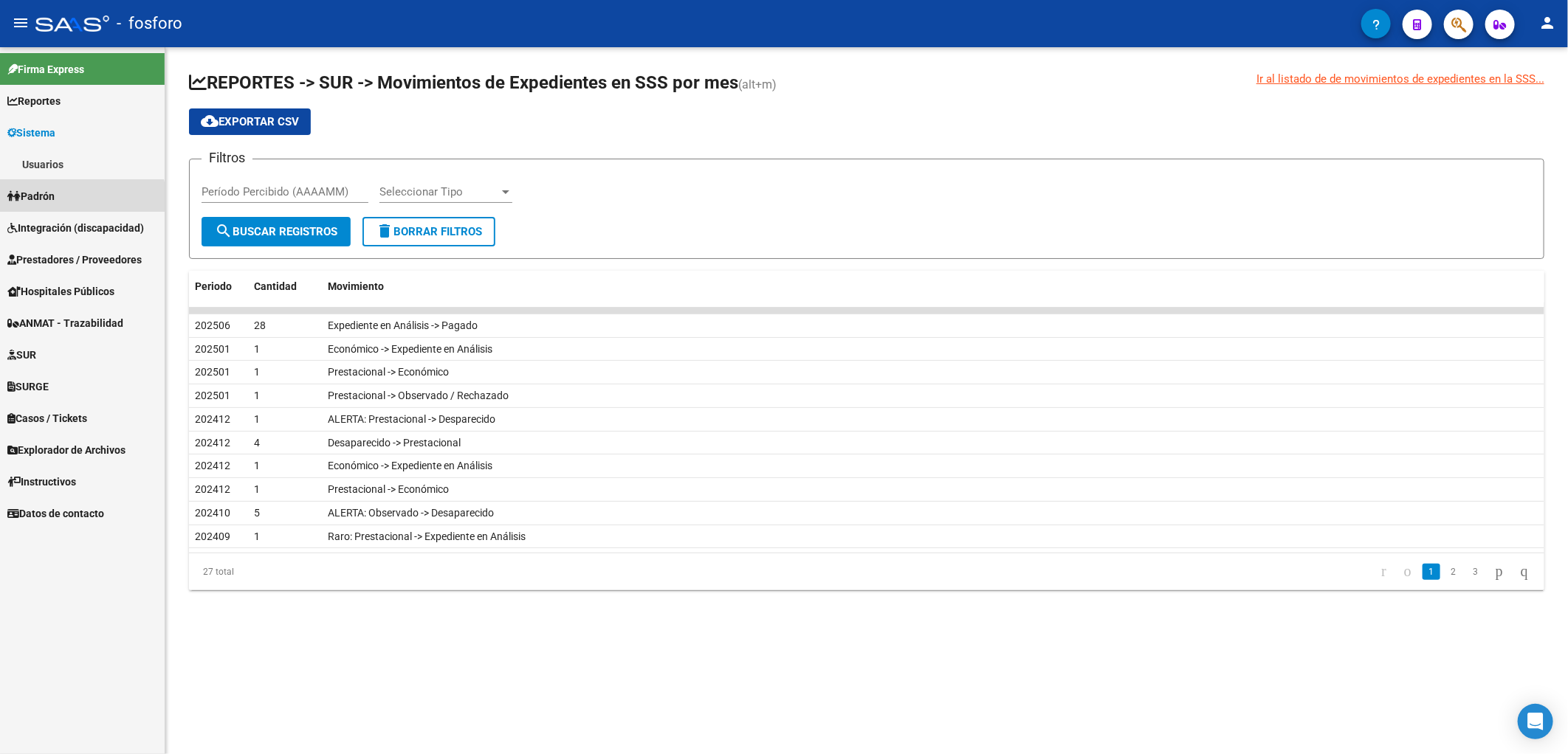 click on "Padrón" at bounding box center (82, 196) 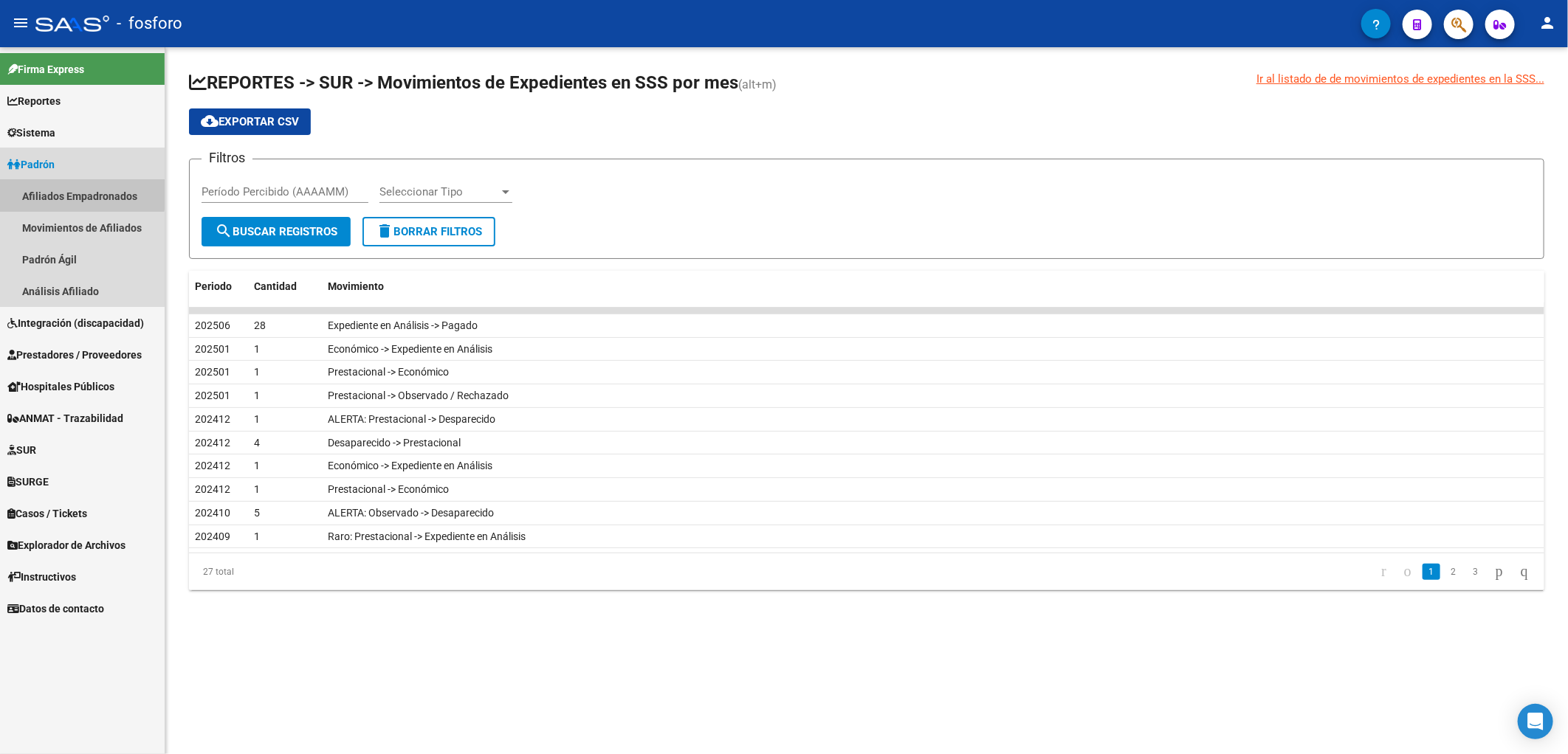 click on "Afiliados Empadronados" at bounding box center (82, 196) 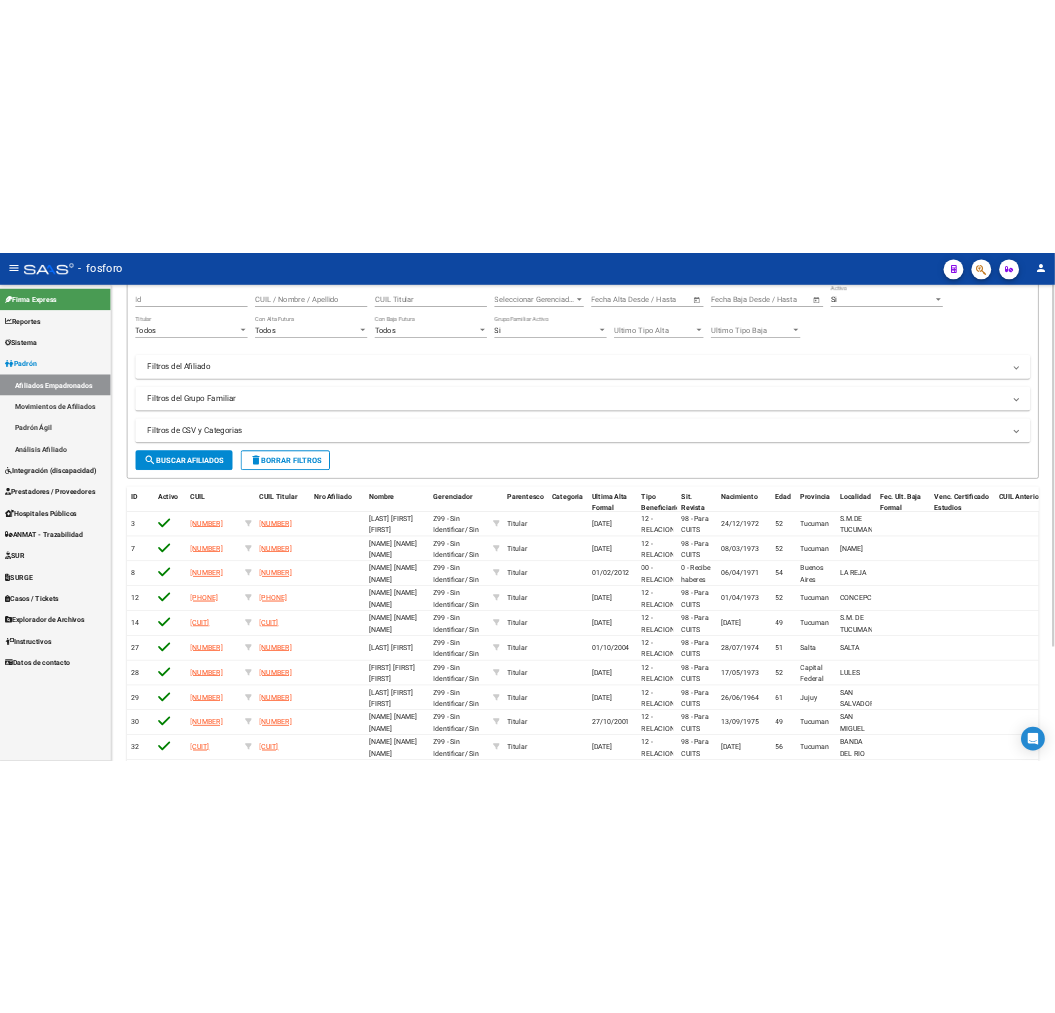 scroll, scrollTop: 302, scrollLeft: 0, axis: vertical 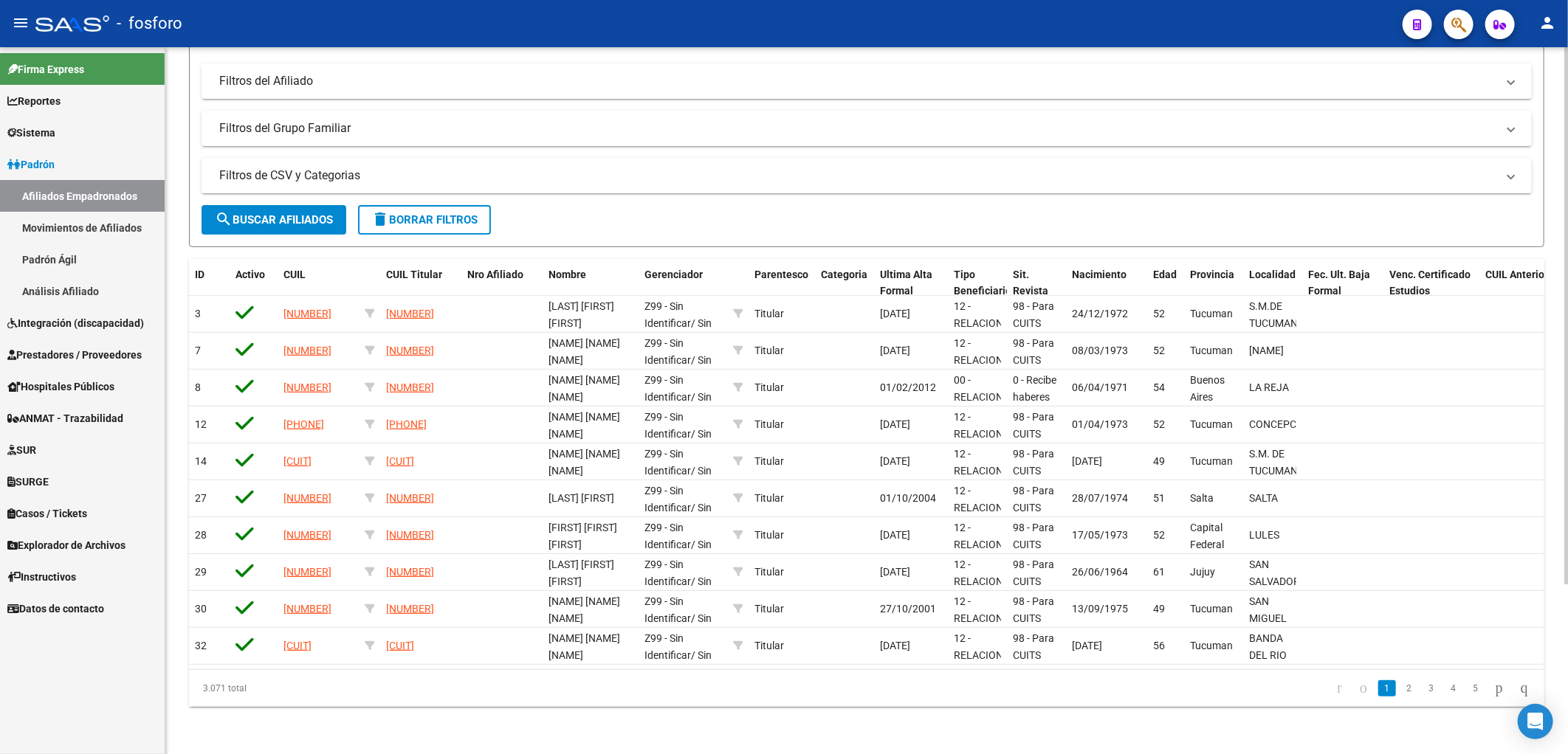 click on "Filtros Id CUIL / Nombre / Apellido CUIL Titular Seleccionar Gerenciador Seleccionar Gerenciador Start date – End date Fecha Alta Desde / Hasta Start date – End date Fecha Baja Desde / Hasta Si Activo Todos Titular Todos Con Alta Futura Todos Con Baja Futura Si Grupo Familiar Activo Ultimo Tipo Alta Ultimo Tipo Alta Ultimo Tipo Baja Ultimo Tipo Baja  Filtros del Afiliado  Edades Edades Sexo Sexo Discapacitado Discapacitado Nacionalidad Nacionalidad Provincia Provincia Estado Civil Estado Civil Start date – End date Fecha Nacimiento Desde / Hasta Todos Tiene PMI Todos Certificado Estudio Codigo Postal Localidad  Filtros del Grupo Familiar  Tipo Beneficiario Titular Tipo Beneficiario Titular Situacion Revista Titular Situacion Revista Titular CUIT Empleador Seleccionar Cobertura Seleccionar Cobertura  Filtros de CSV y Categorias    Inexistente en CSV  Archivo CSV CUIL help Archivo CSV CUIL Titular help Categoria Categoria search  Buscar Afiliados  delete  Borrar Filtros" 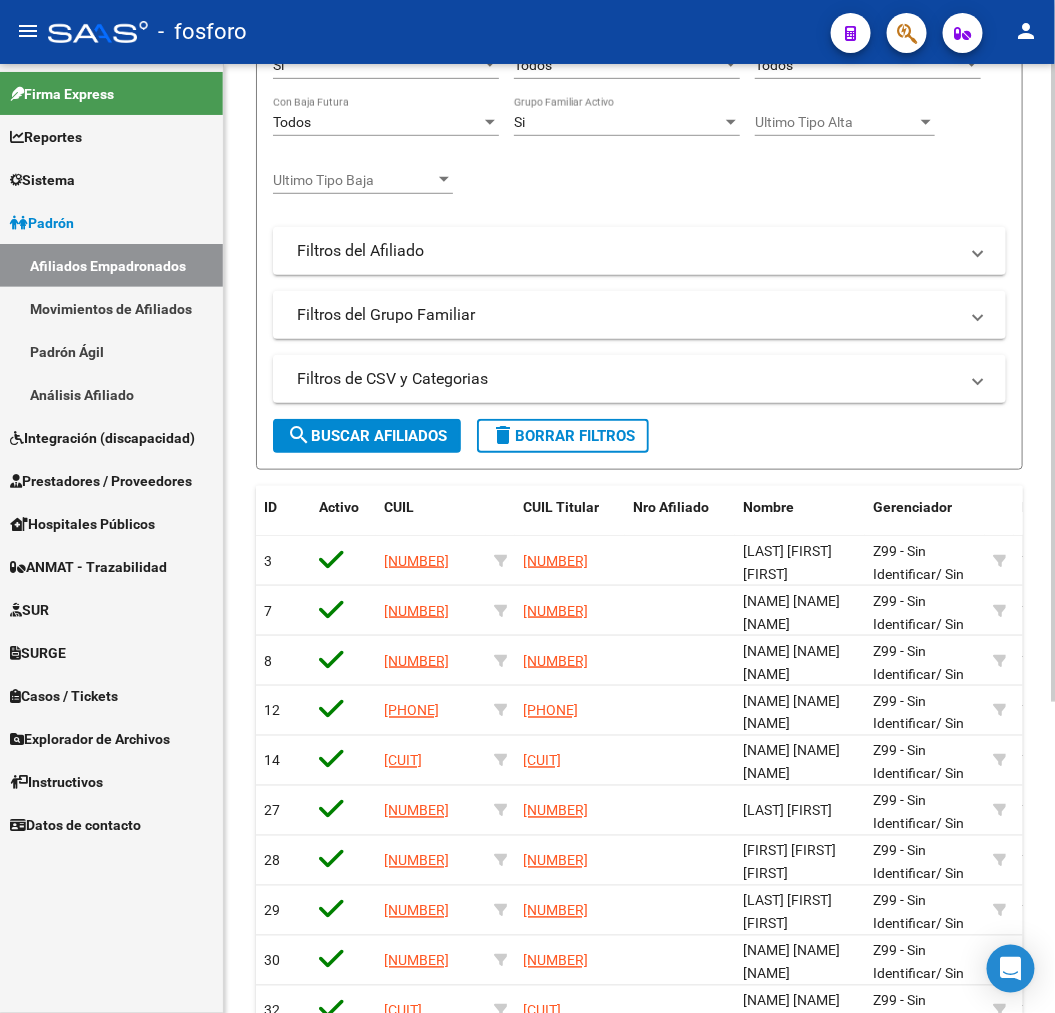 scroll, scrollTop: 460, scrollLeft: 0, axis: vertical 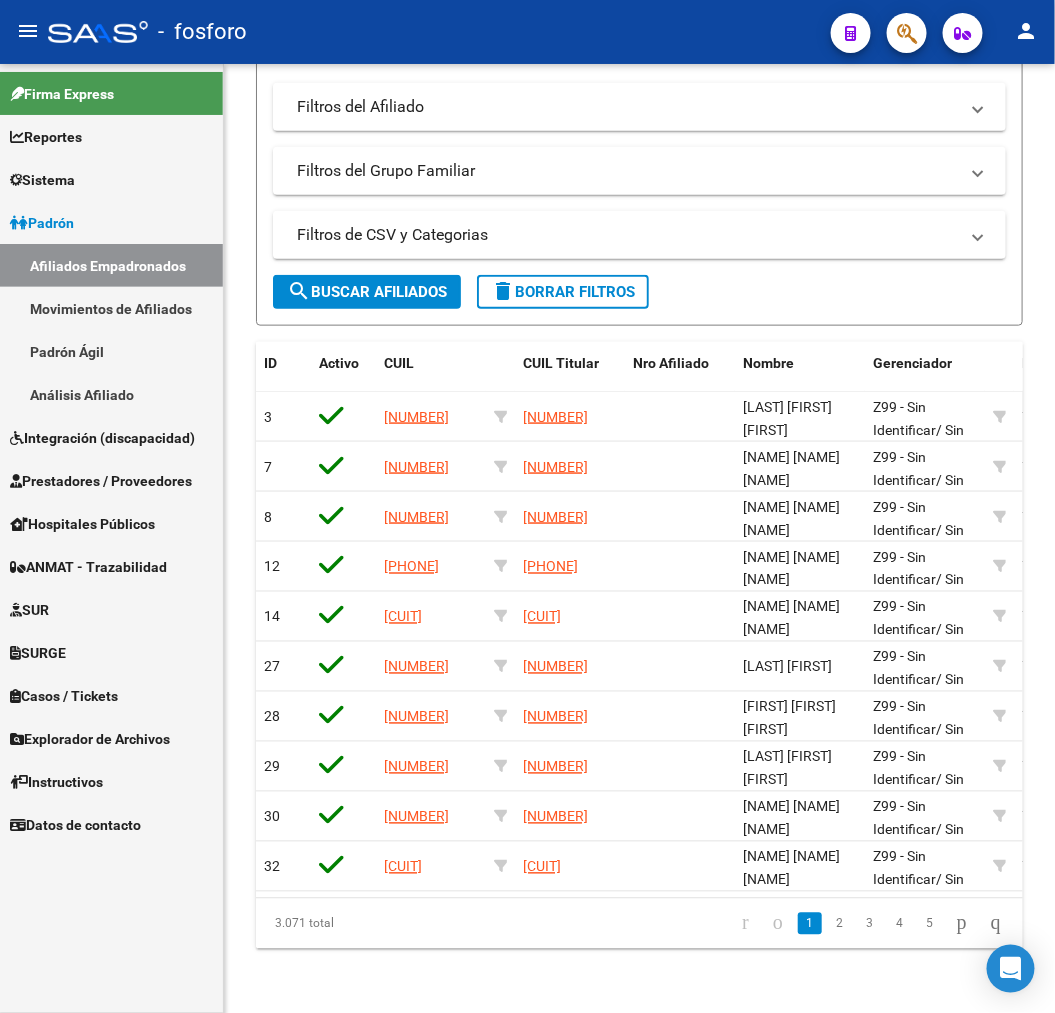 drag, startPoint x: 184, startPoint y: 310, endPoint x: 143, endPoint y: 293, distance: 44.38468 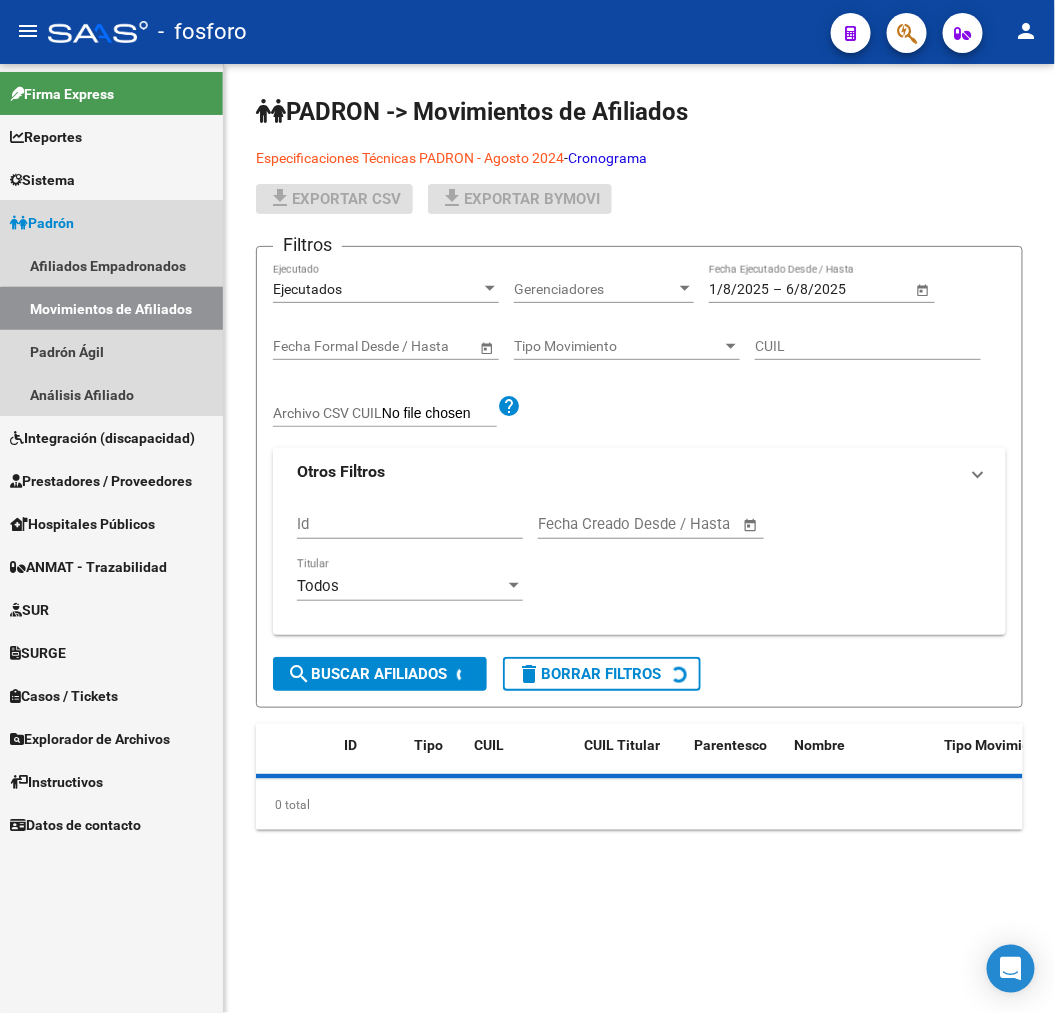 scroll, scrollTop: 0, scrollLeft: 0, axis: both 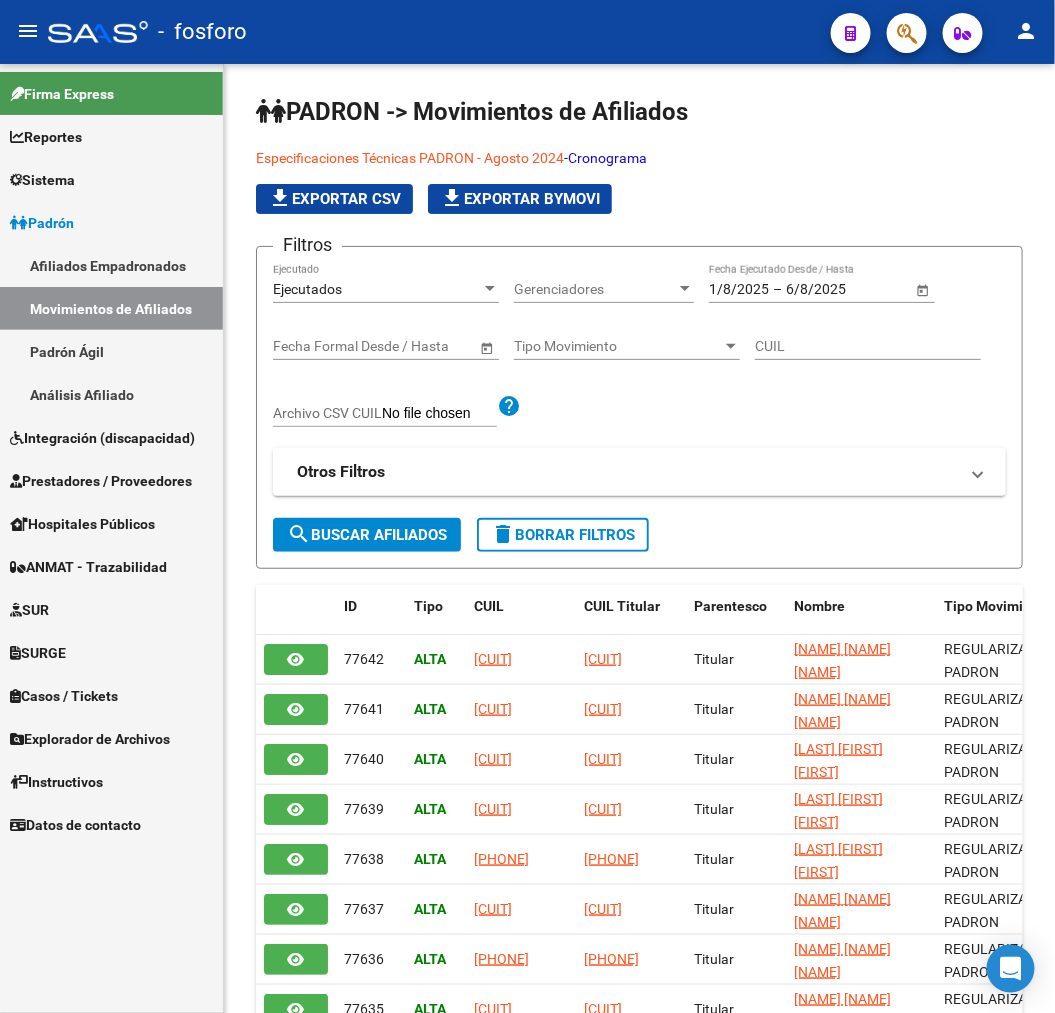 click on "Padrón Ágil" at bounding box center (111, 351) 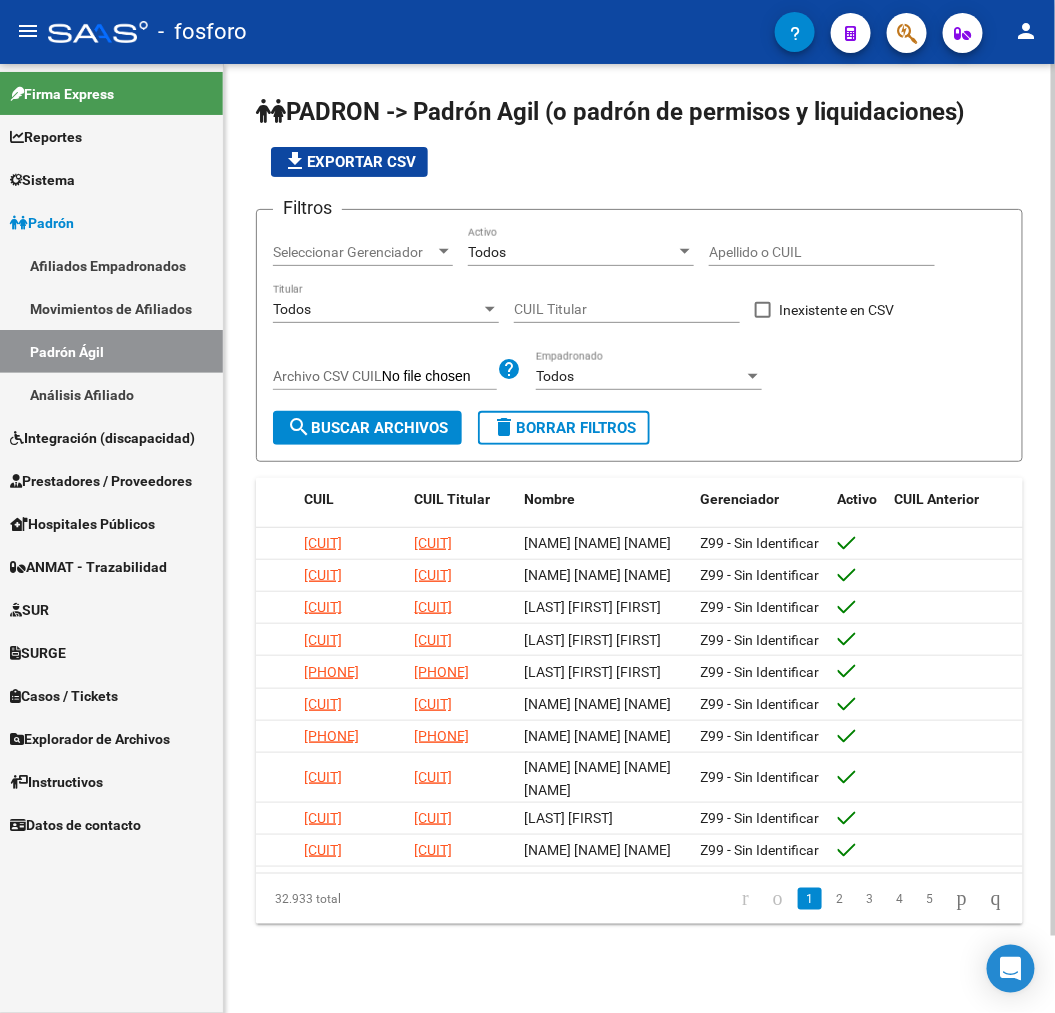 scroll, scrollTop: 83, scrollLeft: 0, axis: vertical 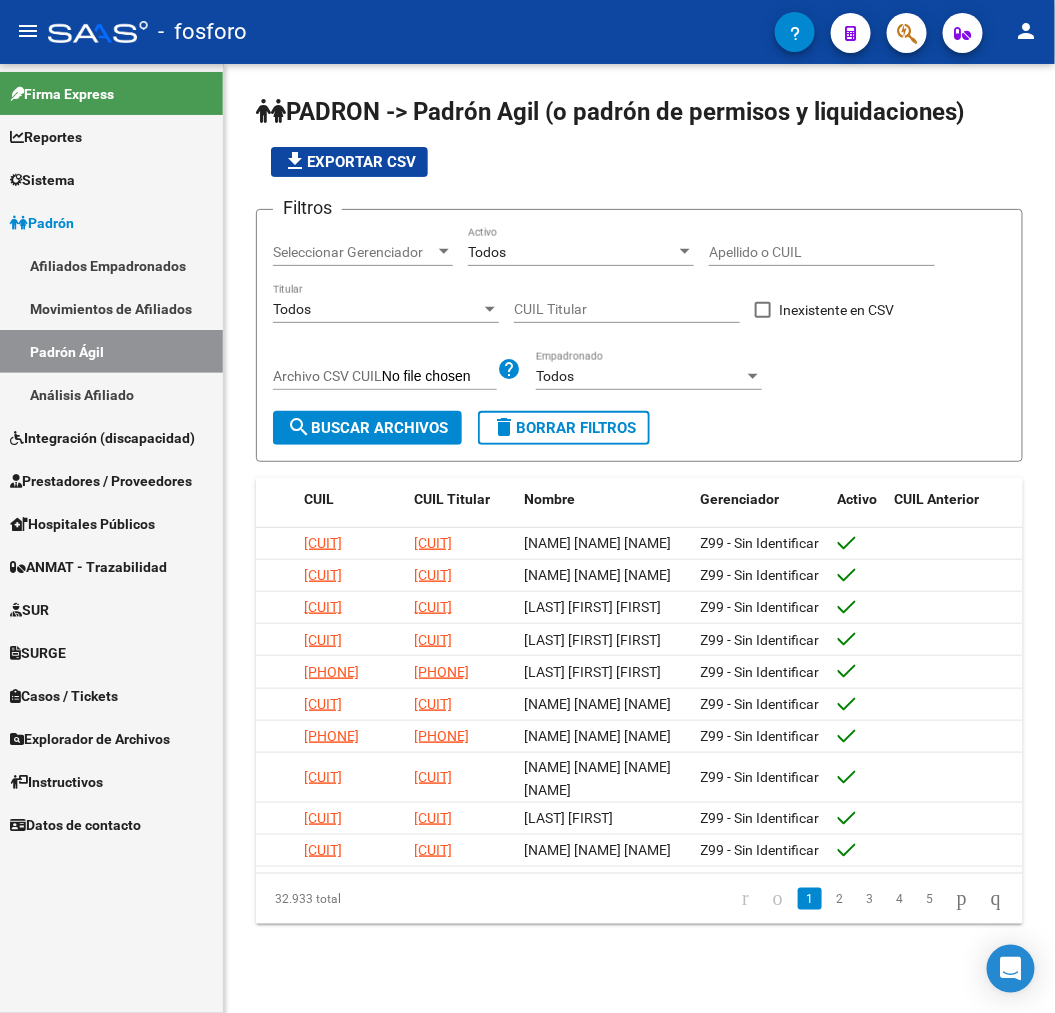 click on "Análisis Afiliado" at bounding box center (111, 394) 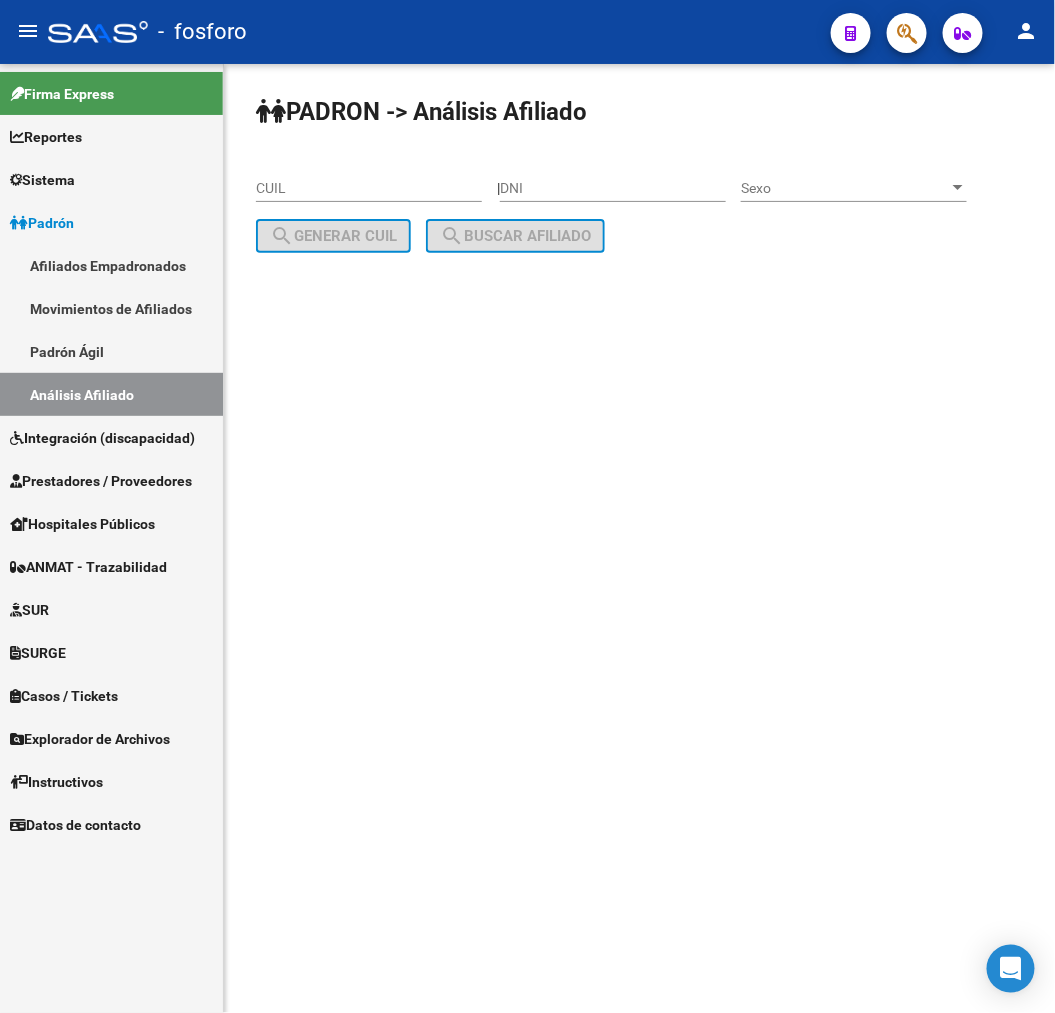 click on "PADRON -> Análisis Afiliado CUIL    |    DNI Sexo Sexo search  Generar CUIL  search  Buscar afiliado" 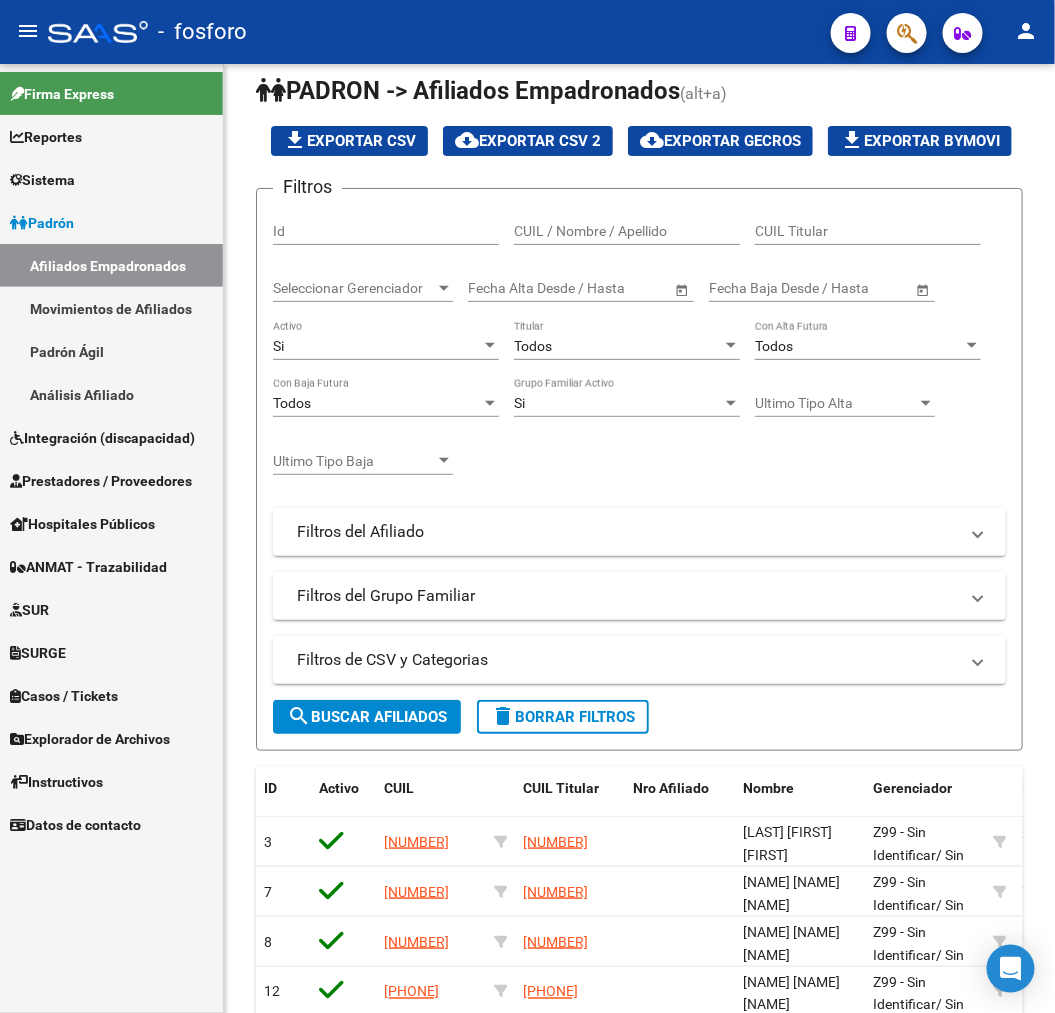 scroll, scrollTop: 0, scrollLeft: 0, axis: both 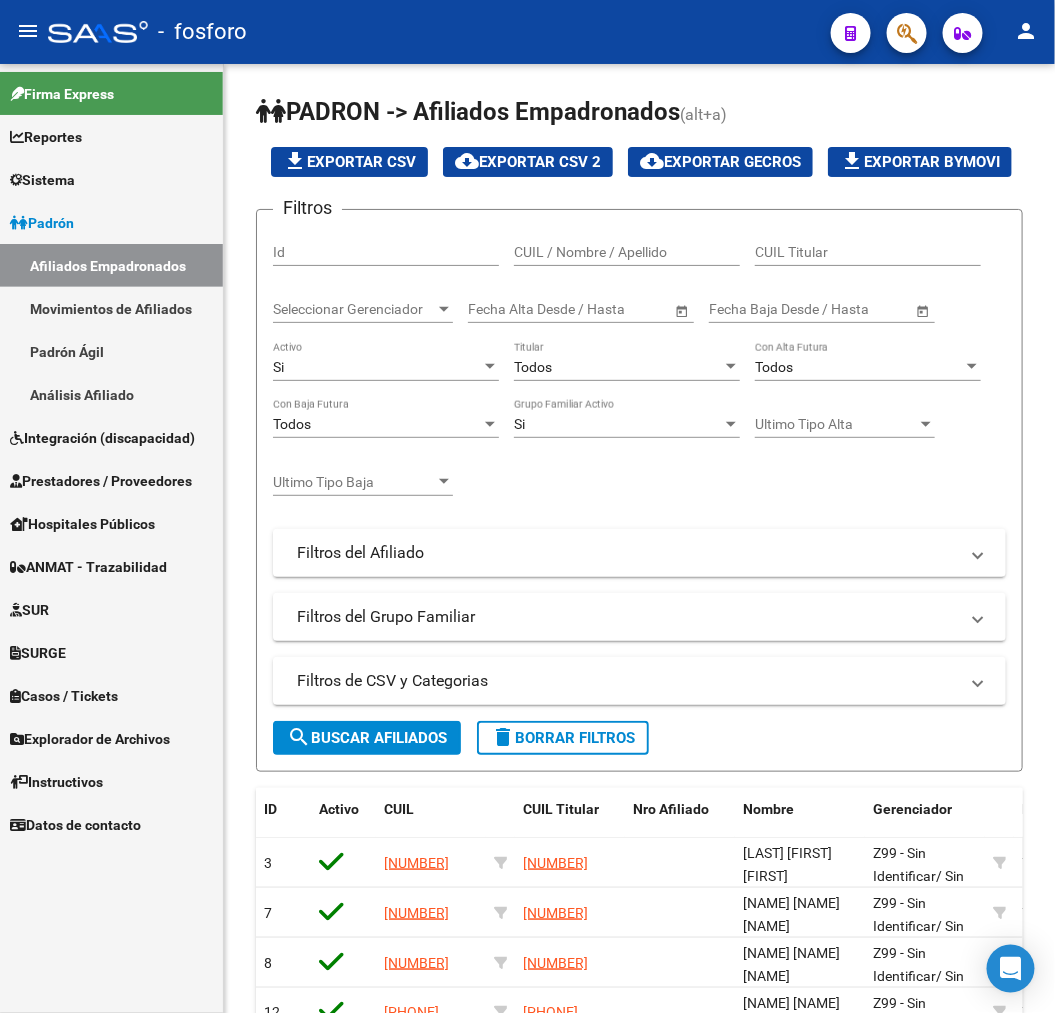 click on "person" 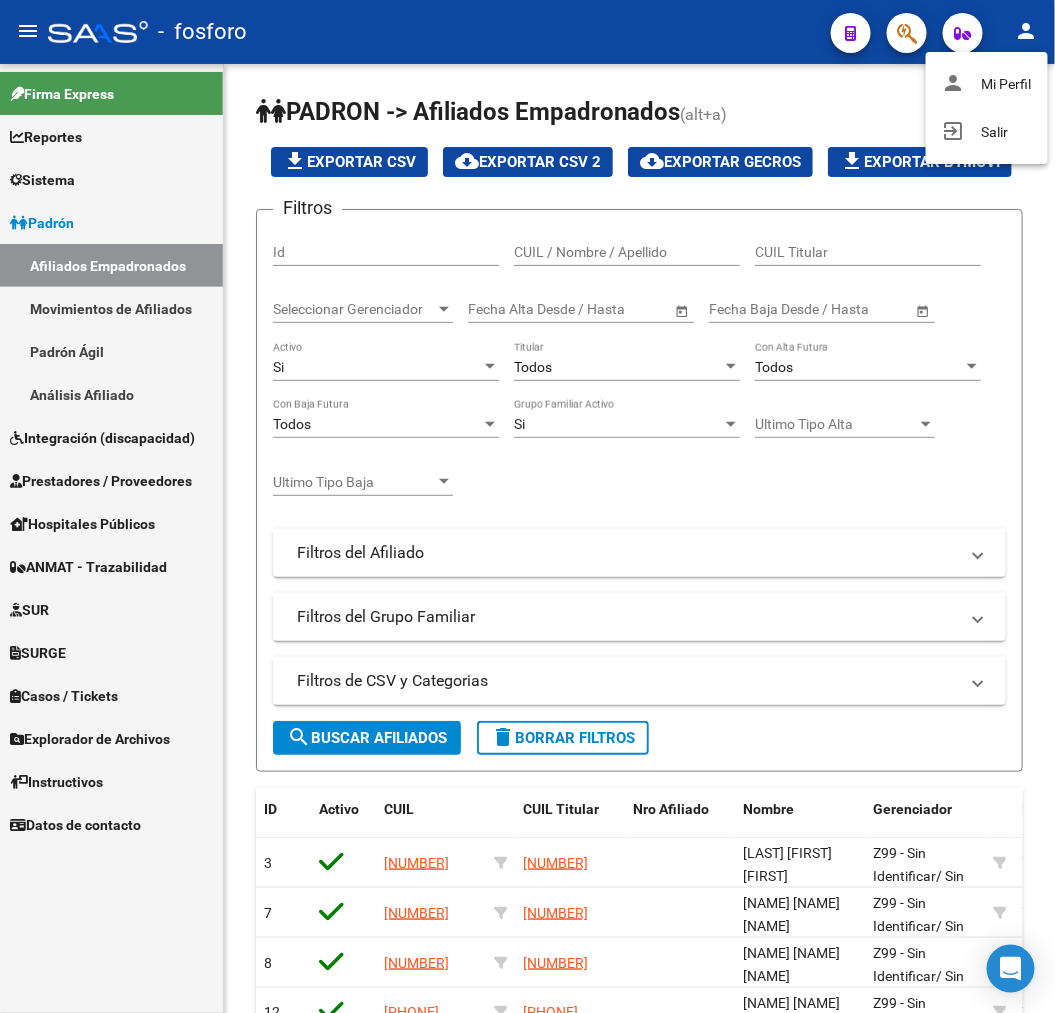 click at bounding box center (527, 506) 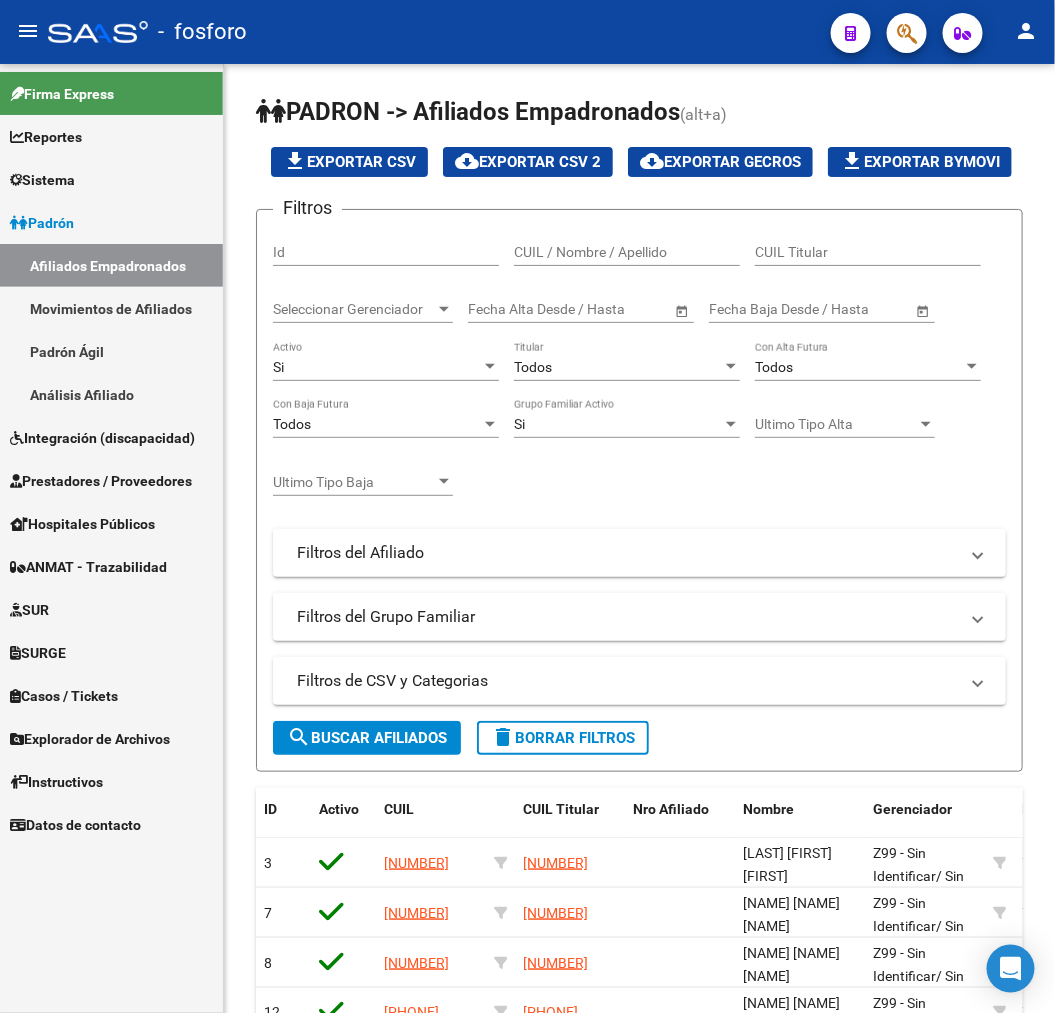 click on "Firma Express     Reportes SUR Expedientes Internos Movimiento de Expte. SSS    Sistema Usuarios Todos los Usuarios    Padrón Afiliados Empadronados Movimientos de Afiliados Padrón Ágil Análisis Afiliado    Integración (discapacidad) Estado Presentaciones SSS Rendición Certificado Discapacidad Pedido Integración a SSS Datos Contables de Facturas Facturas Liquidadas x SSS Legajos Legajos Documentación    Prestadores / Proveedores Facturas - Listado/Carga Facturas Sin Auditar Facturas - Documentación Facturas Recibidas ARCA Pagos x Transferencia Auditorías - Listado Auditorías - Comentarios Auditorías - Cambios Área Auditoría - Ítems Prestadores - Listado Prestadores - Docu.    Hospitales Públicos SSS - Censo Hospitalario SSS - Preliquidación SSS - Comprobantes SSS - CPBTs Atenciones Notificaciones Internación Débitos Autogestión (viejo)    ANMAT - Trazabilidad    SUR Expedientes Internos Movimiento de Expte. SSS Doc. Respaldatoria    SURGE Solicitudes - Todas Detracciones Casos" at bounding box center (111, 538) 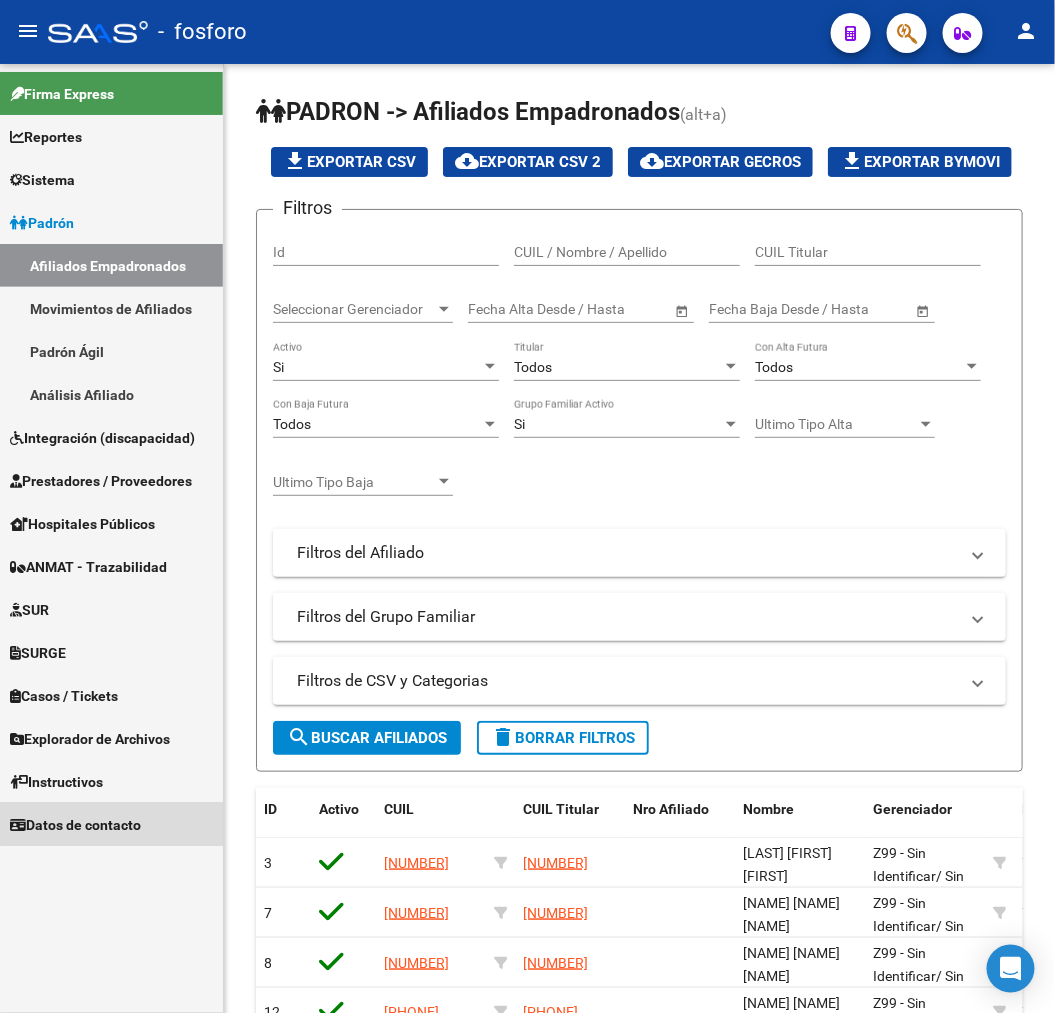 click on "Datos de contacto" at bounding box center [75, 825] 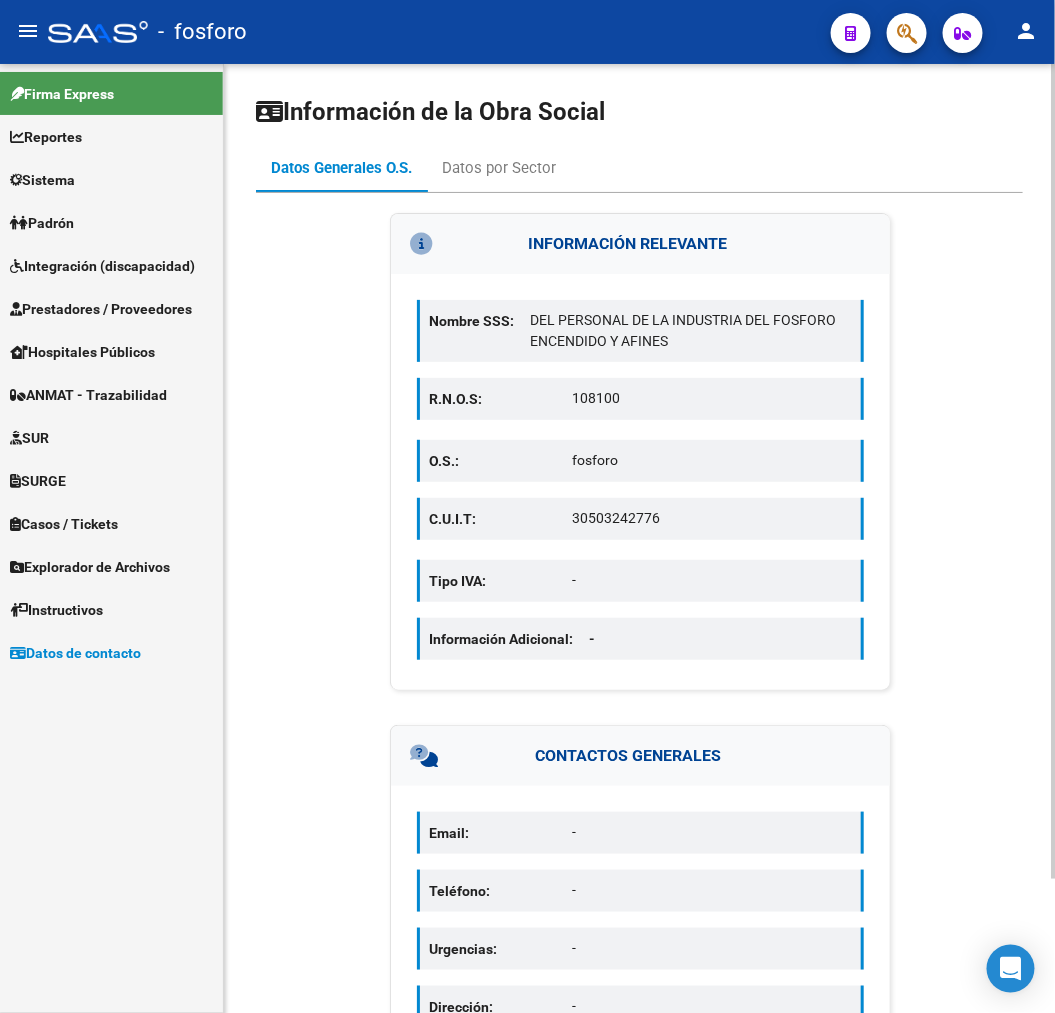 click on "INFORMACIÓN RELEVANTE   Nombre SSS:   DEL PERSONAL DE LA INDUSTRIA DEL FOSFORO ENCENDIDO Y AFINES   R.N.O.S:   108100   O.S.:   fosforo   C.U.I.T:   30503242776   Tipo IVA:   -   Información Adicional:  -  CONTACTOS GENERALES   Email:   -   Teléfono:   -   Urgencias:   -   Dirección:   -   Sitio Web:   -" at bounding box center (639, 667) 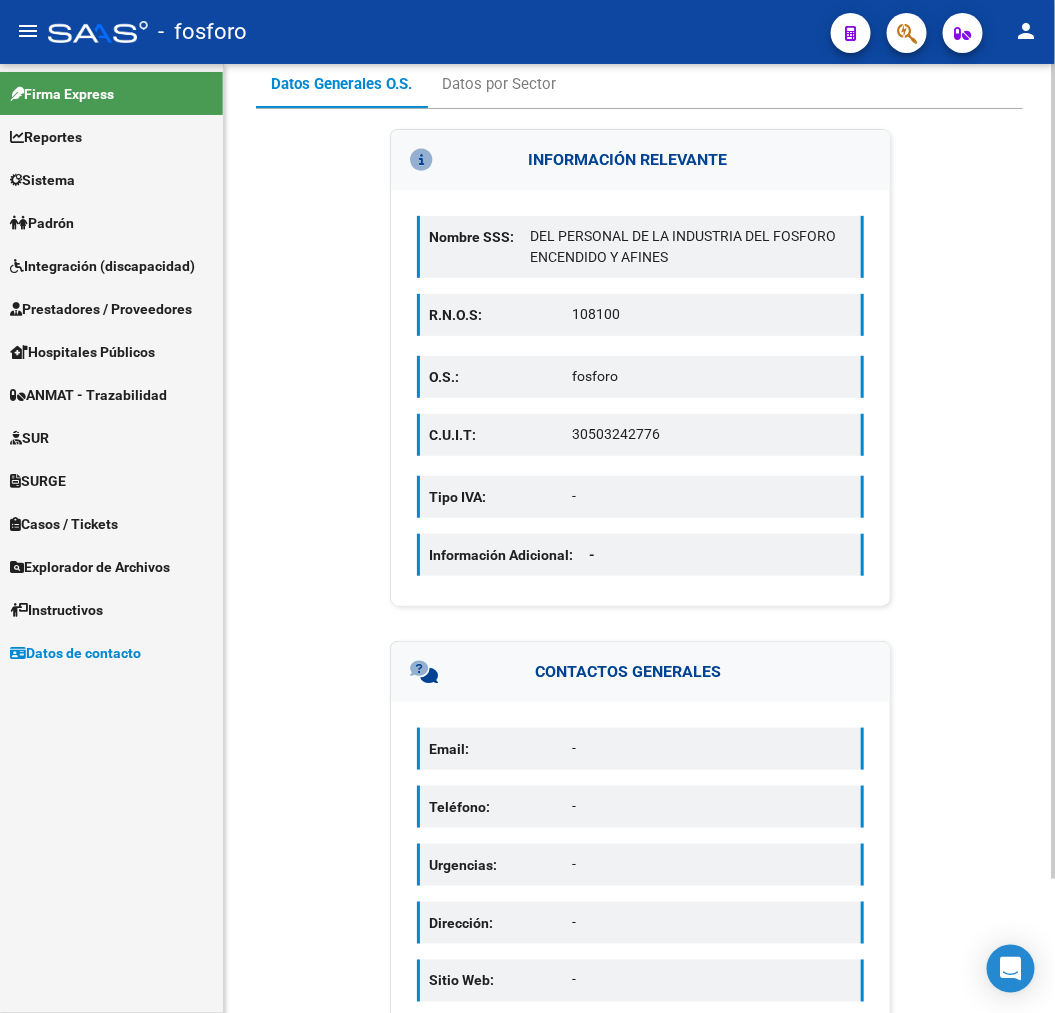 scroll, scrollTop: 155, scrollLeft: 0, axis: vertical 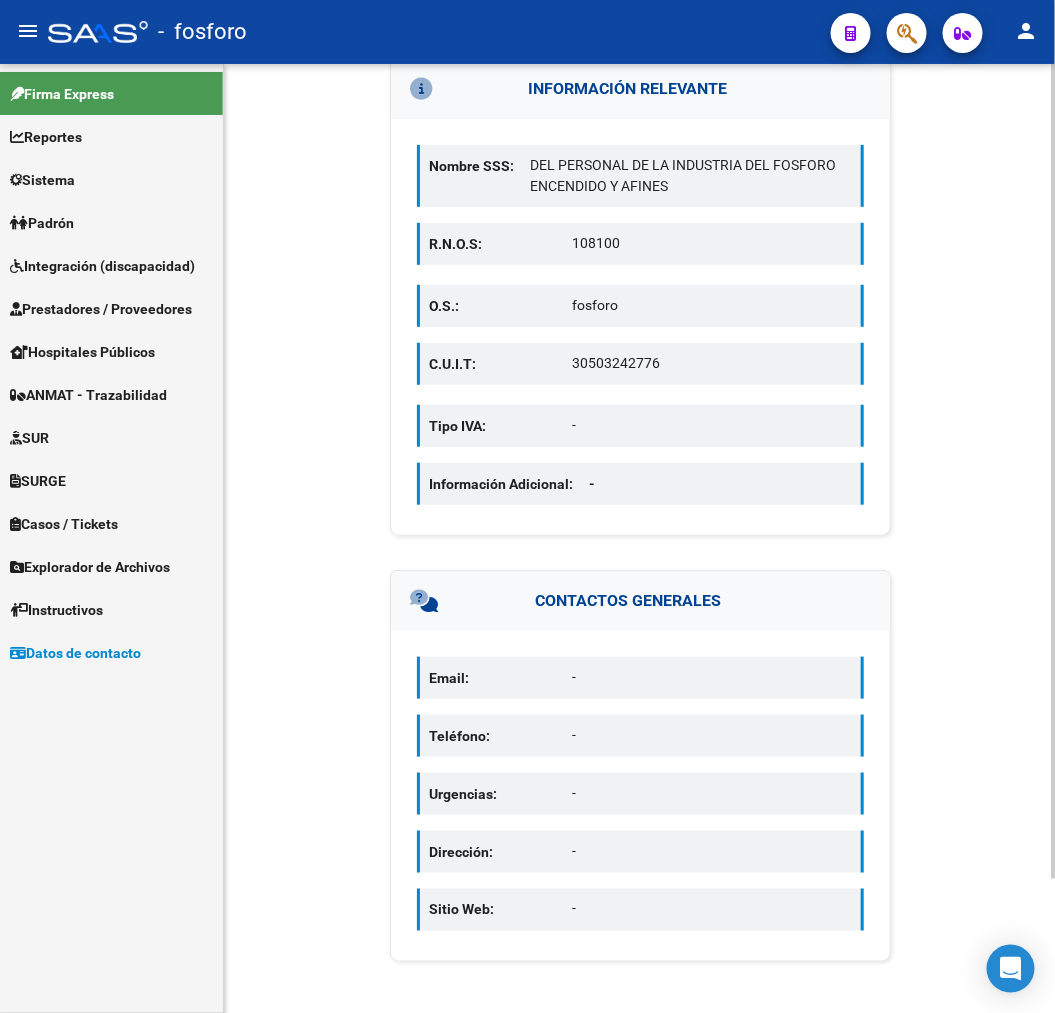 click on "INFORMACIÓN RELEVANTE   Nombre SSS:   DEL PERSONAL DE LA INDUSTRIA DEL FOSFORO ENCENDIDO Y AFINES   R.N.O.S:   108100   O.S.:   fosforo   C.U.I.T:   30503242776   Tipo IVA:   -   Información Adicional:  -  CONTACTOS GENERALES   Email:   -   Teléfono:   -   Urgencias:   -   Dirección:   -   Sitio Web:   -" at bounding box center [639, 512] 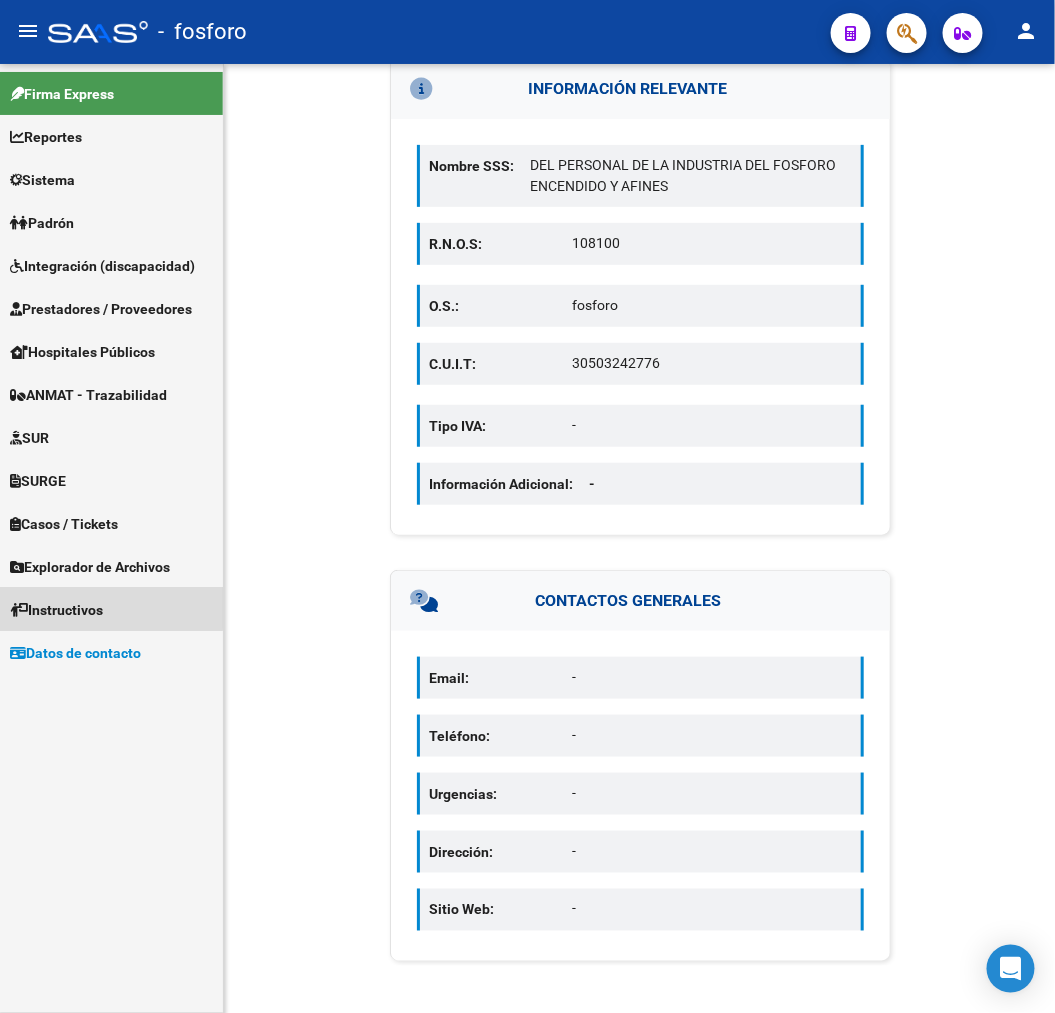 click on "Instructivos" at bounding box center [56, 610] 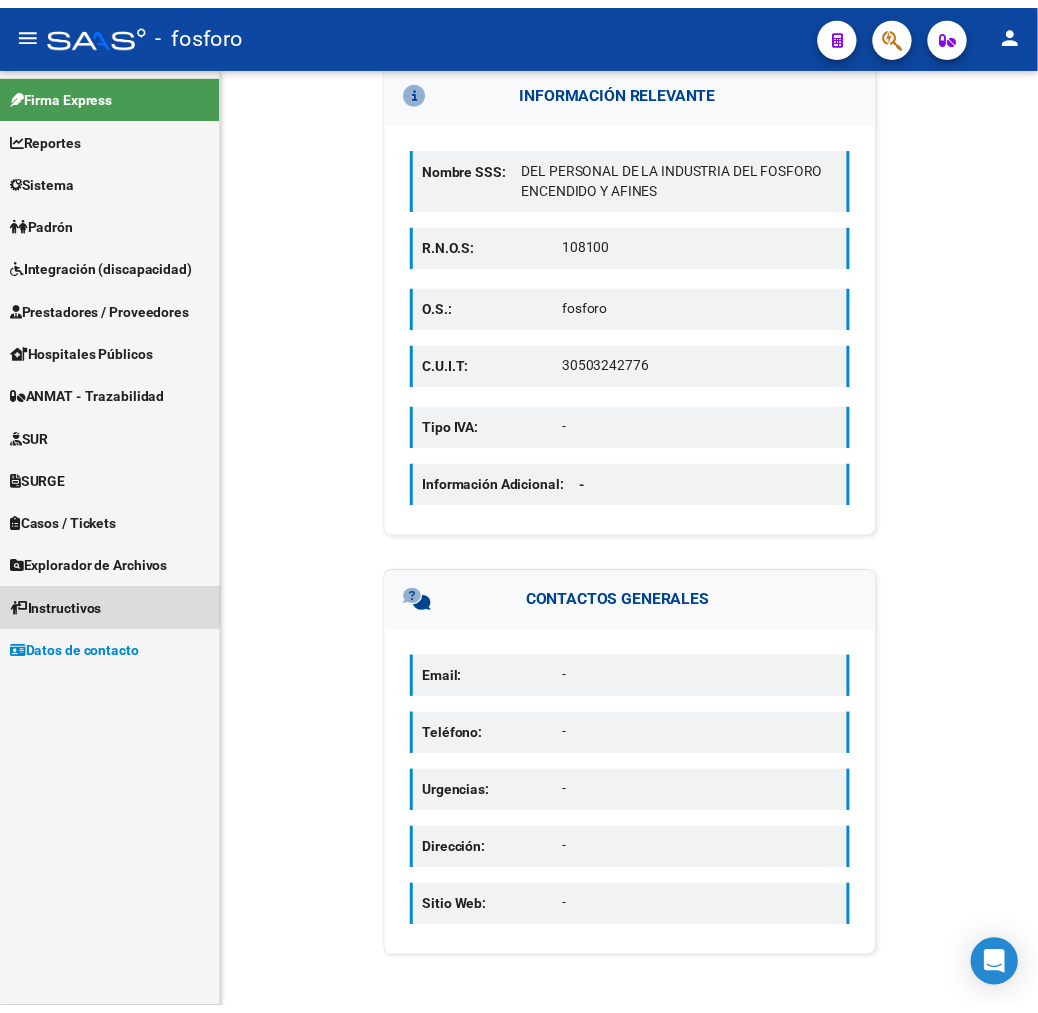 scroll, scrollTop: 0, scrollLeft: 0, axis: both 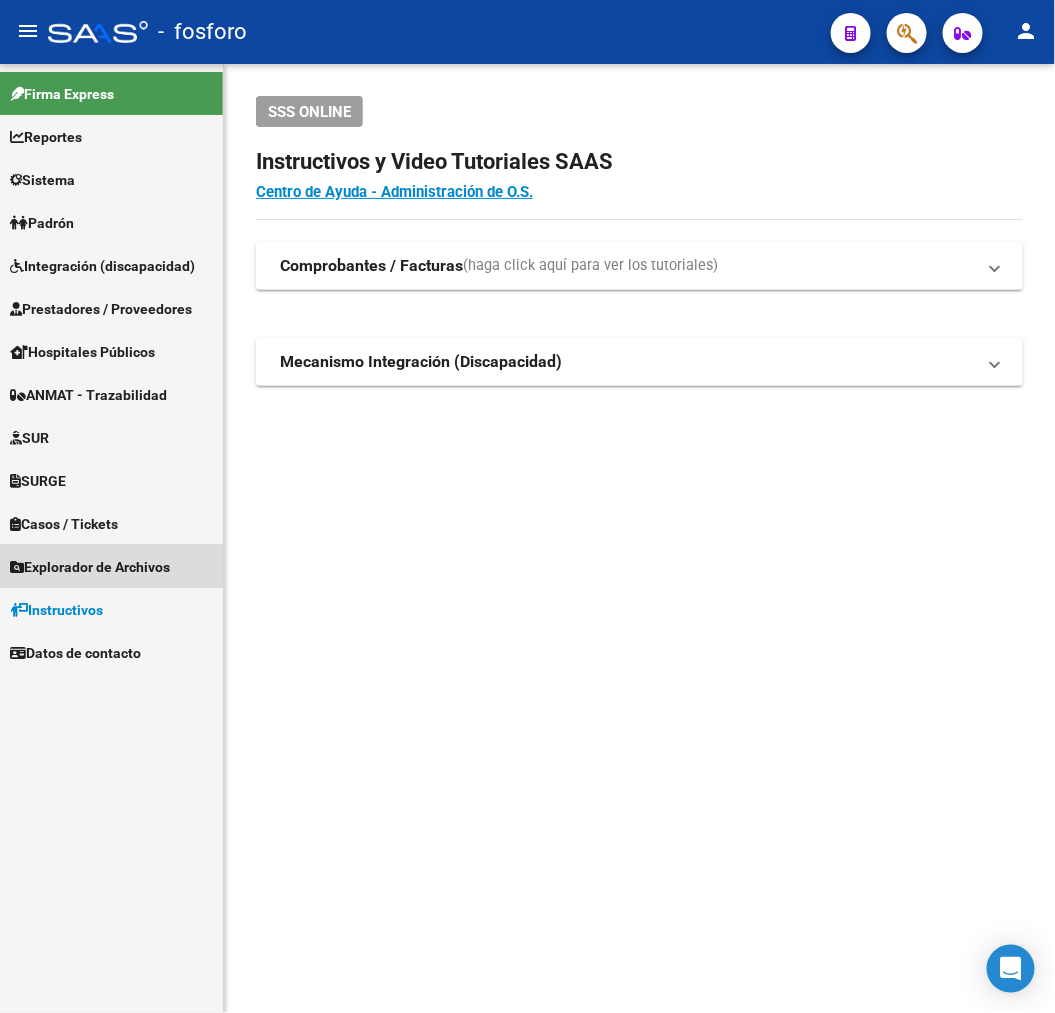 click on "Explorador de Archivos" at bounding box center [90, 567] 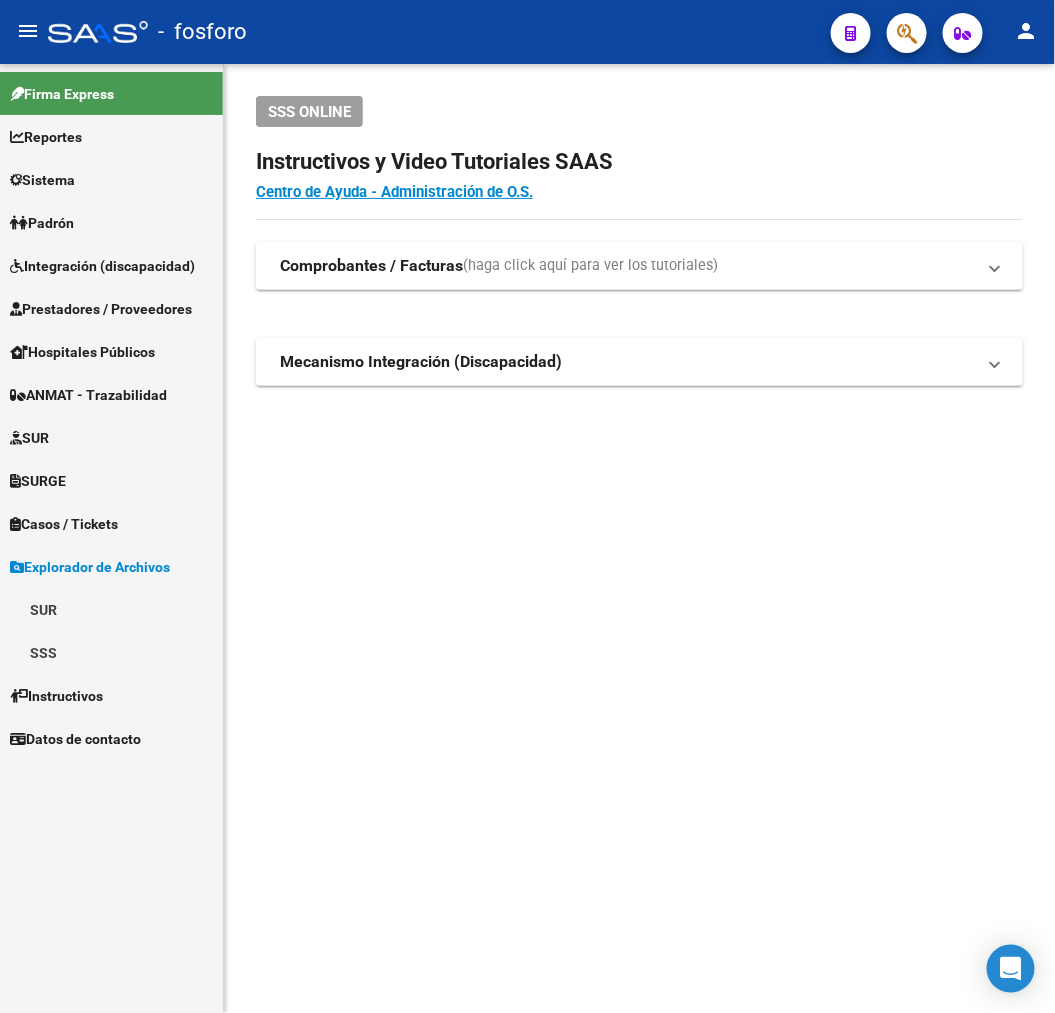 click on "Explorador de Archivos" at bounding box center (90, 567) 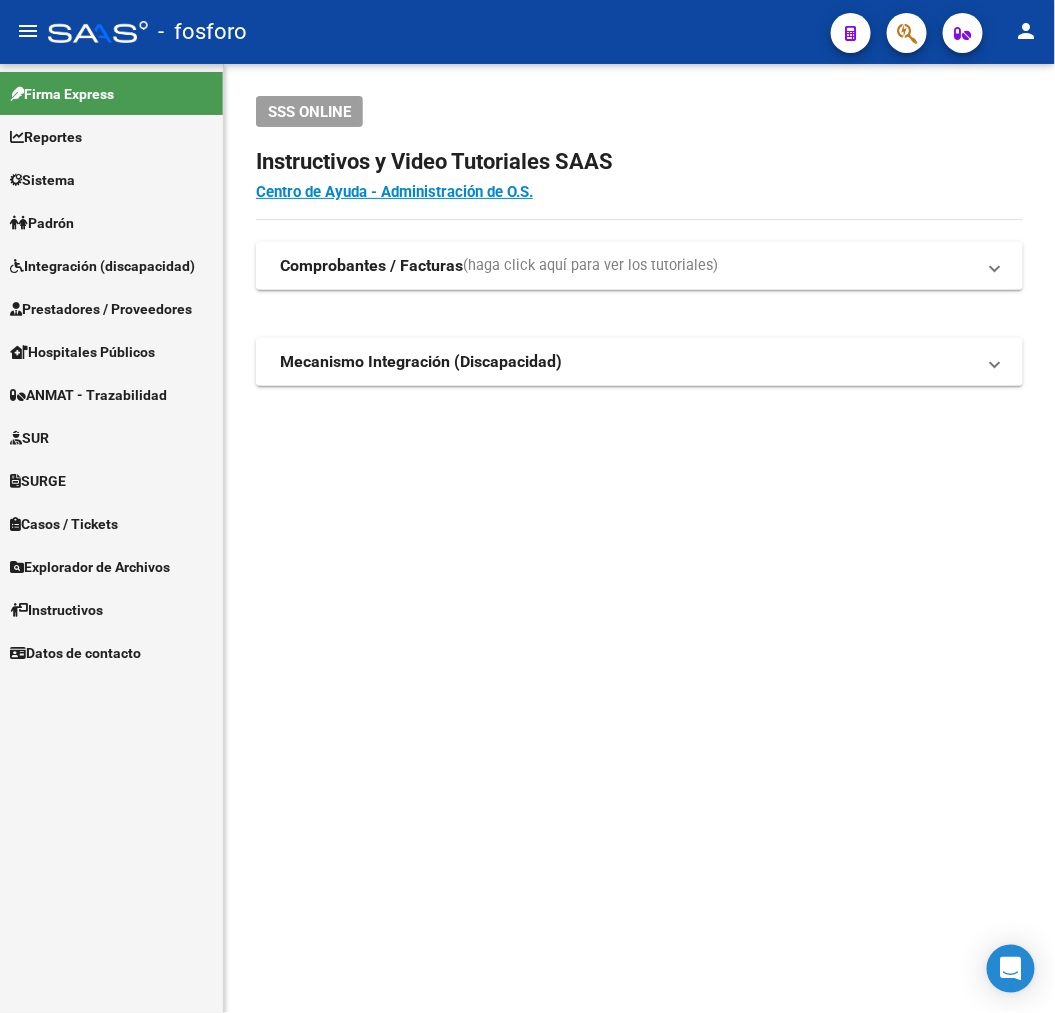 click on "Casos / Tickets" at bounding box center [64, 524] 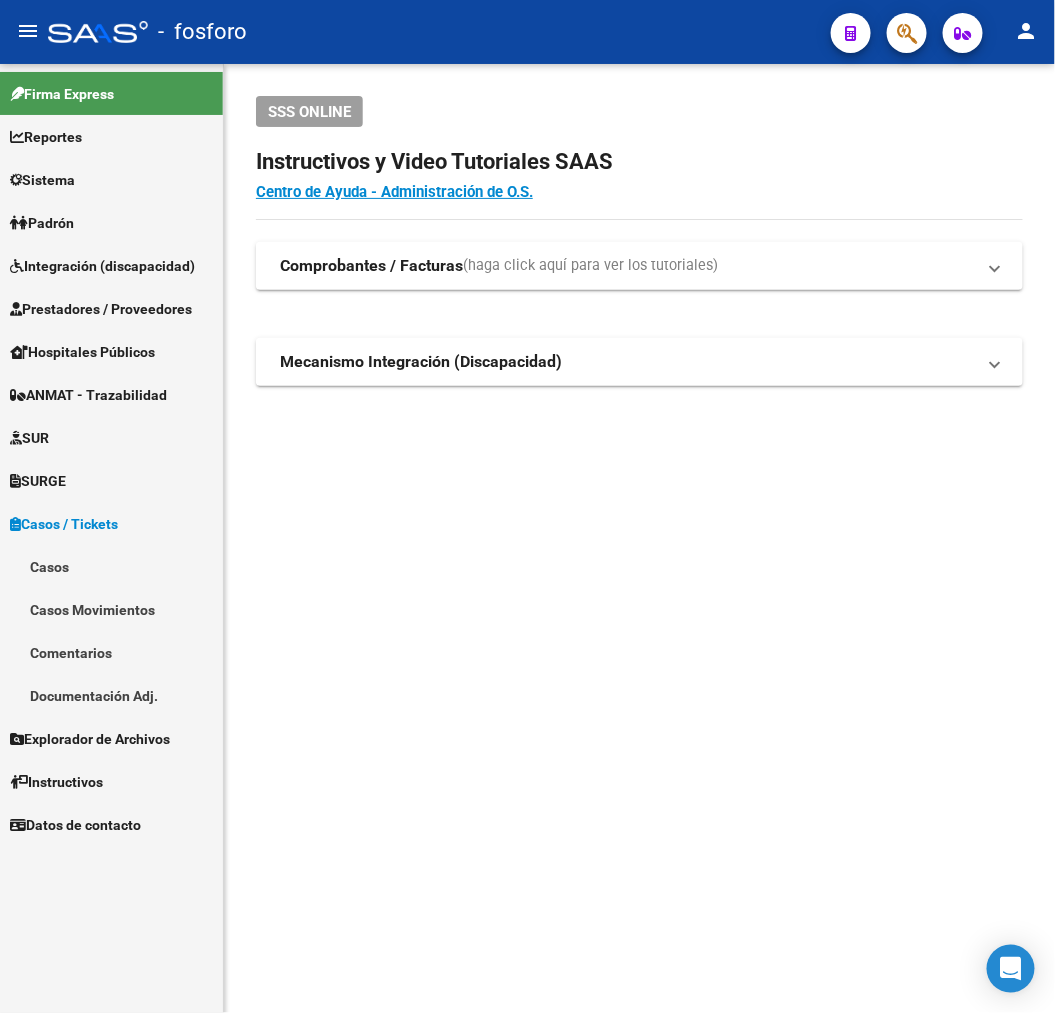 click on "Sistema" at bounding box center (111, 179) 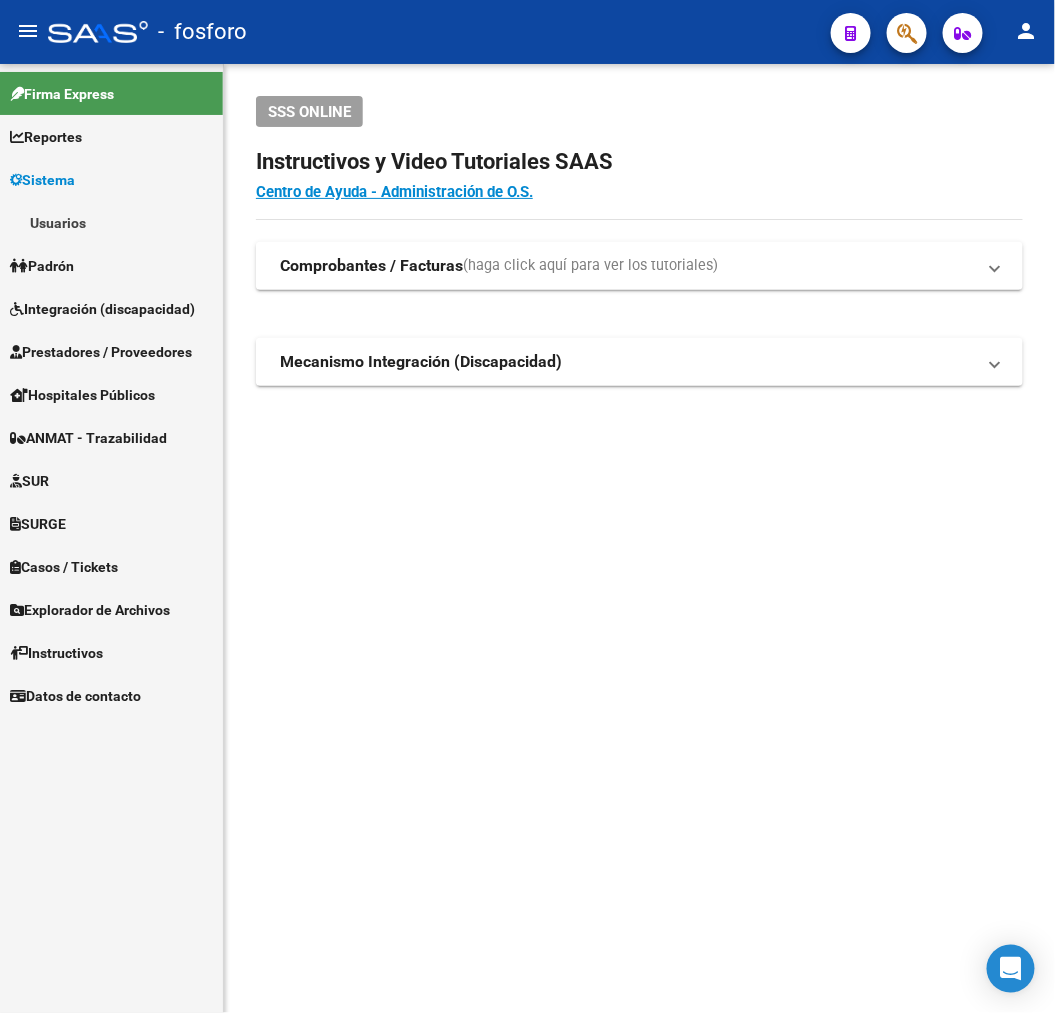 click on "Usuarios" at bounding box center (111, 222) 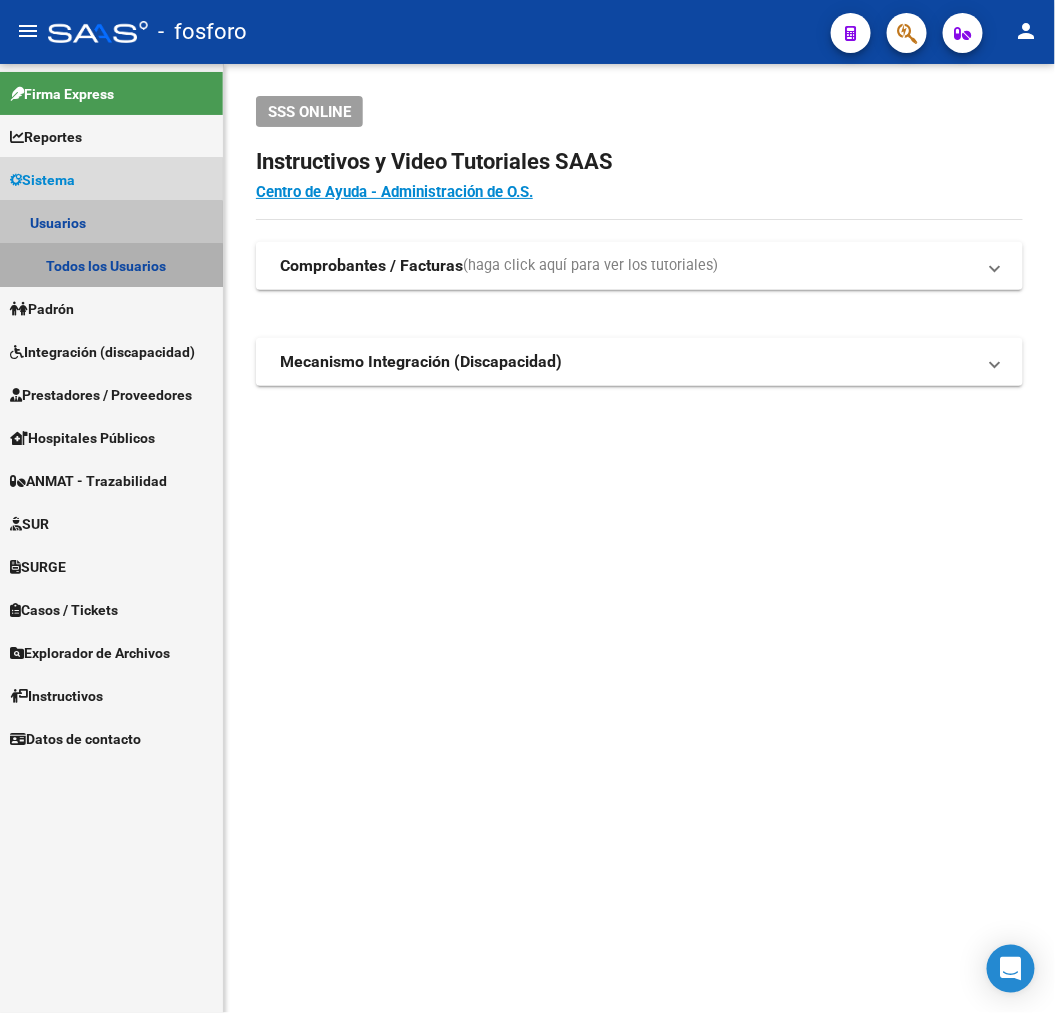 click on "Todos los Usuarios" at bounding box center (111, 265) 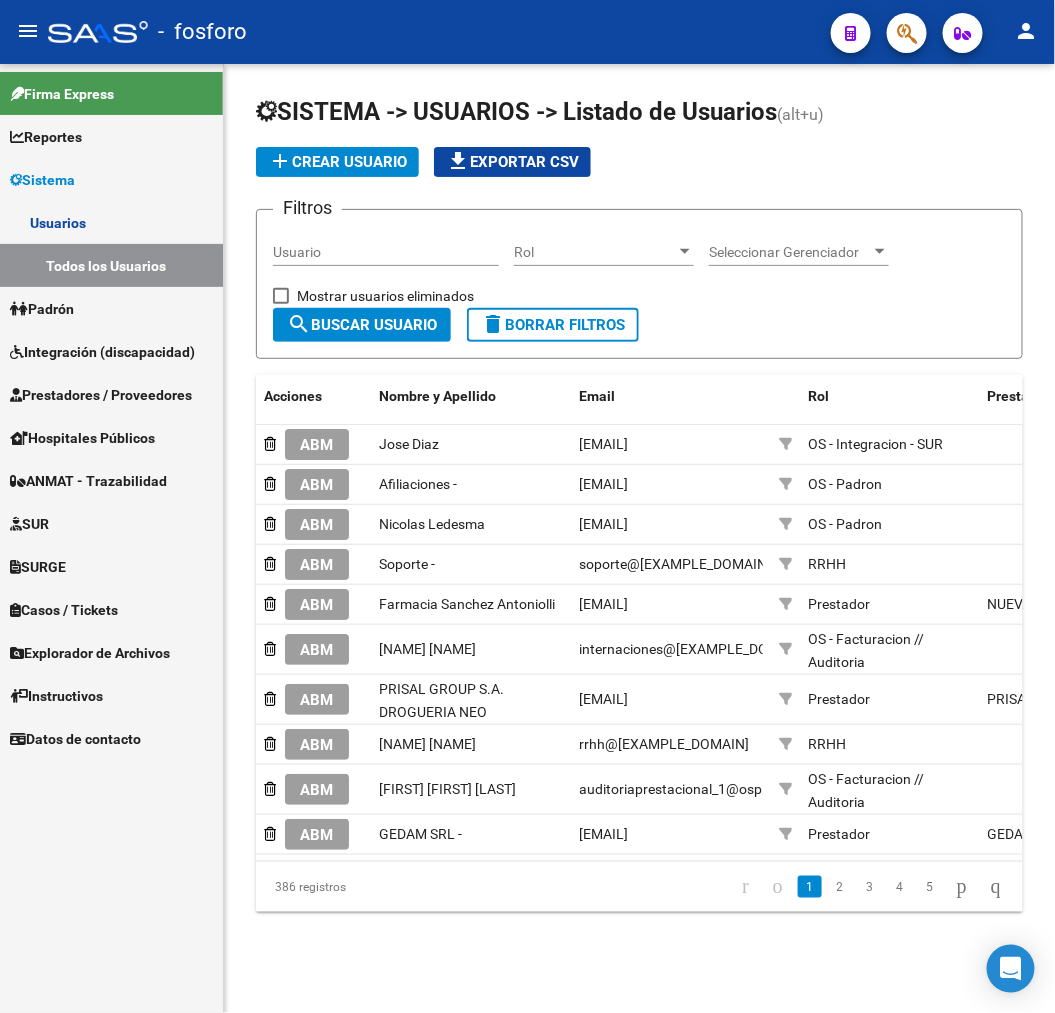 click on "Reportes" at bounding box center [111, 136] 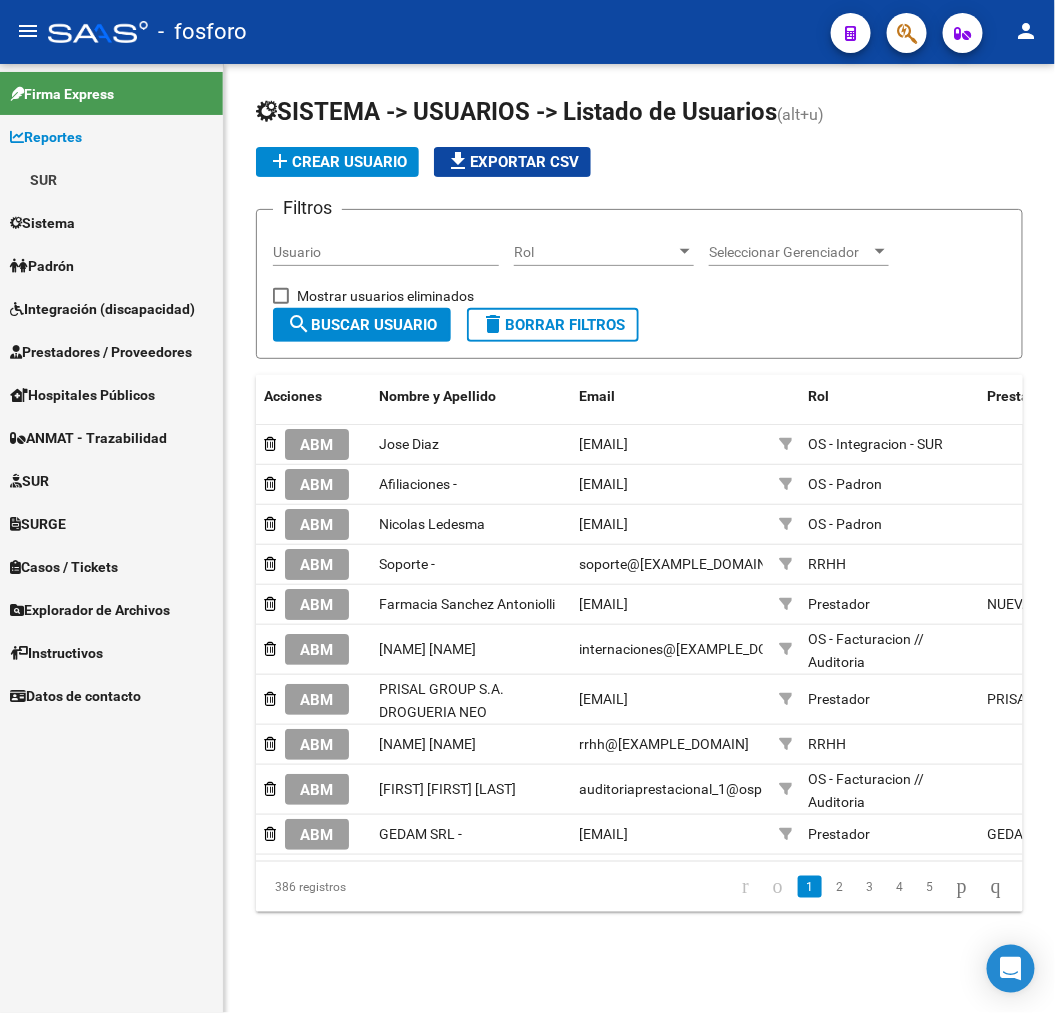 click on "Explorador de Archivos" at bounding box center [90, 610] 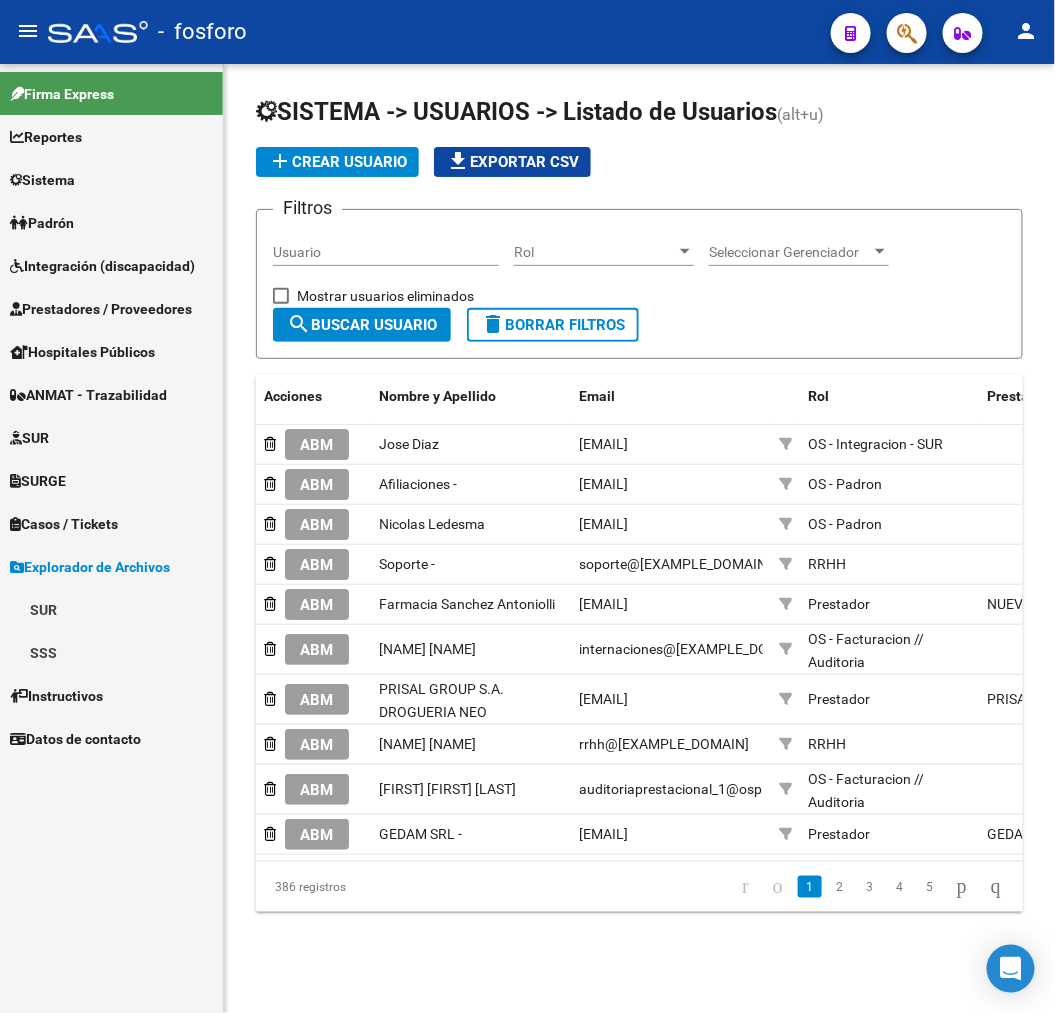 click on "SSS" at bounding box center [111, 652] 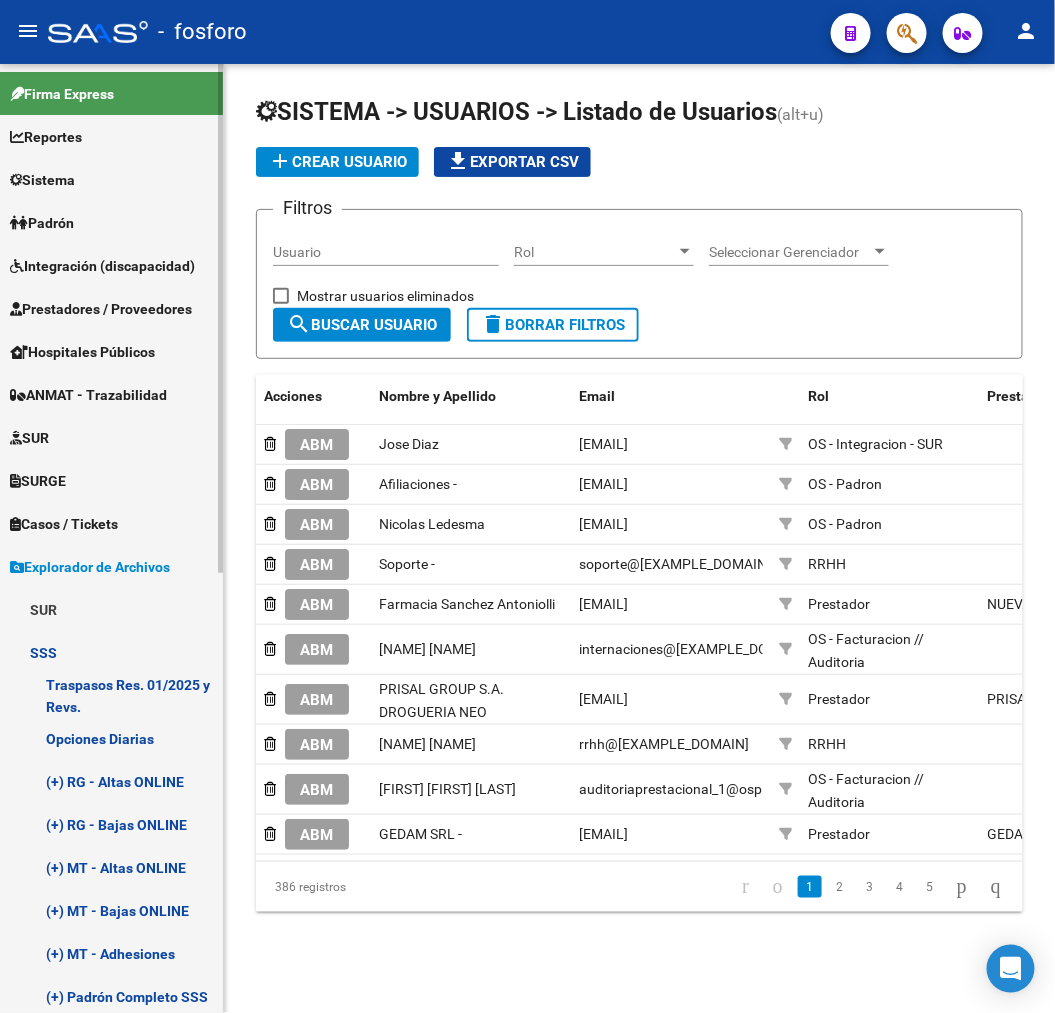 click on "Casos / Tickets" at bounding box center [64, 524] 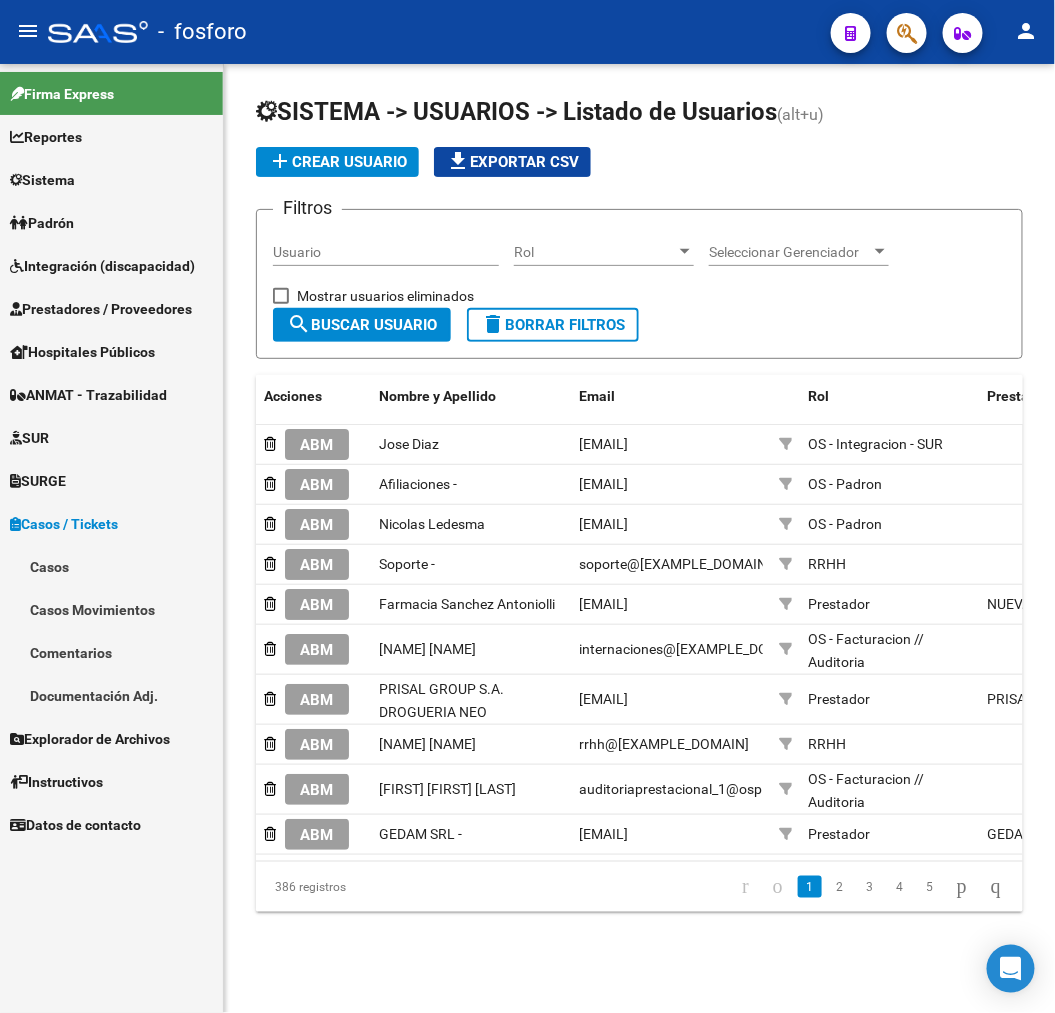 click on "add  Crear Usuario
file_download  Exportar CSV" 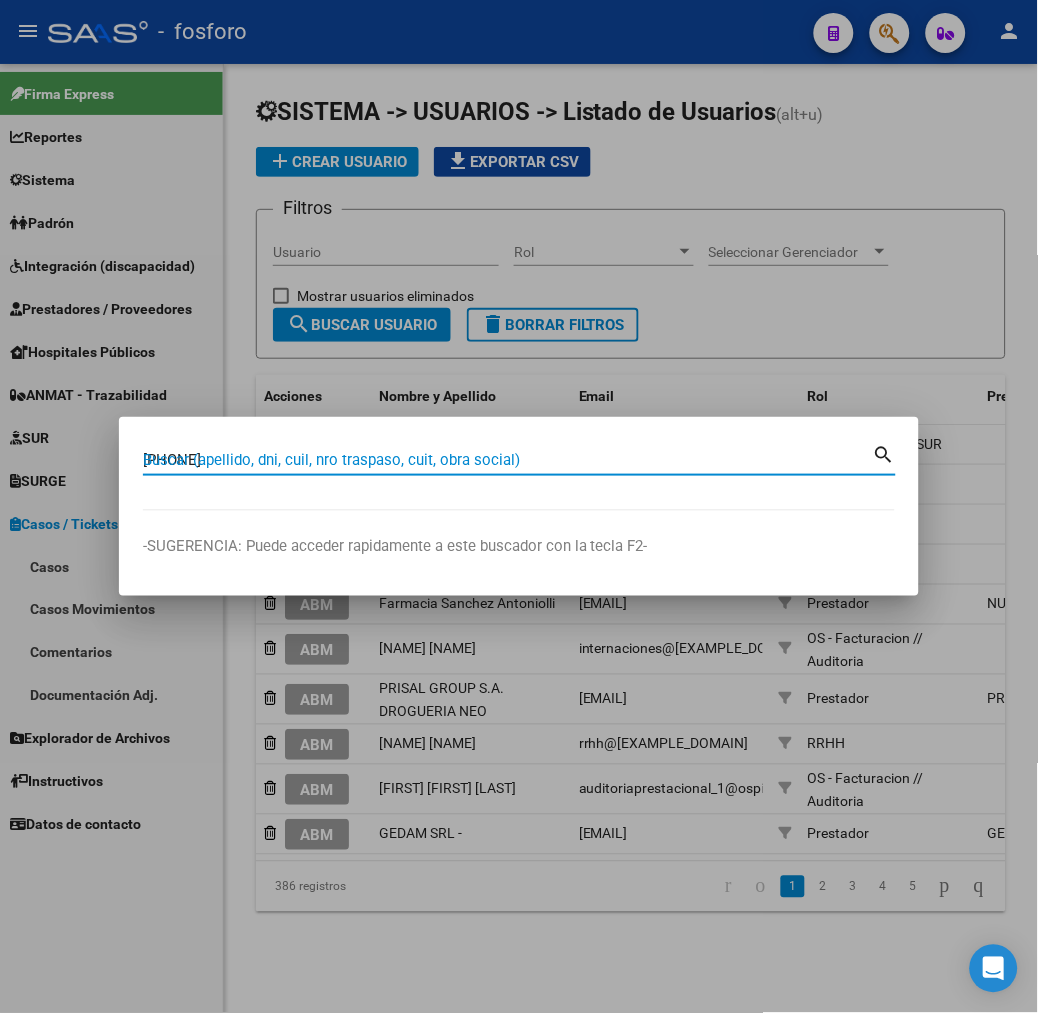 type on "20391413003" 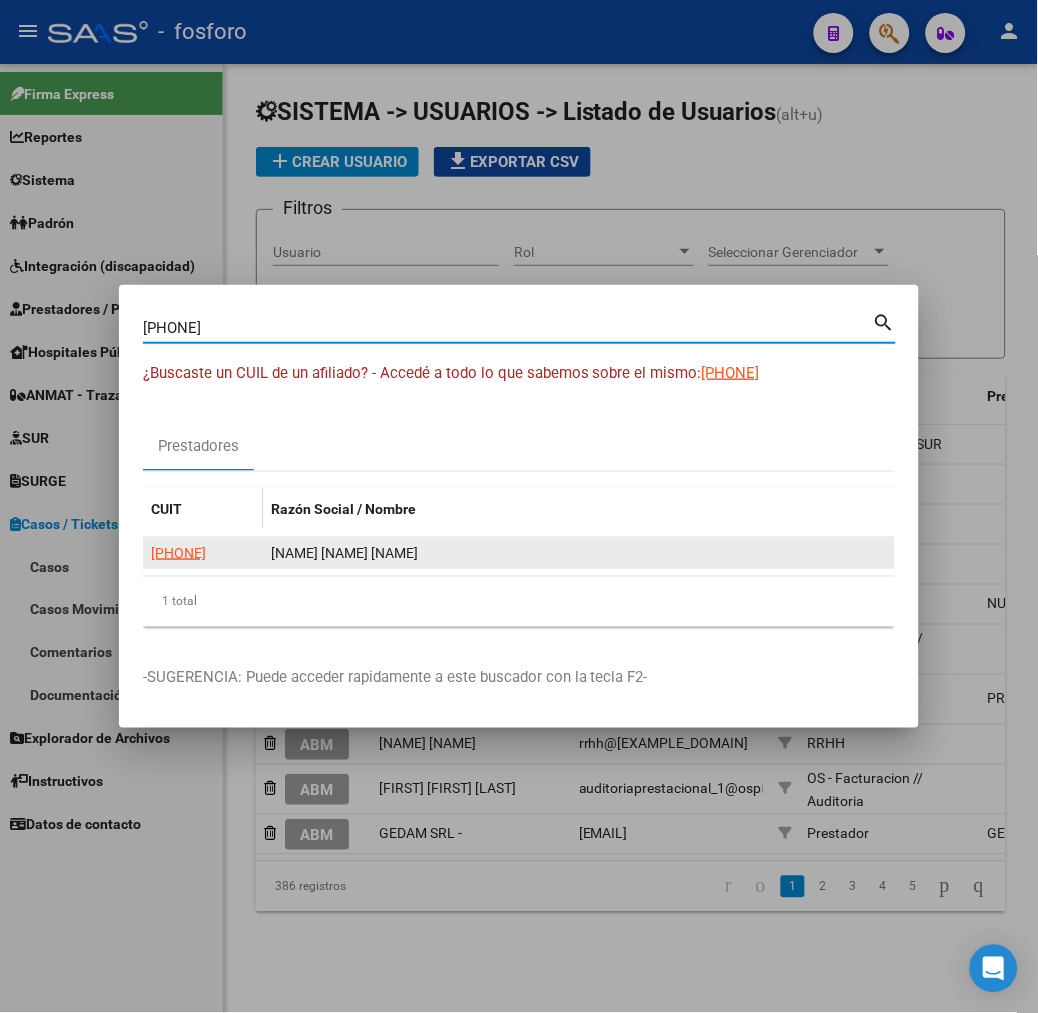 click on "20391413003" 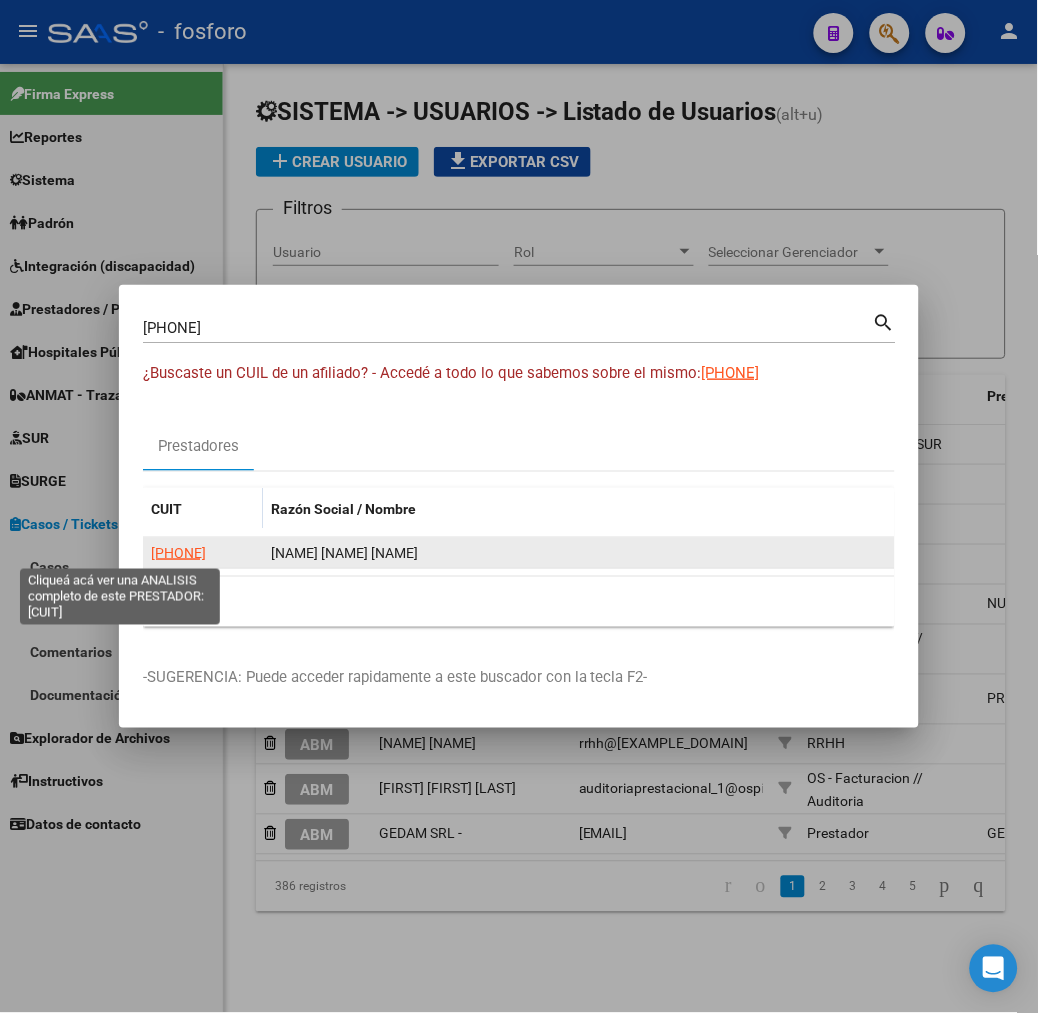 click on "20391413003" 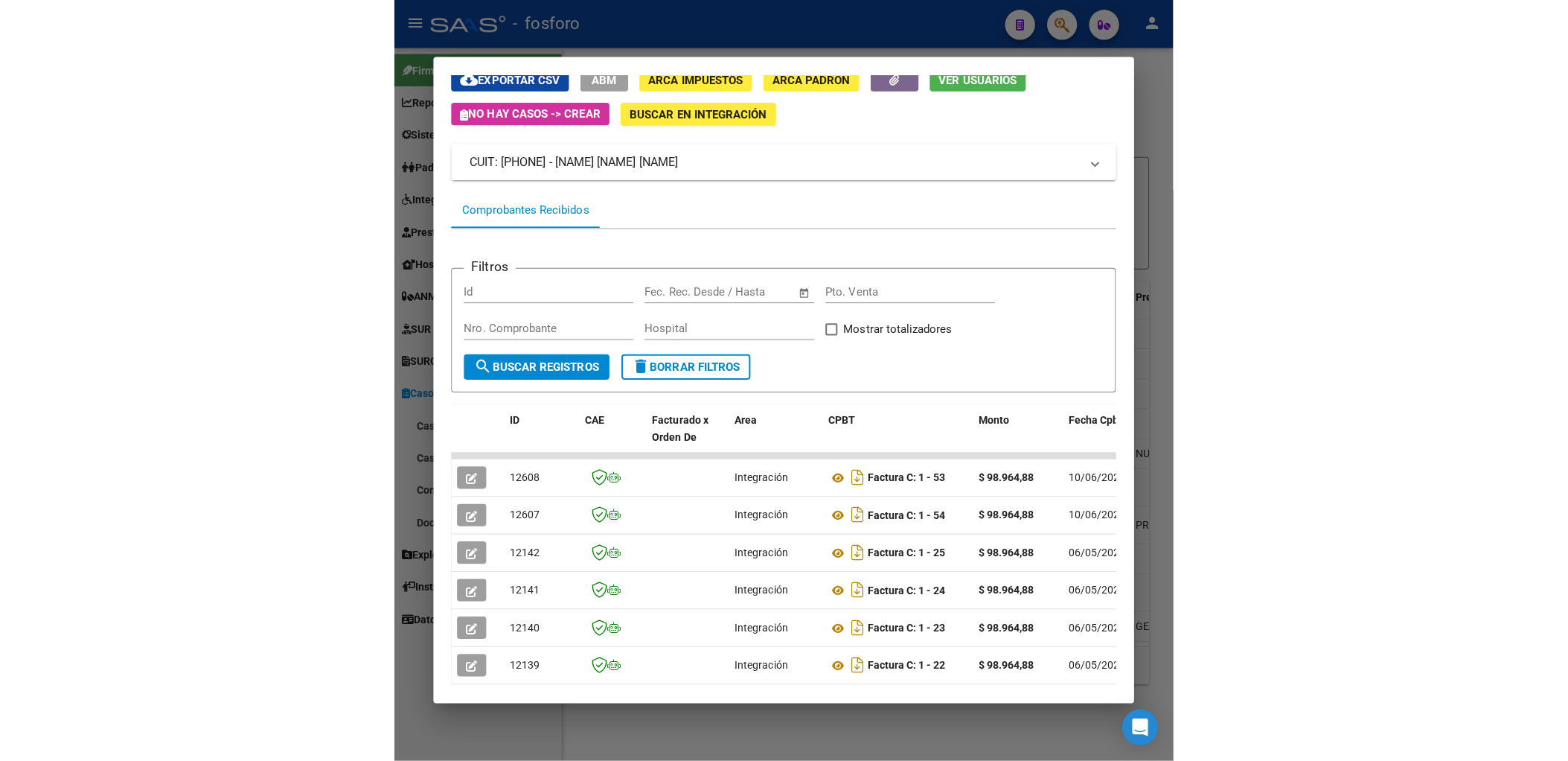 scroll, scrollTop: 0, scrollLeft: 0, axis: both 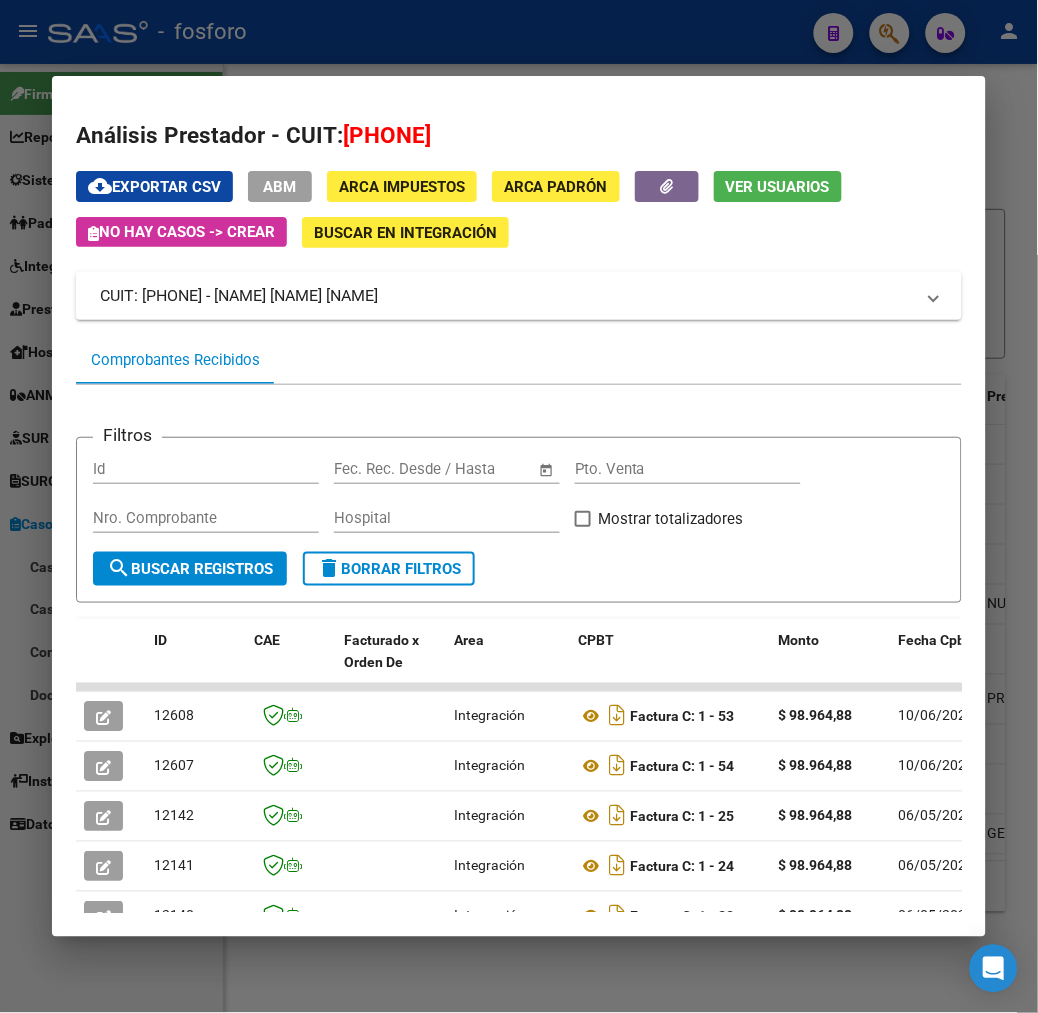 click on "20391413003" at bounding box center (387, 135) 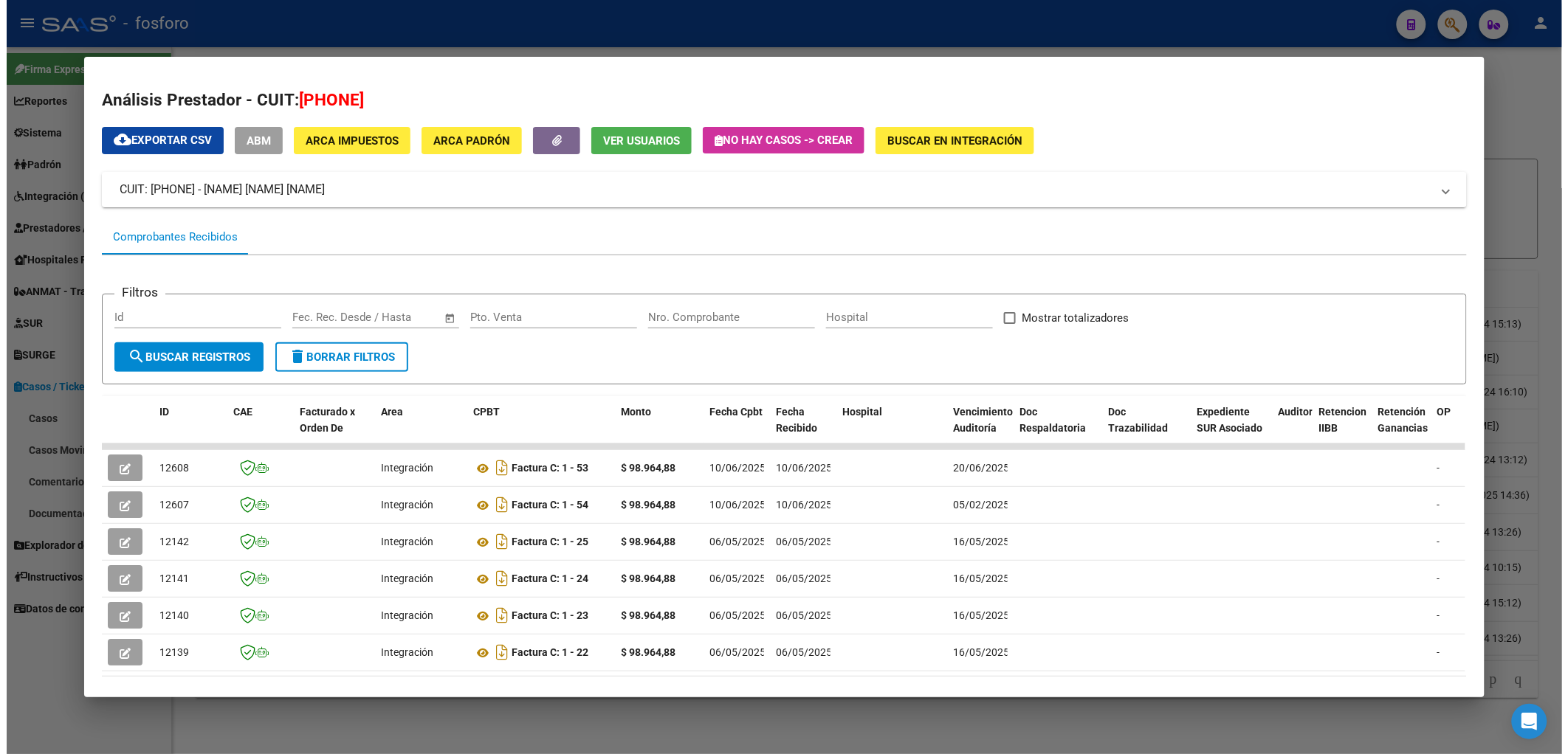 scroll, scrollTop: 72, scrollLeft: 0, axis: vertical 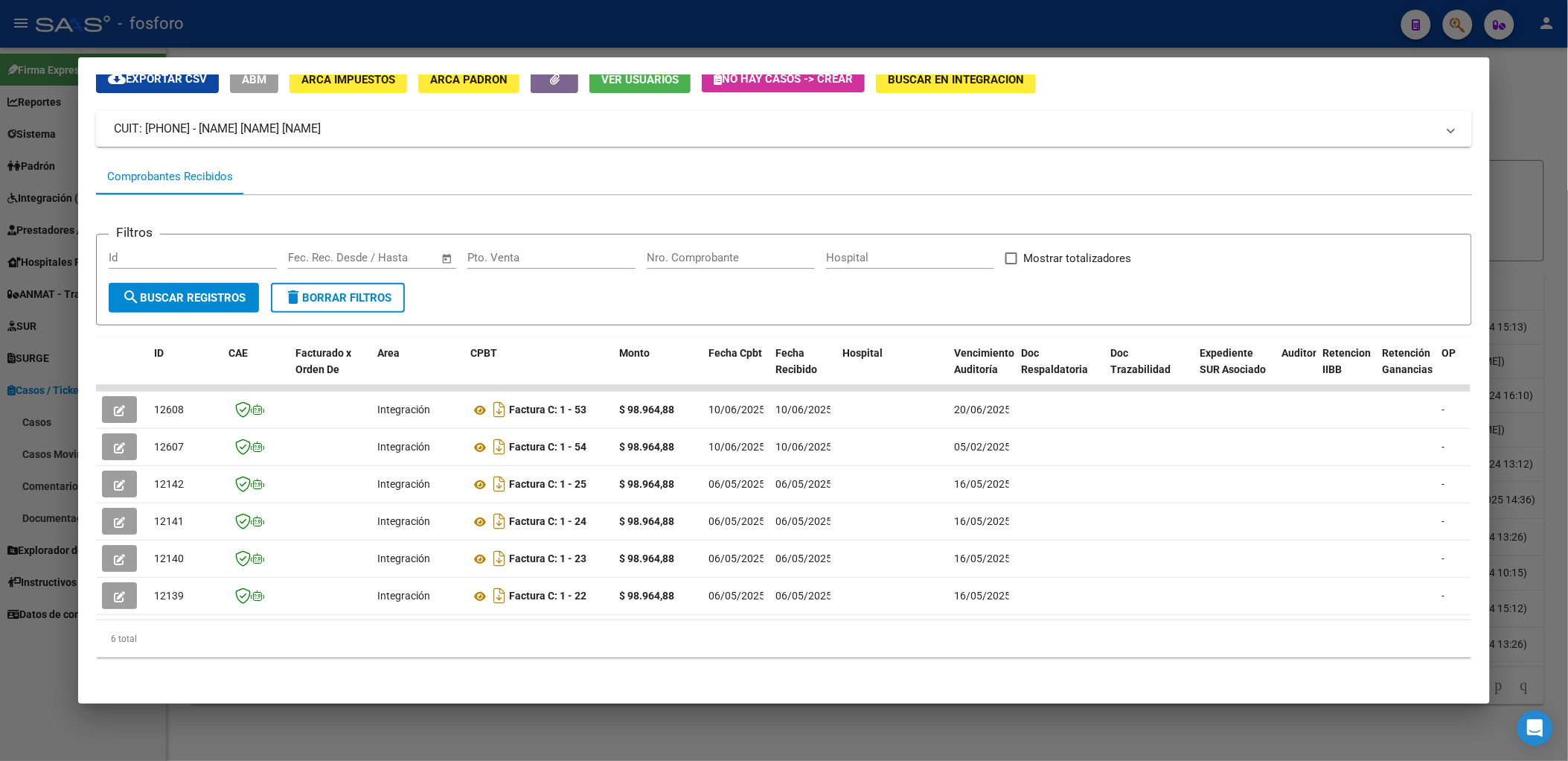 click on "6 total" 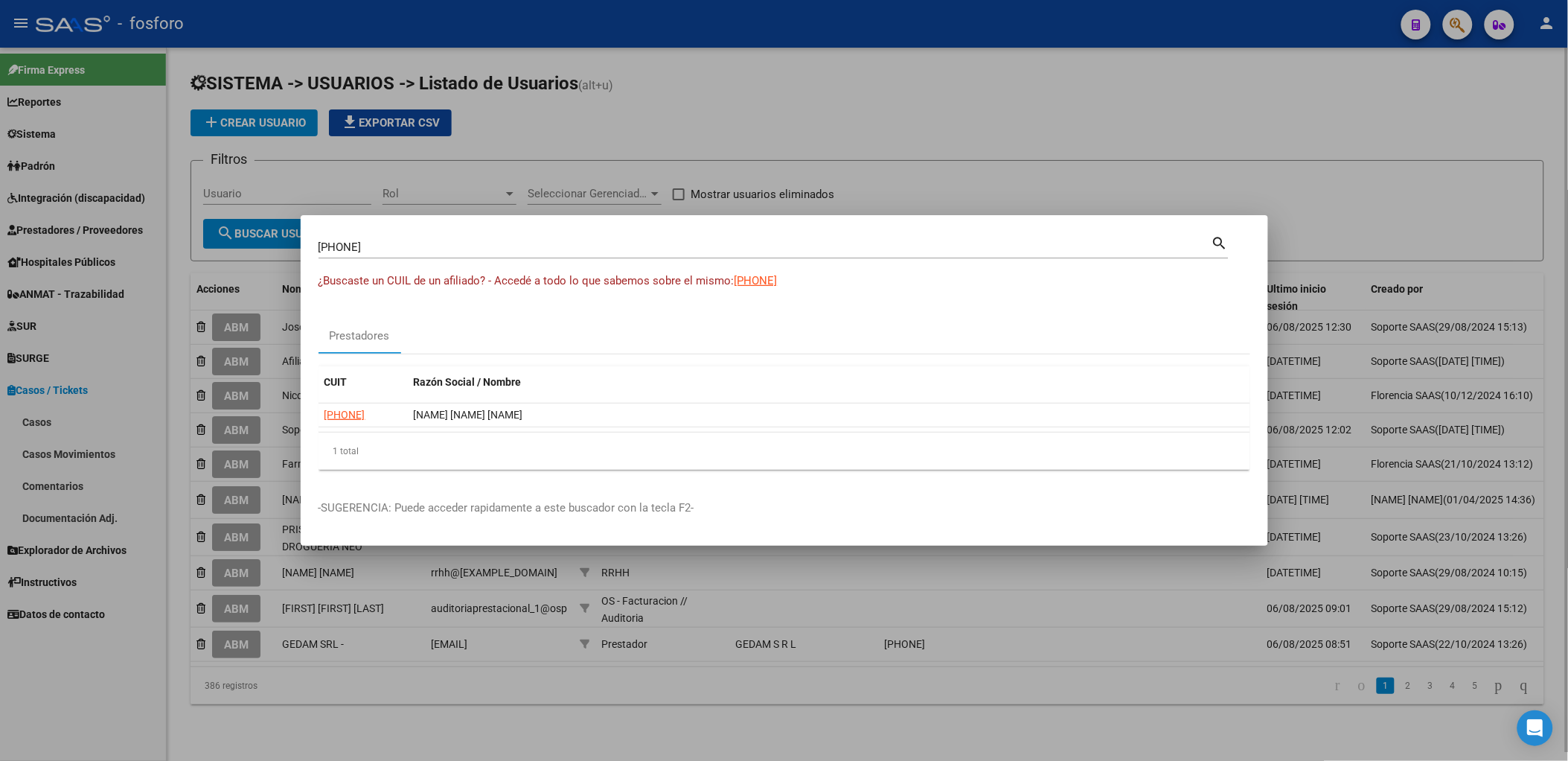 type 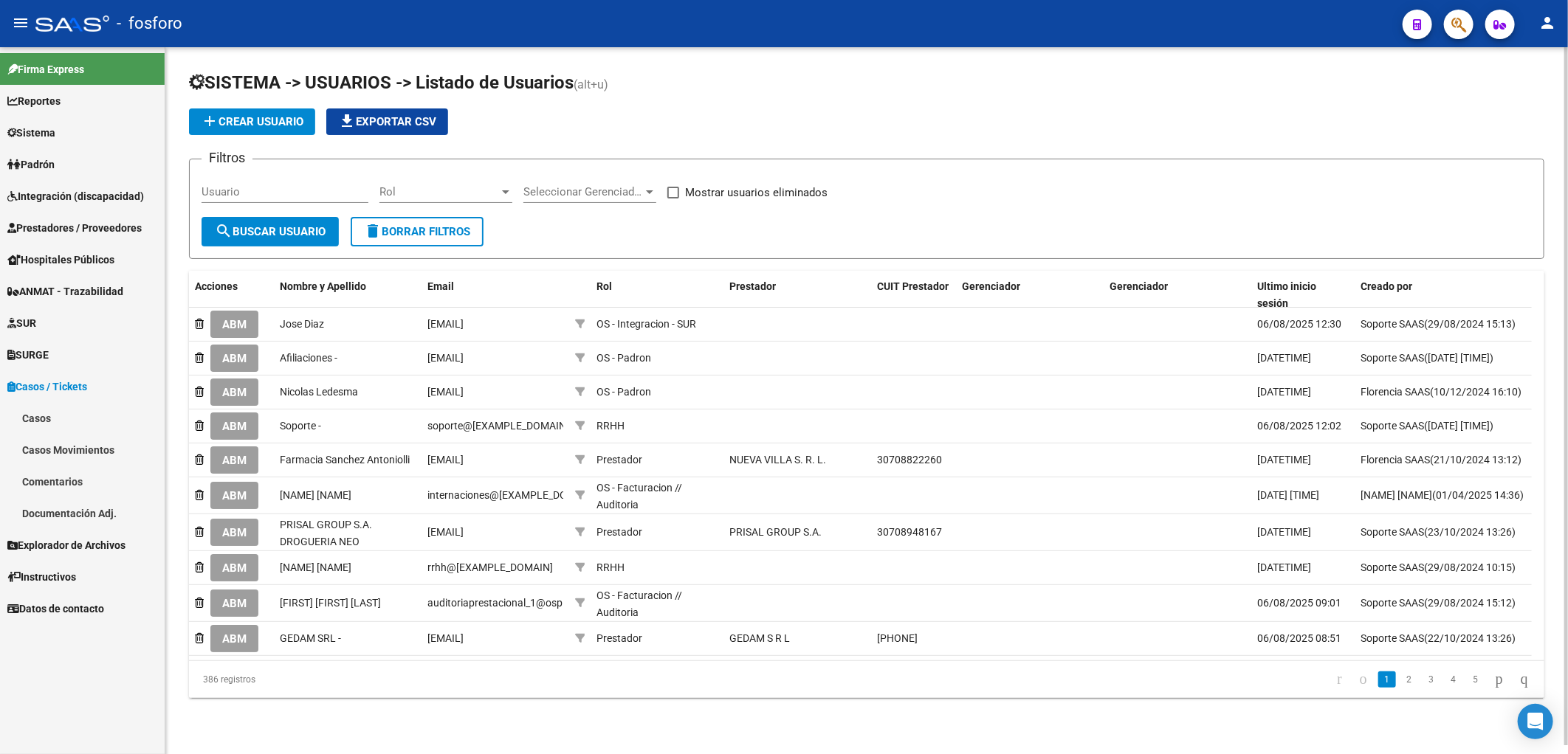 click on "SISTEMA -> USUARIOS -> Listado de Usuarios (alt+u) add  Crear Usuario
file_download  Exportar CSV  Filtros Usuario Rol Rol Seleccionar Gerenciador Seleccionar Gerenciador   Mostrar usuarios eliminados  search  Buscar Usuario  delete  Borrar Filtros  Acciones Nombre y Apellido Email Rol Prestador CUIT Prestador Gerenciador Gerenciador Ultimo inicio sesión Creado por     ABM Jose Diaz integracion@ospif.ar OS - Integracion - SUR 06/08/2025 12:30 Soporte SAAS (29/08/2024 15:13)     ABM Afiliaciones - afiliaciones@ospif.ar OS - Padron 06/08/2025 12:16 Soporte SAAS (29/08/2024 10:28)     ABM Nicolas  Ledesma sistema@ospif.ar OS - Padron 06/08/2025 12:10 Florencia SAAS (10/12/2024 16:10)     ABM Soporte - soporte@ospif.ar RRHH 06/08/2025 12:02 Soporte SAAS (23/08/2024 12:53)     ABM Farmacia Sanchez Antoniolli mauriciofloridia@sanchezantoniolli.com.ar Prestador NUEVA VILLA S. R. L.  30708822260  06/08/2025 11:21 Florencia SAAS (21/10/2024 13:12)     ABM Brenda Haberle internaciones@ospif.ar     ABM" 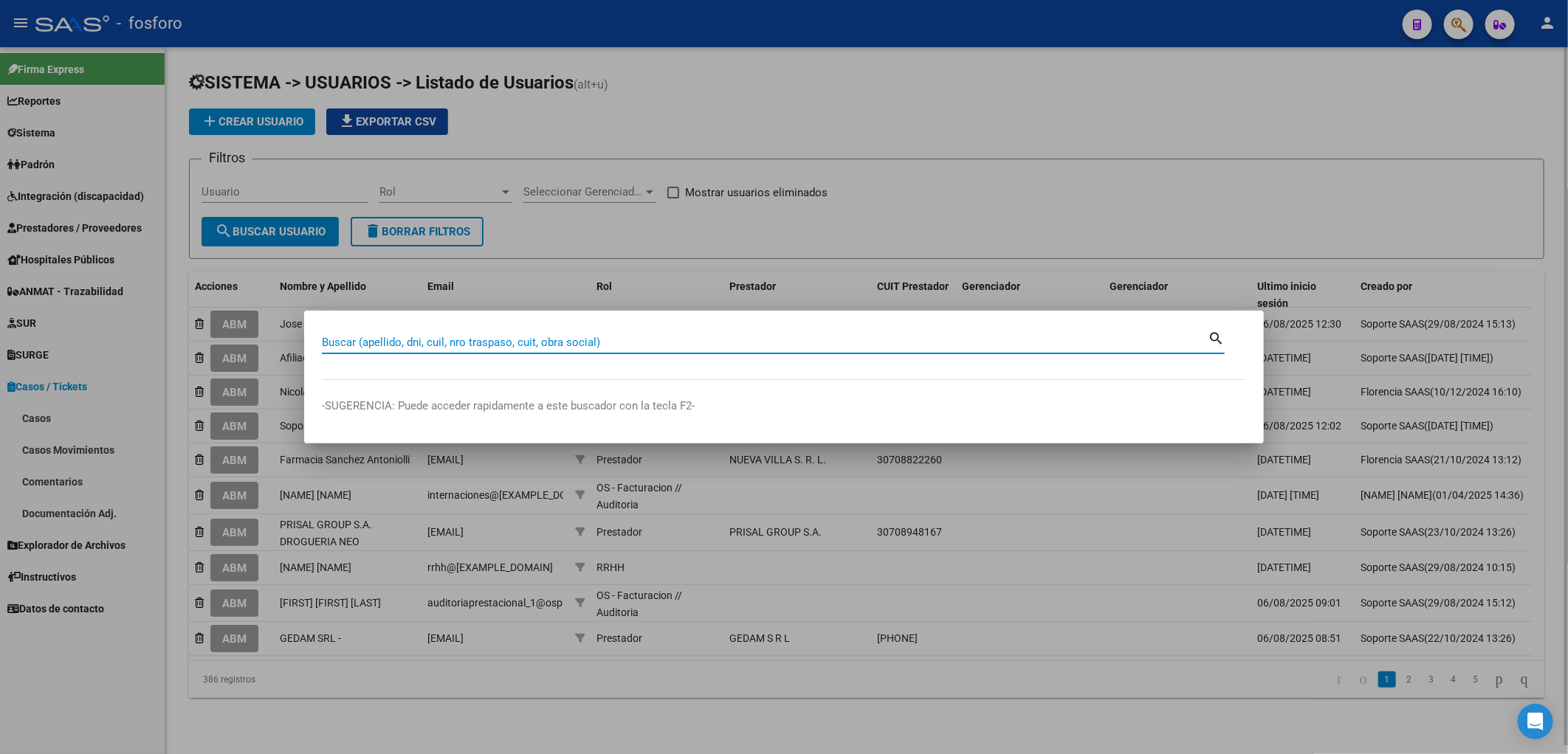 paste on "20391413003" 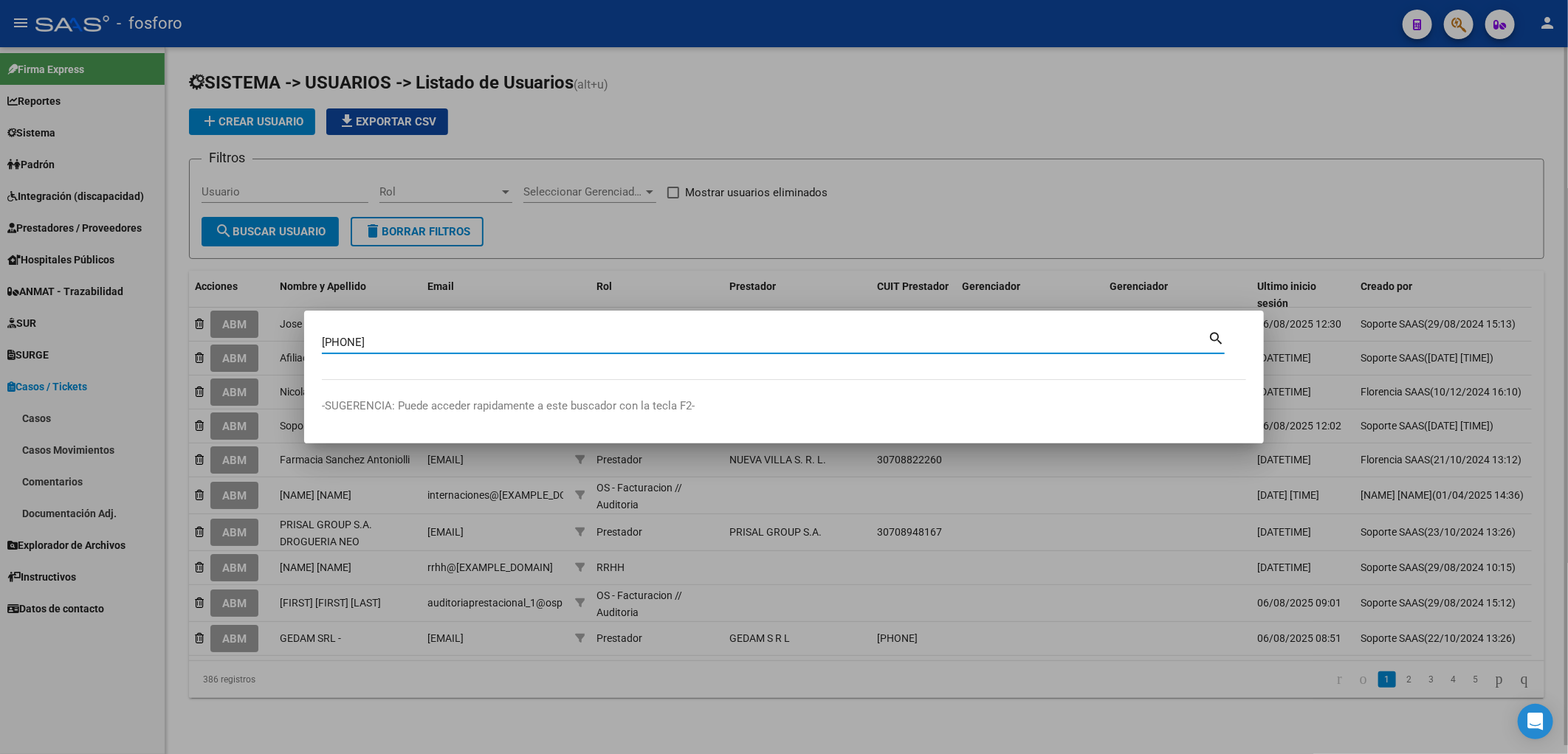 type on "20391413003" 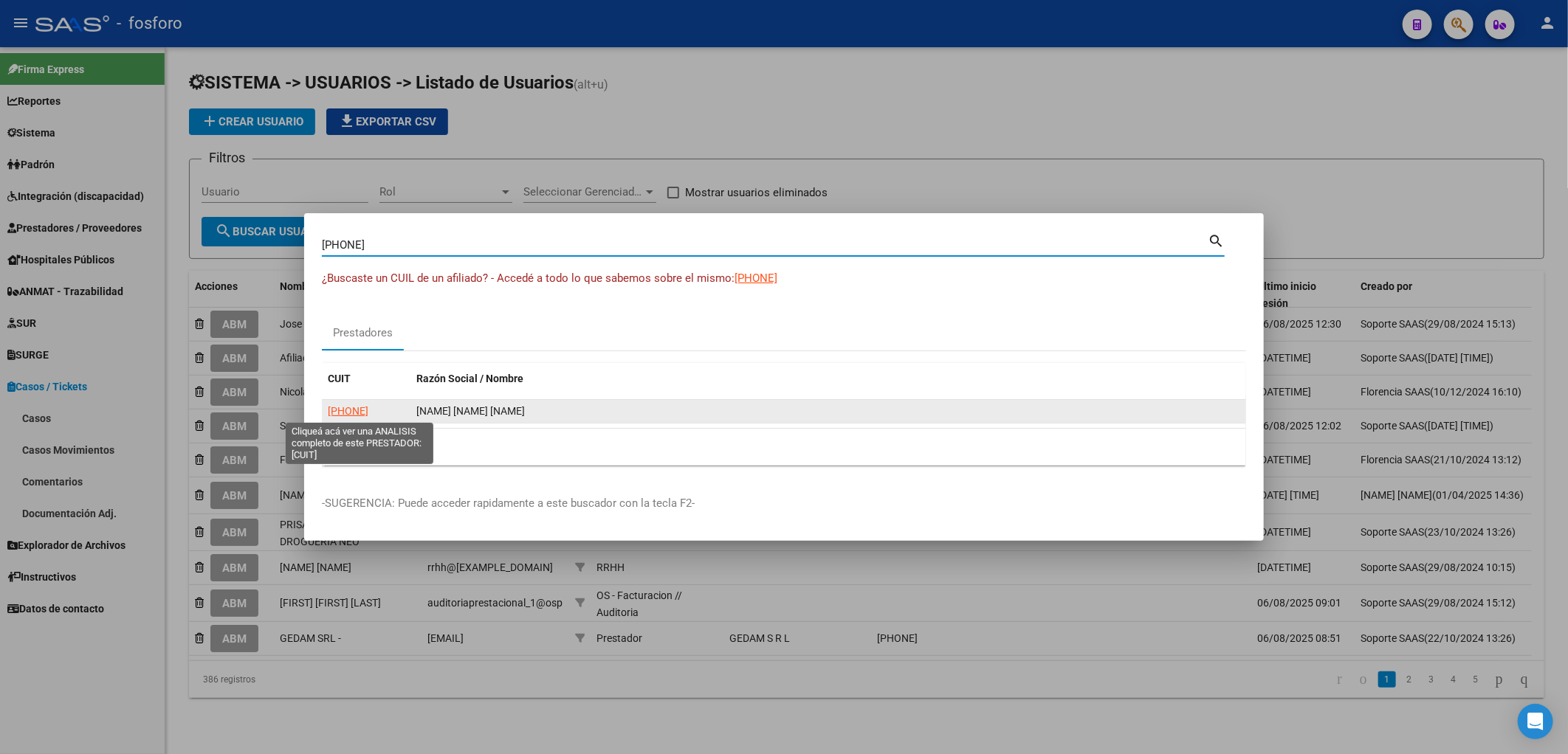 click on "20391413003" 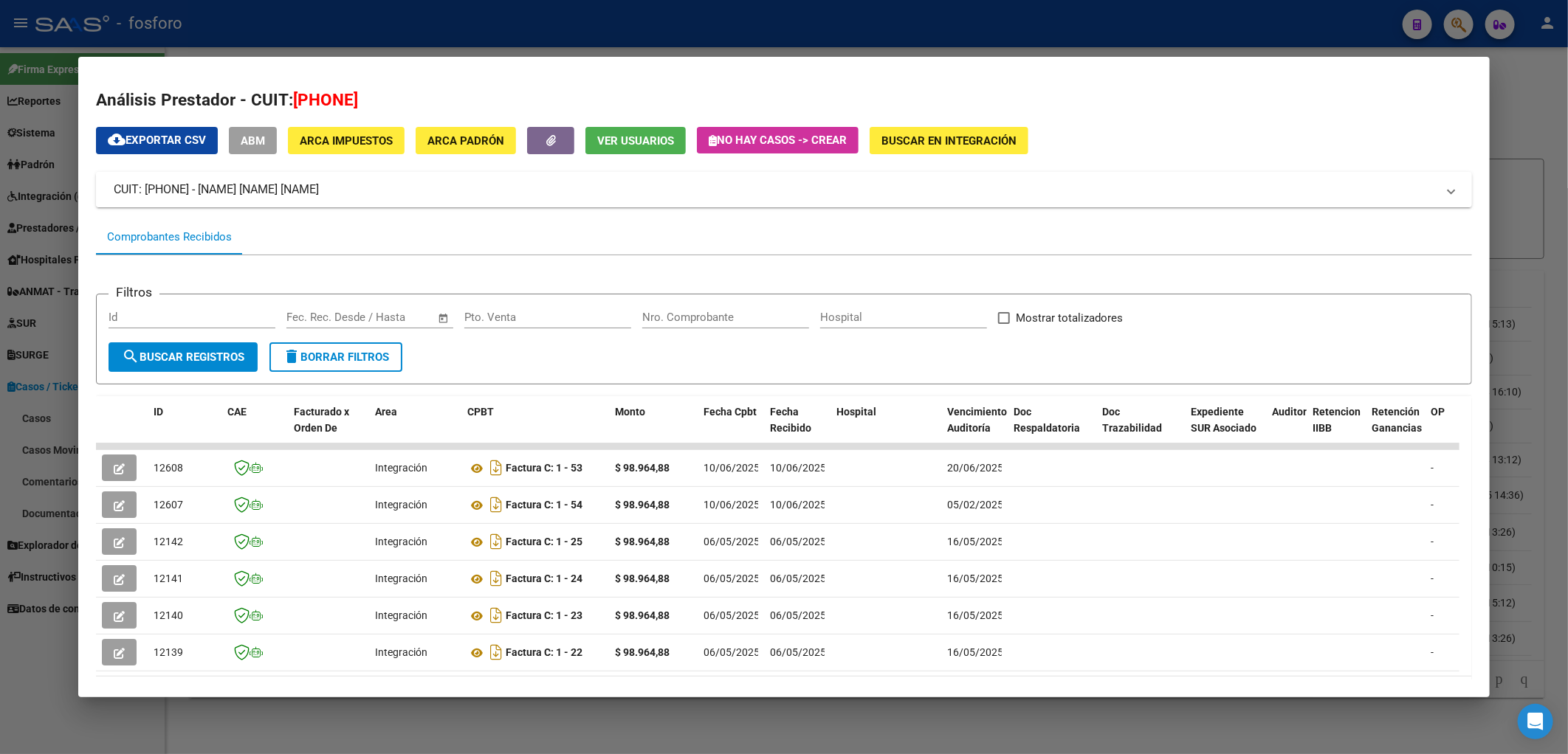 click on "CUIT: 20391413003 - ALANIS JORGE JESUS" at bounding box center (775, 190) 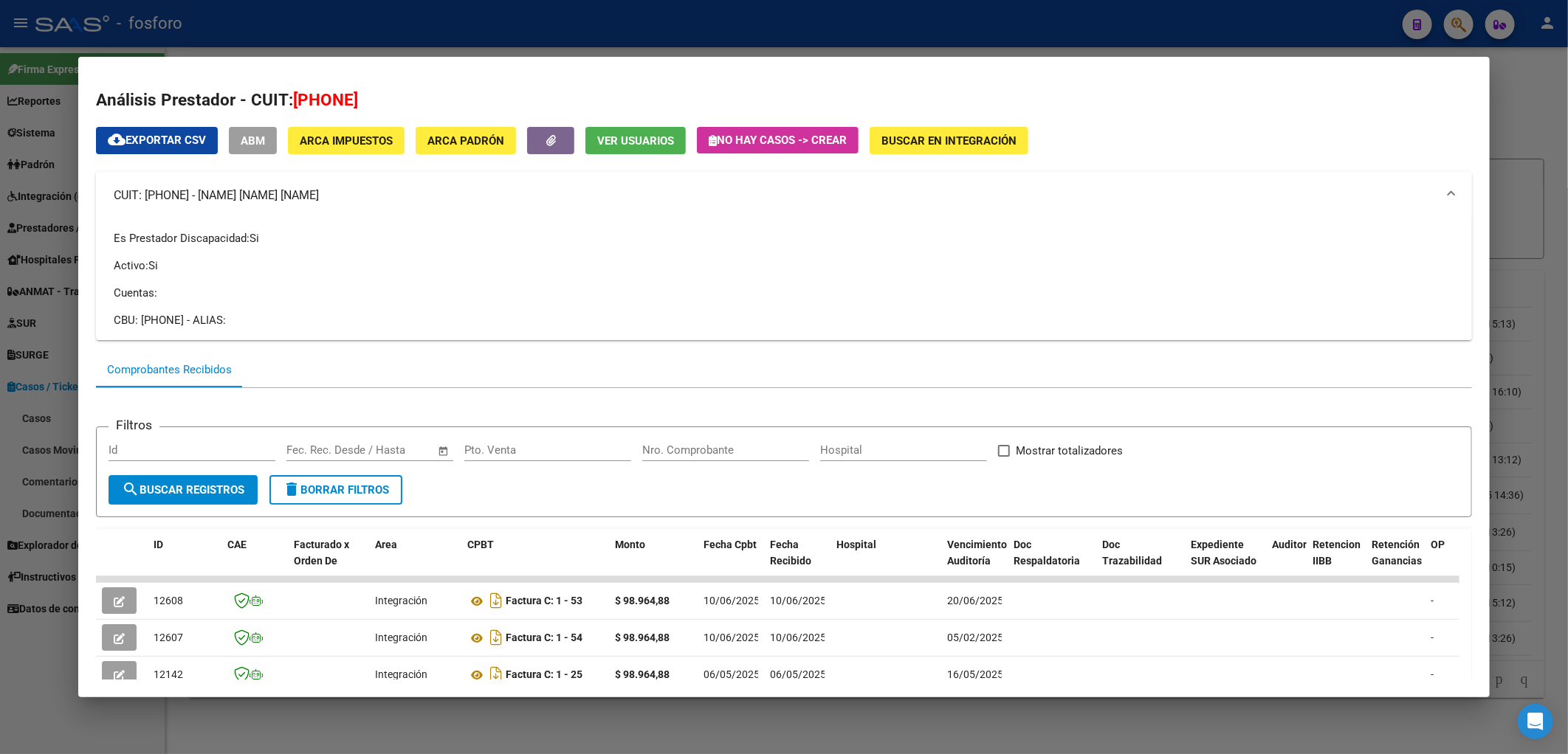 click on "CUIT: 20391413003 - ALANIS JORGE JESUS" at bounding box center [775, 196] 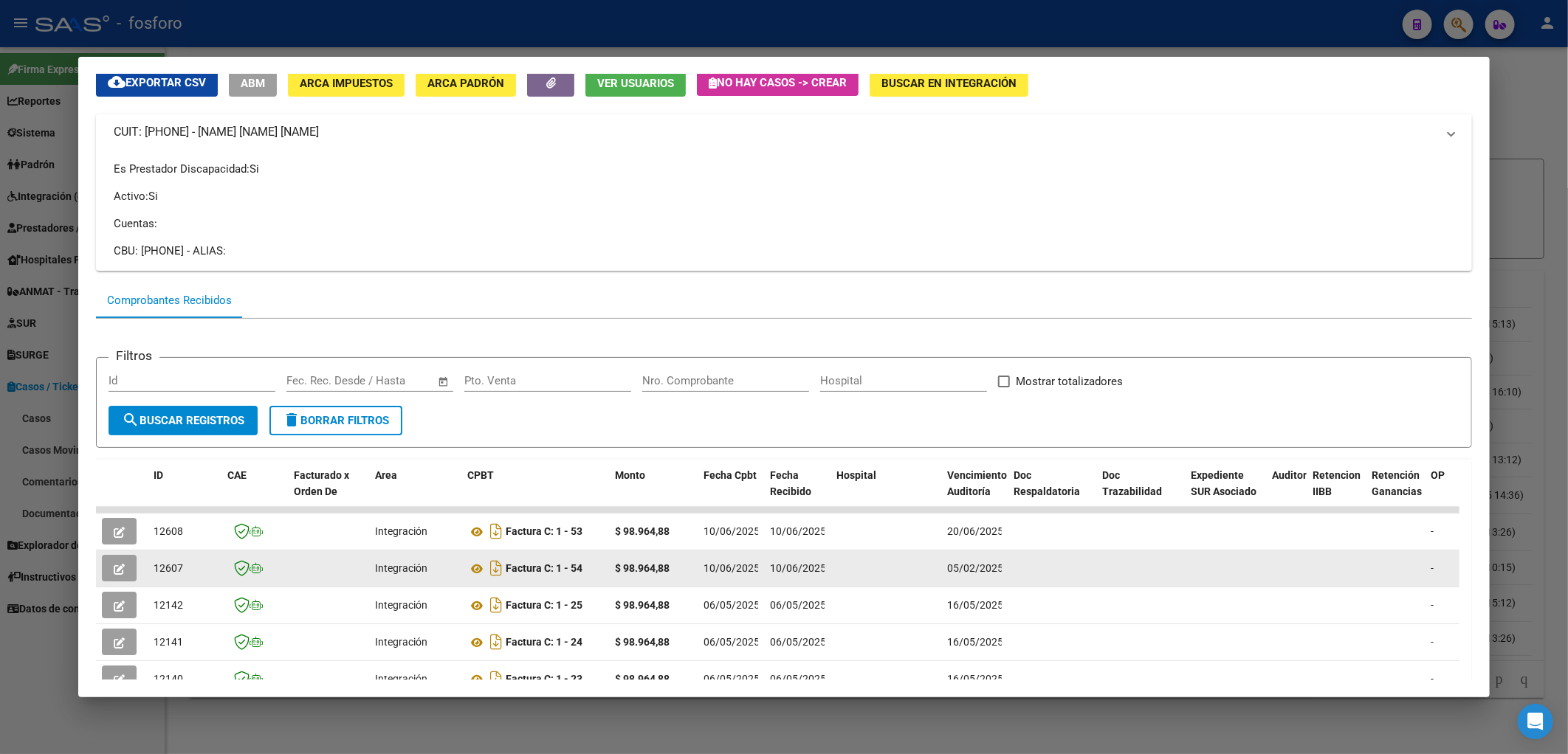 scroll, scrollTop: 72, scrollLeft: 0, axis: vertical 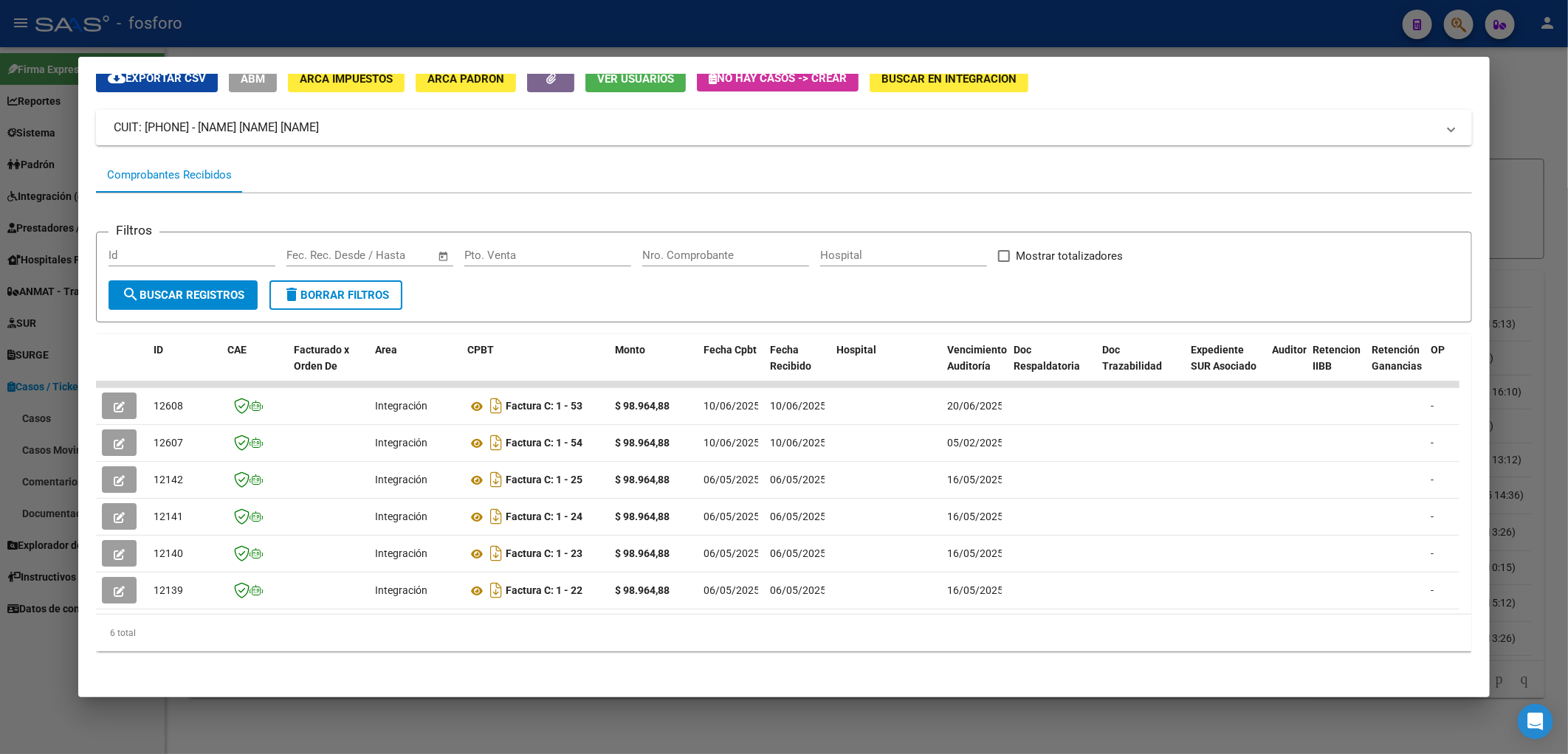 click on "Filtros Id Start date – End date Fec. Rec. Desde / Hasta Pto. Venta Nro. Comprobante Hospital   Mostrar totalizadores  search  Buscar Registros  delete  Borrar Filtros  ID CAE Facturado x Orden De Area CPBT Monto Fecha Cpbt Fecha Recibido Hospital Vencimiento Auditoría Doc Respaldatoria Doc Trazabilidad Expediente SUR Asociado Auditoria Retencion IIBB Retención Ganancias OP Fecha Transferido Monto Transferido Comprobante Creado Usuario Email Integracion Tipo Archivo Integracion Periodo Presentacion Integracion Importe Sol. Integracion Importe Liq. Legajo CUIL Nombre Afiliado Periodo Prestacion Comentario Prestador / Gerenciador Comentario Obra Social Fecha Confimado Codigo SSS
12608  Integración  Factura C: 1 - 53  $ 98.964,88 10/06/2025 10/06/2025    20/06/2025  -     10/06/2025 Jorge Jesus Alanis jesusalanisto@gmail.com DS 202505 $ 98.964,88 $ 197.929,76 96 20584781794  MAMANI BAUTISTA IAN  202505 11/06/2025
12607  Integración  Factura C: 1 - 54  $ 98.964,88 10/06/2025 10/06/2025     -" at bounding box center (784, 428) 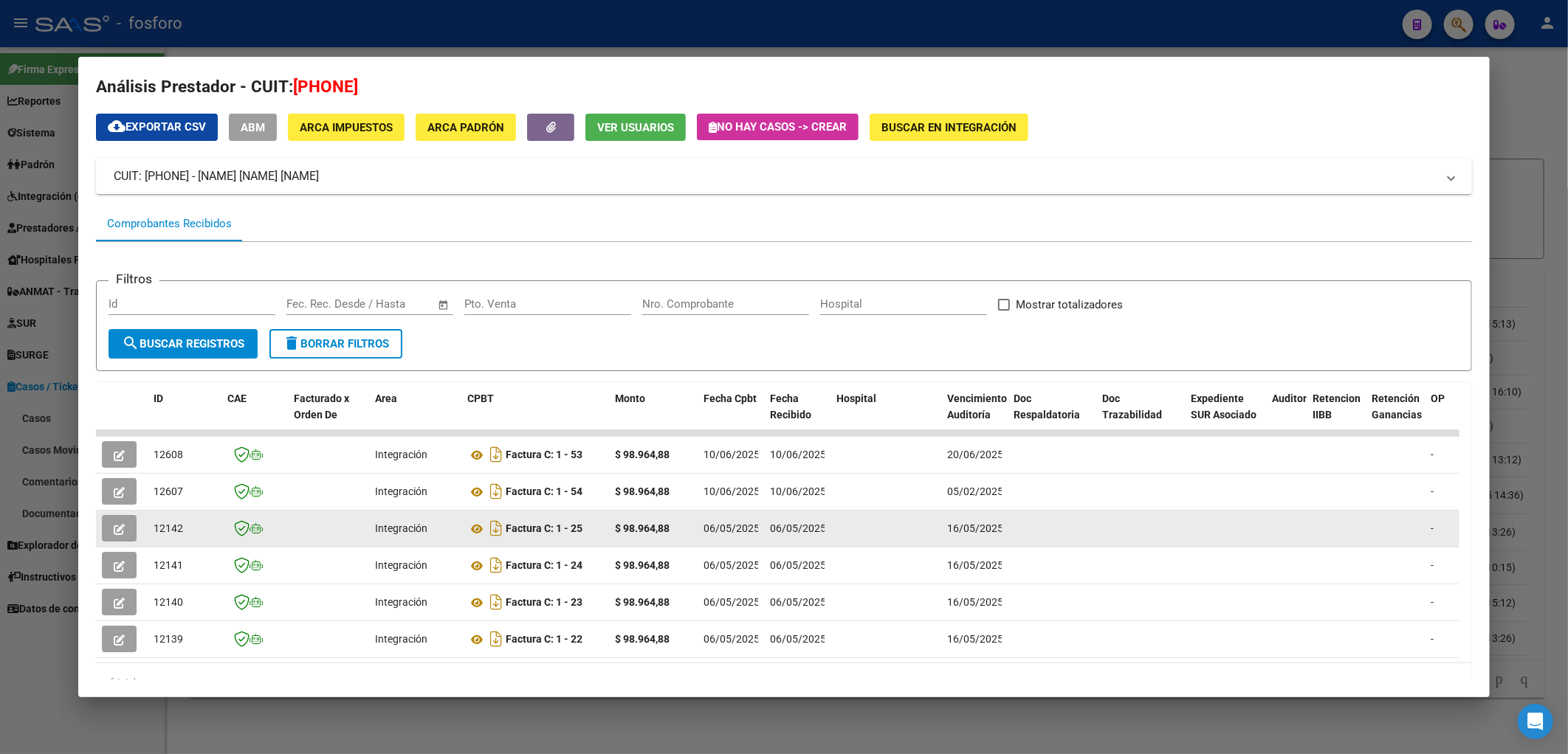 scroll, scrollTop: 0, scrollLeft: 0, axis: both 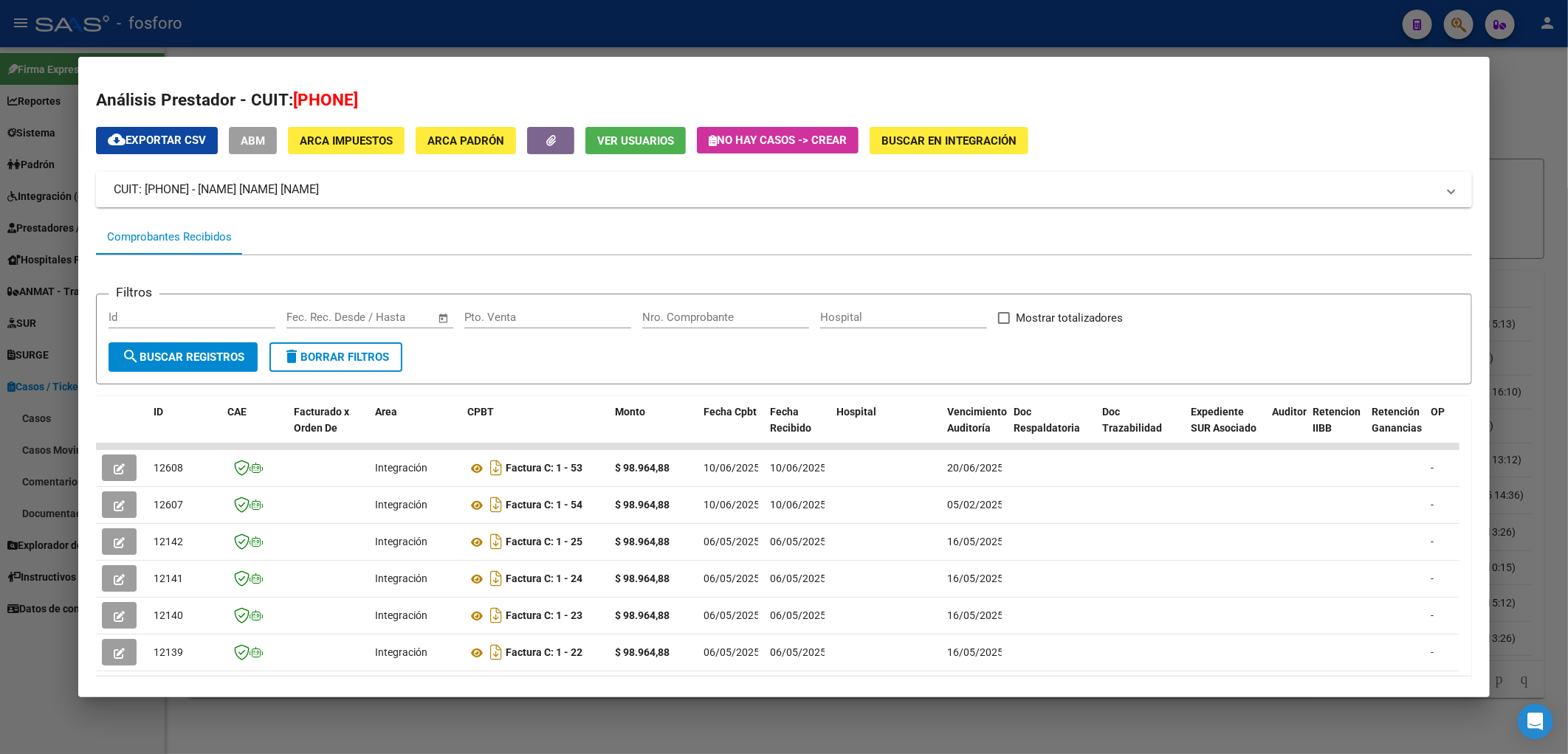 click on "Ver Usuarios" 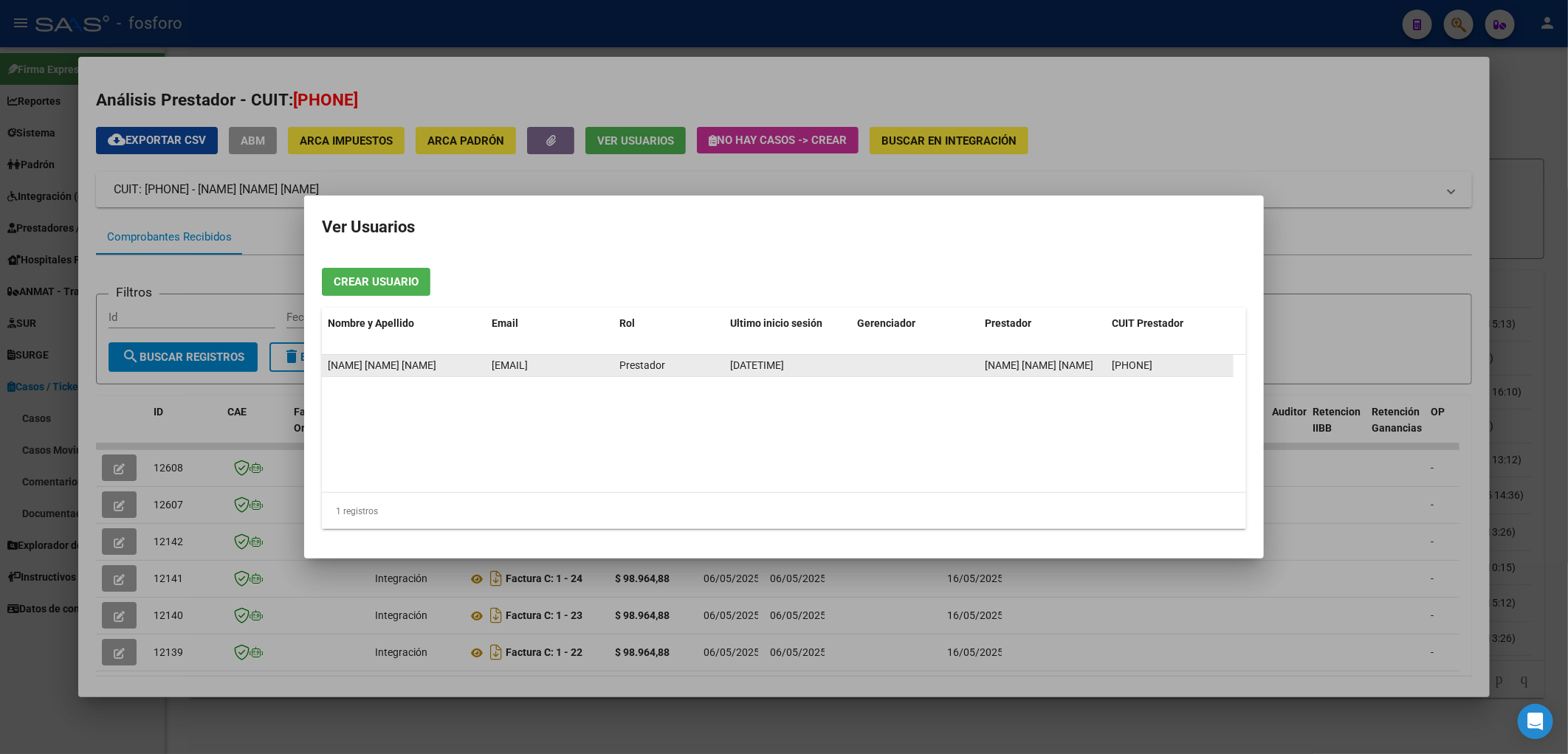drag, startPoint x: 989, startPoint y: 375, endPoint x: 1124, endPoint y: 378, distance: 135.03333 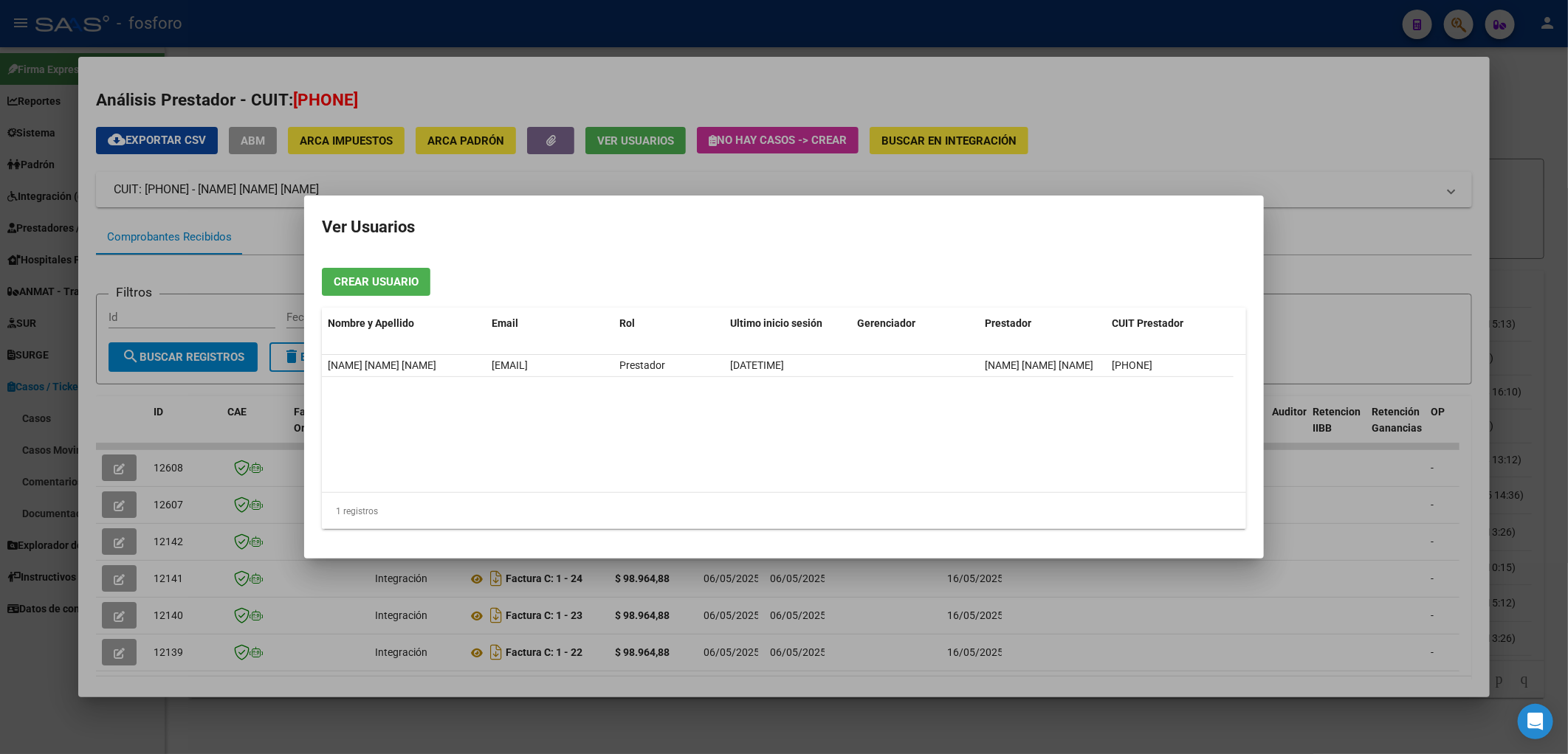 drag, startPoint x: 1124, startPoint y: 378, endPoint x: 759, endPoint y: 415, distance: 366.87055 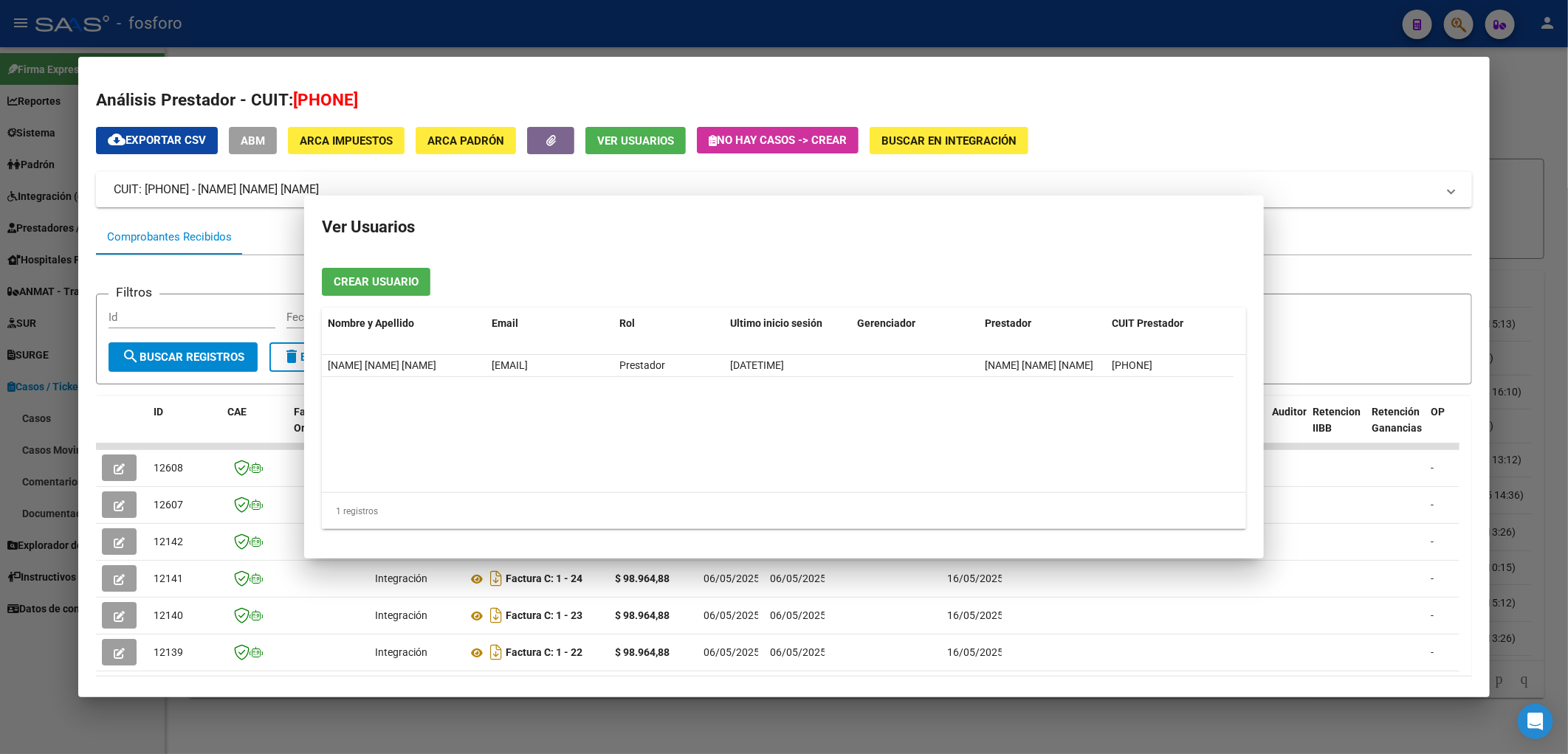 type 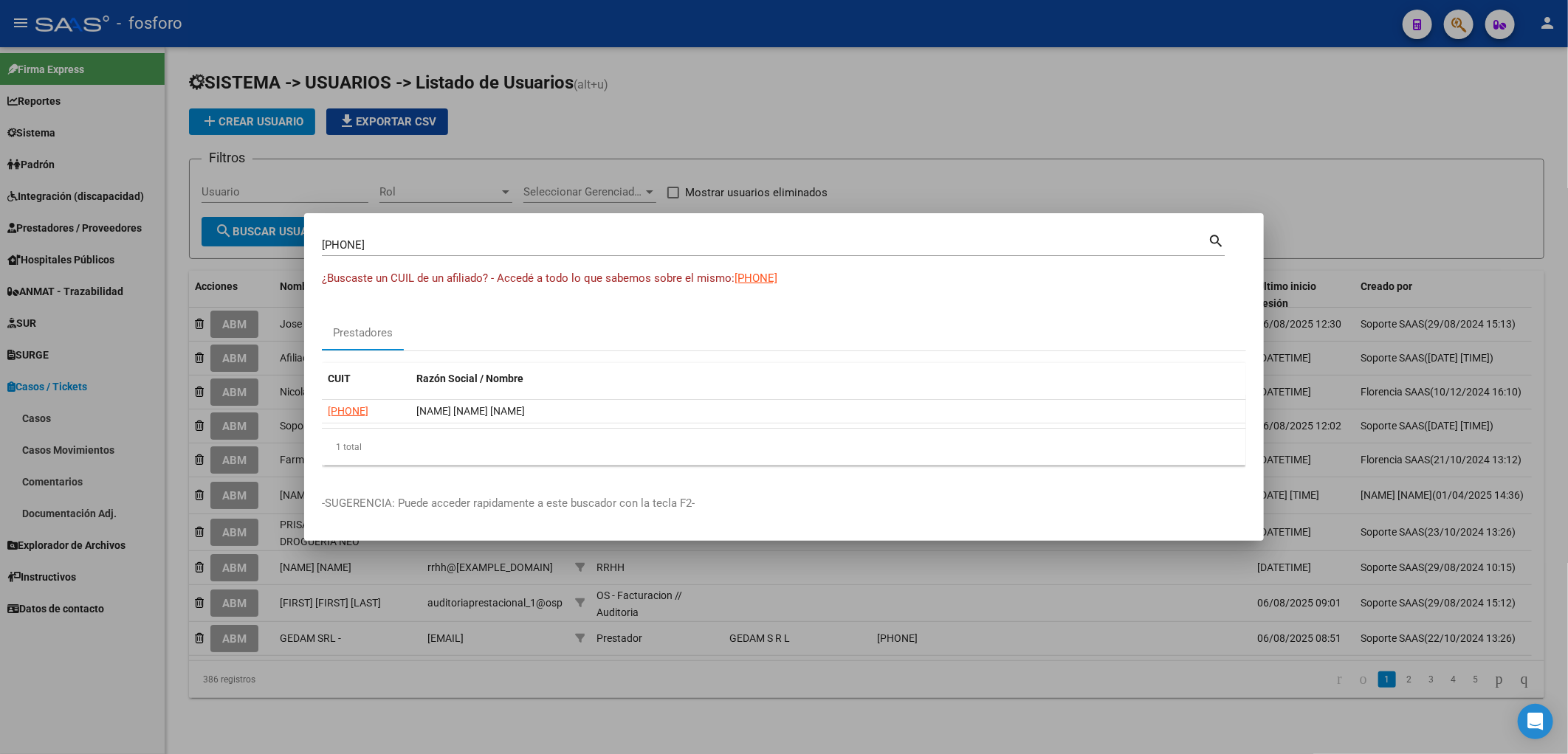 type 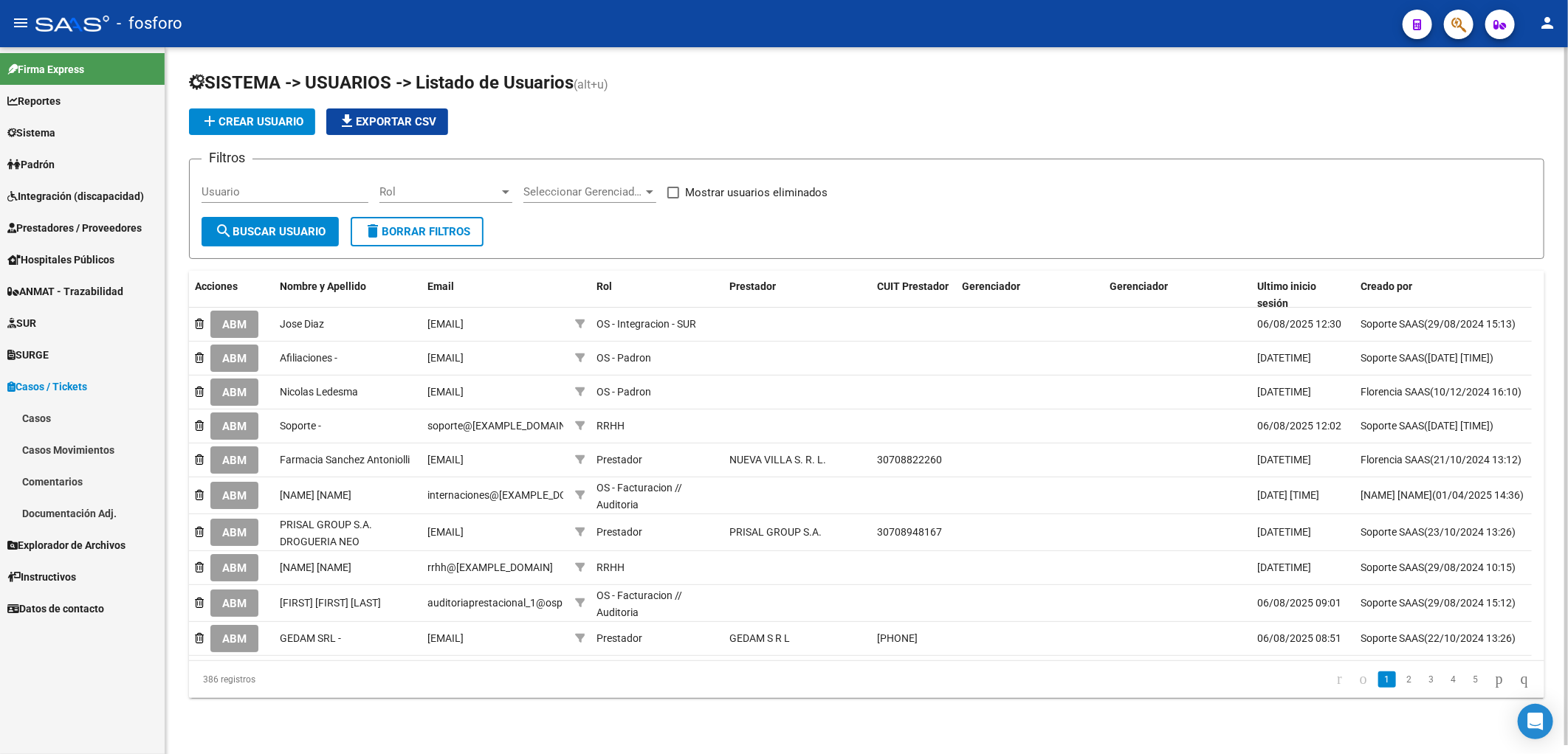 click on "Mostrar usuarios eliminados" at bounding box center (756, 193) 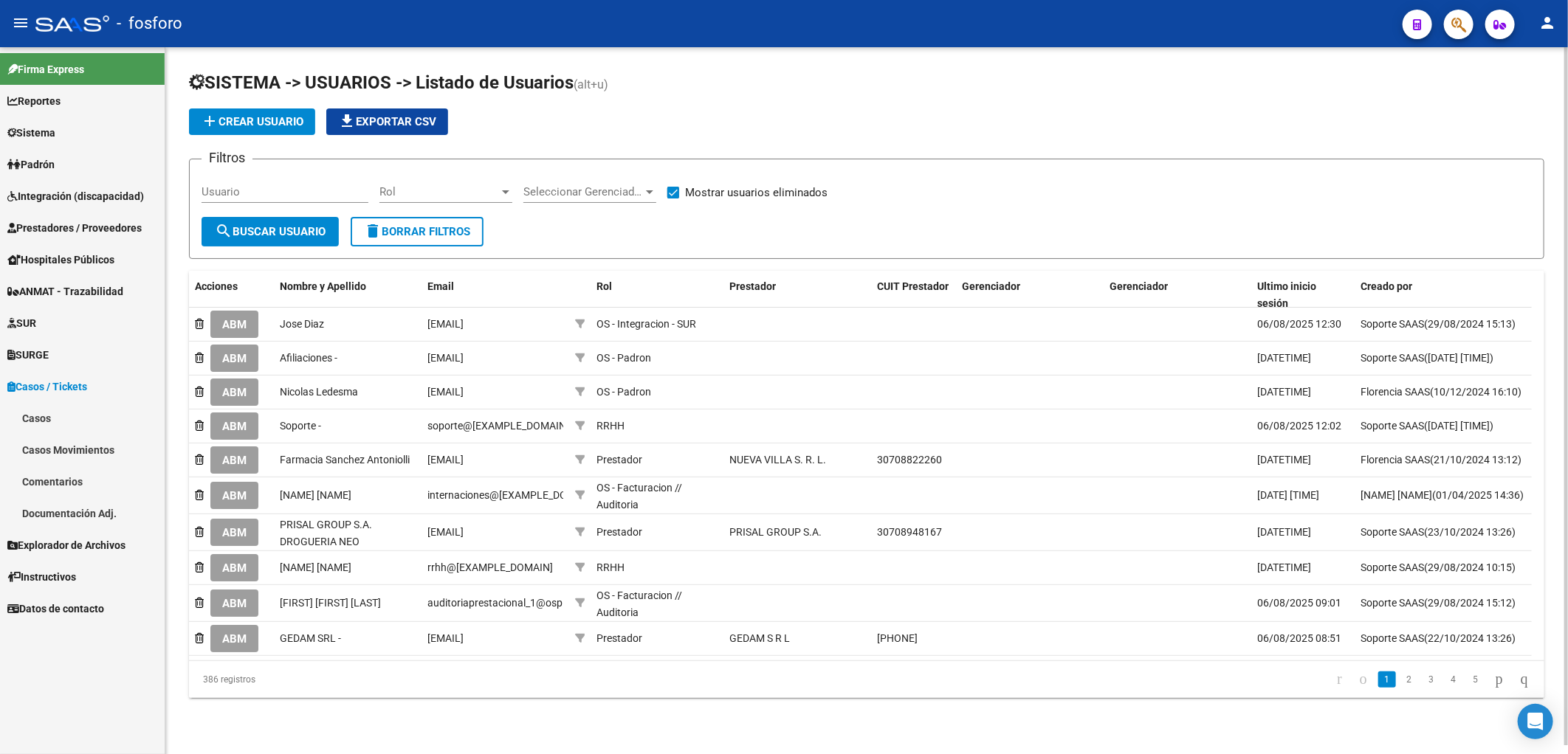 click at bounding box center [673, 193] 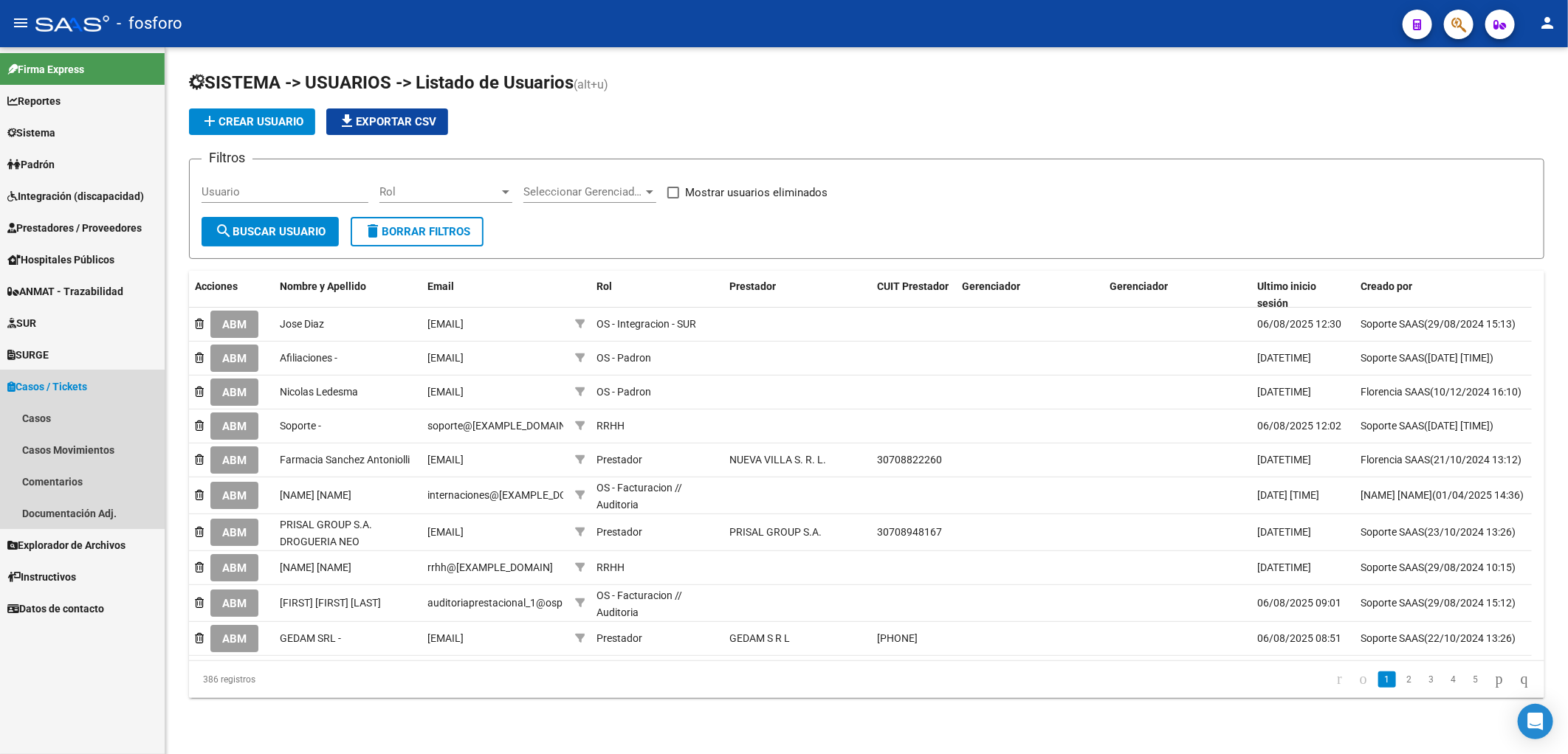 click on "Casos / Tickets" at bounding box center (47, 387) 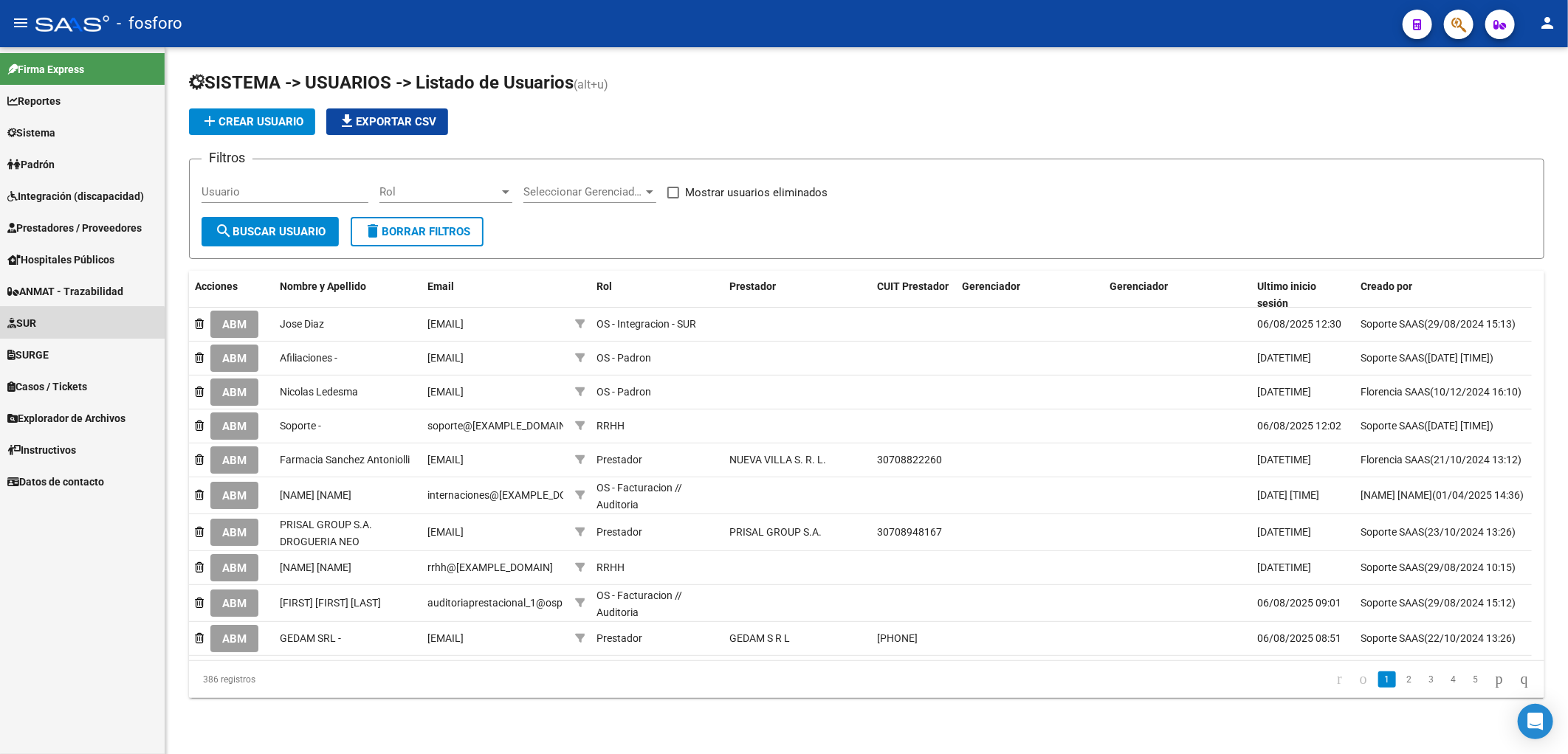 click on "SUR" at bounding box center [82, 322] 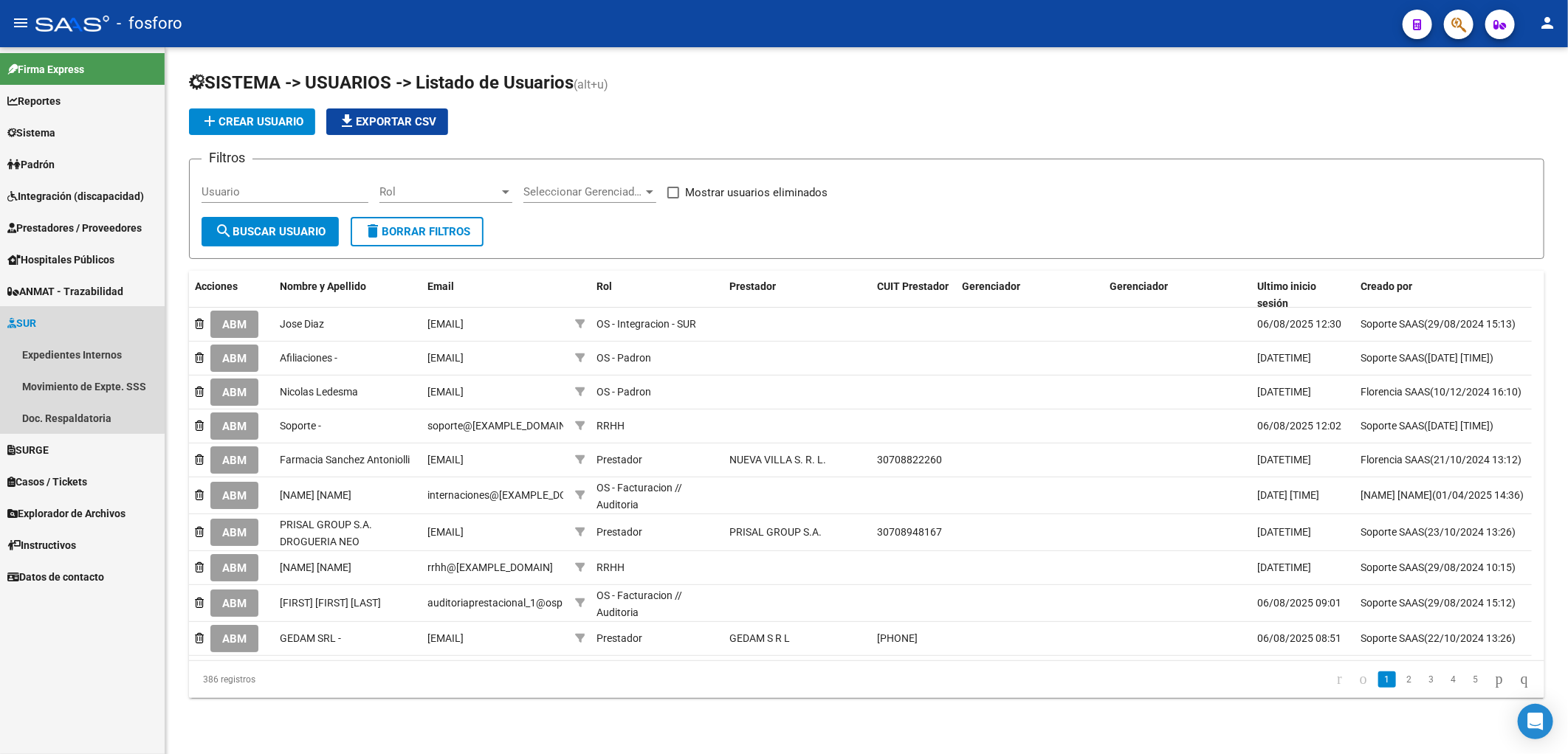 click on "SUR" at bounding box center [82, 322] 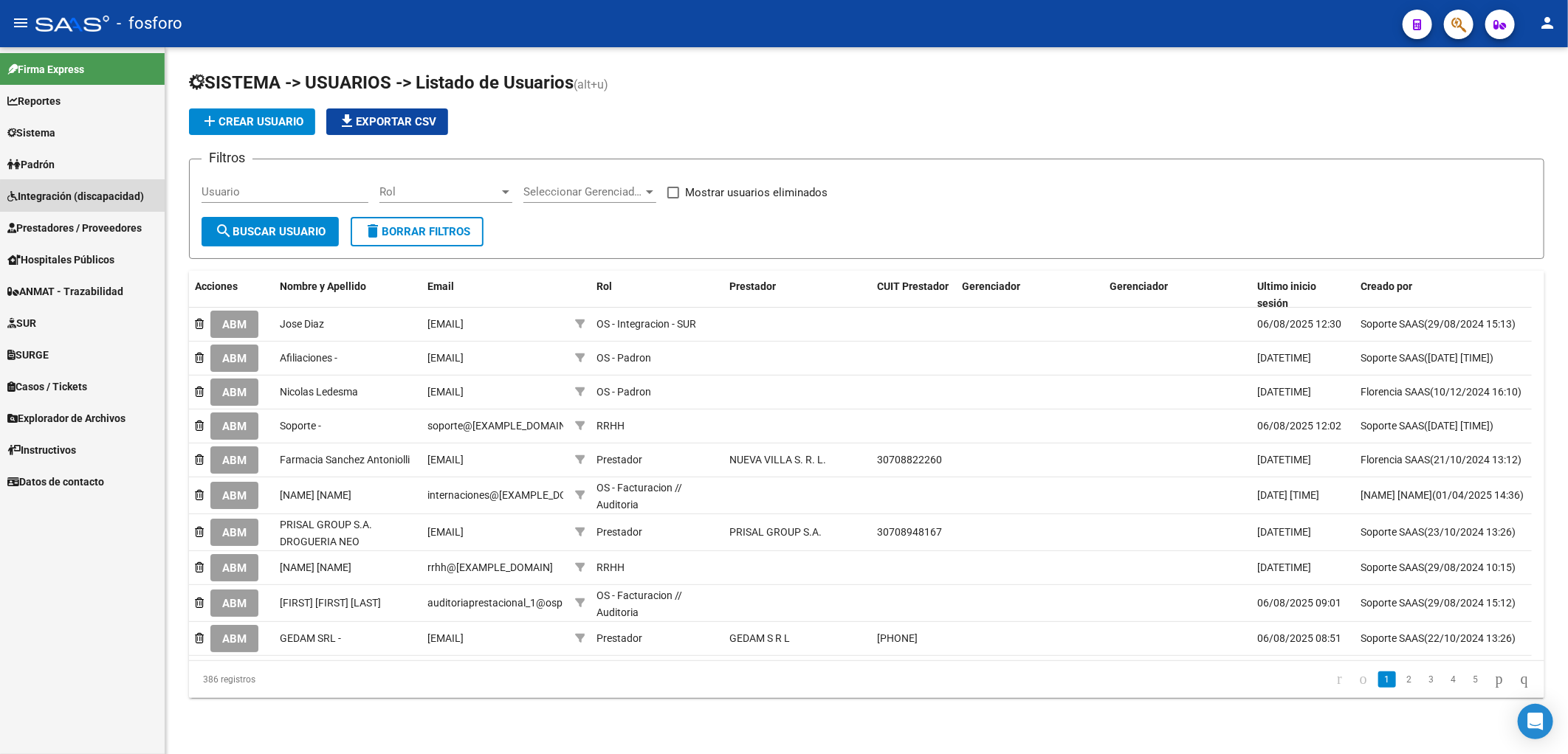 click on "Integración (discapacidad)" at bounding box center [75, 196] 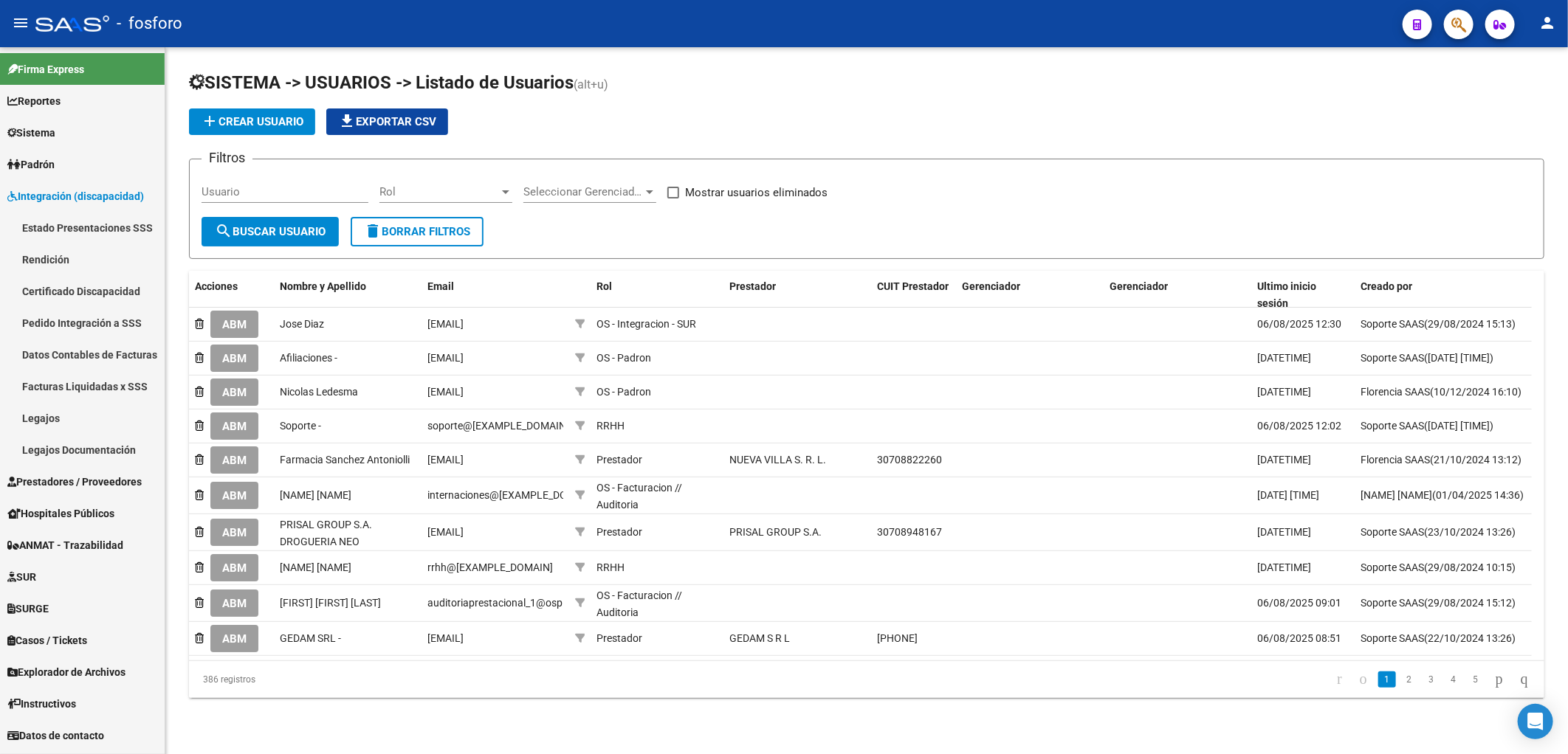 click on "Estado Presentaciones SSS" at bounding box center [82, 227] 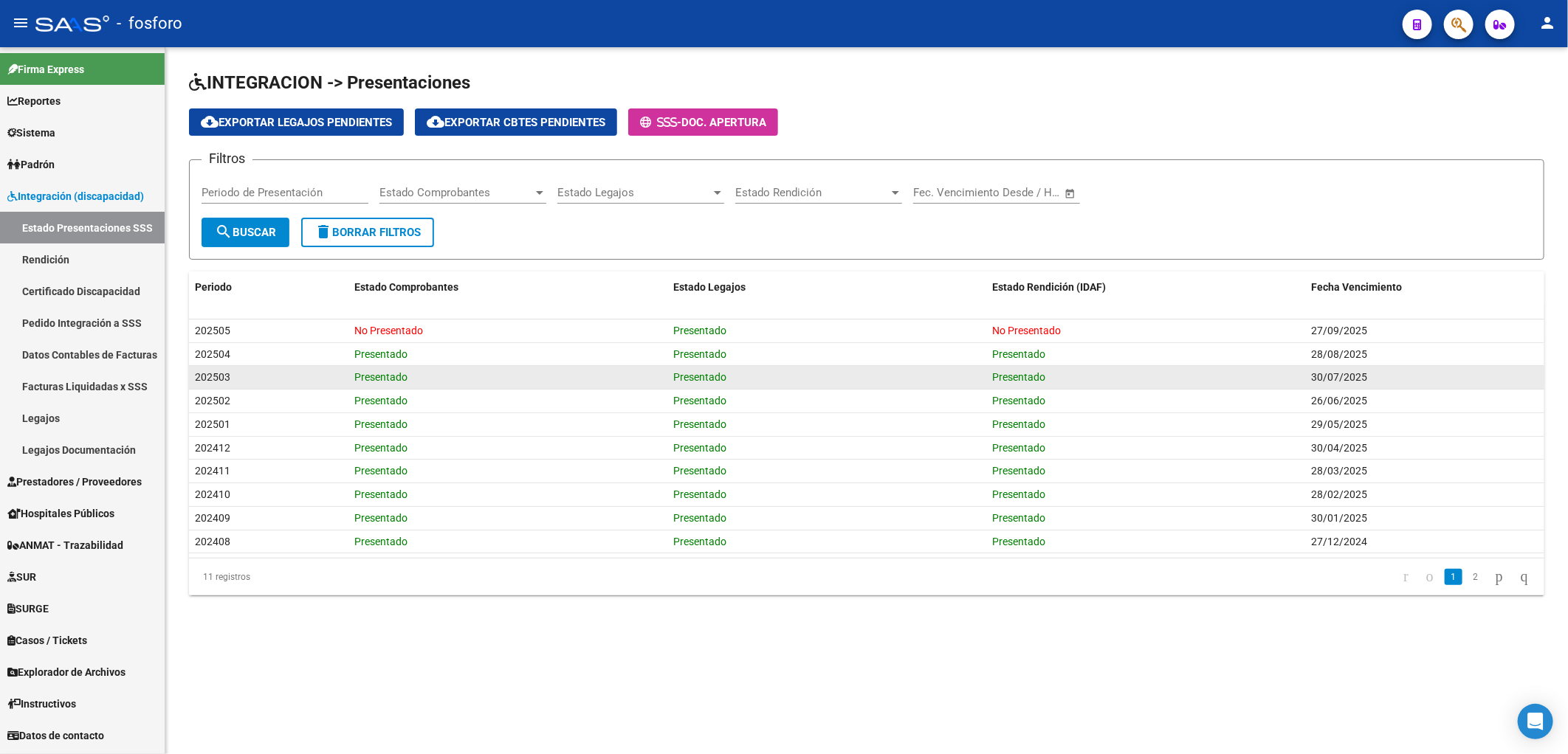 click on "Presentado" 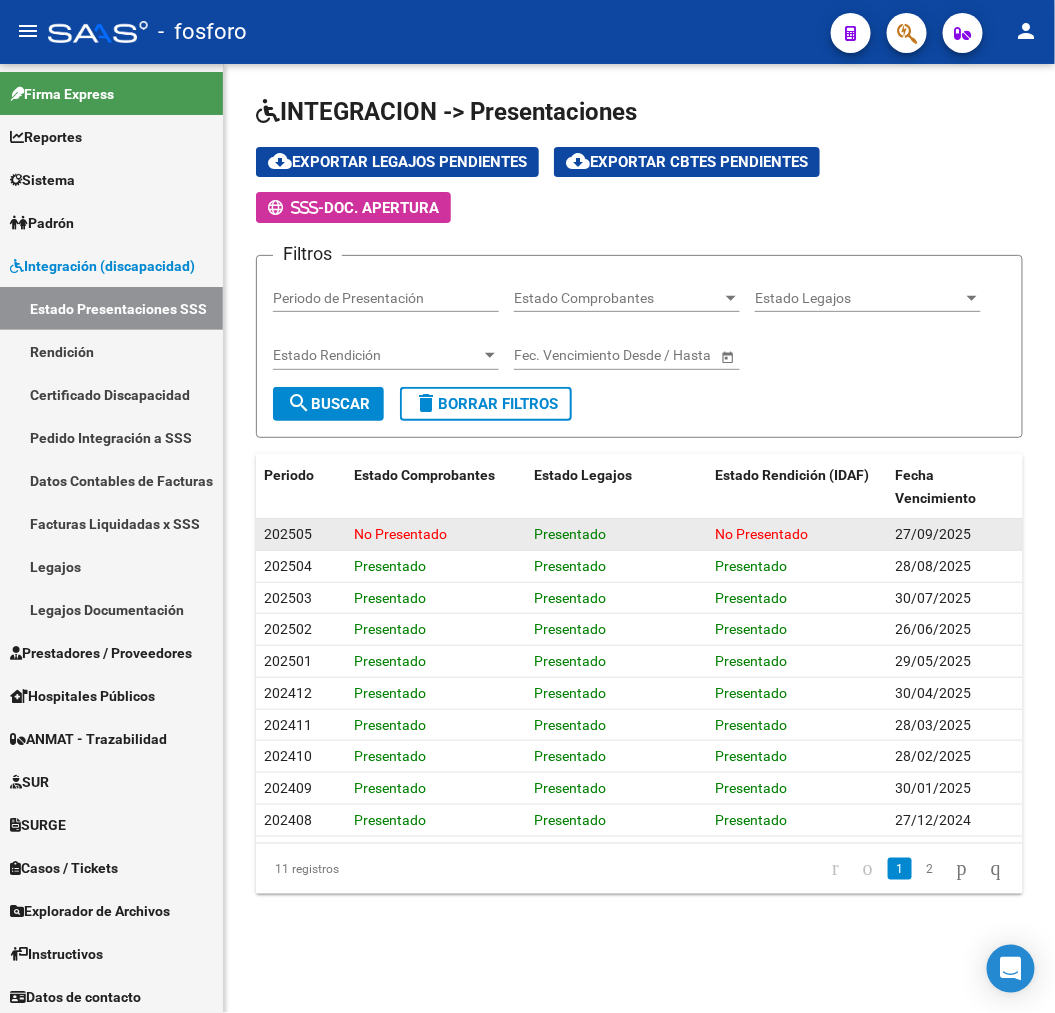 click on "Presentado" 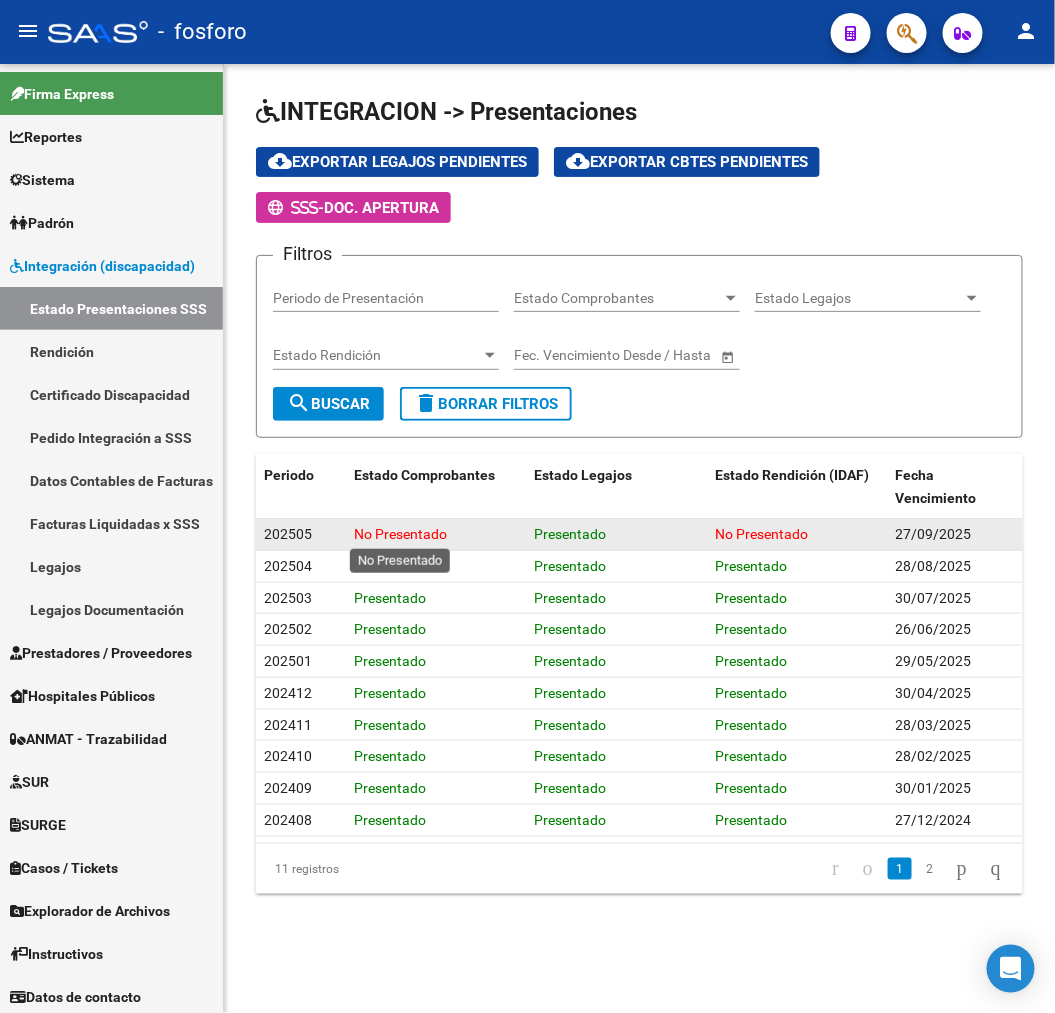 click on "No Presentado" 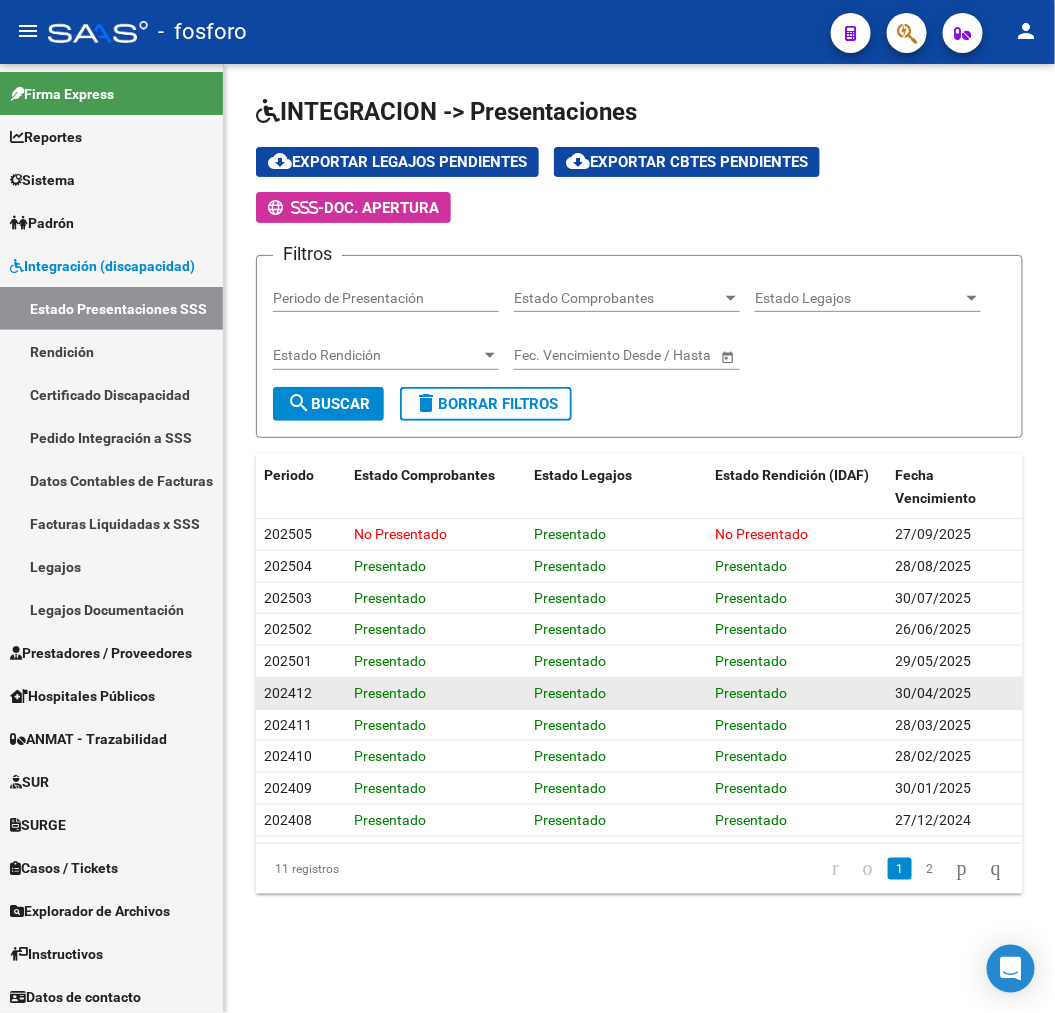 click on "Presentado" 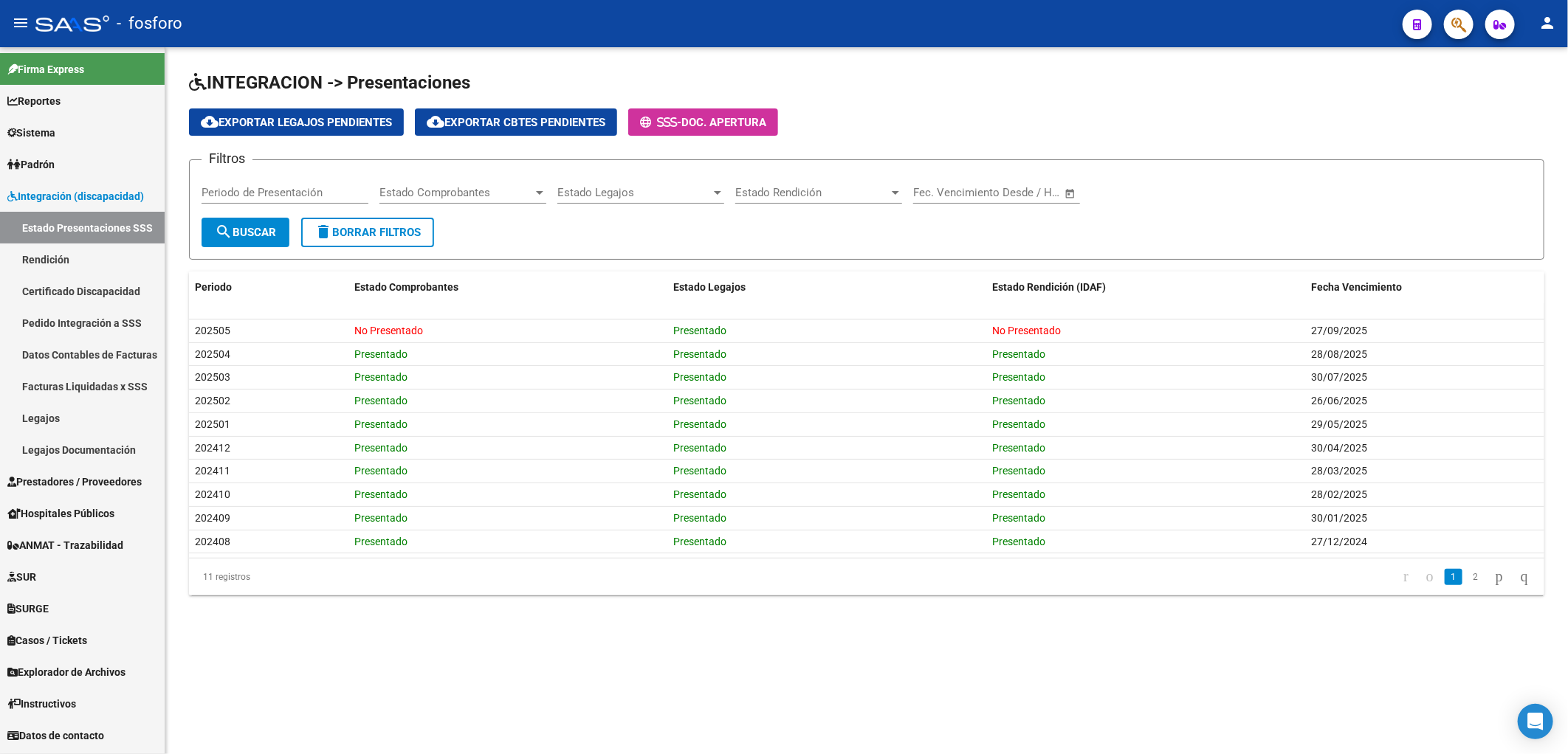 click on "INTEGRACION -> Presentaciones cloud_download  Exportar Legajos Pendientes  cloud_download  Exportar Cbtes Pendientes      -  Doc. Apertura Filtros Periodo de Presentación Estado Comprobantes Estado Comprobantes Estado Legajos Estado Legajos Estado Rendición Estado Rendición Start date – End date Fec. Vencimiento Desde / Hasta search  Buscar  delete  Borrar Filtros  Periodo Estado Comprobantes Estado Legajos Estado Rendición (IDAF) Fecha Vencimiento 202505  No Presentado   Presentado   No Presentado  27/09/2025 202504  Presentado   Presentado   Presentado  28/08/2025 202503  Presentado   Presentado   Presentado  30/07/2025 202502  Presentado   Presentado   Presentado  26/06/2025 202501  Presentado   Presentado   Presentado  29/05/2025 202412  Presentado   Presentado   Presentado  30/04/2025 202411  Presentado   Presentado   Presentado  28/03/2025 202410  Presentado   Presentado   Presentado  28/02/2025 202409  Presentado   Presentado   Presentado  30/01/2025 202408  Presentado   Presentado  27/12/2024" 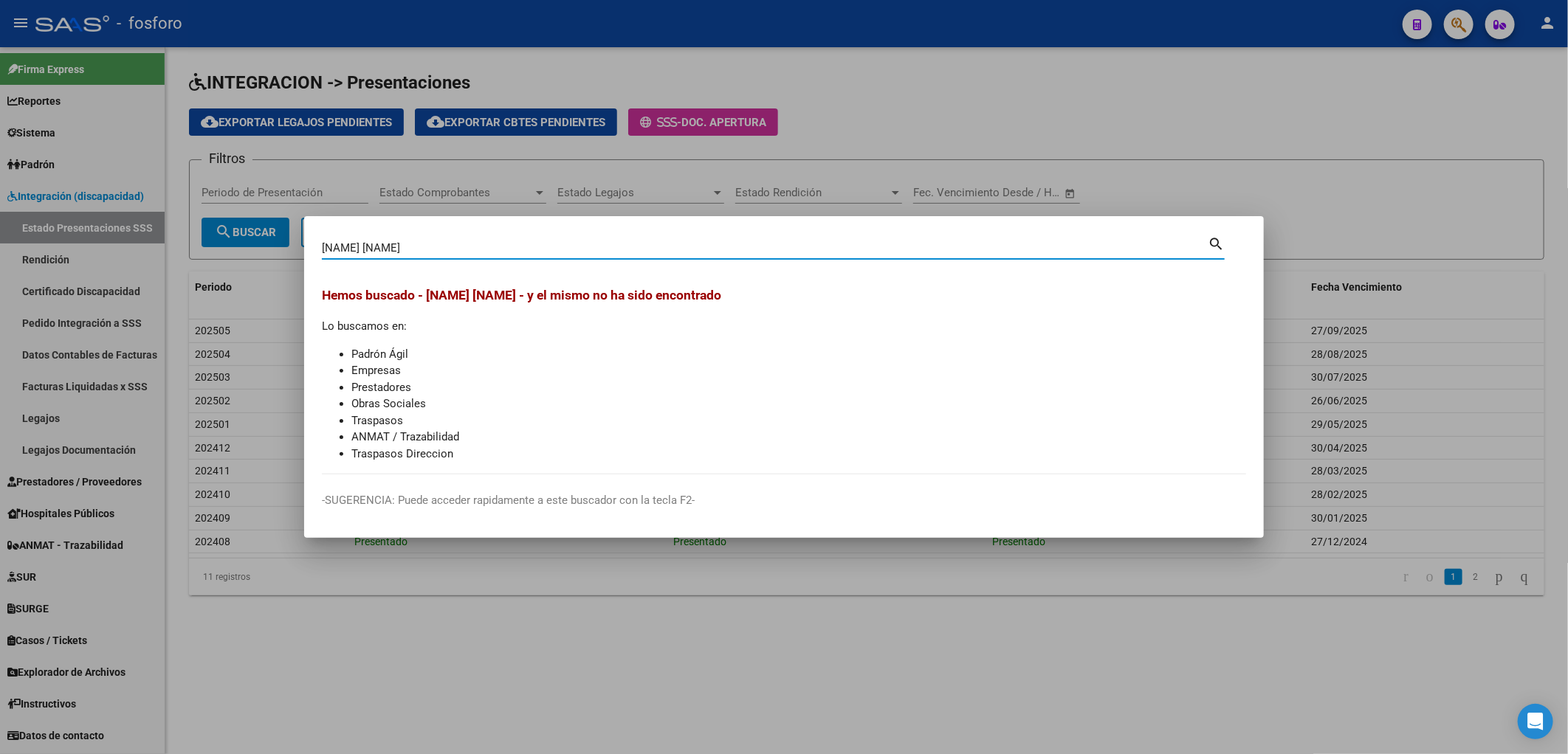 drag, startPoint x: 371, startPoint y: 243, endPoint x: 38, endPoint y: 238, distance: 333.03754 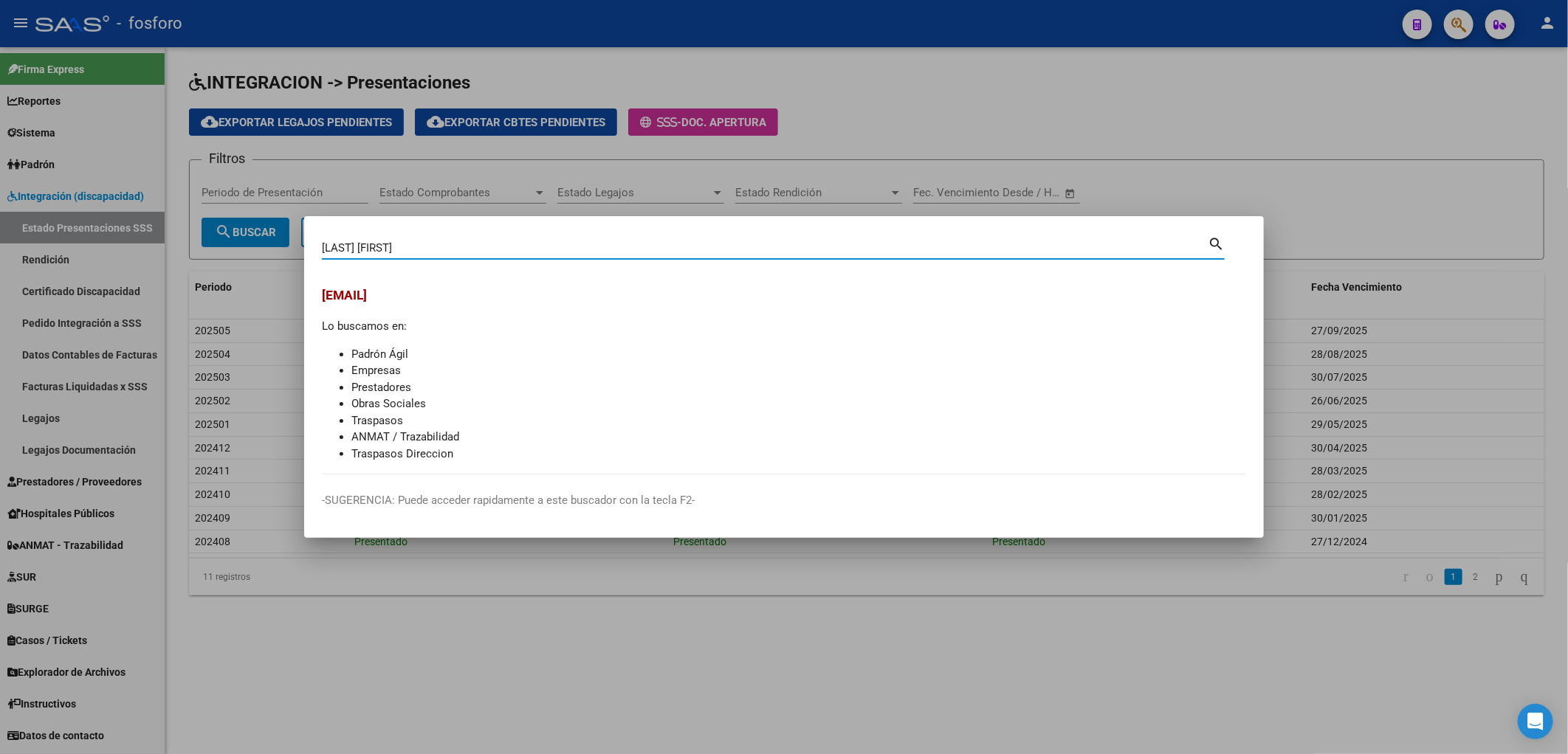 drag, startPoint x: 495, startPoint y: 254, endPoint x: 0, endPoint y: 271, distance: 495.2918 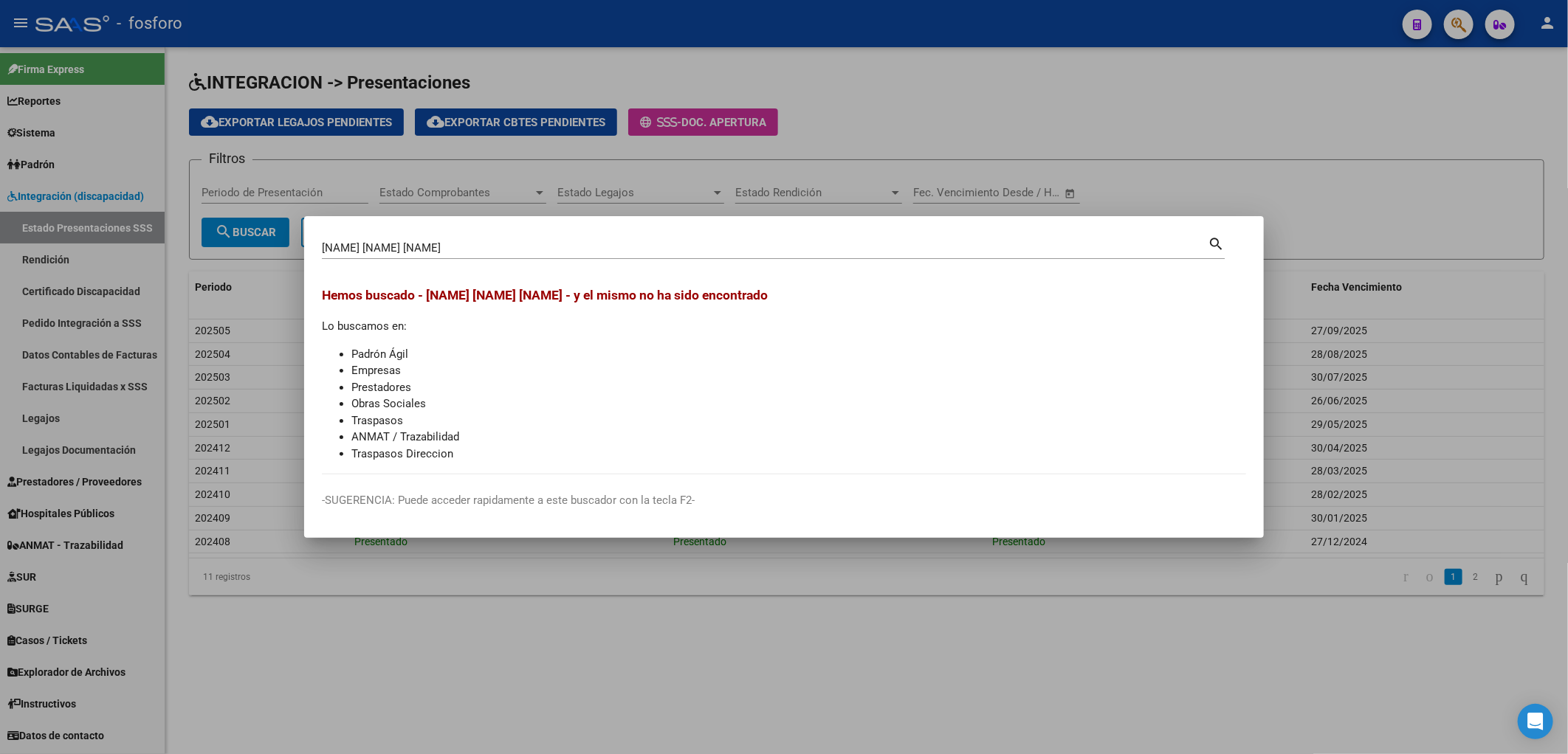 click on "Ledesma horacio nicolas Buscar (apellido, dni, cuil, nro traspaso, cuit, obra social) search" at bounding box center (773, 246) 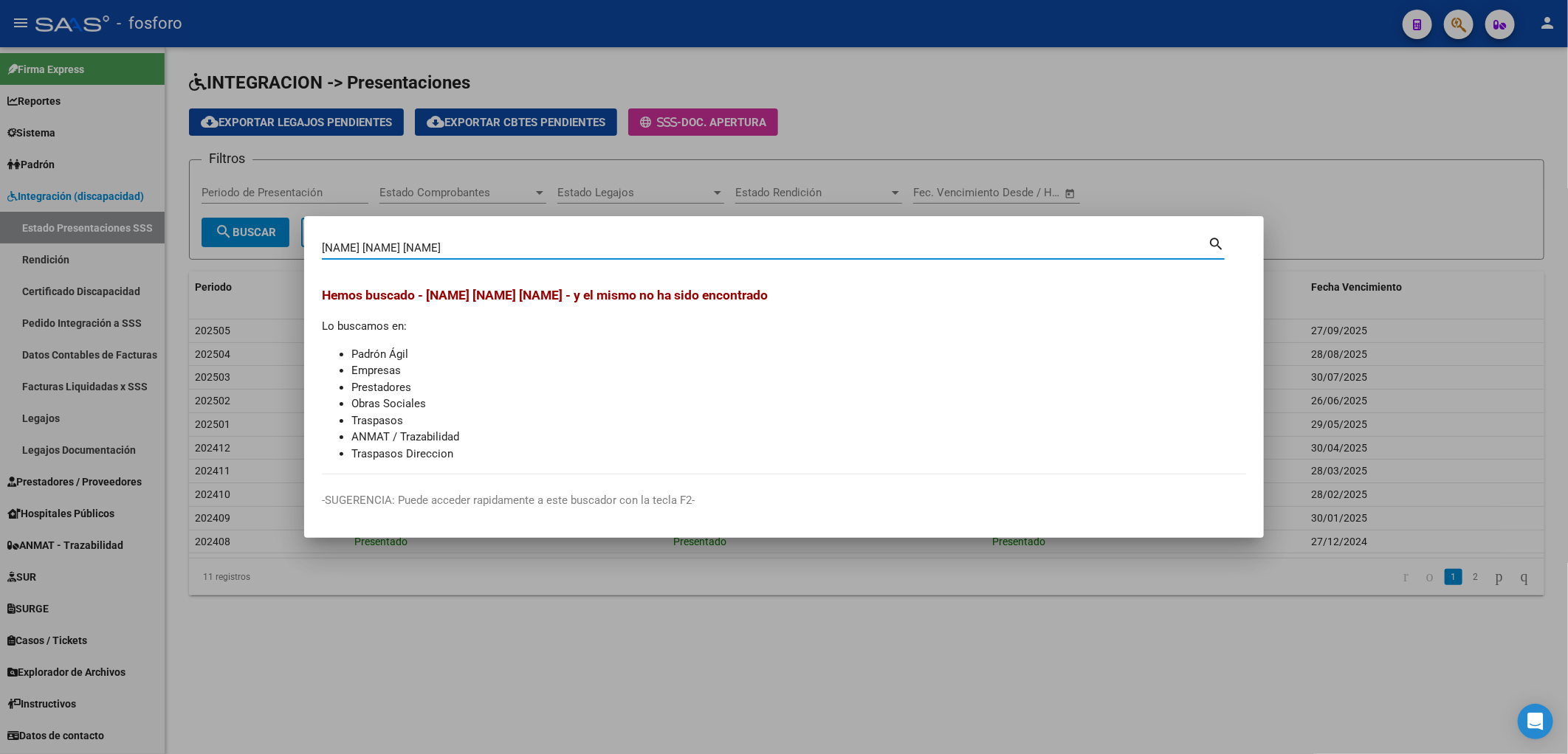click on "Ledesma horacio nicolas" at bounding box center (765, 248) 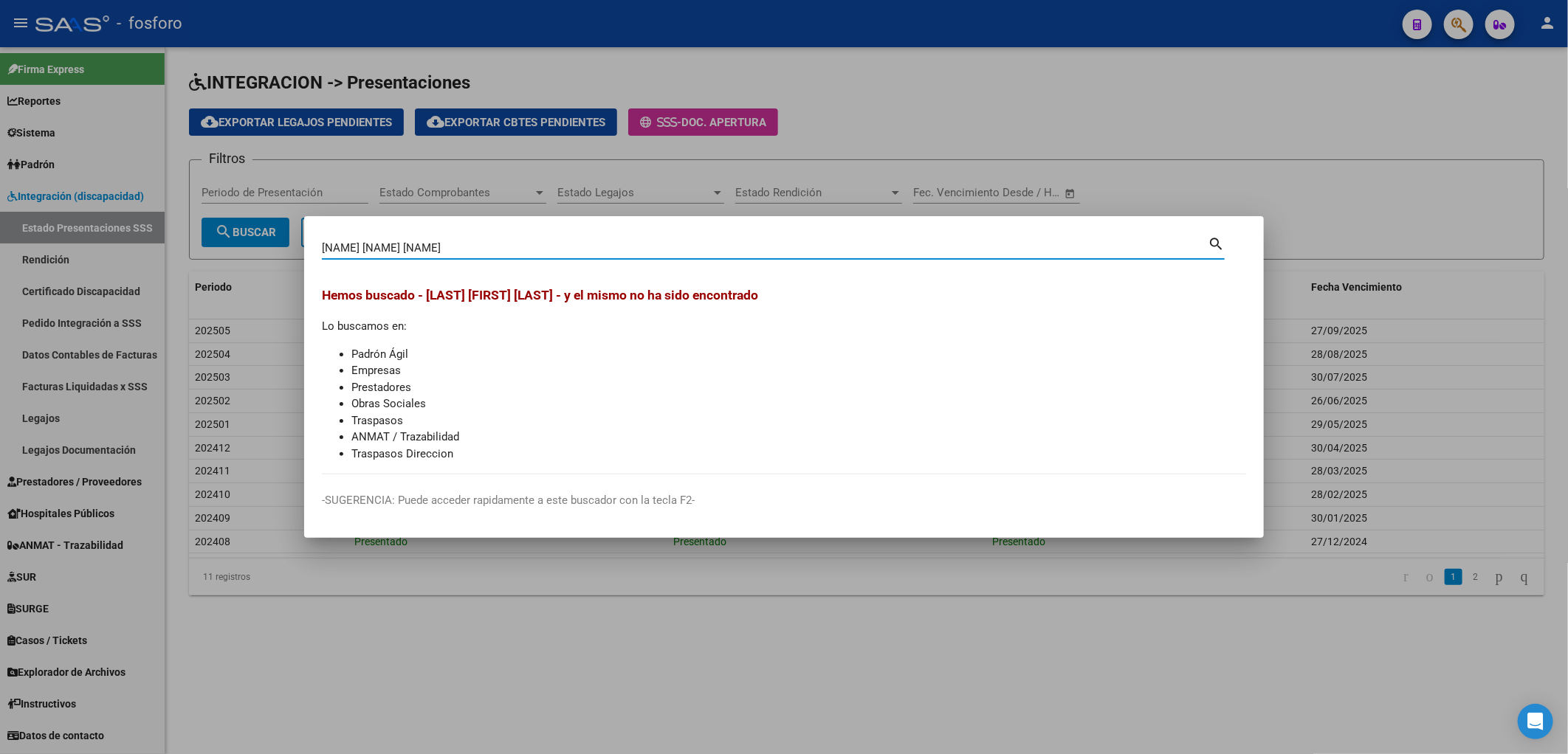 click on "Ledesma horacio Nicolás" at bounding box center [765, 248] 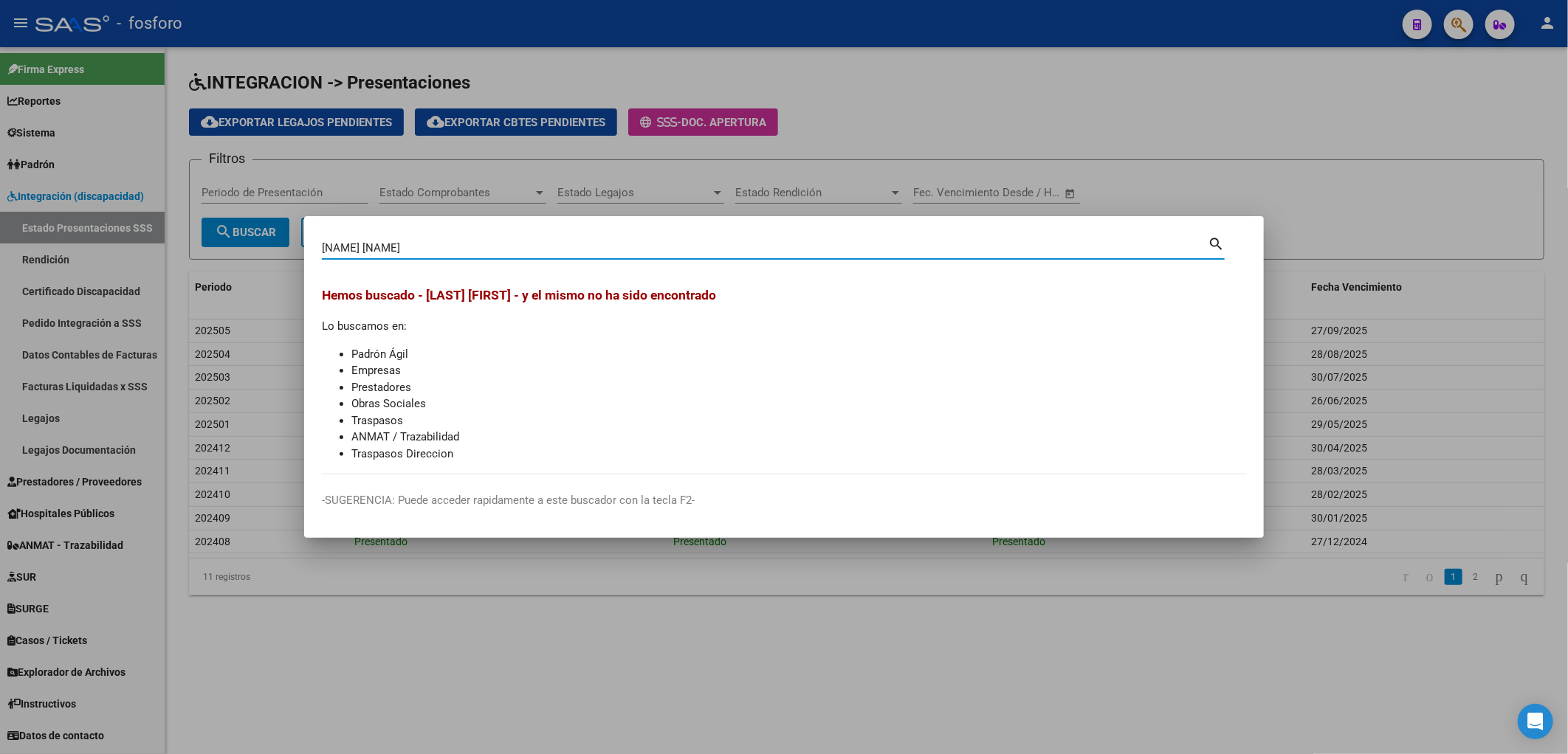 click on "Ledesma Nicolás" at bounding box center [765, 248] 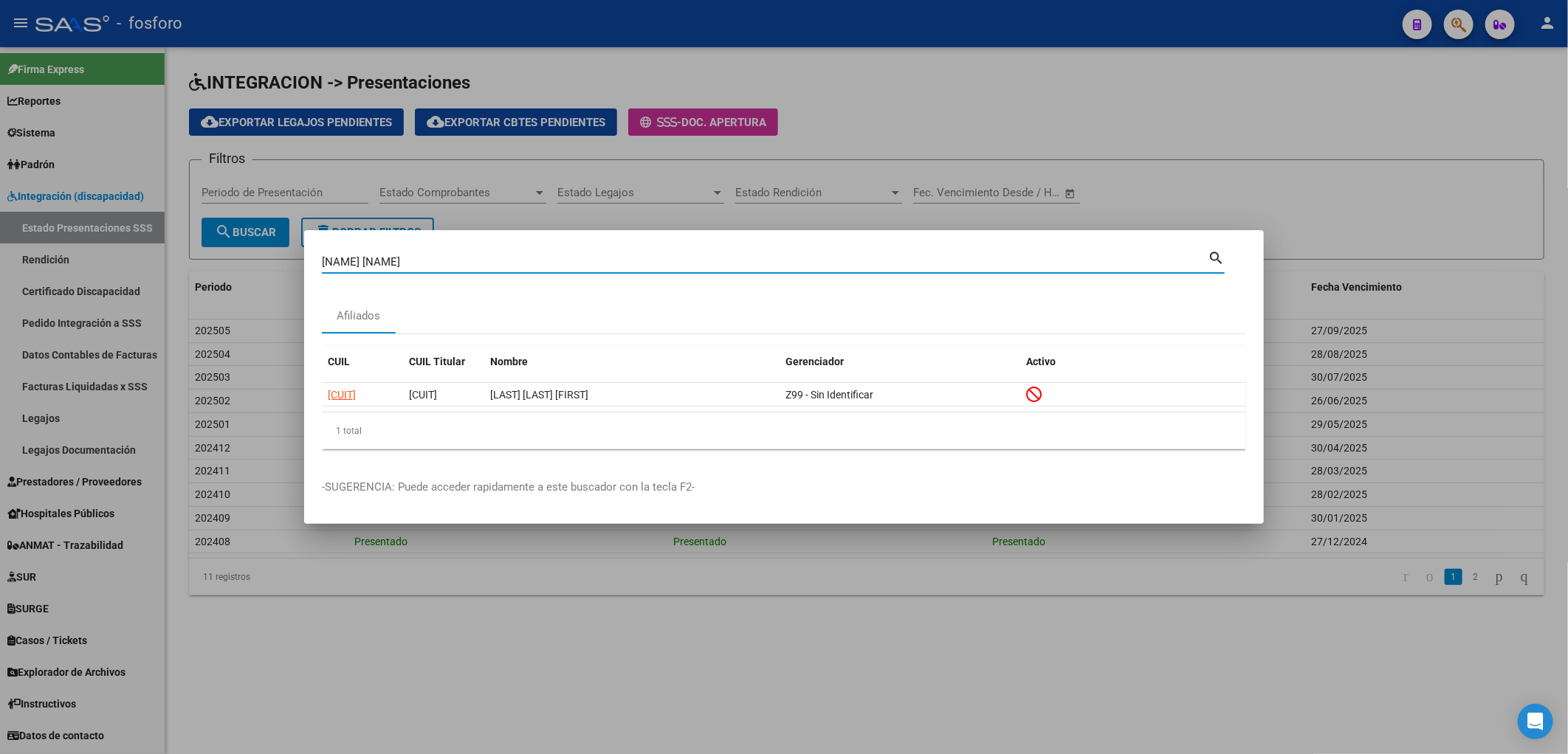 click on "Ledesma Nicolás" at bounding box center (765, 262) 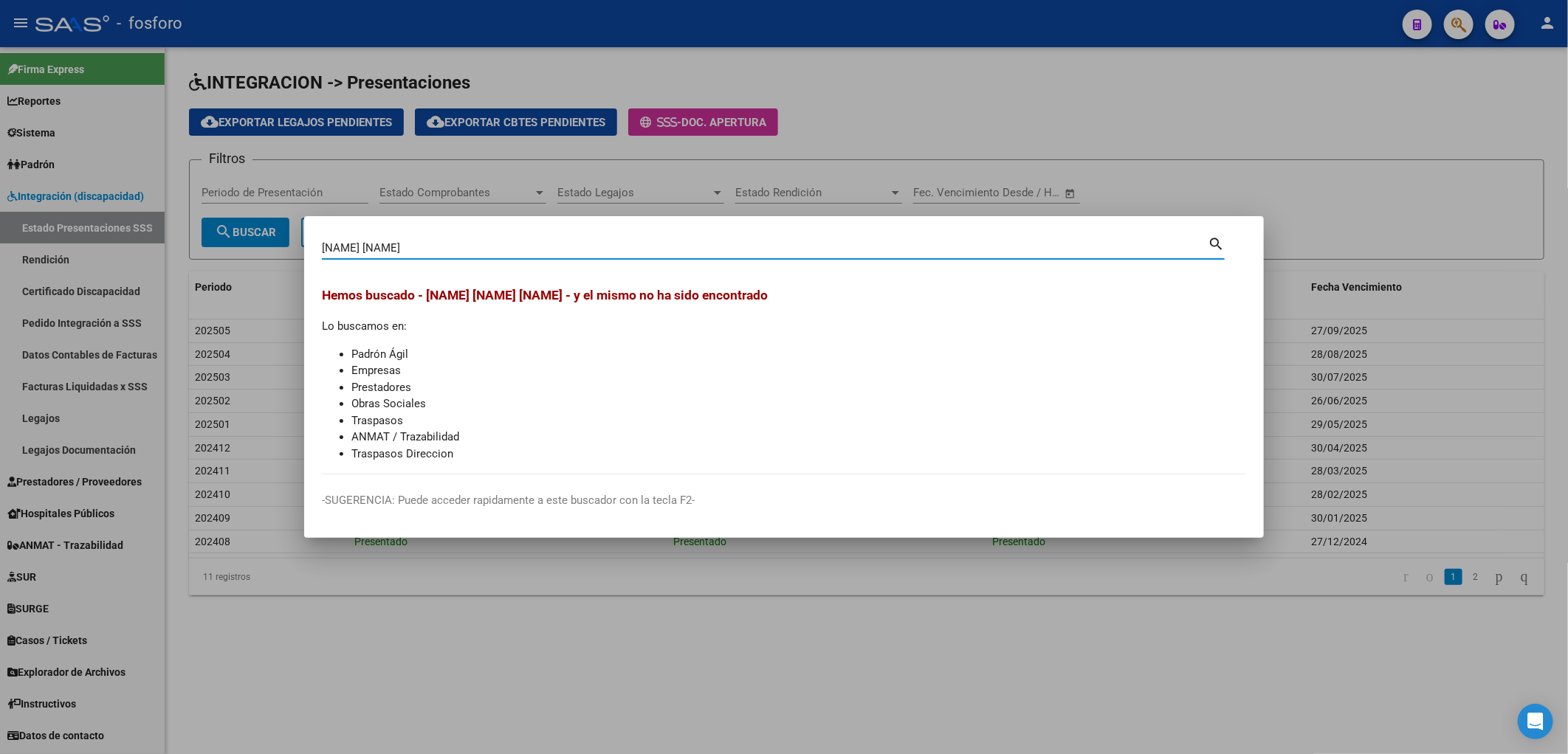 drag, startPoint x: 465, startPoint y: 248, endPoint x: 370, endPoint y: 249, distance: 95.0053 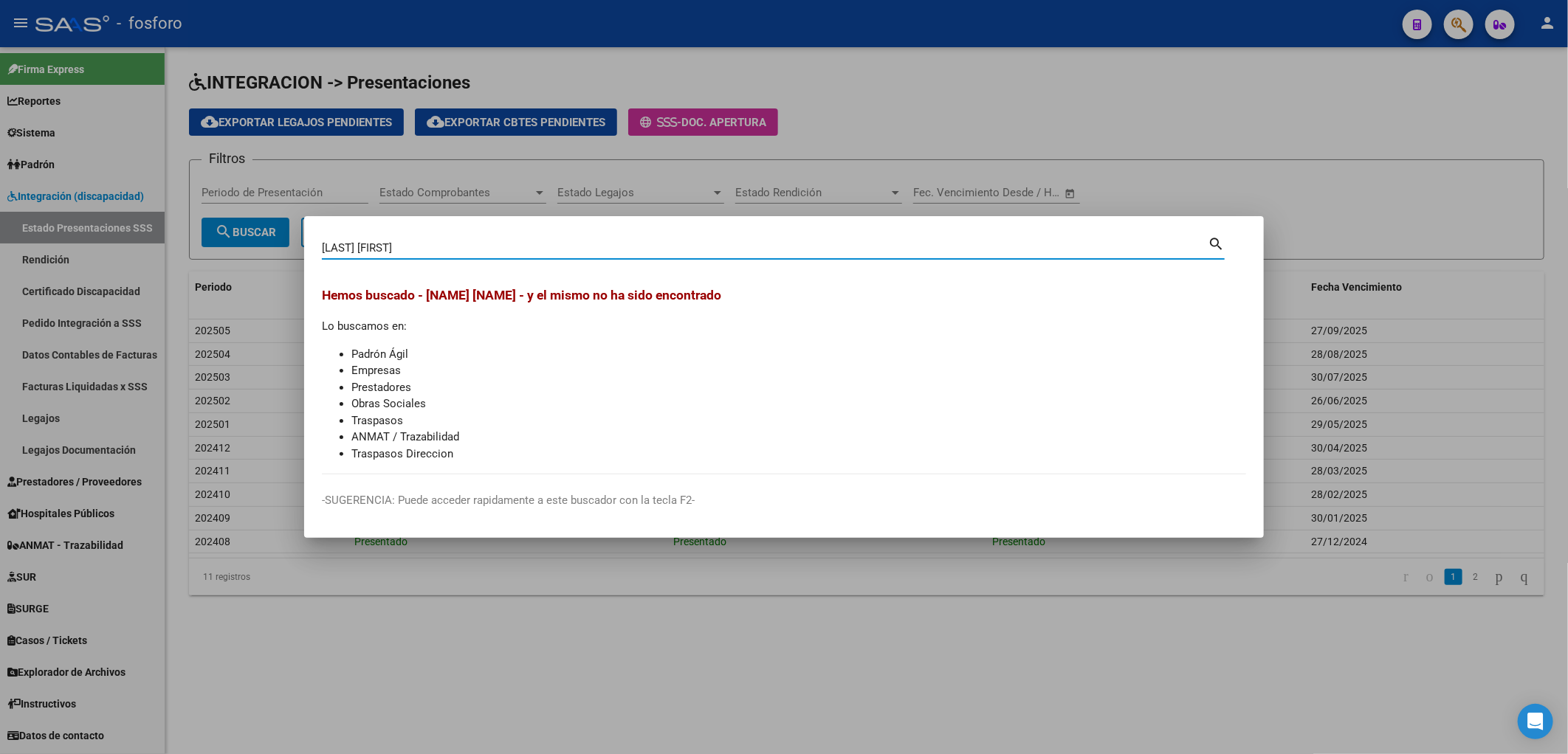 click on "Nicolás horacio" at bounding box center (765, 248) 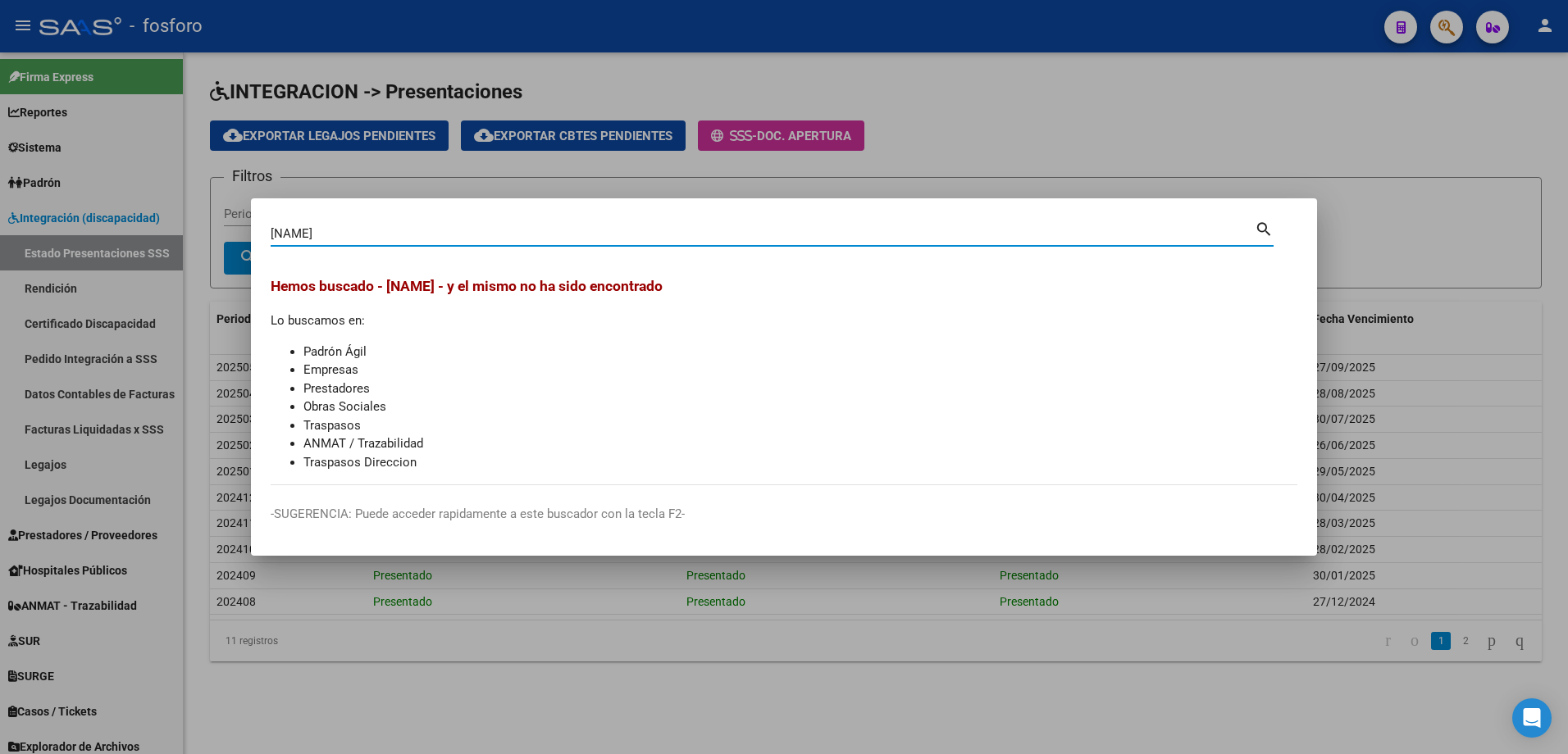paste on "Nicolás" 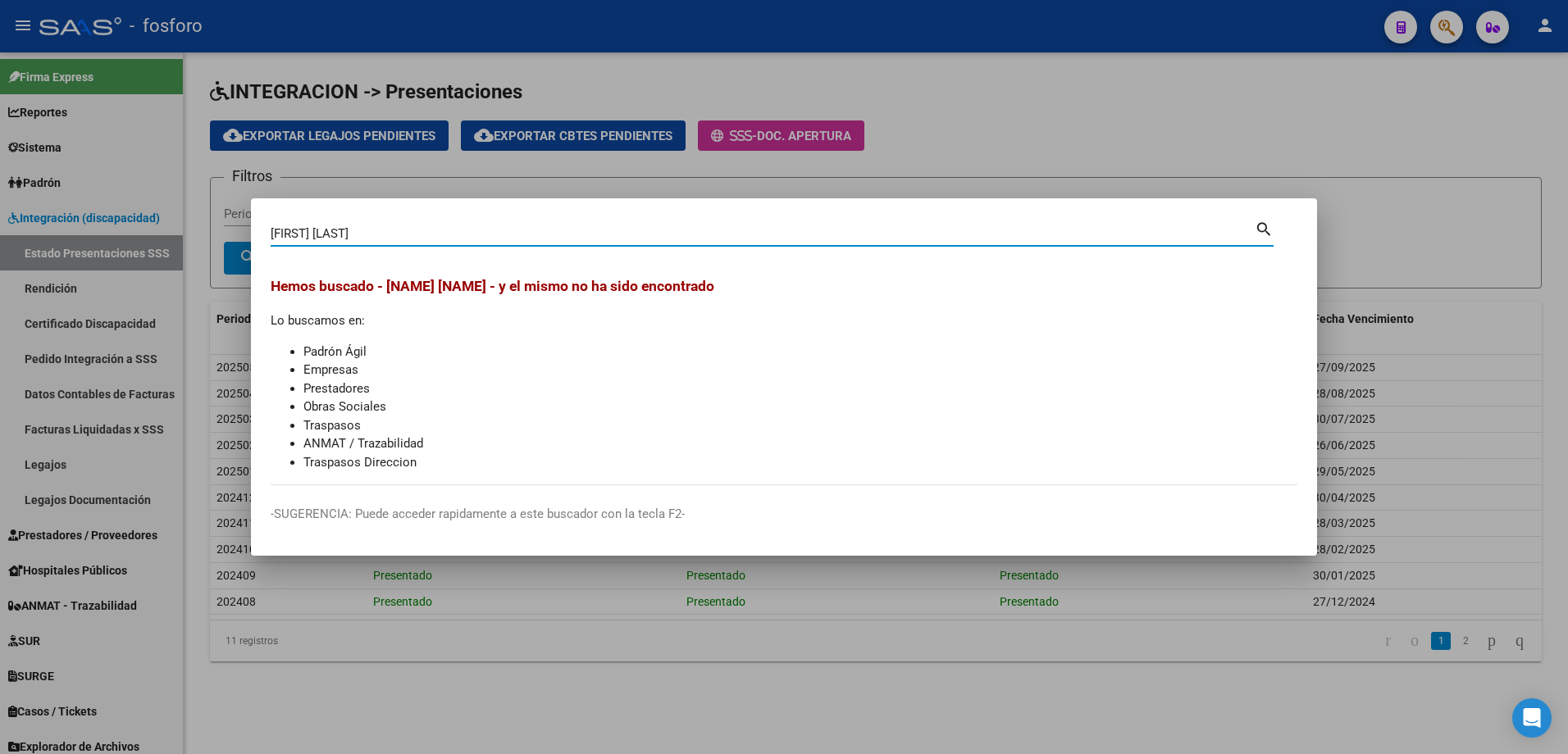 type on "horacio Nicolás" 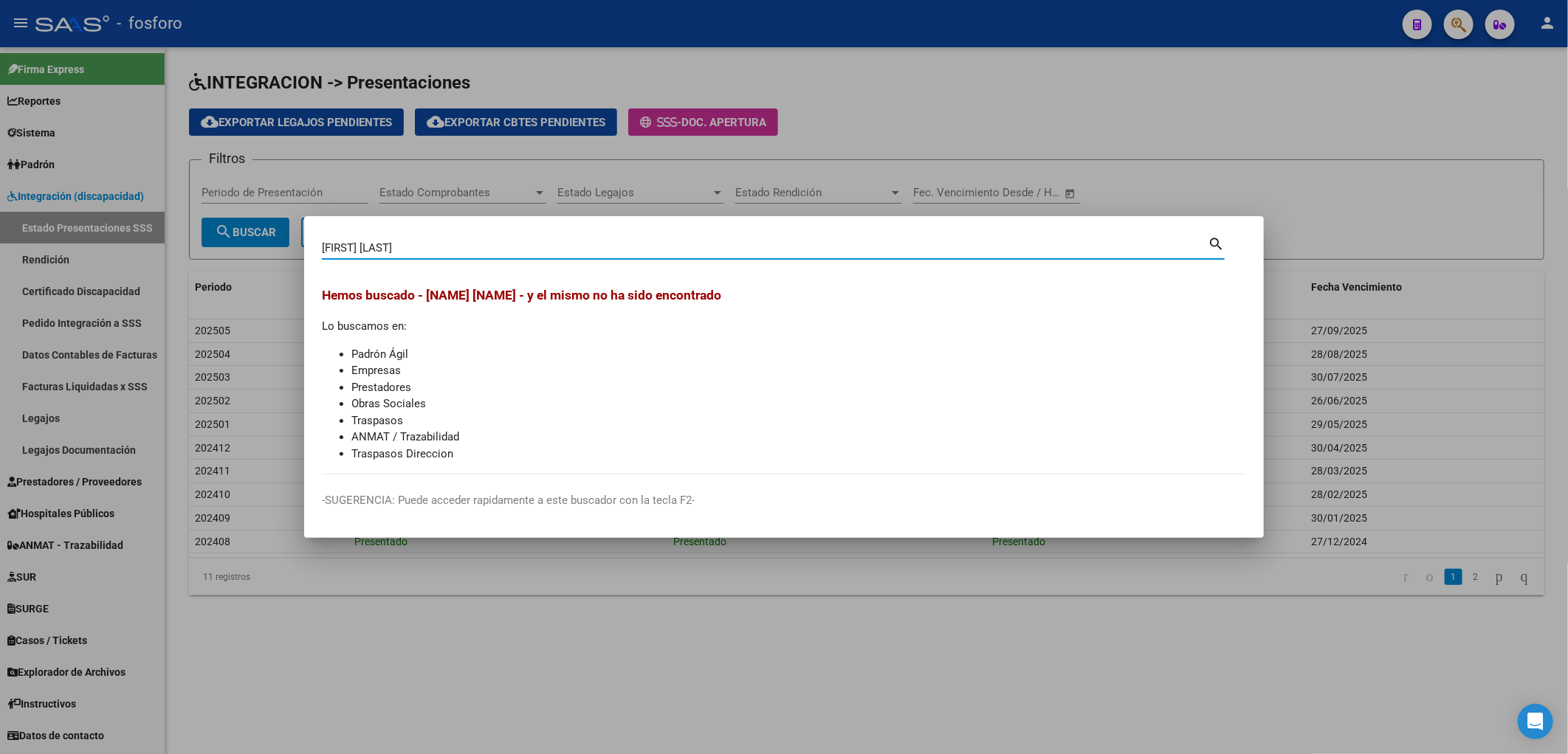 type 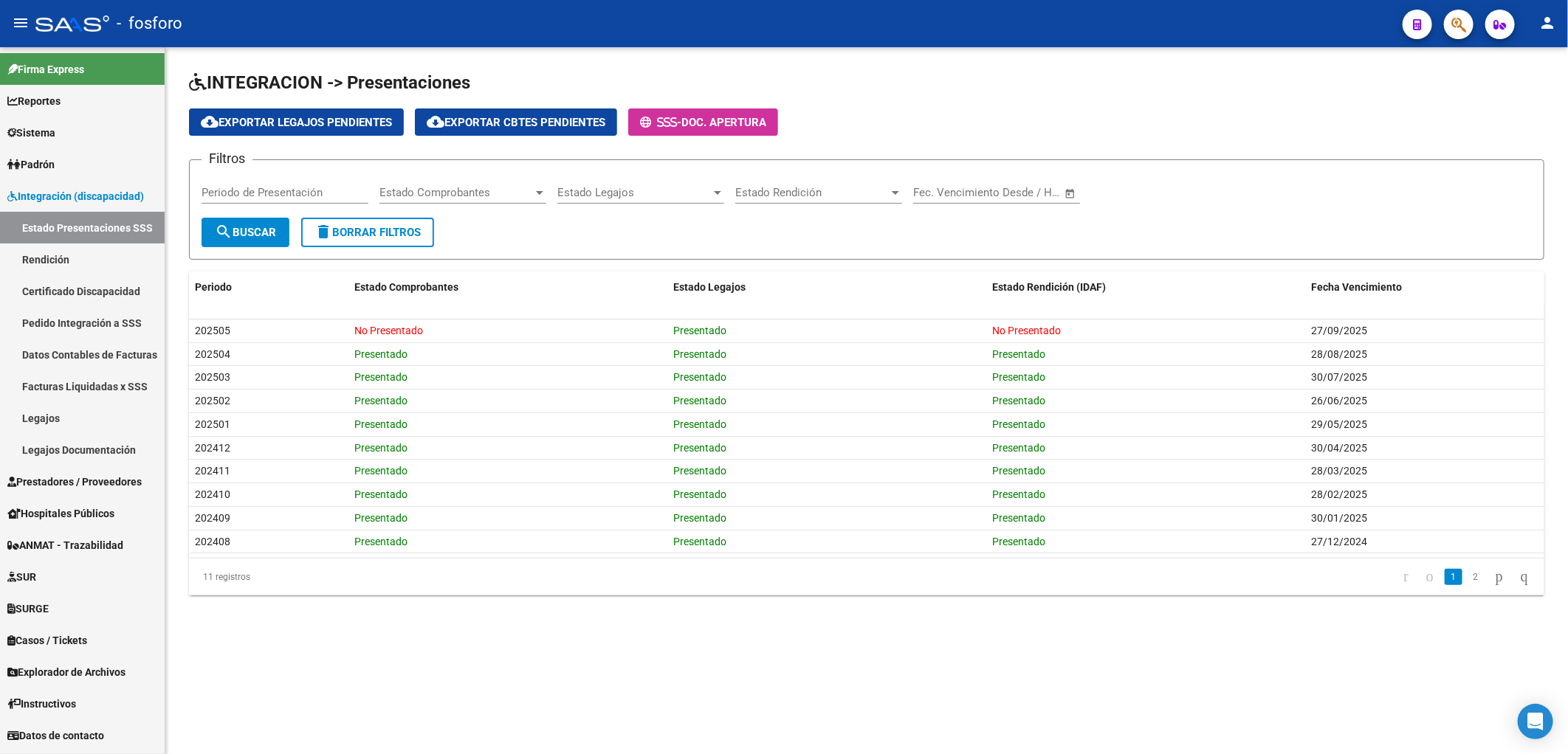 click on "INTEGRACION -> Presentaciones cloud_download  Exportar Legajos Pendientes  cloud_download  Exportar Cbtes Pendientes      -  Doc. Apertura Filtros Periodo de Presentación Estado Comprobantes Estado Comprobantes Estado Legajos Estado Legajos Estado Rendición Estado Rendición Start date – End date Fec. Vencimiento Desde / Hasta search  Buscar  delete  Borrar Filtros  Periodo Estado Comprobantes Estado Legajos Estado Rendición (IDAF) Fecha Vencimiento 202505  No Presentado   Presentado   No Presentado  27/09/2025 202504  Presentado   Presentado   Presentado  28/08/2025 202503  Presentado   Presentado   Presentado  30/07/2025 202502  Presentado   Presentado   Presentado  26/06/2025 202501  Presentado   Presentado   Presentado  29/05/2025 202412  Presentado   Presentado   Presentado  30/04/2025 202411  Presentado   Presentado   Presentado  28/03/2025 202410  Presentado   Presentado   Presentado  28/02/2025 202409  Presentado   Presentado   Presentado  30/01/2025 202408  Presentado   Presentado  27/12/2024" 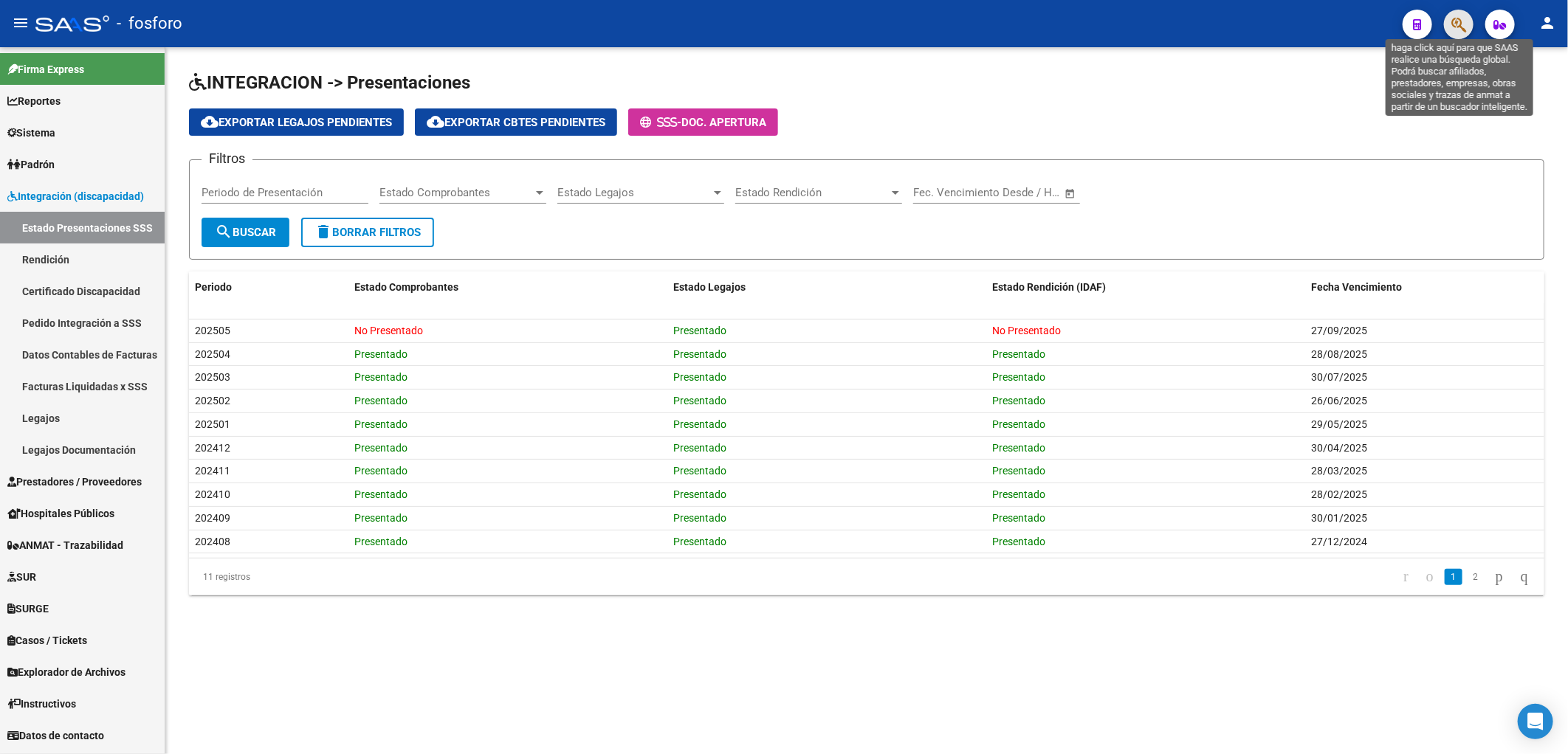 click 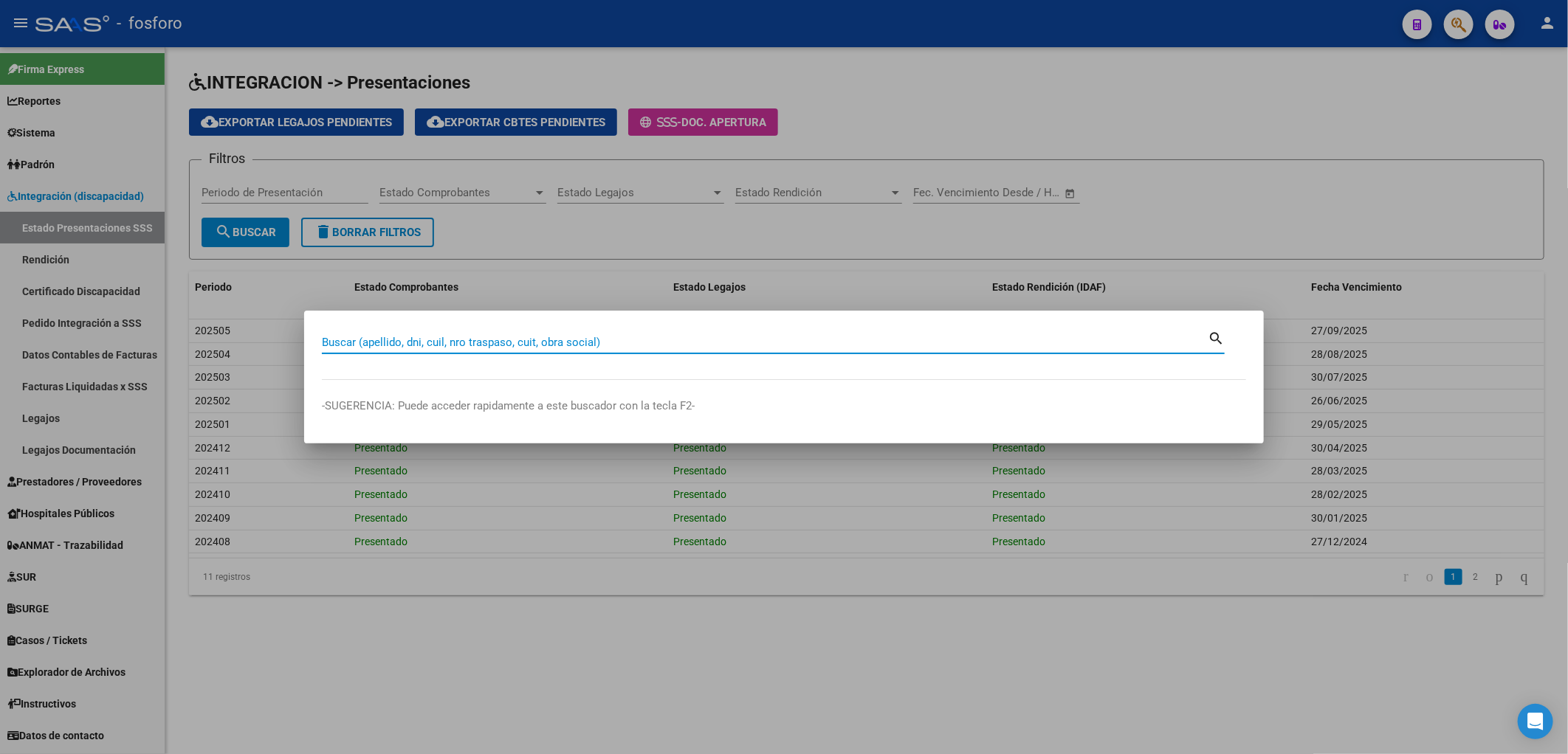 click on "Buscar (apellido, dni, cuil, nro traspaso, cuit, obra social) search -SUGERENCIA: Puede acceder rapidamente a este buscador con la tecla F2-" at bounding box center (784, 376) 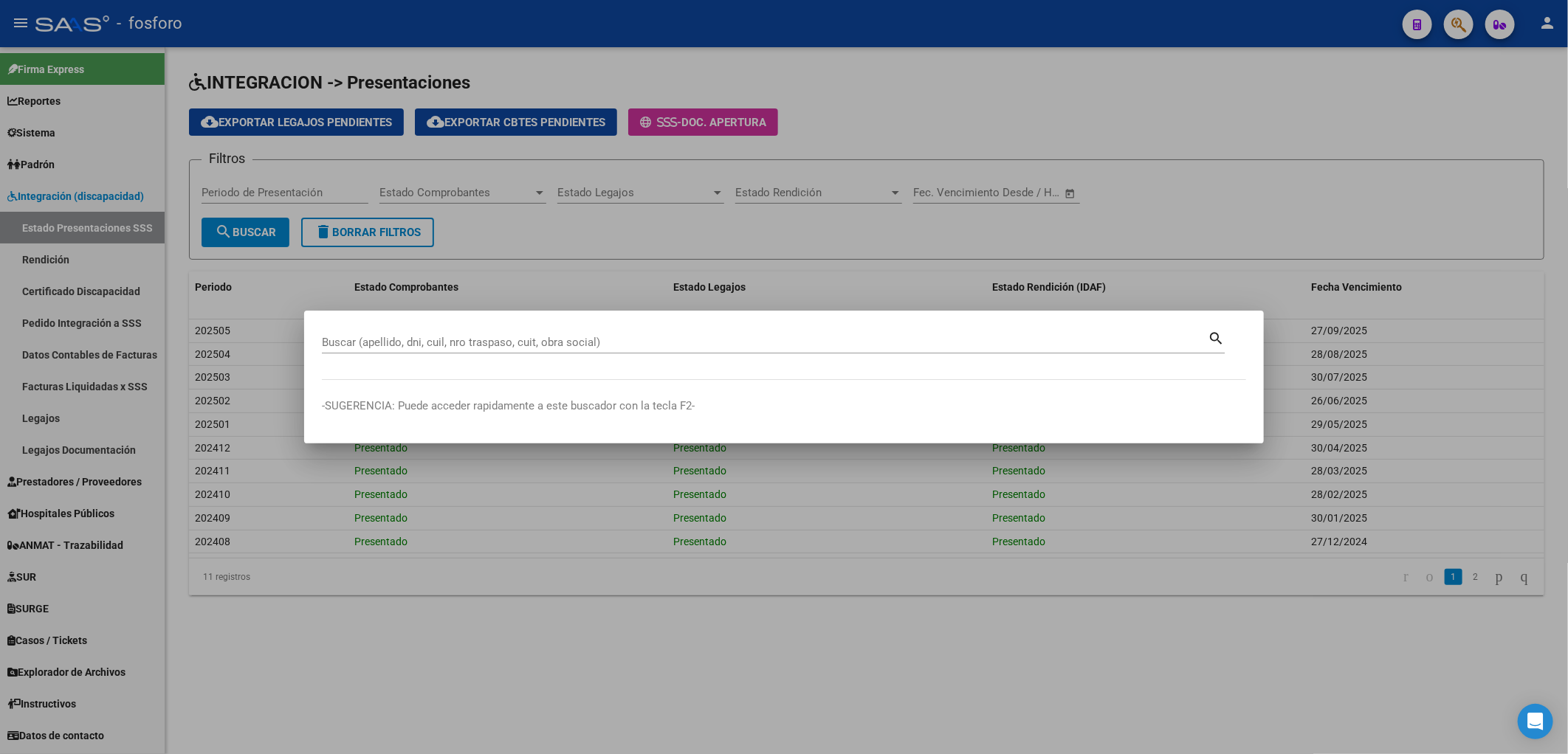 click at bounding box center (784, 377) 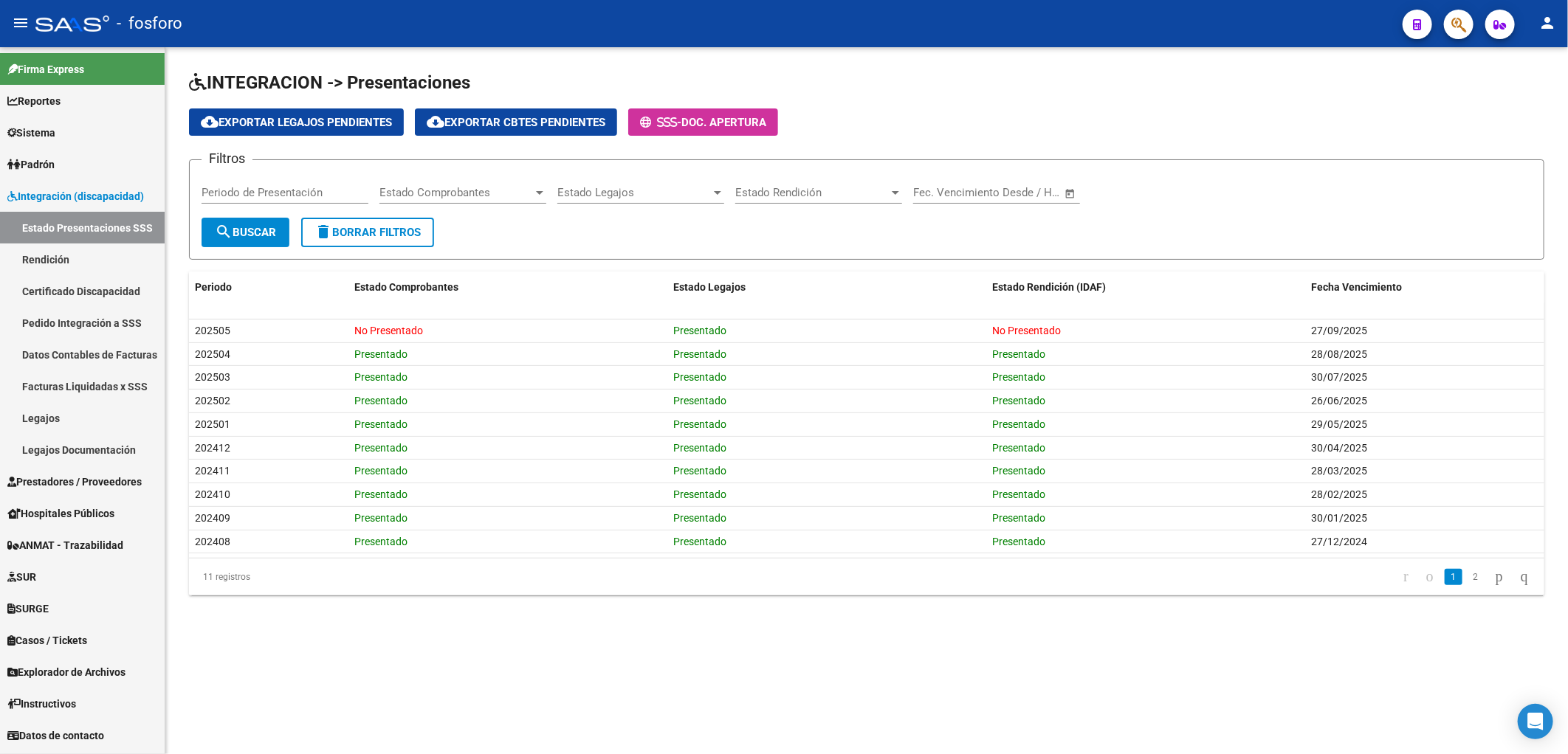 click 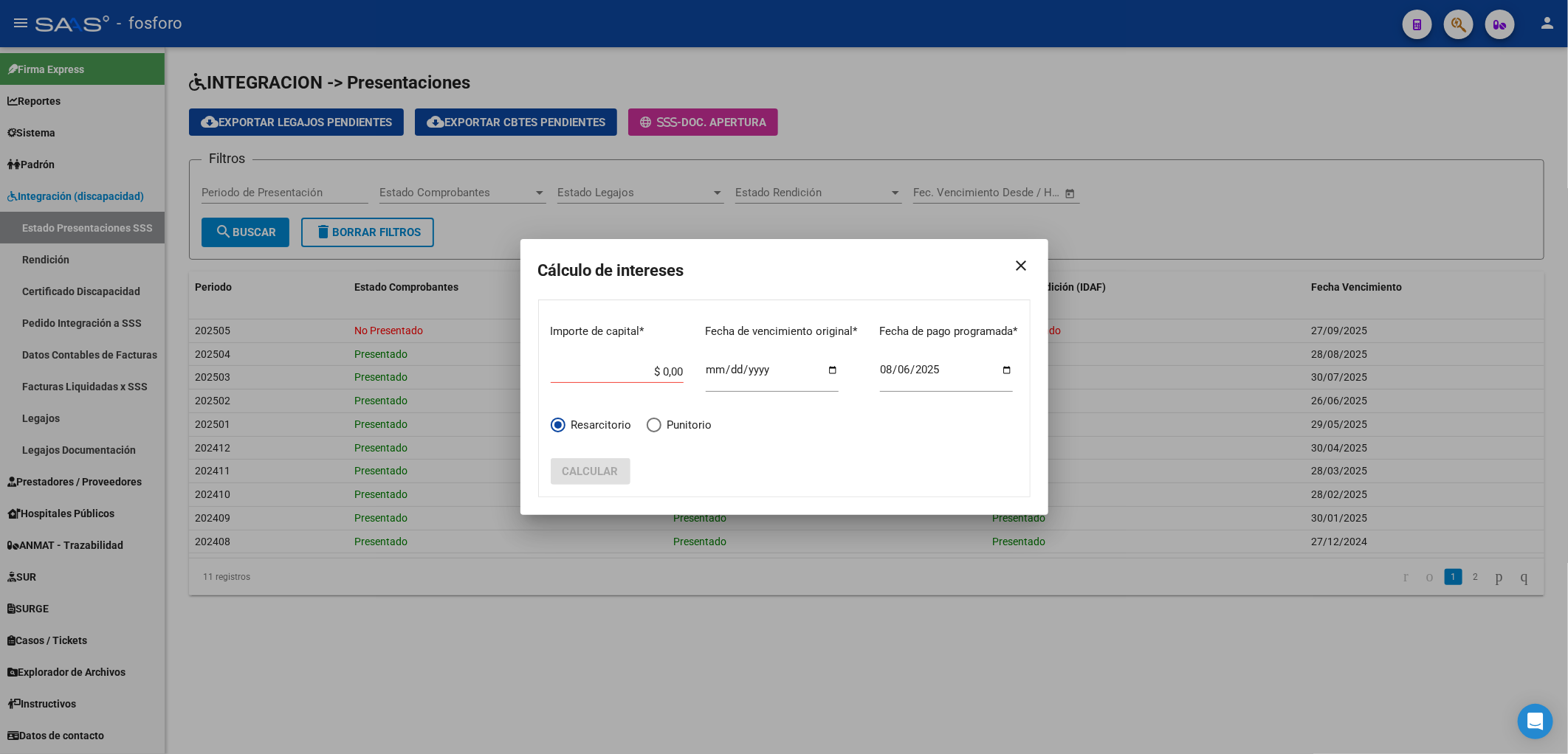 drag, startPoint x: 1337, startPoint y: 159, endPoint x: 1519, endPoint y: 42, distance: 216.36312 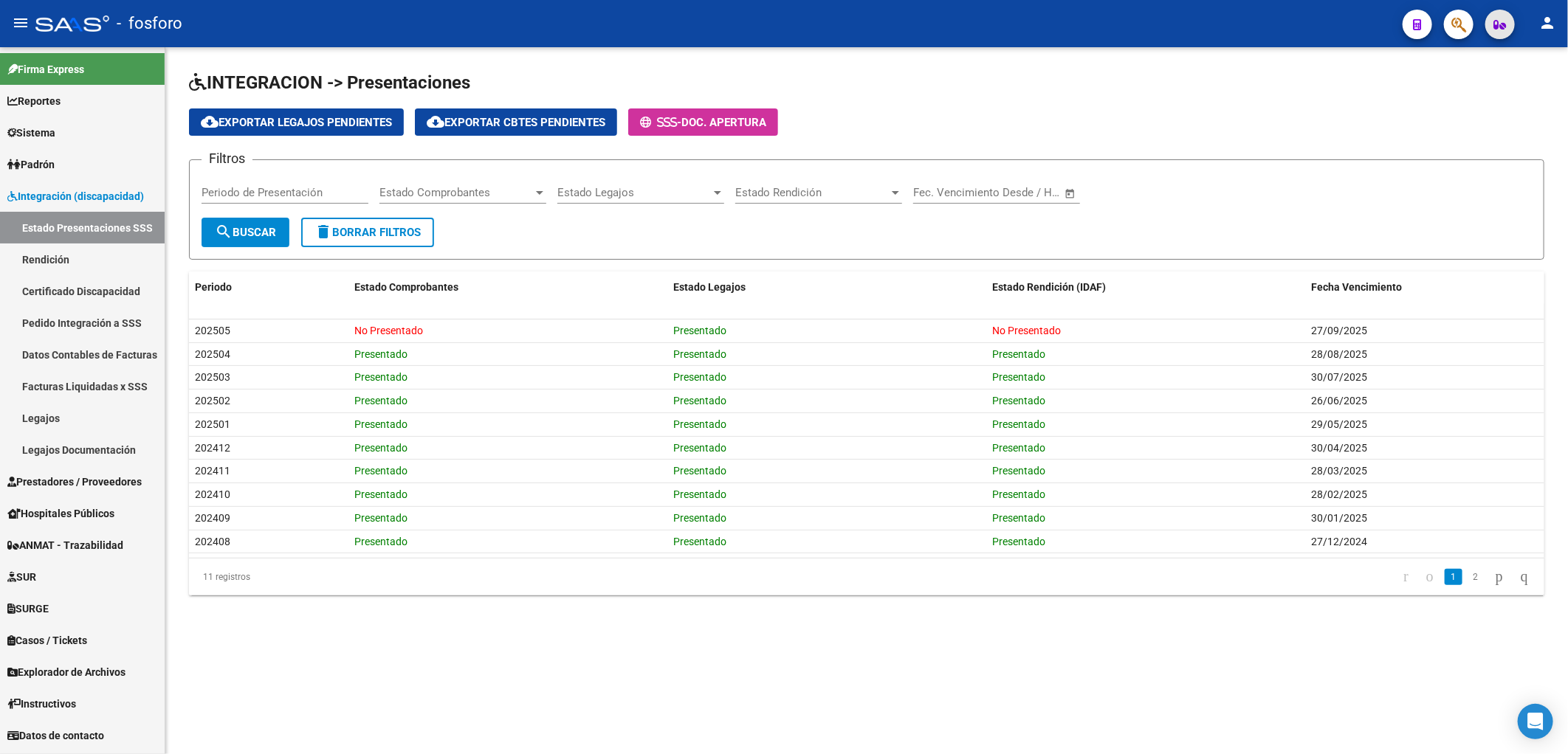 click 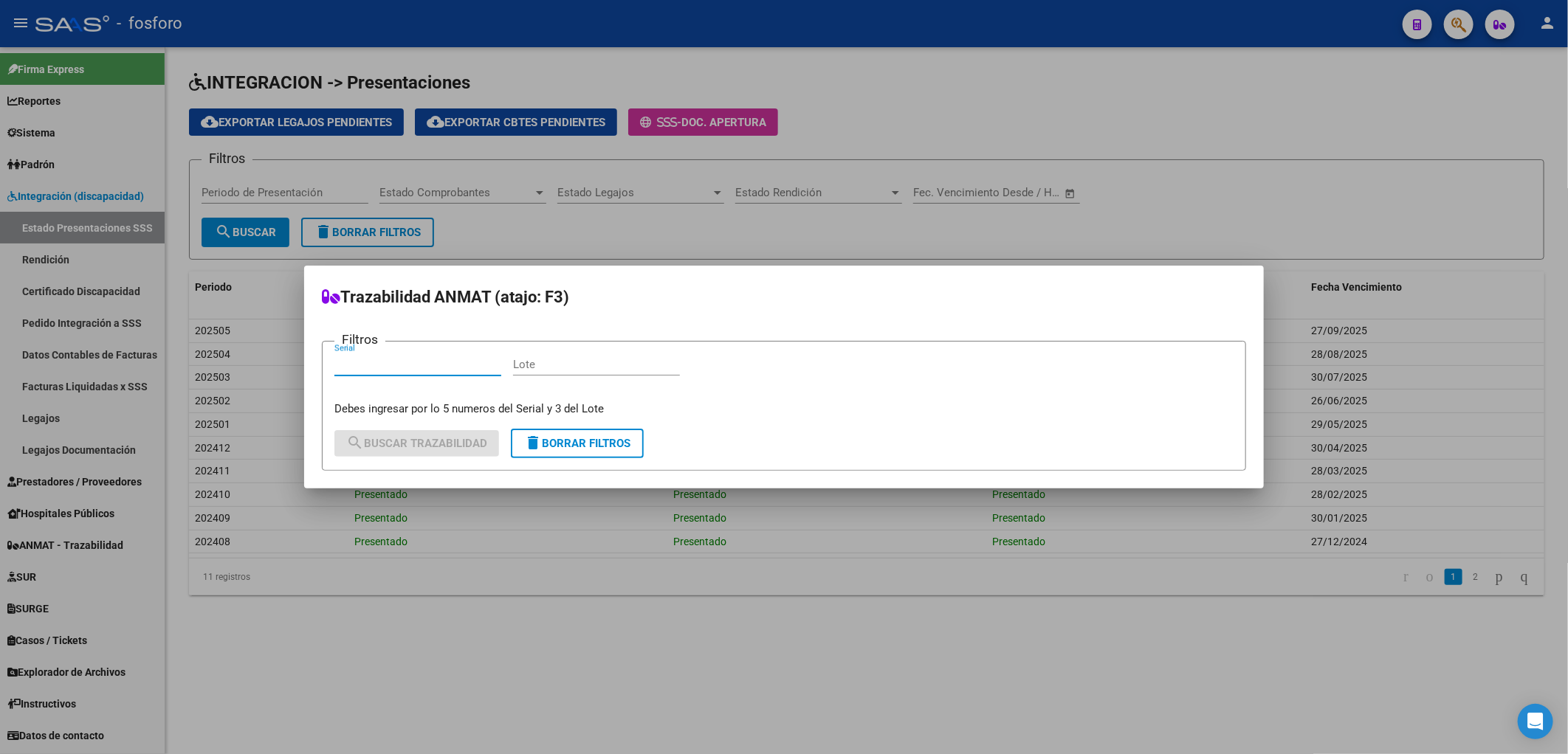 click at bounding box center (784, 377) 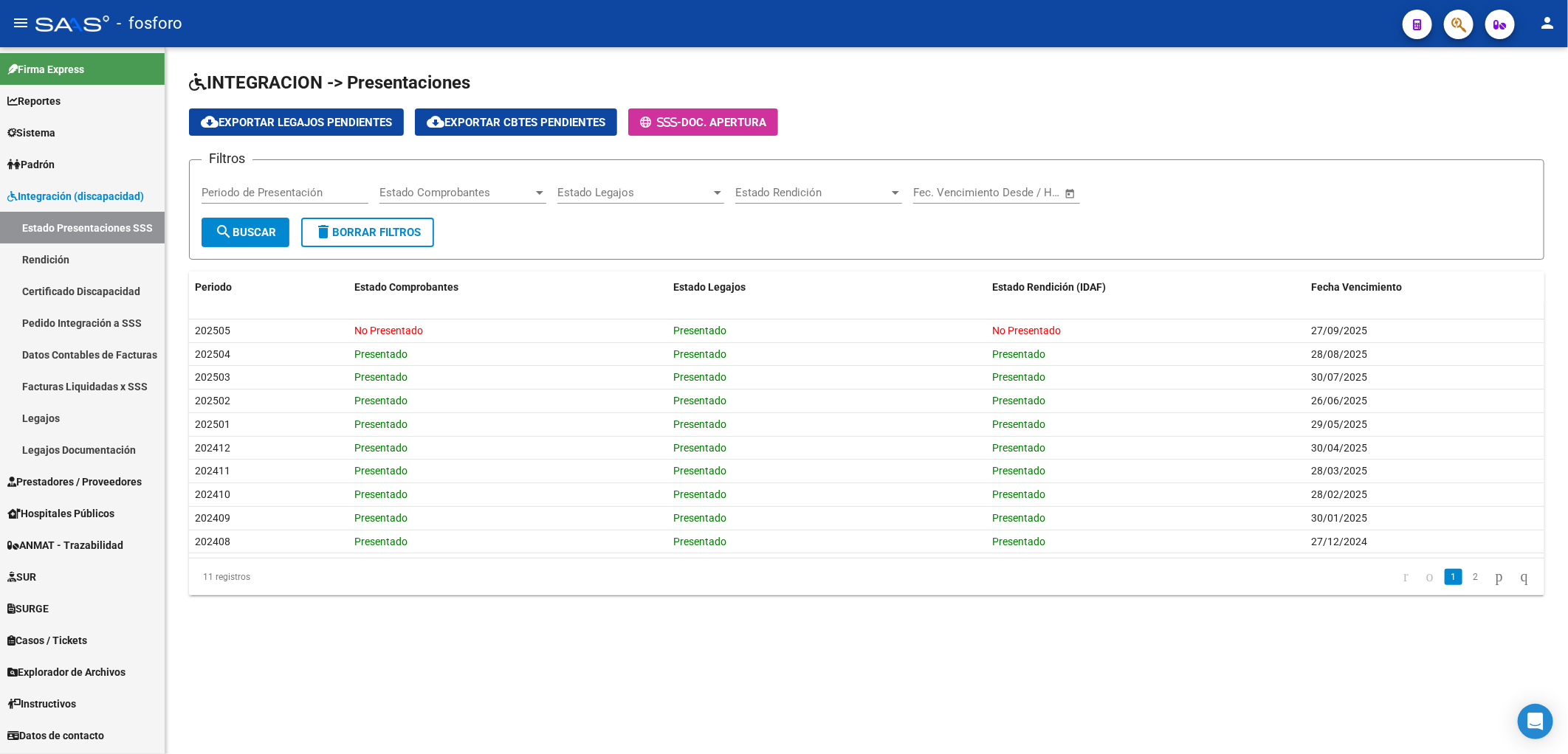 click on "person" 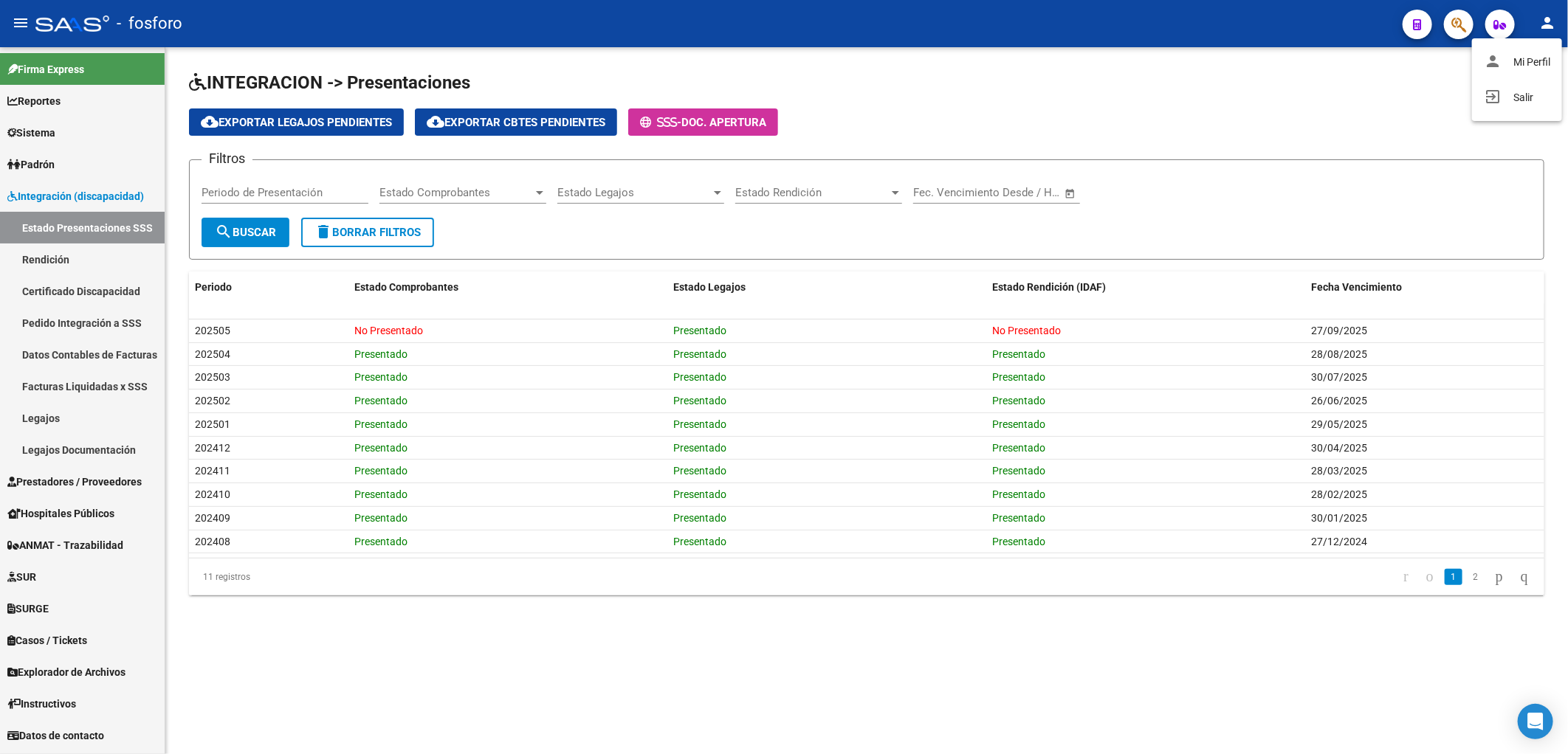 click at bounding box center [784, 377] 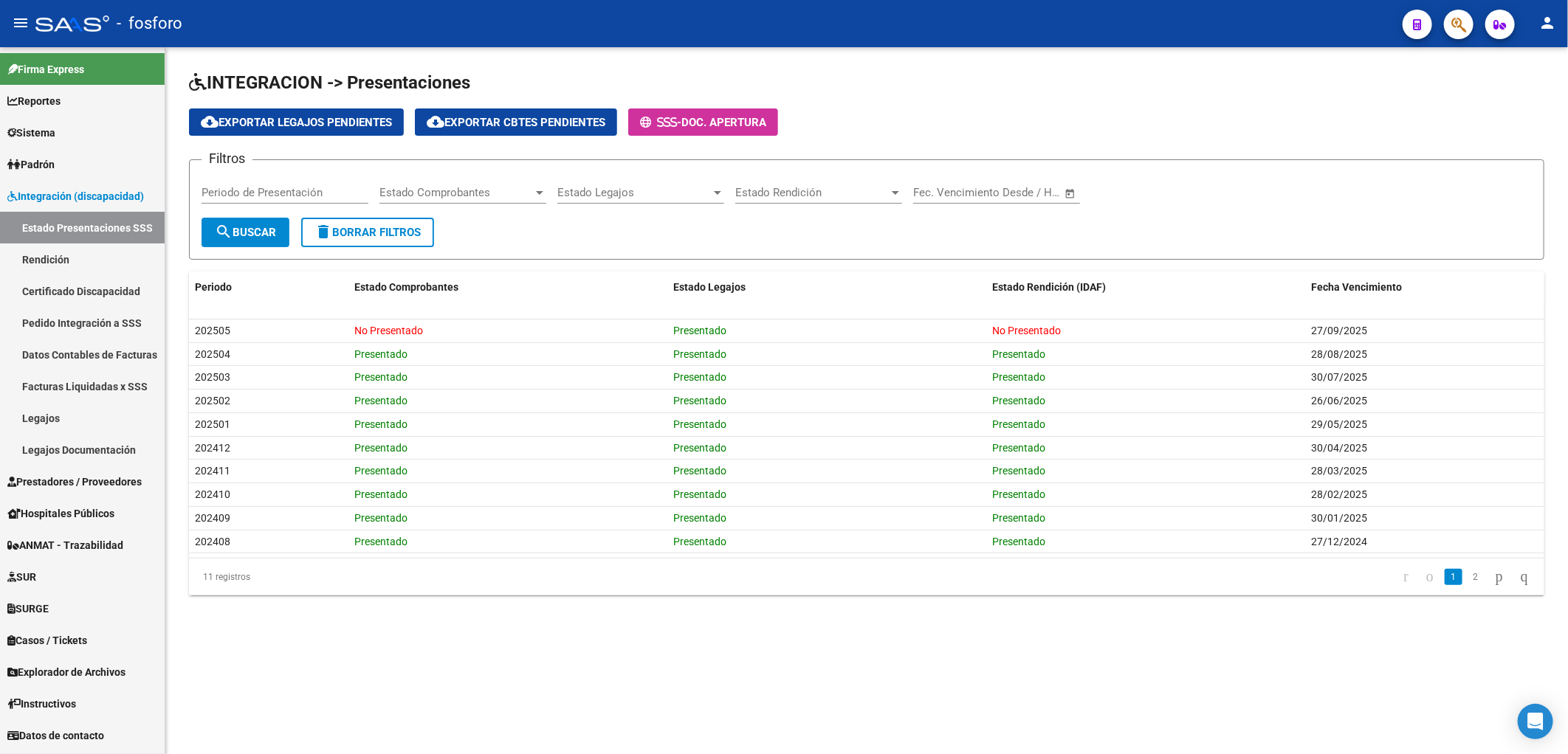 click on "person" 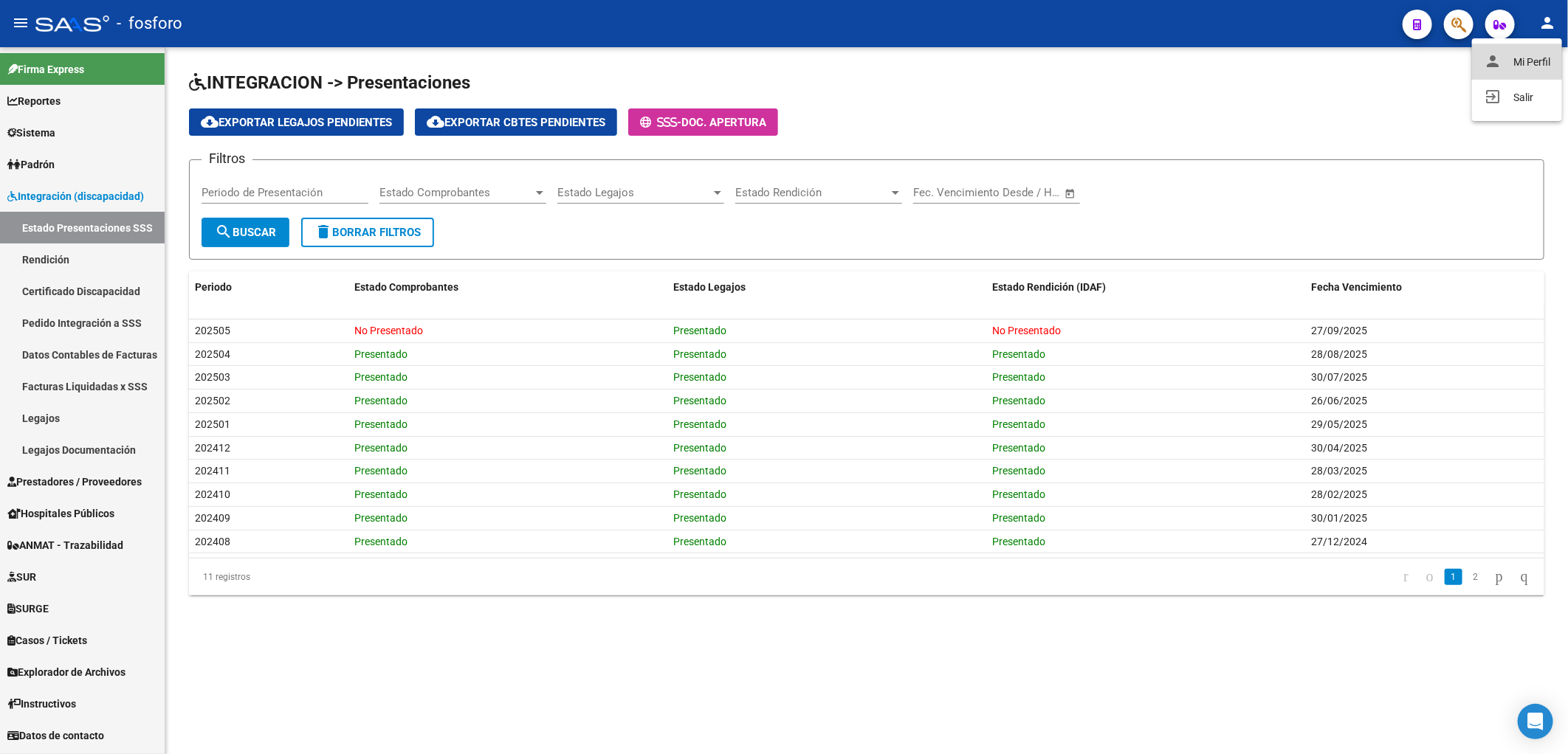 click on "person  Mi Perfil" at bounding box center (1517, 62) 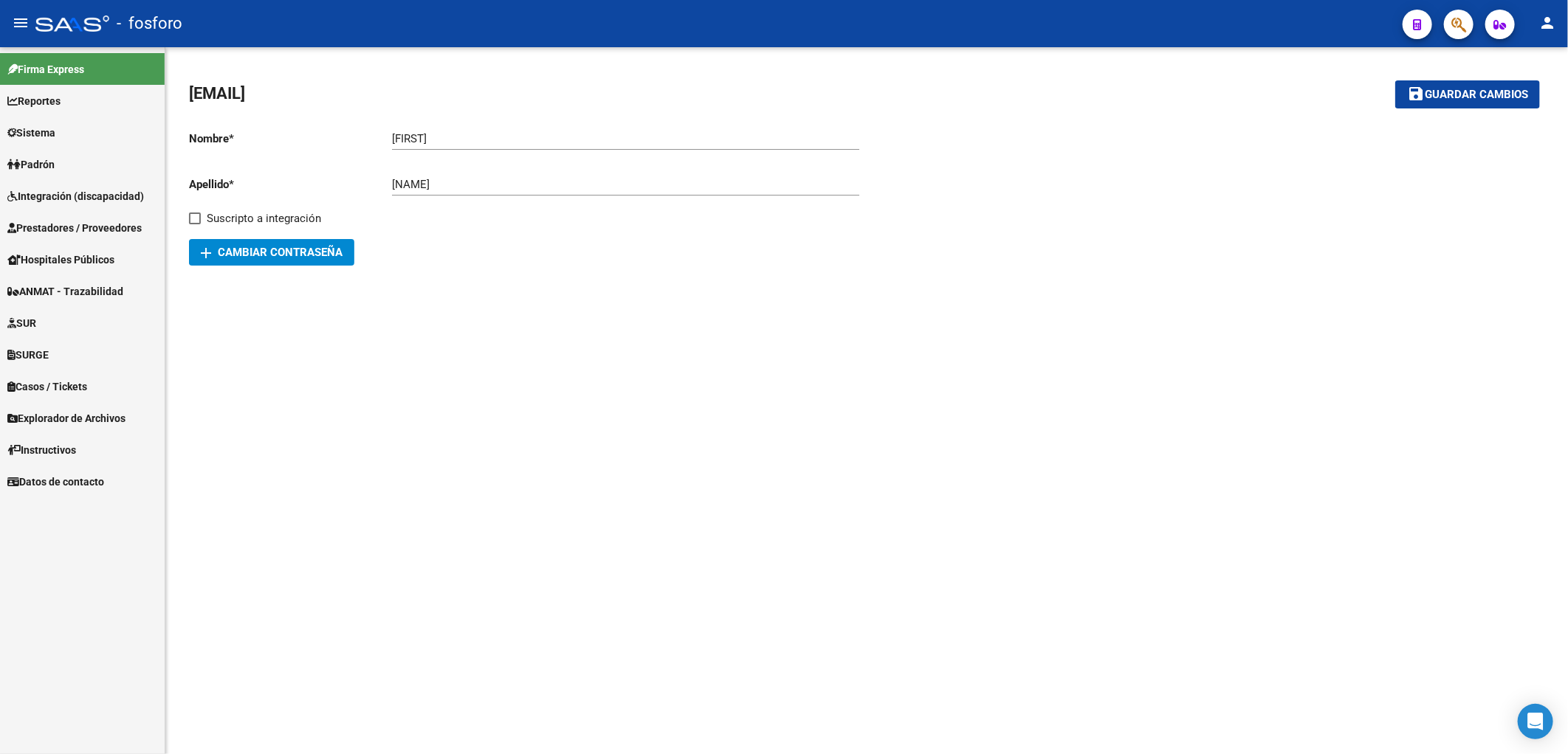 click on "integracion@ospif.ar    save Guardar cambios Nombre  *   Jose Ingresar nombre  Apellido  *   Diaz Ingresar apellido  Email * integracion@ospif.ar Email    Suscripto a integración  add  Cambiar Contraseña" 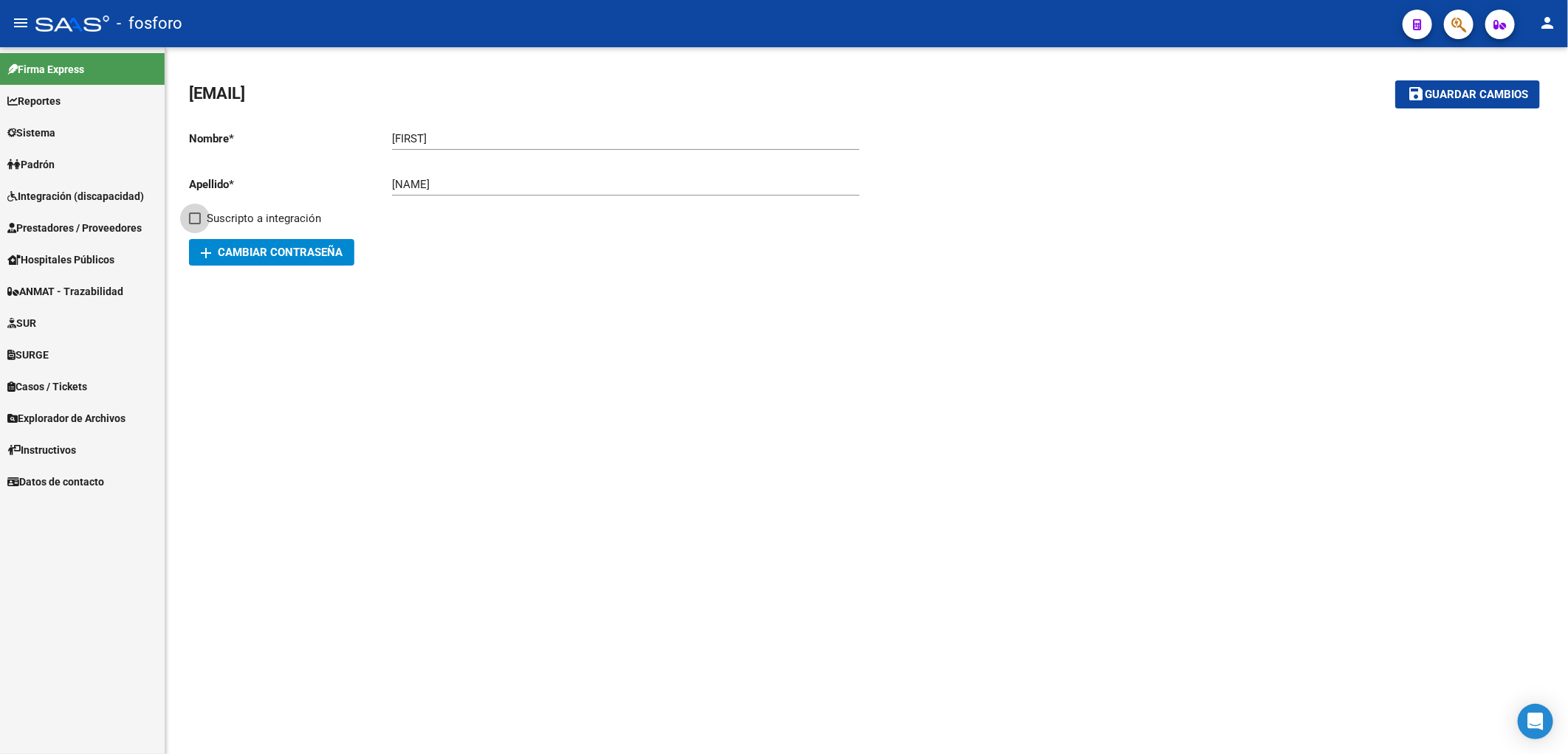 click on "Suscripto a integración" at bounding box center (264, 218) 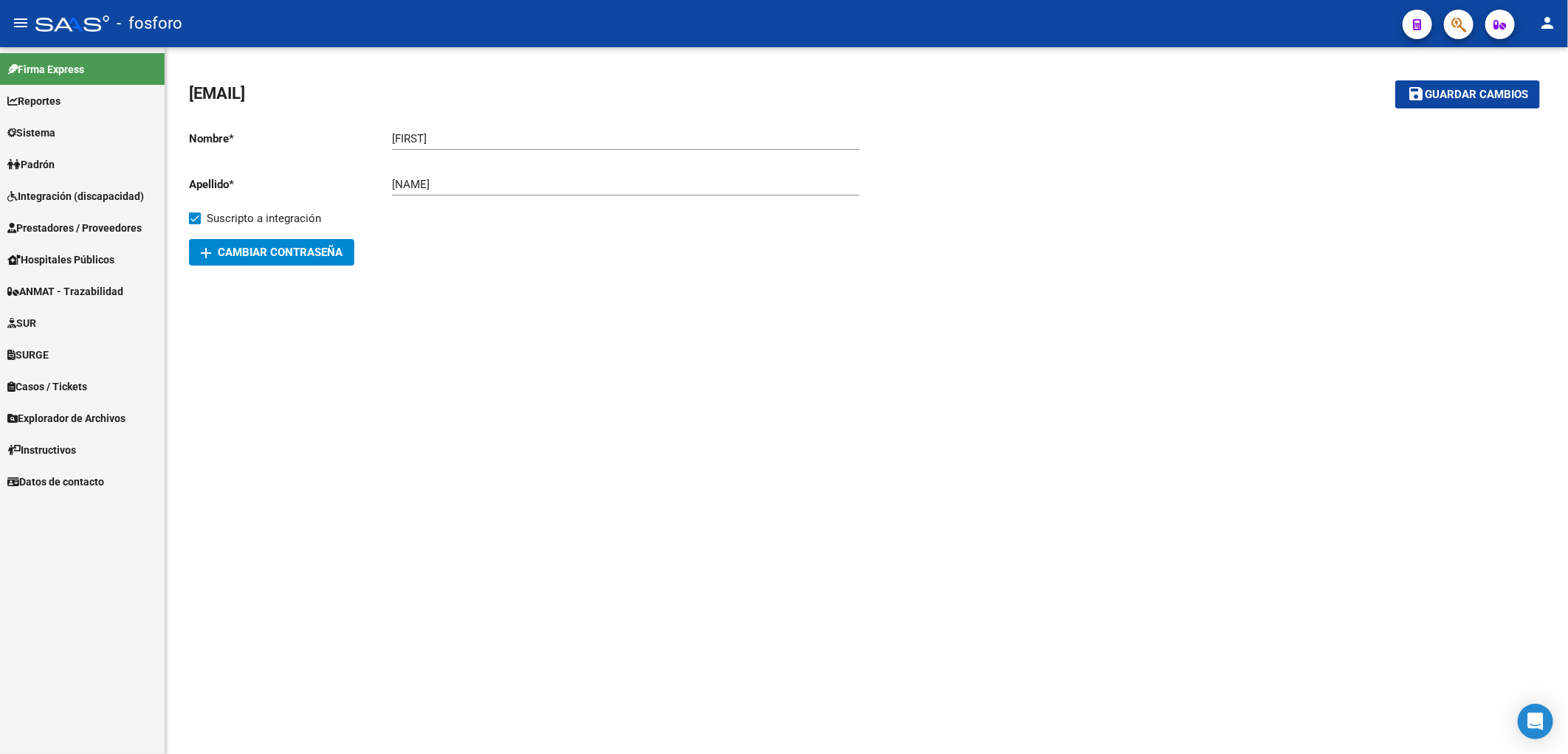 click on "Suscripto a integración" at bounding box center [264, 218] 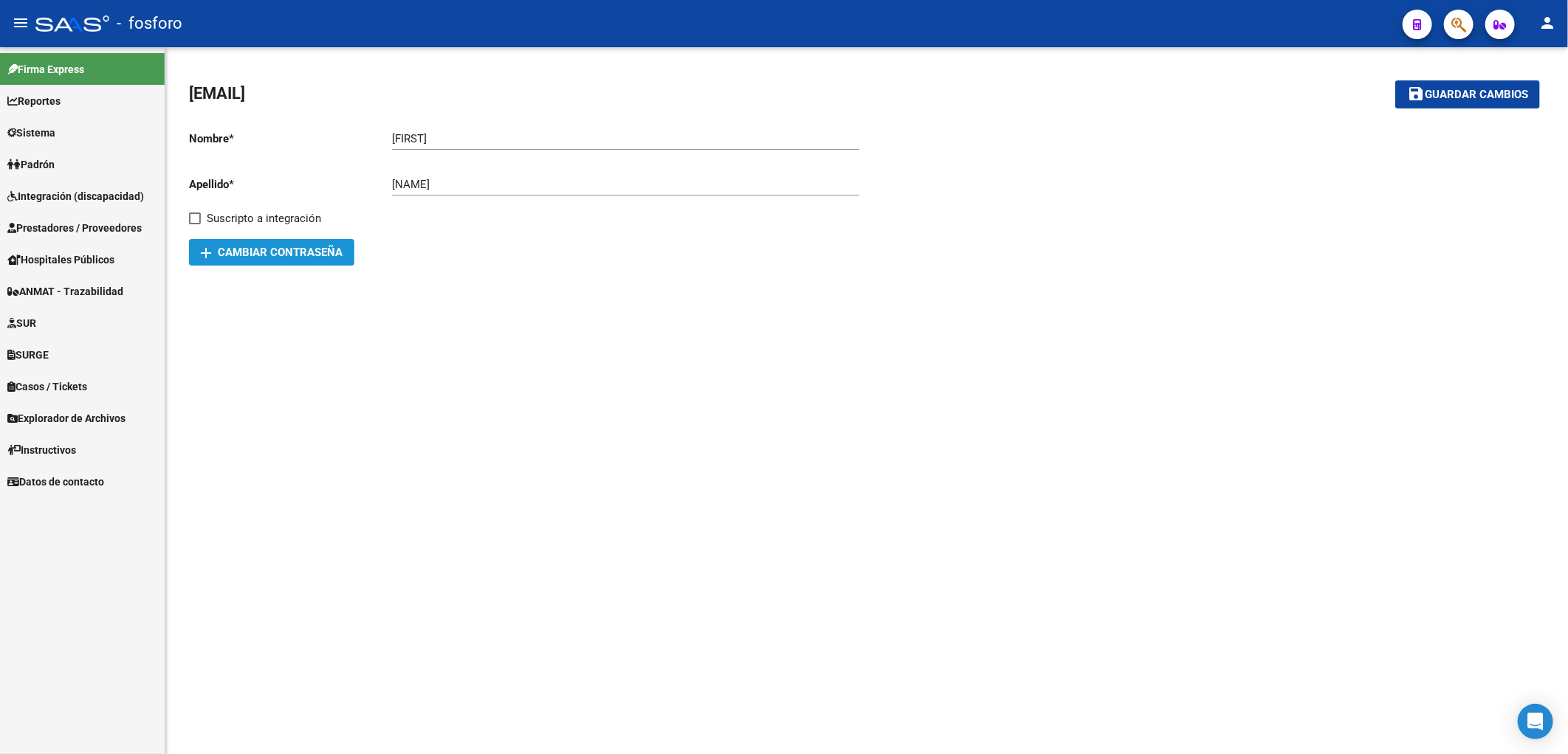 click on "add  Cambiar Contraseña" 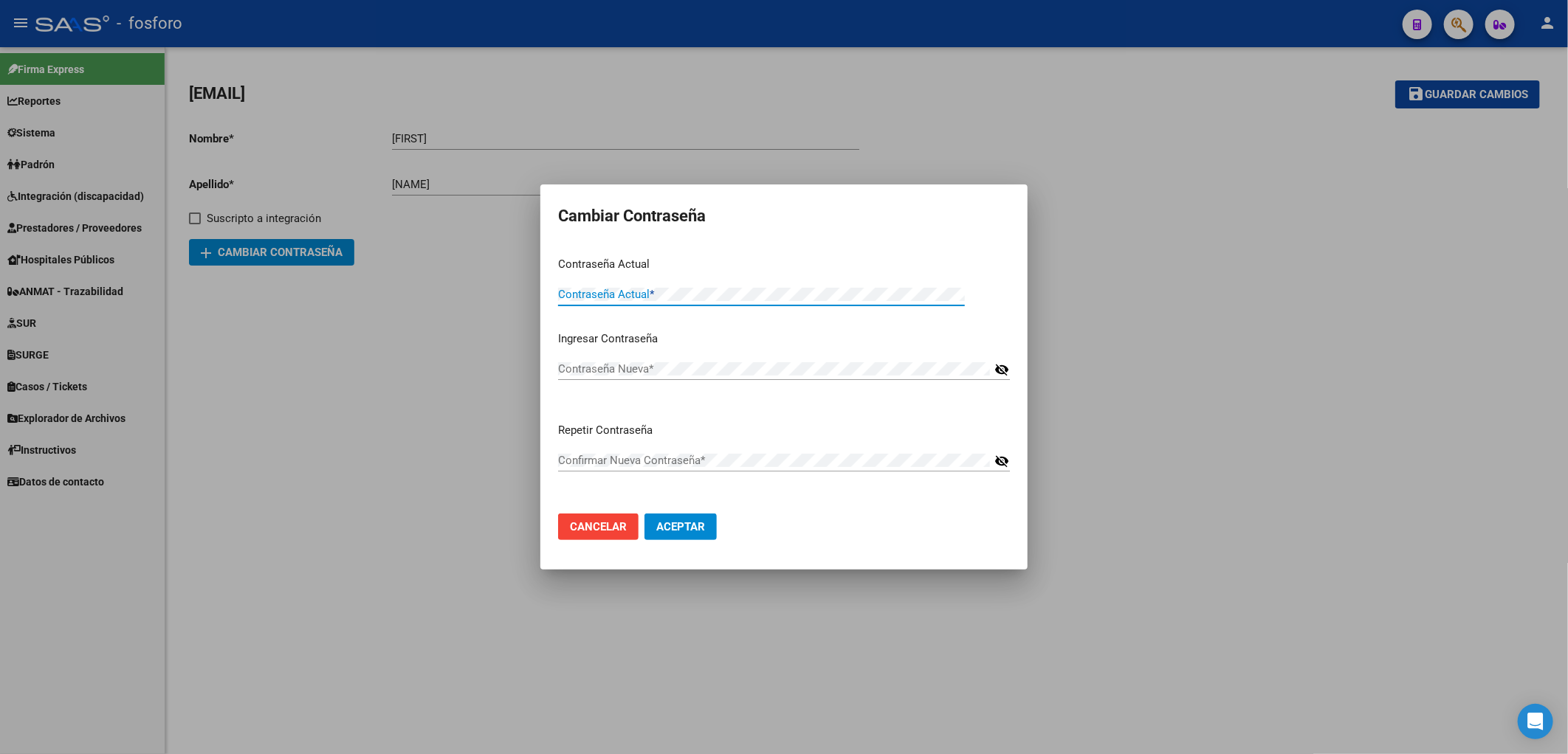 click at bounding box center (784, 377) 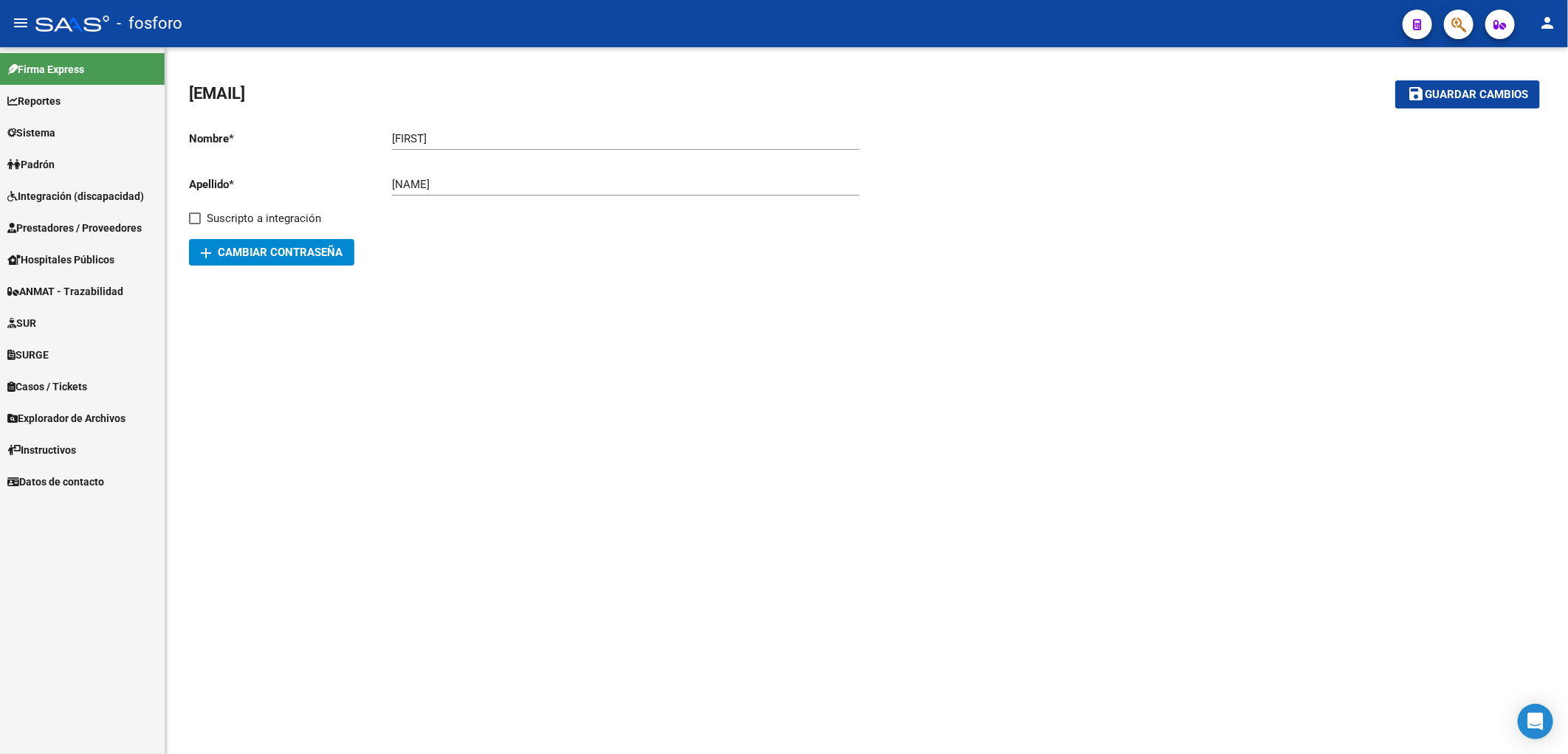 click on "integracion@ospif.ar    save Guardar cambios Nombre  *   Jose Ingresar nombre  Apellido  *   Diaz Ingresar apellido  Email * integracion@ospif.ar Email    Suscripto a integración  add  Cambiar Contraseña" 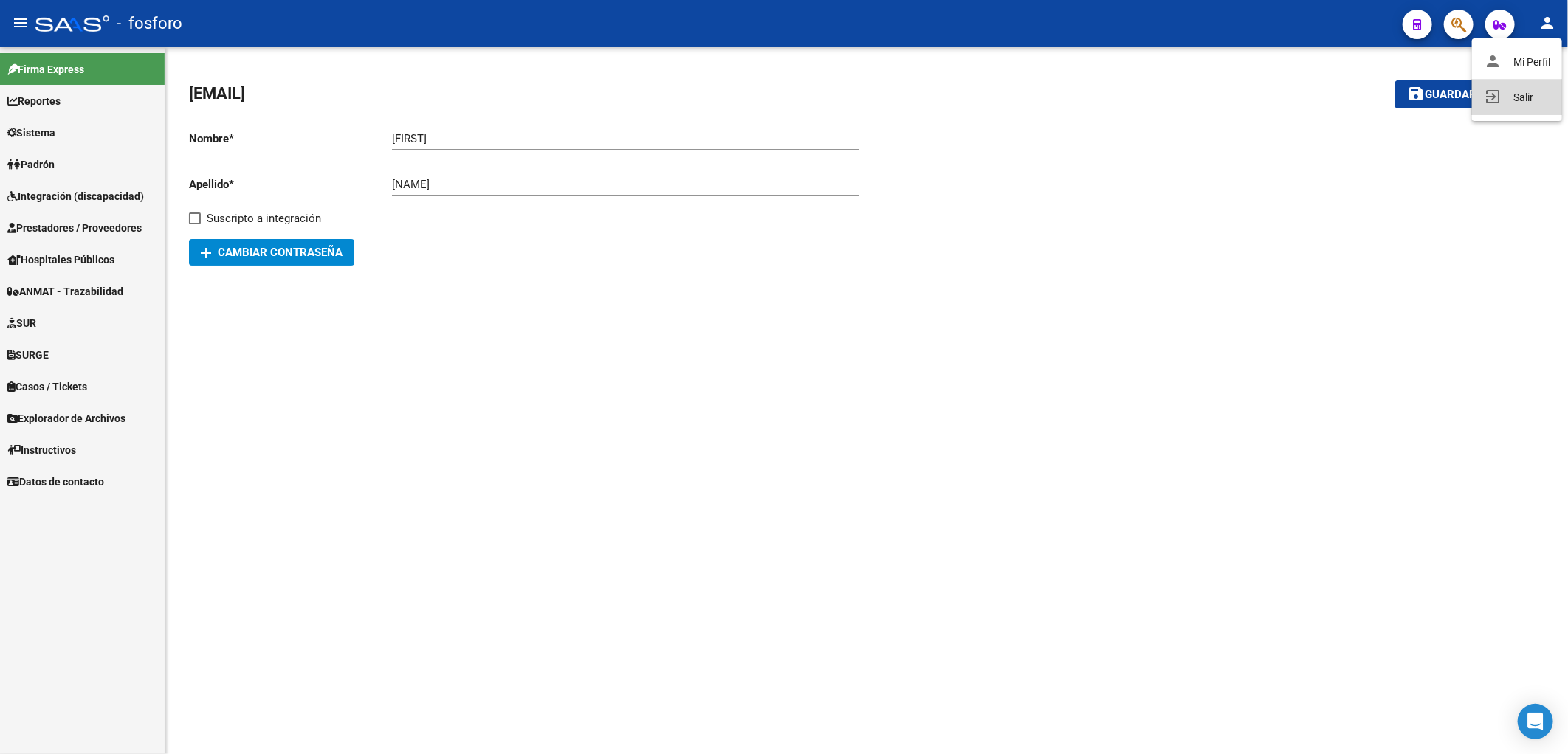 click on "exit_to_app  Salir" at bounding box center [1517, 97] 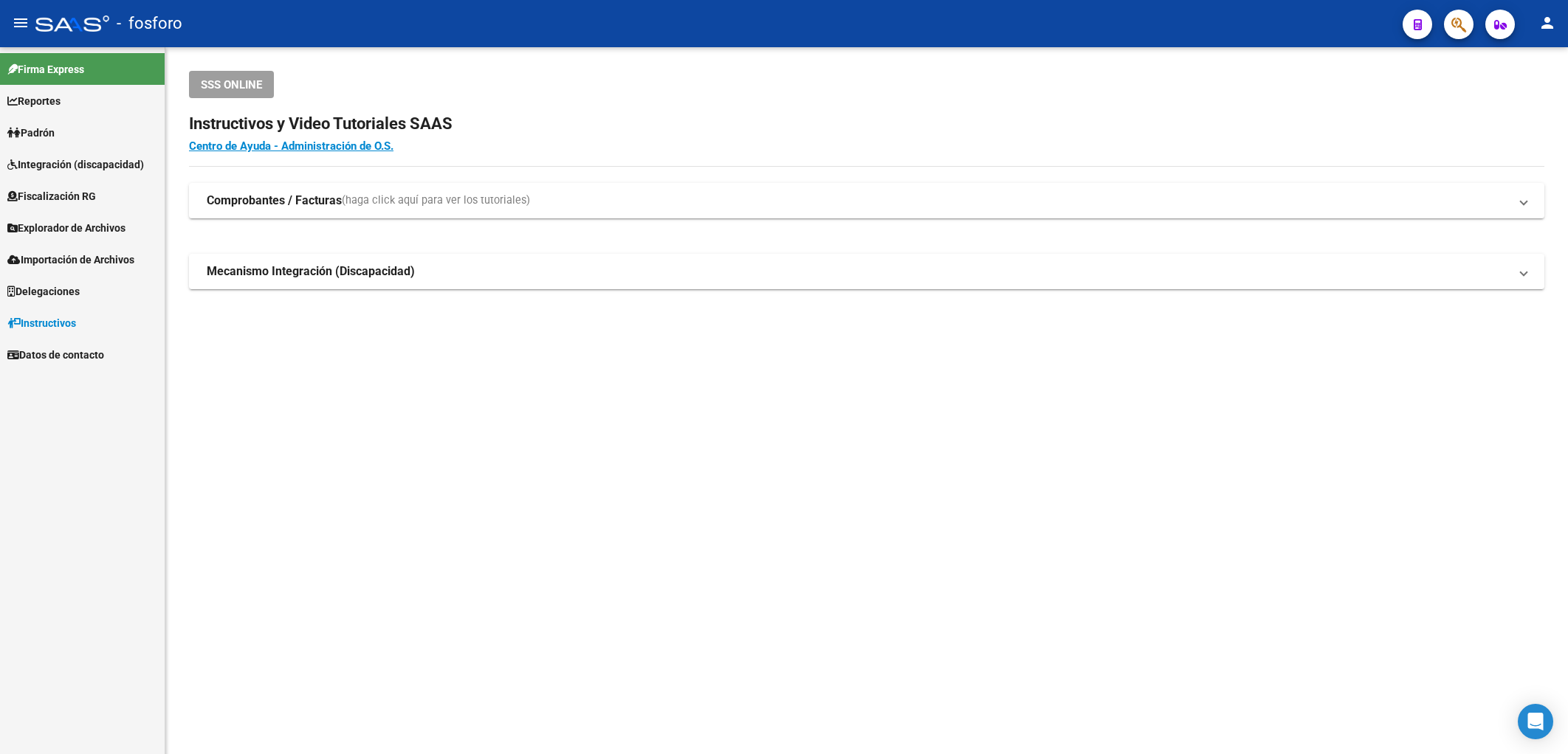 scroll, scrollTop: 0, scrollLeft: 0, axis: both 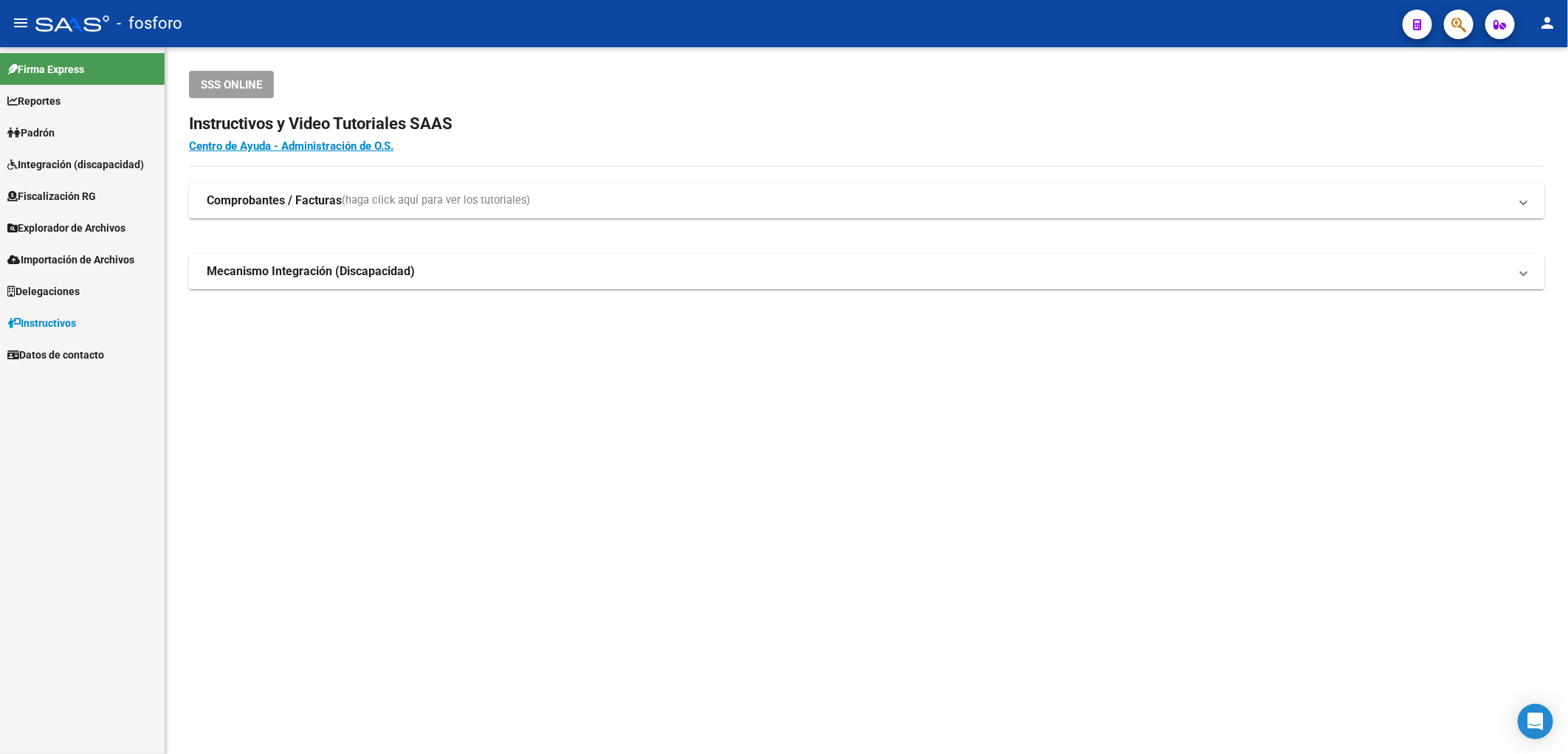 click on "Integración (discapacidad)" at bounding box center [82, 164] 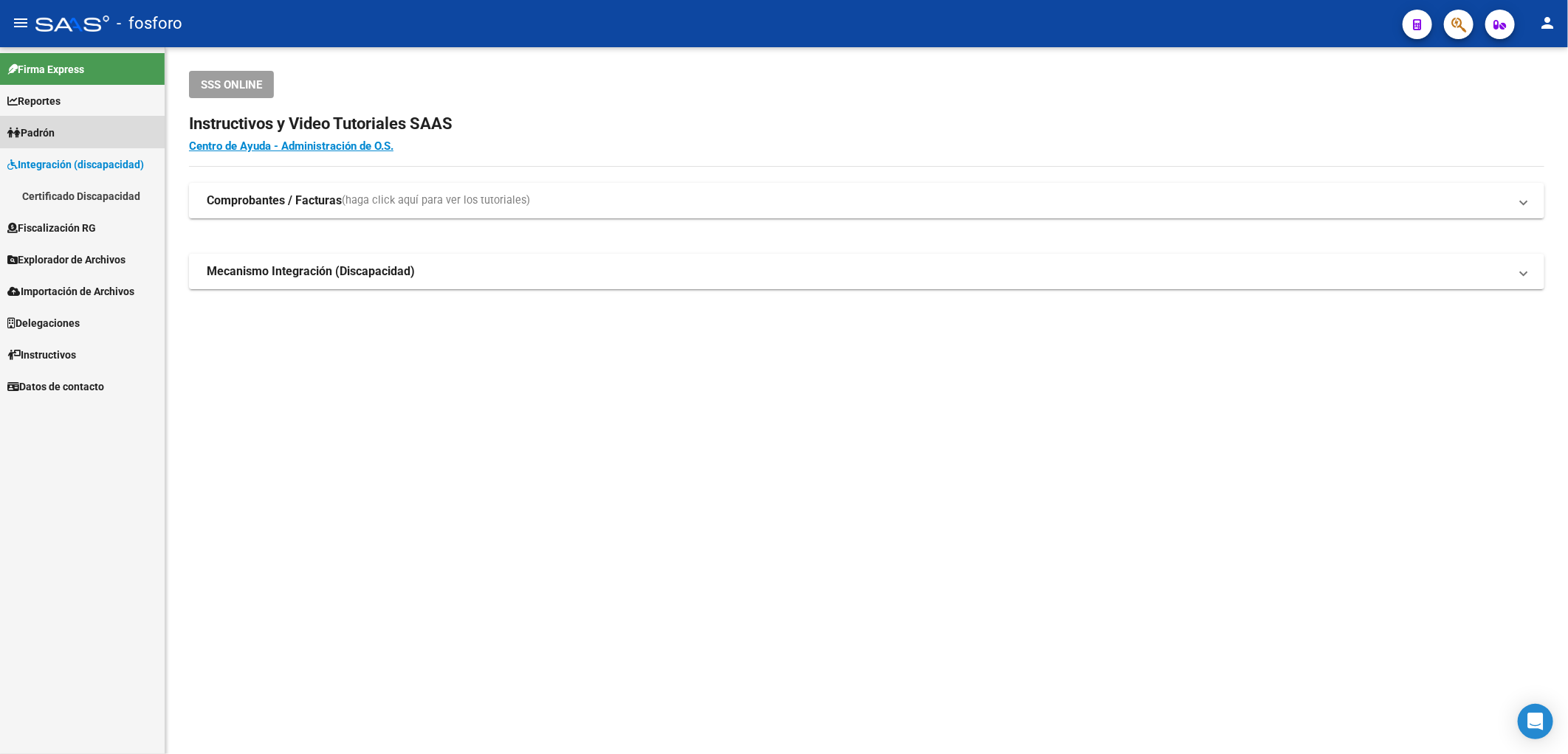 click on "Padrón" at bounding box center [31, 133] 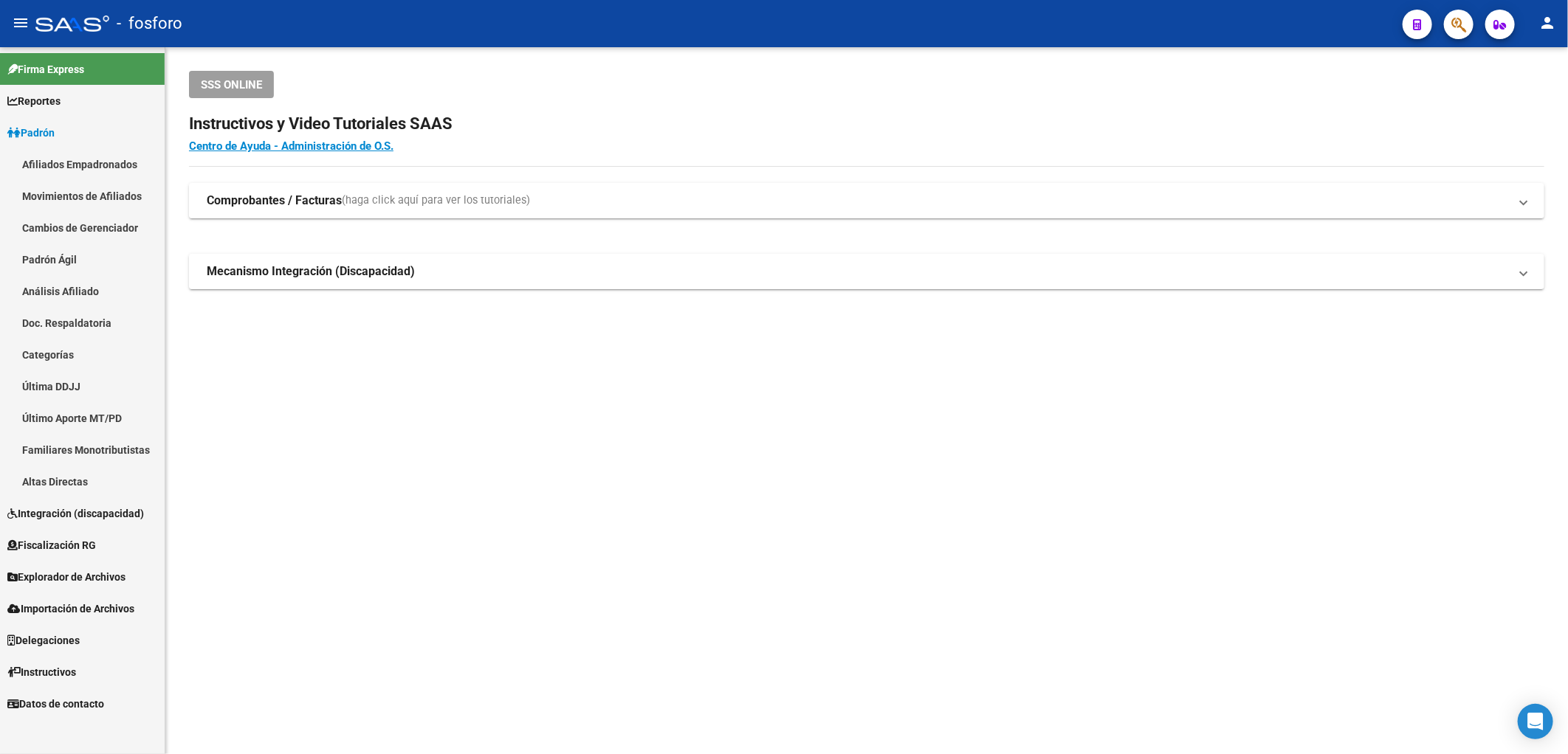 click on "Padrón" at bounding box center [31, 133] 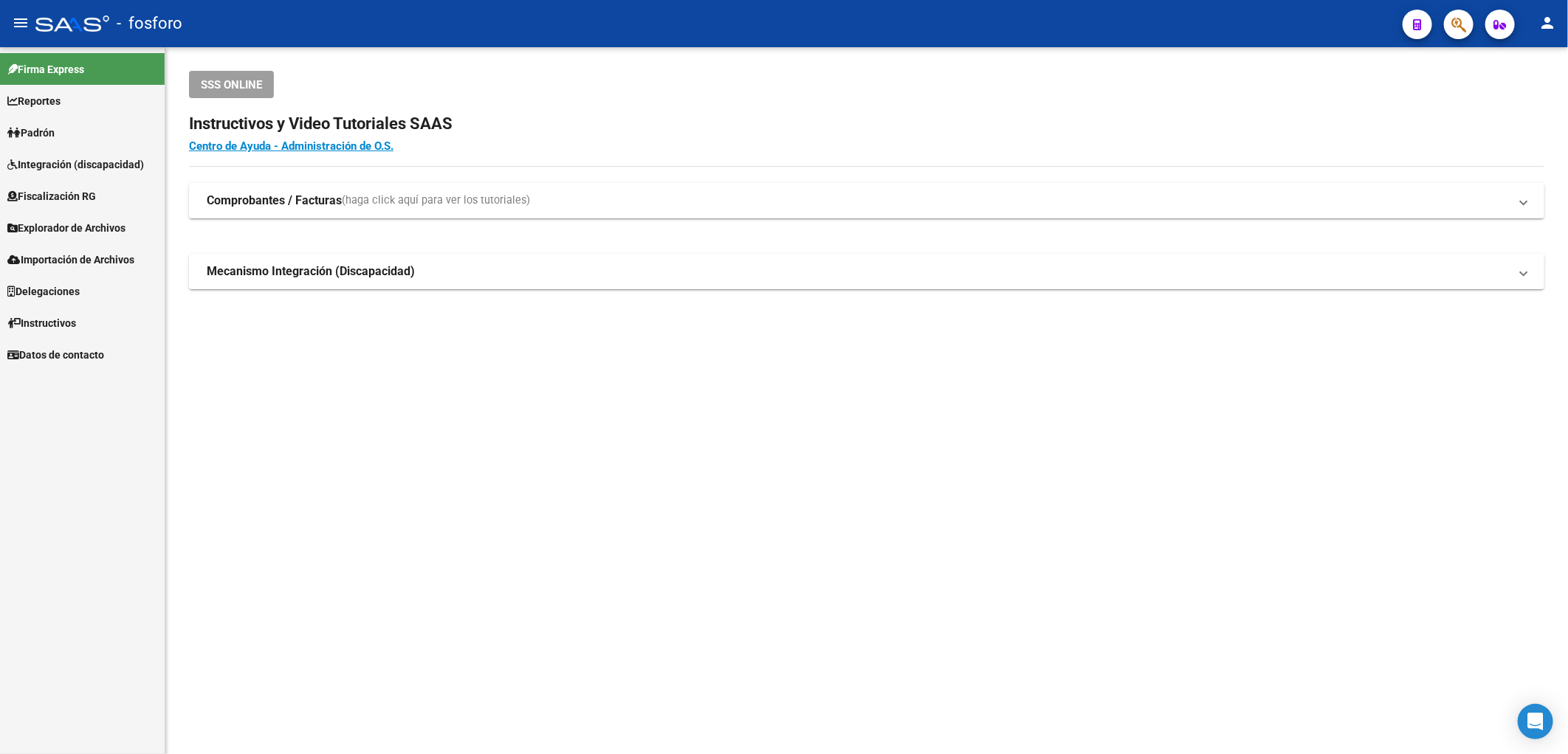 click on "Firma Express     Reportes Padrón Traspasos x O.S. Traspasos x Gerenciador Traspasos x Provincia Nuevos Aportantes Métricas - Padrón SSS Métricas - Crecimiento Población    Padrón Afiliados Empadronados Movimientos de Afiliados Cambios de Gerenciador Padrón Ágil Análisis Afiliado Doc. Respaldatoria Categorías Última DDJJ Último Aporte MT/PD Familiares Monotributistas Altas Directas    Integración (discapacidad) Certificado Discapacidad    Fiscalización RG Listado de Empresas Análisis Empresa    Explorador de Archivos ANSES Jubilados Desempleo Sistemas Externos Inserciones Manuales de Padrón Ágil Padrón Familiares Prácticas Liquidadas SSS Traspasos Res. 01/2025 y Revs. Opciones Diarias (+) RG - Altas ONLINE (+) RG - Bajas ONLINE (+) MT - Altas ONLINE (+) MT - Bajas ONLINE (+) MT - Adhesiones (+) Padrón Completo SSS MT - Bajas Directas Novedades Recibidas Novedades Aceptadas Novedades Rechazadas Padrón Desempleo RG - Expedientes MT - Familiares MT - Inconsistencias MT - Efec. Soc." at bounding box center (82, 401) 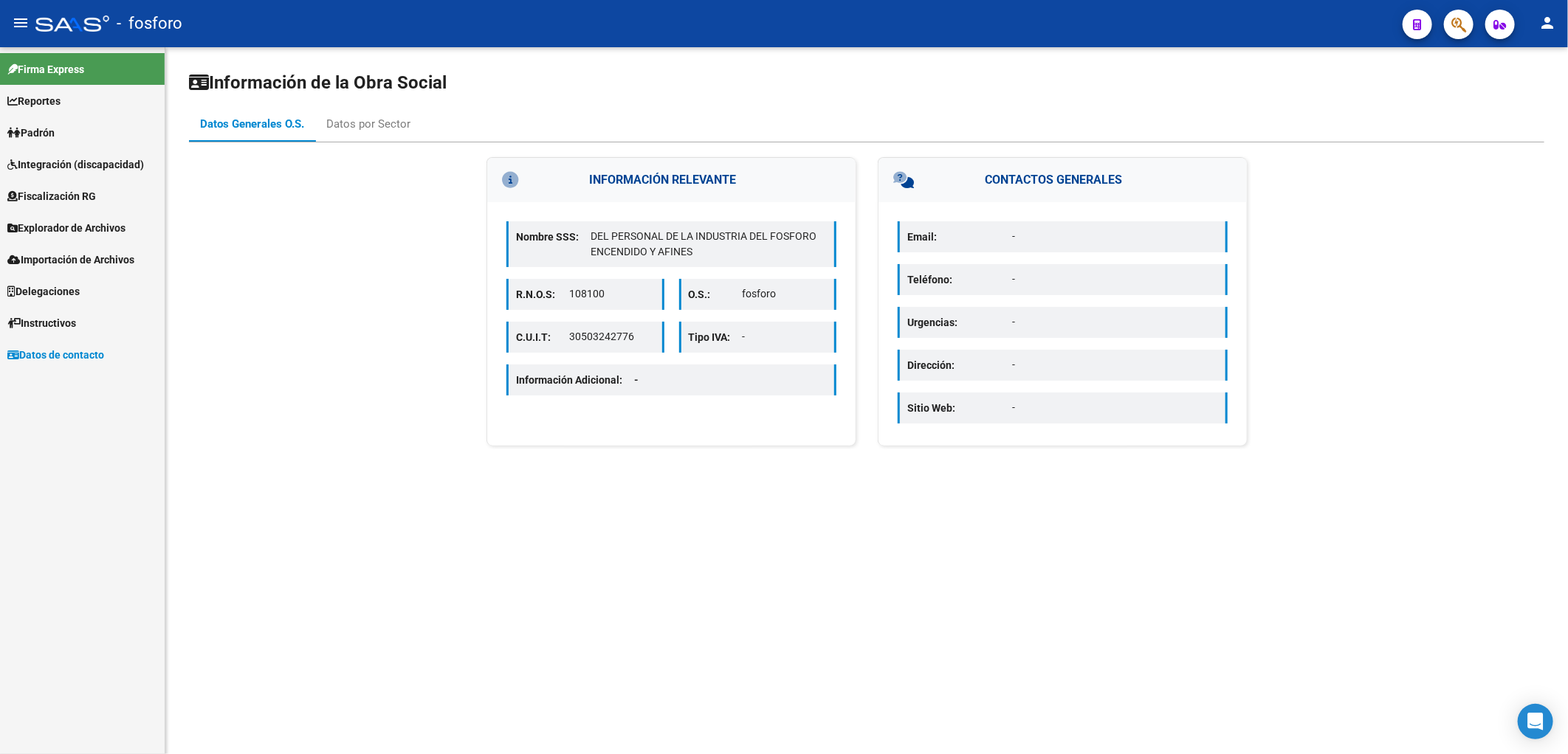 click on "Reportes" at bounding box center [82, 100] 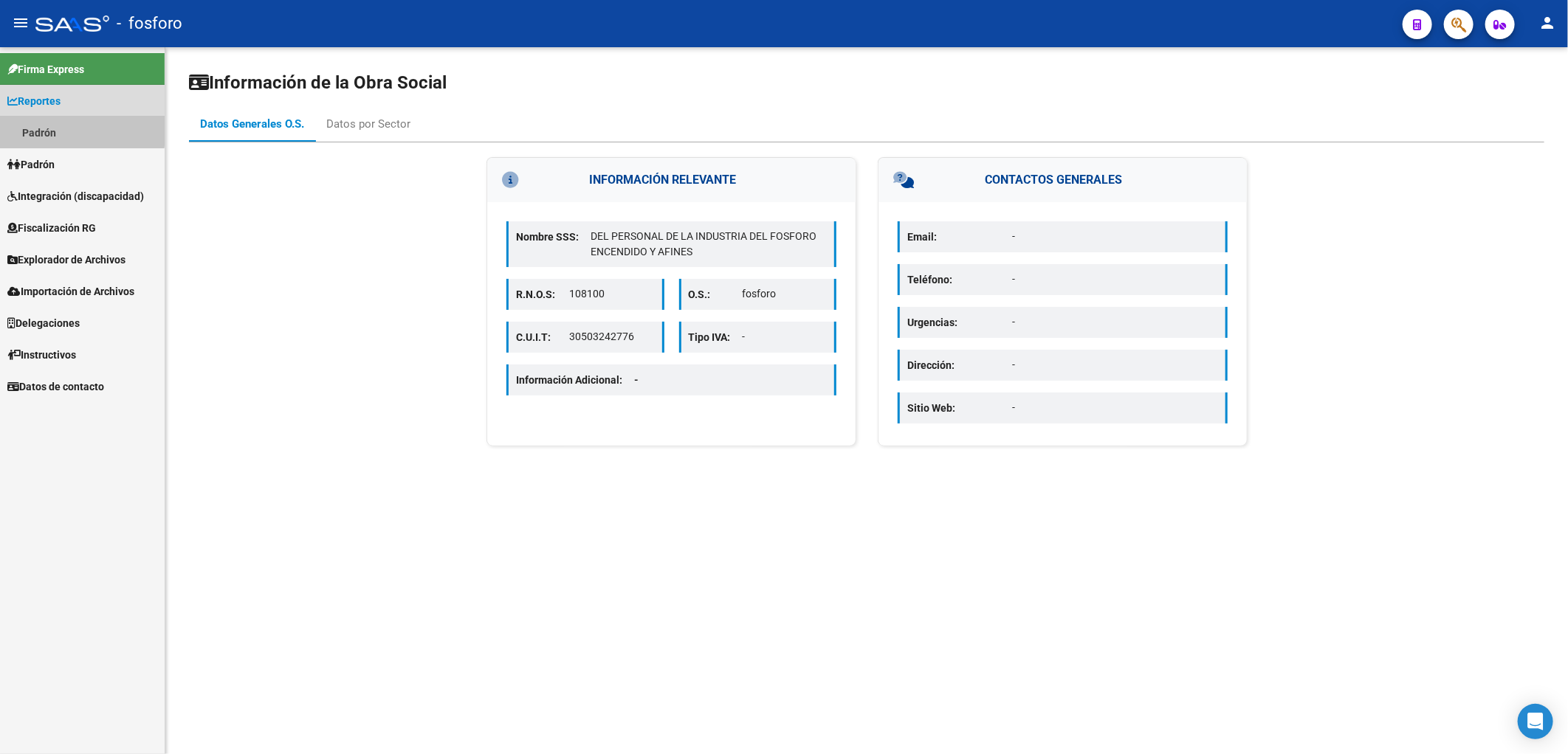click on "Padrón" at bounding box center (82, 132) 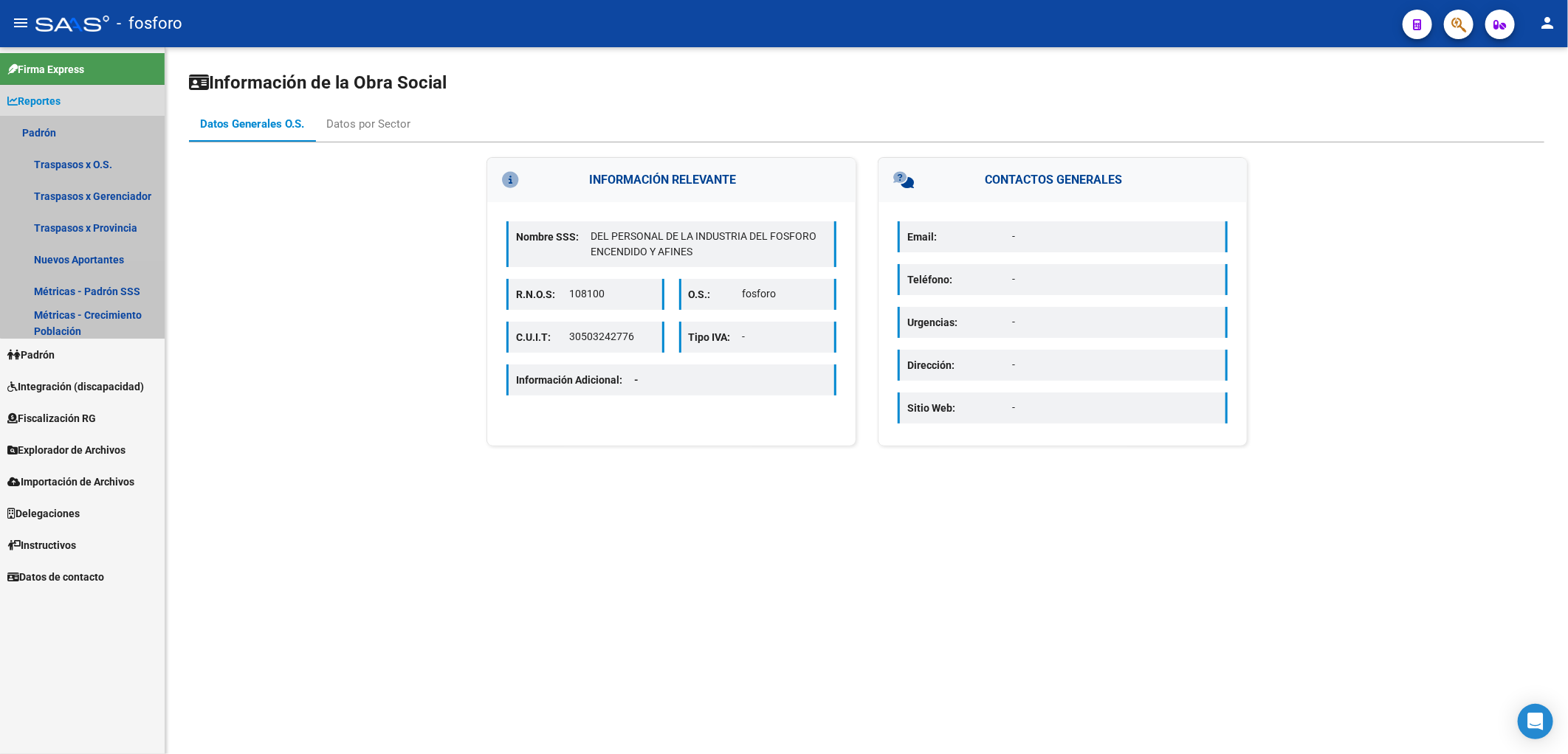 click on "Padrón" at bounding box center [82, 132] 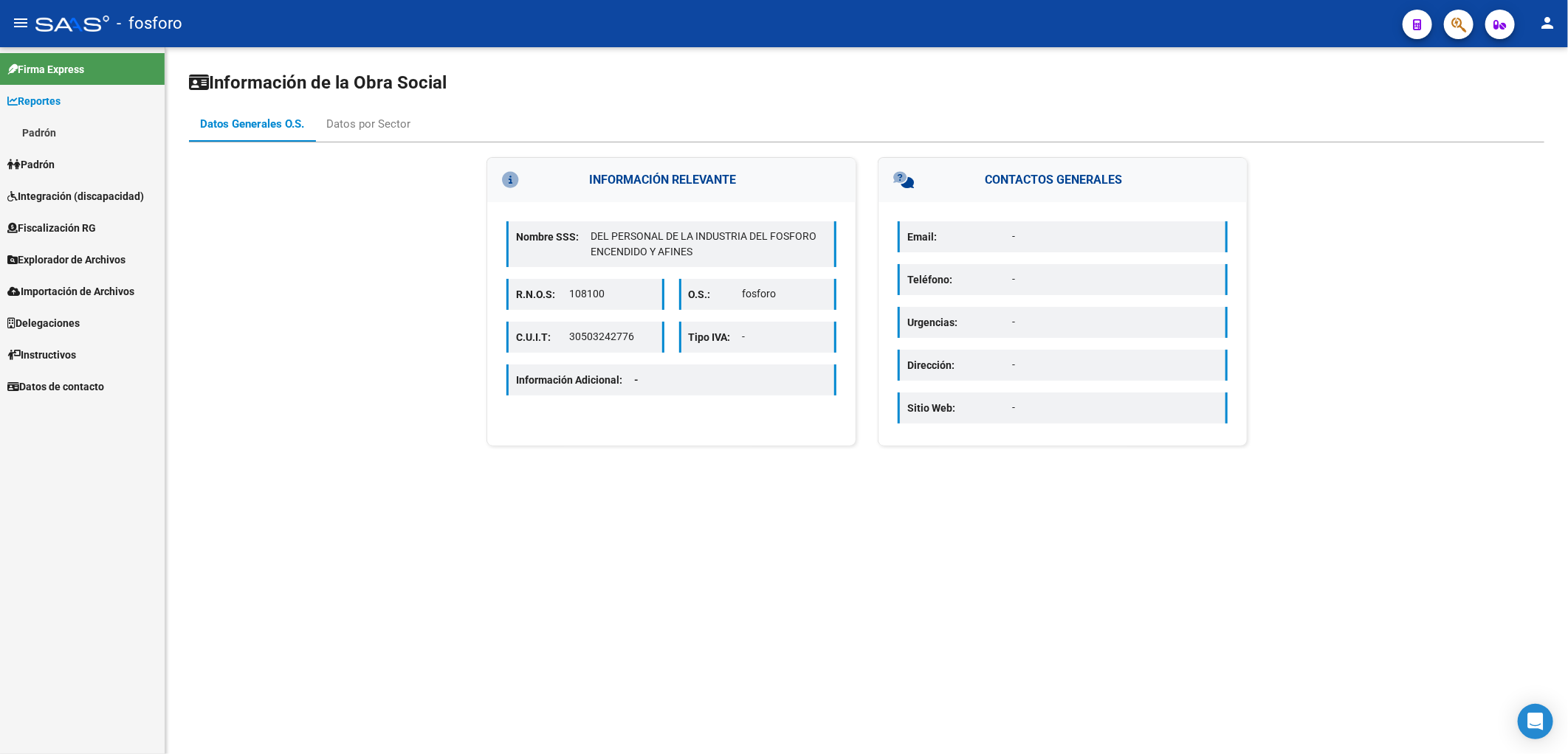 click on "Padrón" at bounding box center (82, 164) 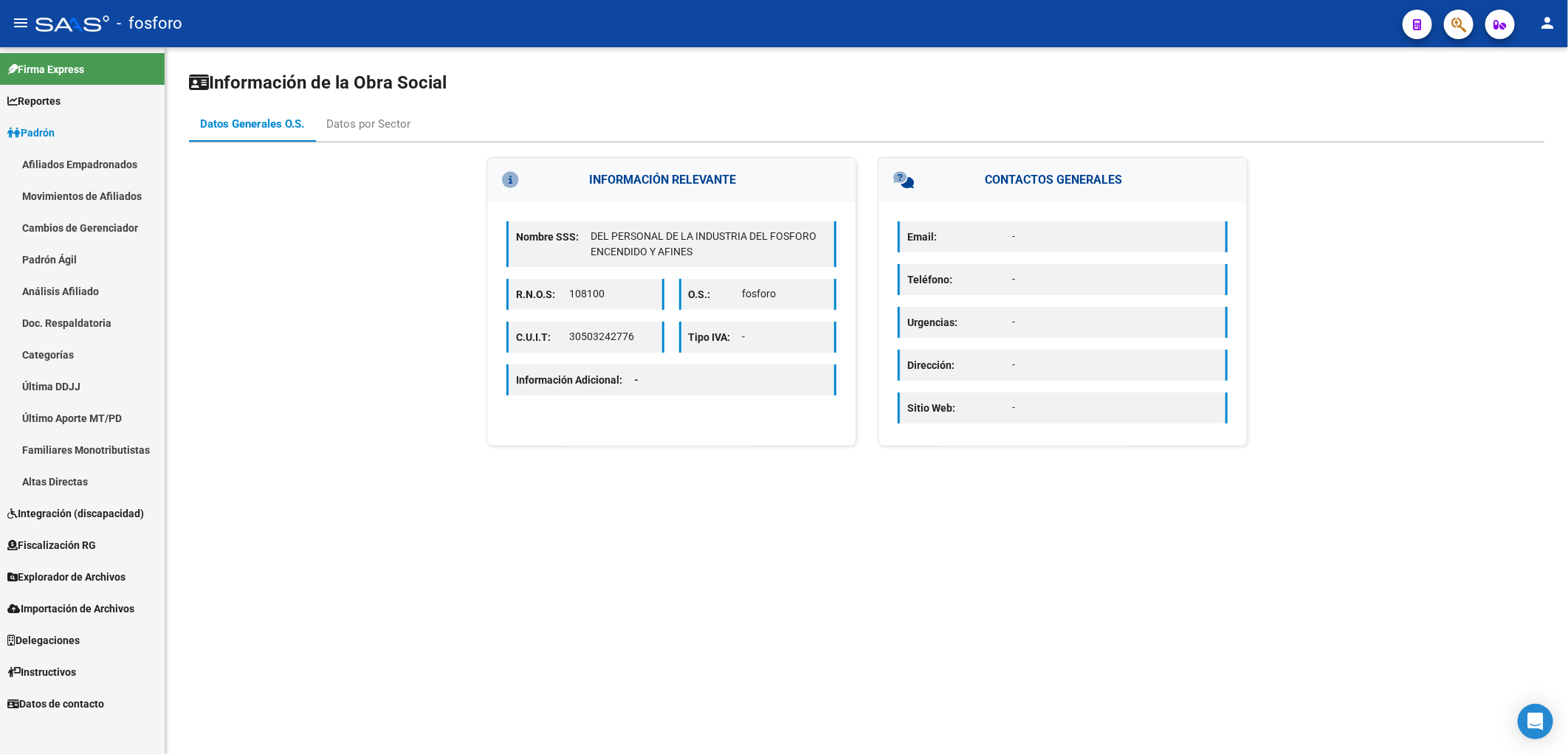 click on "person" 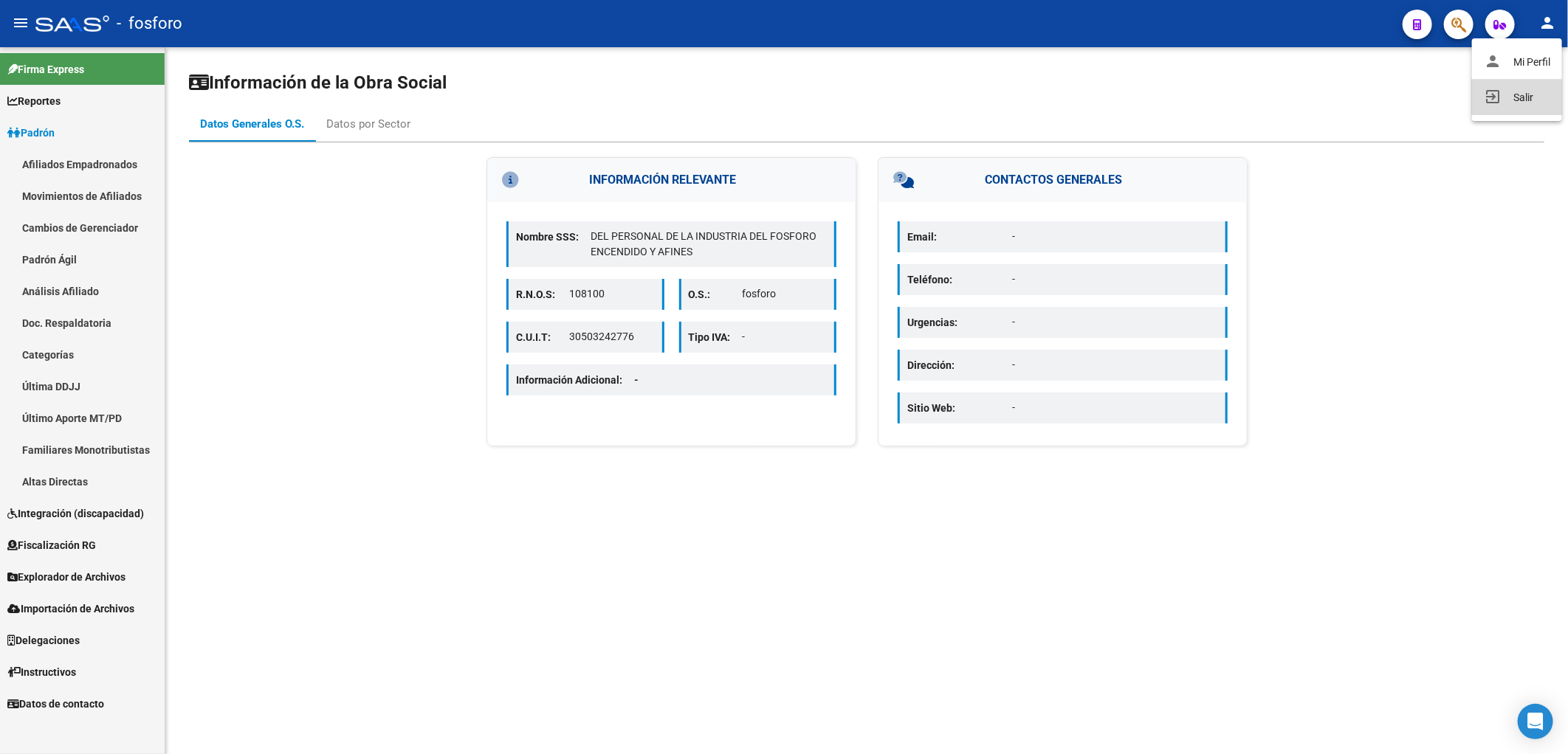 click on "exit_to_app  Salir" at bounding box center (1517, 97) 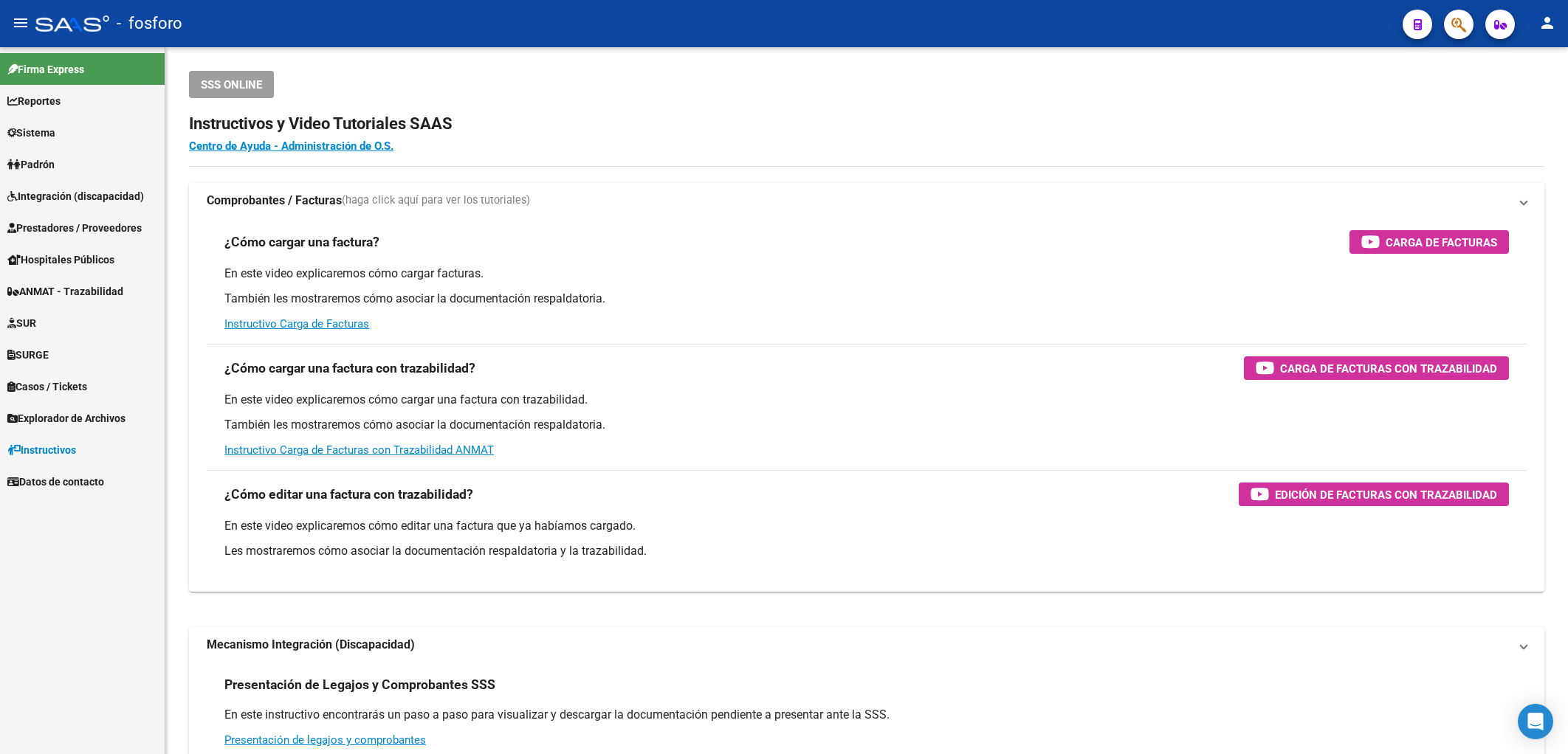 scroll, scrollTop: 0, scrollLeft: 0, axis: both 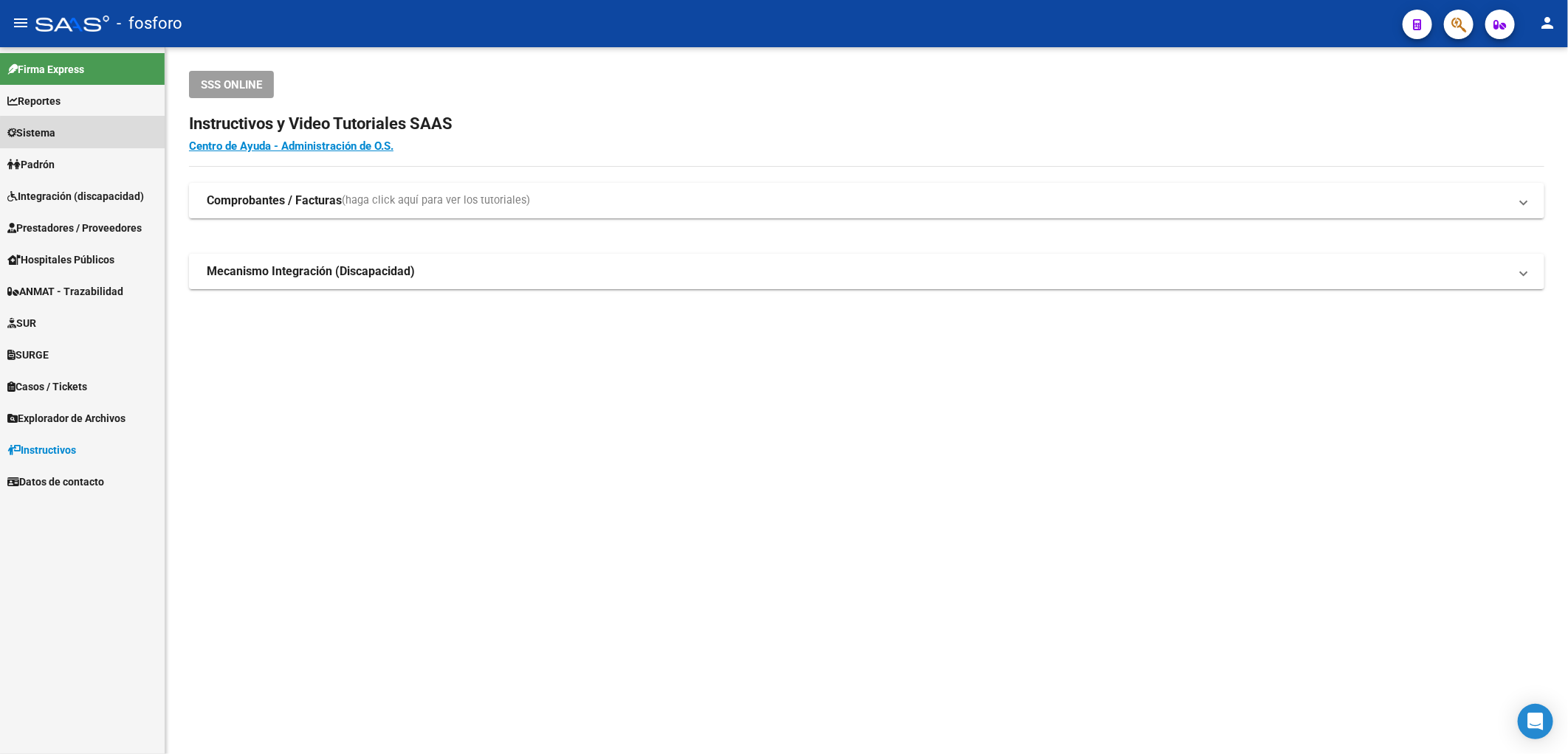 click on "Sistema" at bounding box center (82, 132) 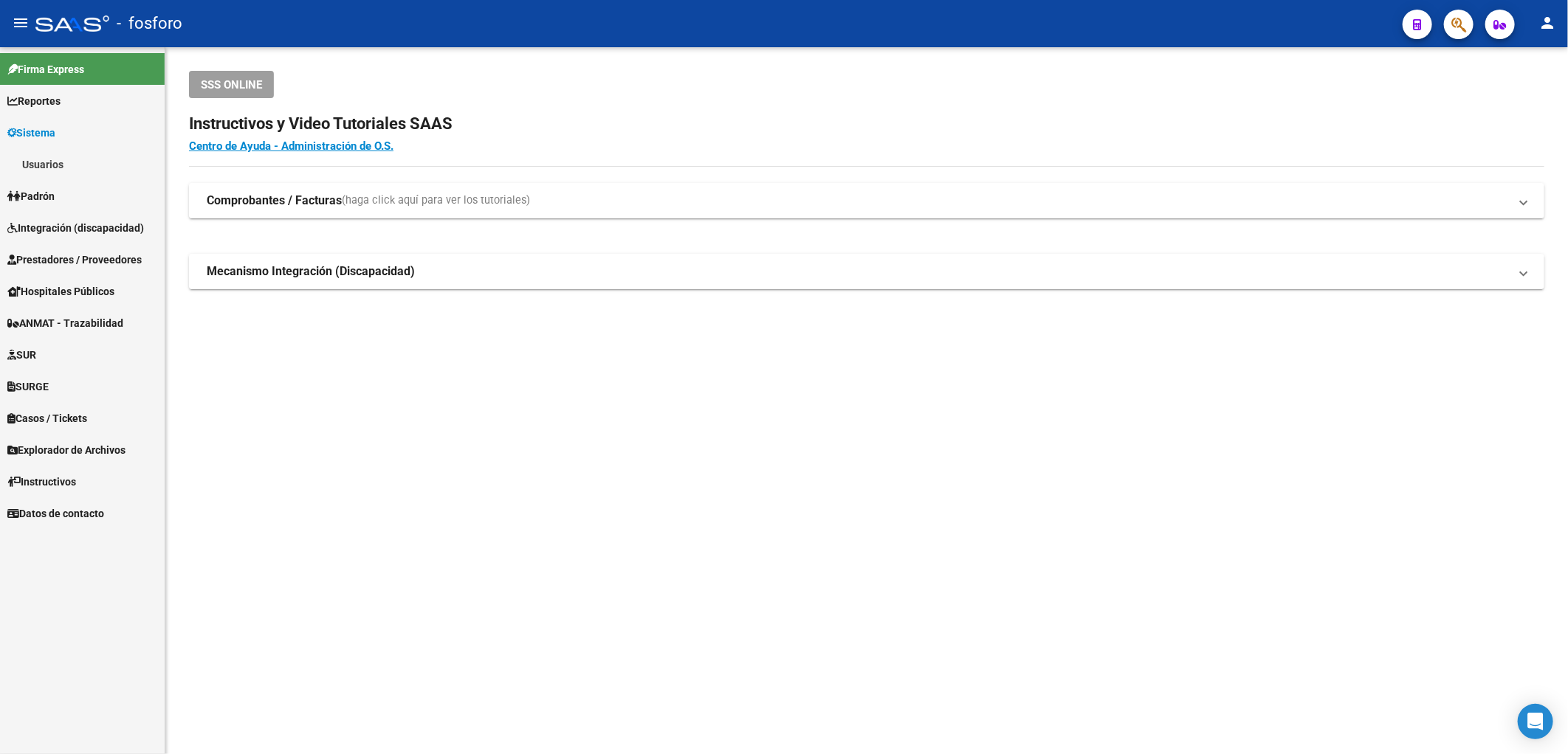 click on "Usuarios" at bounding box center [82, 164] 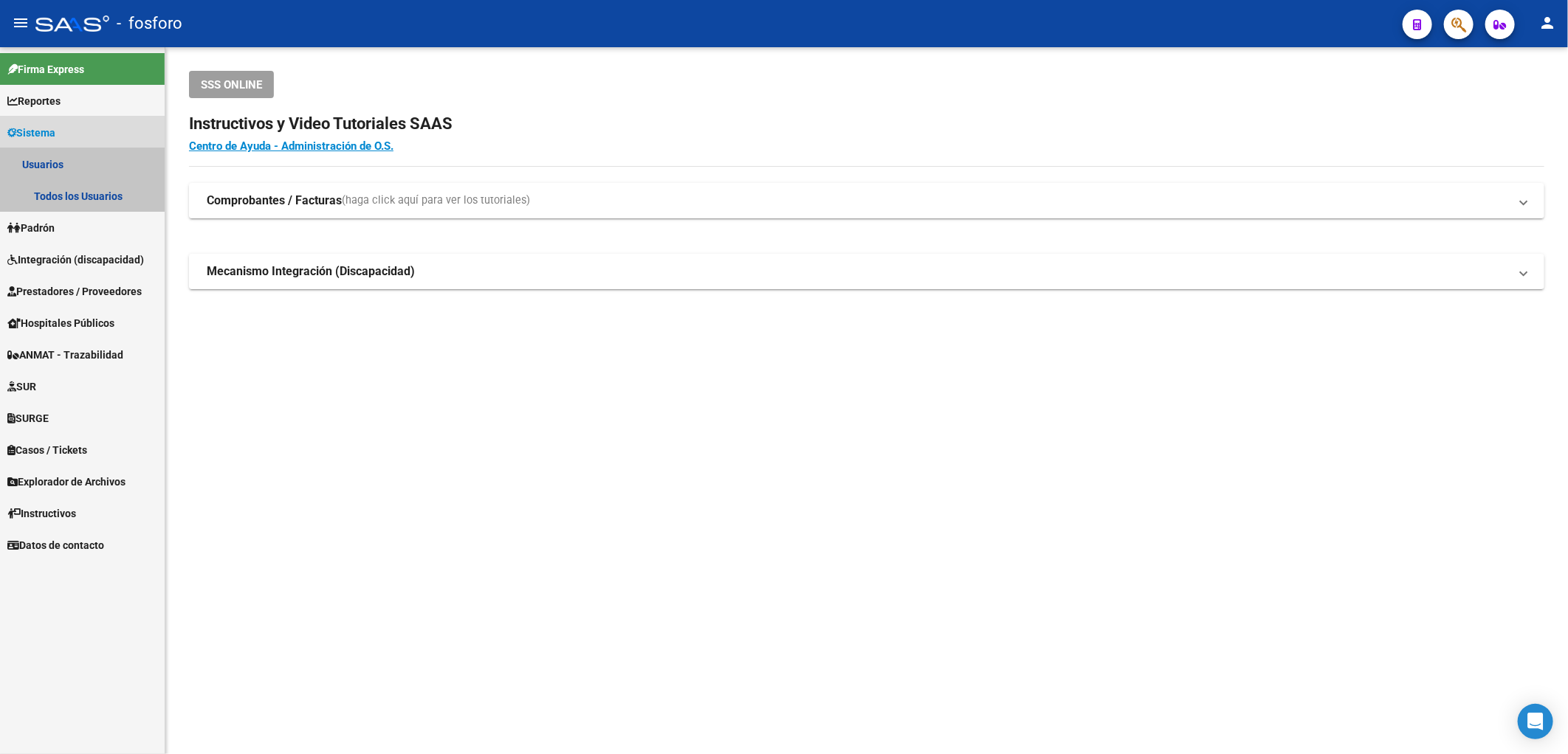 click on "Usuarios" at bounding box center [82, 164] 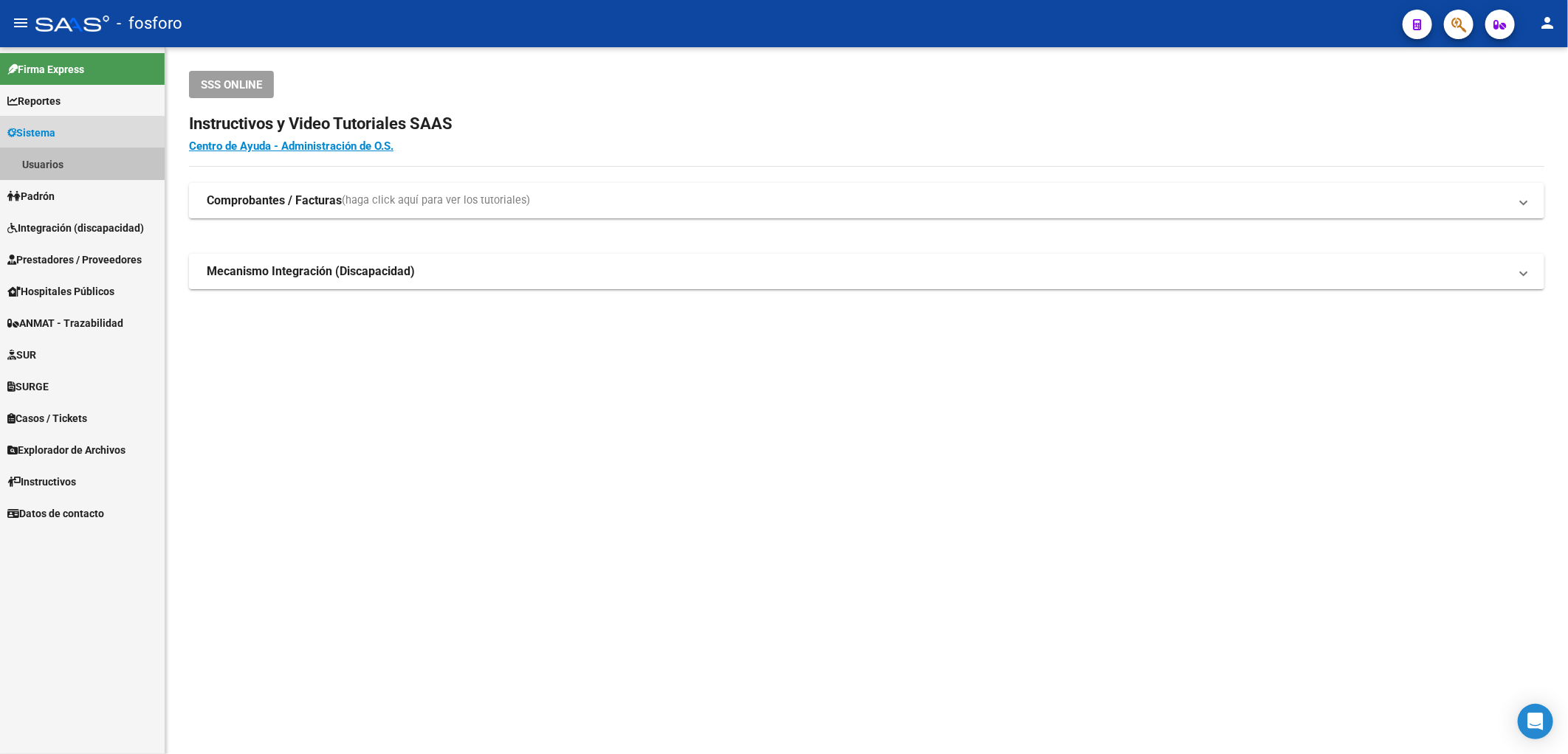 click on "Firma Express     Reportes SUR Expedientes Internos Movimiento de Expte. SSS    Sistema Usuarios Todos los Usuarios    Padrón Afiliados Empadronados Movimientos de Afiliados Padrón Ágil Análisis Afiliado    Integración (discapacidad) Estado Presentaciones SSS Rendición Certificado Discapacidad Pedido Integración a SSS Datos Contables de Facturas Facturas Liquidadas x SSS Legajos Legajos Documentación    Prestadores / Proveedores Facturas - Listado/Carga Facturas Sin Auditar Facturas - Documentación Facturas Recibidas ARCA Pagos x Transferencia Auditorías - Listado Auditorías - Comentarios Auditorías - Cambios Área Auditoría - Ítems Prestadores - Listado Prestadores - Docu.    Hospitales Públicos SSS - Censo Hospitalario SSS - Preliquidación SSS - Comprobantes SSS - CPBTs Atenciones Notificaciones Internación Débitos Autogestión (viejo)    ANMAT - Trazabilidad    SUR Expedientes Internos Movimiento de Expte. SSS Doc. Respaldatoria    SURGE Solicitudes - Todas Detracciones Casos" at bounding box center (82, 288) 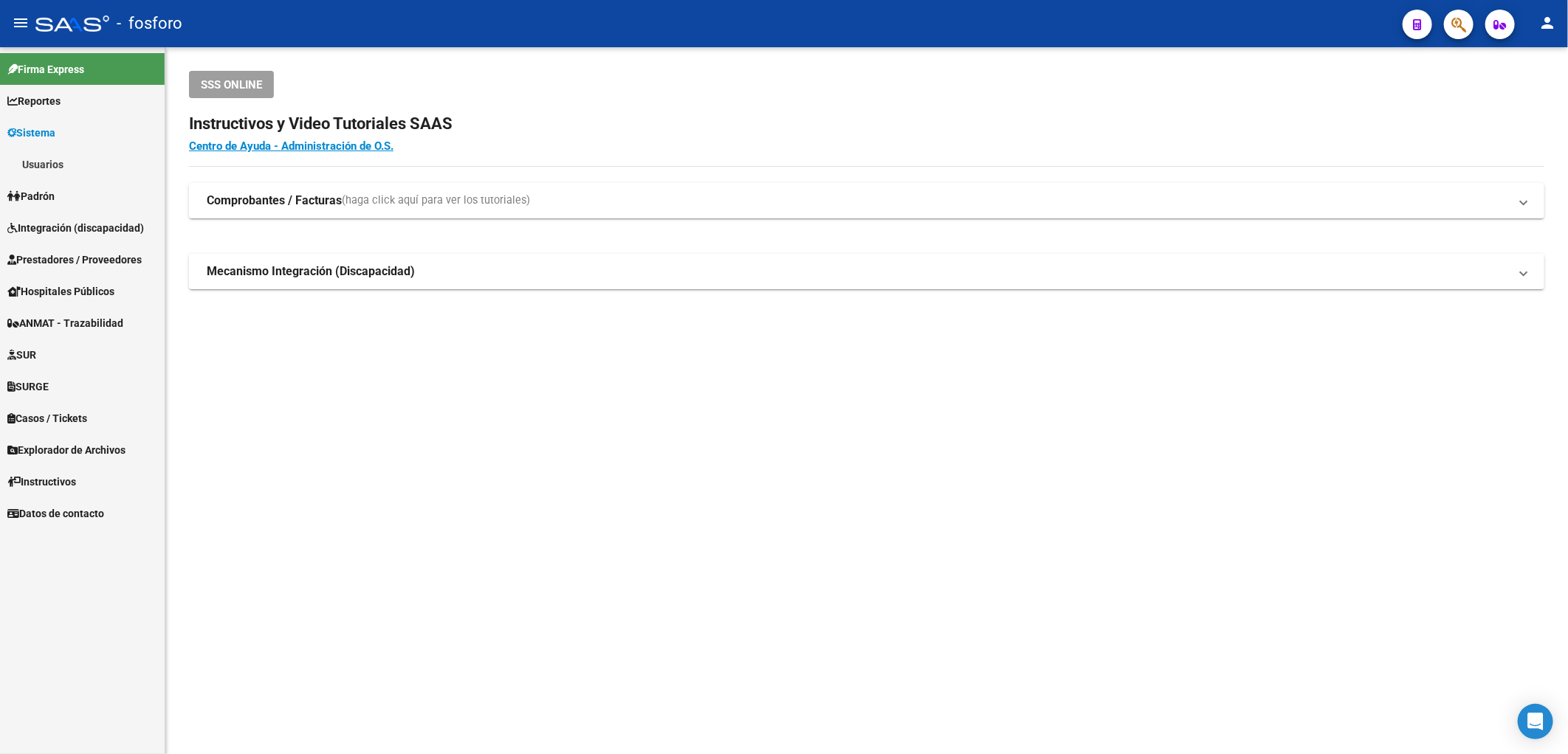 click on "Usuarios" at bounding box center [82, 164] 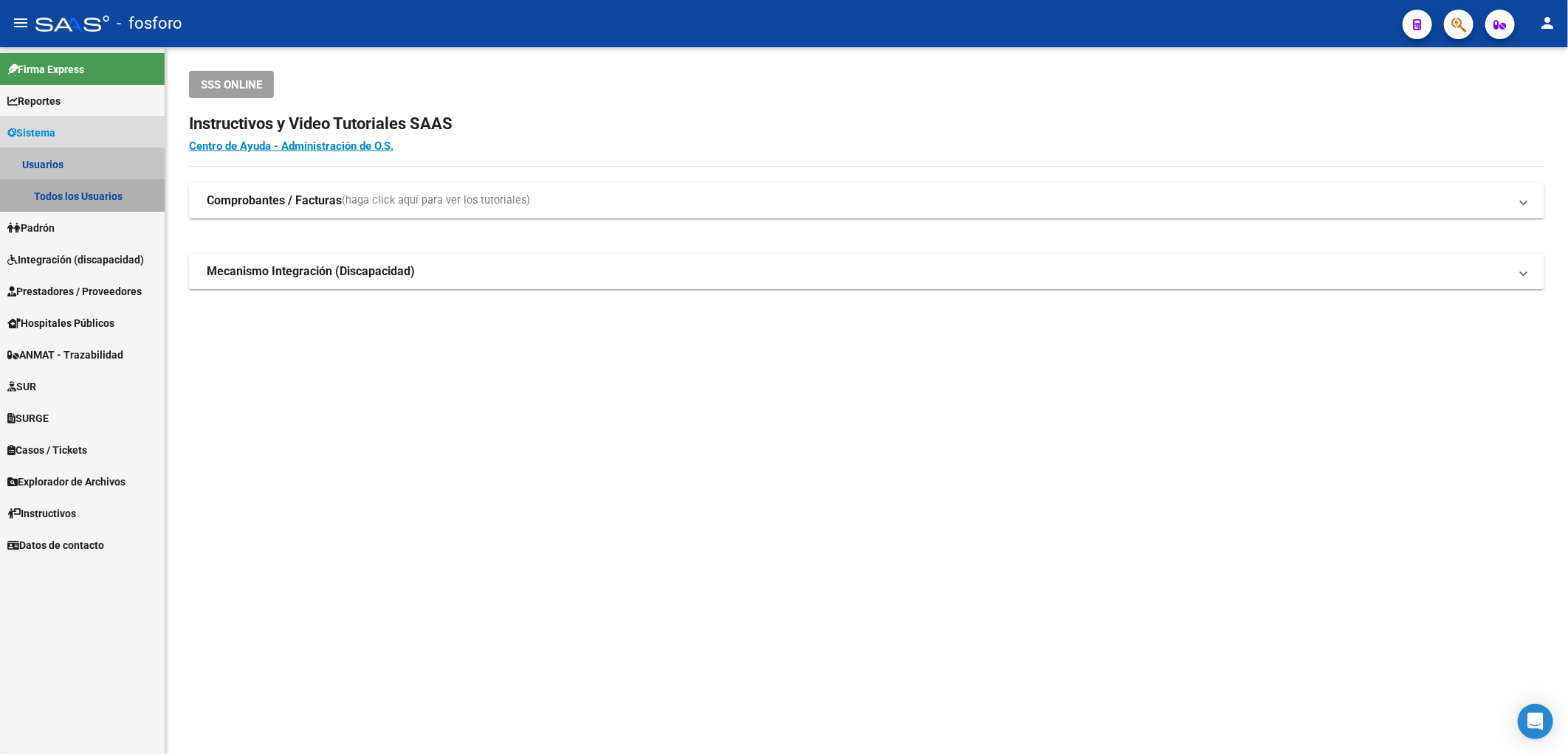 click on "Todos los Usuarios" at bounding box center [82, 196] 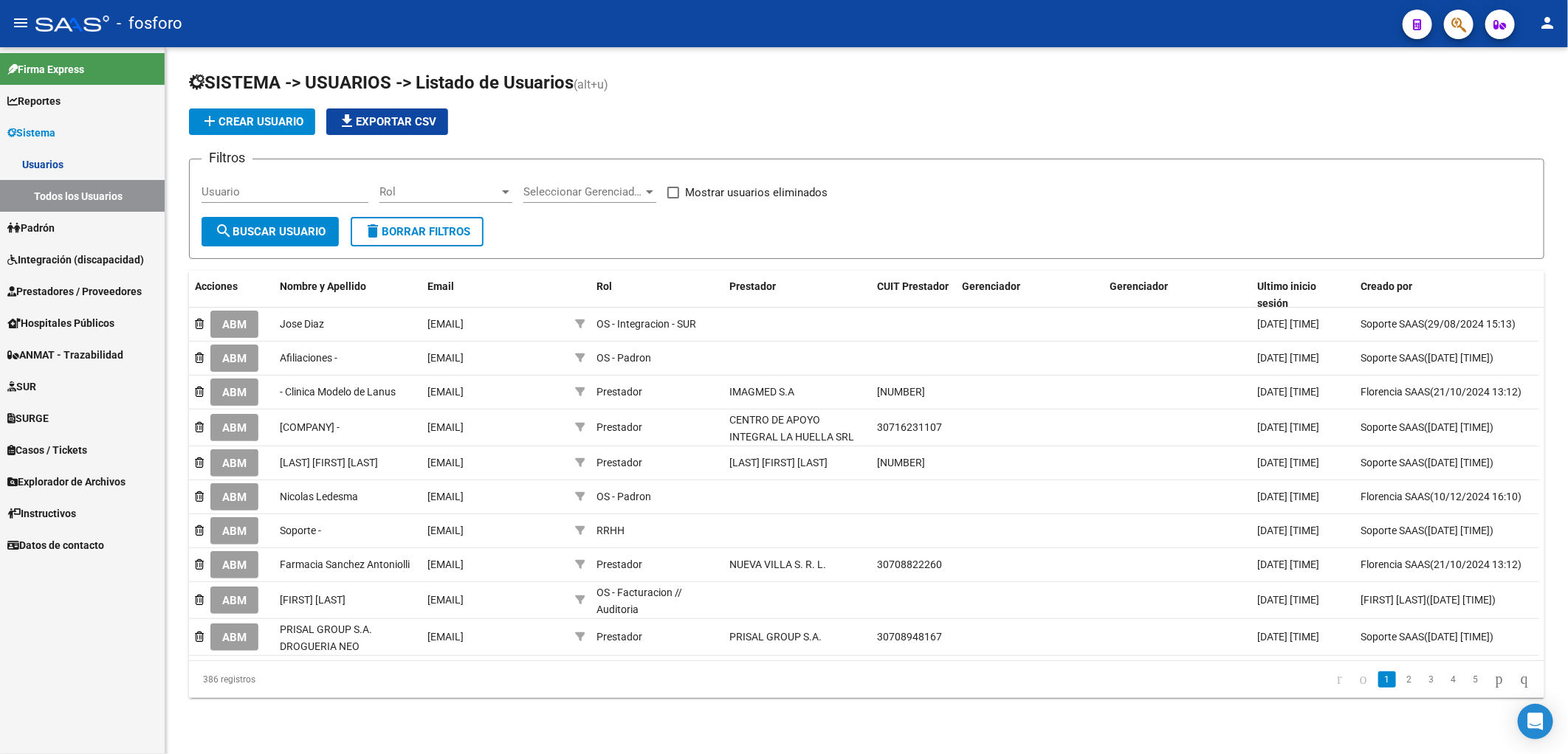 click on "Padrón" at bounding box center [31, 228] 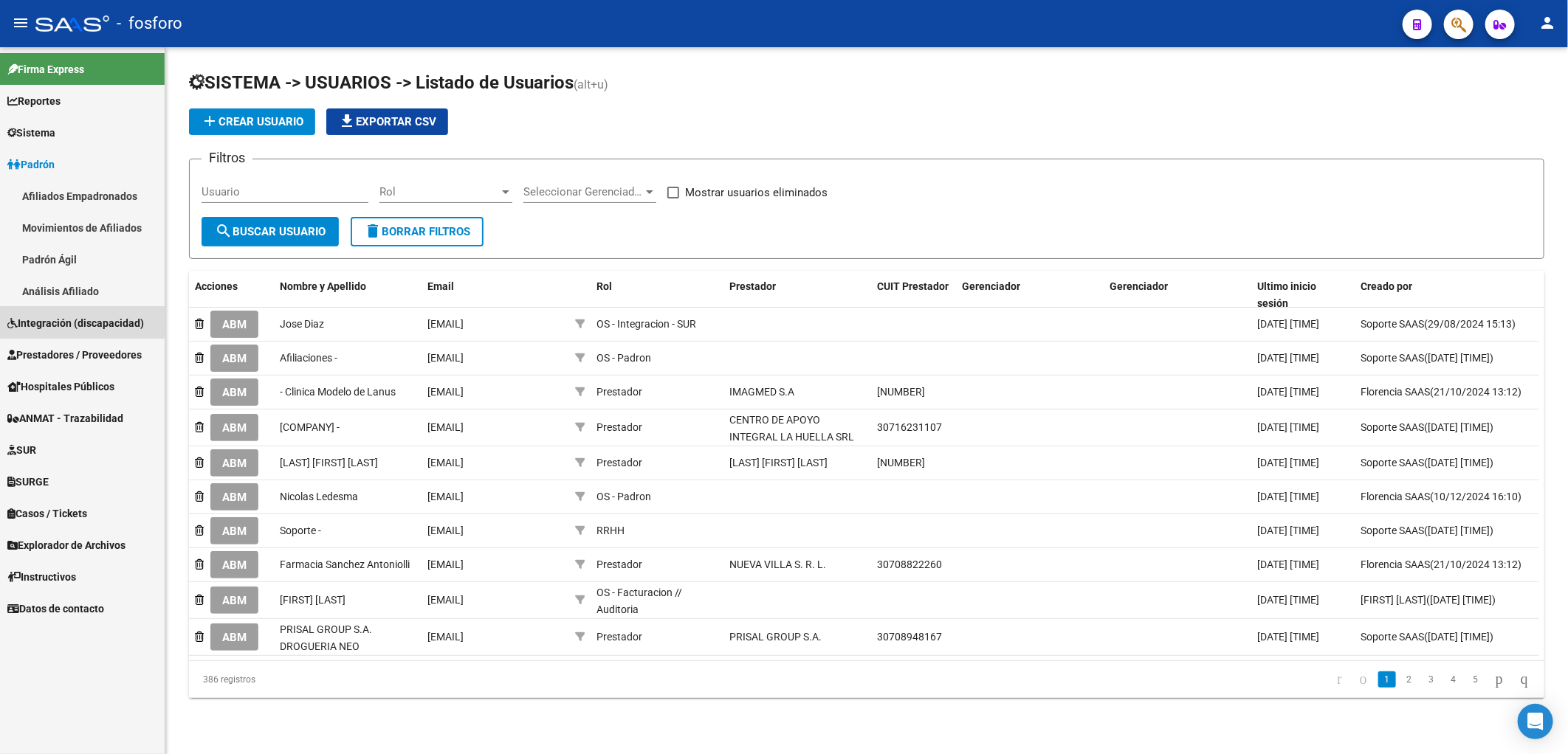click on "Integración (discapacidad)" at bounding box center (75, 323) 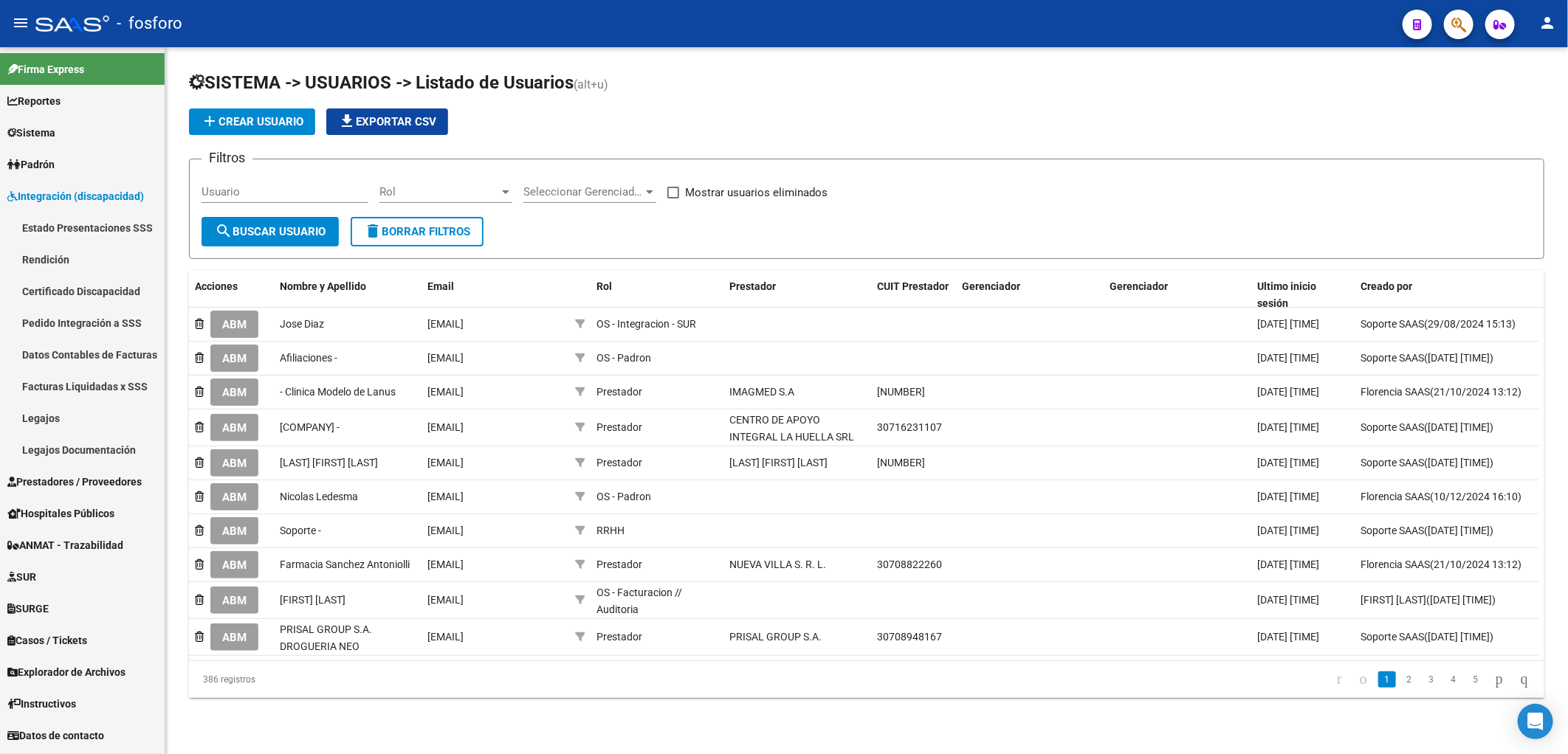 click on "Estado Presentaciones SSS" at bounding box center (82, 227) 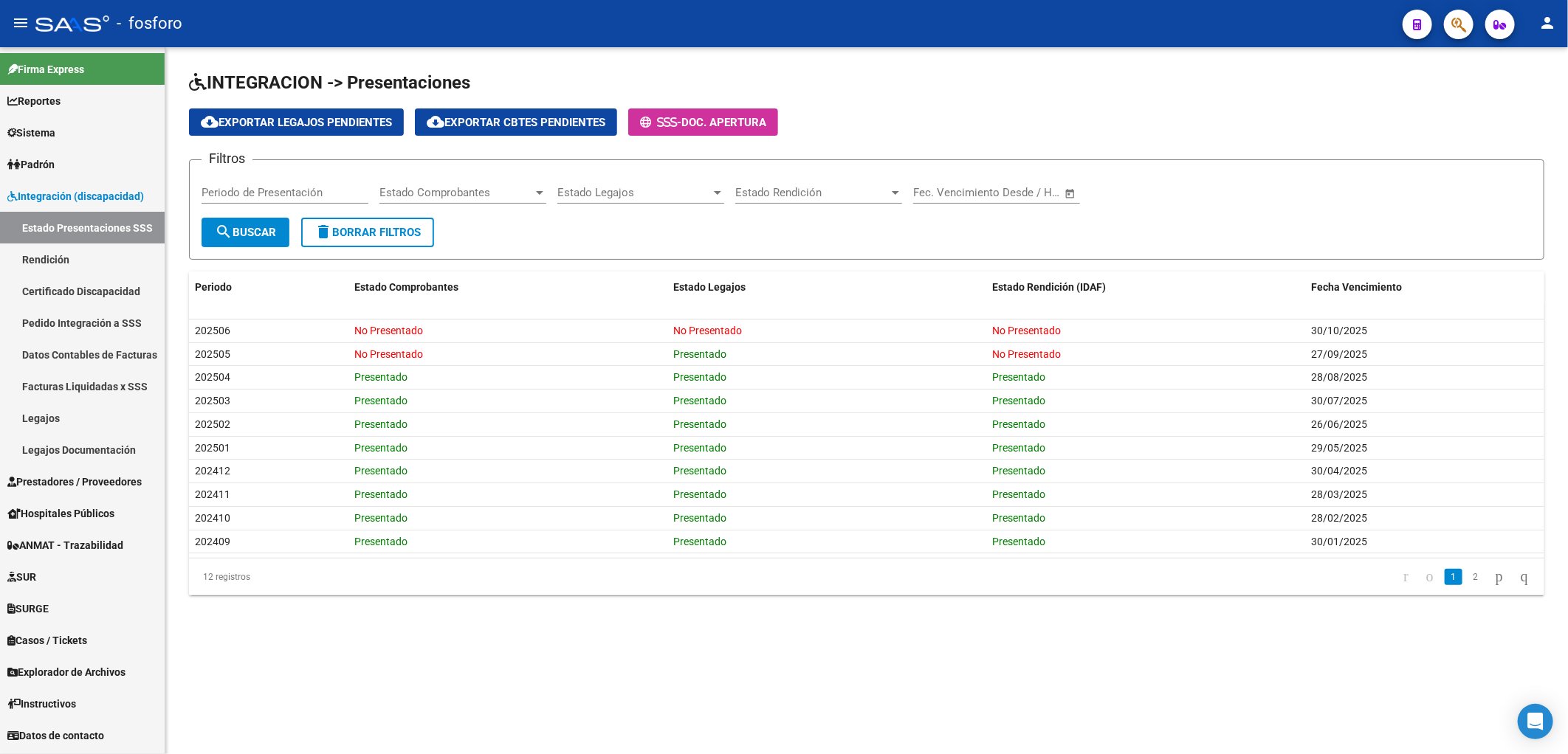 click on "INTEGRACION -> Presentaciones cloud_download  Exportar Legajos Pendientes  cloud_download  Exportar Cbtes Pendientes      -  Doc. Apertura Filtros Periodo de Presentación Estado Comprobantes Estado Comprobantes Estado Legajos Estado Legajos Estado Rendición Estado Rendición Start date – End date Fec. Vencimiento Desde / Hasta search  Buscar  delete  Borrar Filtros  Periodo Estado Comprobantes Estado Legajos Estado Rendición (IDAF) Fecha Vencimiento 202506  No Presentado   No Presentado   No Presentado  30/10/2025 202505  No Presentado   Presentado   No Presentado  27/09/2025 202504  Presentado   Presentado   Presentado  28/08/2025 202503  Presentado   Presentado   Presentado  30/07/2025 202502  Presentado   Presentado   Presentado  26/06/2025 202501  Presentado   Presentado   Presentado  29/05/2025 202412  Presentado   Presentado   Presentado  30/04/2025 202411  Presentado   Presentado   Presentado  28/03/2025 202410  Presentado   Presentado   Presentado  28/02/2025 202409  Presentado   Presentado" 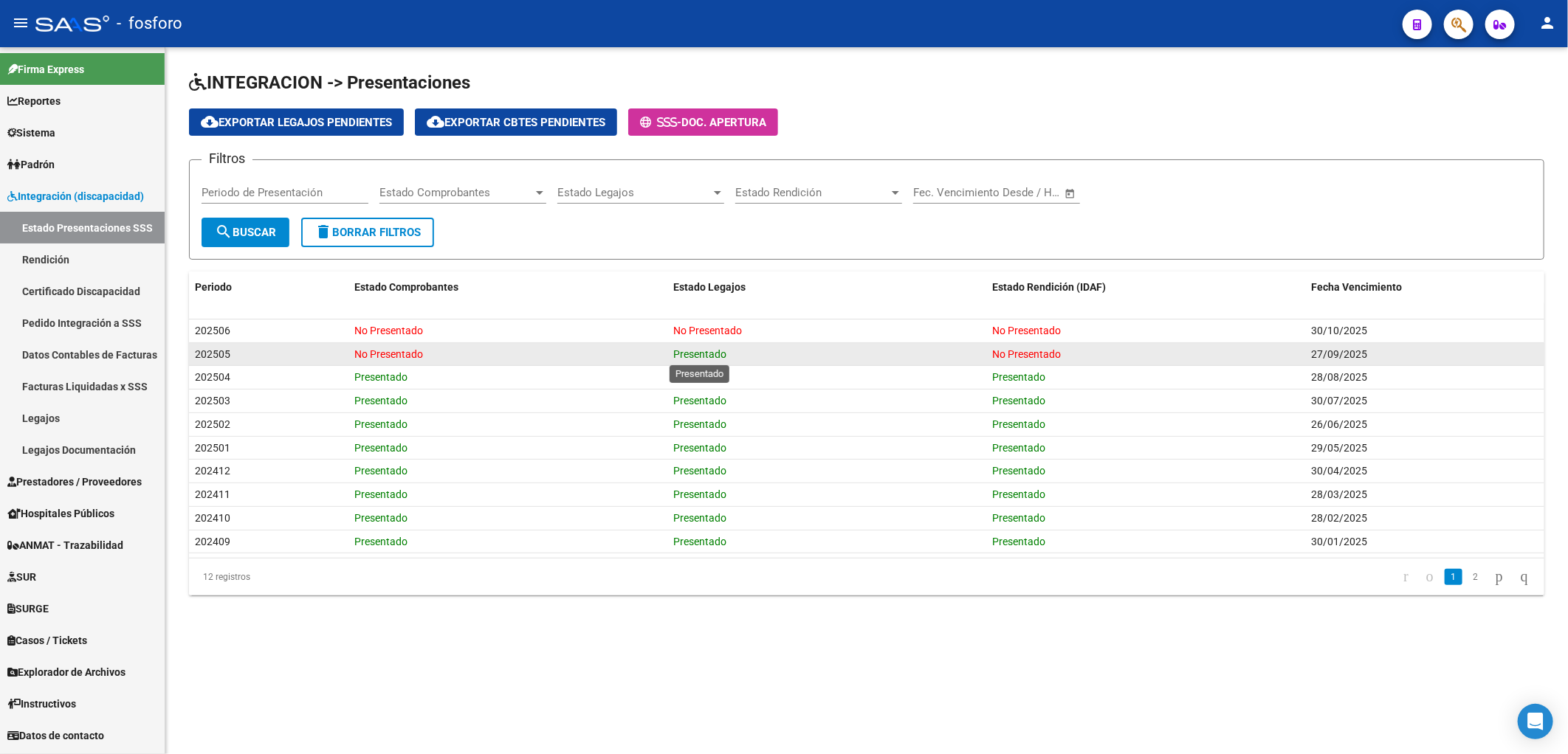 click on "Presentado" 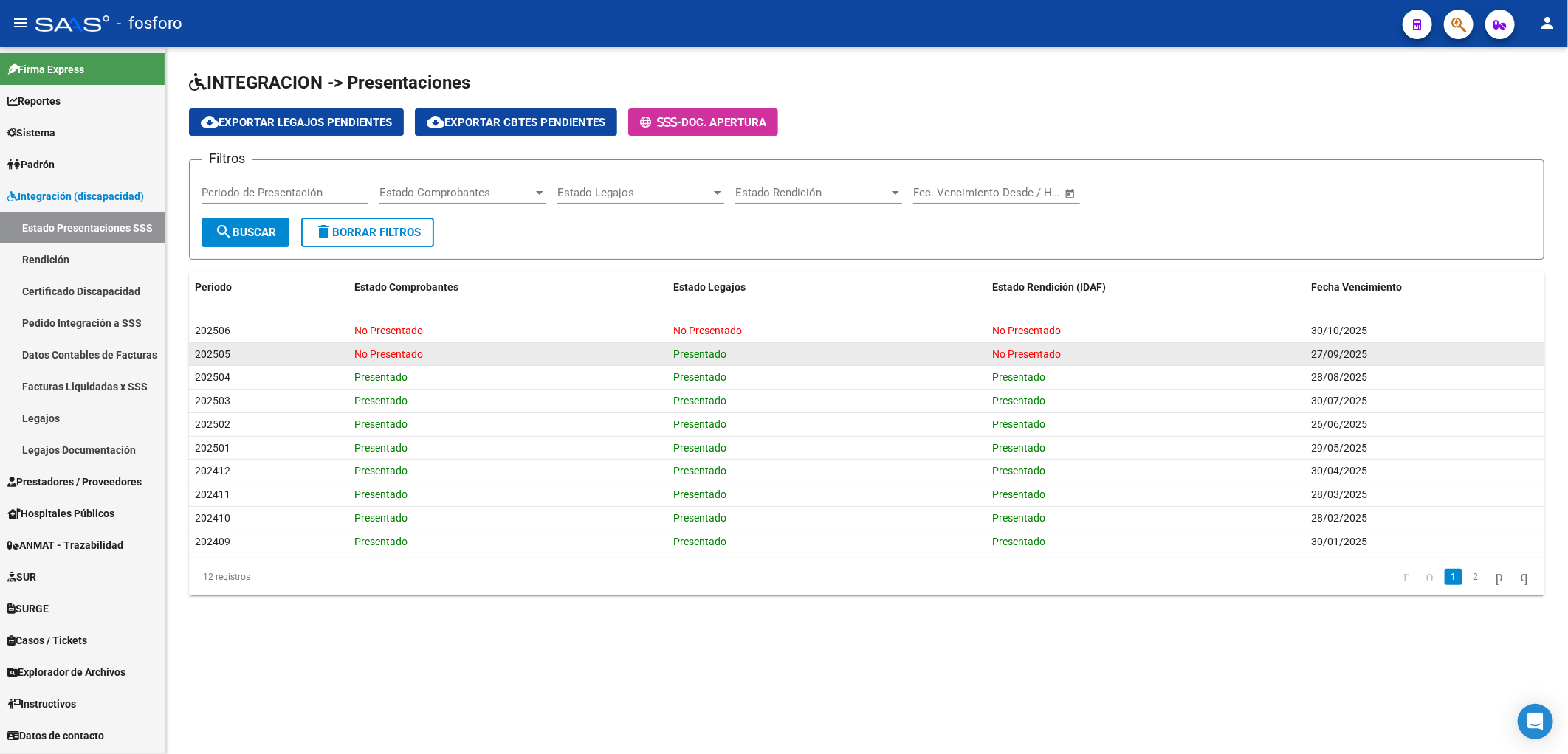 click on "Presentado" 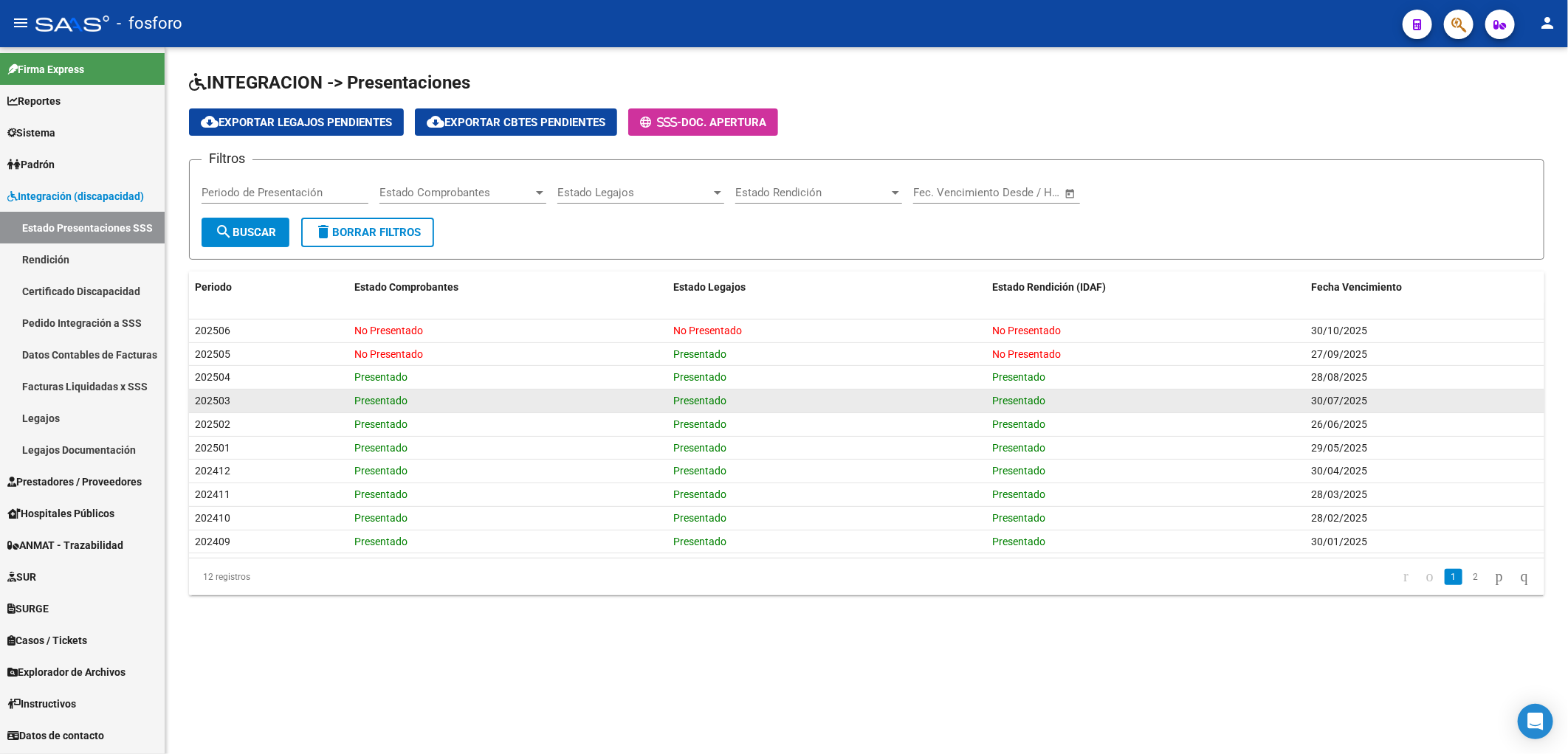 drag, startPoint x: 703, startPoint y: 352, endPoint x: 791, endPoint y: 395, distance: 97.94386 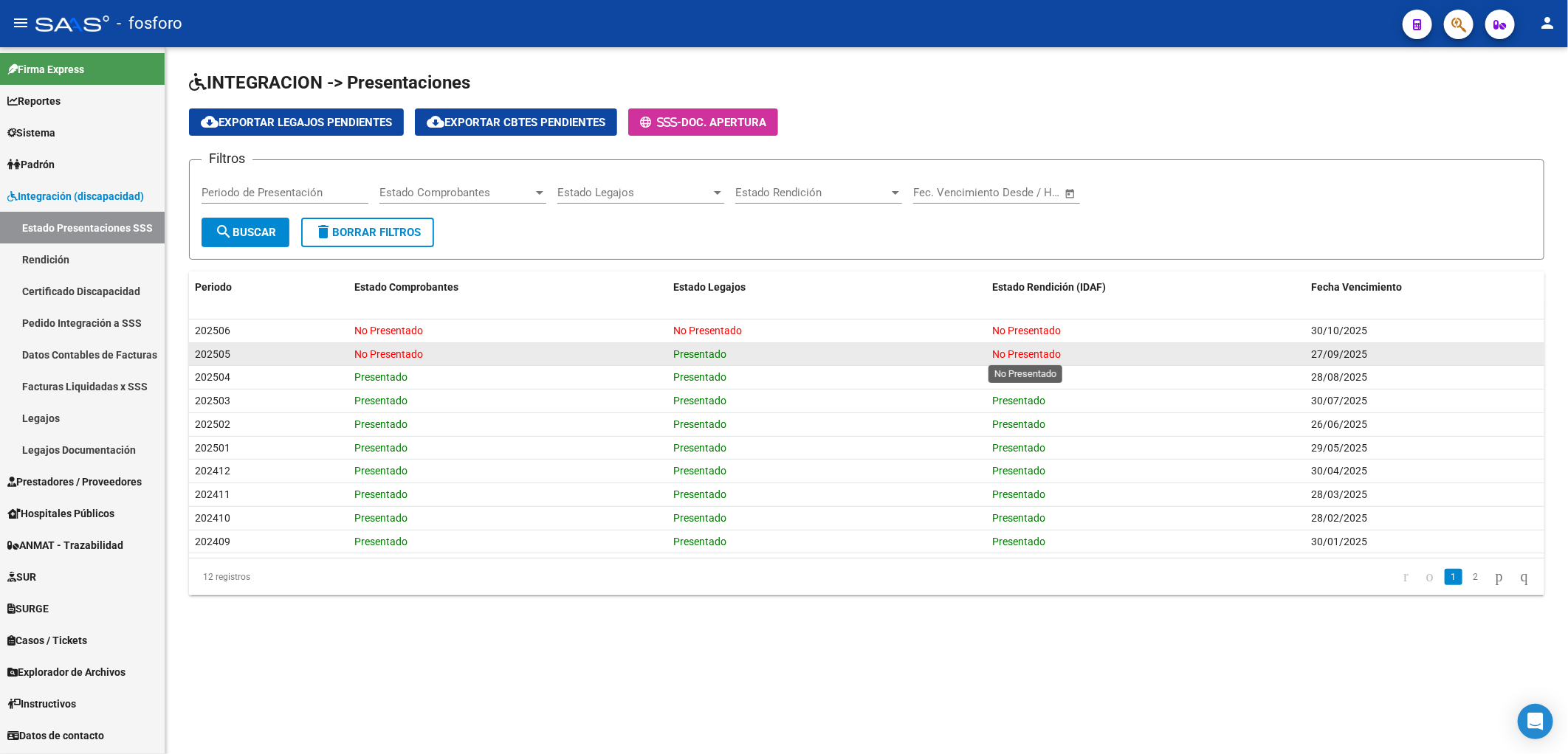 click on "No Presentado" 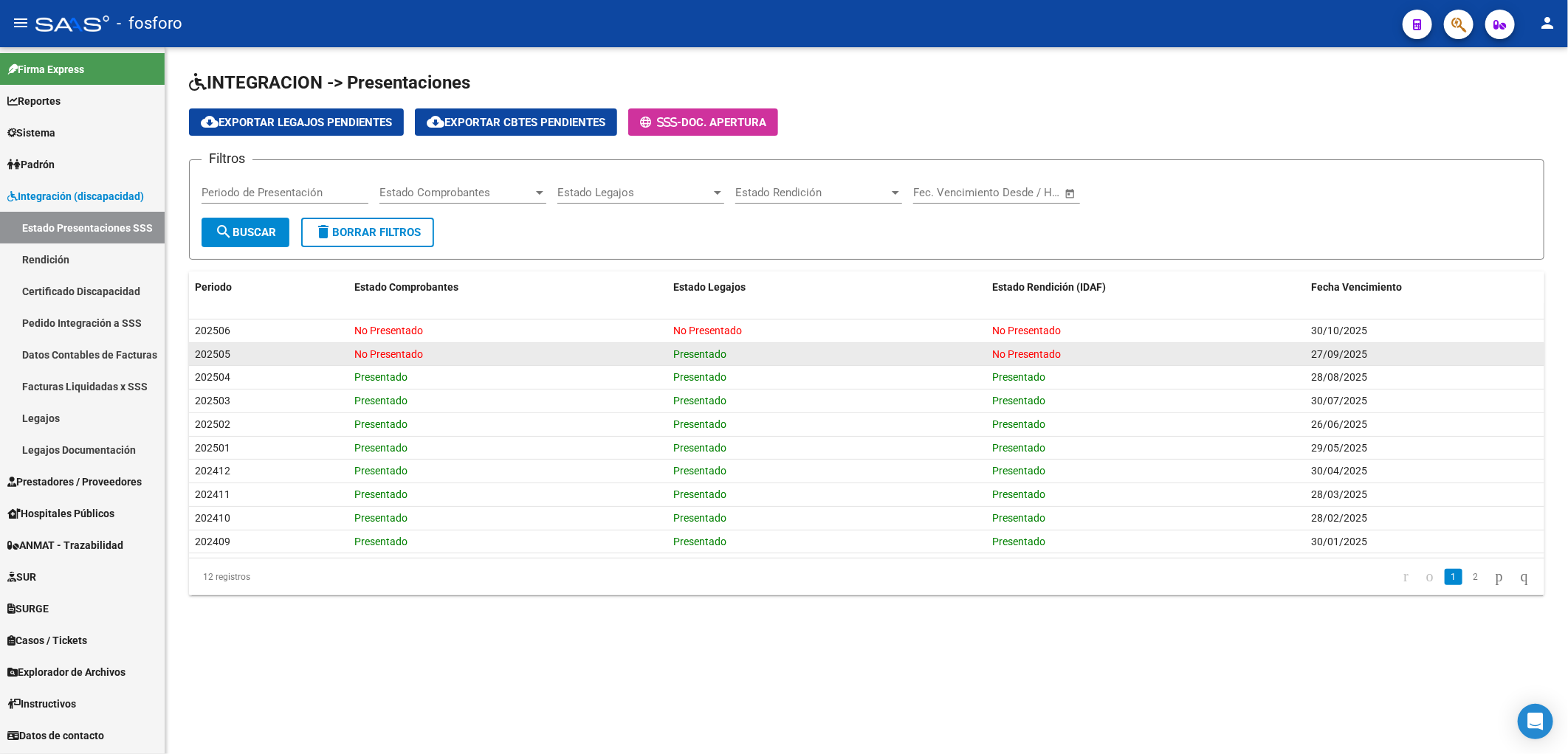 click on "No Presentado" 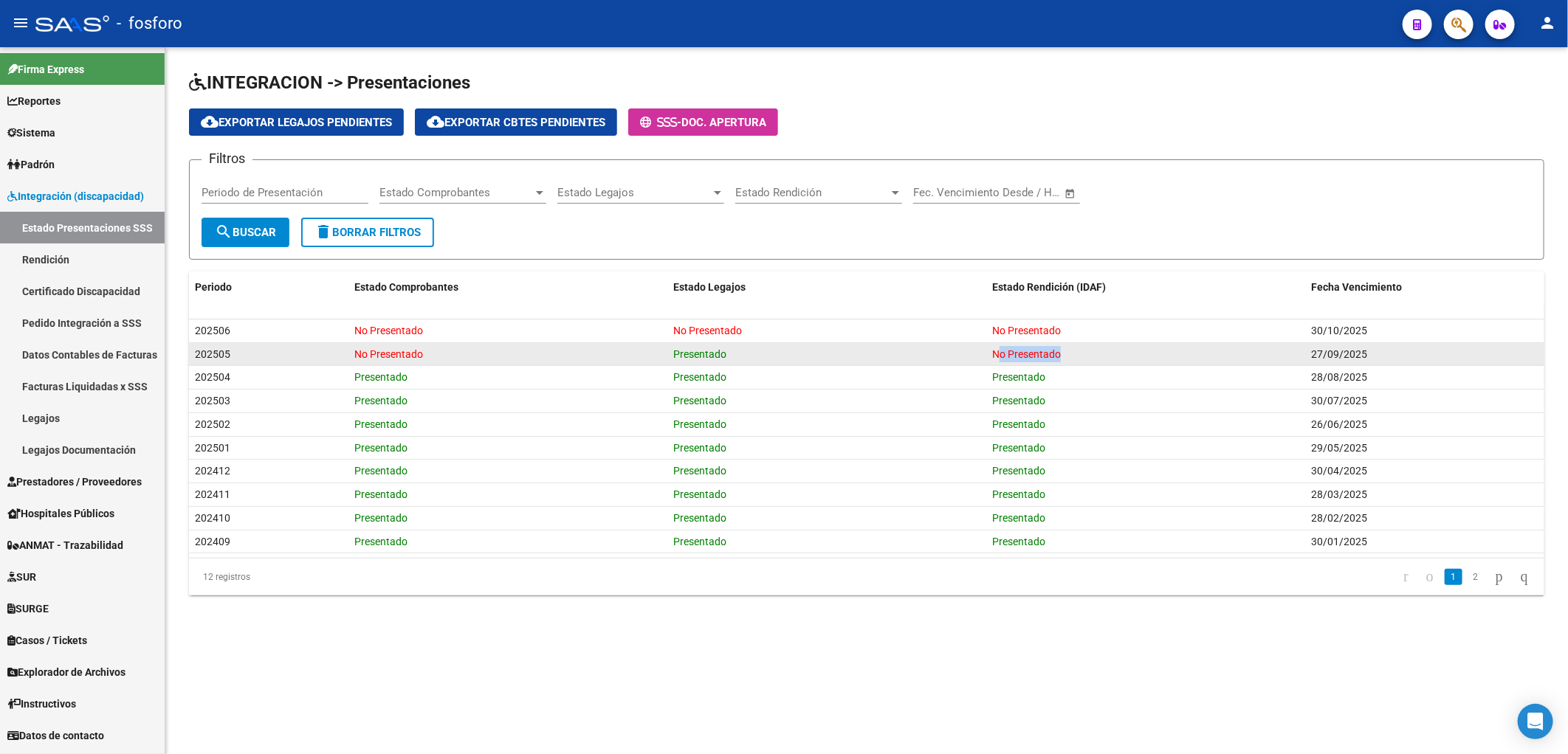 click on "No Presentado" 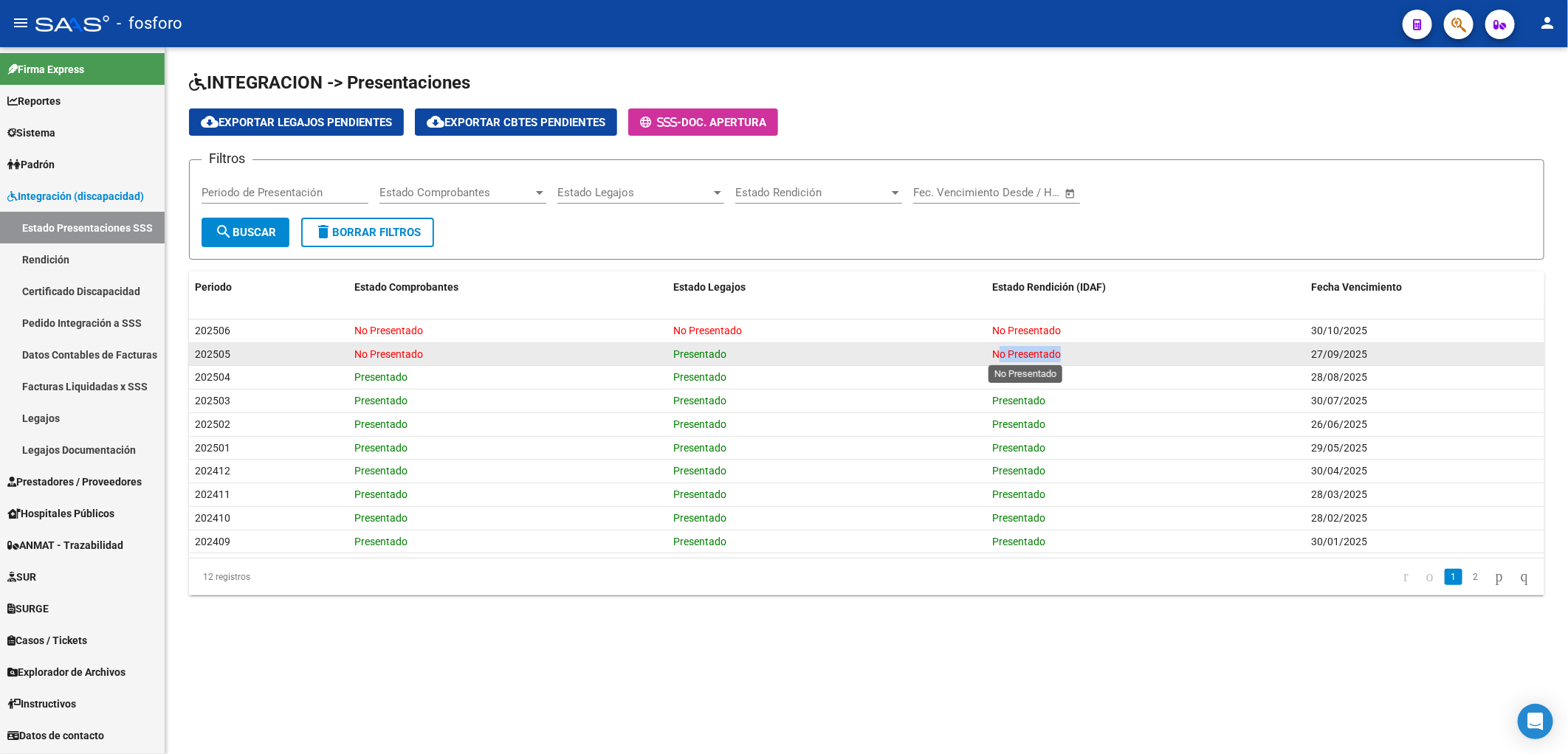 click on "No Presentado" 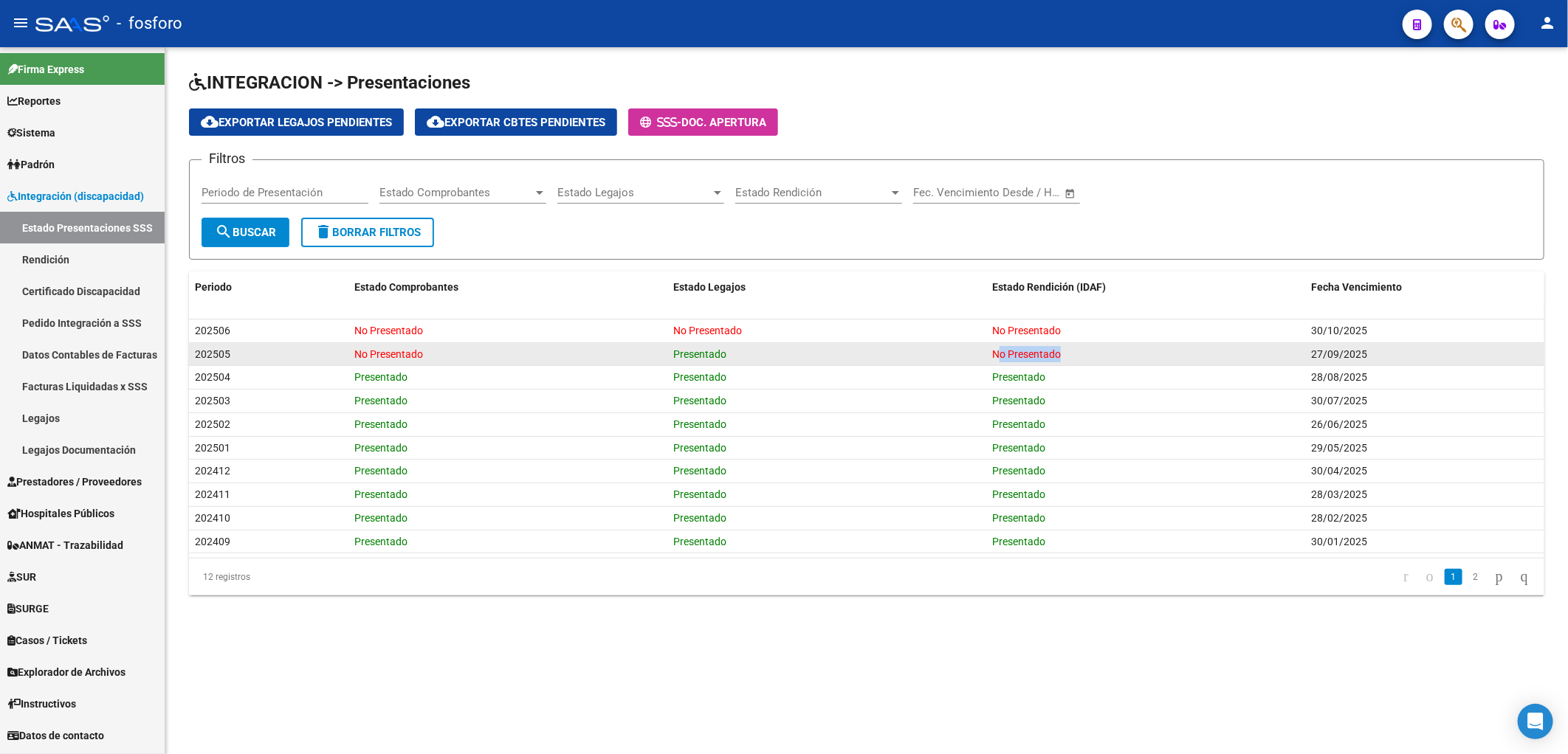 drag, startPoint x: 1024, startPoint y: 350, endPoint x: 1006, endPoint y: 362, distance: 21.63331 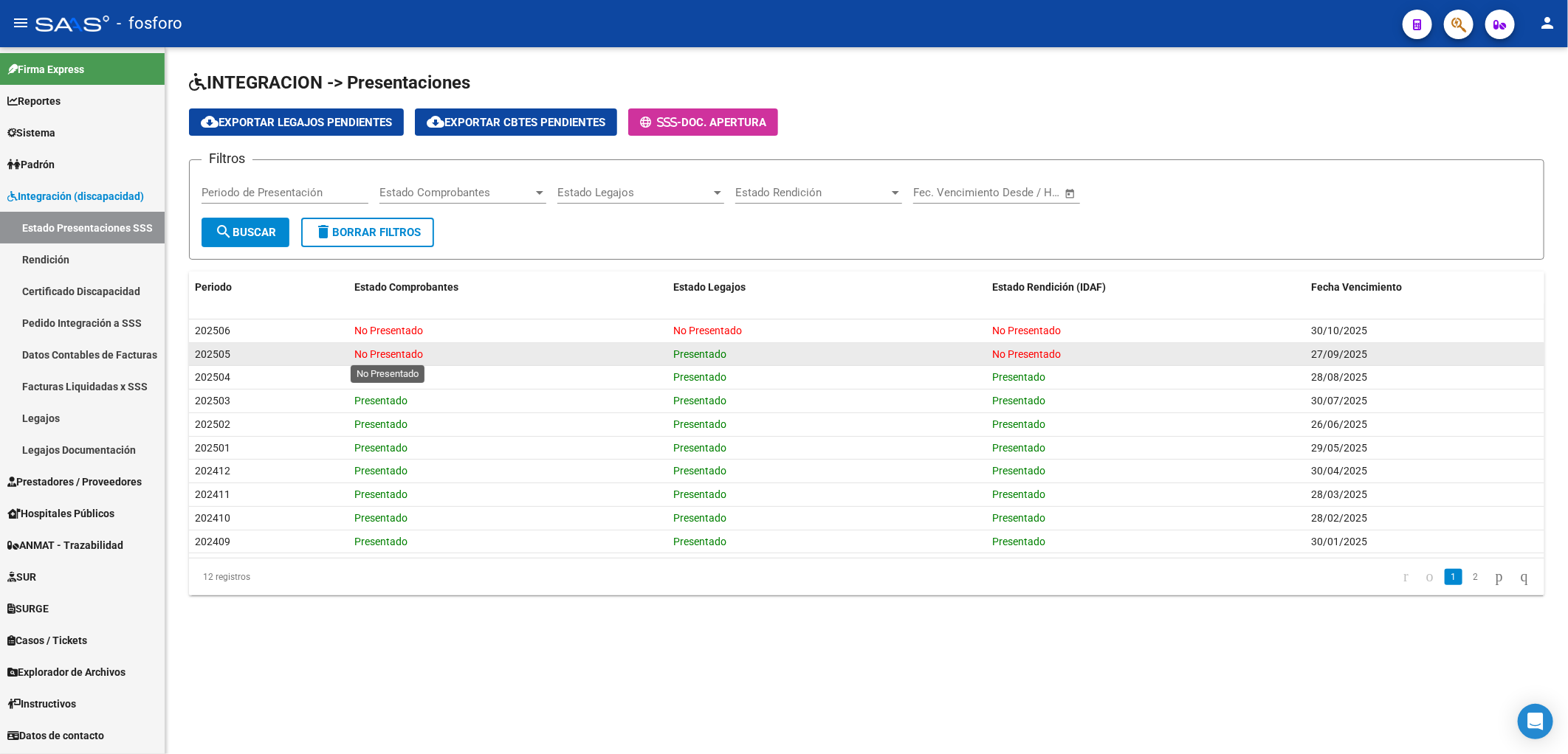 click on "No Presentado" 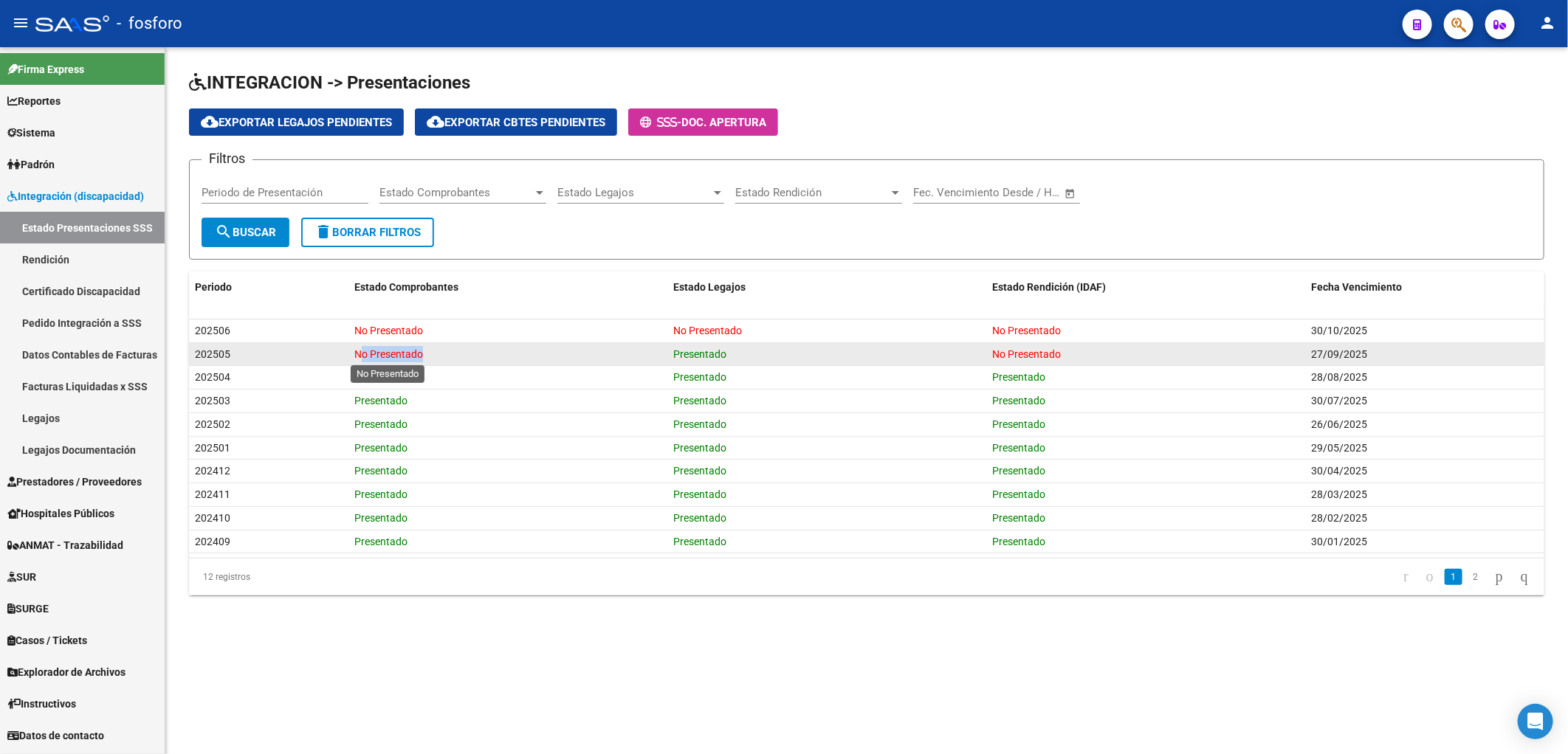 click on "No Presentado" 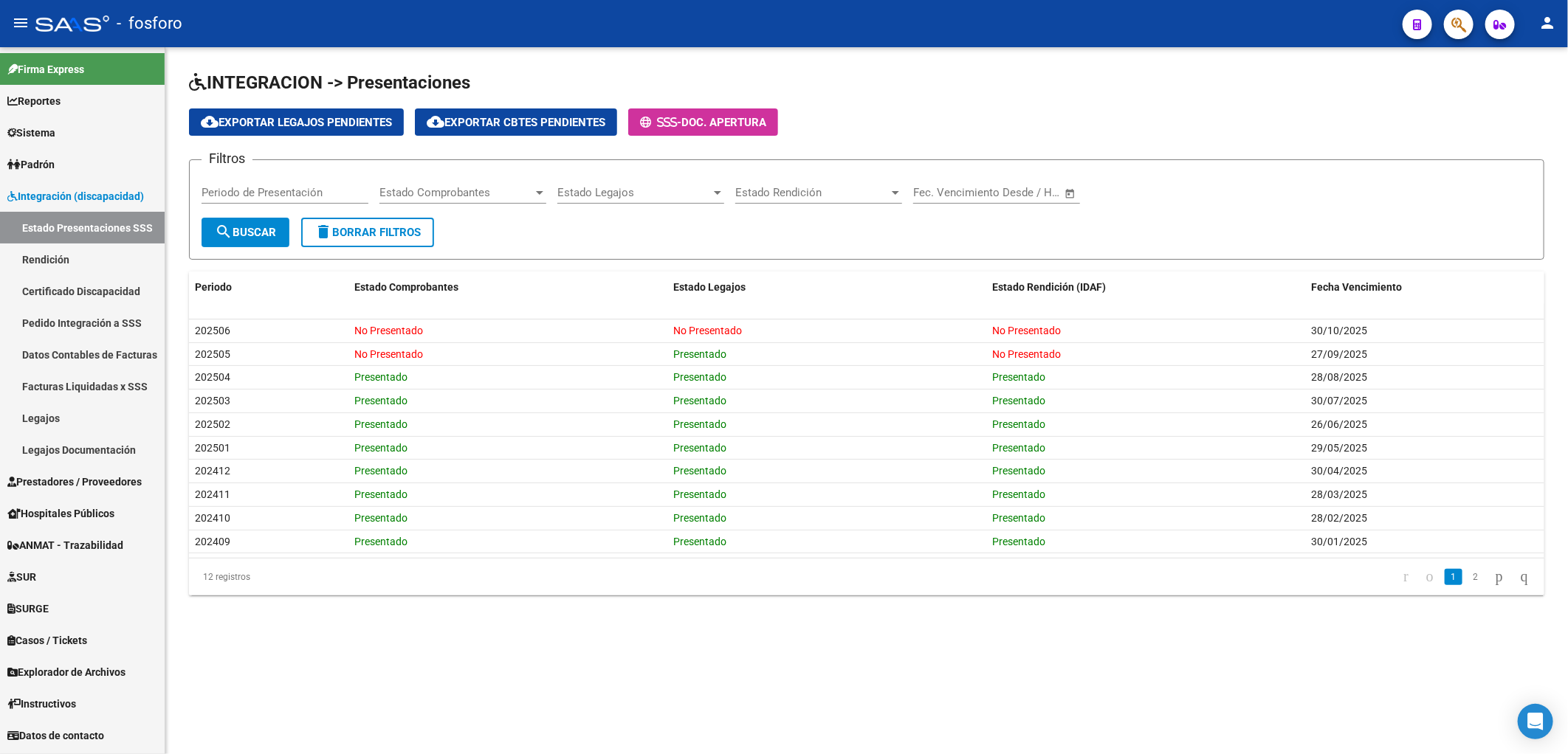 drag, startPoint x: 387, startPoint y: 352, endPoint x: 772, endPoint y: 699, distance: 518.29914 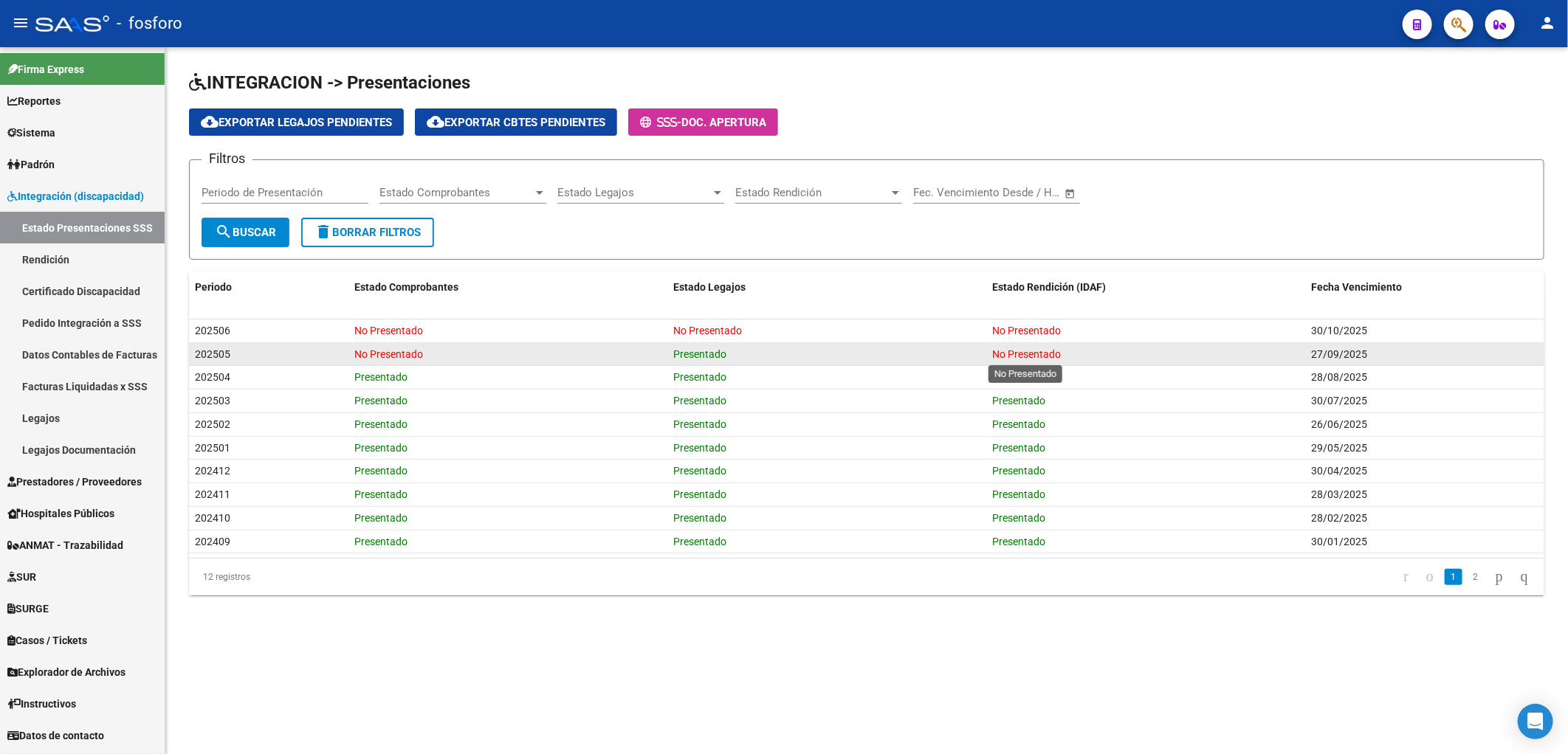 click on "No Presentado" 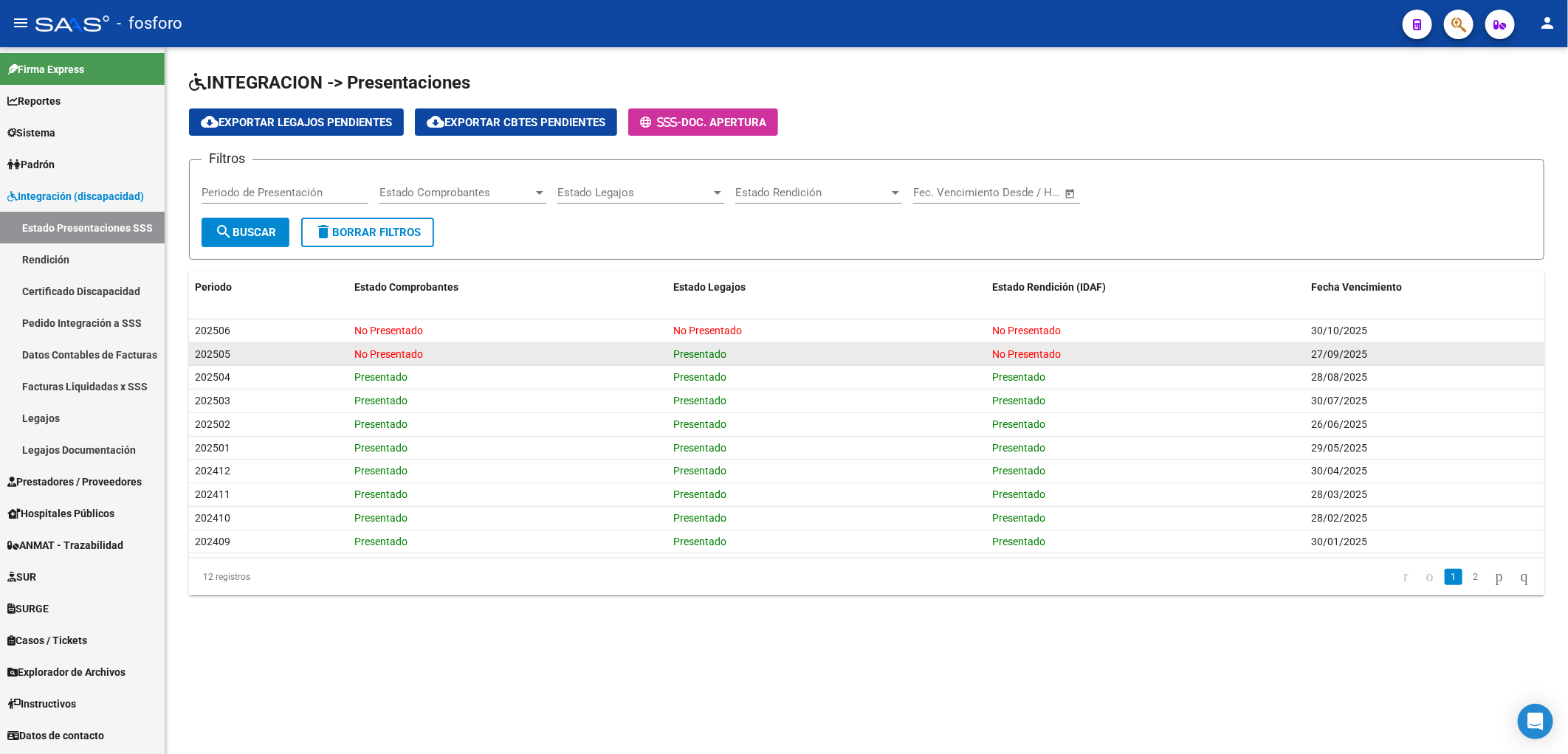 click on "No Presentado" 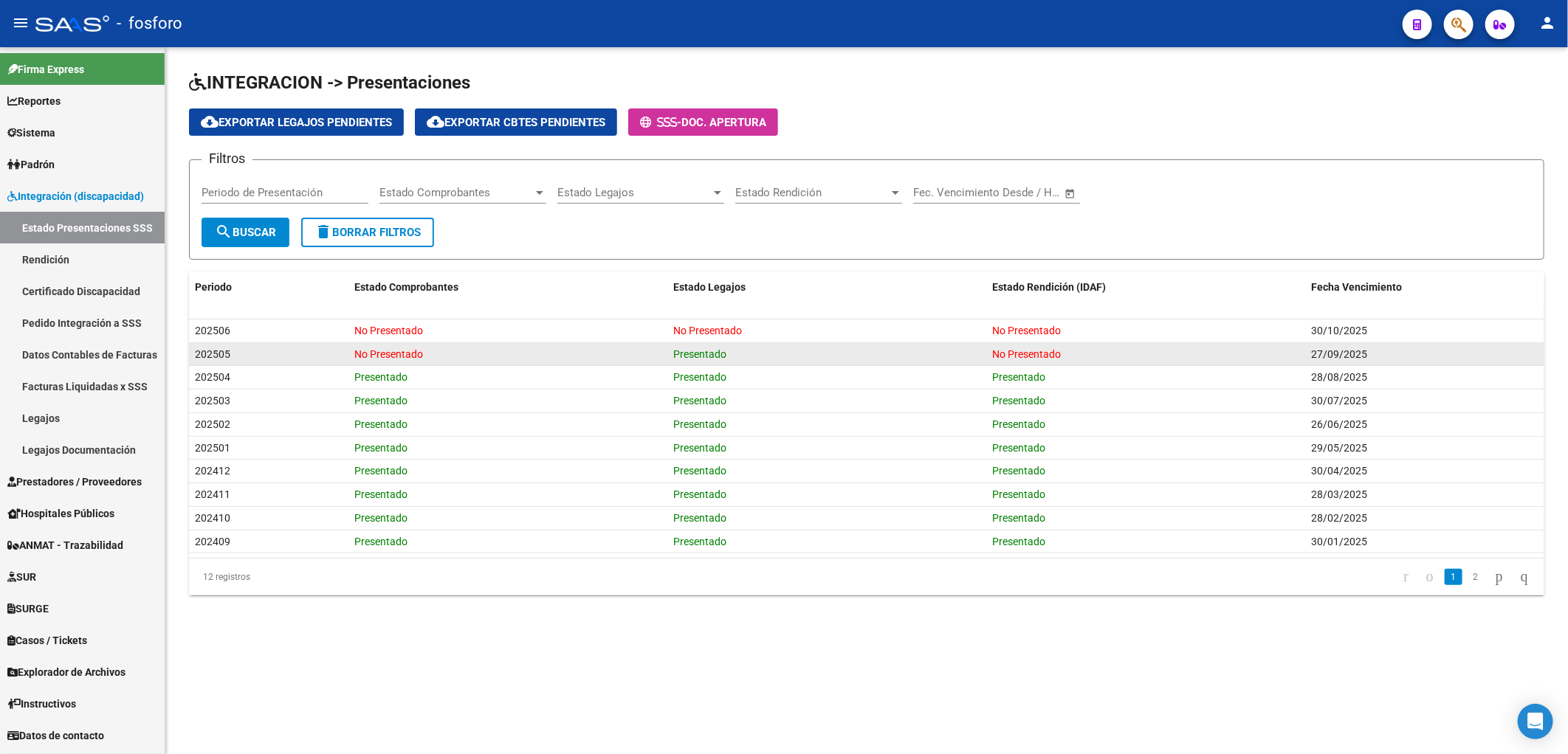 drag, startPoint x: 1020, startPoint y: 352, endPoint x: 1020, endPoint y: 363, distance: 11 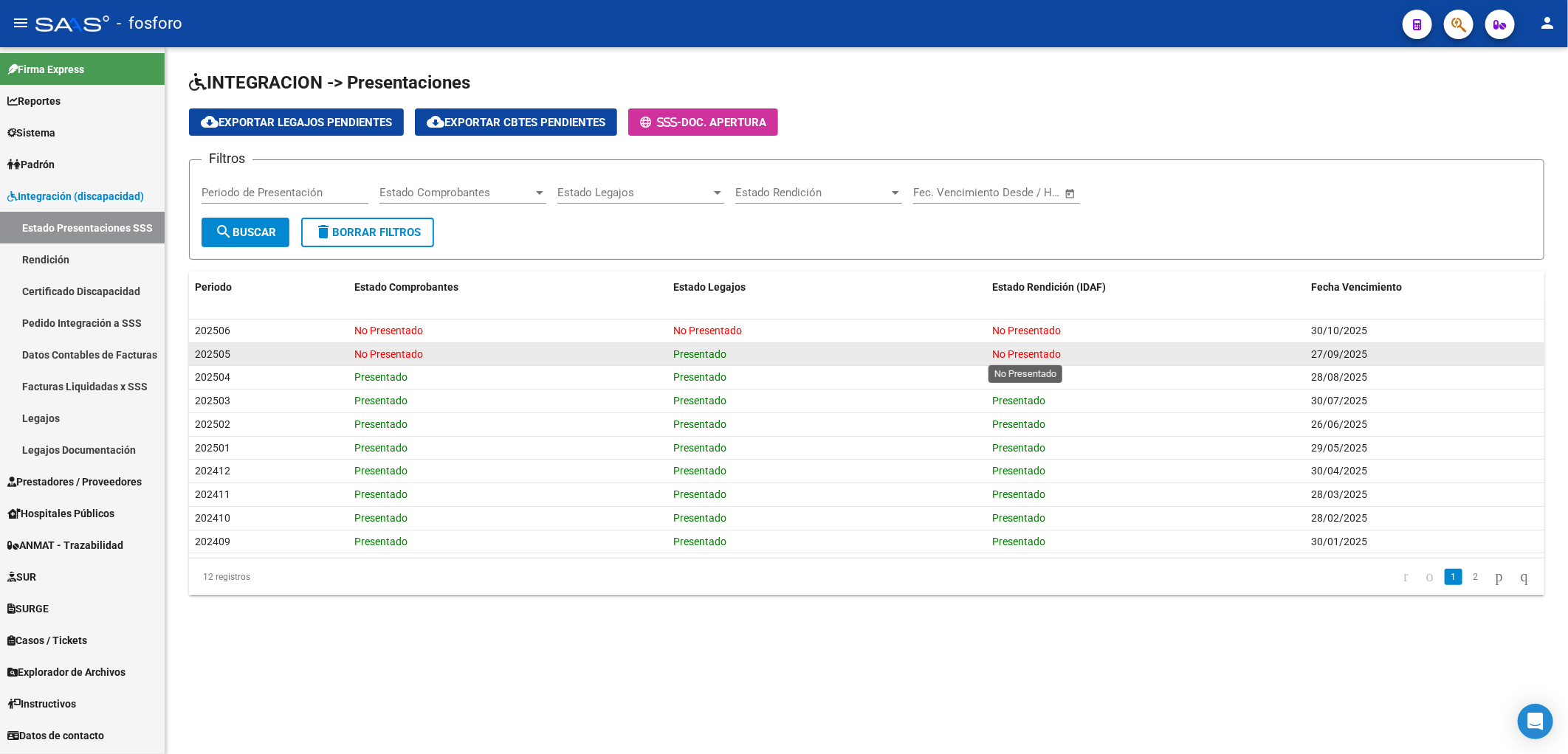 click on "No Presentado" 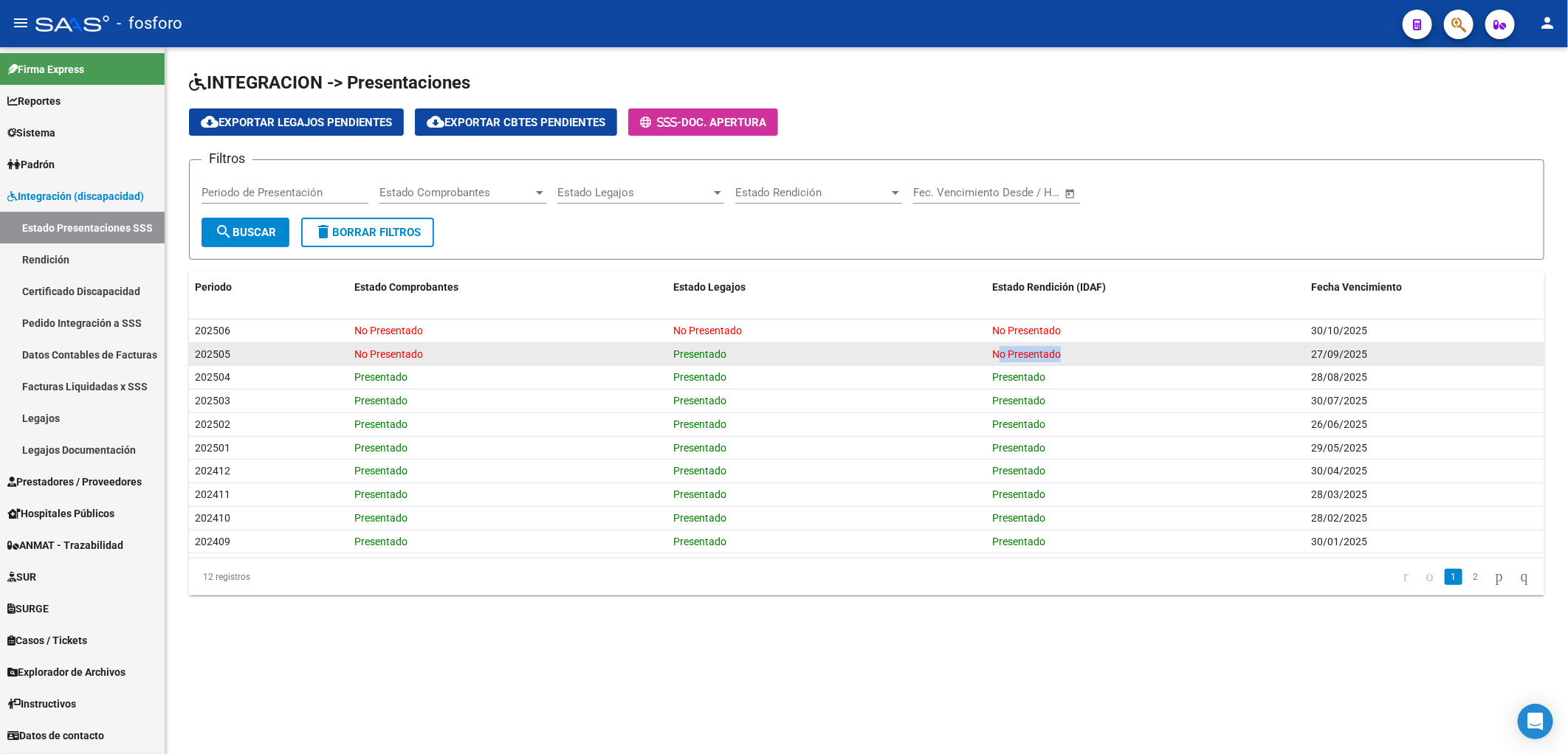 click on "No Presentado" 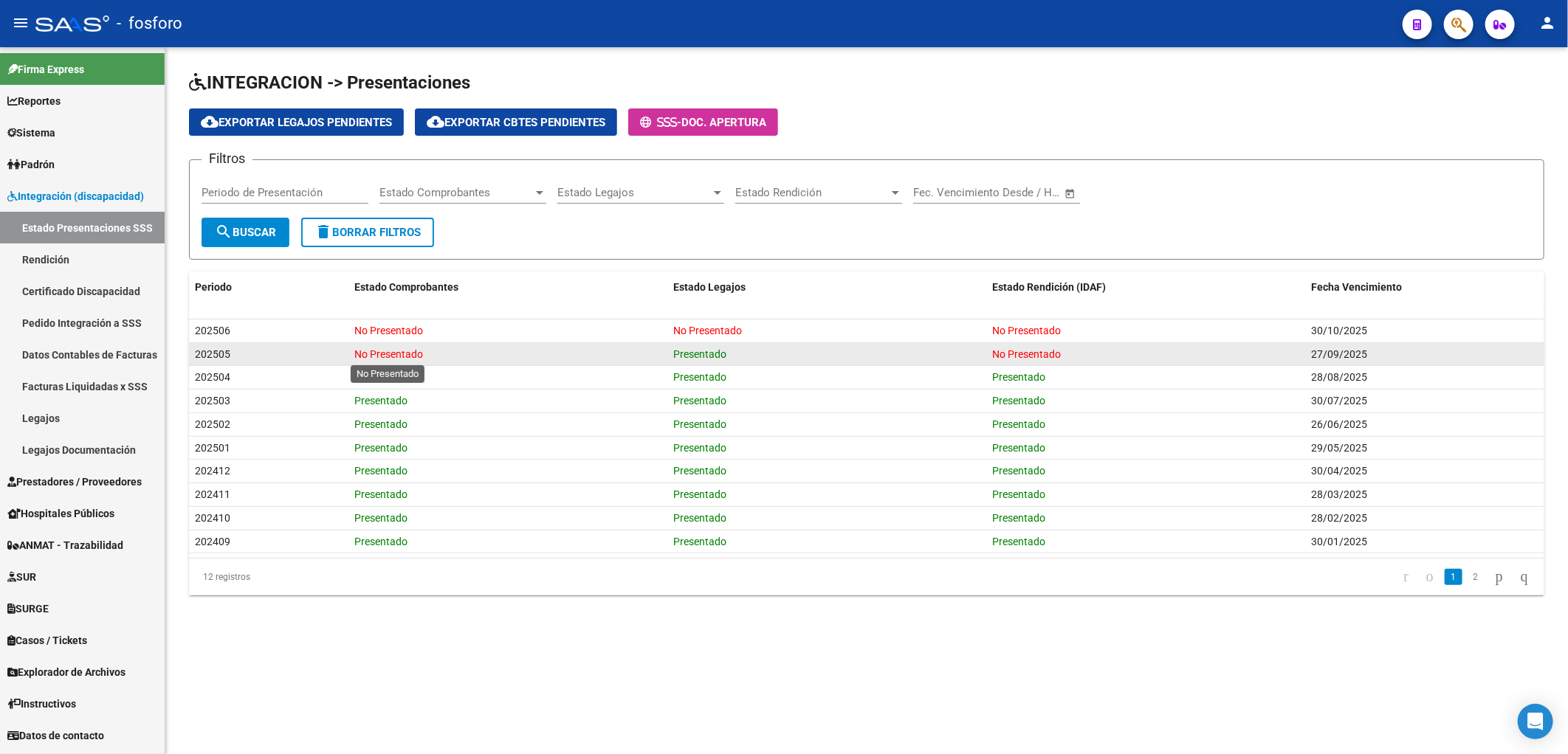 click on "No Presentado" 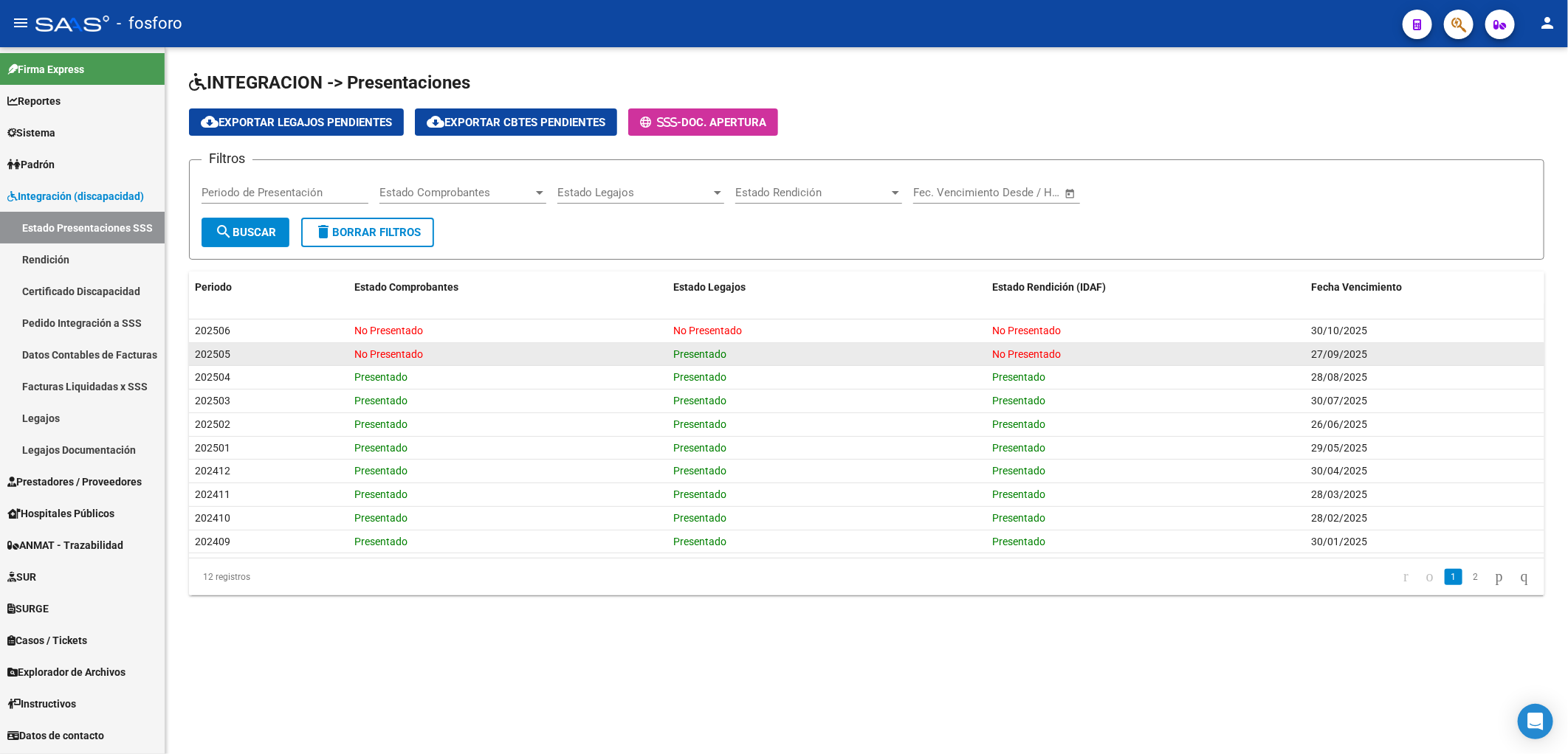 click on "No Presentado" 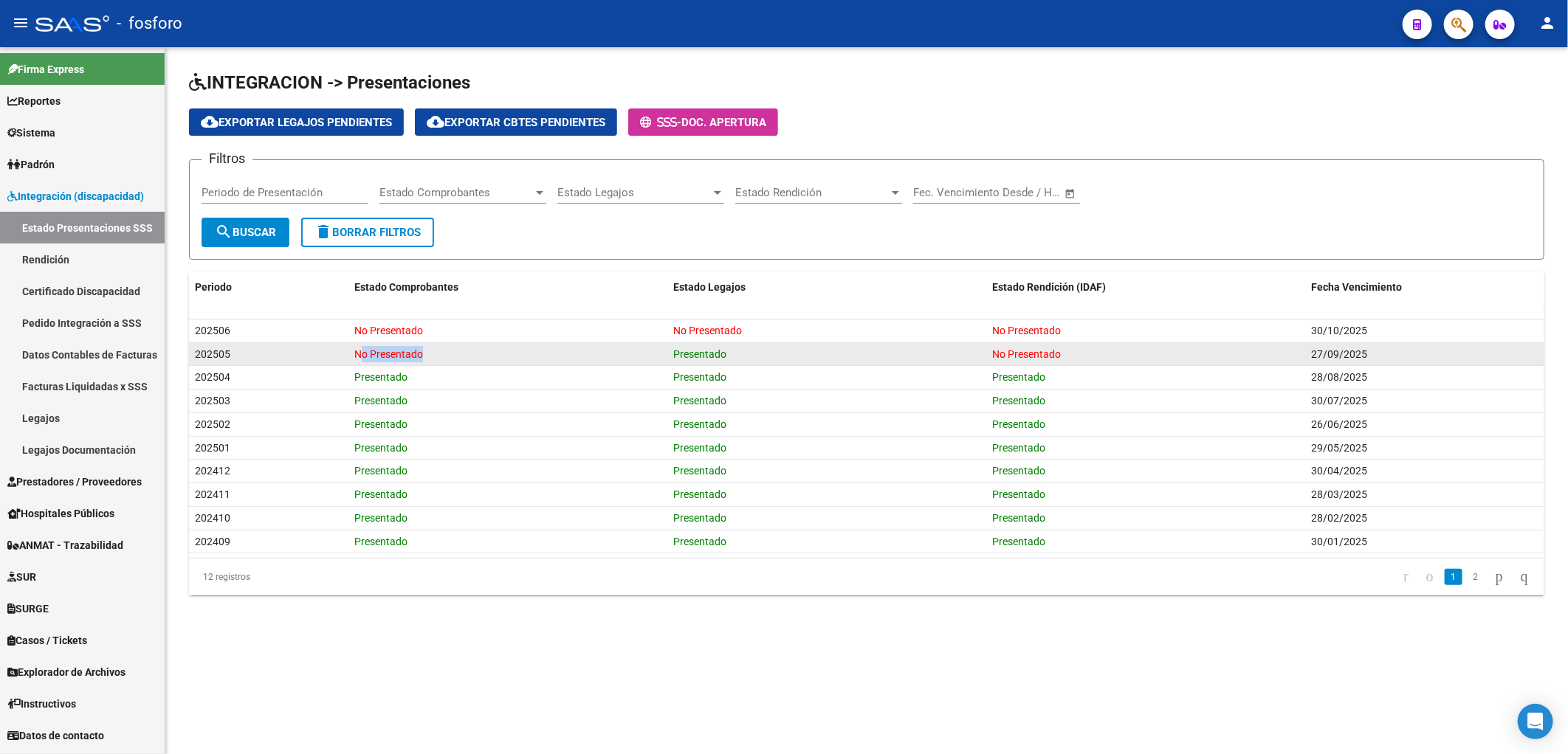 click on "No Presentado" 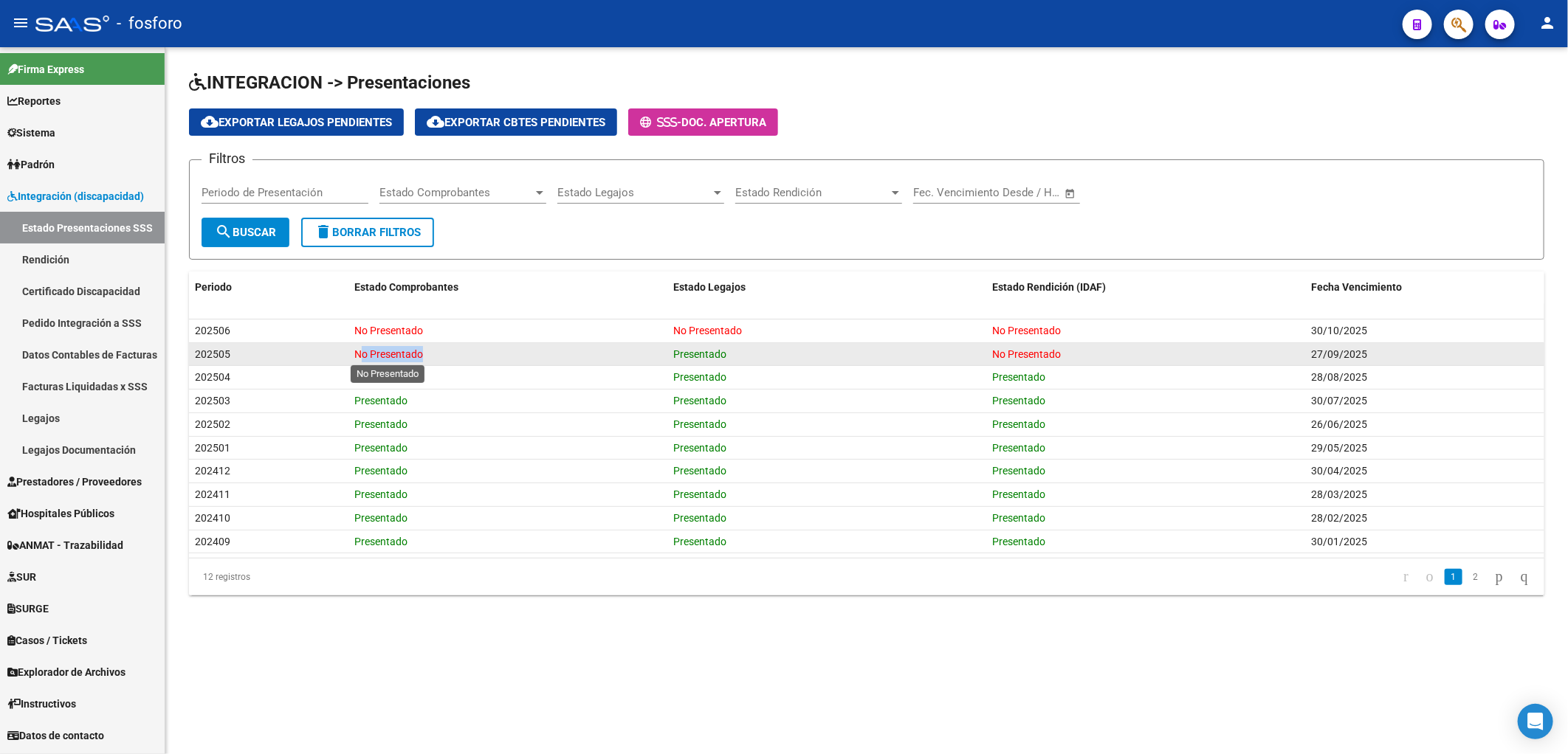 drag, startPoint x: 407, startPoint y: 349, endPoint x: 399, endPoint y: 363, distance: 16.124515 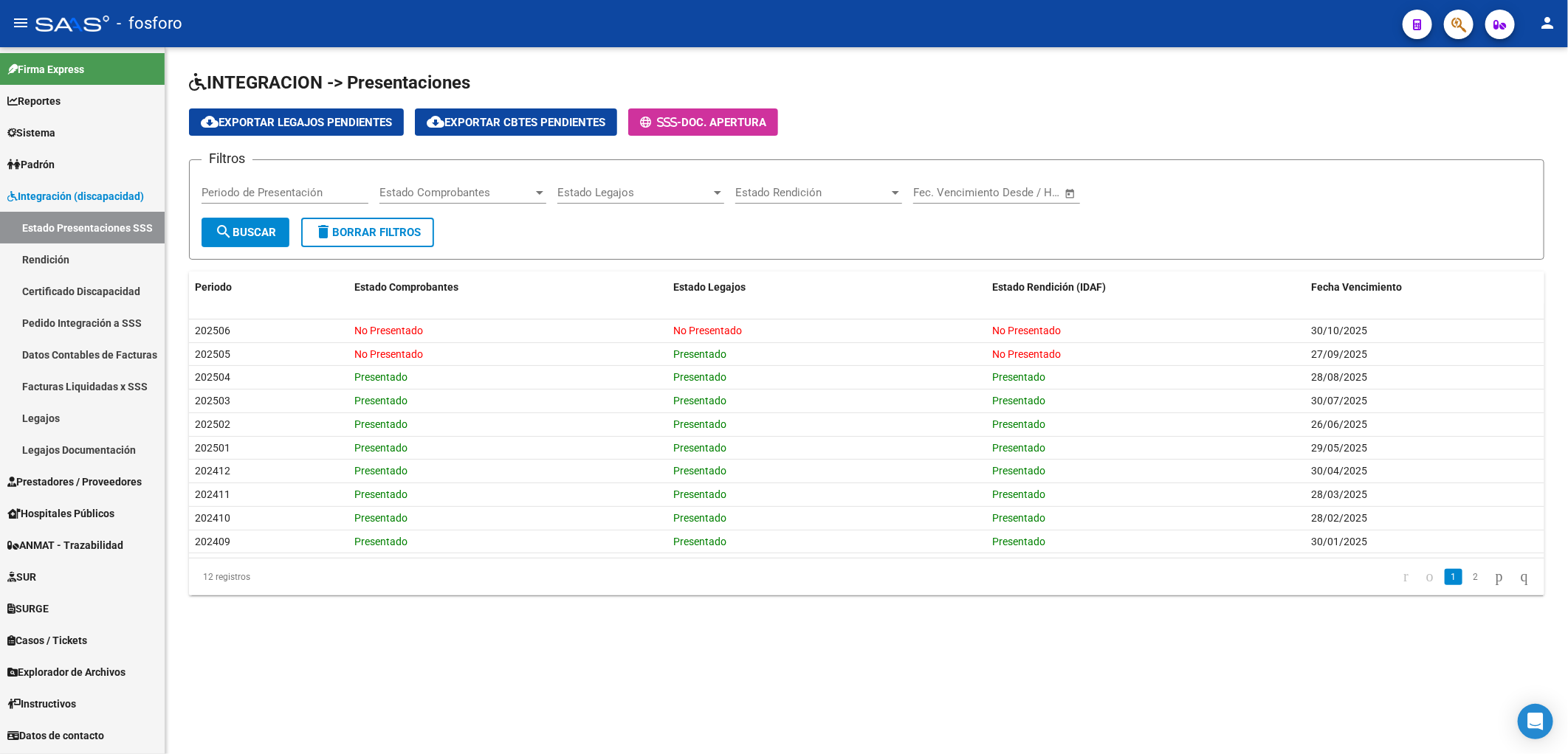 click on "ANMAT - Trazabilidad" at bounding box center (65, 545) 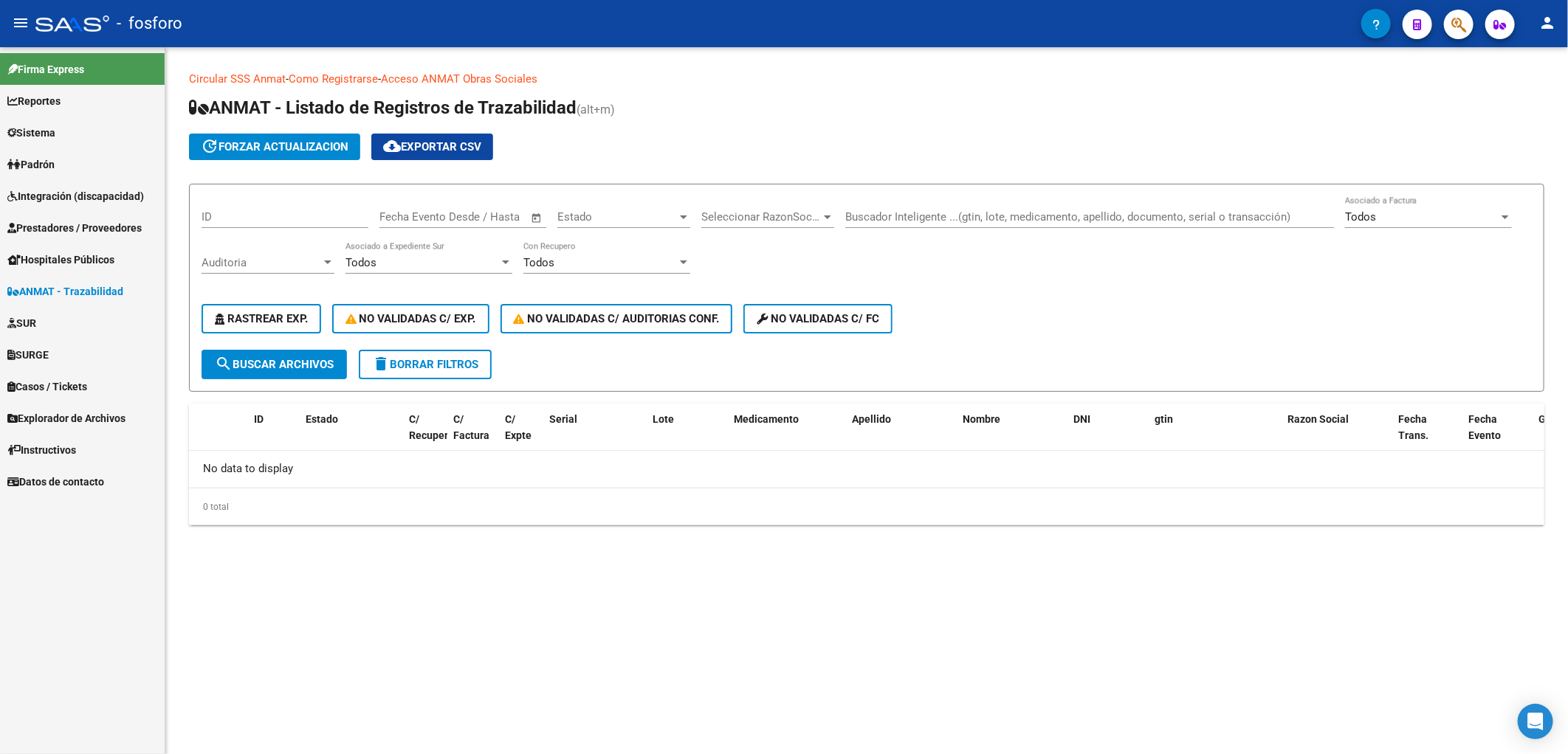 click on "update  forzar actualizacion" 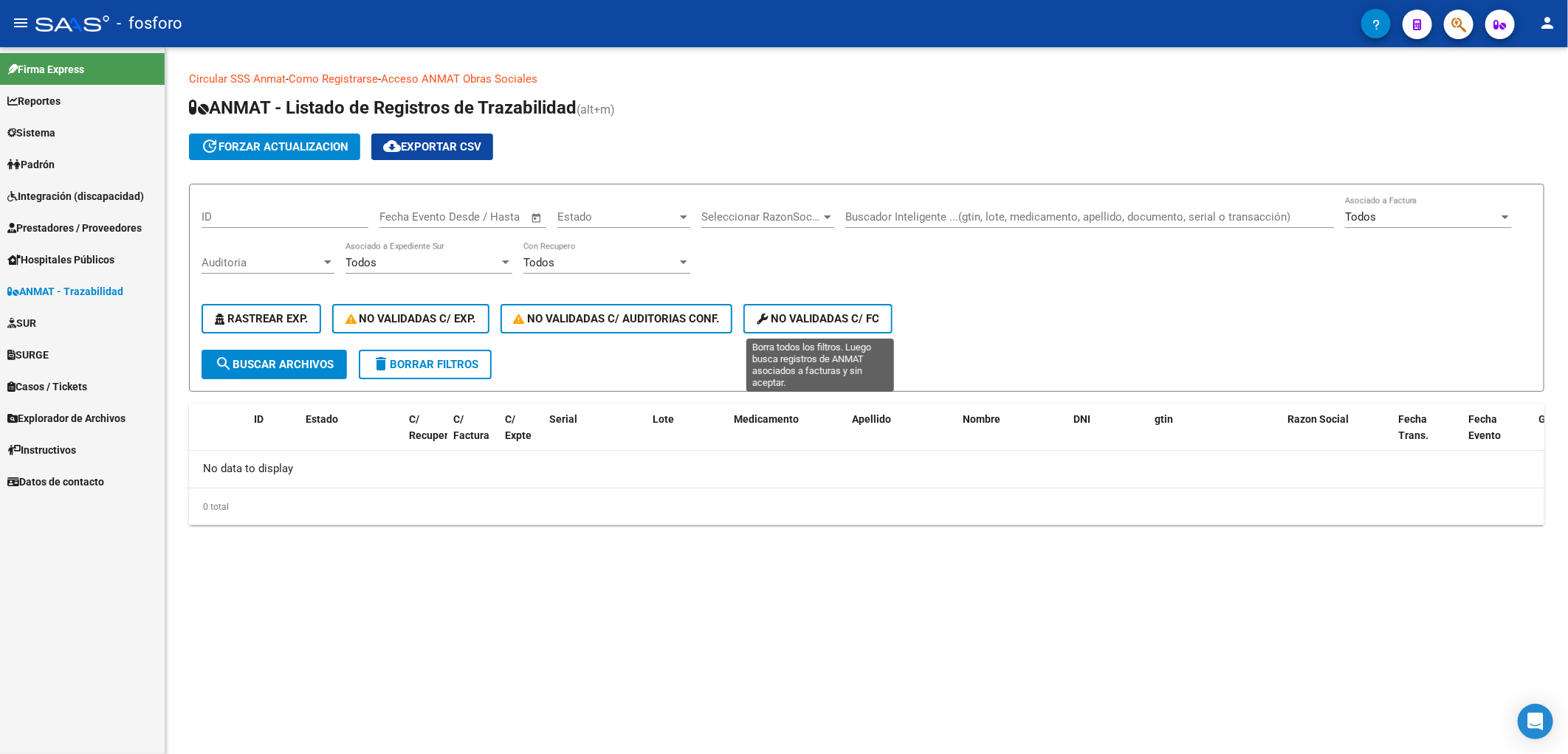 click on "No validadas c/ FC" 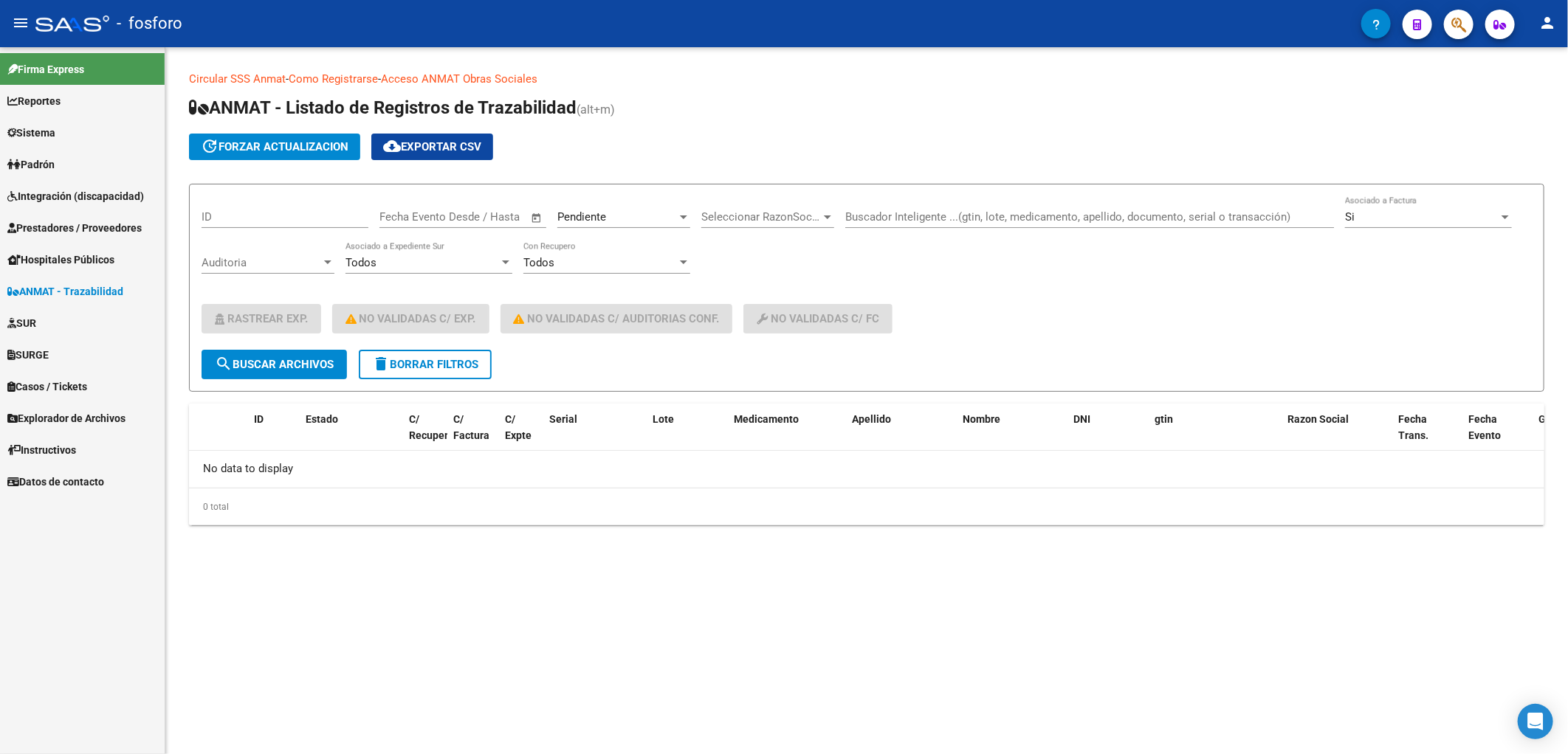 click on "Pendiente Estado" 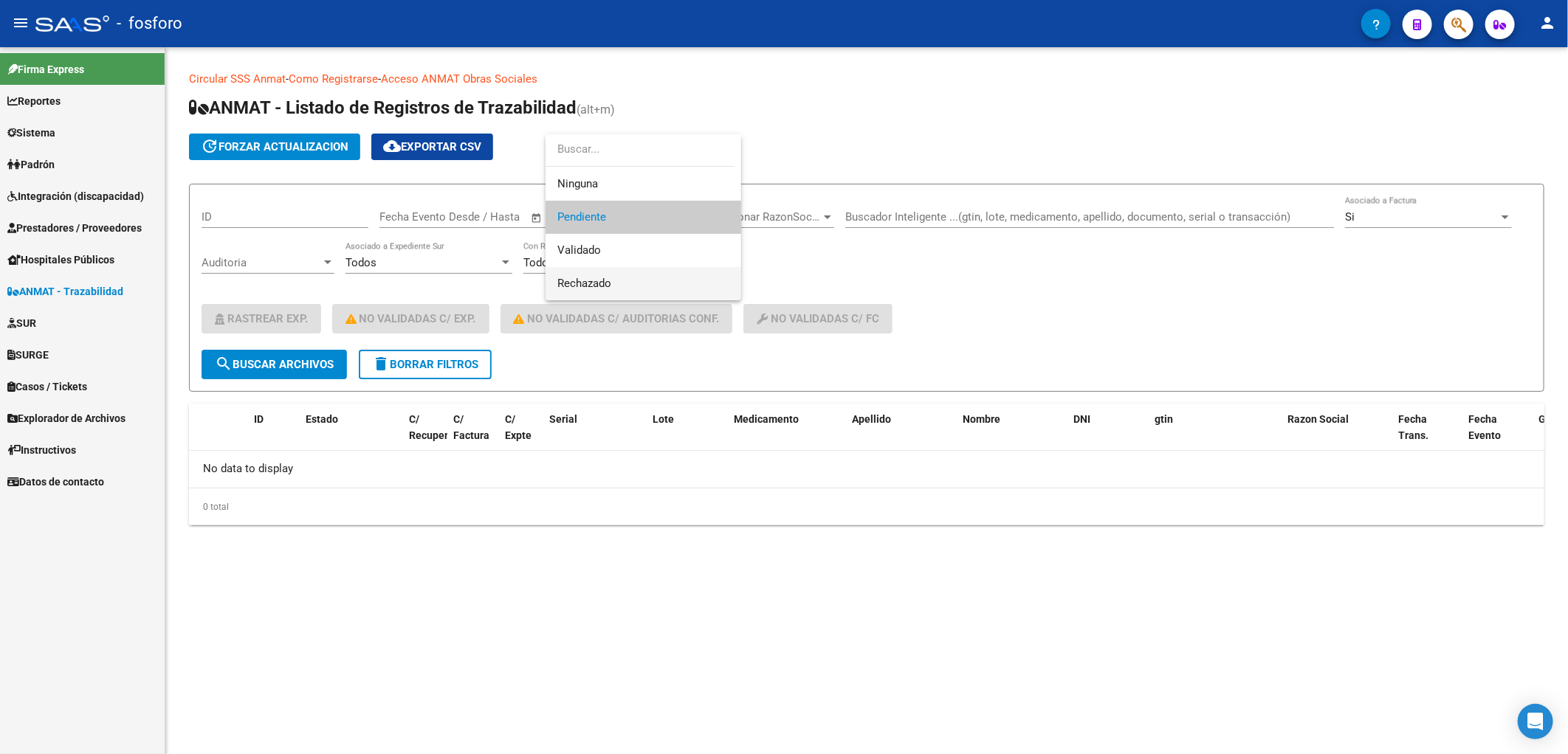click on "Rechazado" at bounding box center [643, 283] 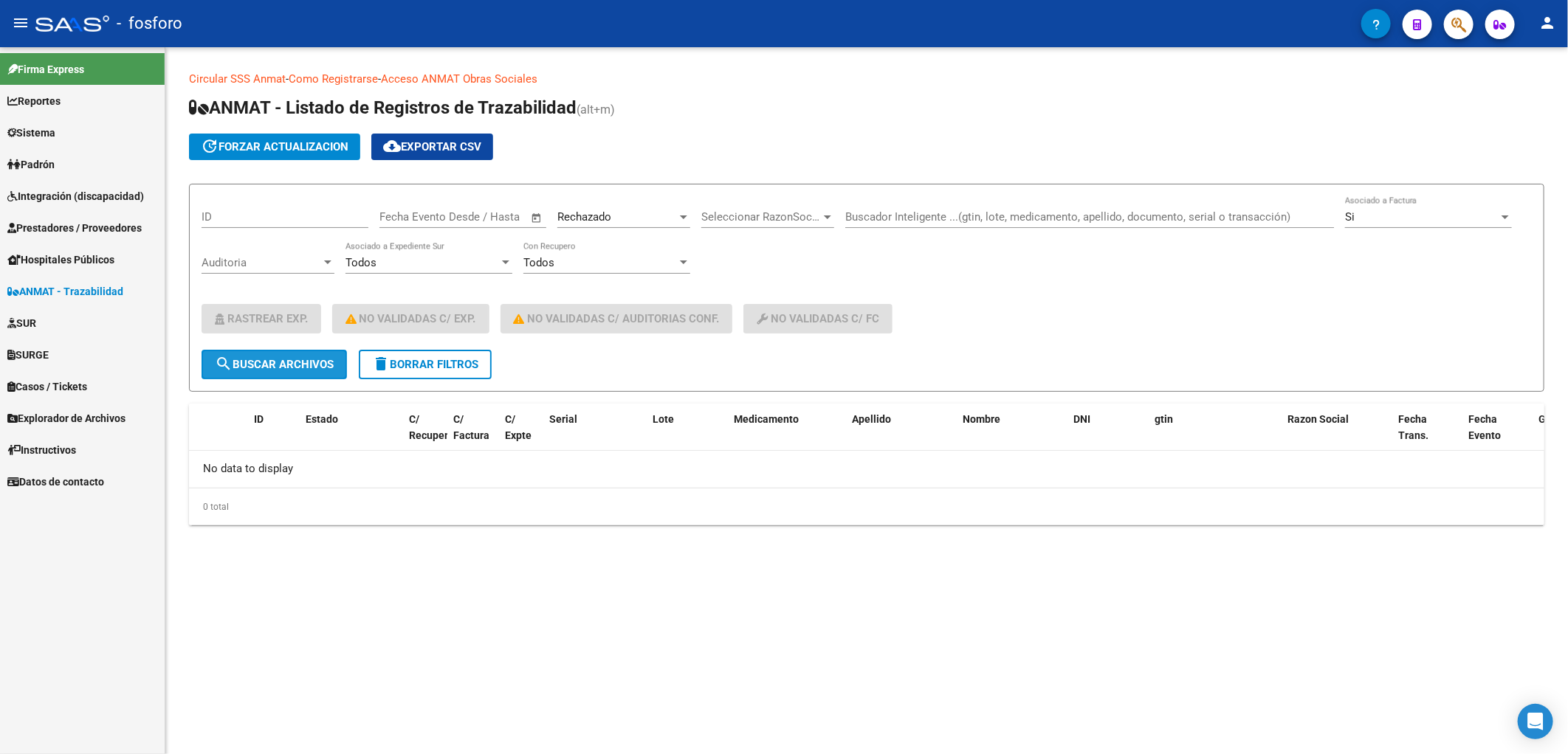 click on "search  Buscar Archivos" 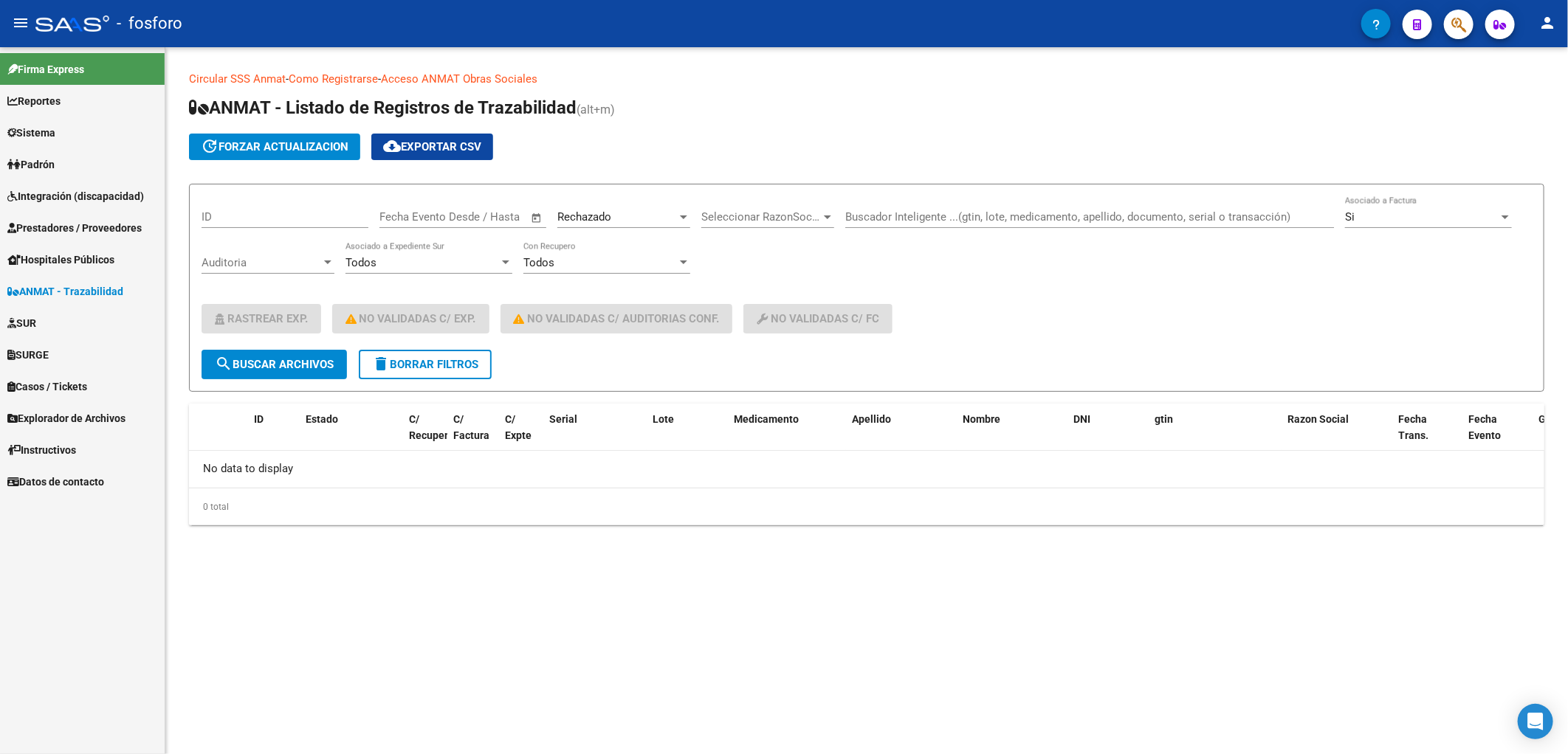 click on "ANMAT - Listado de Registros de Trazabilidad  (alt+m)" 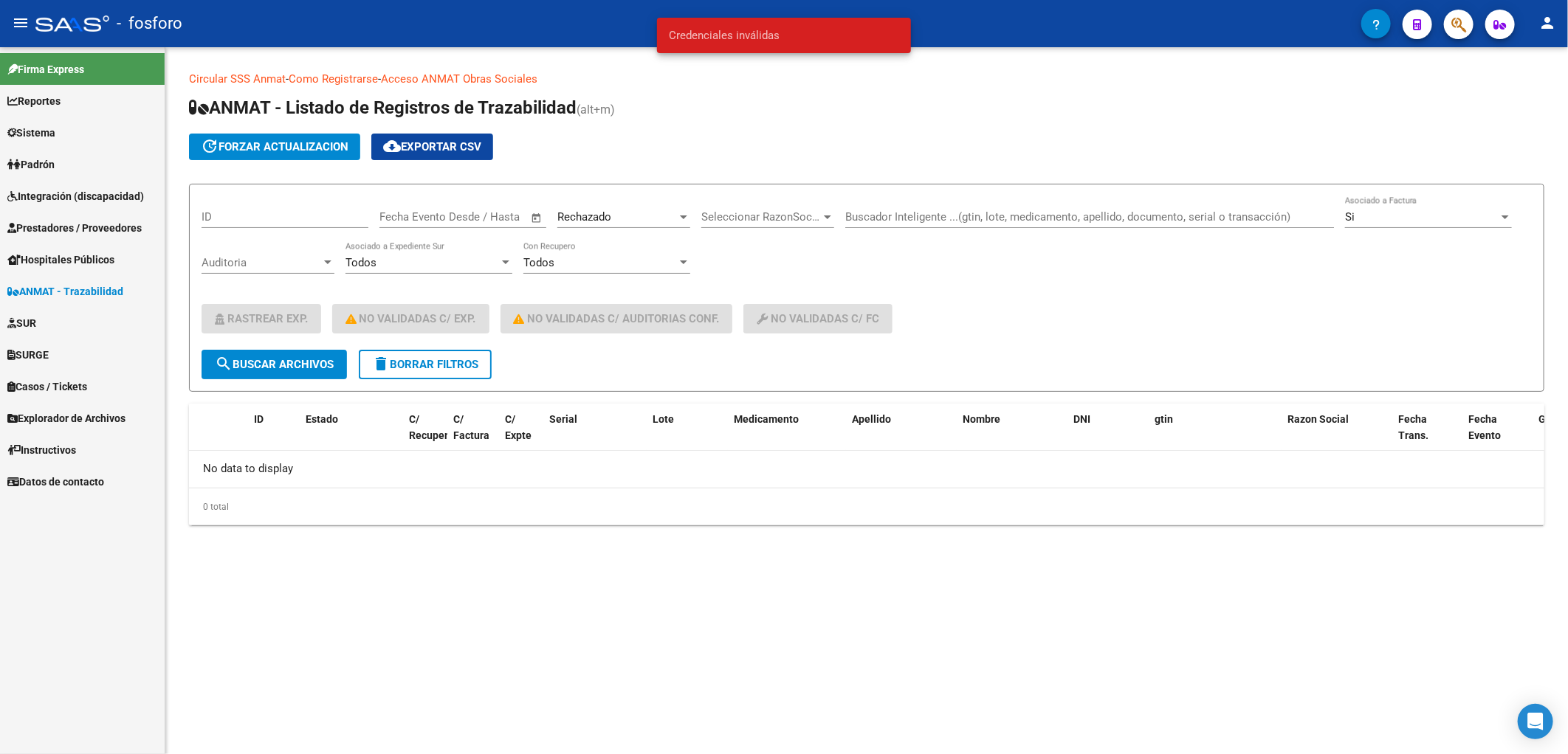 click on "ANMAT - Listado de Registros de Trazabilidad  (alt+m) update  forzar actualizacion  cloud_download  Exportar CSV  ID Start date – End date Fecha Evento Desde / Hasta Rechazado Estado Seleccionar RazonSocial Seleccionar RazonSocial Buscador Inteligente ...(gtin, lote, medicamento, apellido, documento, serial o transacción) Si Asociado a Factura Auditoria Auditoria Todos Asociado a Expediente Sur Todos Con Recupero    Rastrear Exp.     No Validadas c/ Exp.     No Validadas c/ Auditorias Conf.    No validadas c/ FC  search  Buscar Archivos  delete  Borrar Filtros" 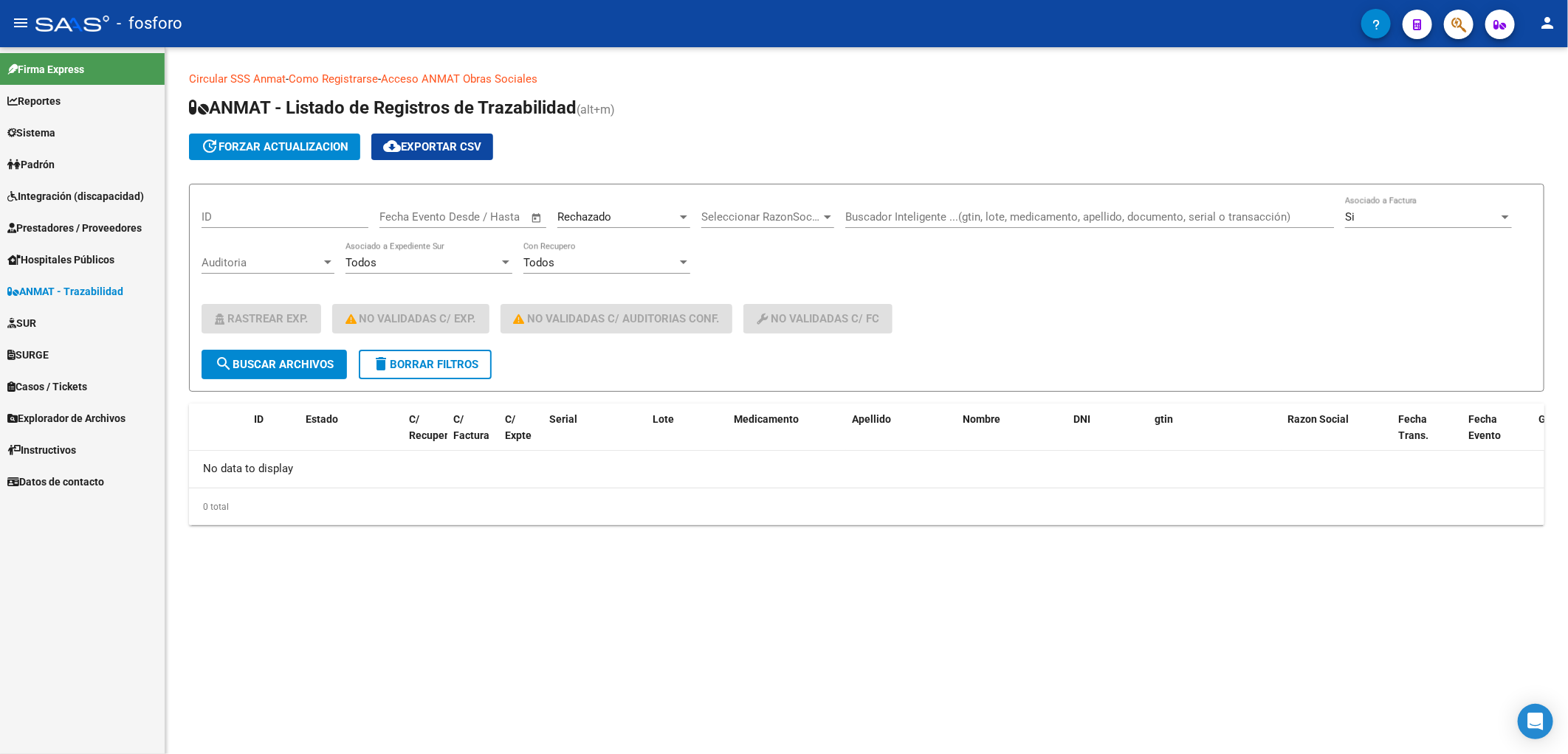 click on "ANMAT - Listado de Registros de Trazabilidad  (alt+m) update  forzar actualizacion  cloud_download  Exportar CSV  ID Start date – End date Fecha Evento Desde / Hasta Rechazado Estado Seleccionar RazonSocial Seleccionar RazonSocial Buscador Inteligente ...(gtin, lote, medicamento, apellido, documento, serial o transacción) Si Asociado a Factura Auditoria Auditoria Todos Asociado a Expediente Sur Todos Con Recupero    Rastrear Exp.     No Validadas c/ Exp.     No Validadas c/ Auditorias Conf.    No validadas c/ FC  search  Buscar Archivos  delete  Borrar Filtros" 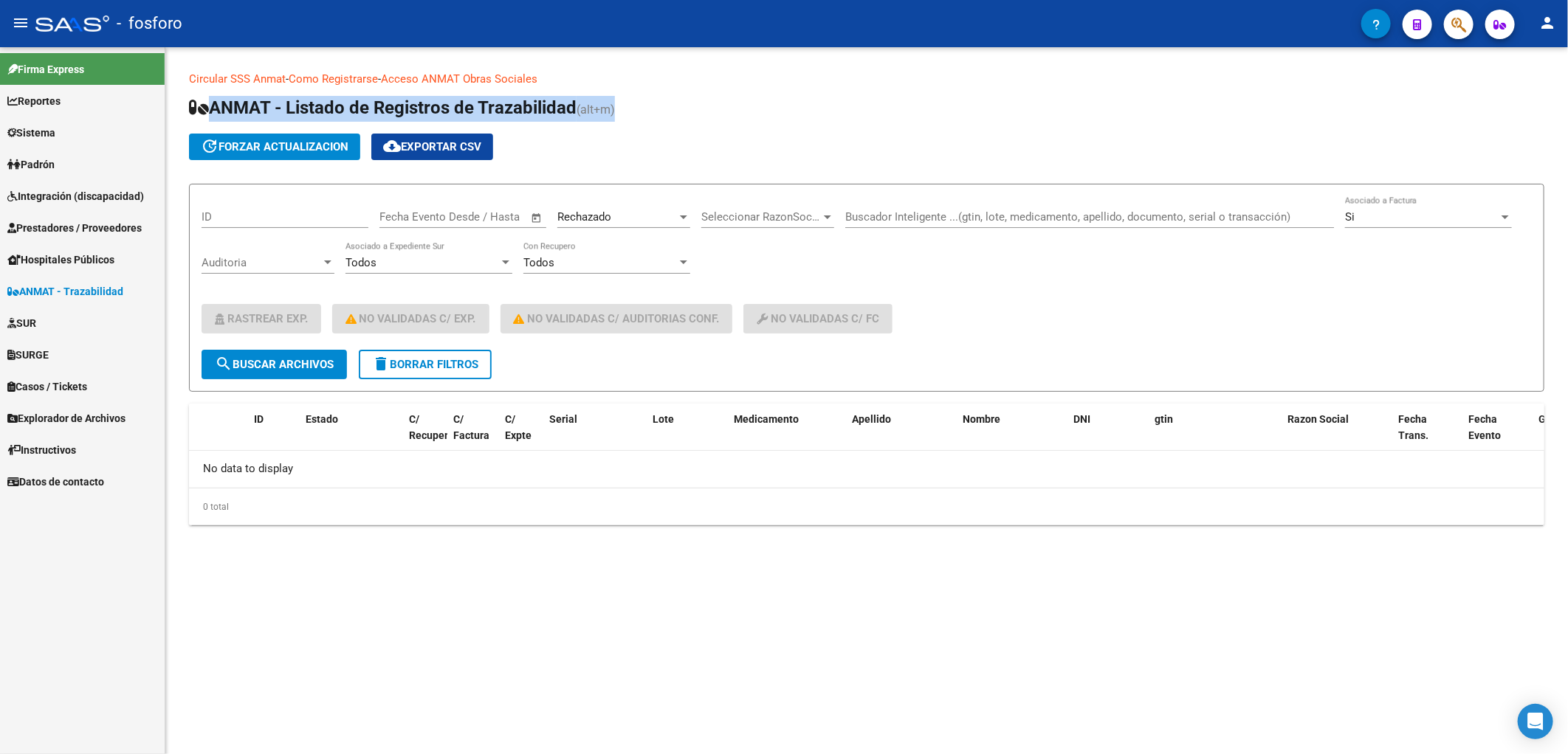 drag, startPoint x: 188, startPoint y: 107, endPoint x: 653, endPoint y: 102, distance: 465.0269 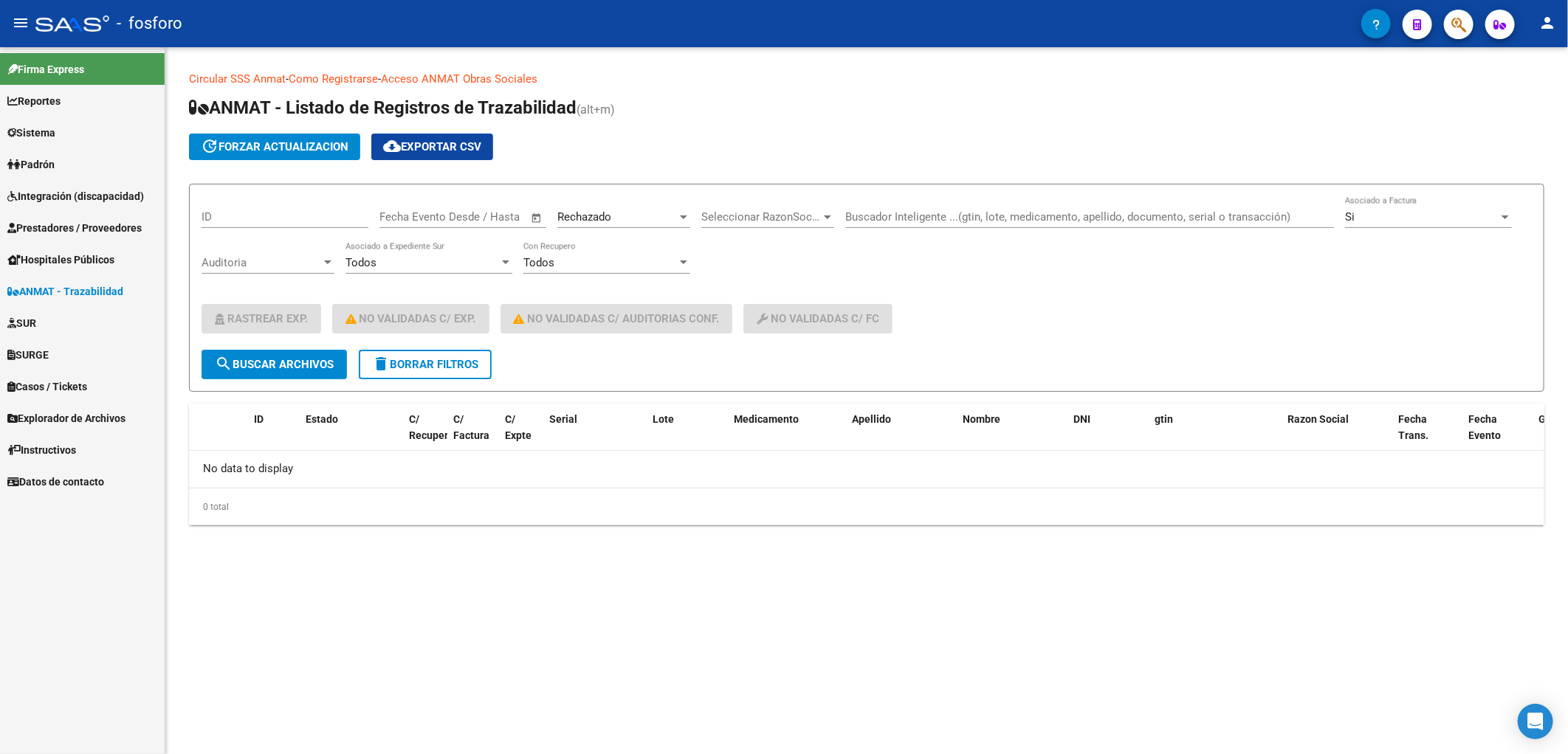 drag, startPoint x: 653, startPoint y: 102, endPoint x: 608, endPoint y: 172, distance: 83.216585 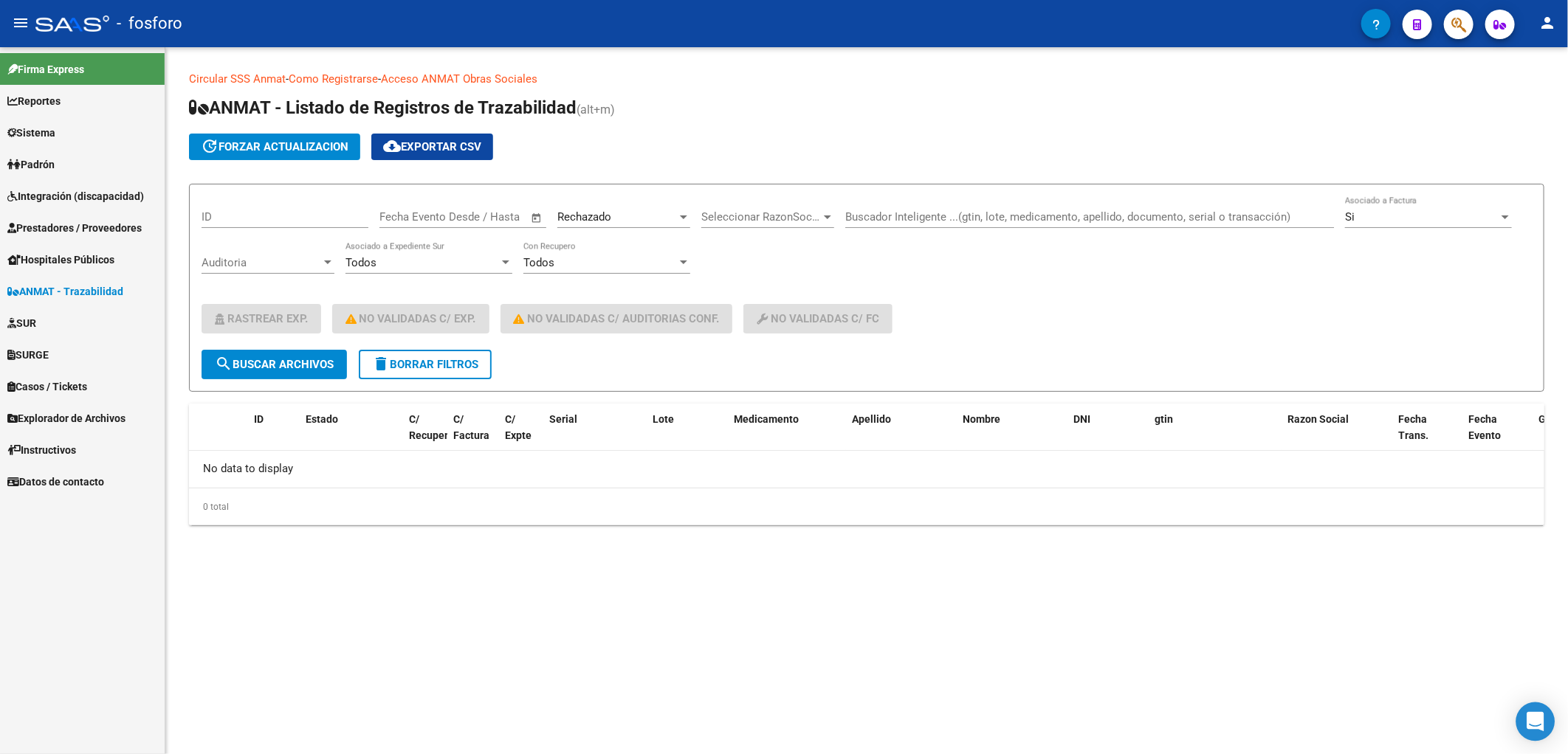 click 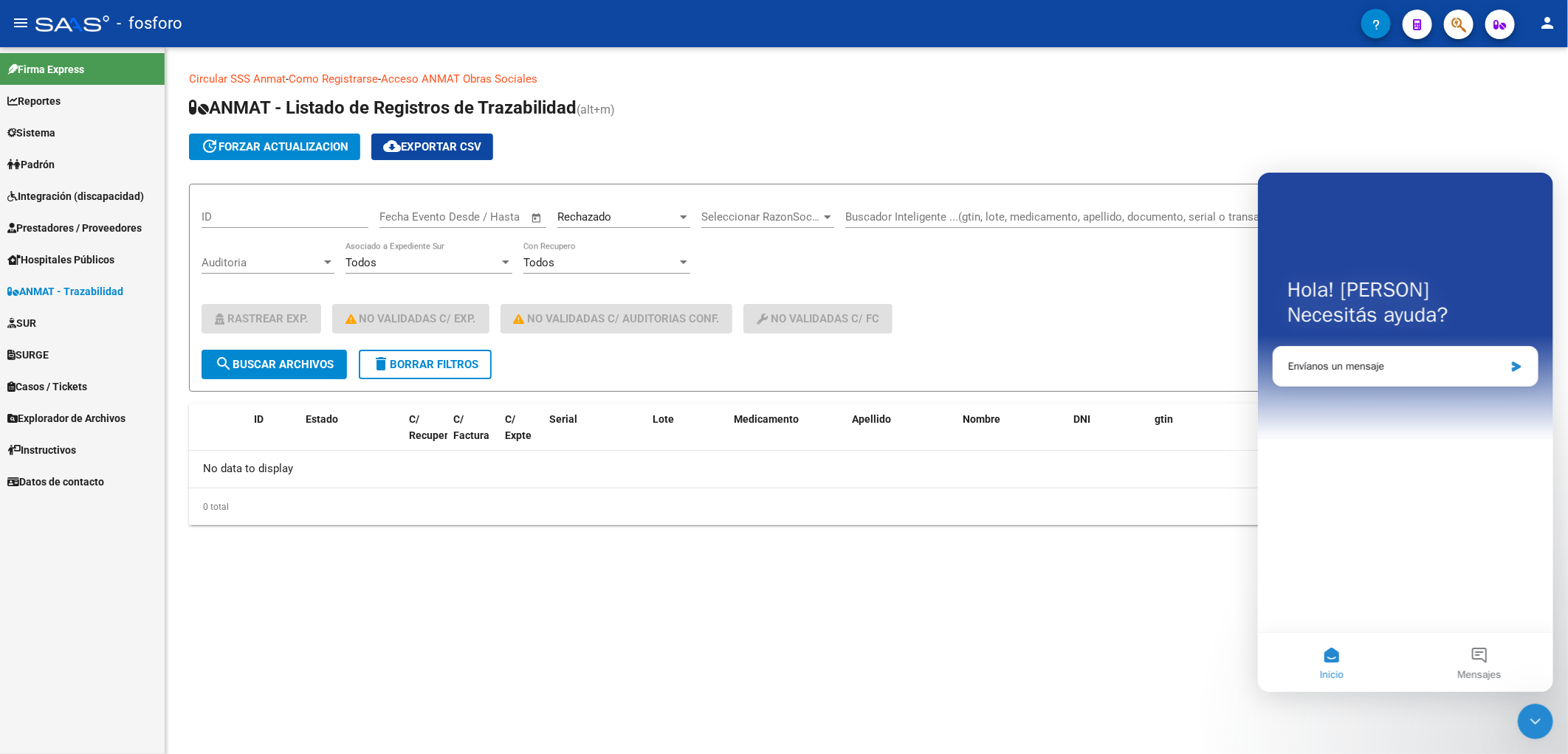 scroll, scrollTop: 0, scrollLeft: 0, axis: both 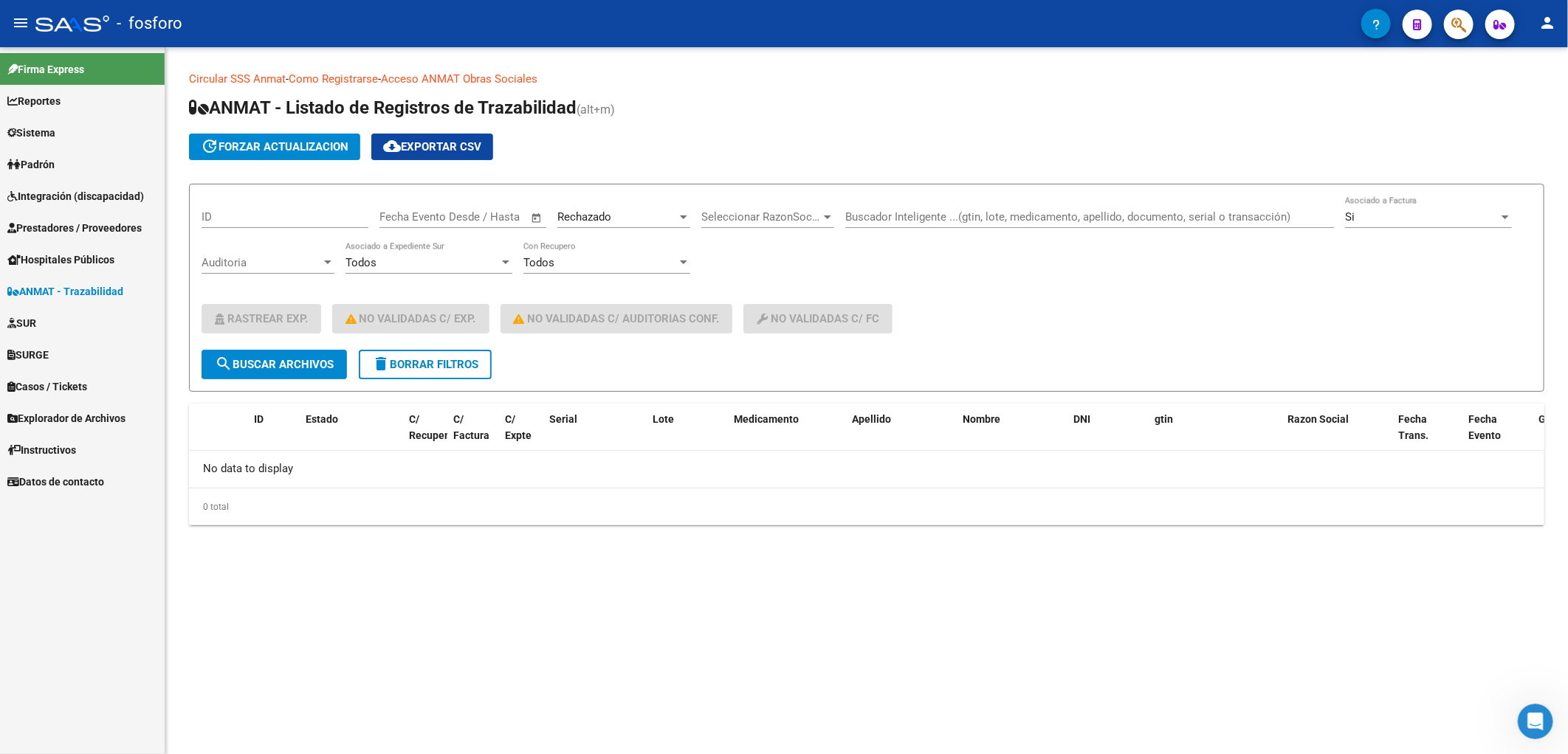 drag, startPoint x: 1539, startPoint y: 721, endPoint x: 1542, endPoint y: 708, distance: 13.341664 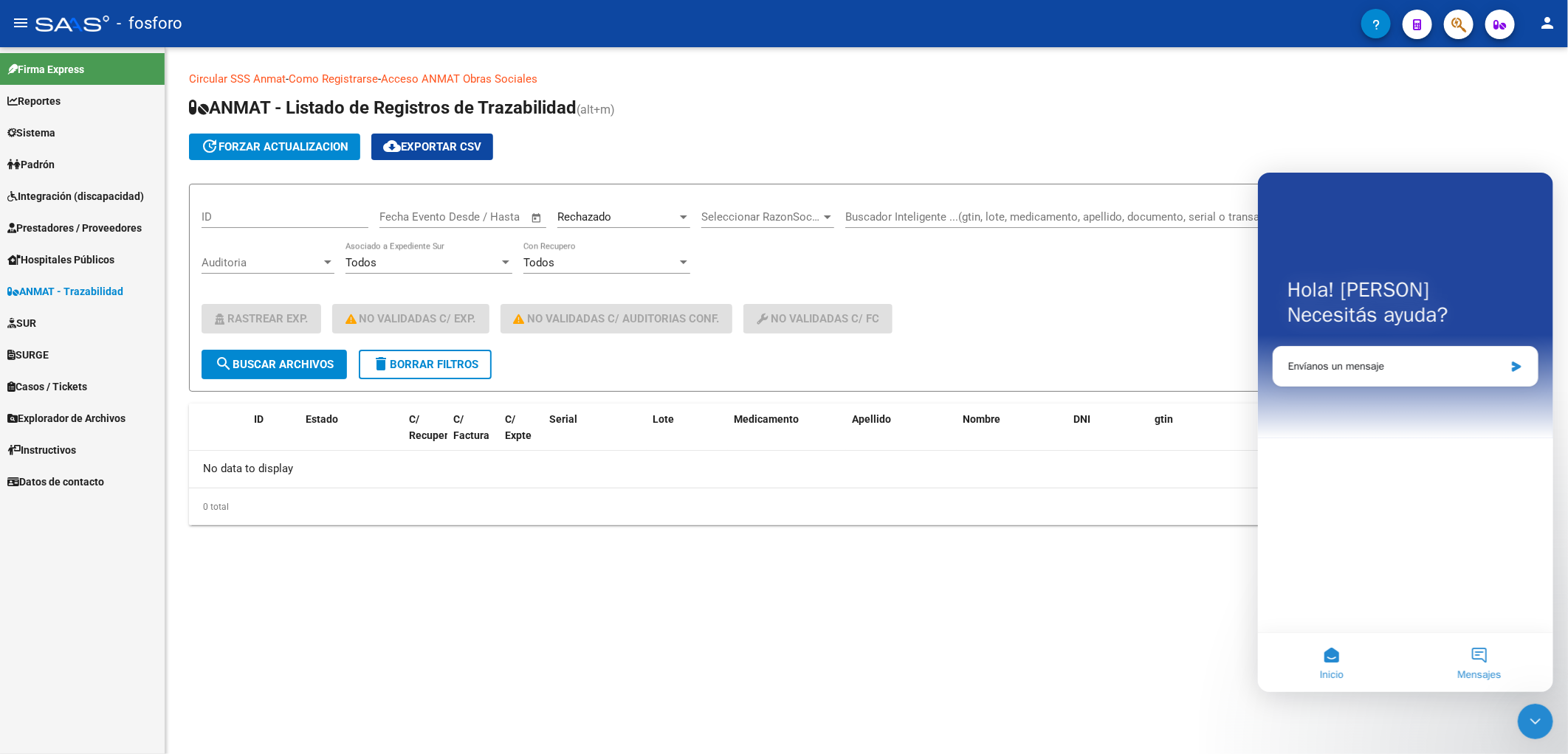 click on "Mensajes" at bounding box center [1479, 662] 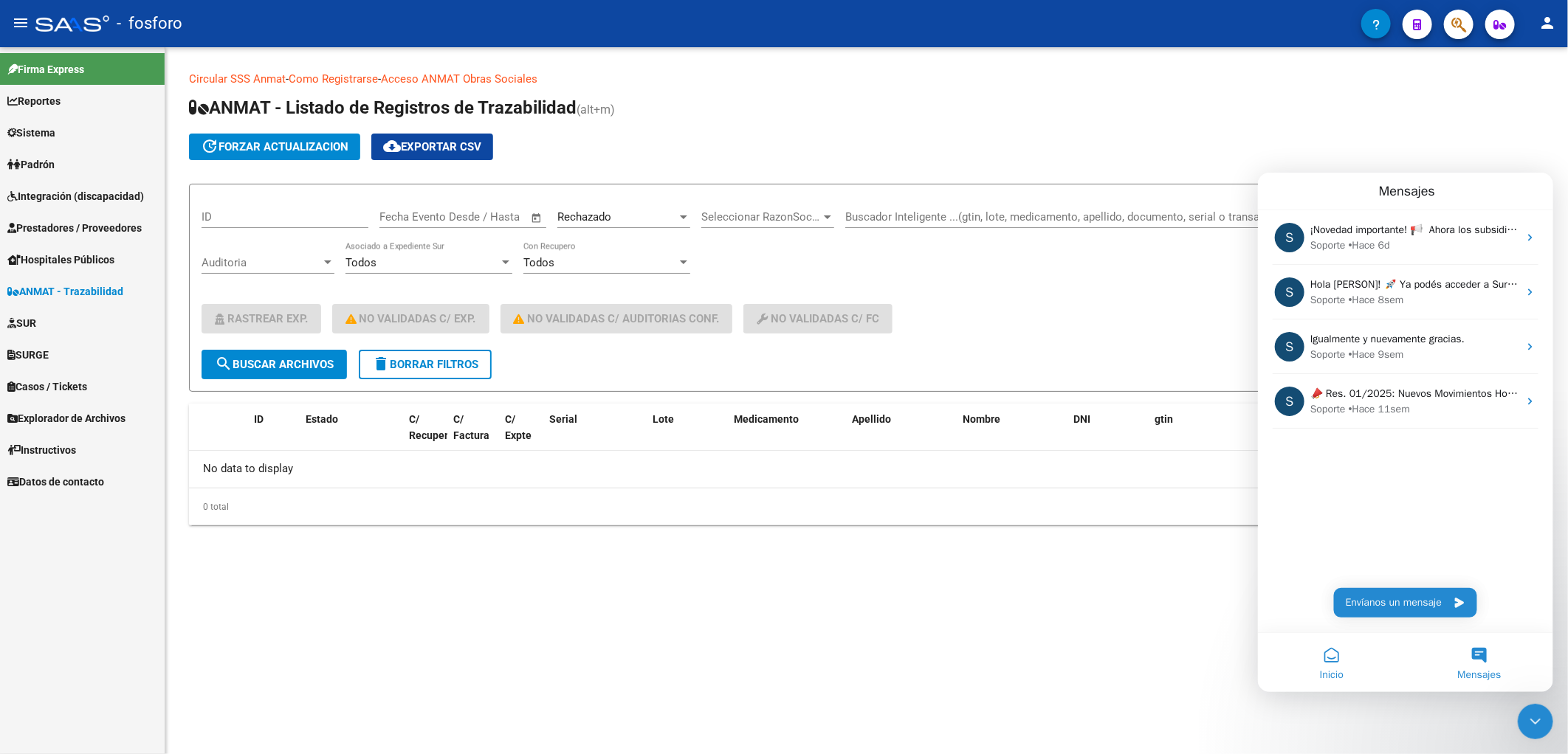 click on "Inicio" at bounding box center (1331, 662) 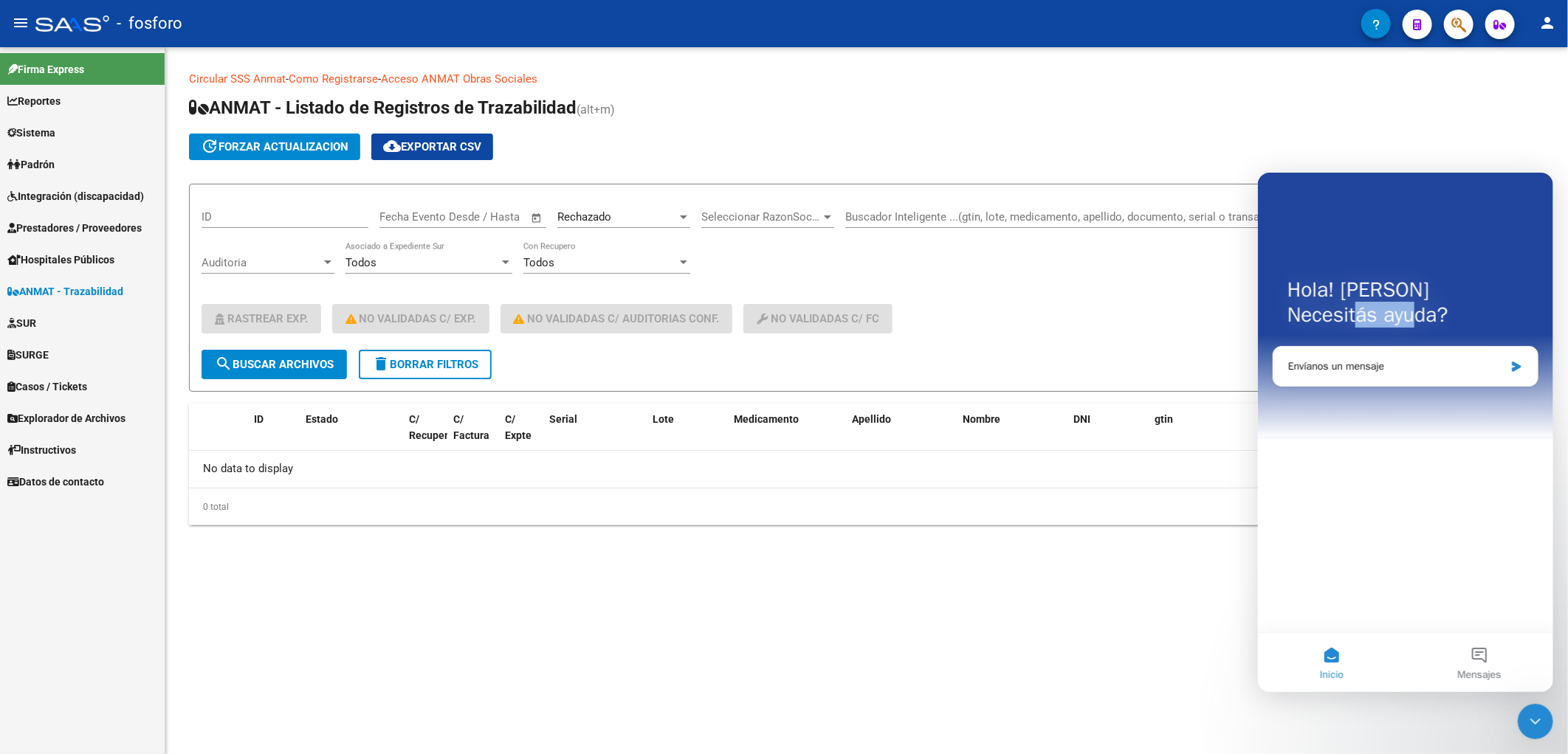 drag, startPoint x: 1361, startPoint y: 308, endPoint x: 1422, endPoint y: 308, distance: 61 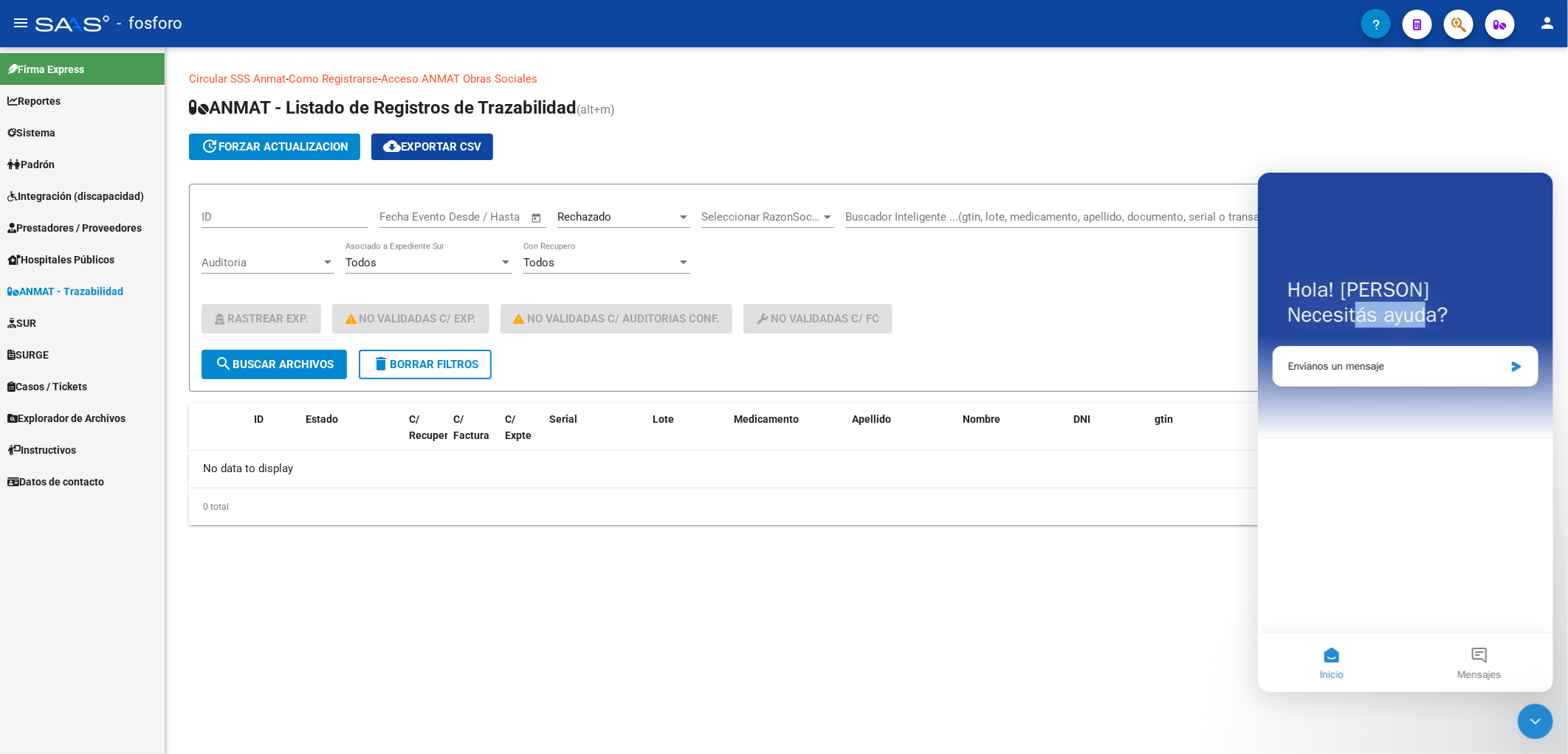 drag, startPoint x: 1422, startPoint y: 308, endPoint x: 1388, endPoint y: 321, distance: 36.400549 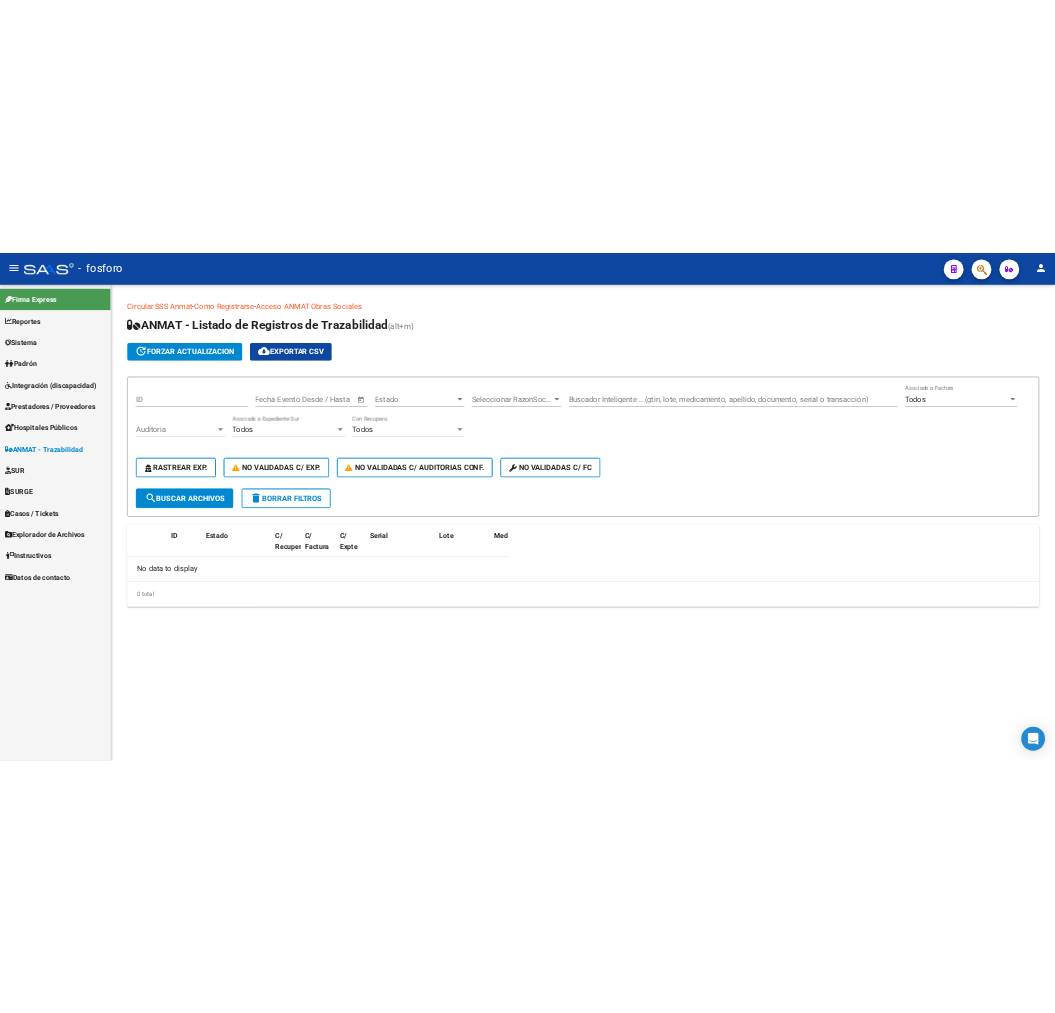 scroll, scrollTop: 0, scrollLeft: 0, axis: both 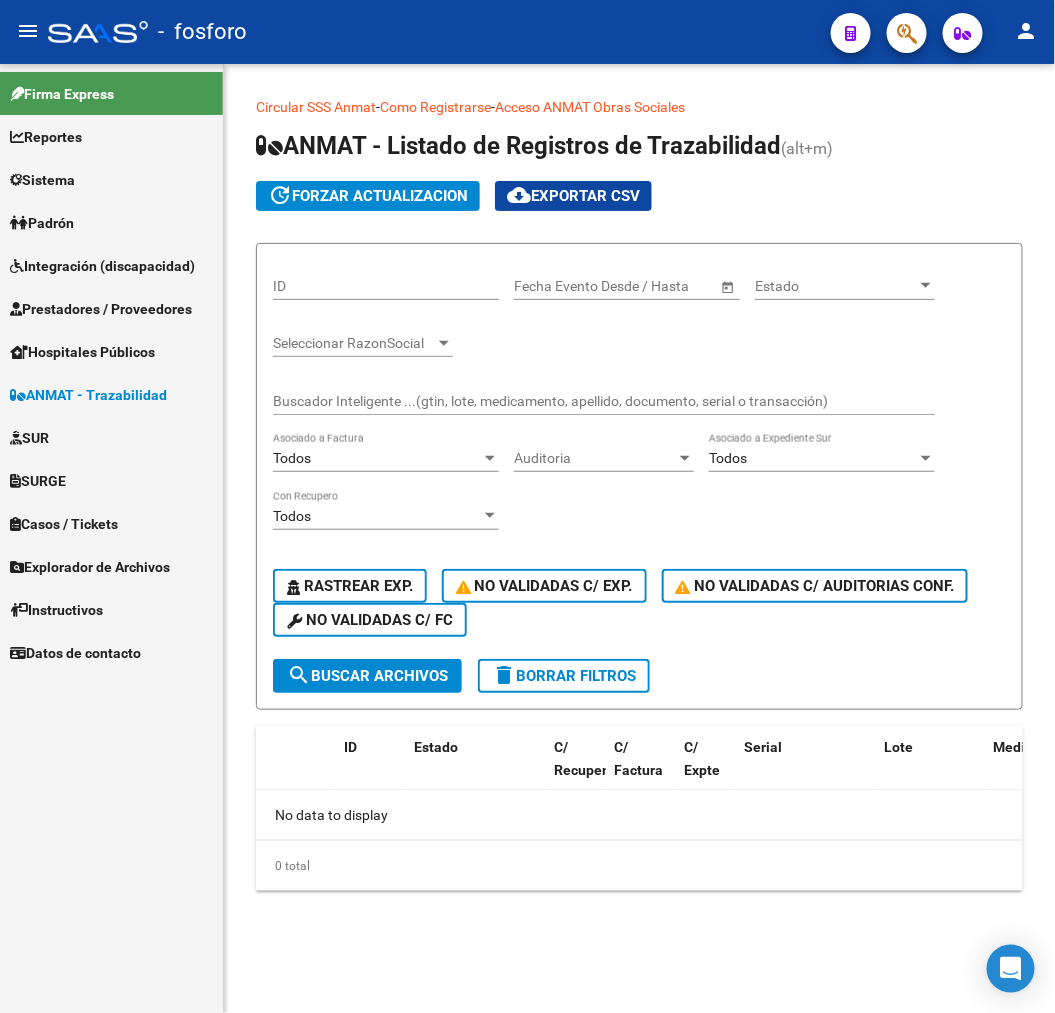 click on "ANMAT - Listado de Registros de Trazabilidad  (alt+m)" 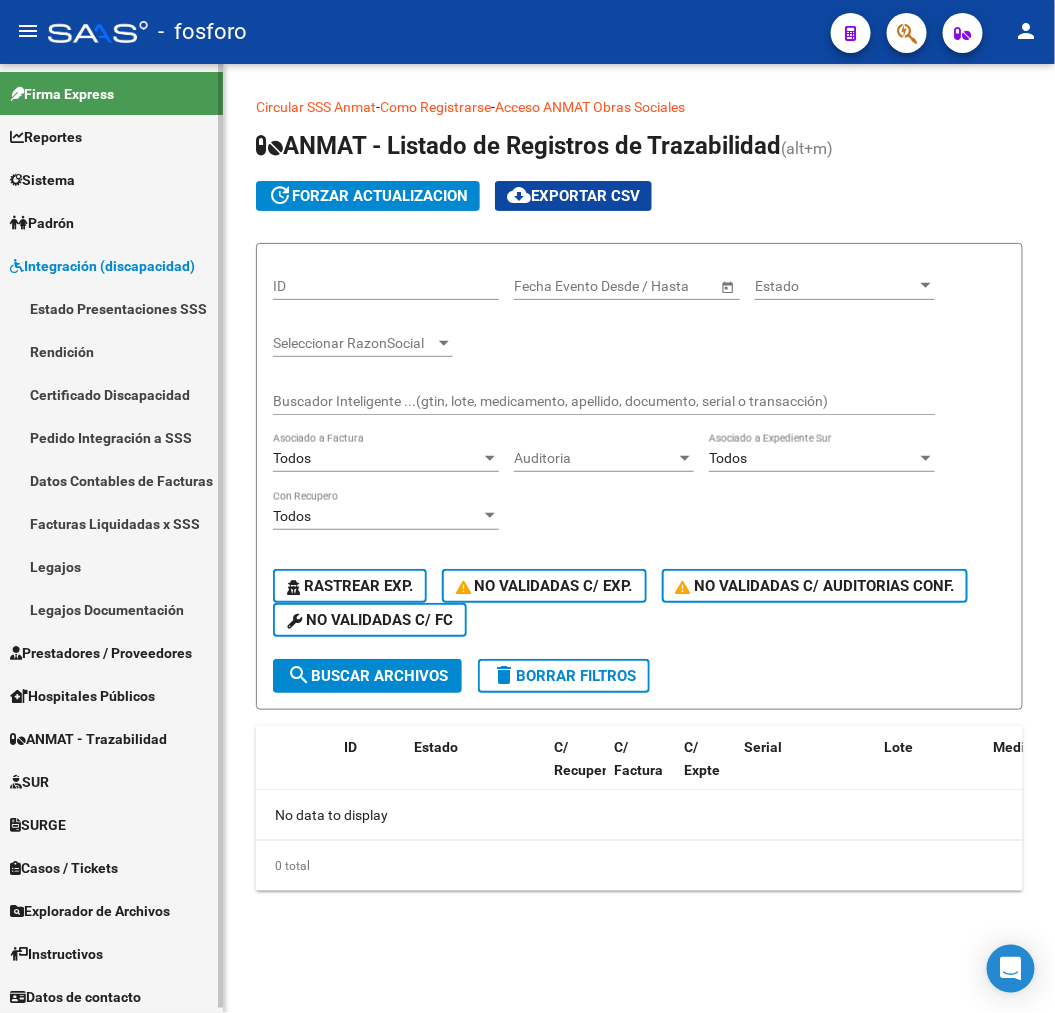 click on "Estado Presentaciones SSS" at bounding box center [111, 308] 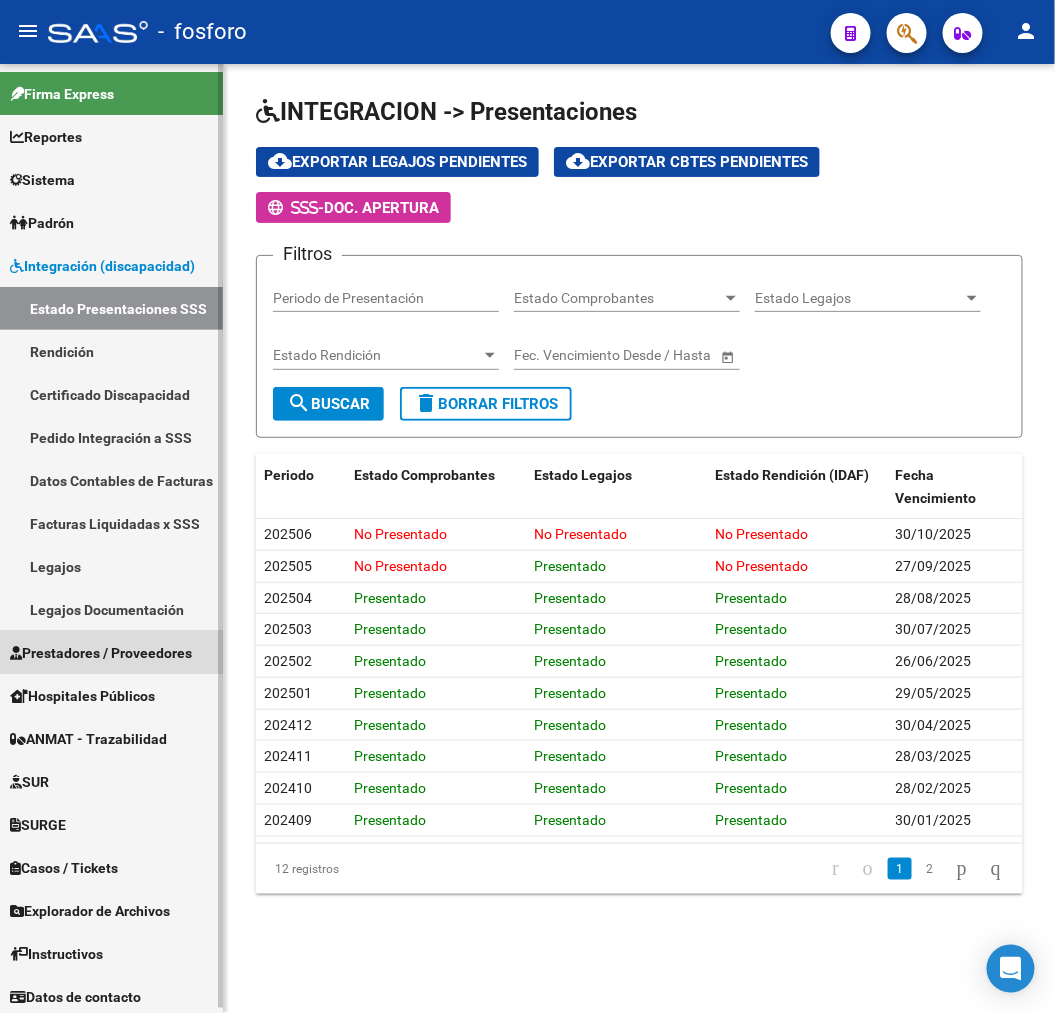 click on "Prestadores / Proveedores" at bounding box center [101, 653] 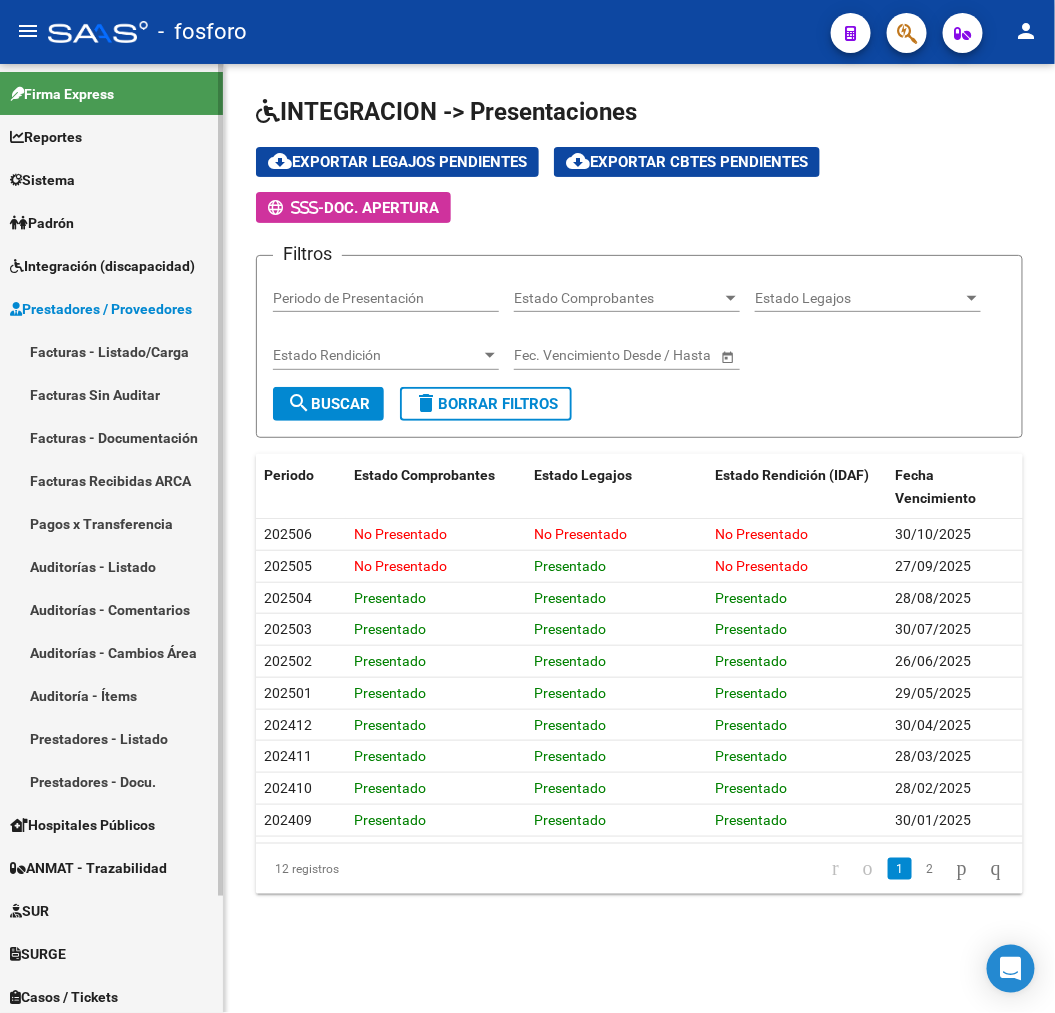 click on "Facturas - Listado/Carga" at bounding box center [111, 351] 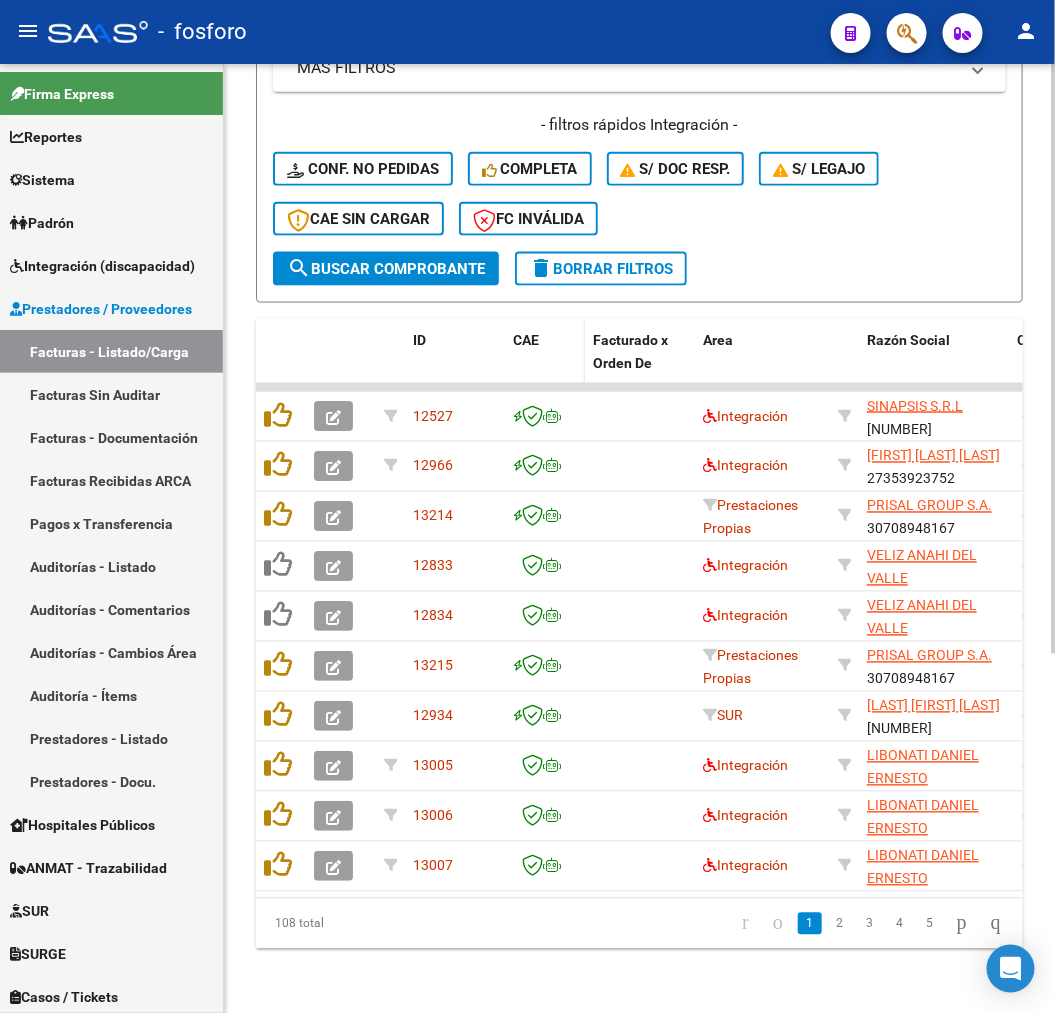 scroll, scrollTop: 576, scrollLeft: 0, axis: vertical 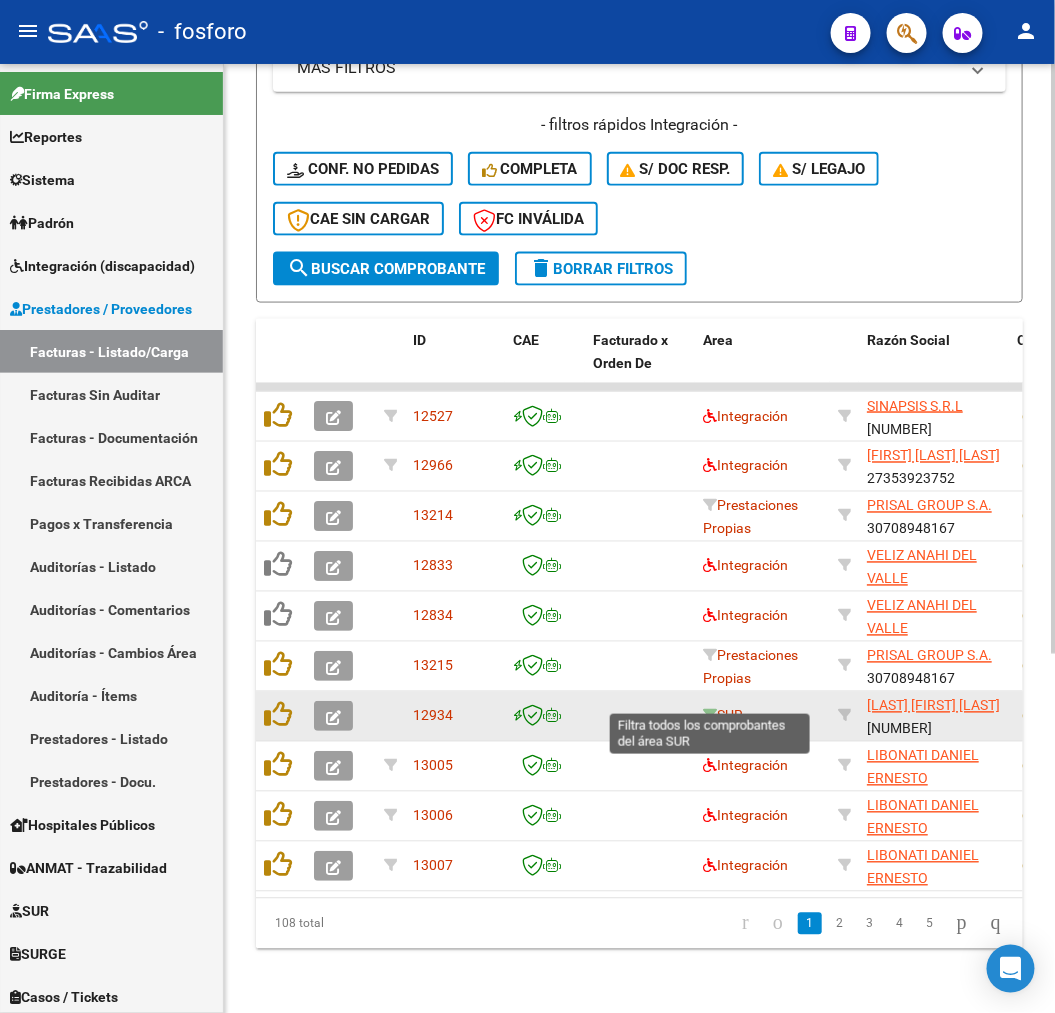 click 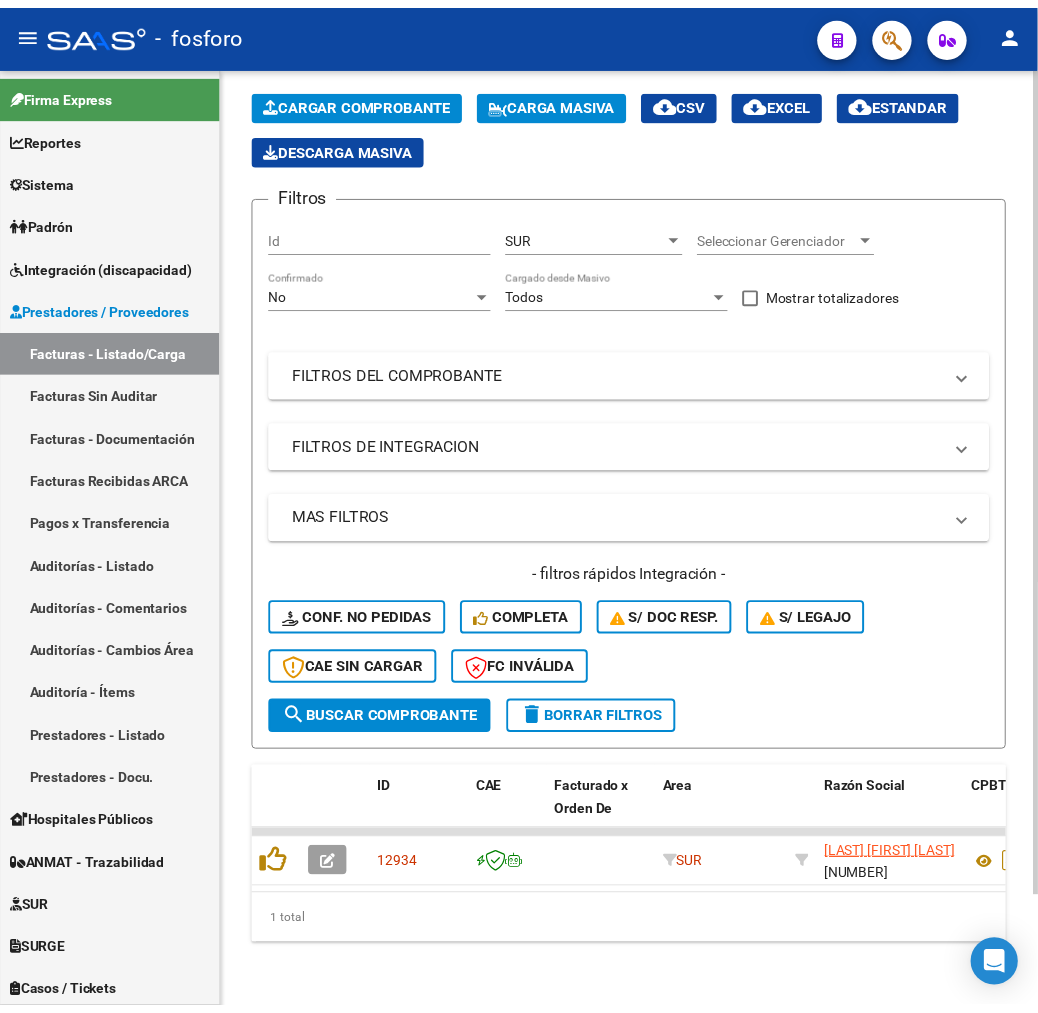 scroll, scrollTop: 126, scrollLeft: 0, axis: vertical 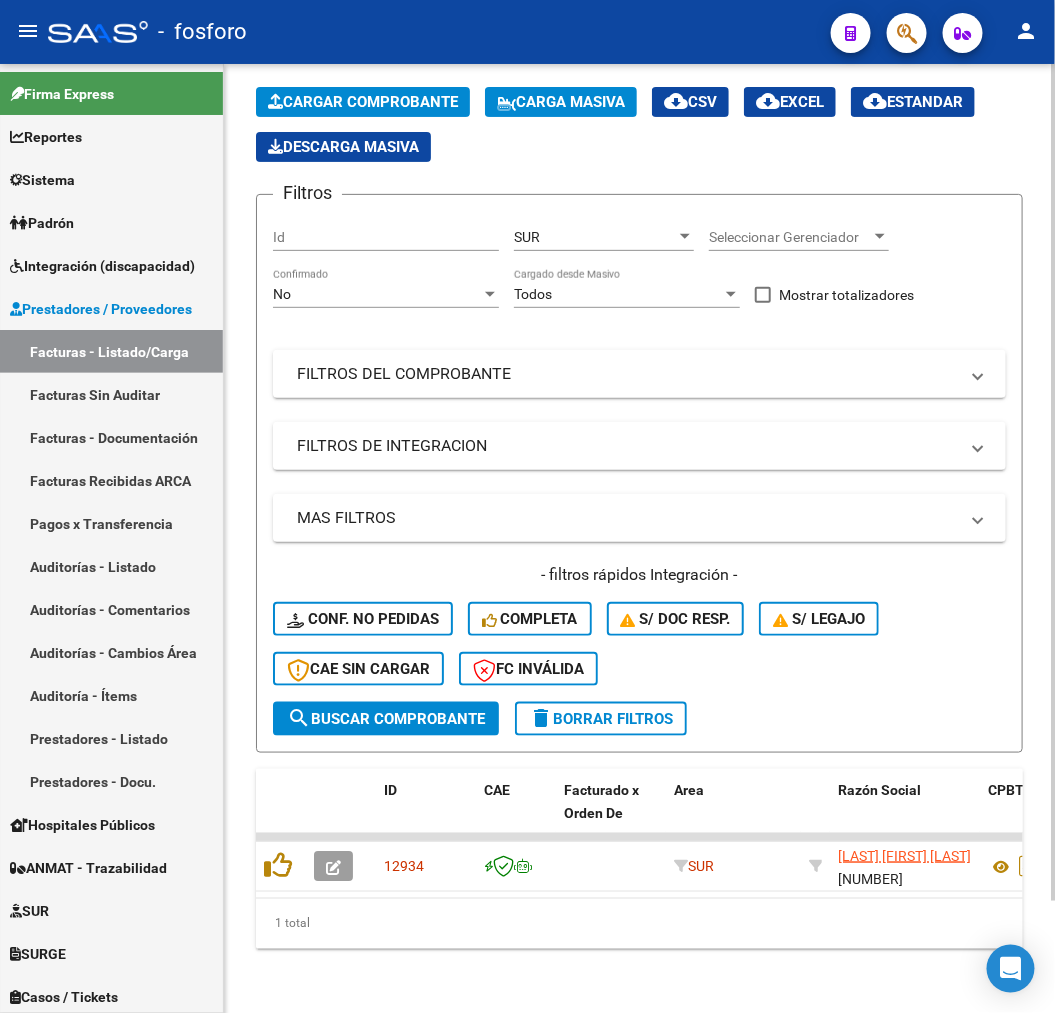 click on "Filtros Id SUR Area Seleccionar Gerenciador Seleccionar Gerenciador No Confirmado Todos Cargado desde Masivo   Mostrar totalizadores   FILTROS DEL COMPROBANTE  Comprobante Tipo Comprobante Tipo Start date – End date Fec. Comprobante Desde / Hasta Días Emisión Desde(cant. días) Días Emisión Hasta(cant. días) CUIT / Razón Social Pto. Venta Nro. Comprobante Código SSS CAE Válido CAE Válido Todos Cargado Módulo Hosp. Todos Tiene facturacion Apócrifa Hospital Refes  FILTROS DE INTEGRACION  Todos Cargado en Para Enviar SSS Período De Prestación Campos del Archivo de Rendición Devuelto x SSS (dr_envio) Todos Rendido x SSS (dr_envio) Tipo de Registro Tipo de Registro Período Presentación Período Presentación Campos del Legajo Asociado (preaprobación) Afiliado Legajo (cuil/nombre) Todos Solo facturas preaprobadas  MAS FILTROS  Todos Con Doc. Respaldatoria Todos Con Trazabilidad Todos Asociado a Expediente Sur Auditoría Auditoría Auditoría Id Start date – End date Start date – End date –" 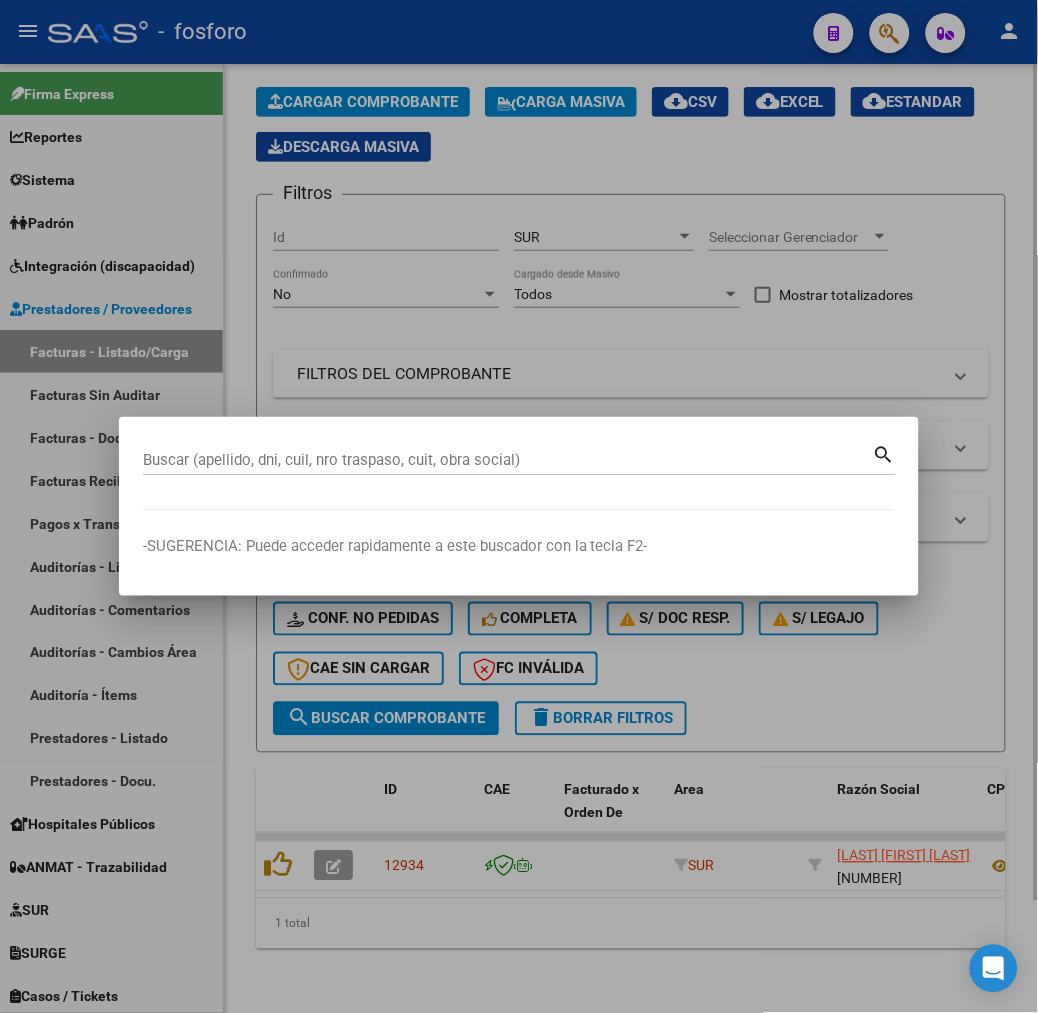 paste on "[NUMBER]" 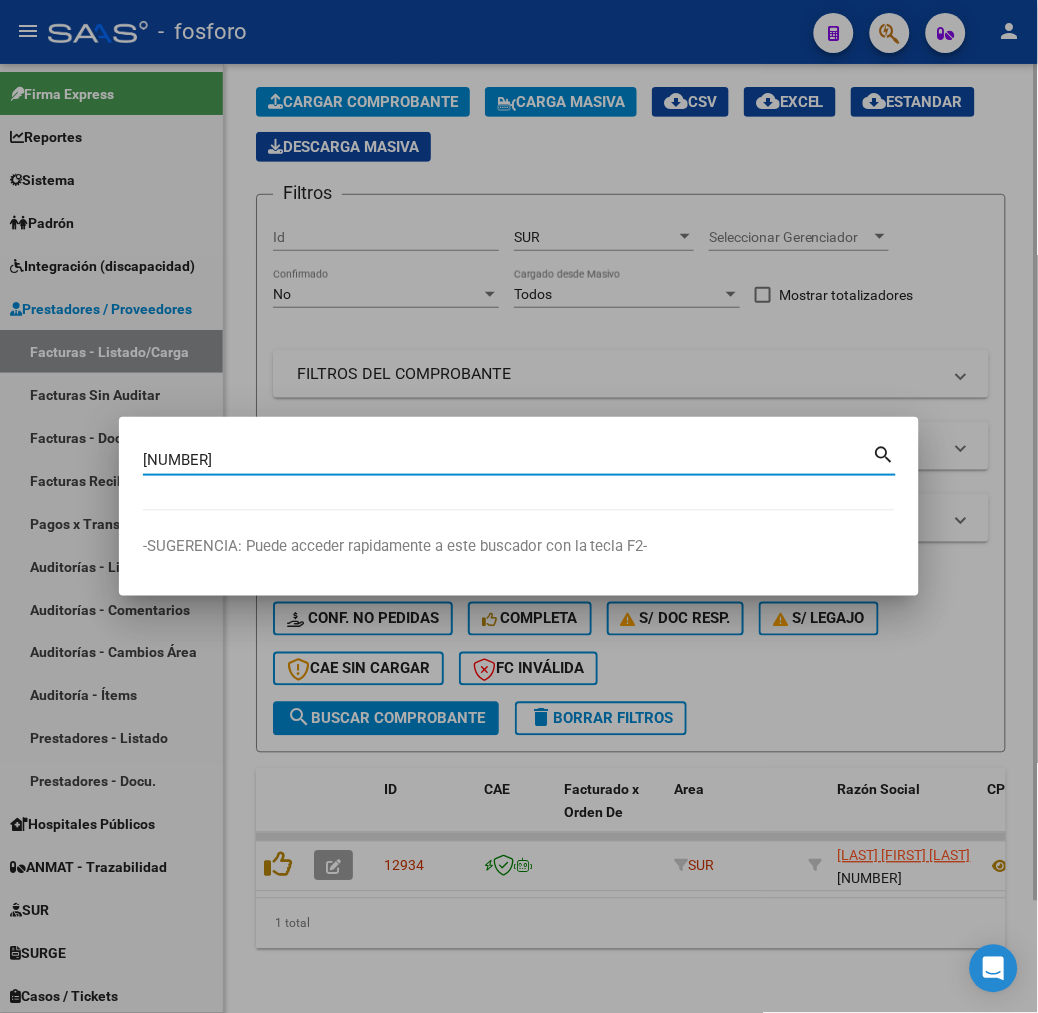 type on "[NUMBER]" 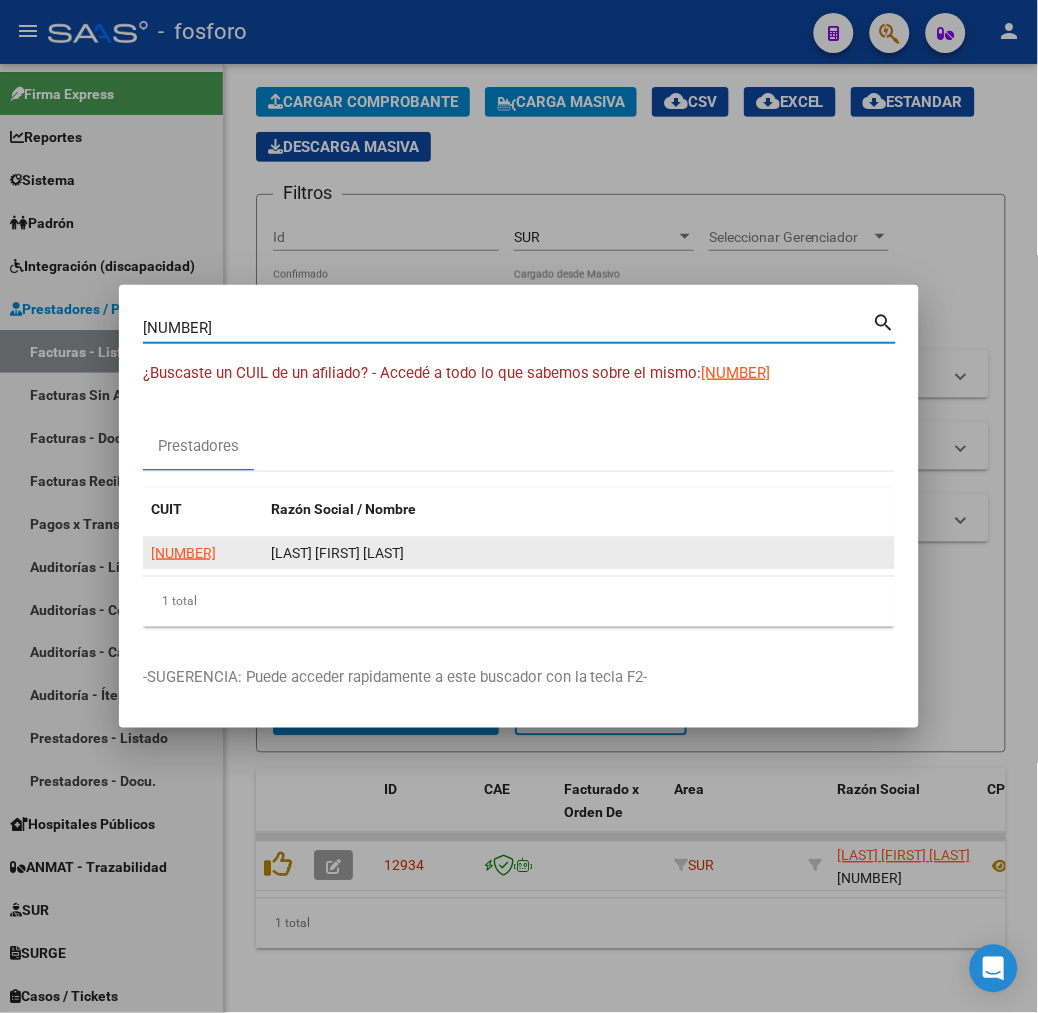 click on "[NUMBER]" 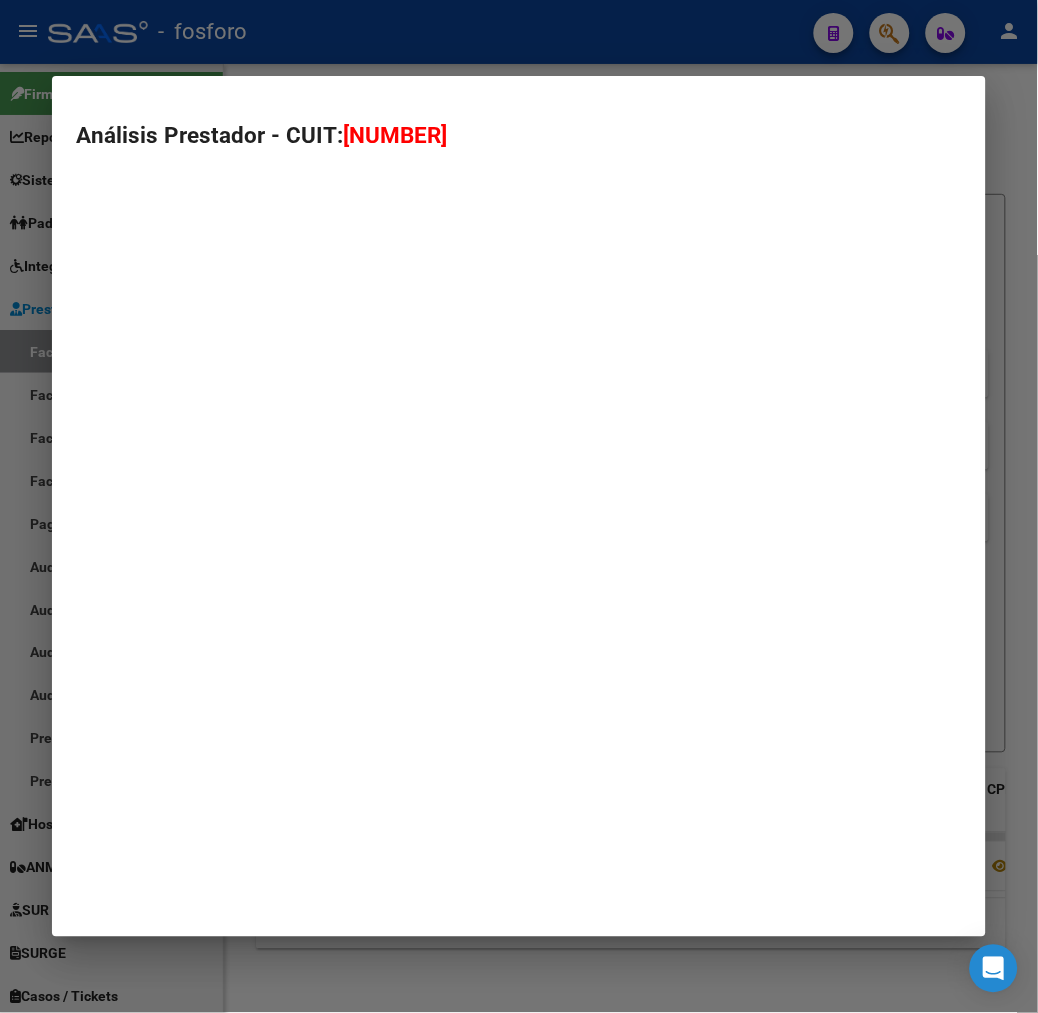 click on "Análisis Prestador - CUIT:  [NUMBER]" at bounding box center [519, 506] 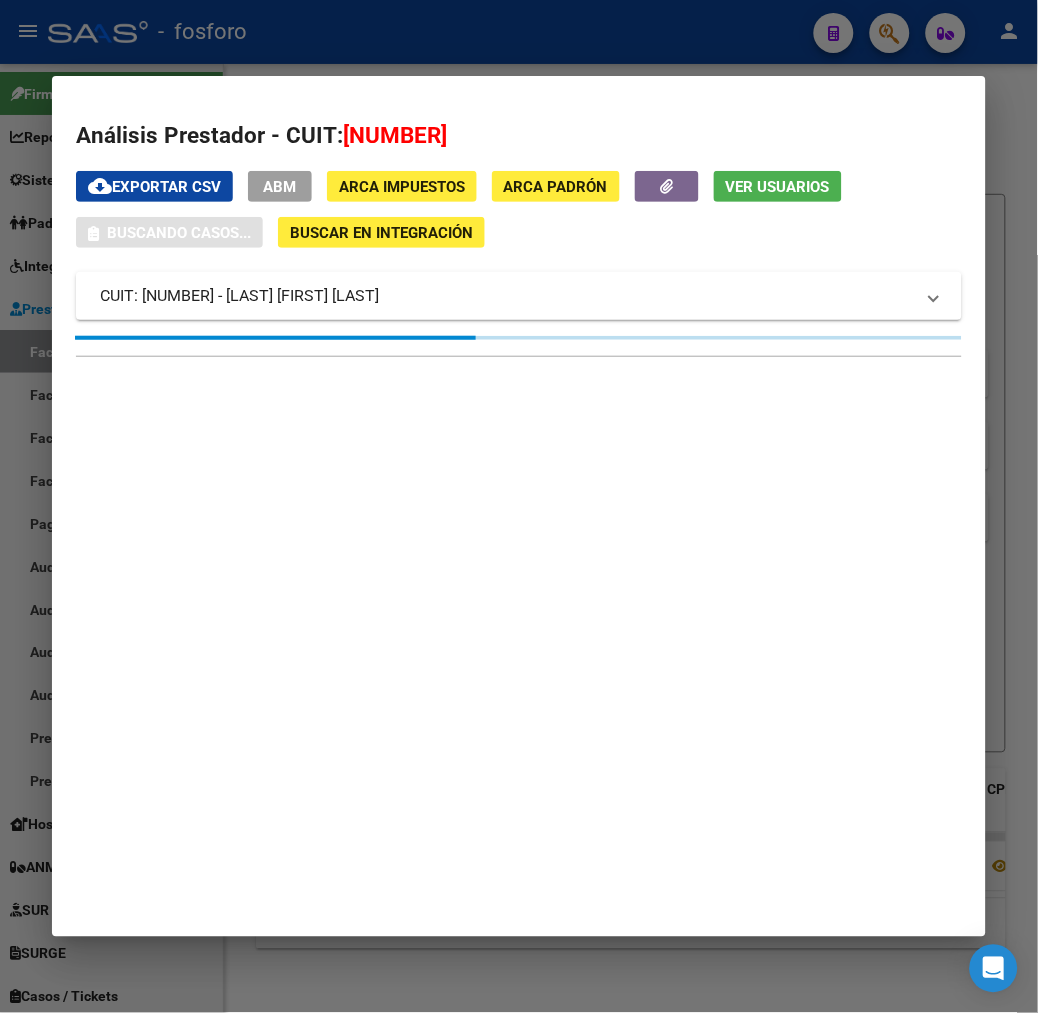 click on "Análisis Prestador - CUIT:  [NUMBER]" at bounding box center [519, 136] 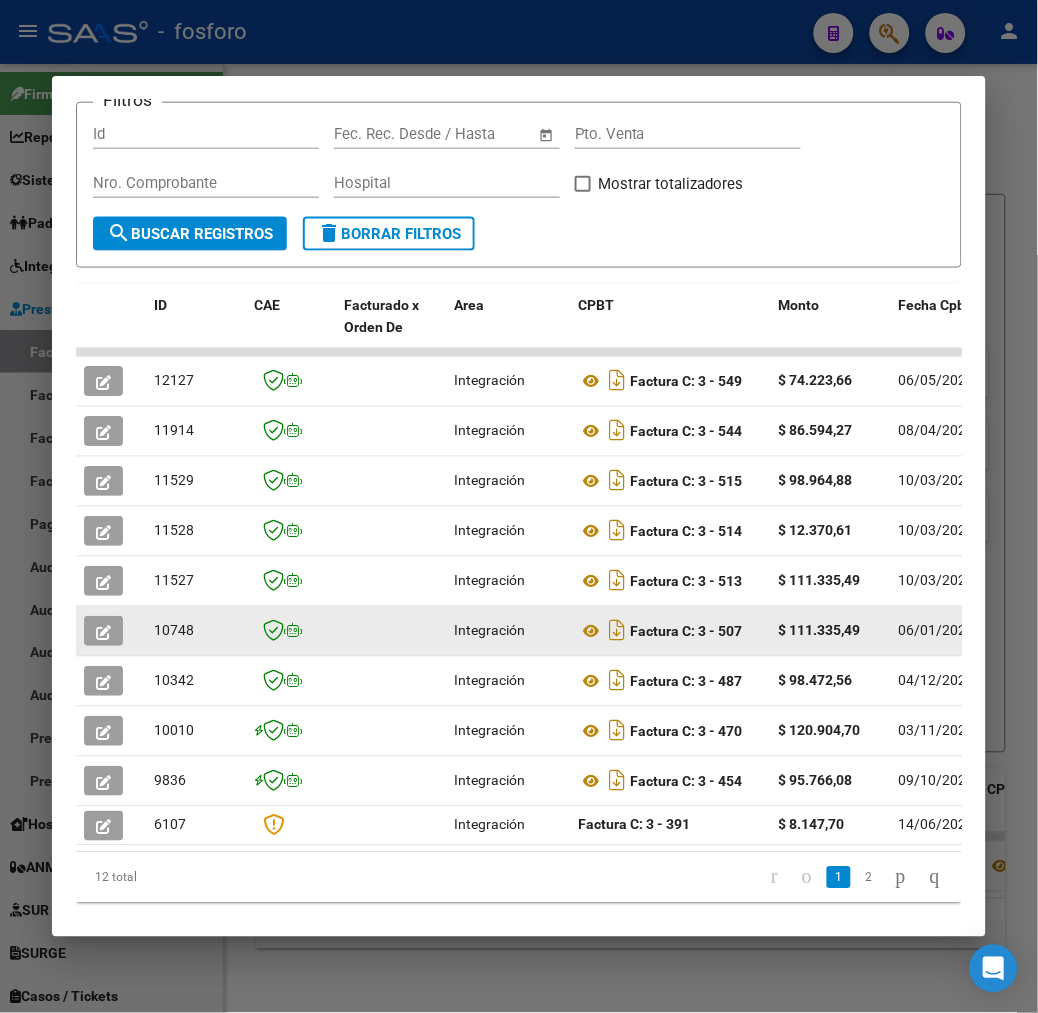 scroll, scrollTop: 377, scrollLeft: 0, axis: vertical 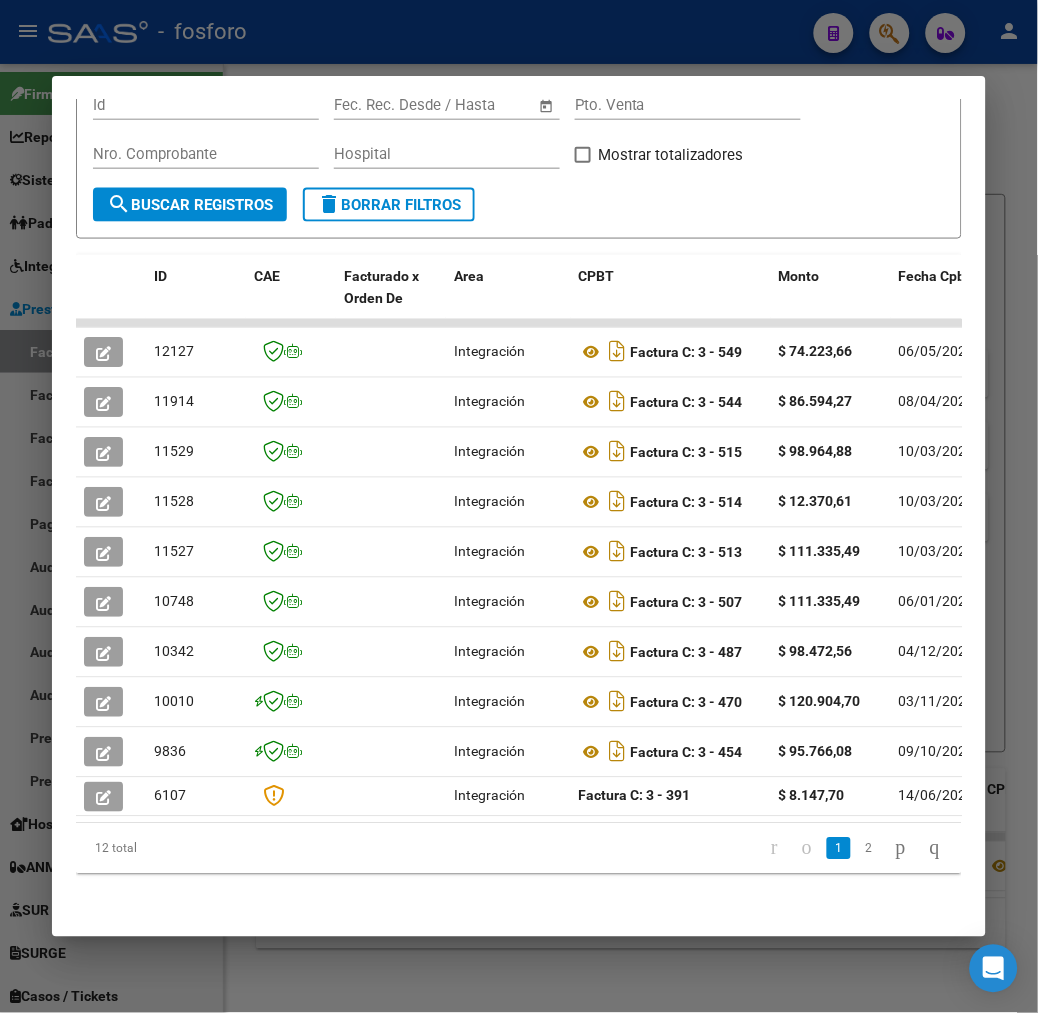 click on "Filtros Id Start date – End date Fec. Rec. Desde / Hasta Pto. Venta Nro. Comprobante Hospital   Mostrar totalizadores" at bounding box center (519, 139) 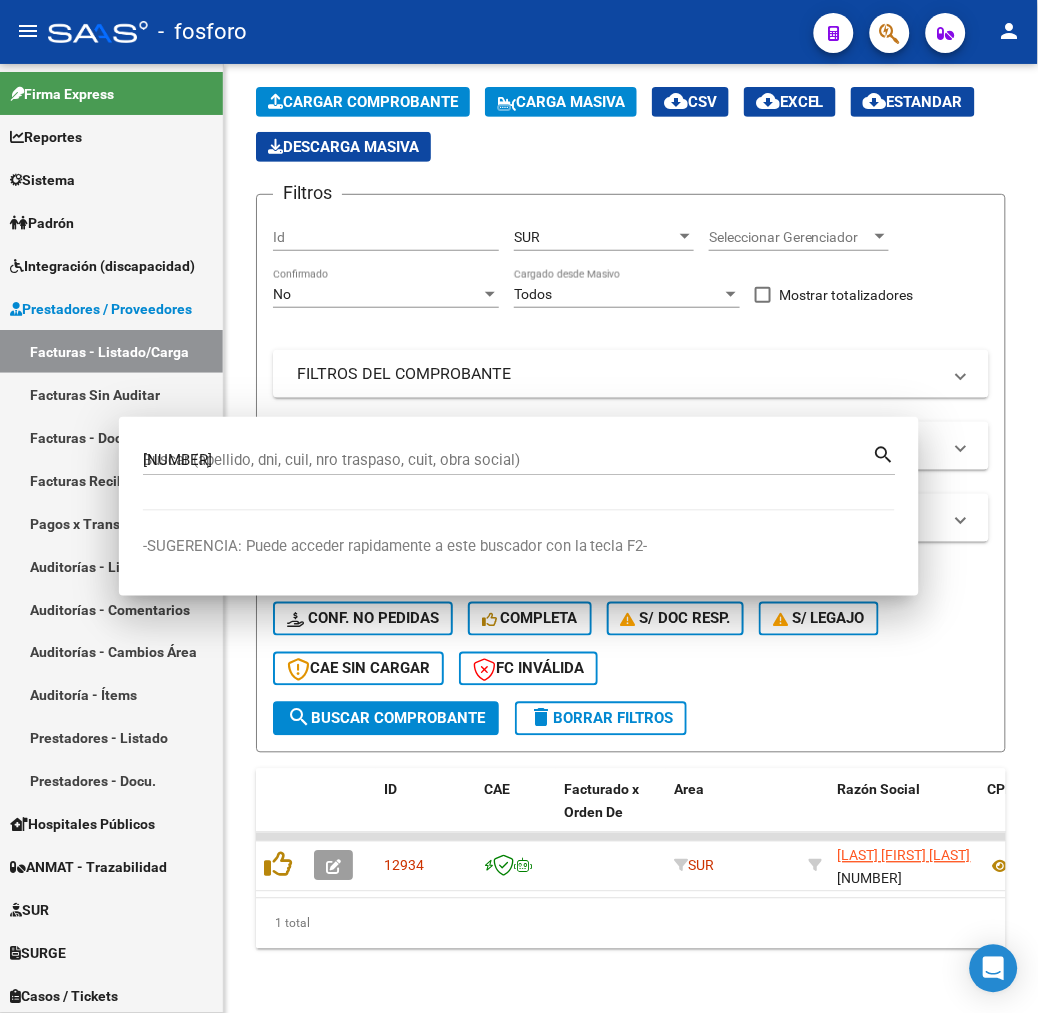 type 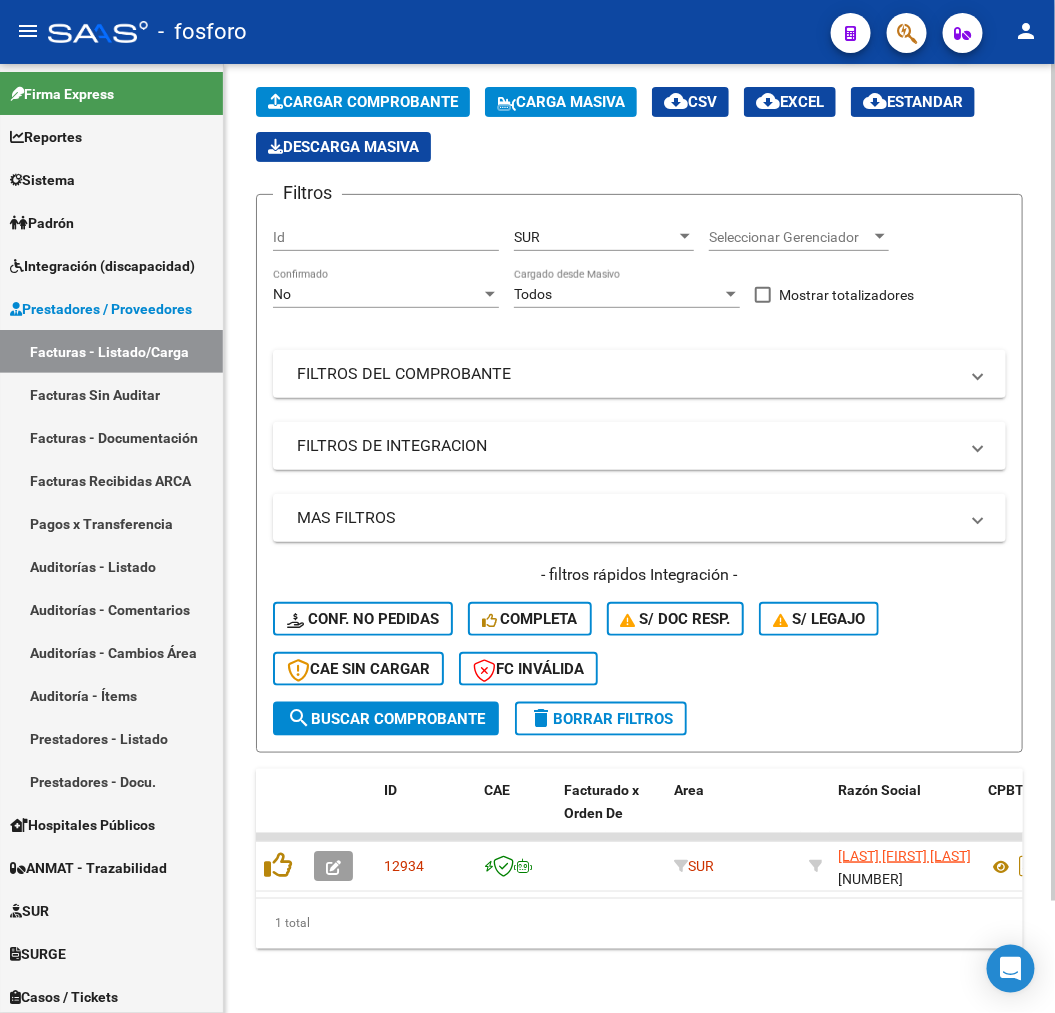 click on "Filtros Id SUR Area Seleccionar Gerenciador Seleccionar Gerenciador No Confirmado Todos Cargado desde Masivo   Mostrar totalizadores   FILTROS DEL COMPROBANTE  Comprobante Tipo Comprobante Tipo Start date – End date Fec. Comprobante Desde / Hasta Días Emisión Desde(cant. días) Días Emisión Hasta(cant. días) CUIT / Razón Social Pto. Venta Nro. Comprobante Código SSS CAE Válido CAE Válido Todos Cargado Módulo Hosp. Todos Tiene facturacion Apócrifa Hospital Refes  FILTROS DE INTEGRACION  Todos Cargado en Para Enviar SSS Período De Prestación Campos del Archivo de Rendición Devuelto x SSS (dr_envio) Todos Rendido x SSS (dr_envio) Tipo de Registro Tipo de Registro Período Presentación Período Presentación Campos del Legajo Asociado (preaprobación) Afiliado Legajo (cuil/nombre) Todos Solo facturas preaprobadas  MAS FILTROS  Todos Con Doc. Respaldatoria Todos Con Trazabilidad Todos Asociado a Expediente Sur Auditoría Auditoría Auditoría Id Start date – End date Start date – End date –" 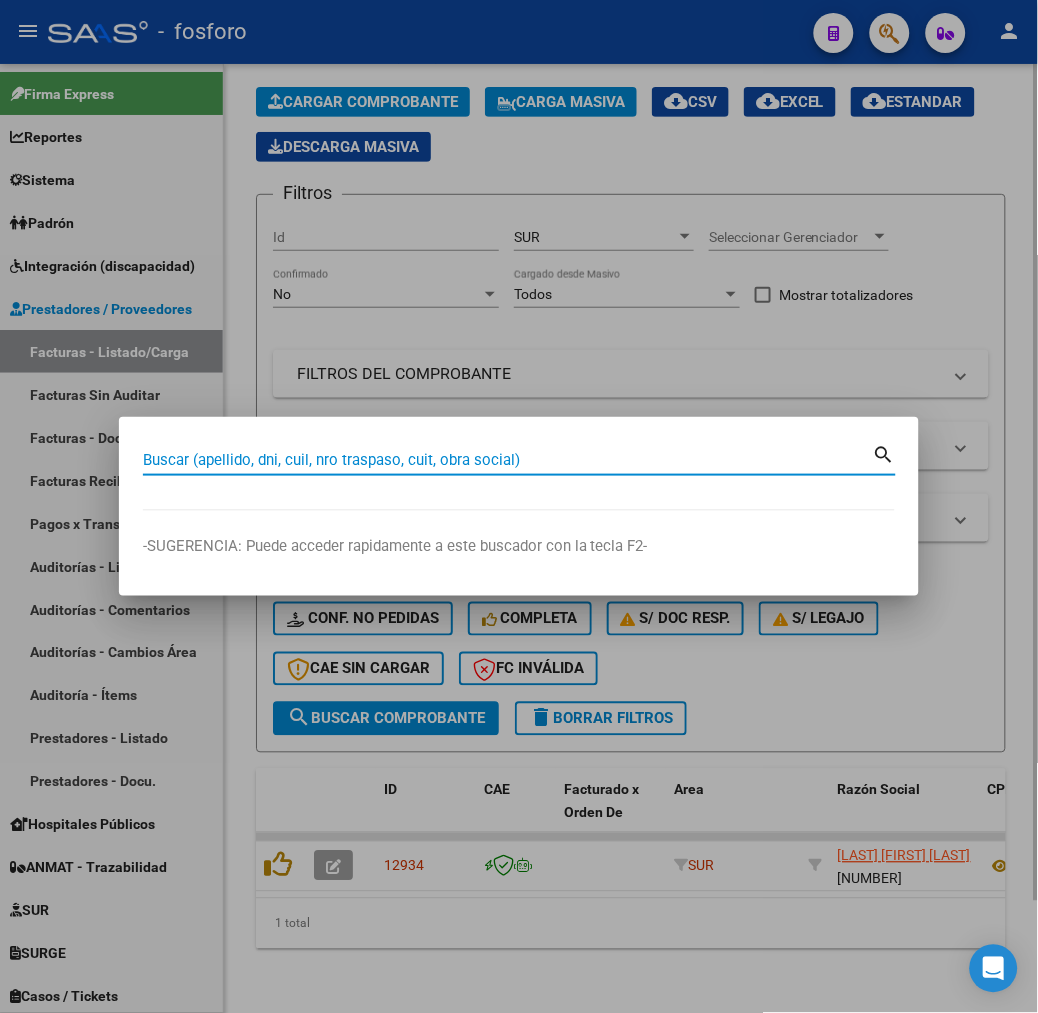 paste on "[NUMBER]" 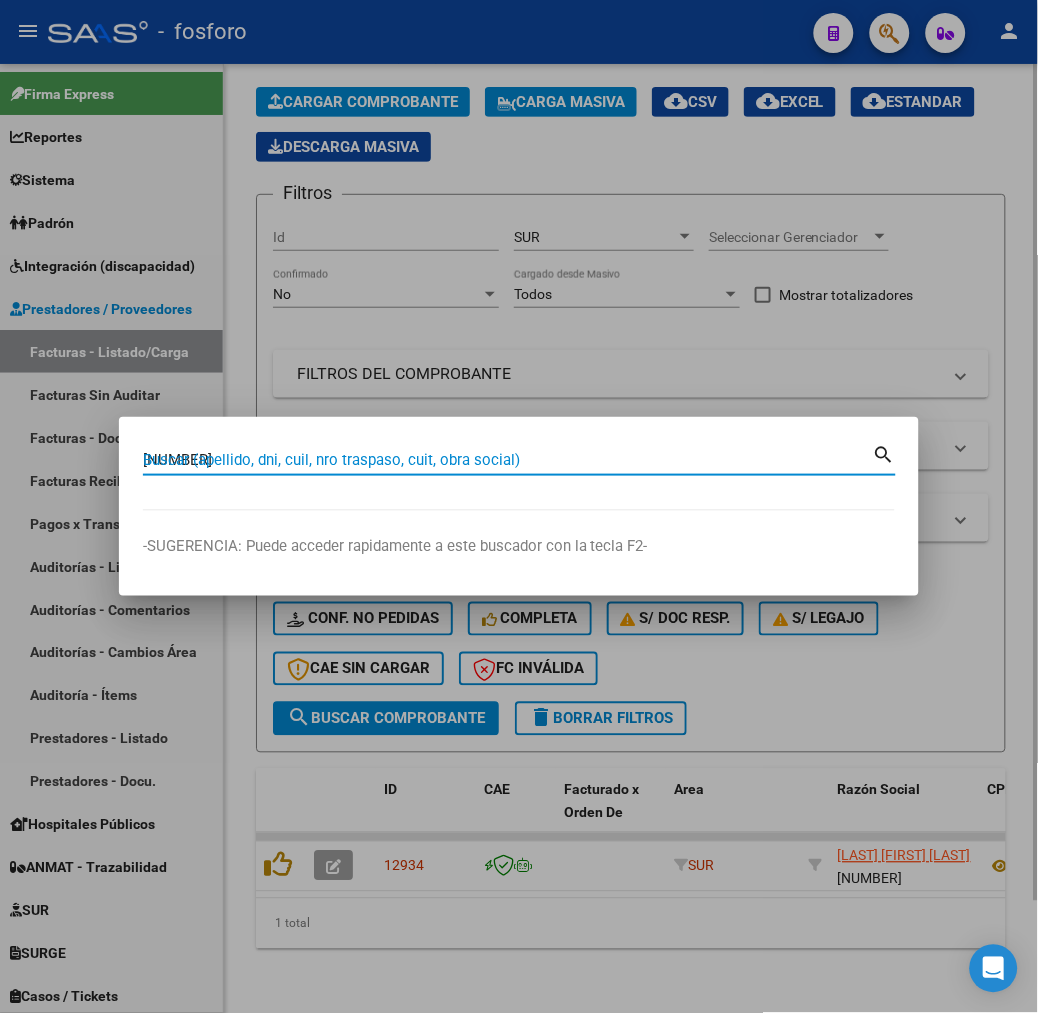 type on "[NUMBER]" 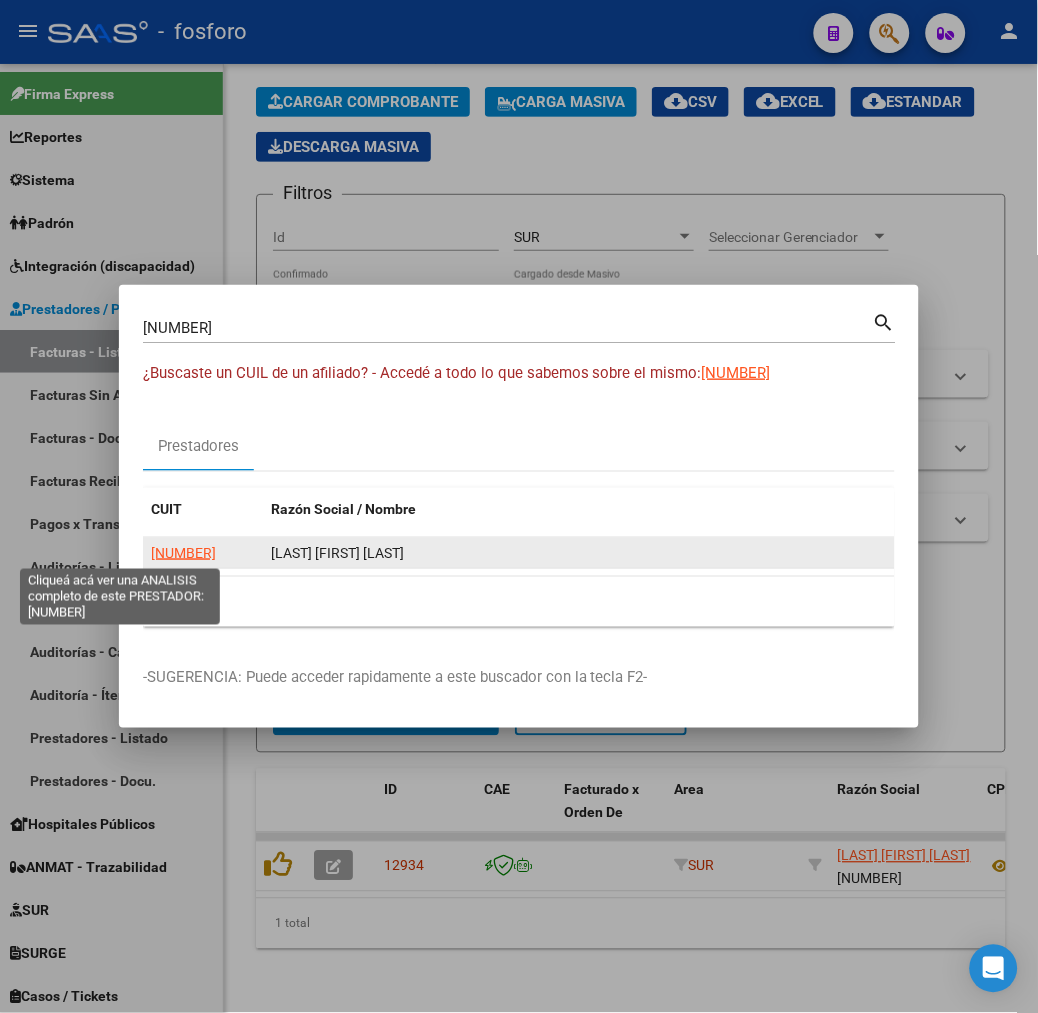 click on "[NUMBER]" 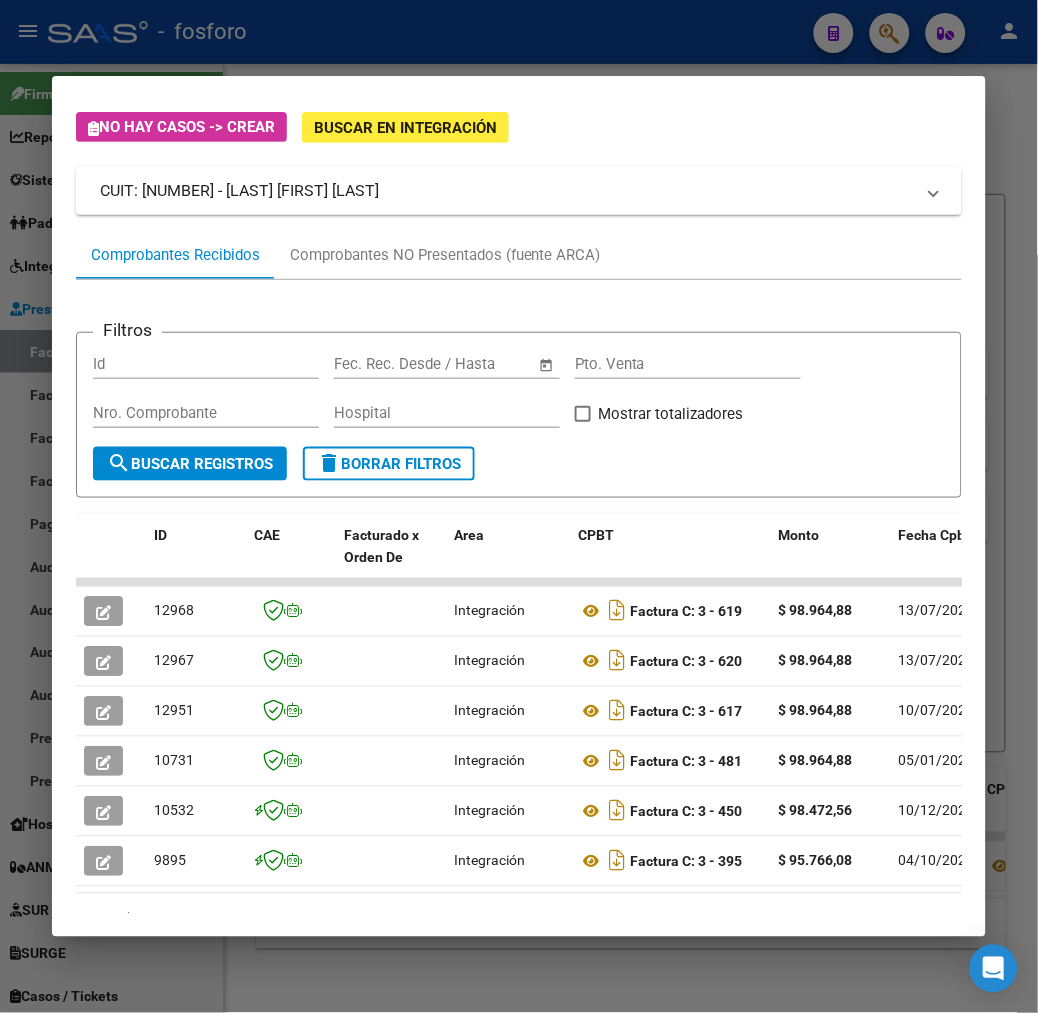 scroll, scrollTop: 111, scrollLeft: 0, axis: vertical 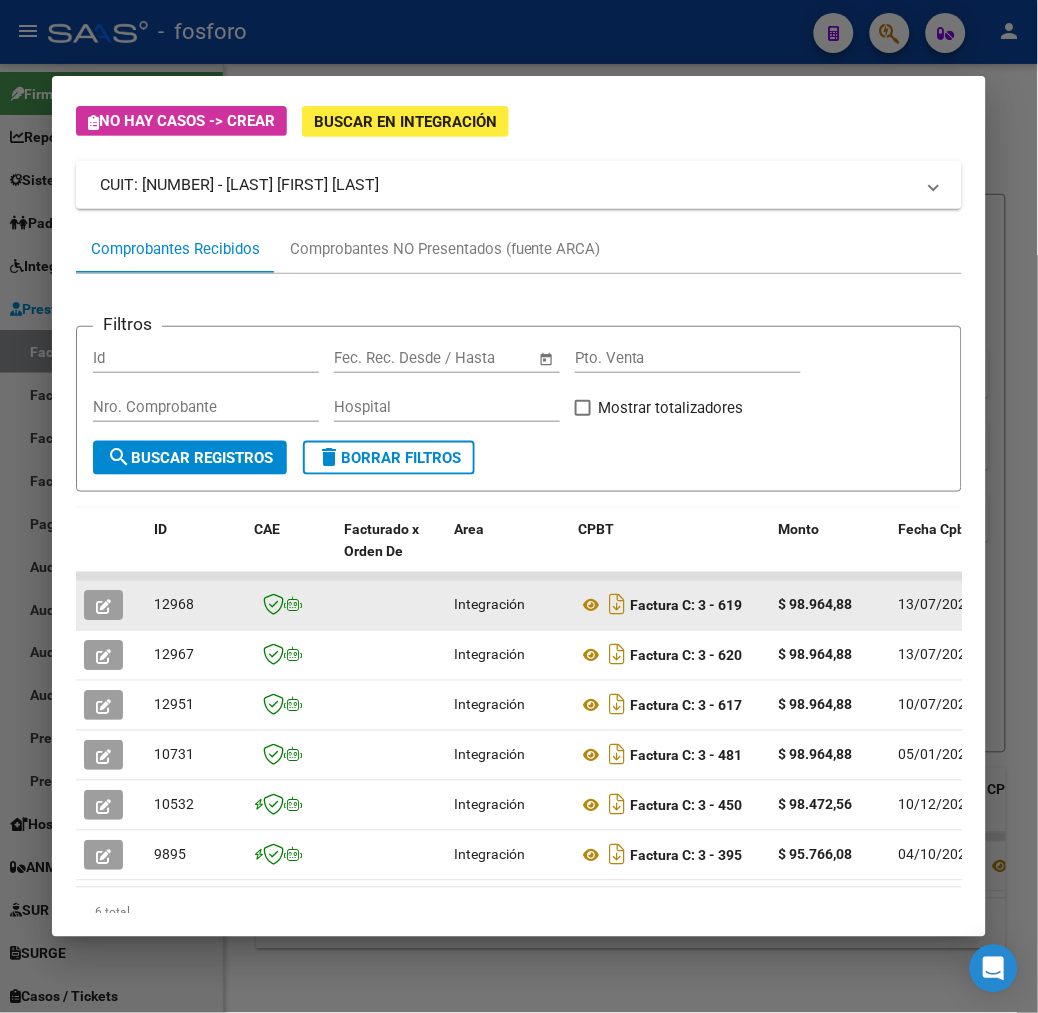 click 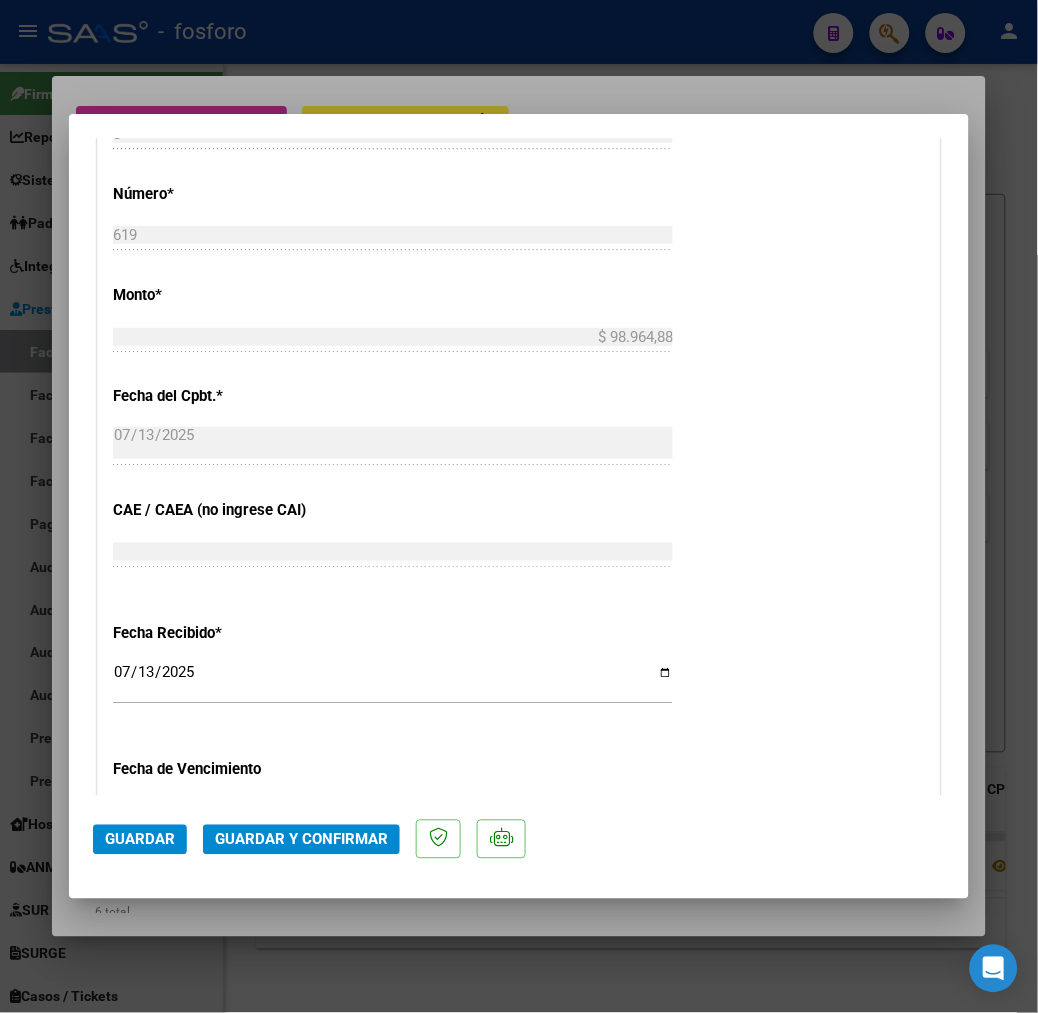 scroll, scrollTop: 1265, scrollLeft: 0, axis: vertical 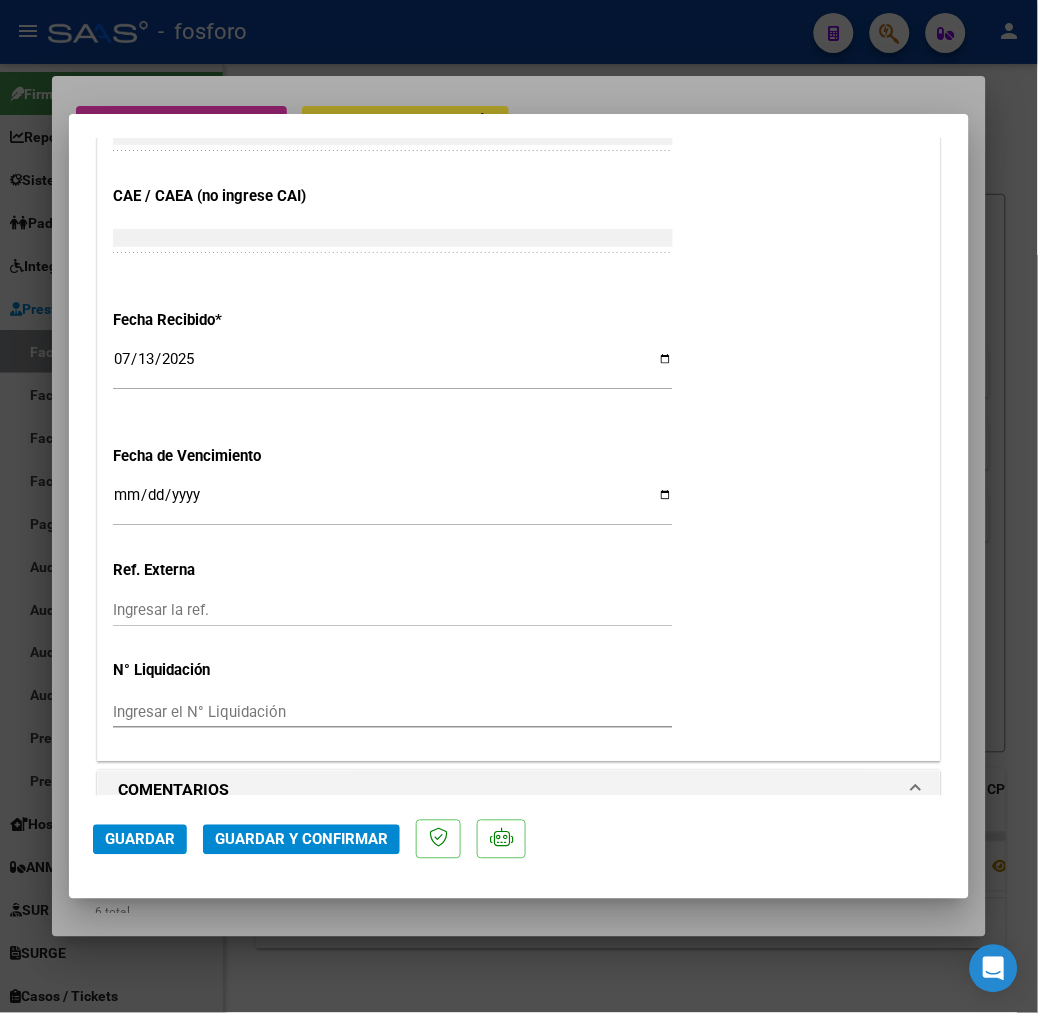 type 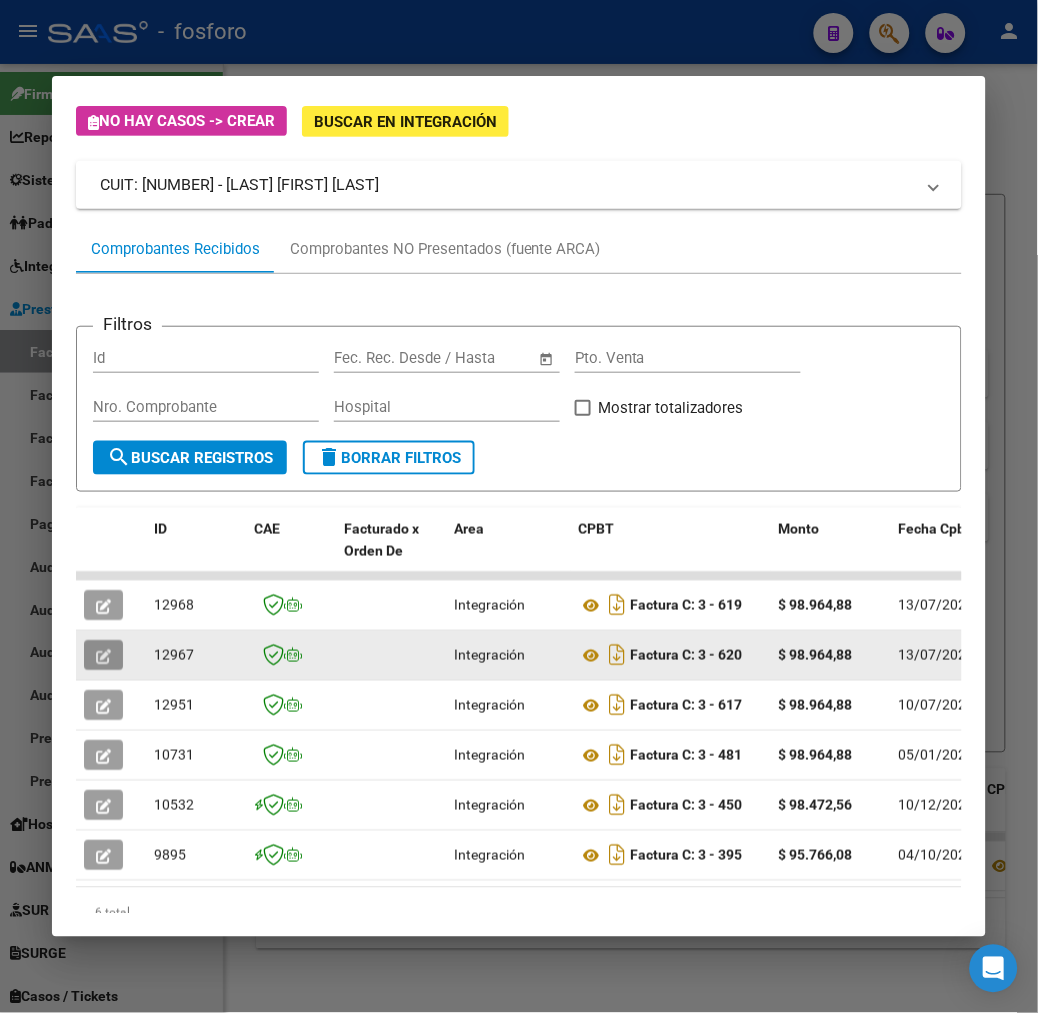 click 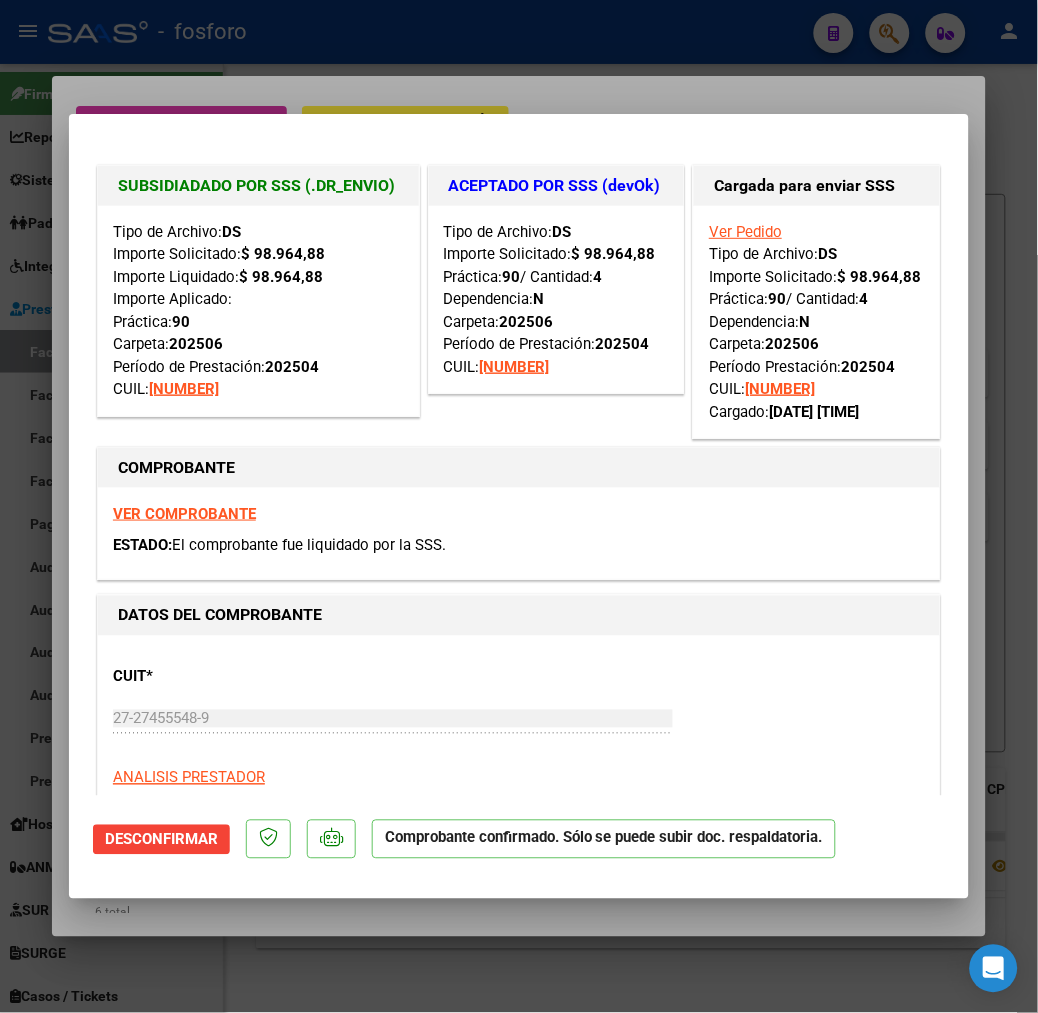 type 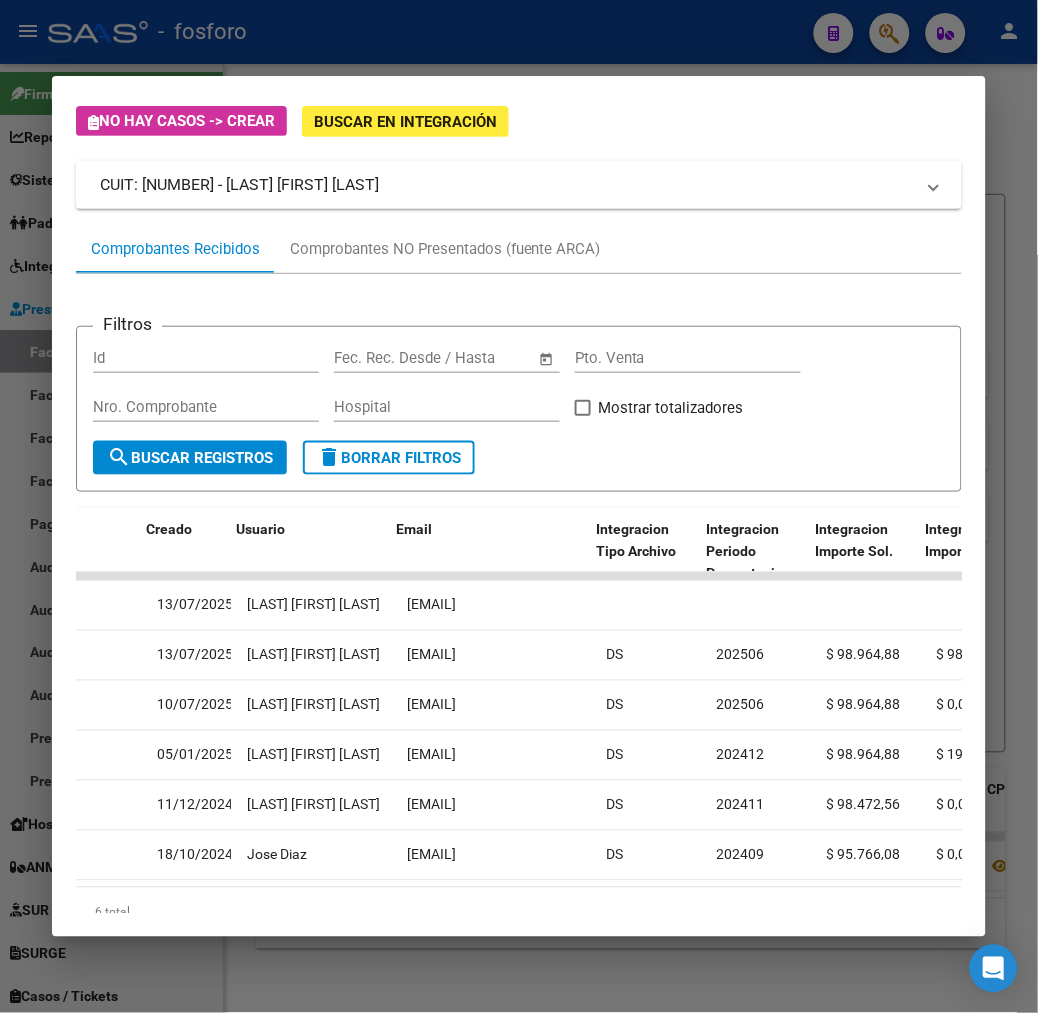scroll, scrollTop: 0, scrollLeft: 2272, axis: horizontal 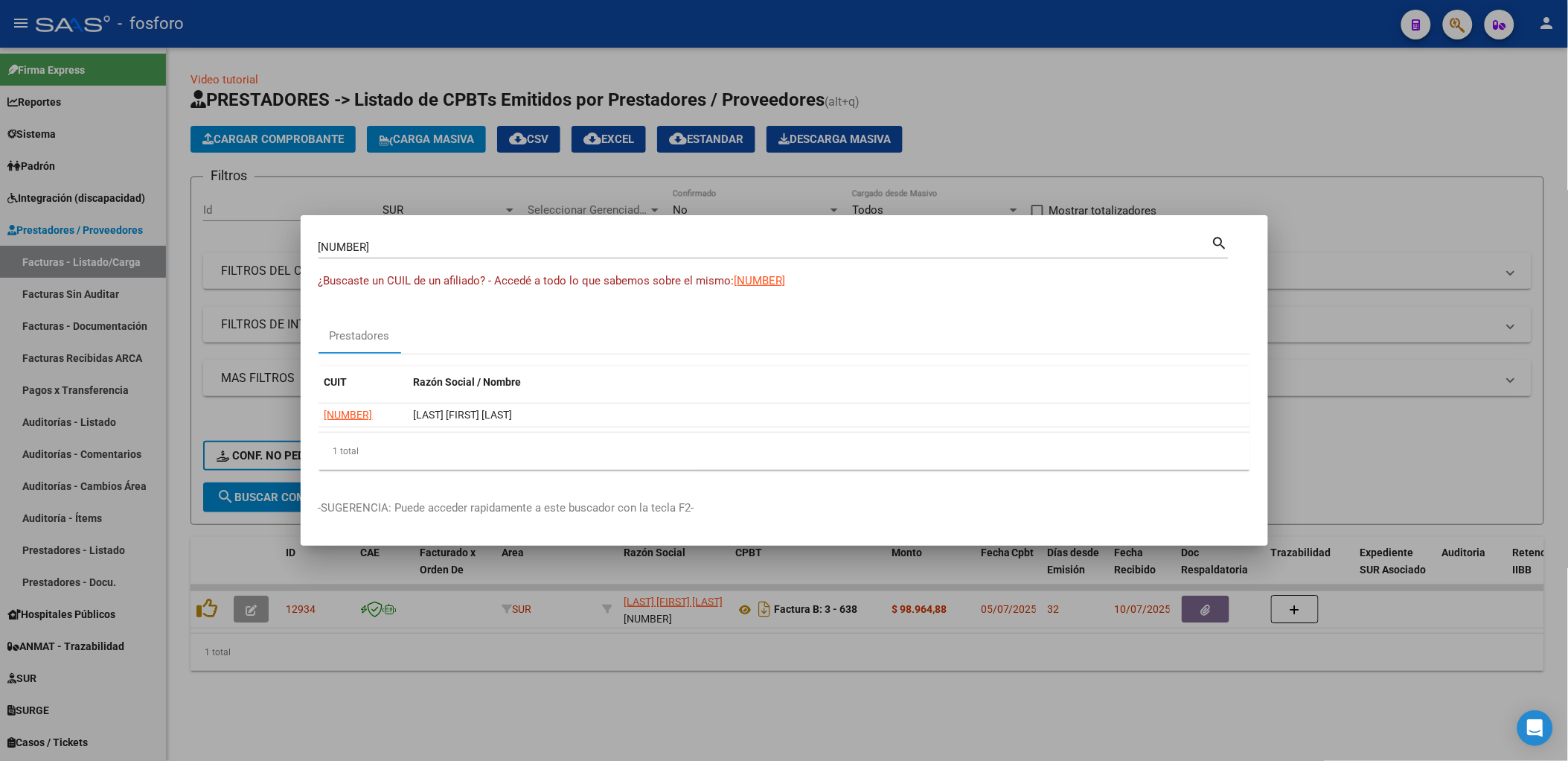 click at bounding box center [784, 380] 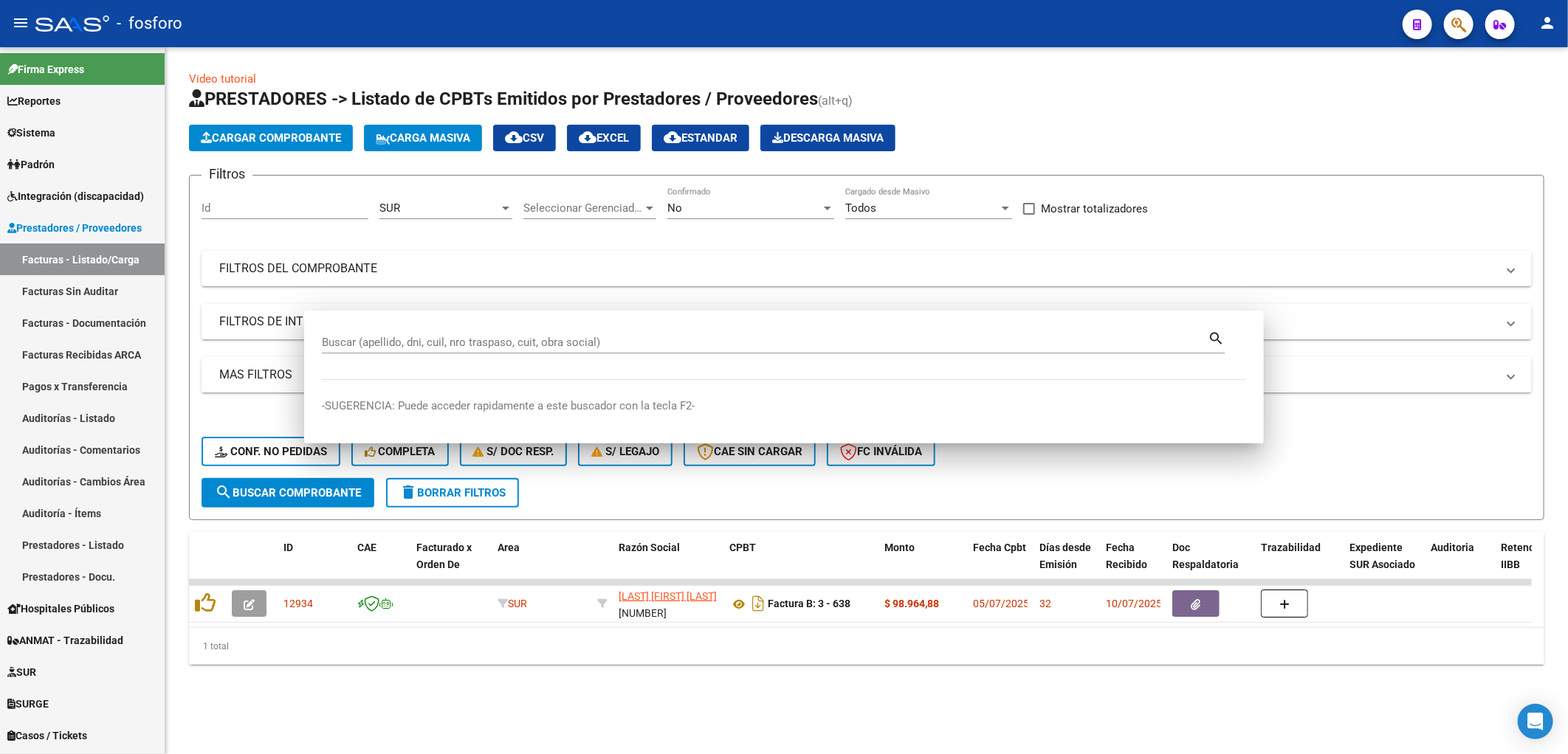 click on "Filtros Id SUR Area Seleccionar Gerenciador Seleccionar Gerenciador No Confirmado Todos Cargado desde Masivo   Mostrar totalizadores   FILTROS DEL COMPROBANTE  Comprobante Tipo Comprobante Tipo Start date – End date Fec. Comprobante Desde / Hasta Días Emisión Desde(cant. días) Días Emisión Hasta(cant. días) CUIT / Razón Social Pto. Venta Nro. Comprobante Código SSS CAE Válido CAE Válido Todos Cargado Módulo Hosp. Todos Tiene facturacion Apócrifa Hospital Refes  FILTROS DE INTEGRACION  Todos Cargado en Para Enviar SSS Período De Prestación Campos del Archivo de Rendición Devuelto x SSS (dr_envio) Todos Rendido x SSS (dr_envio) Tipo de Registro Tipo de Registro Período Presentación Período Presentación Campos del Legajo Asociado (preaprobación) Afiliado Legajo (cuil/nombre) Todos Solo facturas preaprobadas  MAS FILTROS  Todos Con Doc. Respaldatoria Todos Con Trazabilidad Todos Asociado a Expediente Sur Auditoría Auditoría Auditoría Id Start date – End date Start date – End date –" 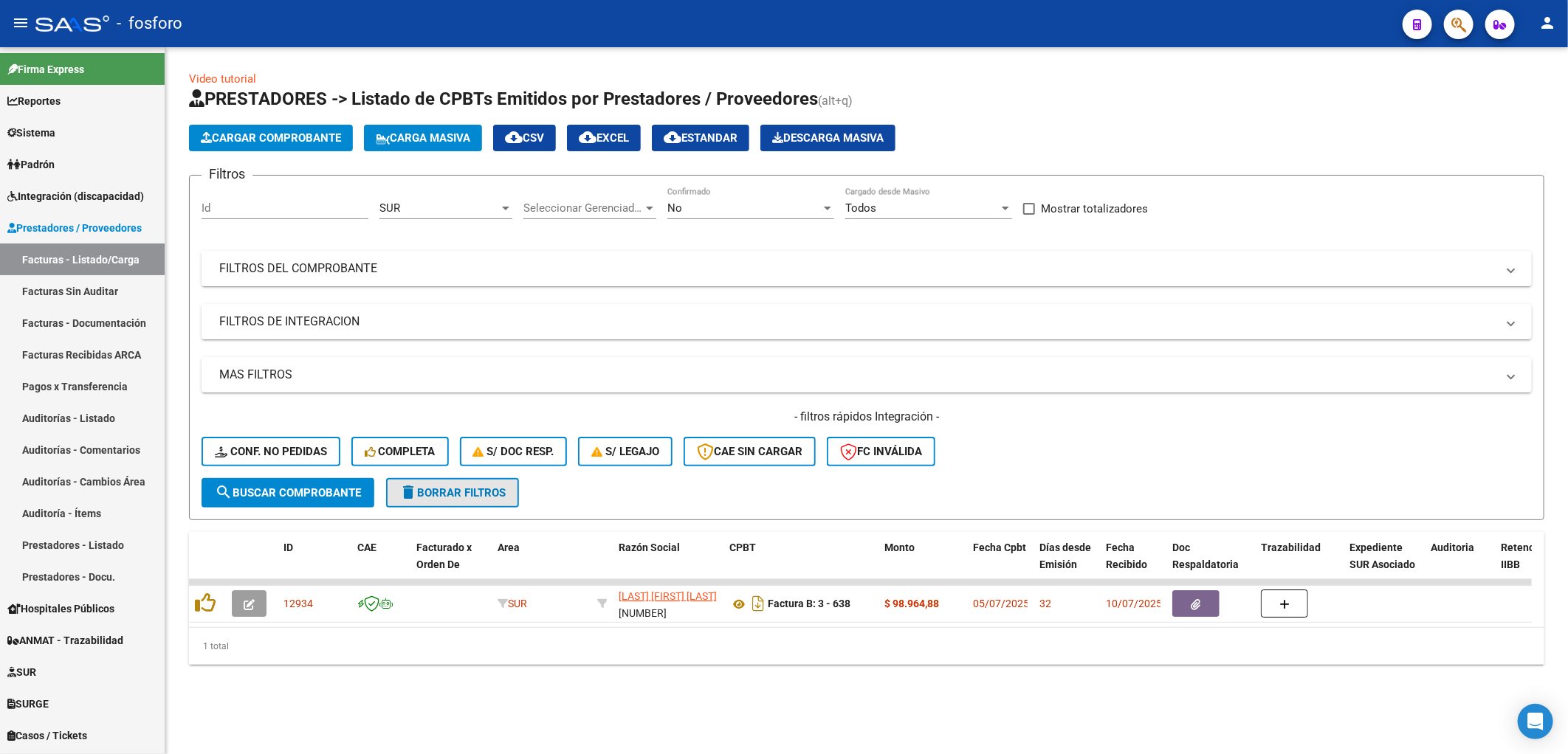 click on "delete  Borrar Filtros" 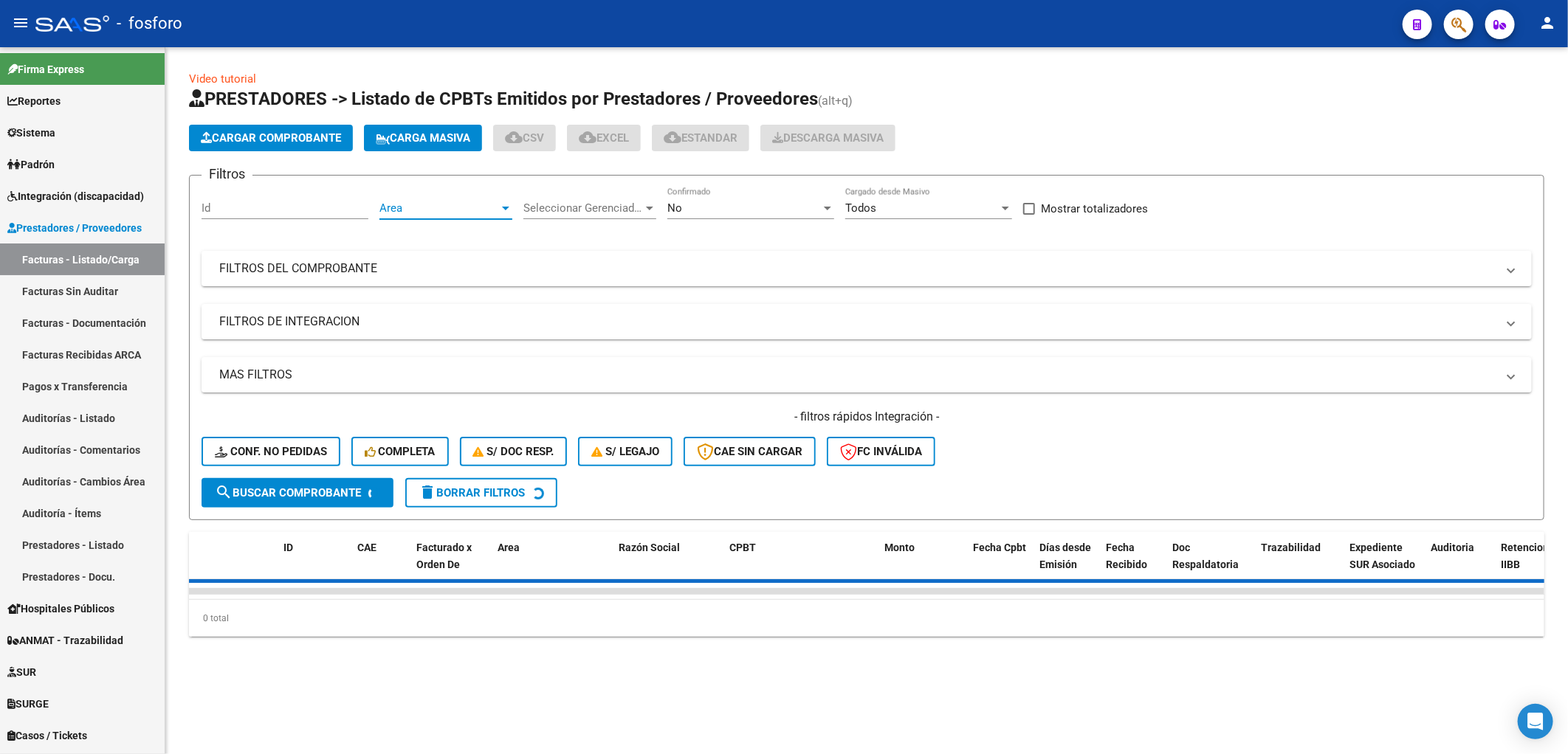 click on "Area" at bounding box center (439, 208) 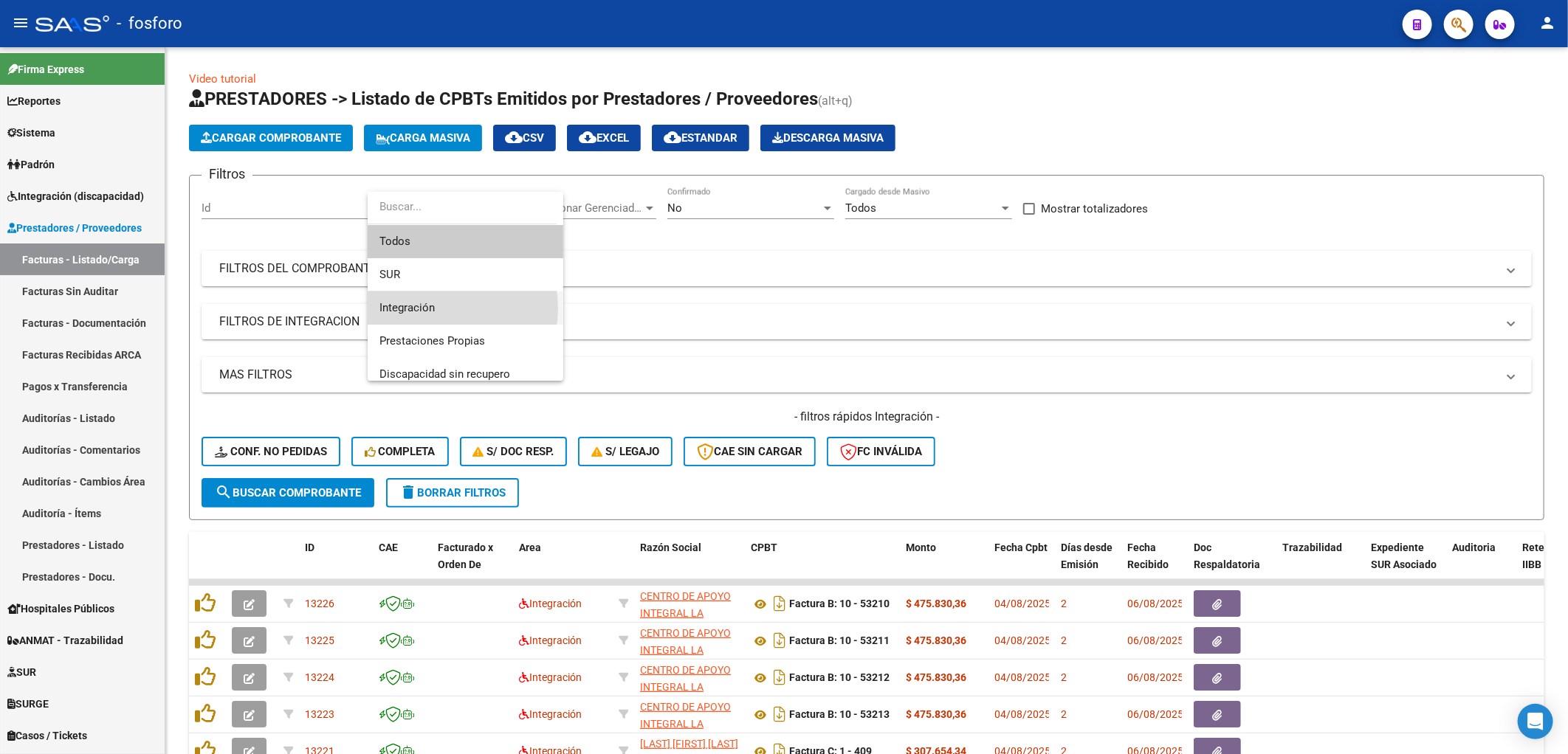 click on "Integración" at bounding box center (465, 308) 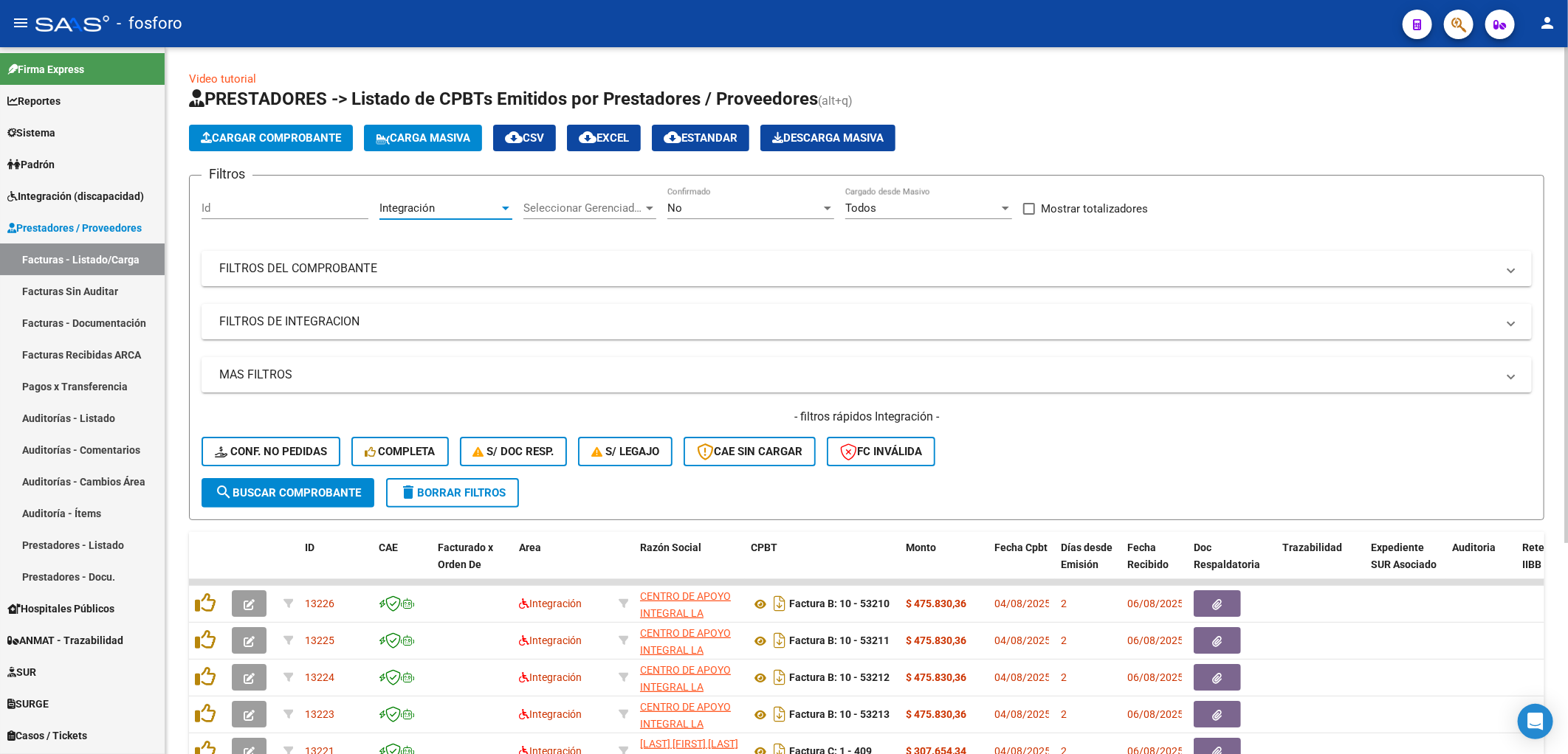 click on "search  Buscar Comprobante" 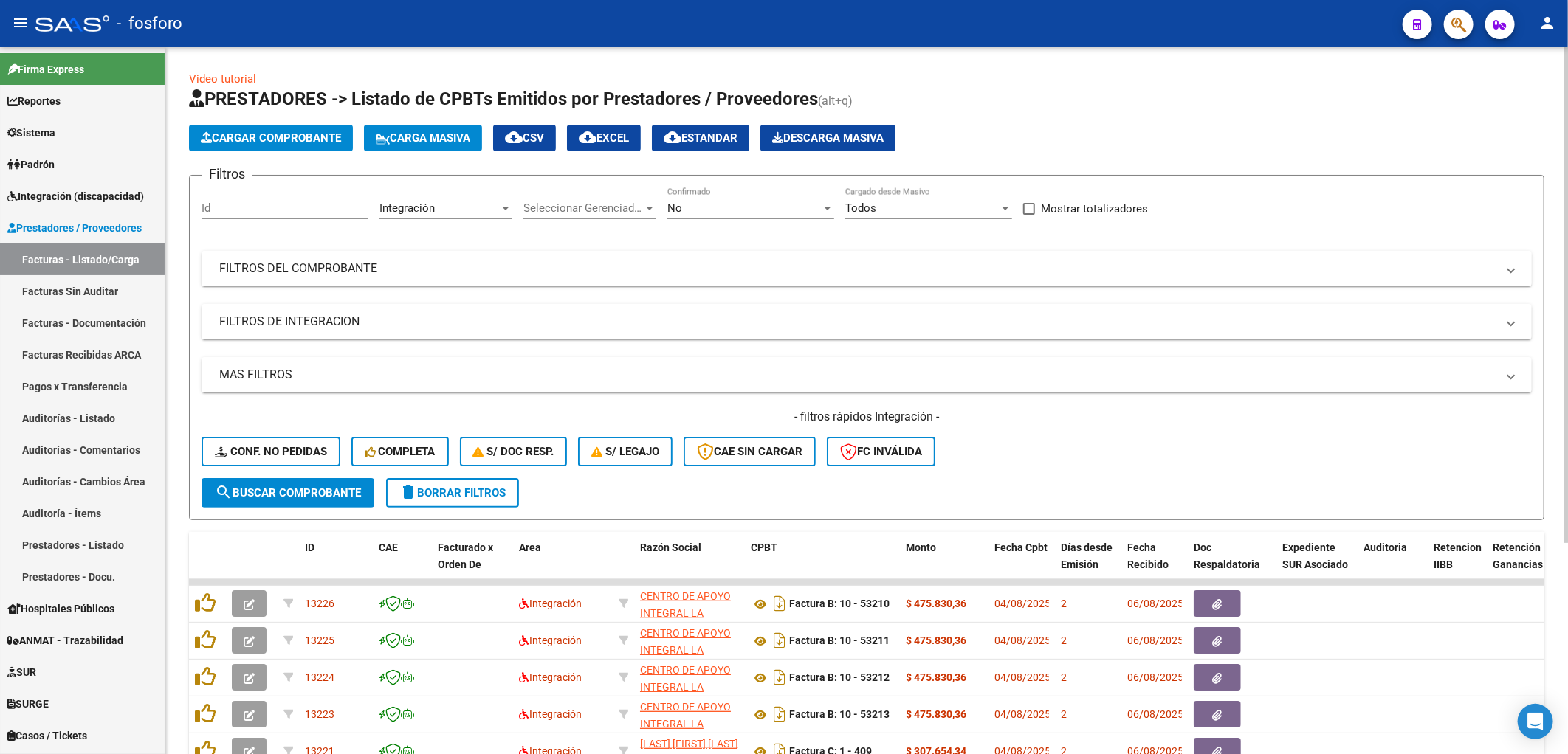 click on "FILTROS DEL COMPROBANTE" at bounding box center [858, 269] 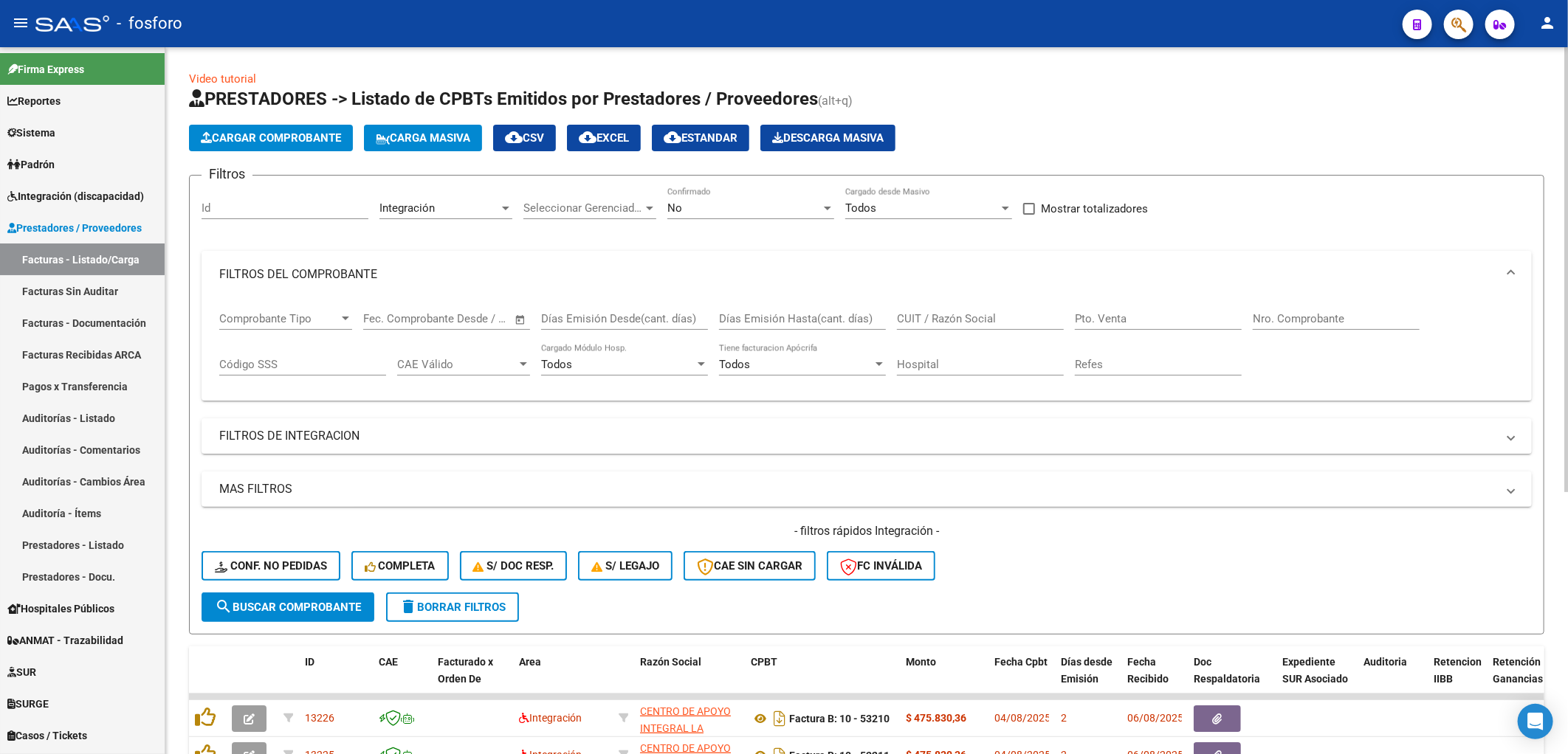 click on "CUIT / Razón Social" at bounding box center (980, 319) 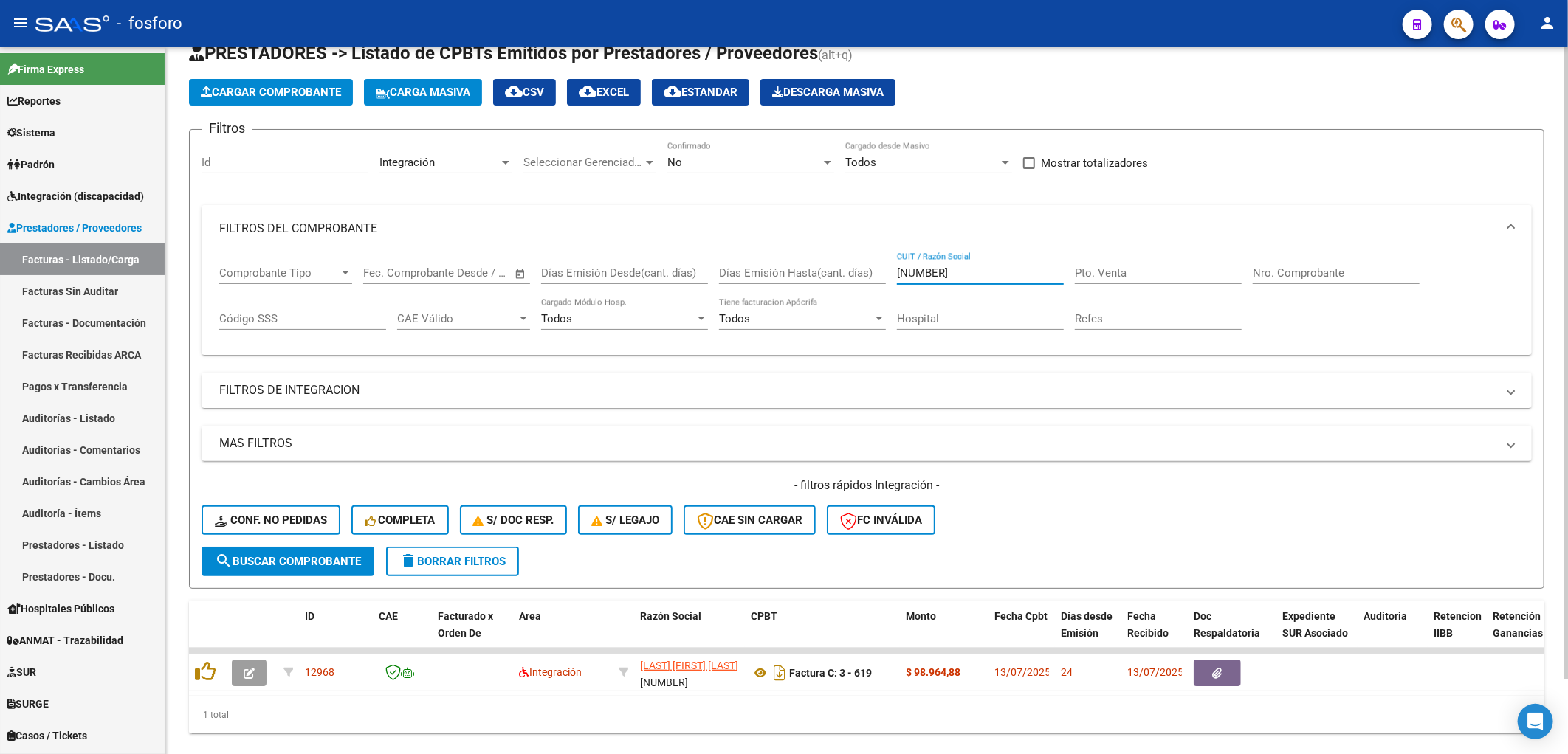 scroll, scrollTop: 83, scrollLeft: 0, axis: vertical 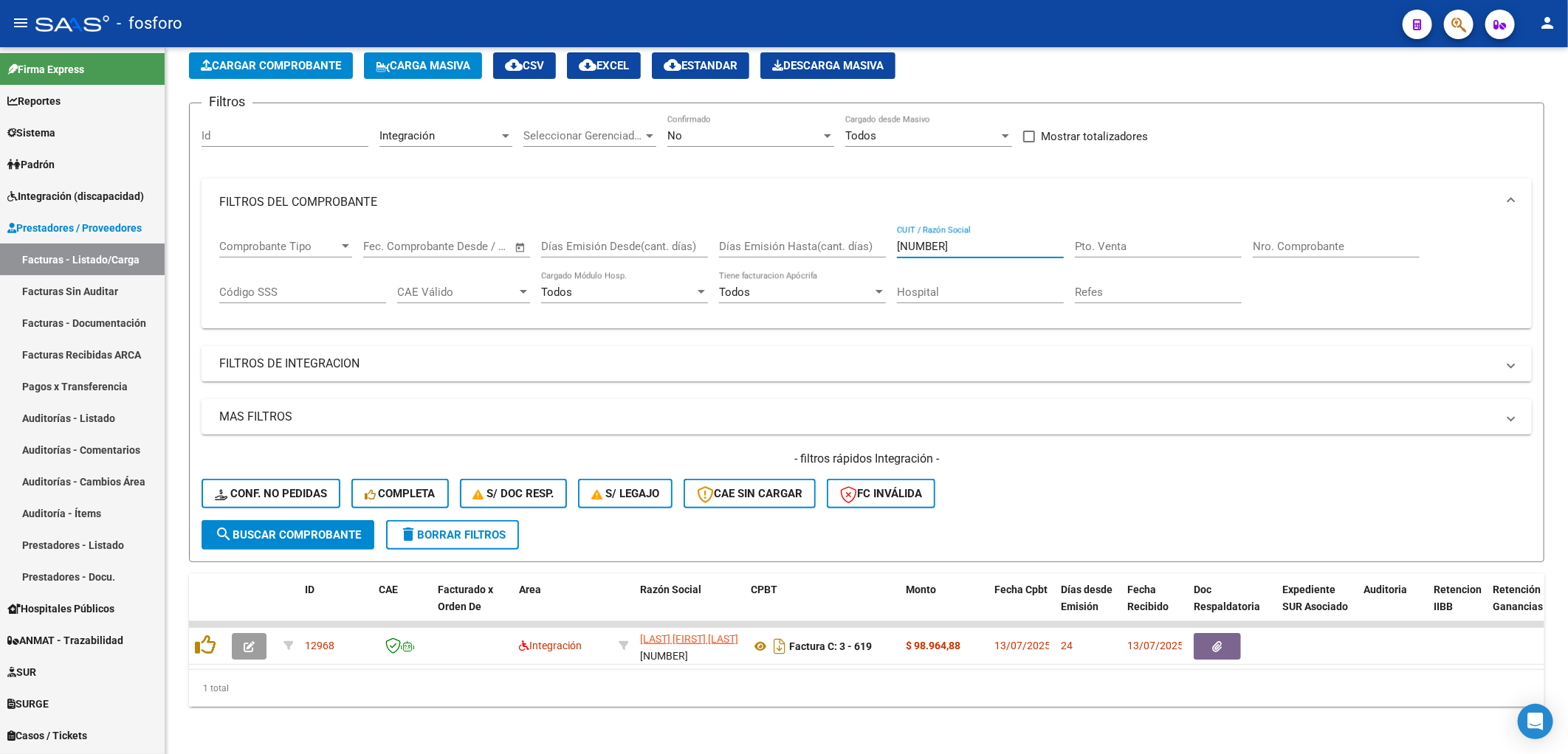 type on "[NUMBER]" 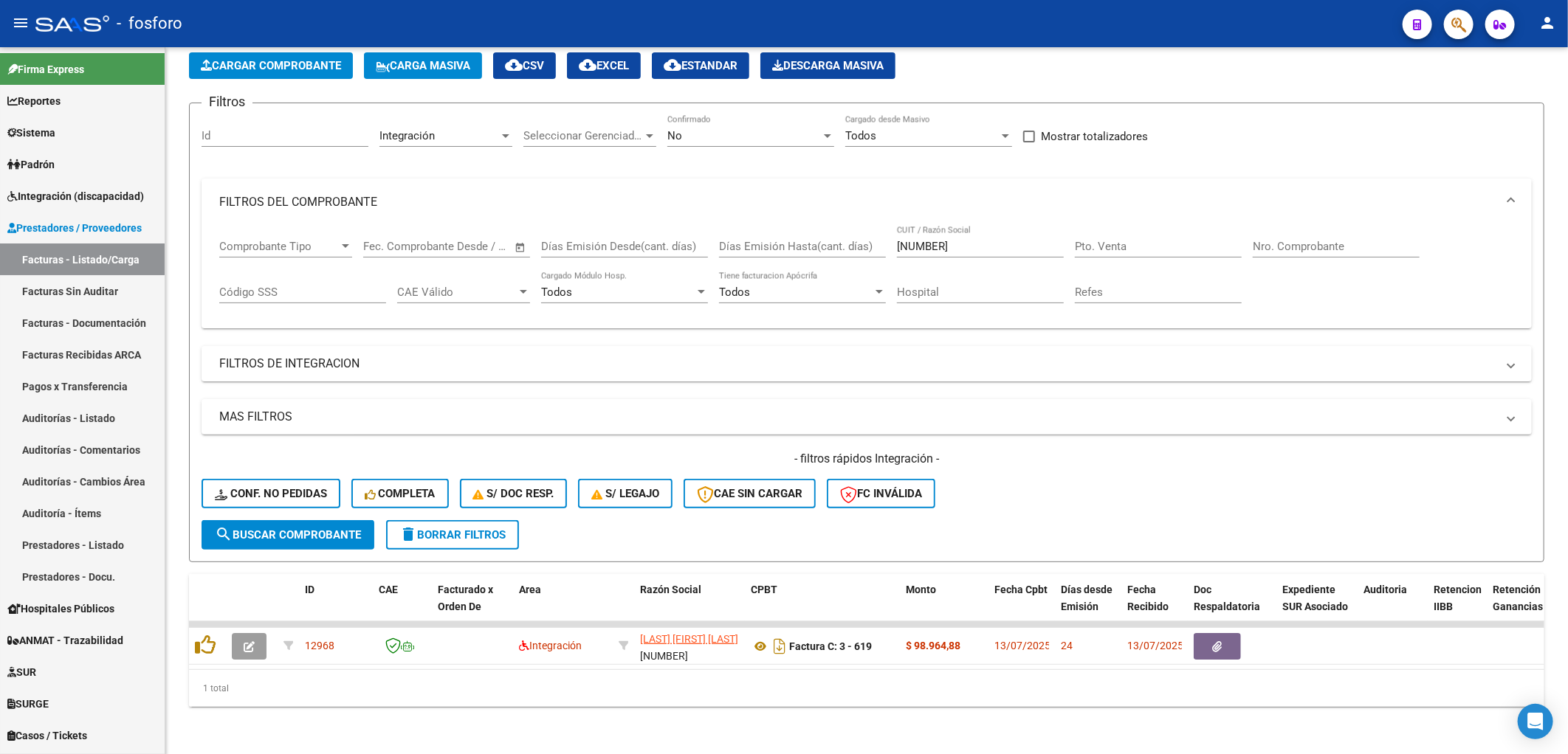 drag, startPoint x: 591, startPoint y: 671, endPoint x: 613, endPoint y: 671, distance: 22 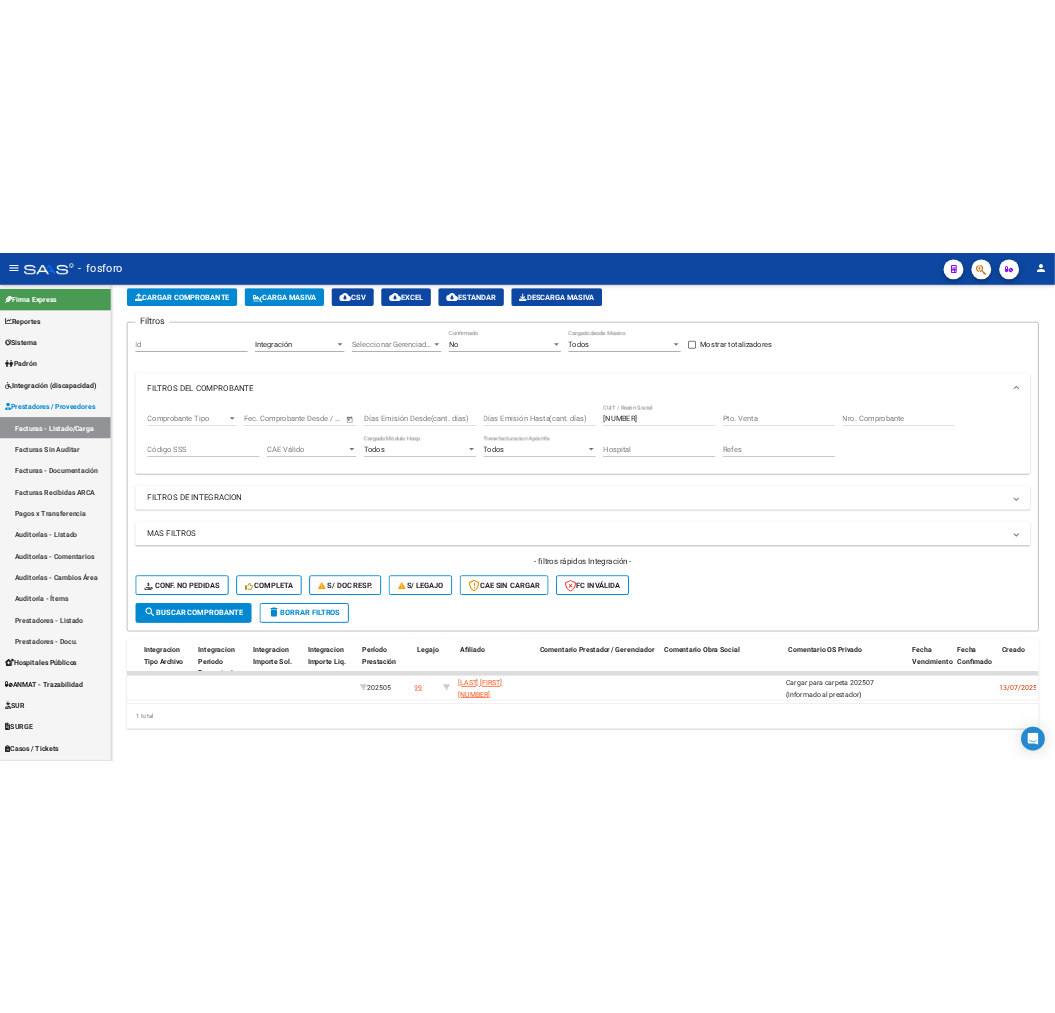 scroll, scrollTop: 0, scrollLeft: 0, axis: both 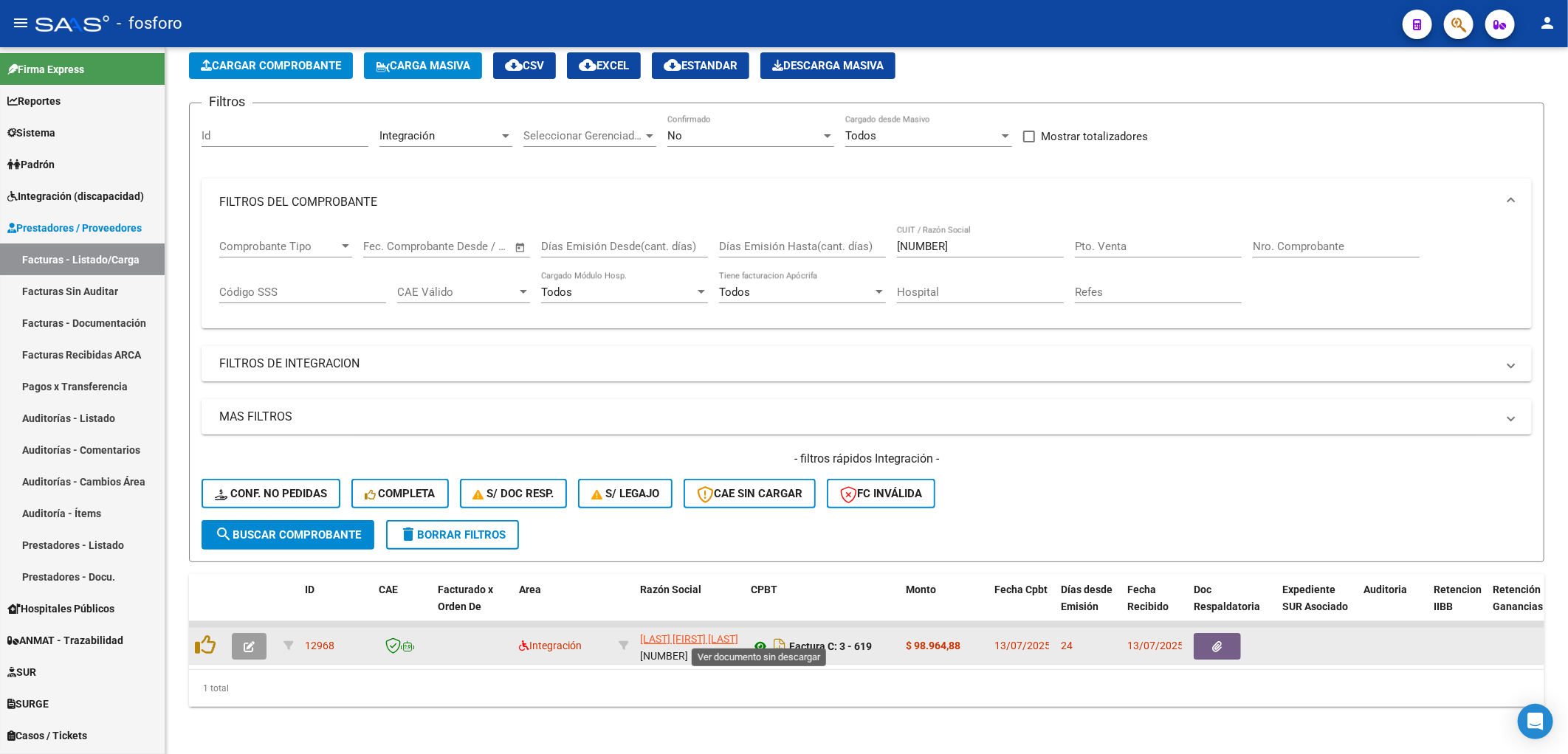 click 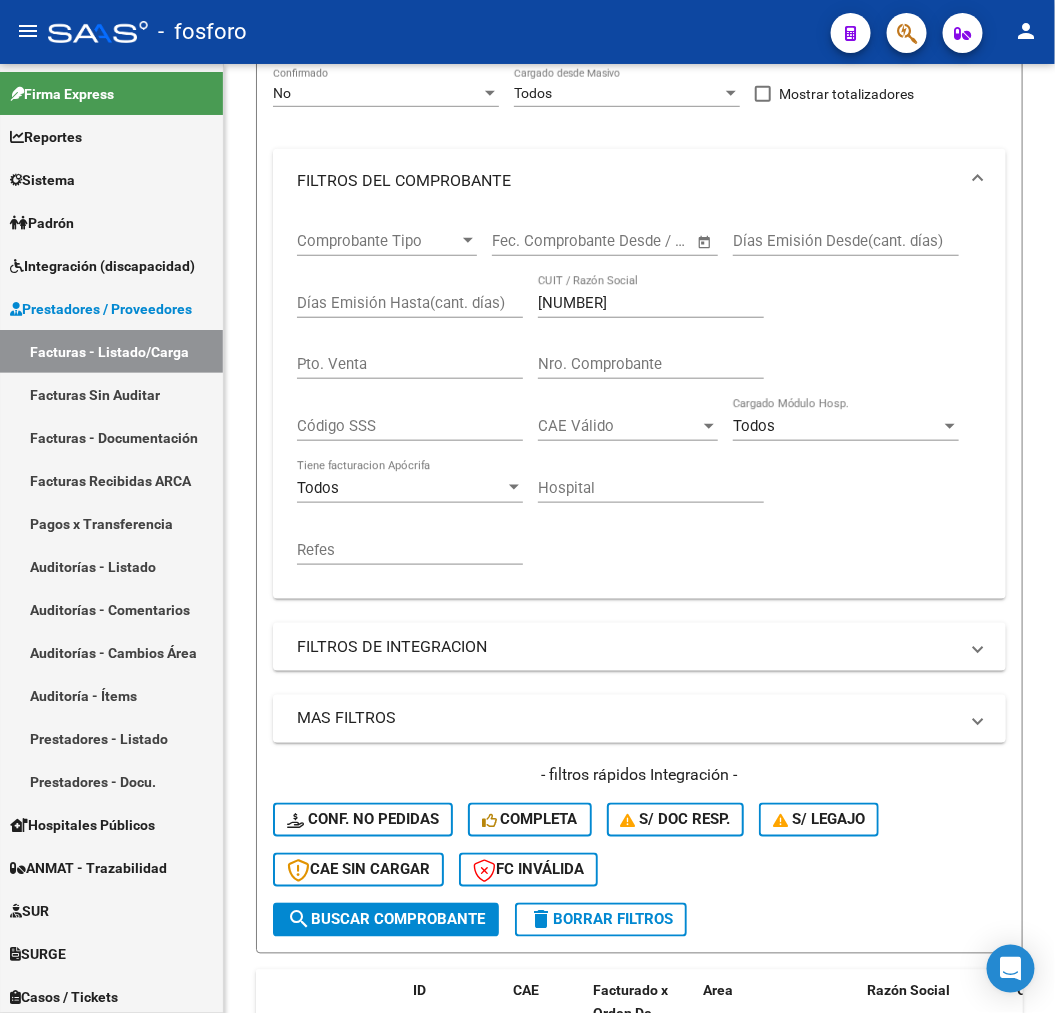scroll, scrollTop: 531, scrollLeft: 0, axis: vertical 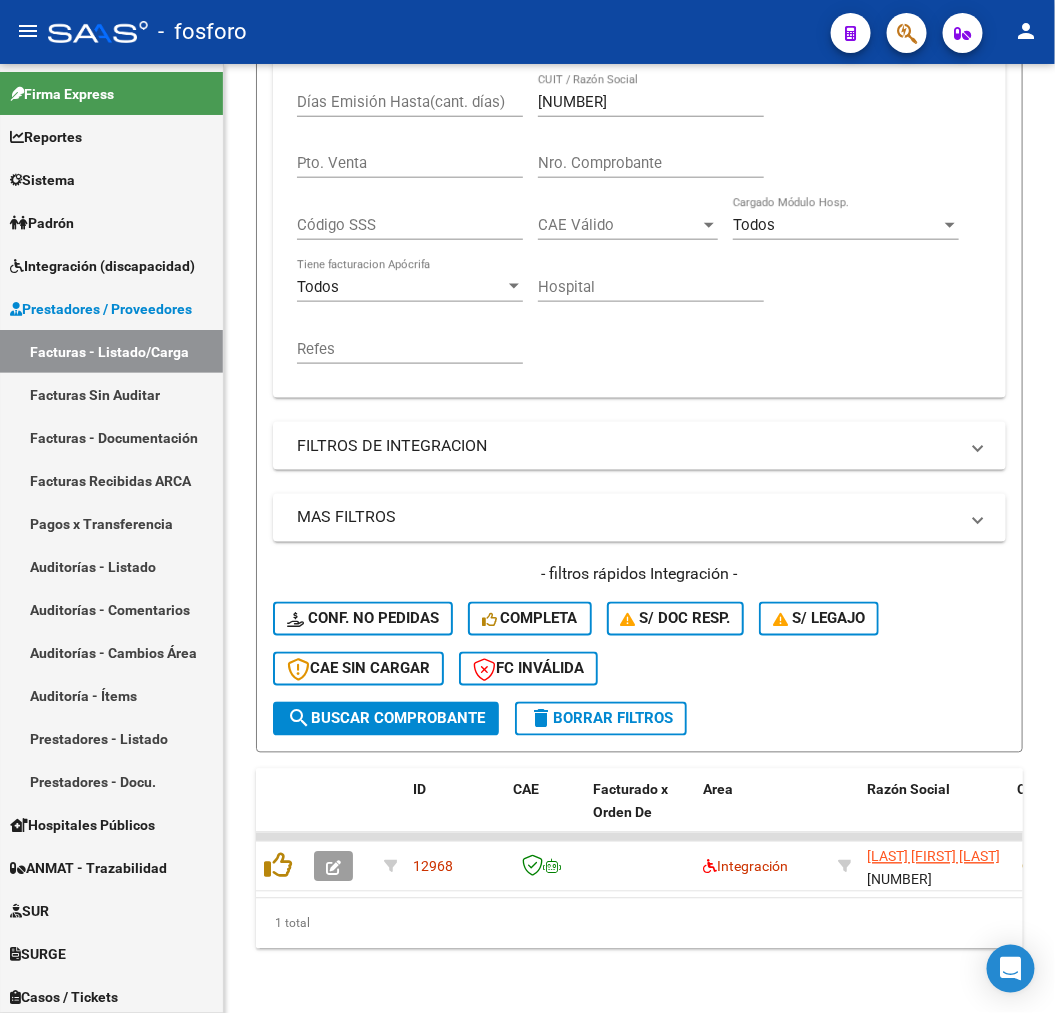 click on "delete  Borrar Filtros" 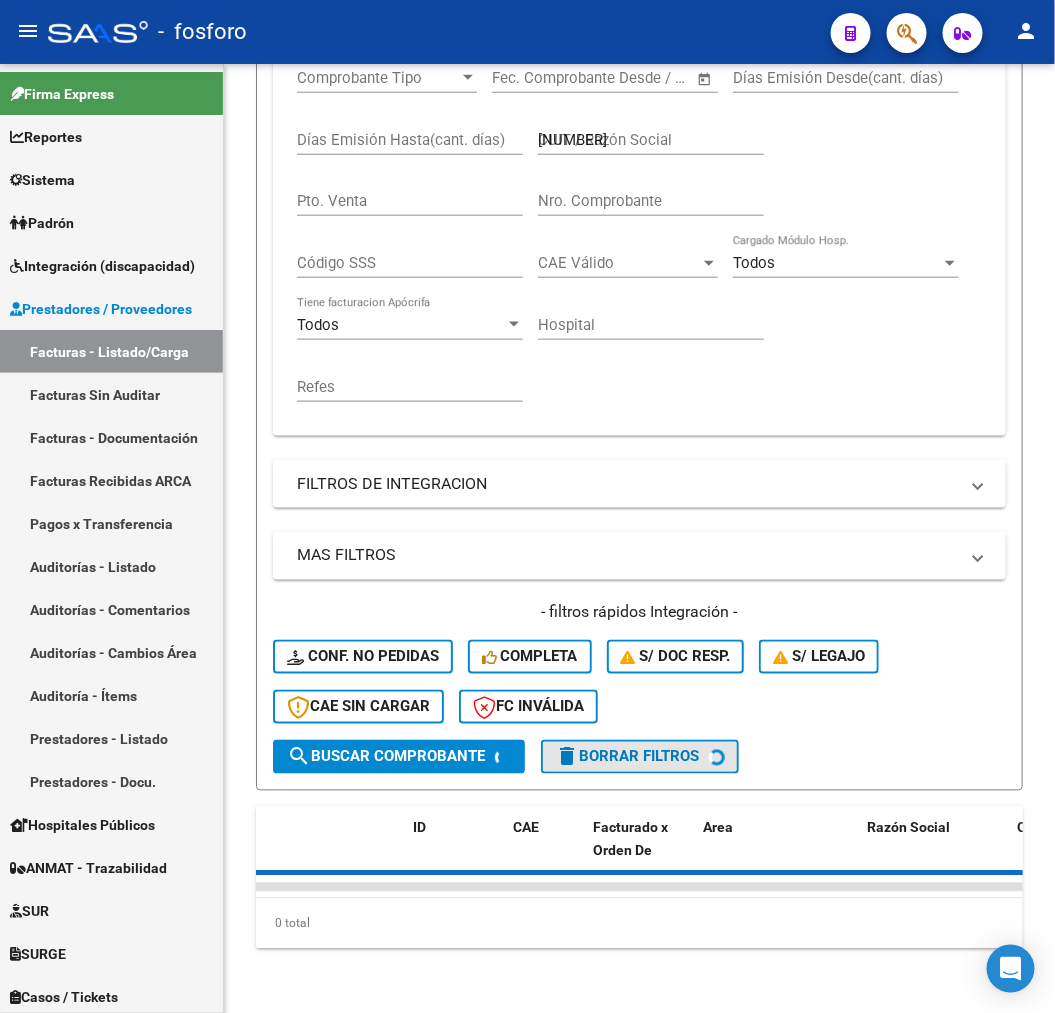 type 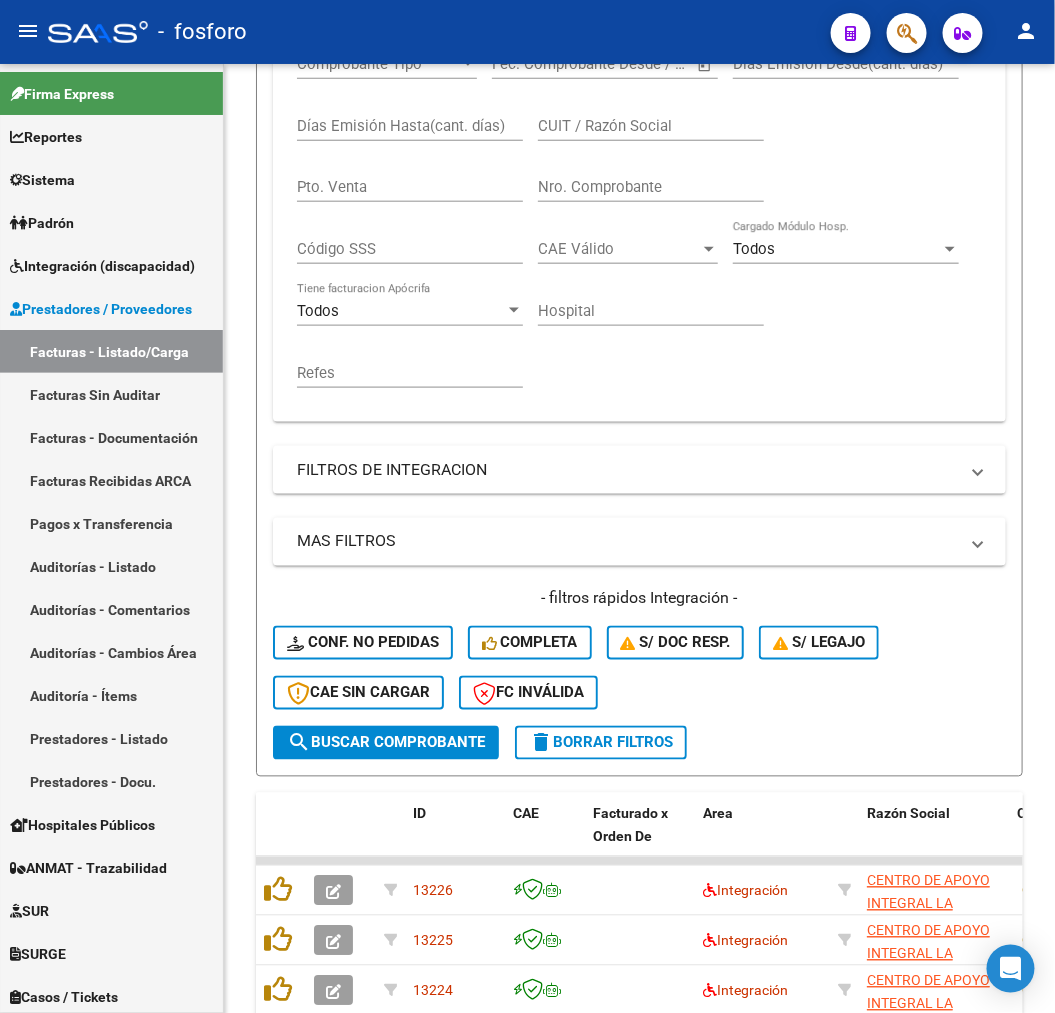 scroll, scrollTop: 531, scrollLeft: 0, axis: vertical 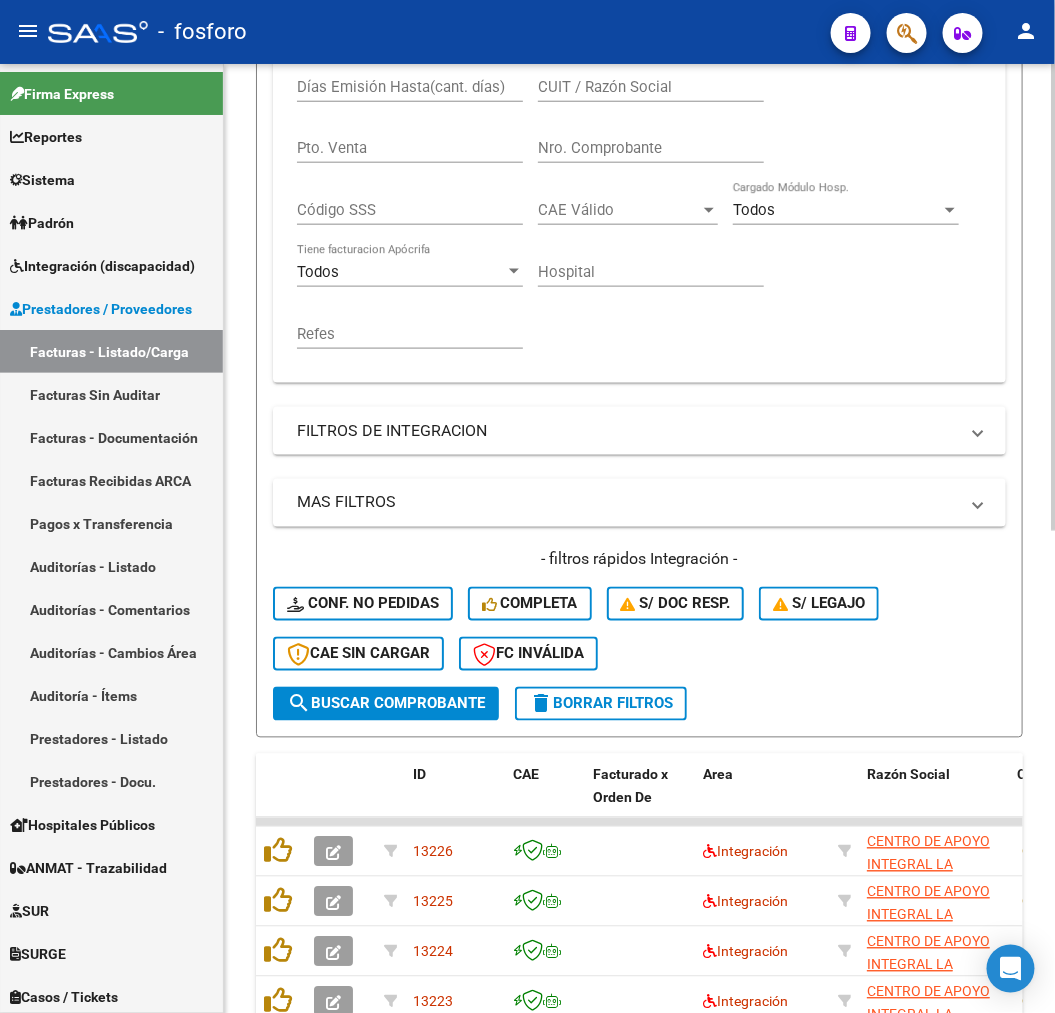 click on "Comprobante Tipo Comprobante Tipo Start date – End date Fec. Comprobante Desde / Hasta Días Emisión Desde(cant. días) Días Emisión Hasta(cant. días) CUIT / Razón Social Pto. Venta Nro. Comprobante Código SSS CAE Válido CAE Válido Todos Cargado Módulo Hosp. Todos Tiene facturacion Apócrifa Hospital Refes" at bounding box center [639, 182] 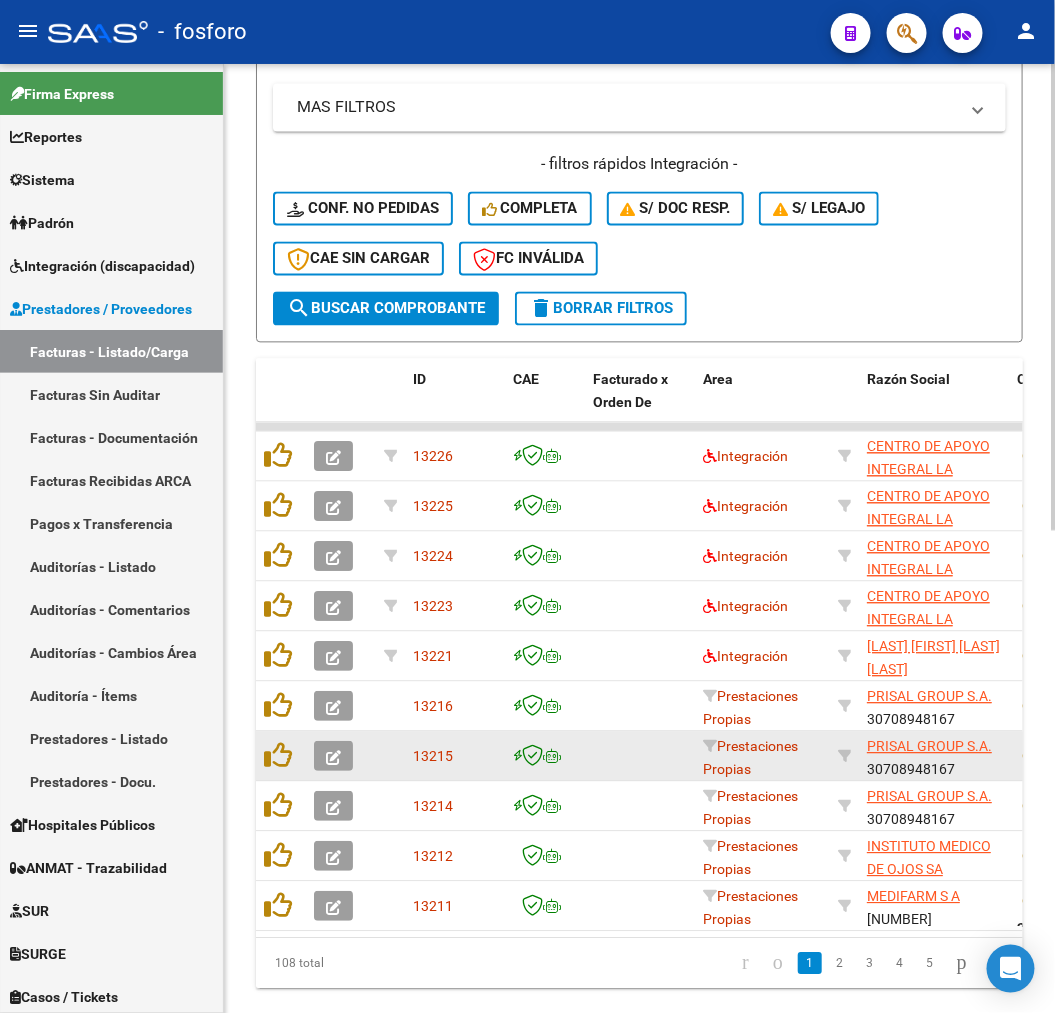 scroll, scrollTop: 981, scrollLeft: 0, axis: vertical 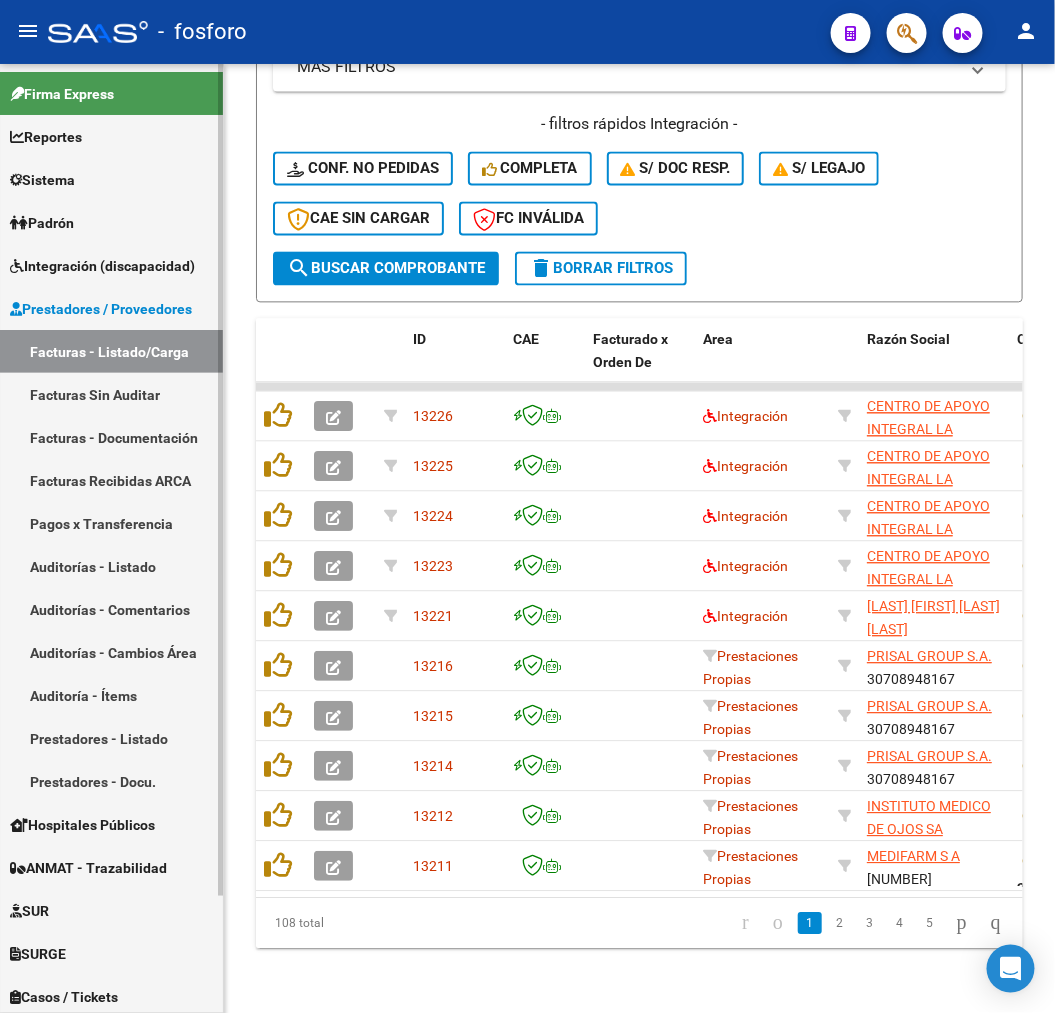 click on "Prestadores / Proveedores" at bounding box center [101, 309] 